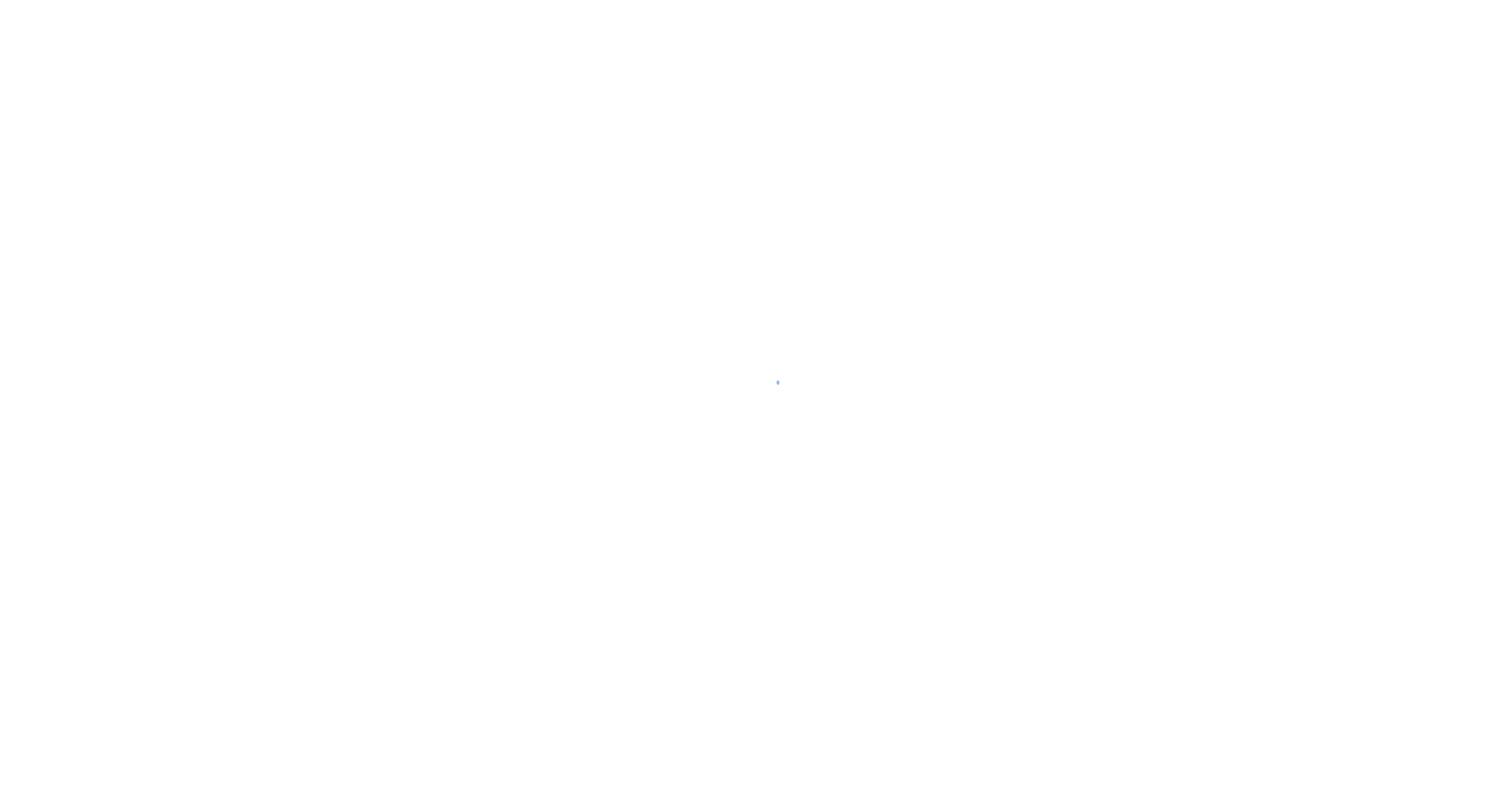 scroll, scrollTop: 0, scrollLeft: 0, axis: both 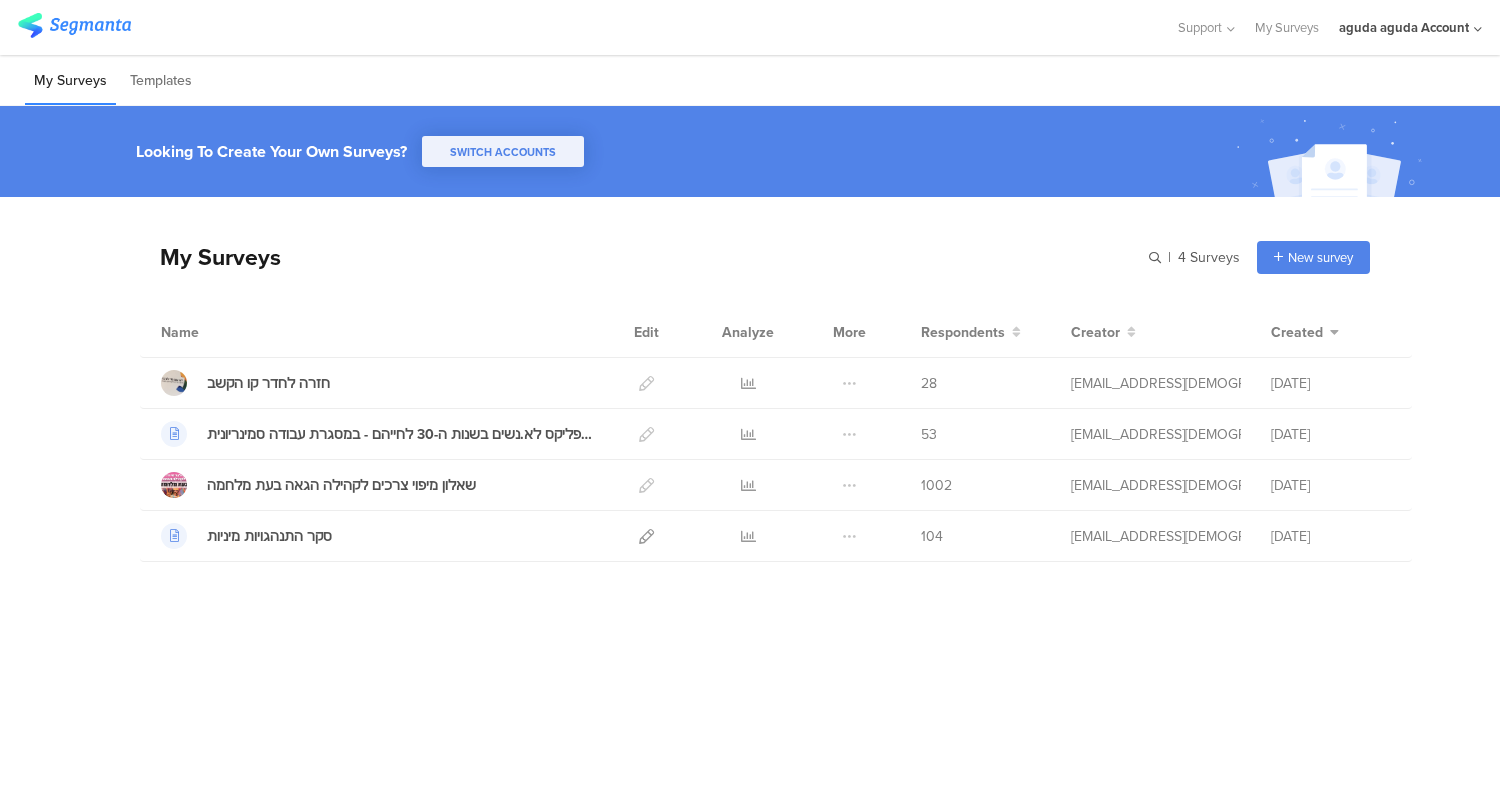 click 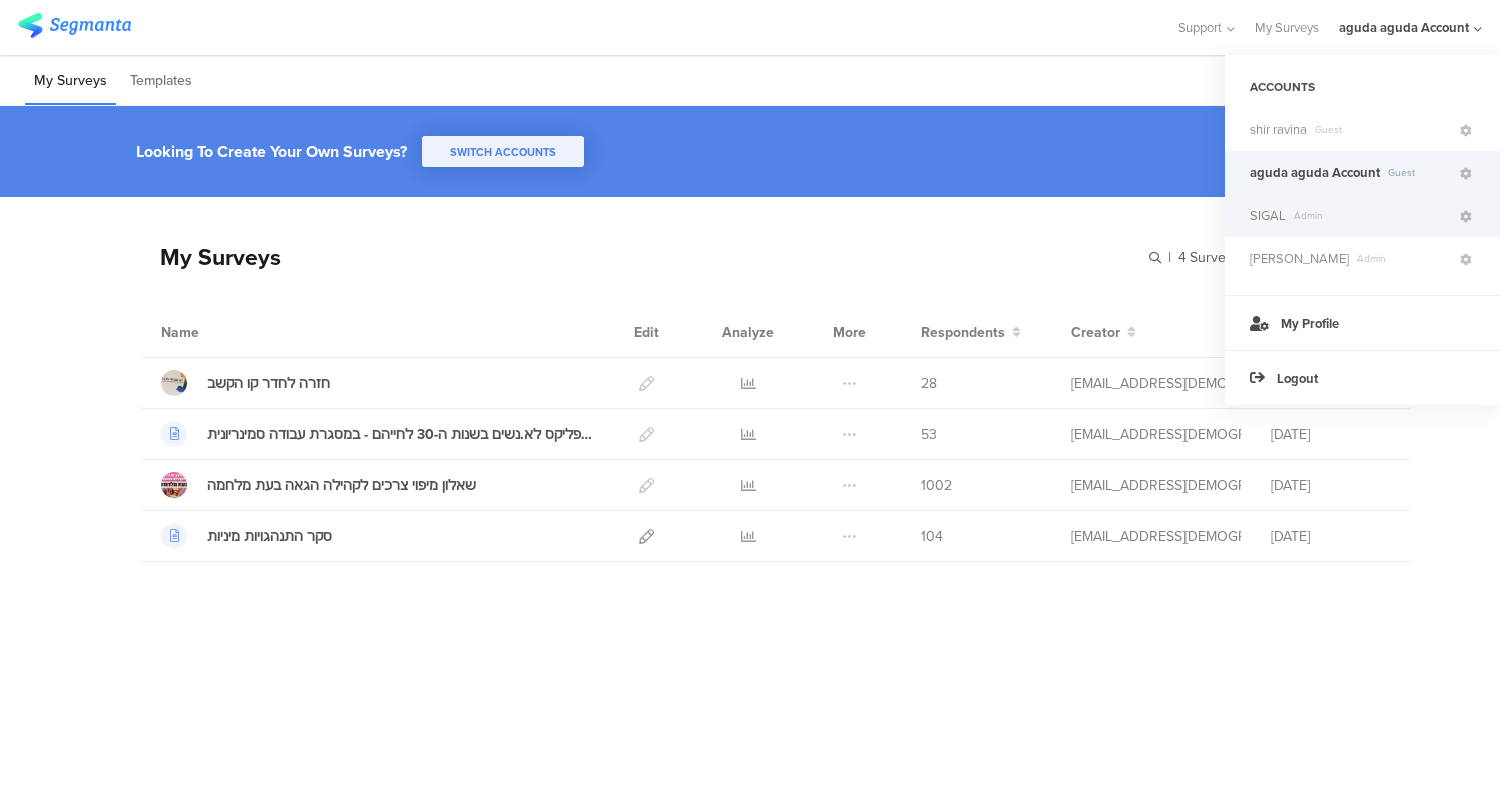 click on "SIGAL
Admin" 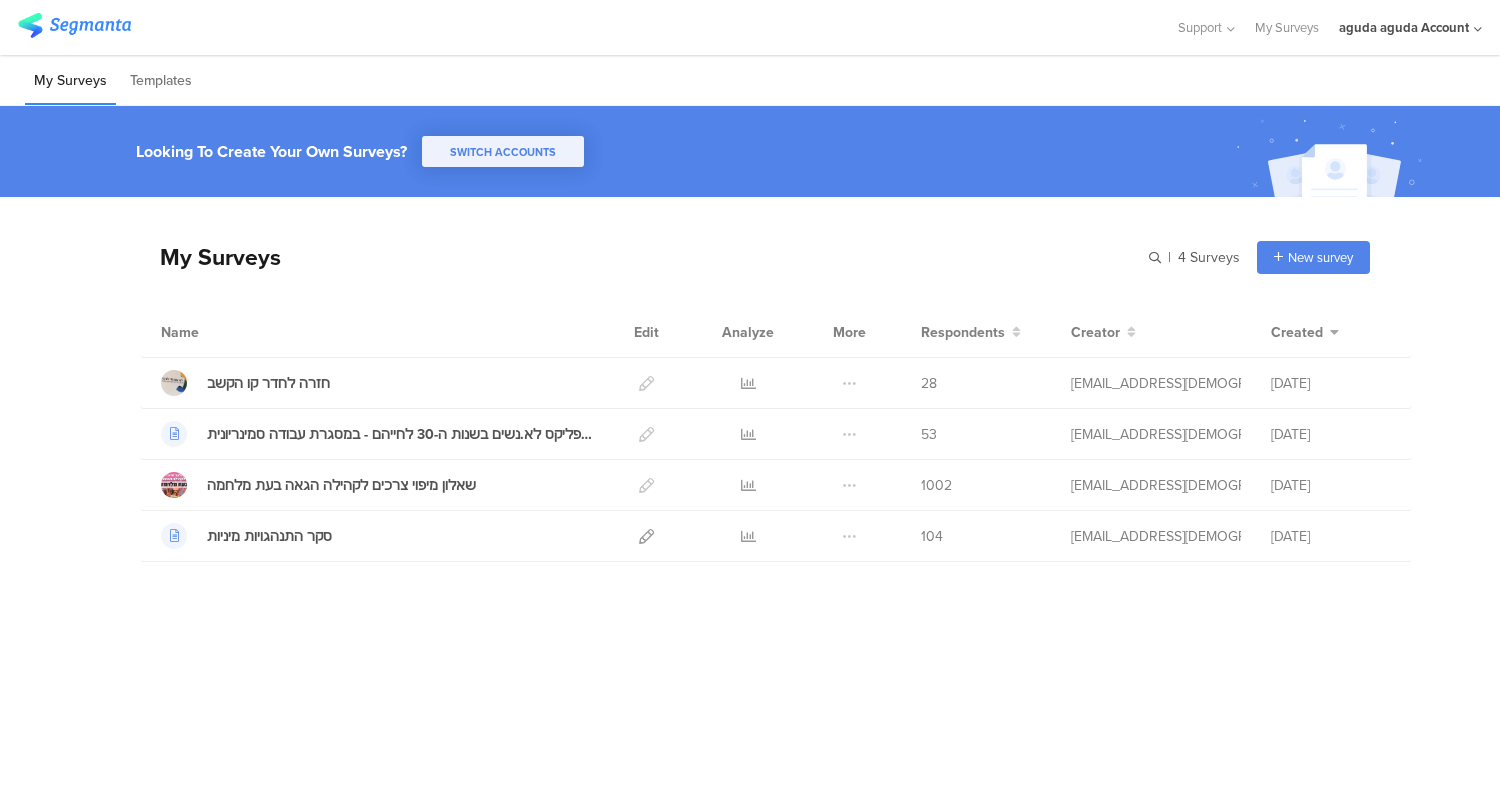click on "aguda aguda Account" 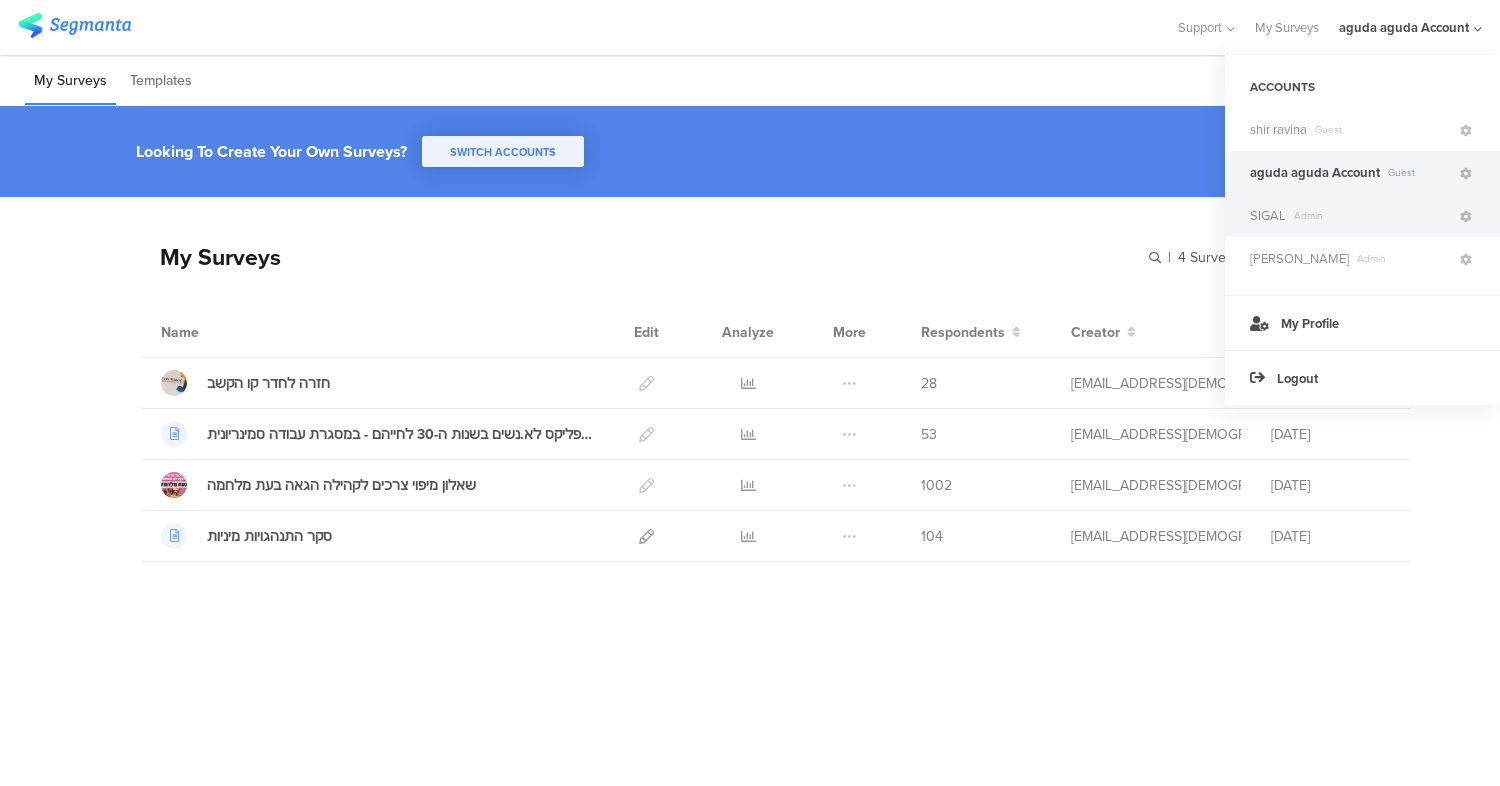 click on "SIGAL
Admin" 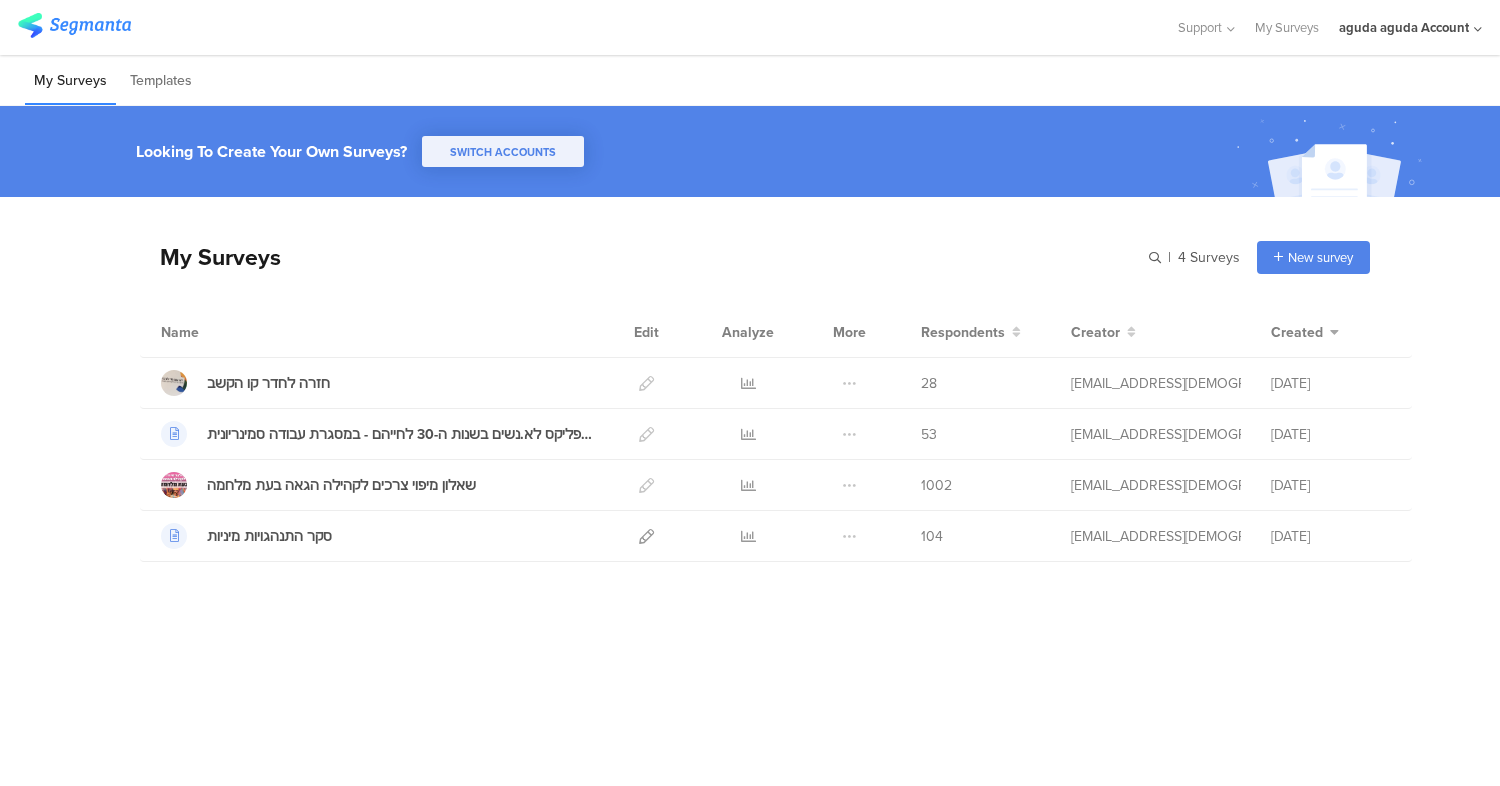 click on "aguda aguda Account" 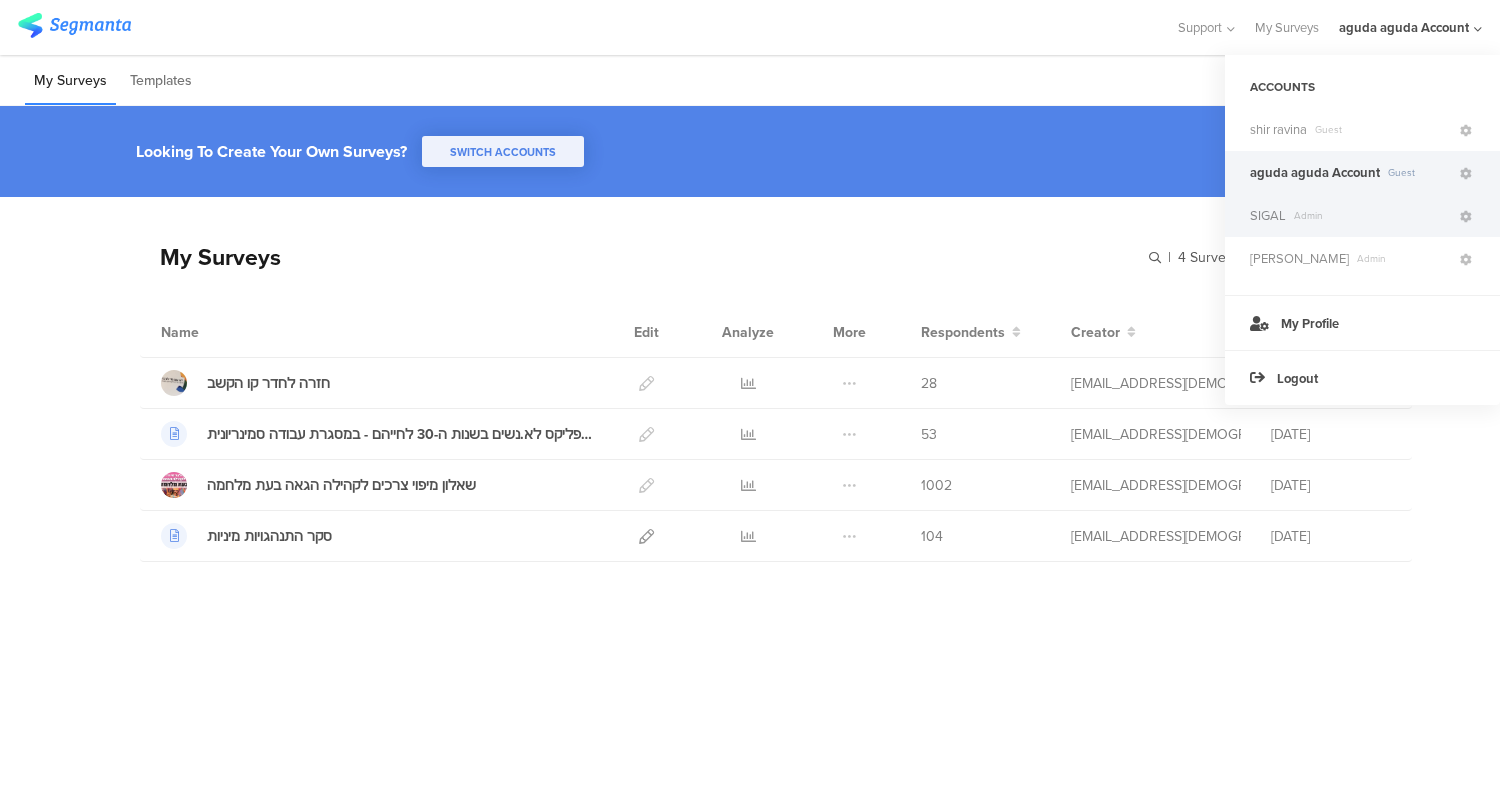 click on "SIGAL" 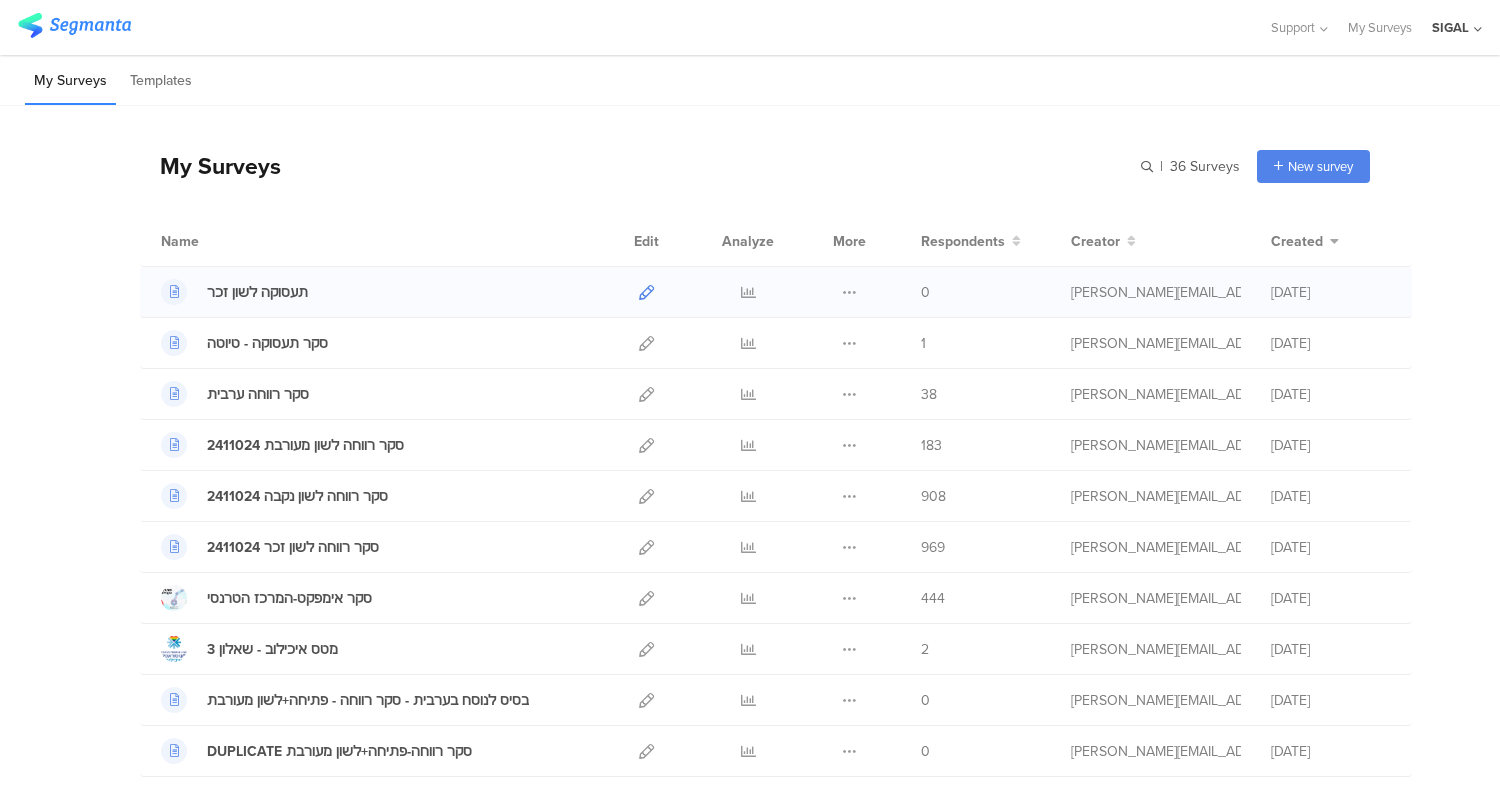 click at bounding box center [646, 292] 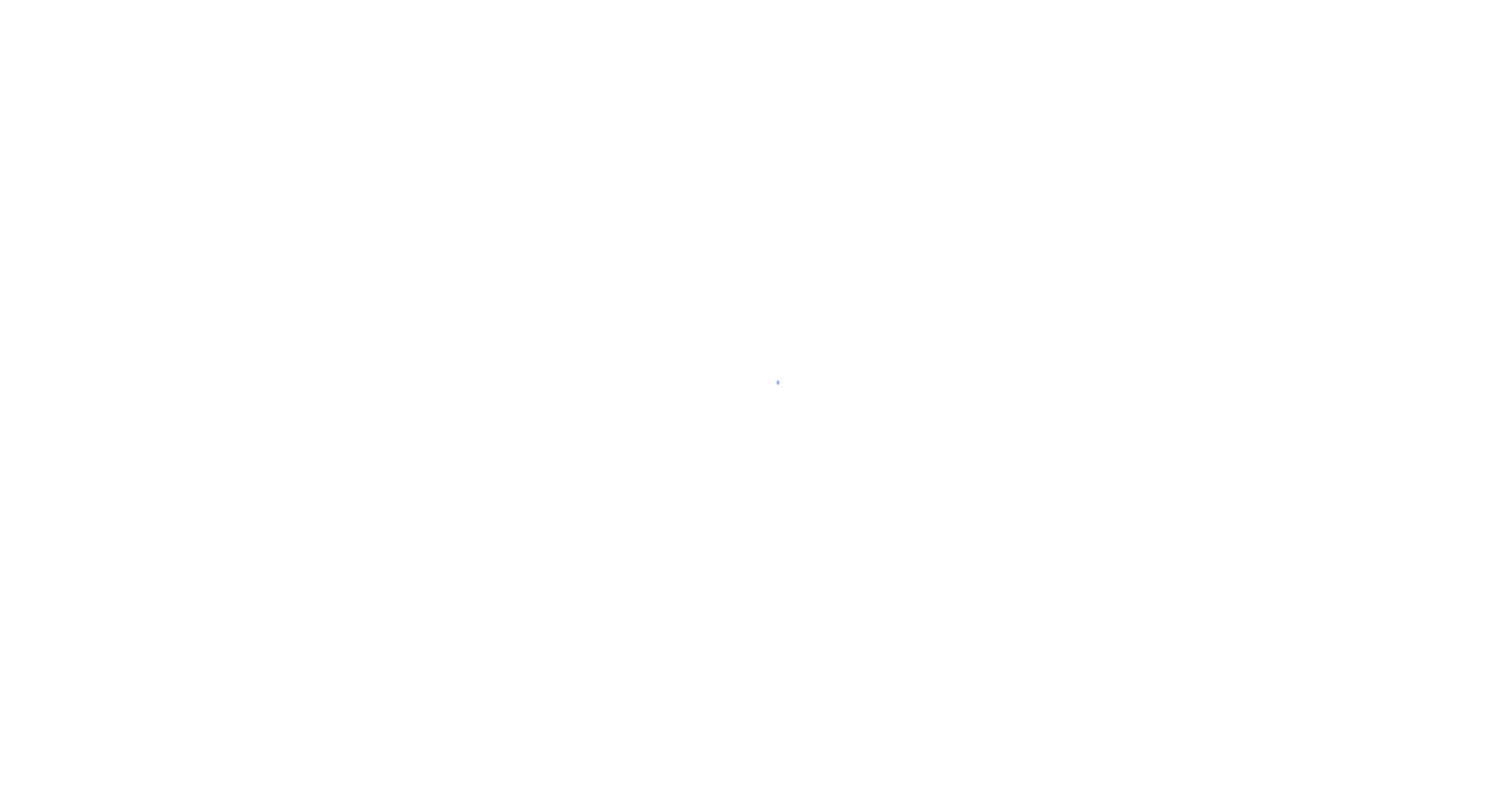 scroll, scrollTop: 0, scrollLeft: 0, axis: both 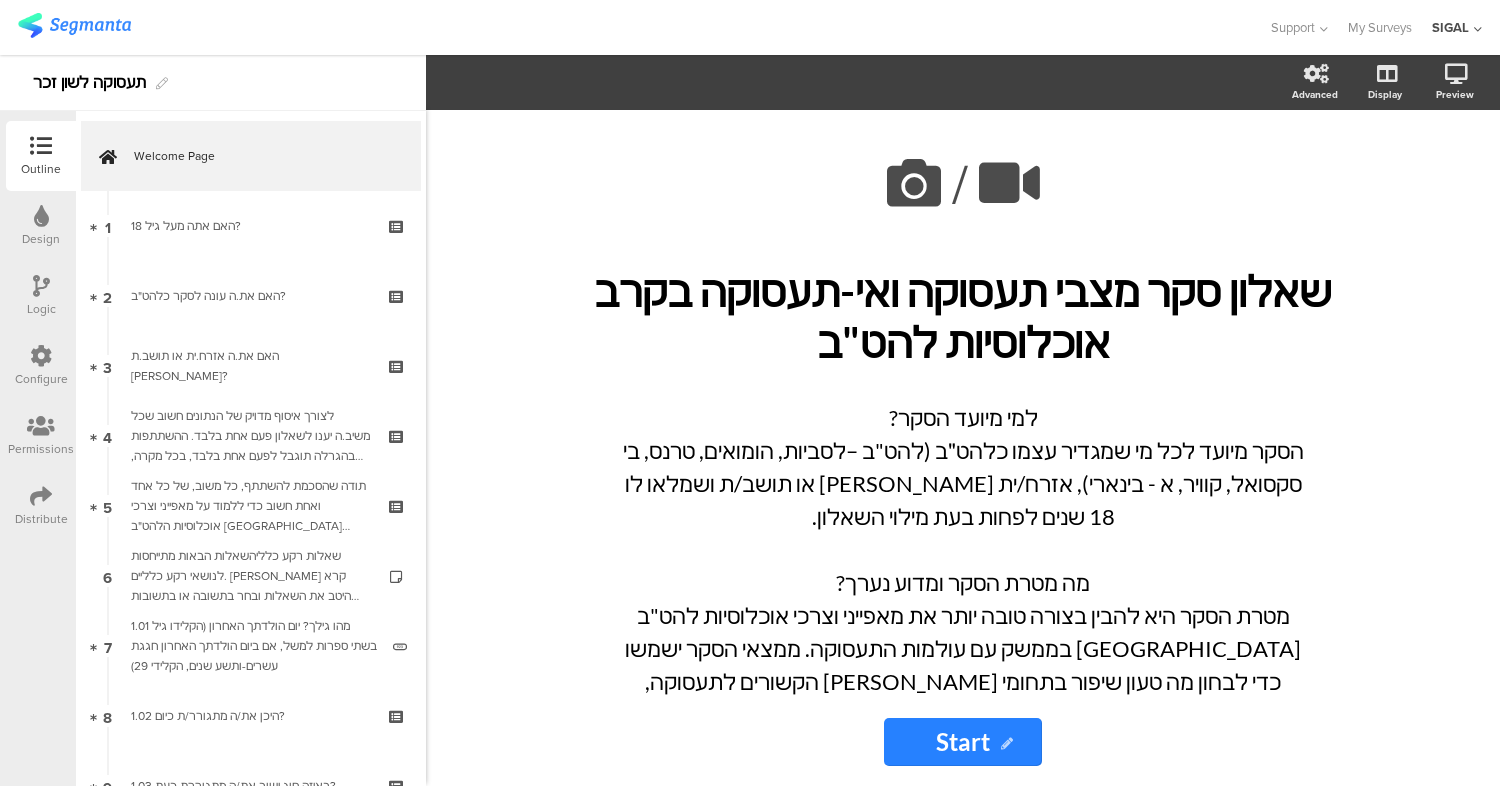 drag, startPoint x: 1441, startPoint y: 218, endPoint x: 1491, endPoint y: 379, distance: 168.5853 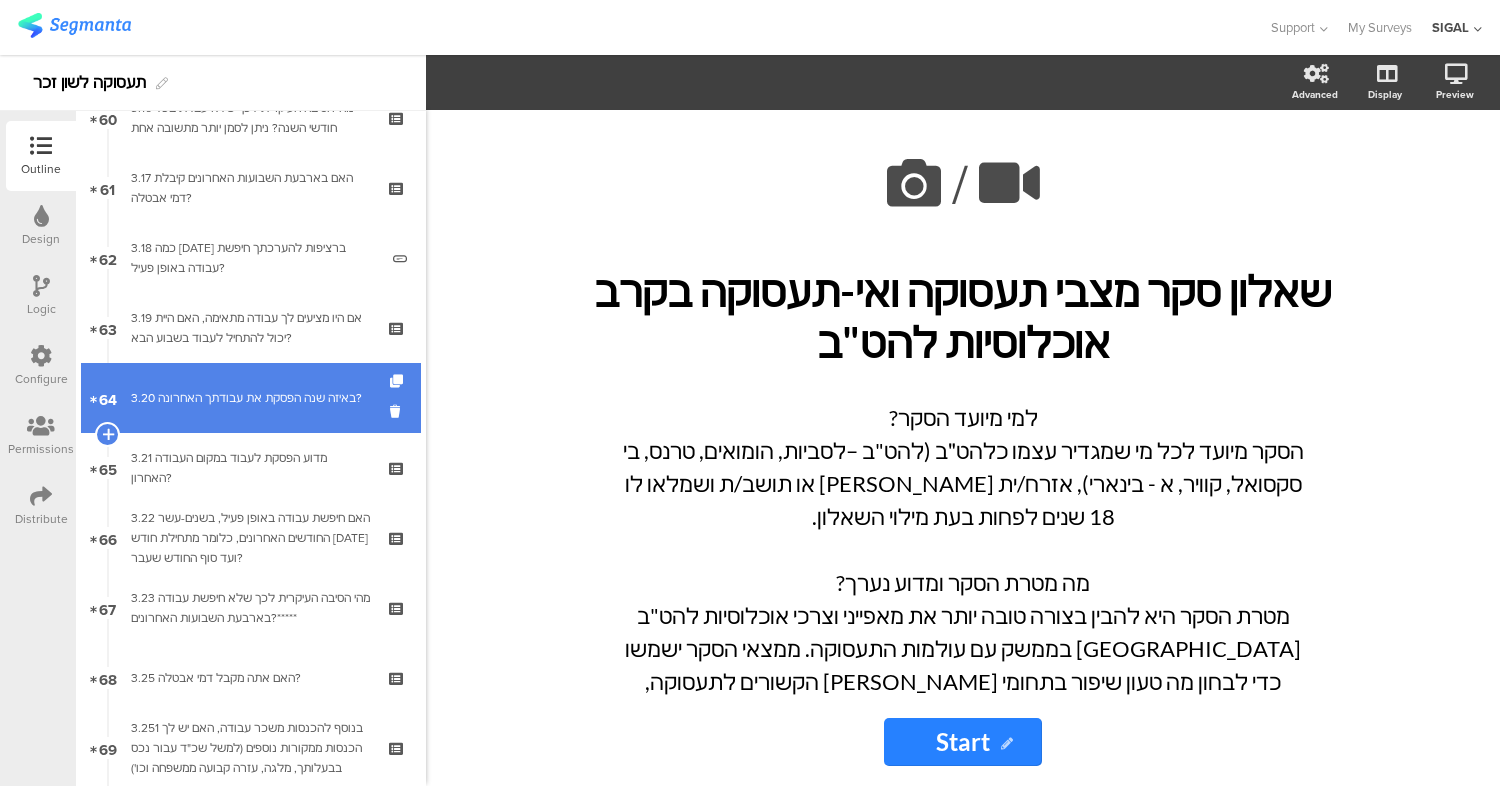 scroll, scrollTop: 4250, scrollLeft: 0, axis: vertical 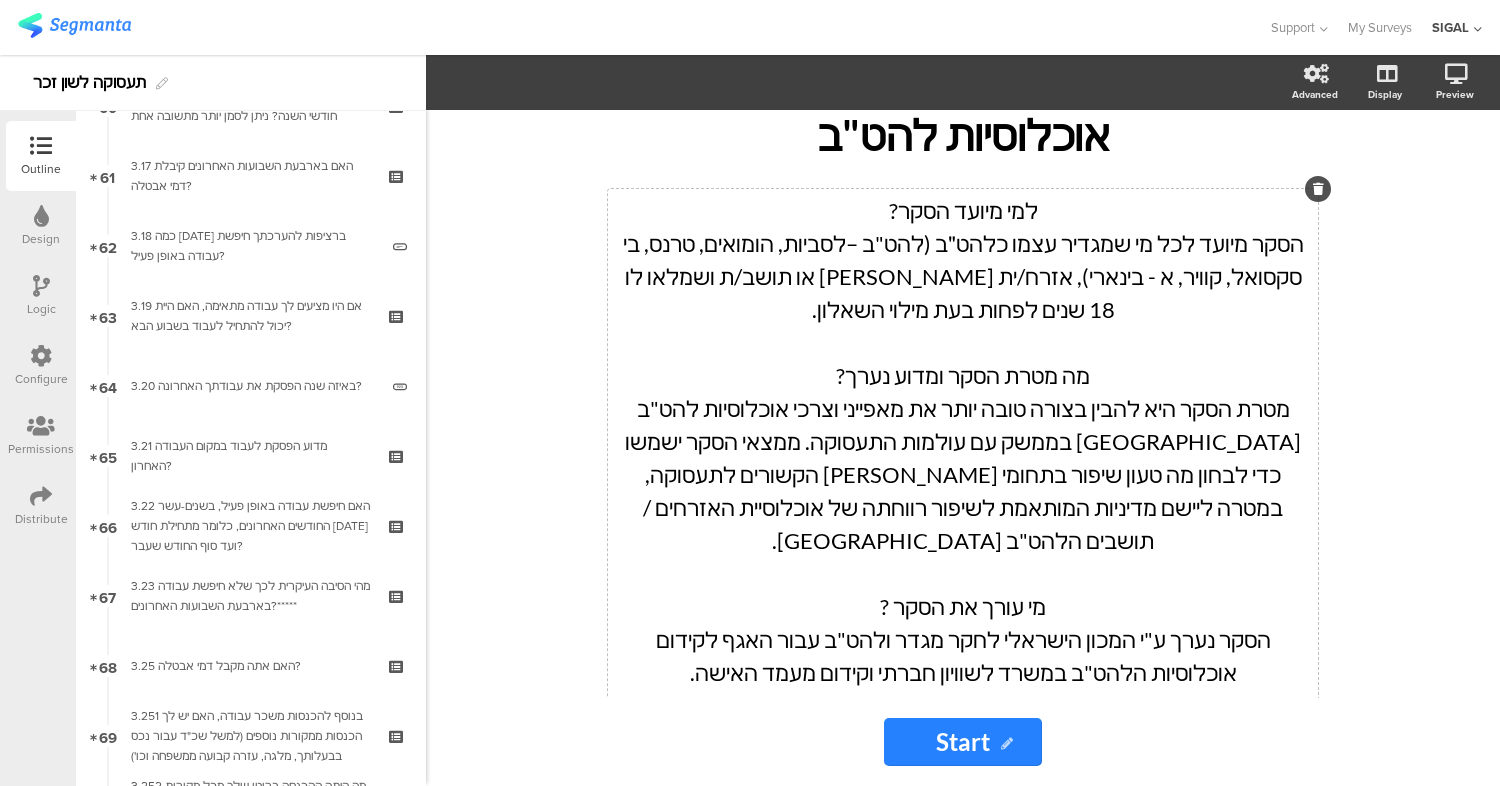 click on "הסקר מיועד לכל מי שמגדיר עצמו כלהט״ב (להט"ב –לסביות, הומואים, טרנס, בי סקסואל, קוויר, א - בינארי), אזרח/ית [PERSON_NAME] או תושב/ת ושמלאו לו 18 שנים לפחות בעת מילוי השאלון." 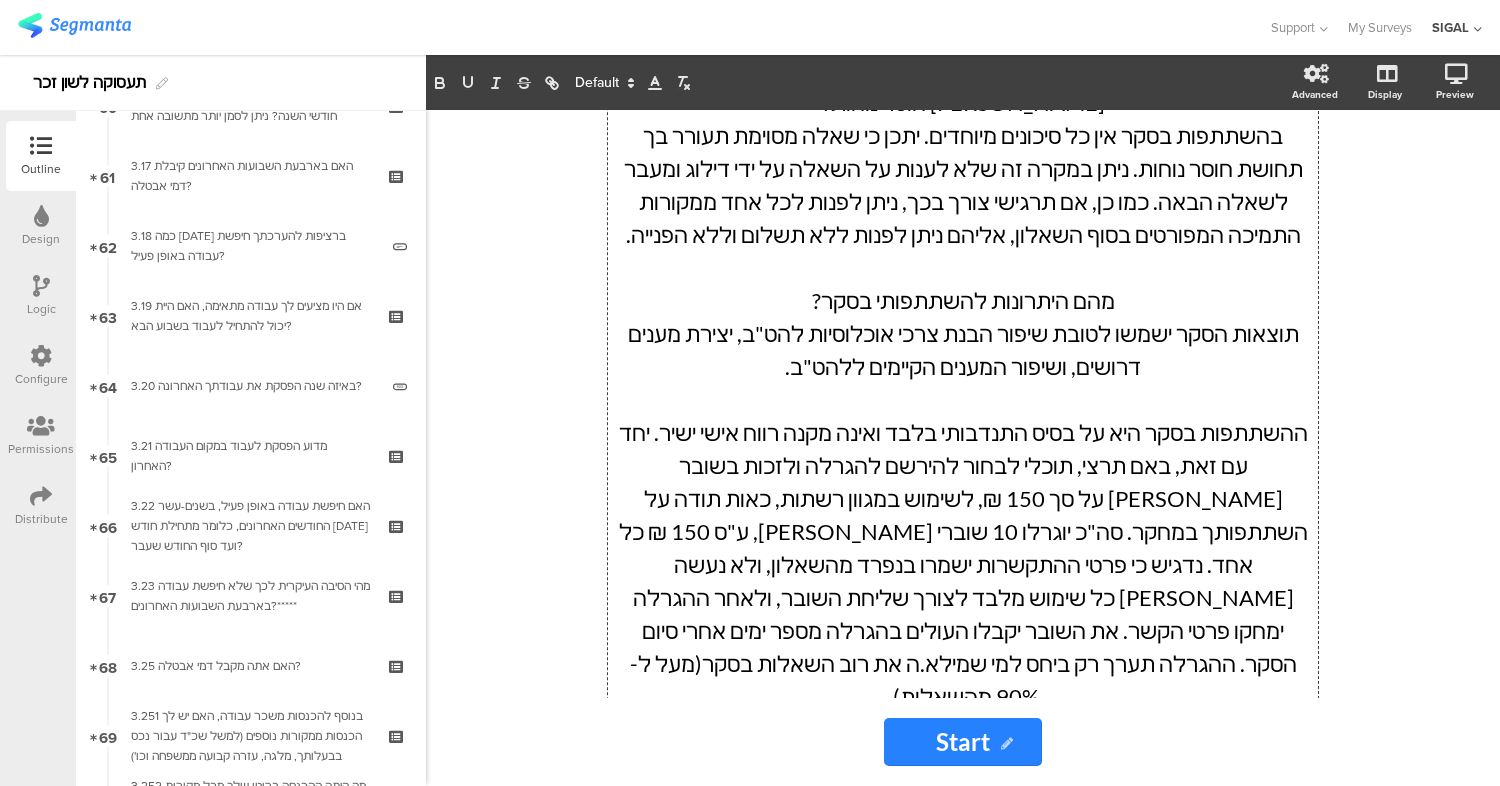 scroll, scrollTop: 1261, scrollLeft: 0, axis: vertical 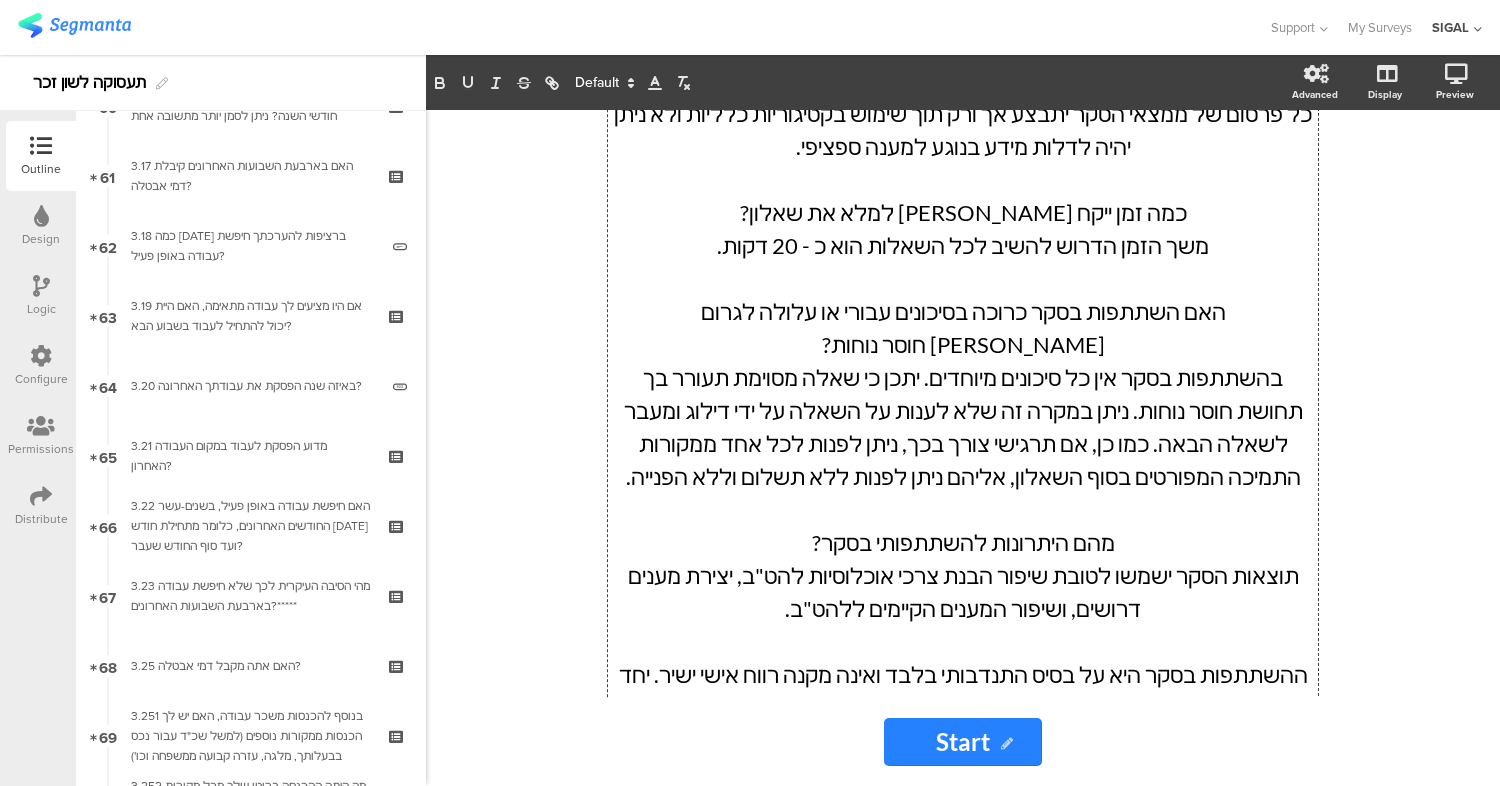 click on "בהשתתפות בסקר אין כל סיכונים מיוחדים. יתכן כי שאלה מסוימת תעורר בך תחושת חוסר נוחות. ניתן במקרה זה שלא לענות על השאלה על ידי דילוג ומעבר לשאלה הבאה. כמו כן, אם תרגישי צורך בכך, ניתן לפנות לכל אחד ממקורות התמיכה המפורטים בסוף השאלון, אליהם ניתן לפנות ללא תשלום וללא הפנייה." 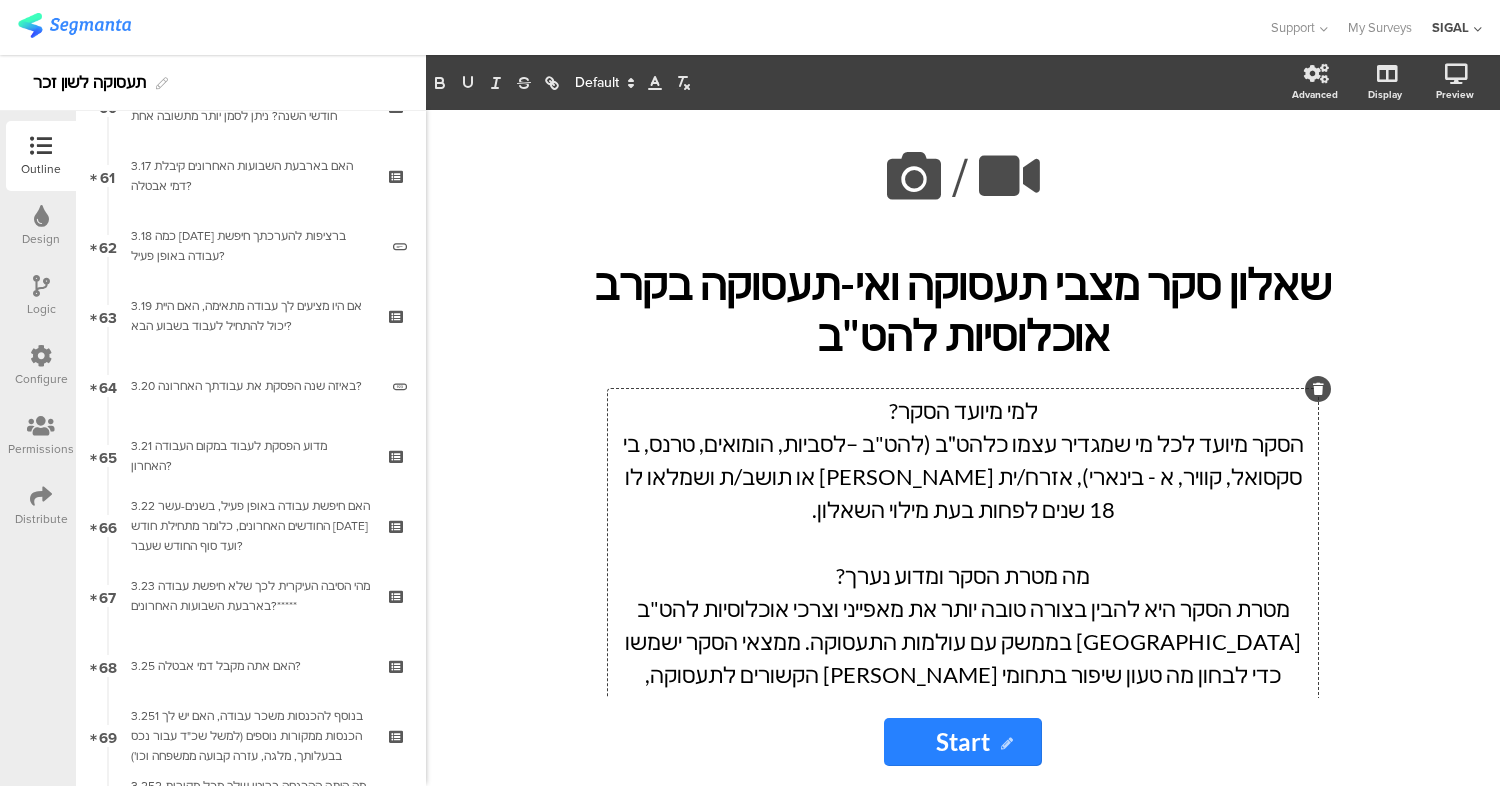 scroll, scrollTop: 2, scrollLeft: 0, axis: vertical 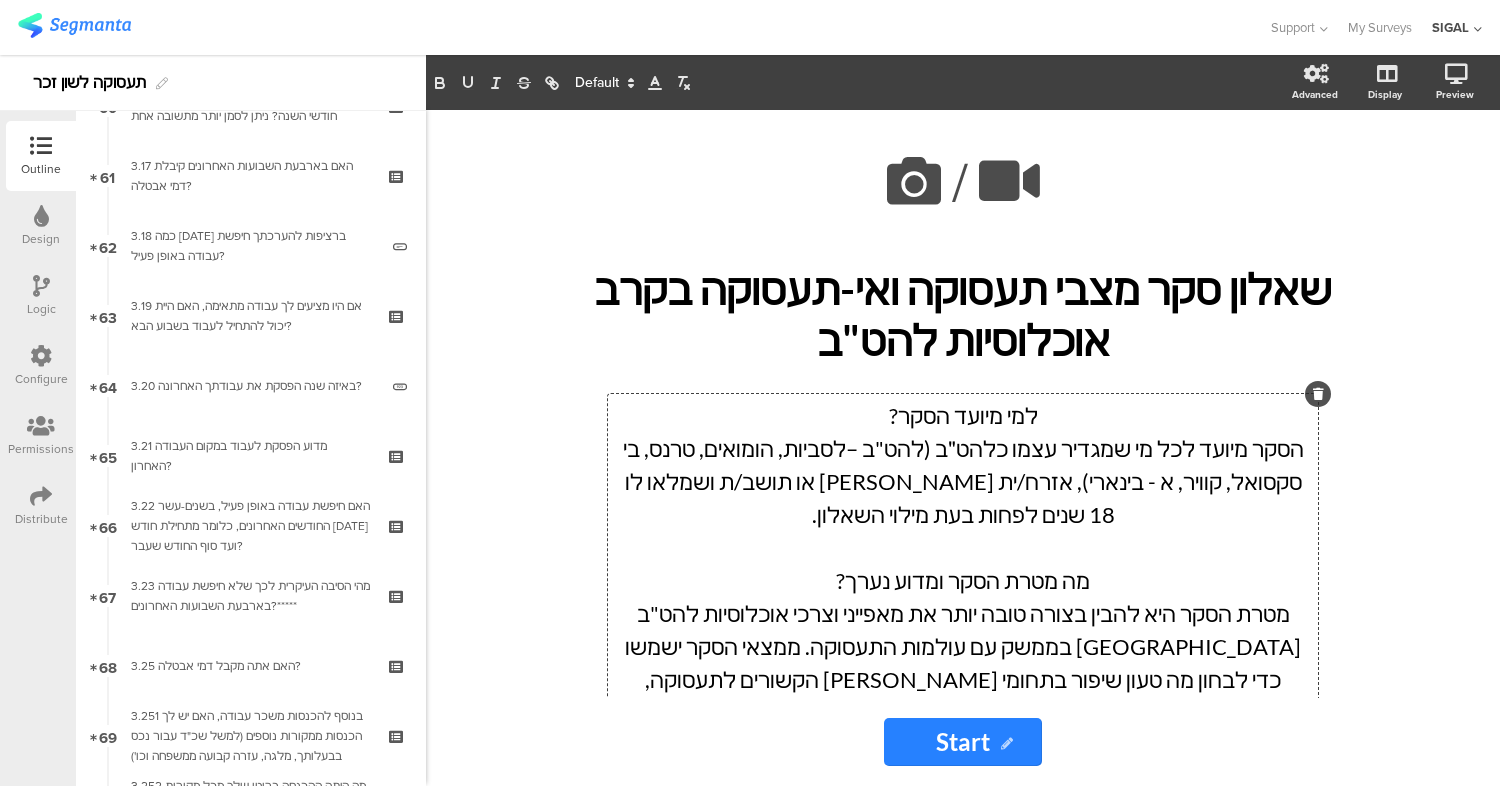 click on "למי מיועד הסקר?" 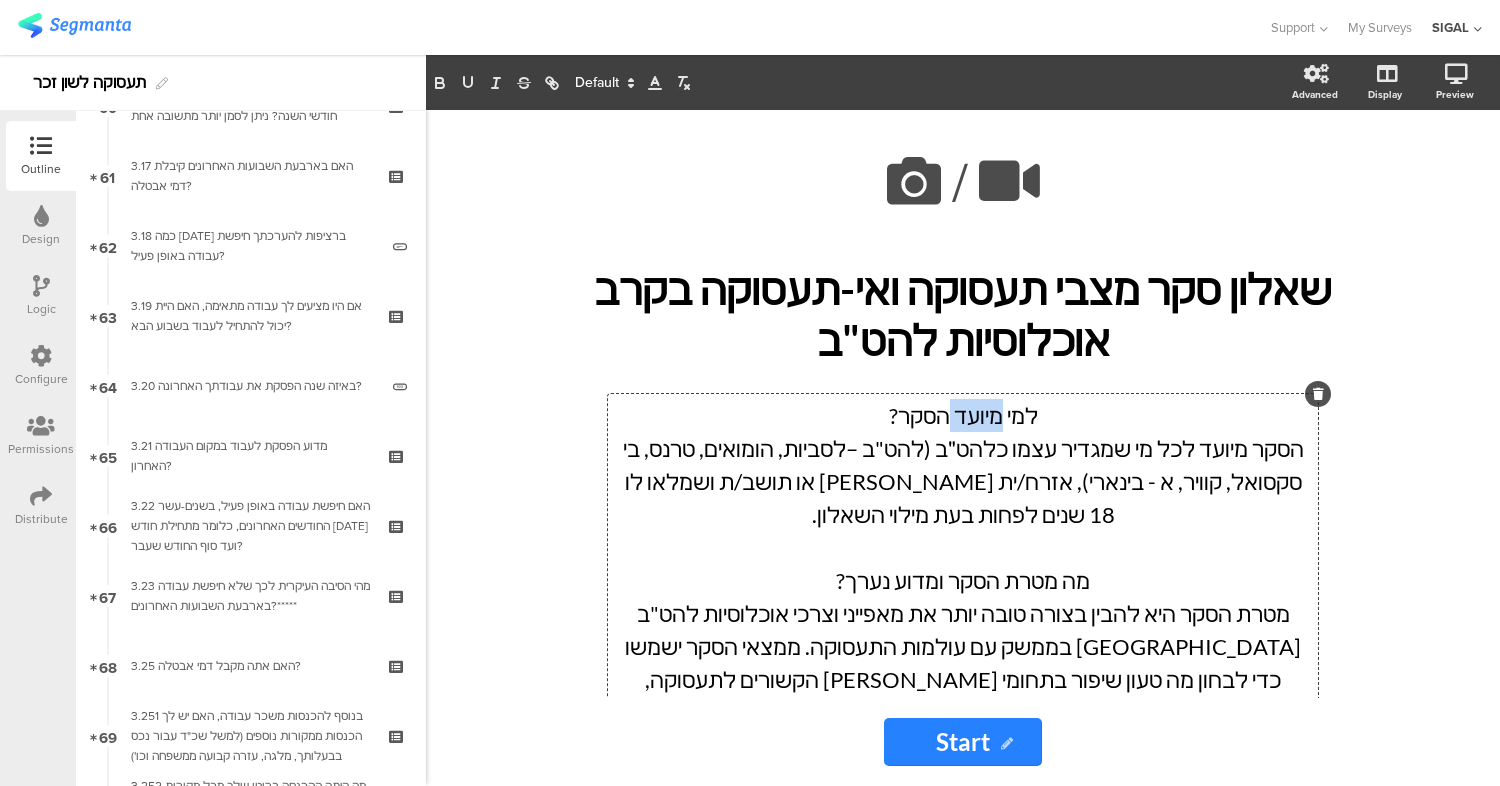 click on "למי מיועד הסקר?" 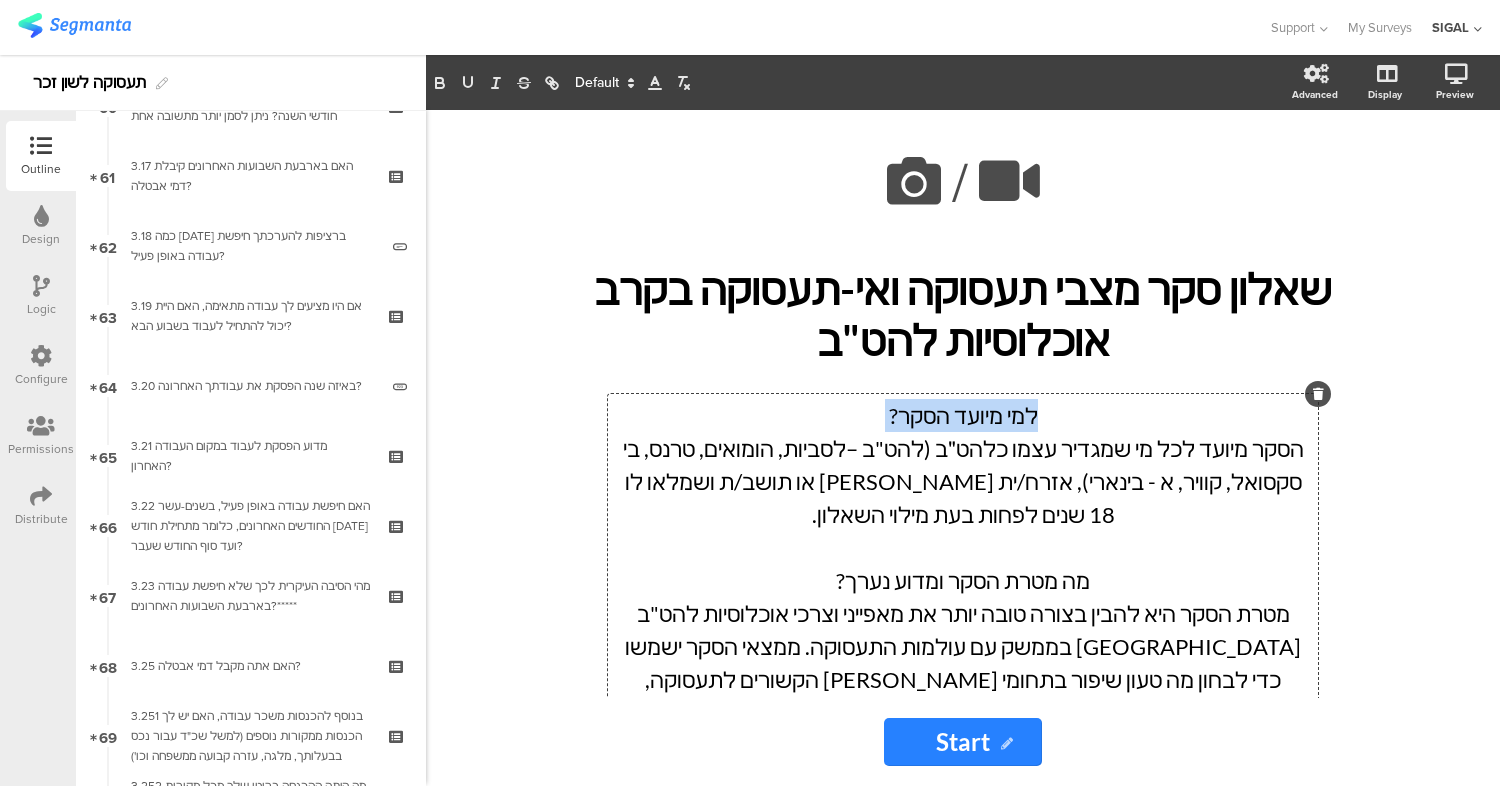 click on "למי מיועד הסקר?" 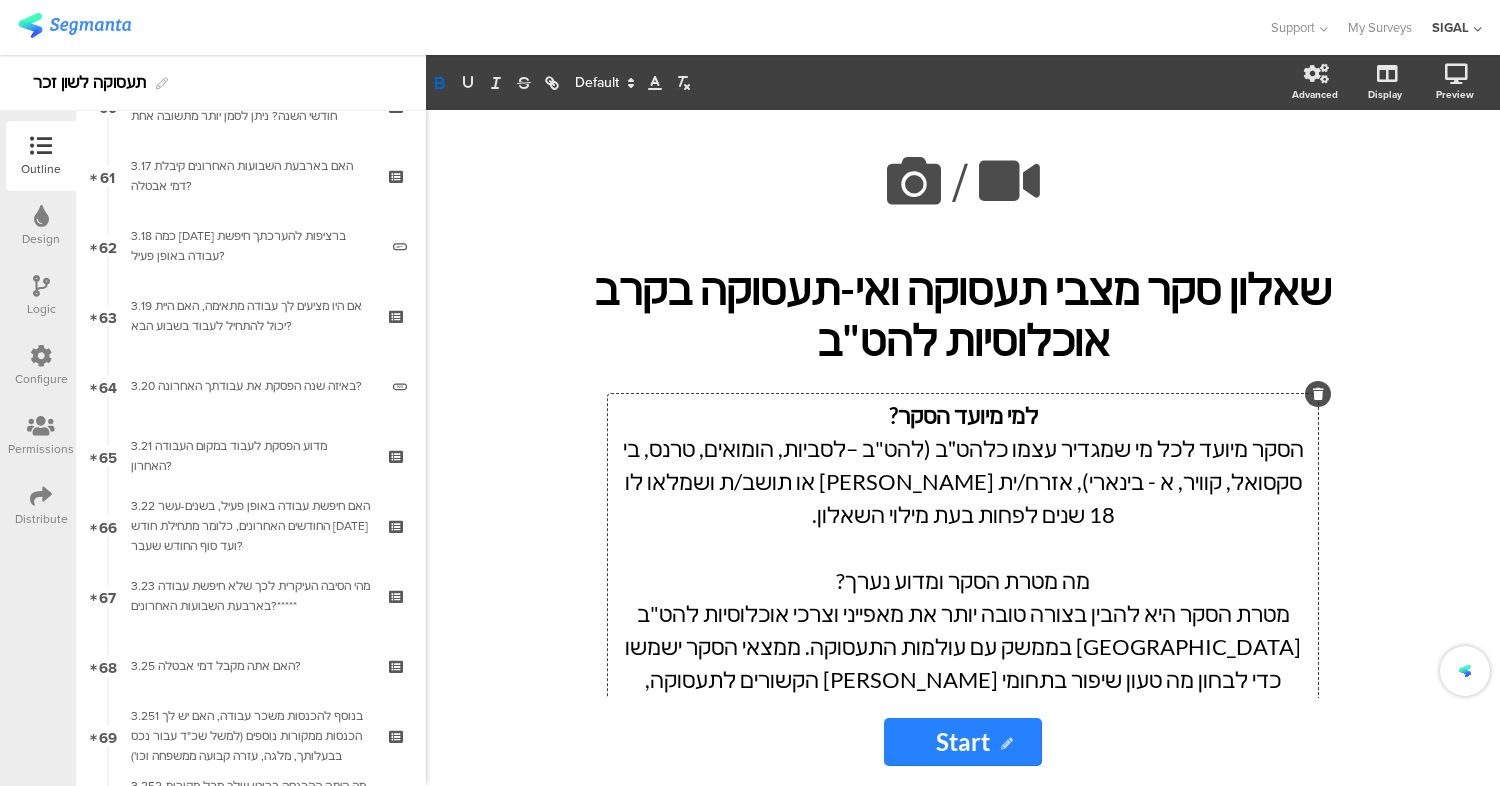 click on "מה מטרת הסקר ומדוע נערך?" 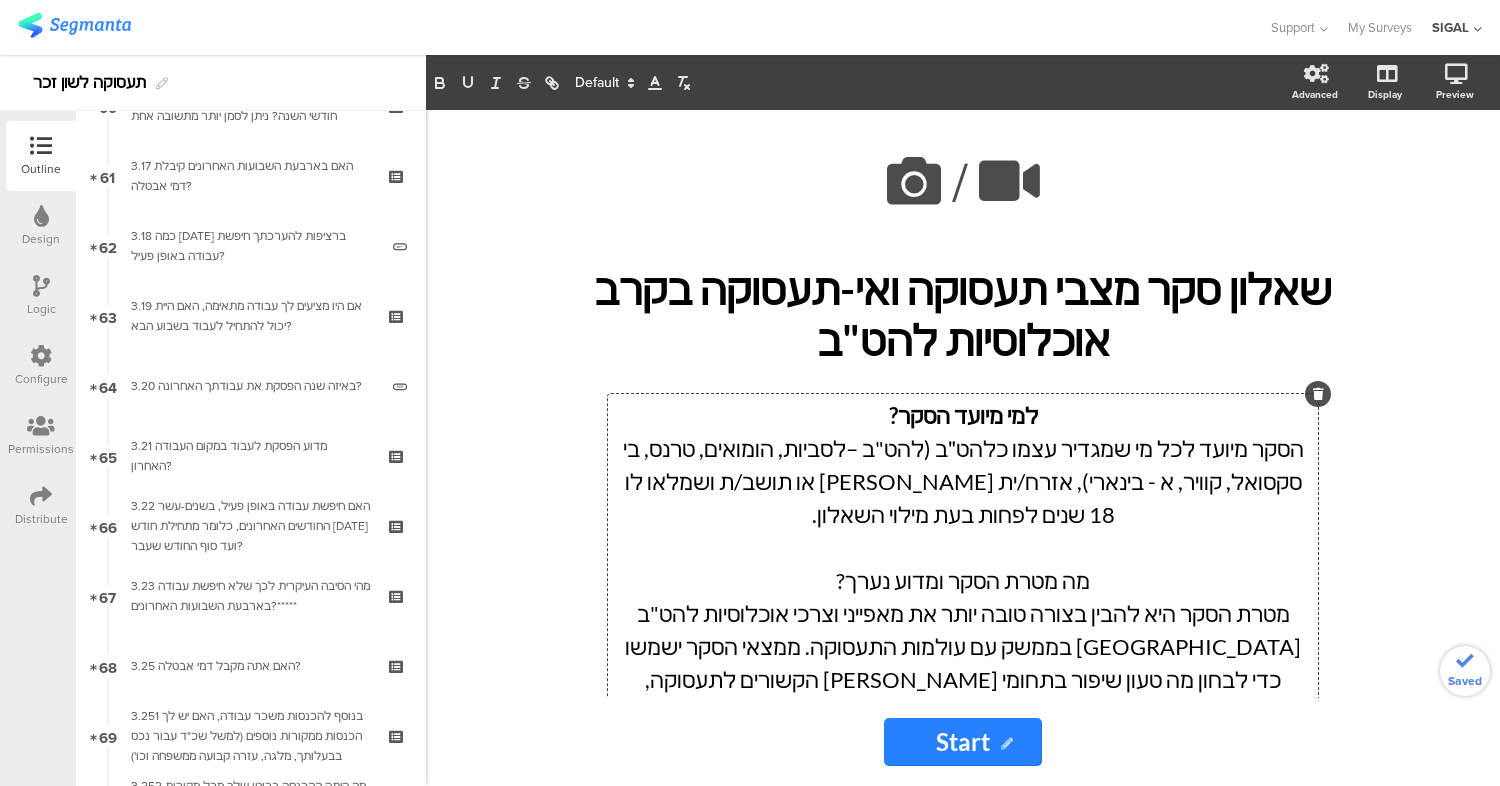 click on "מה מטרת הסקר ומדוע נערך?" 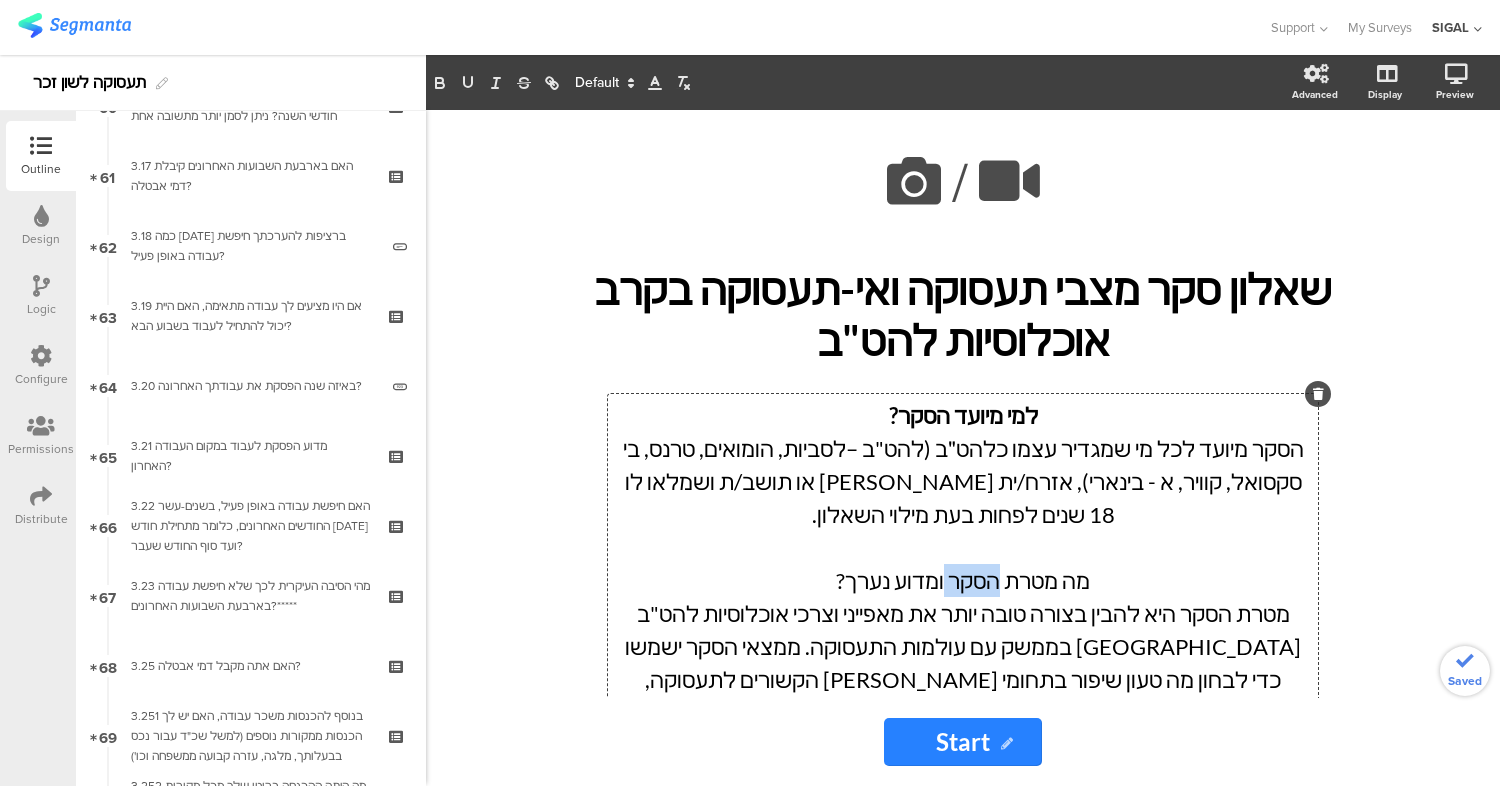 click on "מה מטרת הסקר ומדוע נערך?" 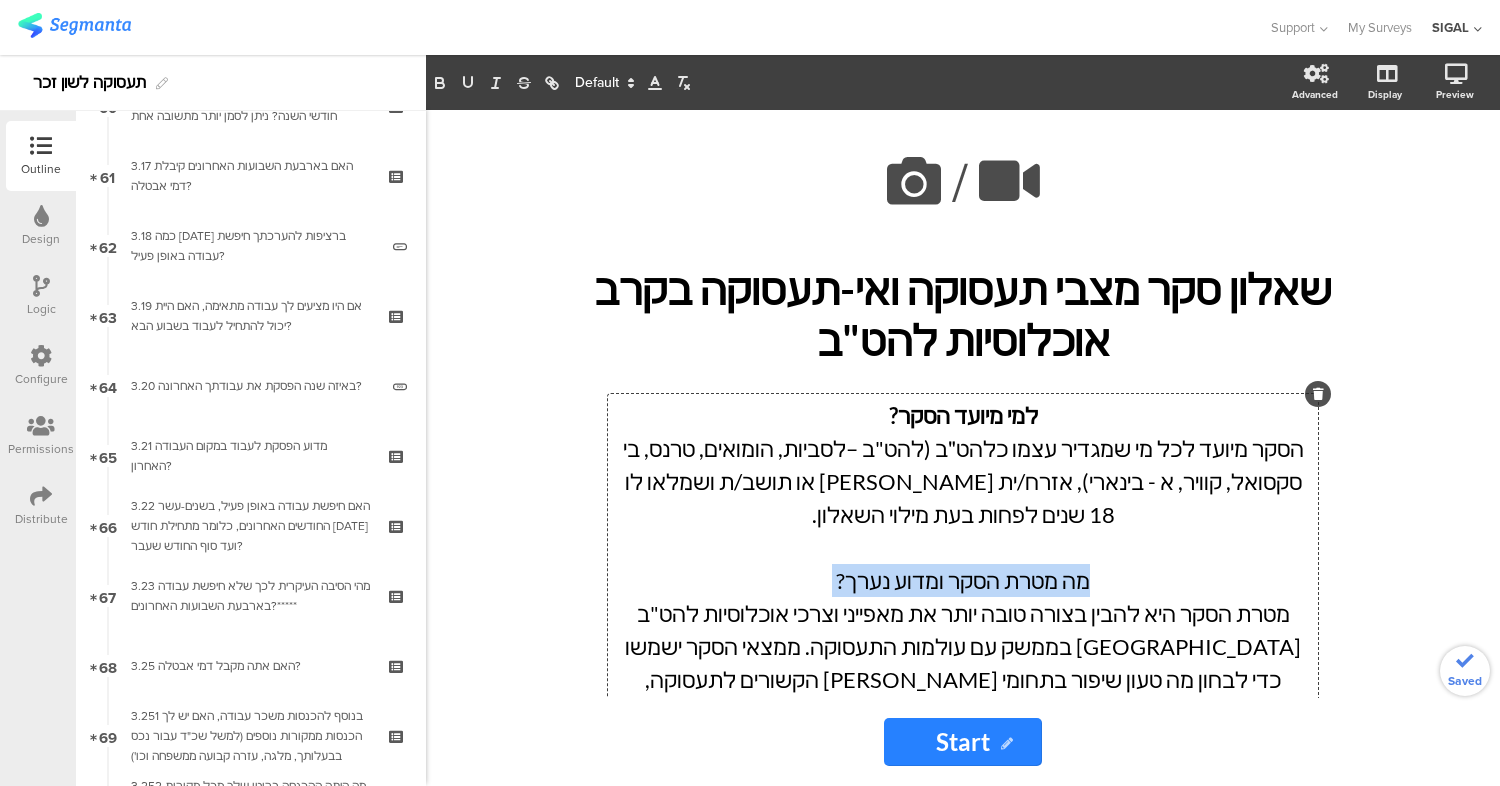 click on "מה מטרת הסקר ומדוע נערך?" 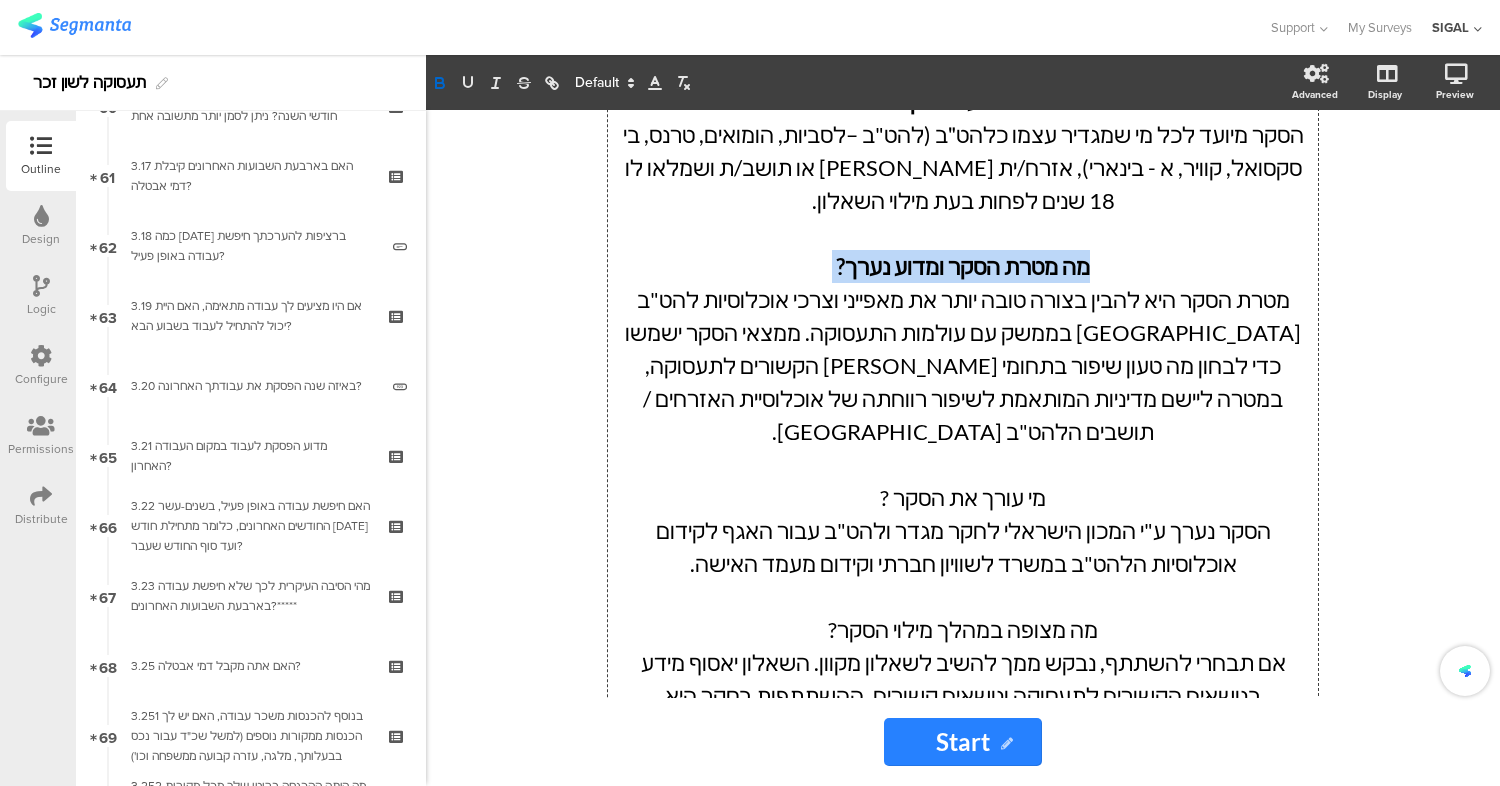 scroll, scrollTop: 350, scrollLeft: 0, axis: vertical 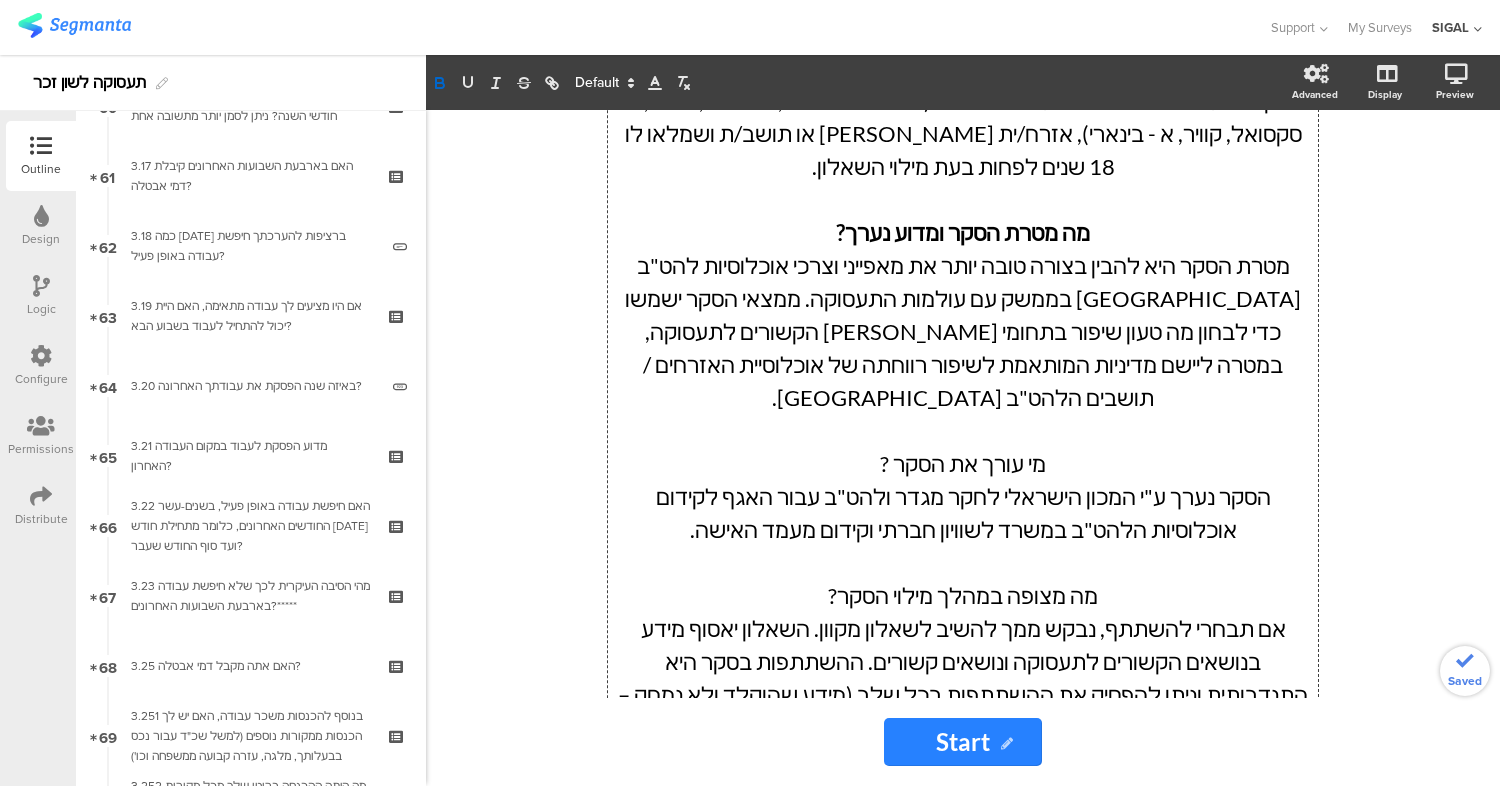 click on "מי עורך את הסקר ?" 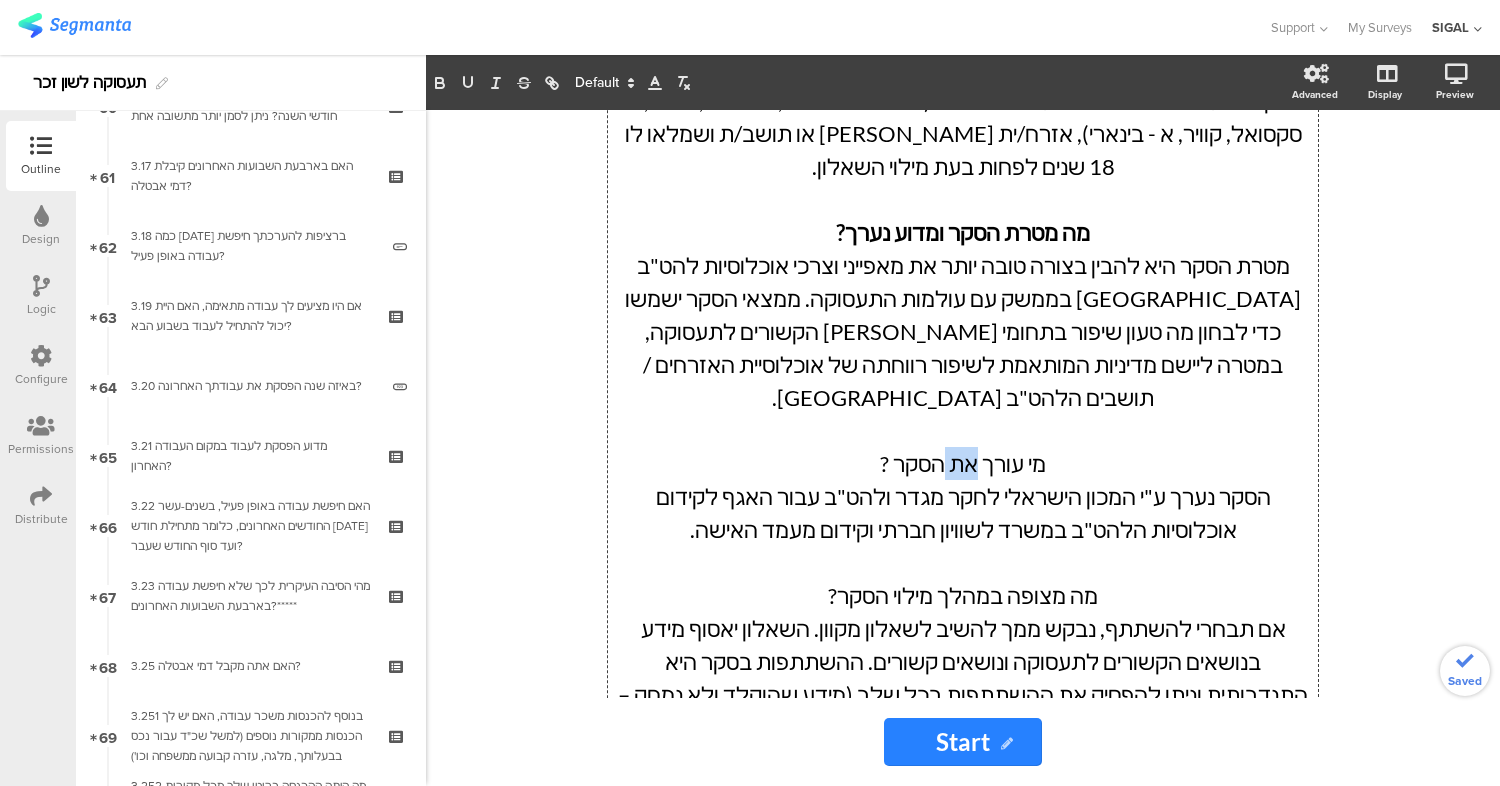 click on "מי עורך את הסקר ?" 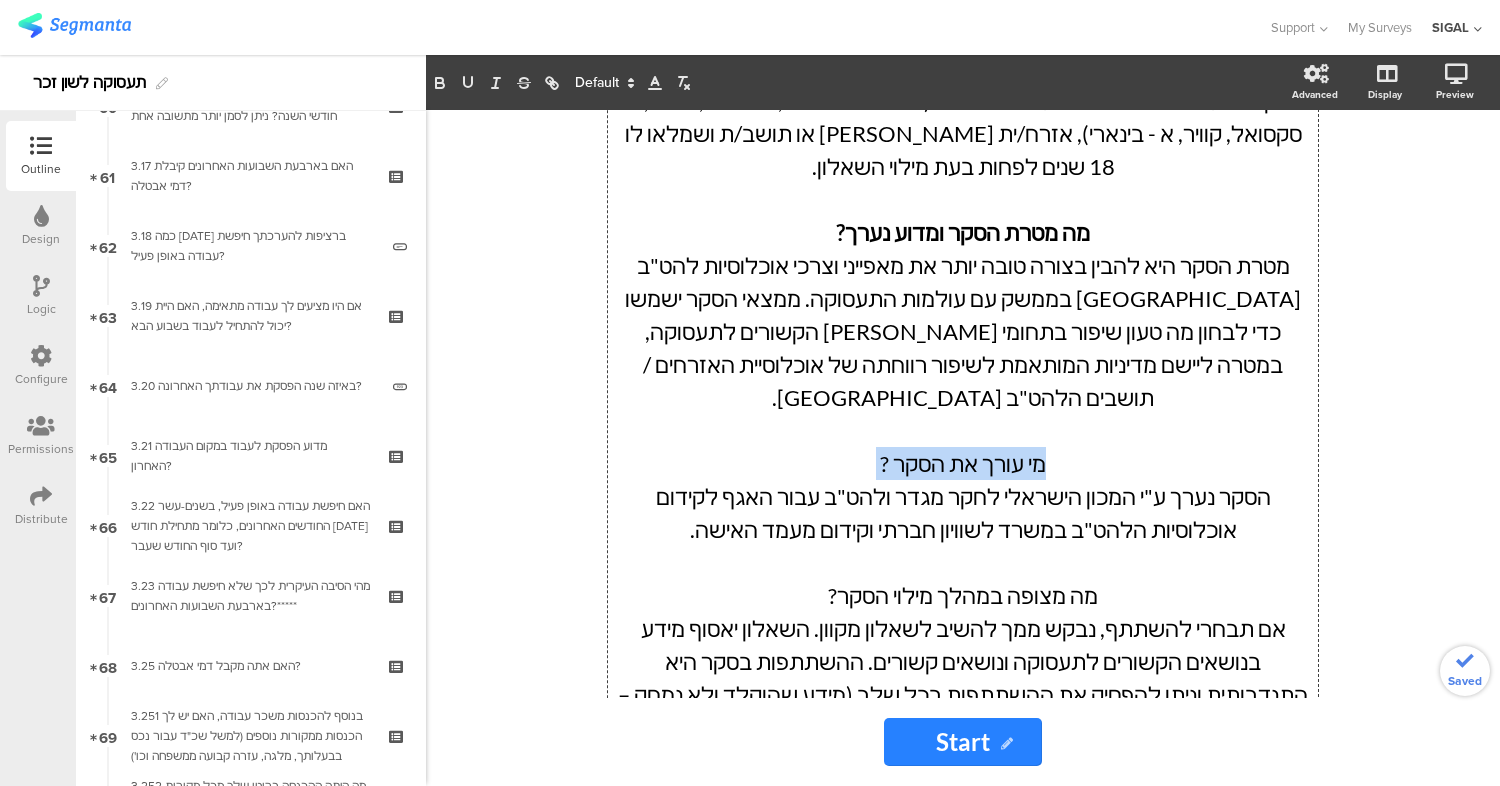 click on "מי עורך את הסקר ?" 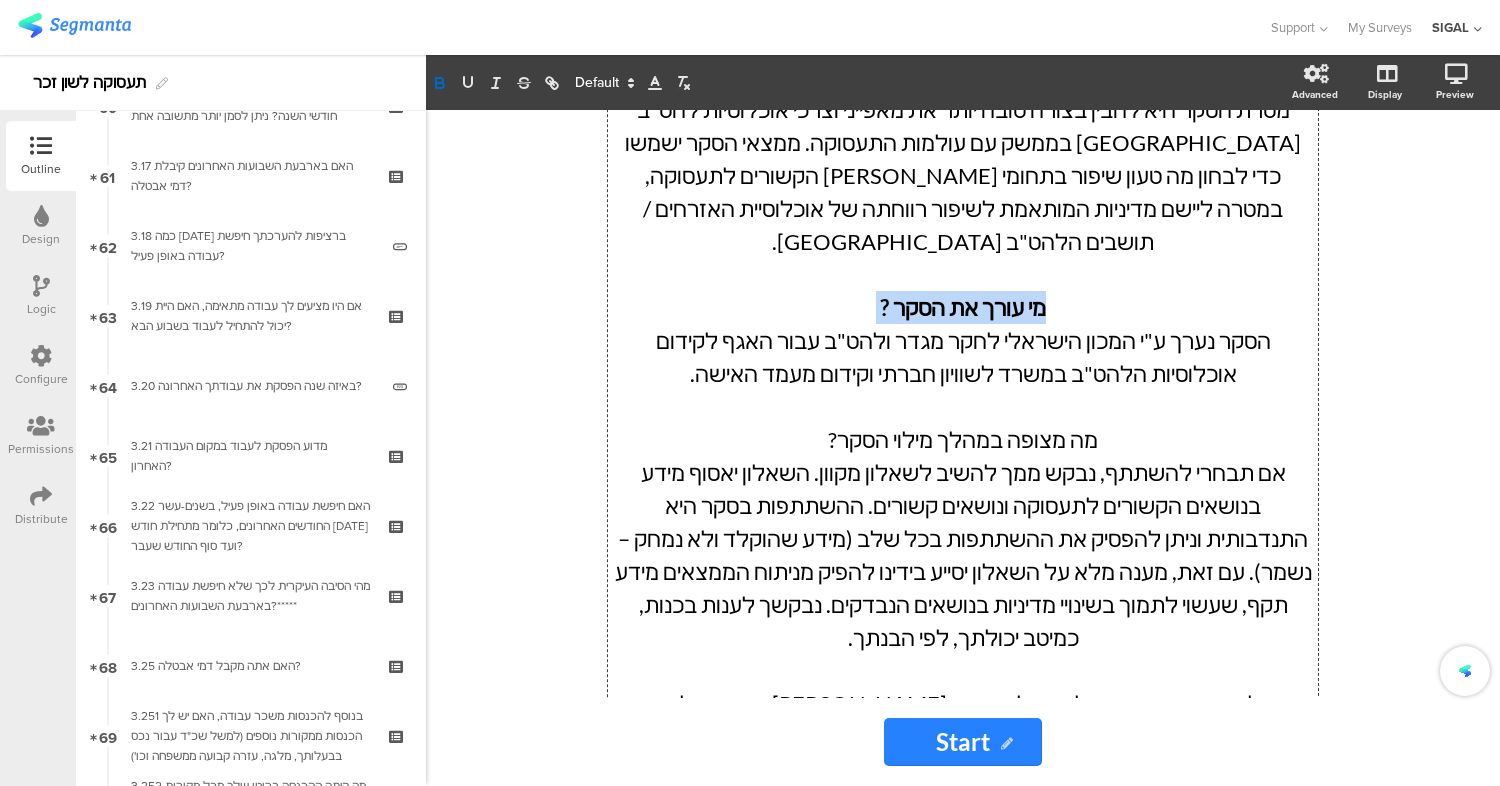 scroll, scrollTop: 508, scrollLeft: 0, axis: vertical 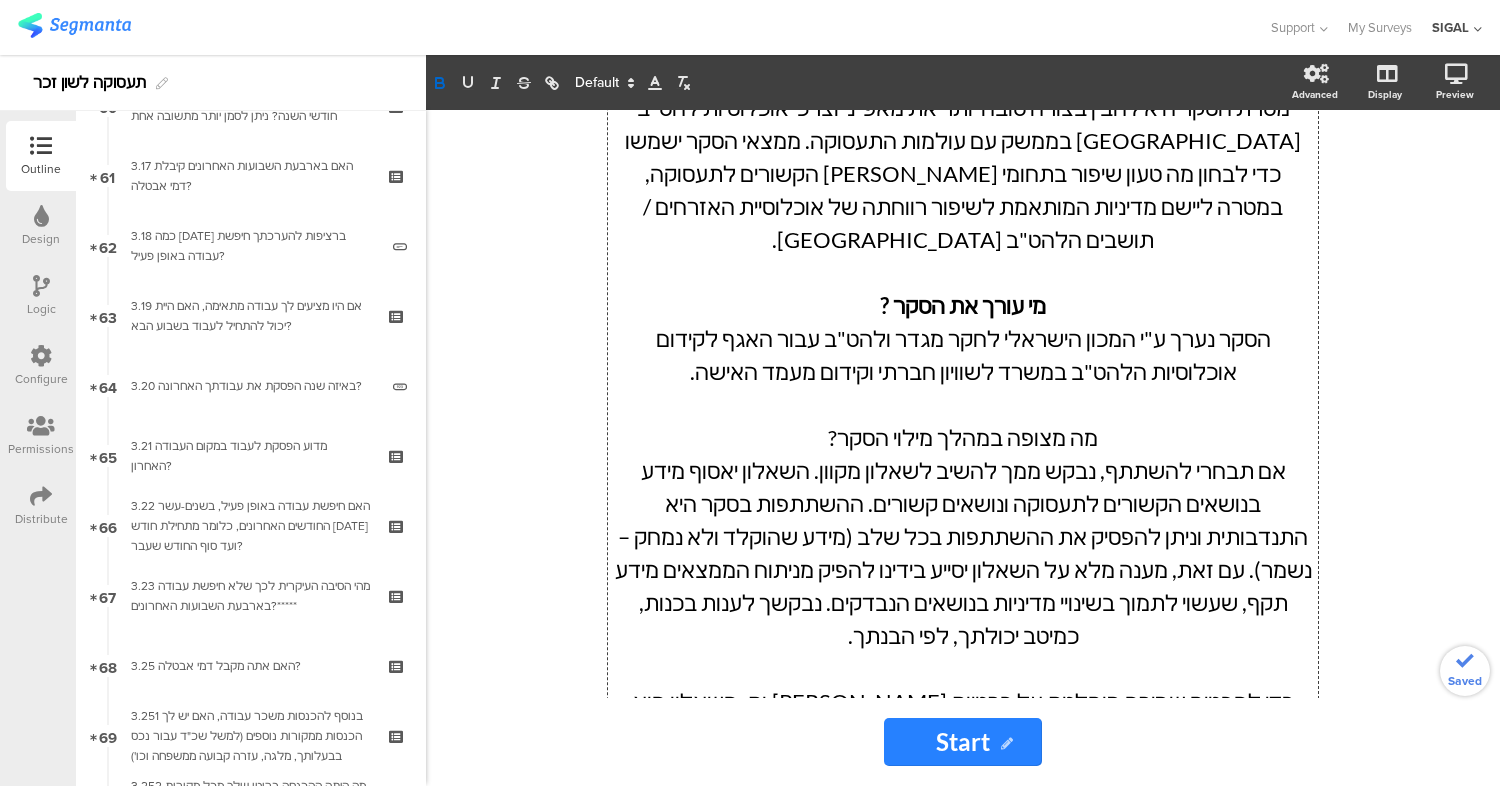 click on "מה מצופה במהלך מילוי הסקר?" 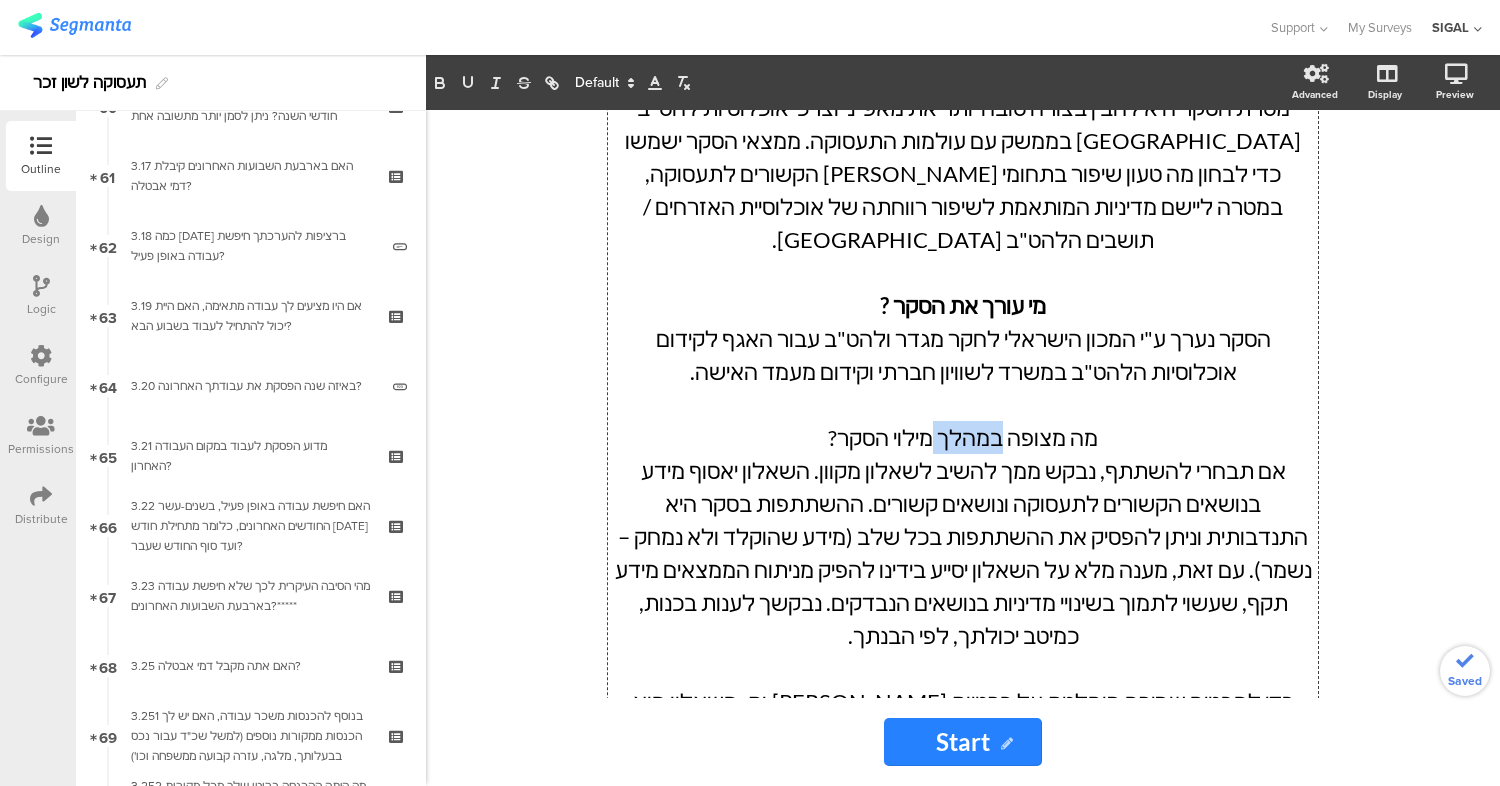 click on "מה מצופה במהלך מילוי הסקר?" 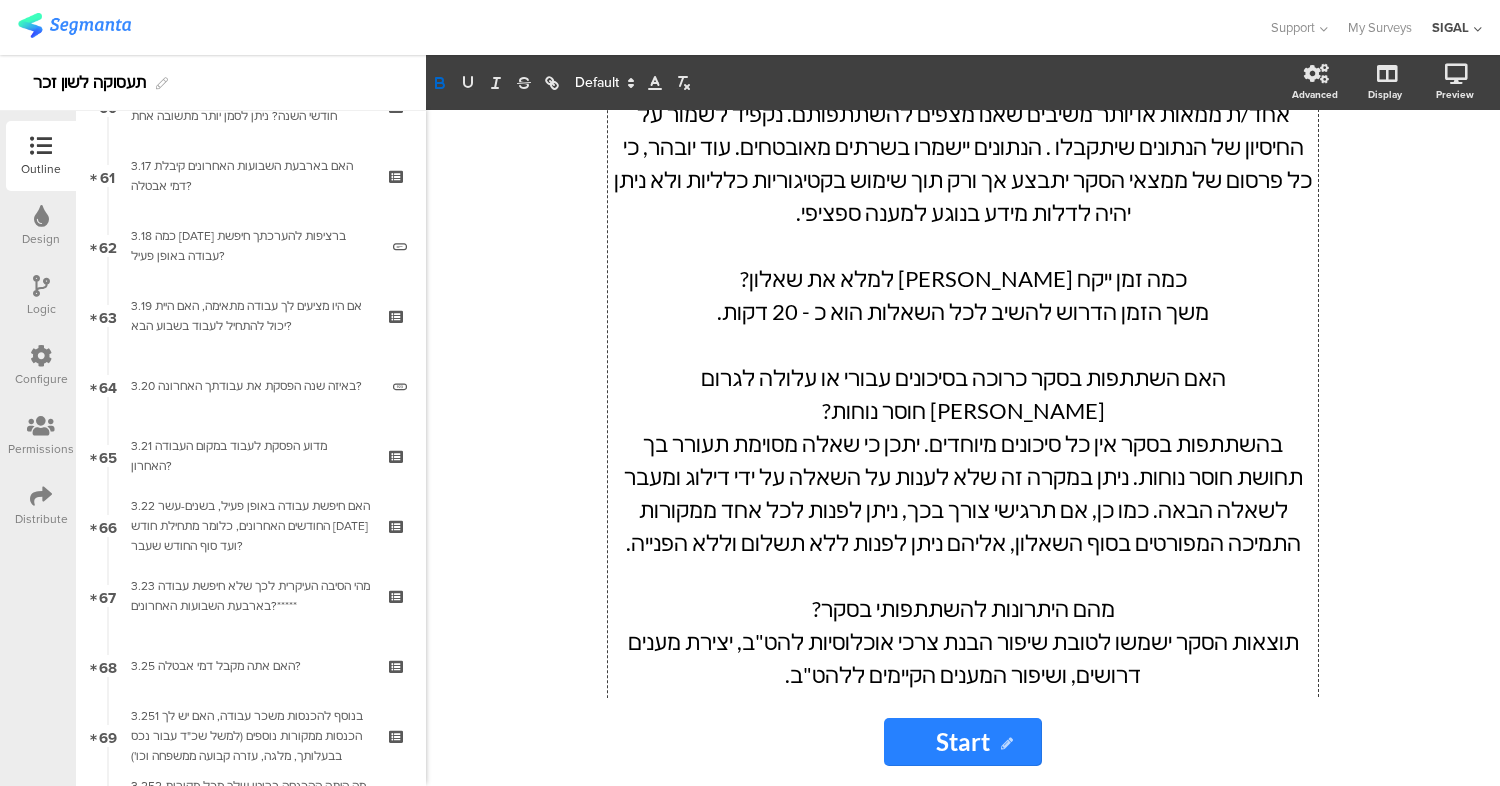 scroll, scrollTop: 1197, scrollLeft: 0, axis: vertical 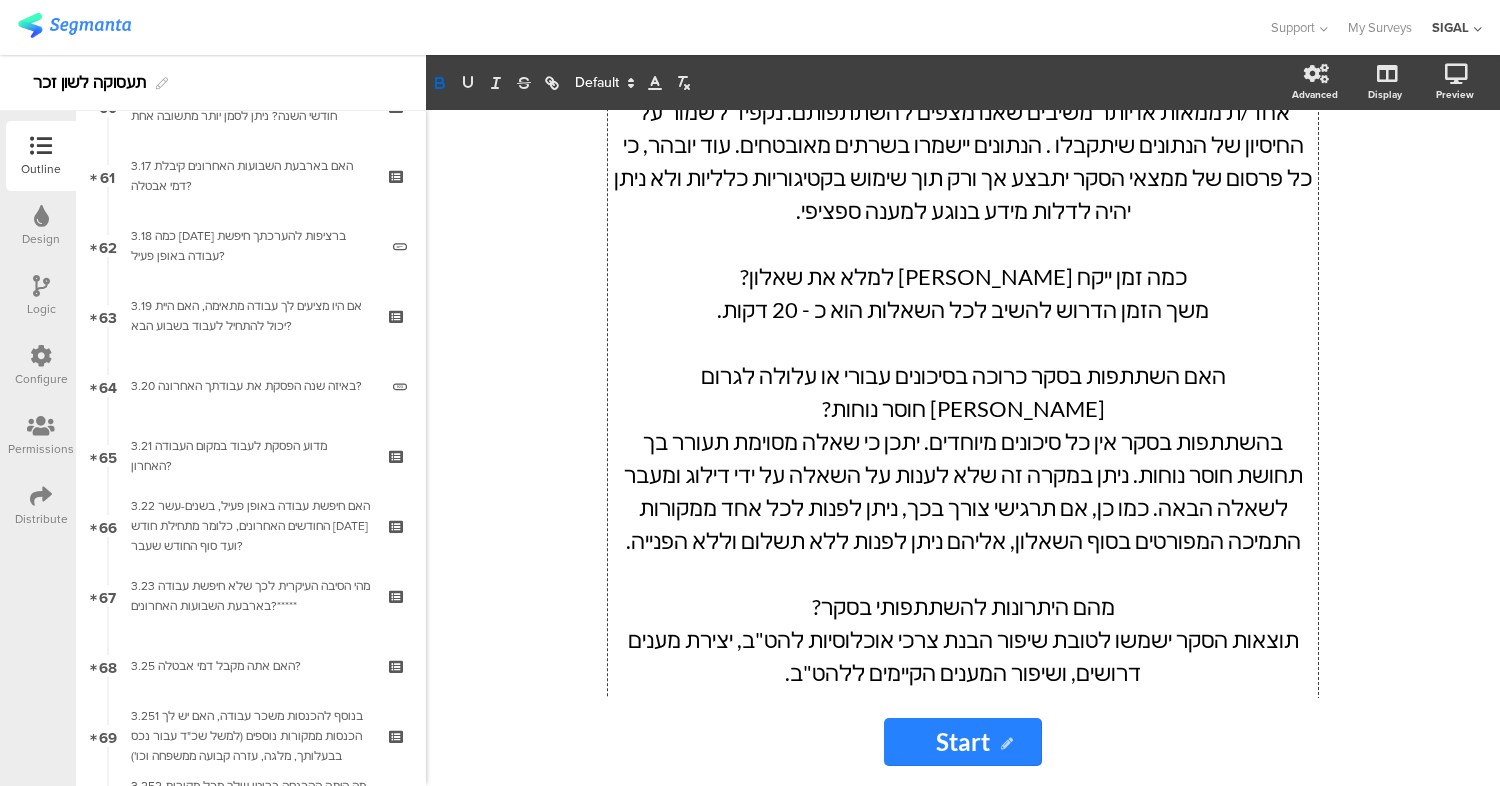 click on "מהם היתרונות להשתתפותי בסקר?" 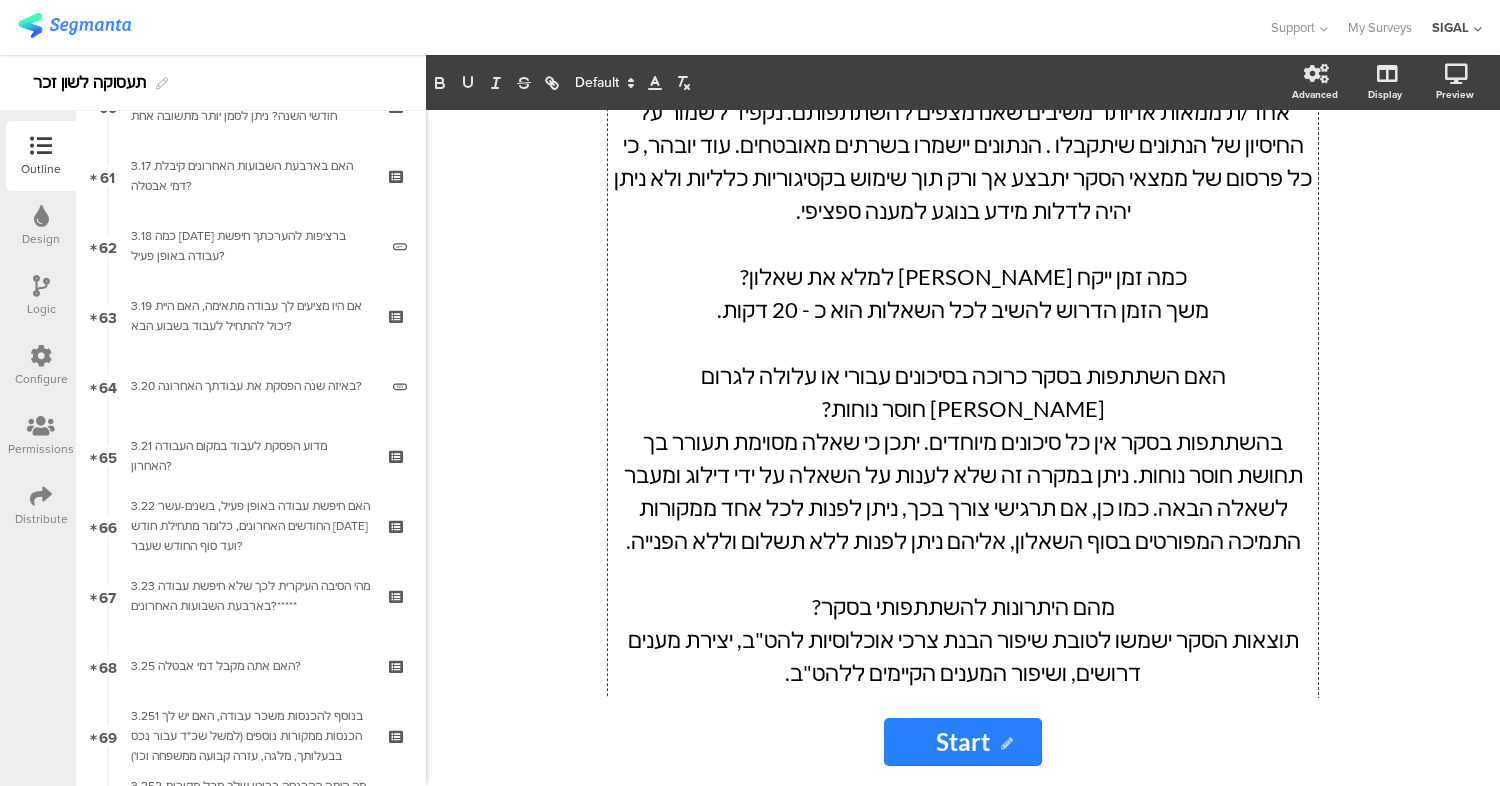 click on "מהם היתרונות להשתתפותי בסקר?" 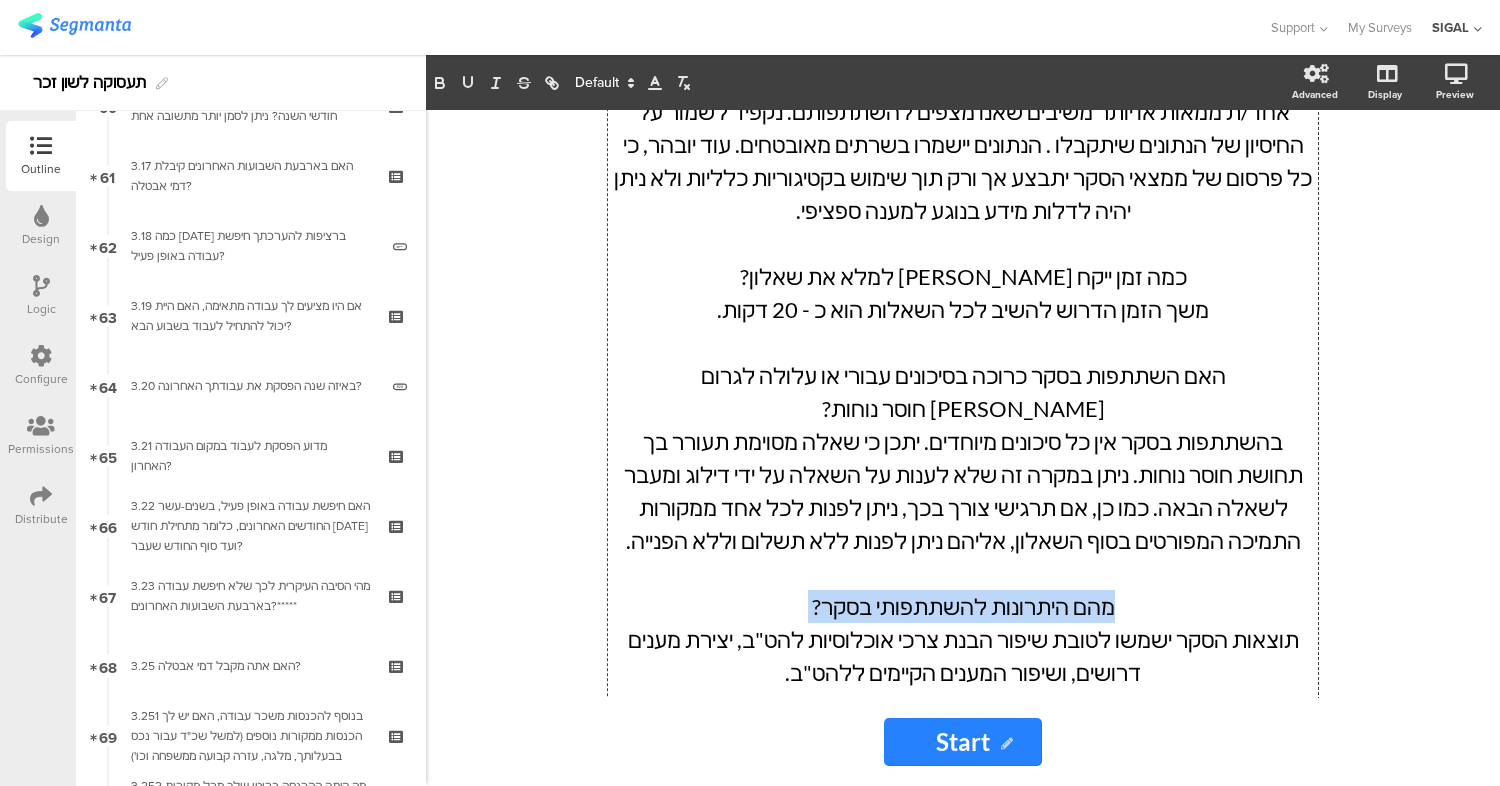 click on "מהם היתרונות להשתתפותי בסקר?" 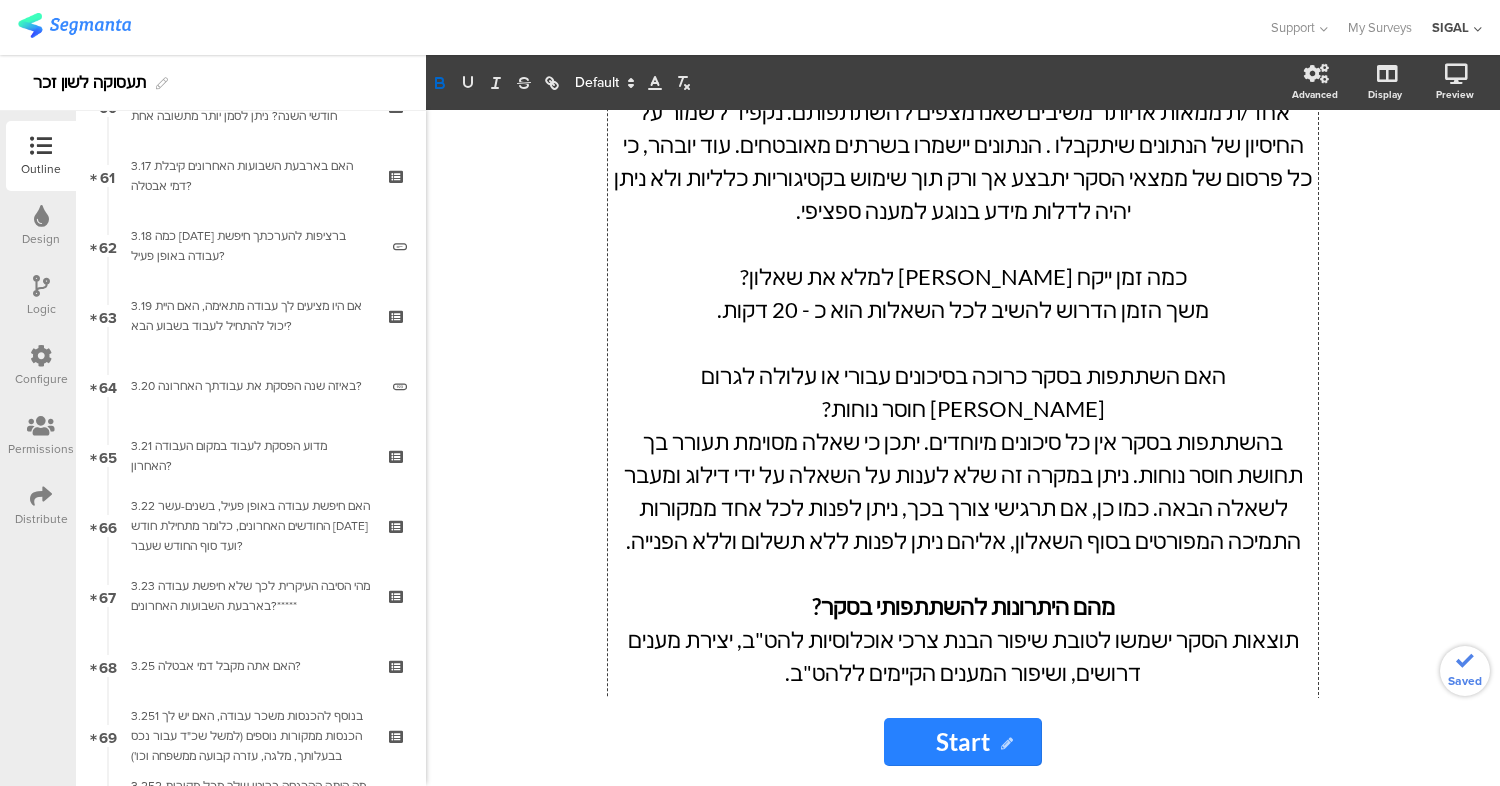 click on "כמה זמן ייקח [PERSON_NAME] למלא את שאלון?" 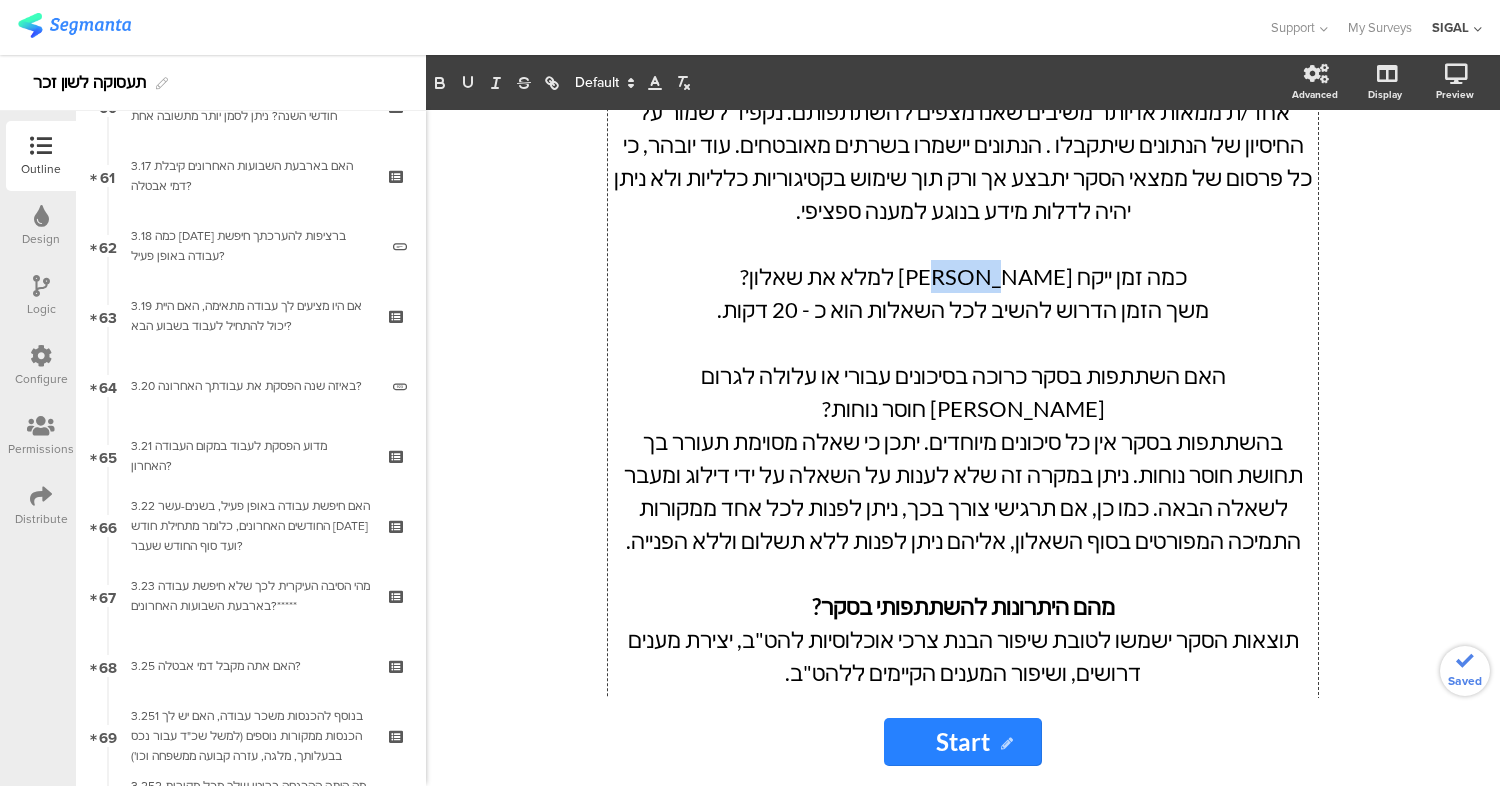 click on "כמה זמן ייקח [PERSON_NAME] למלא את שאלון?" 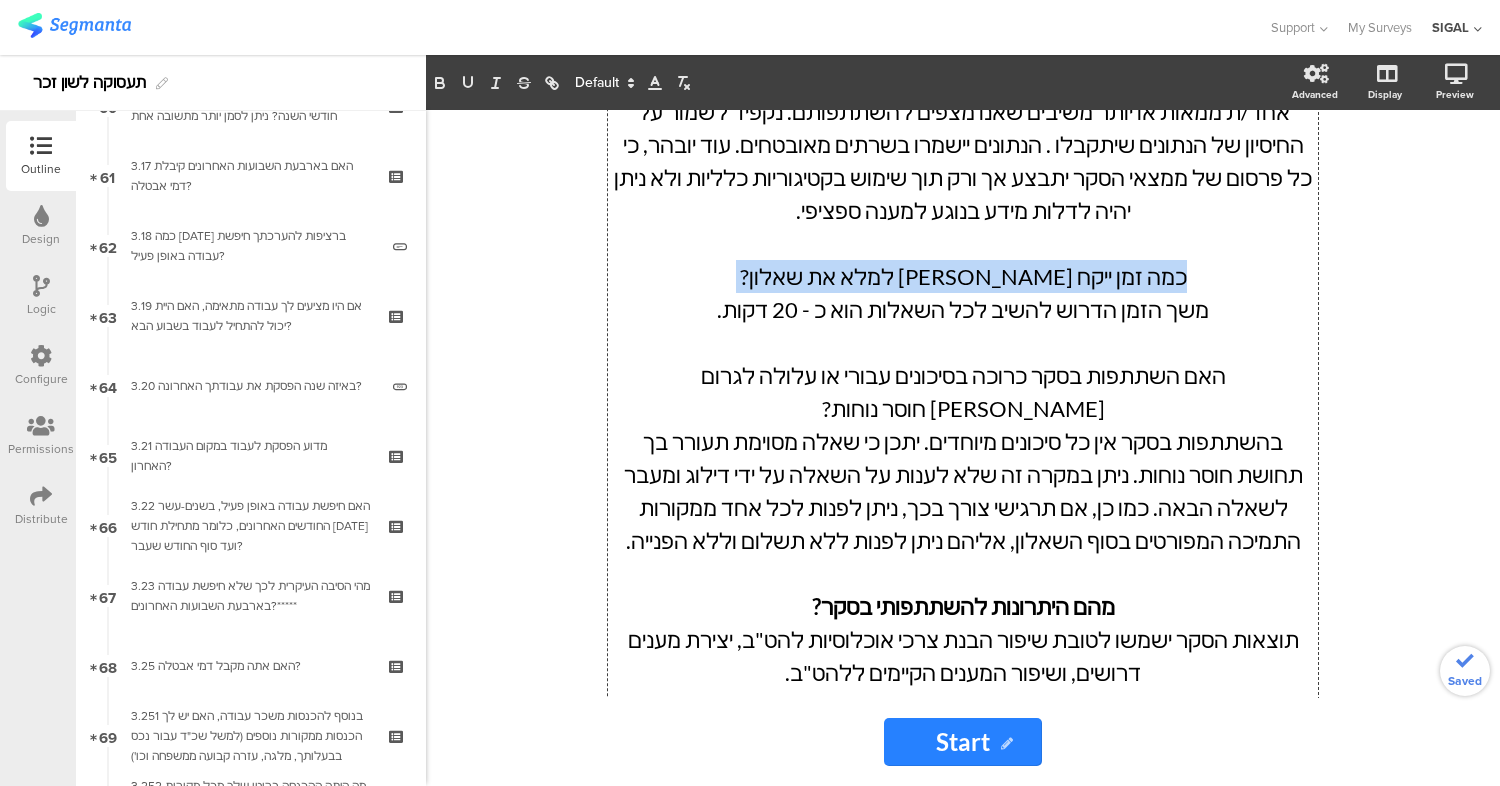 click on "כמה זמן ייקח [PERSON_NAME] למלא את שאלון?" 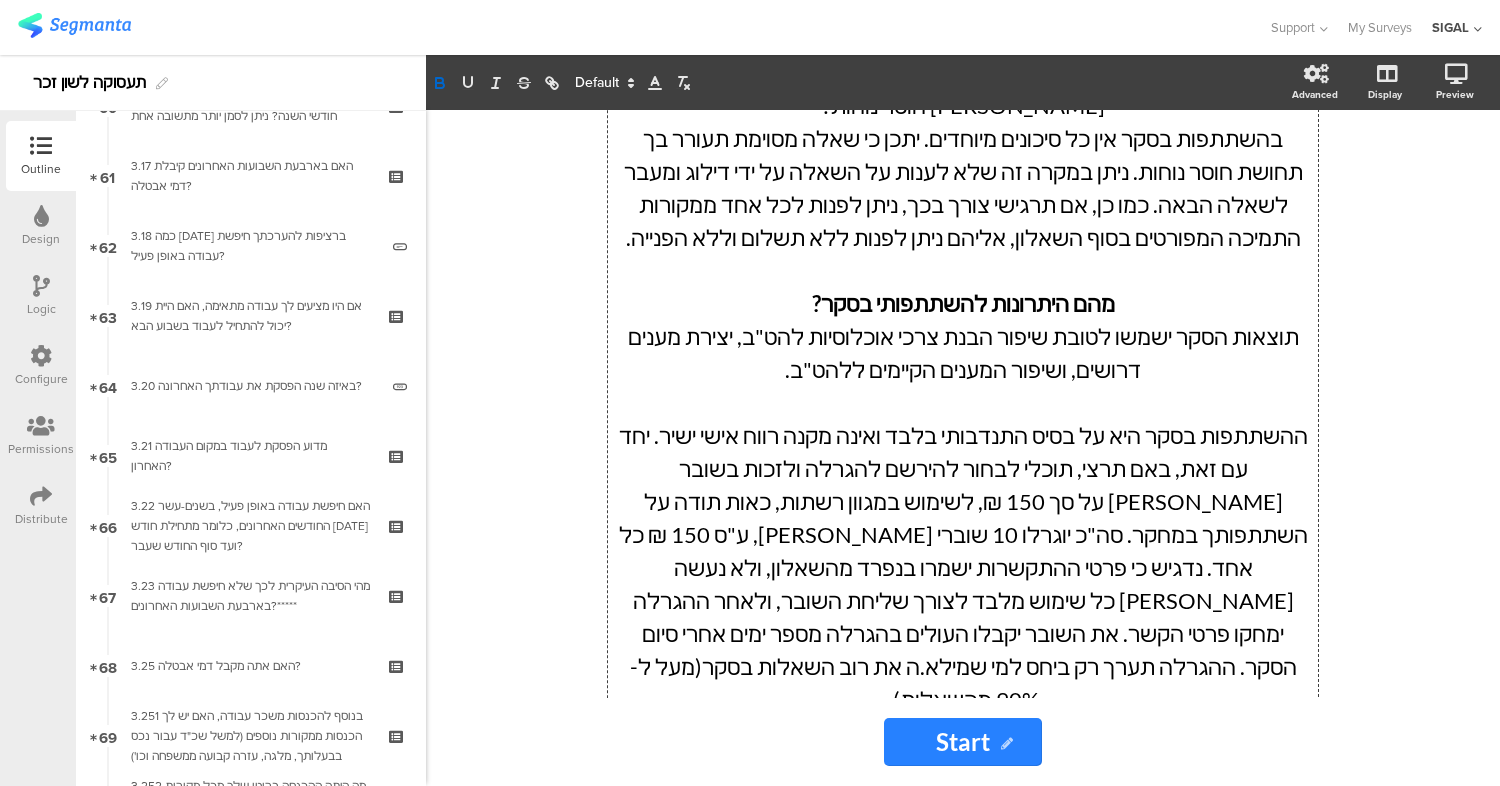 scroll, scrollTop: 1503, scrollLeft: 0, axis: vertical 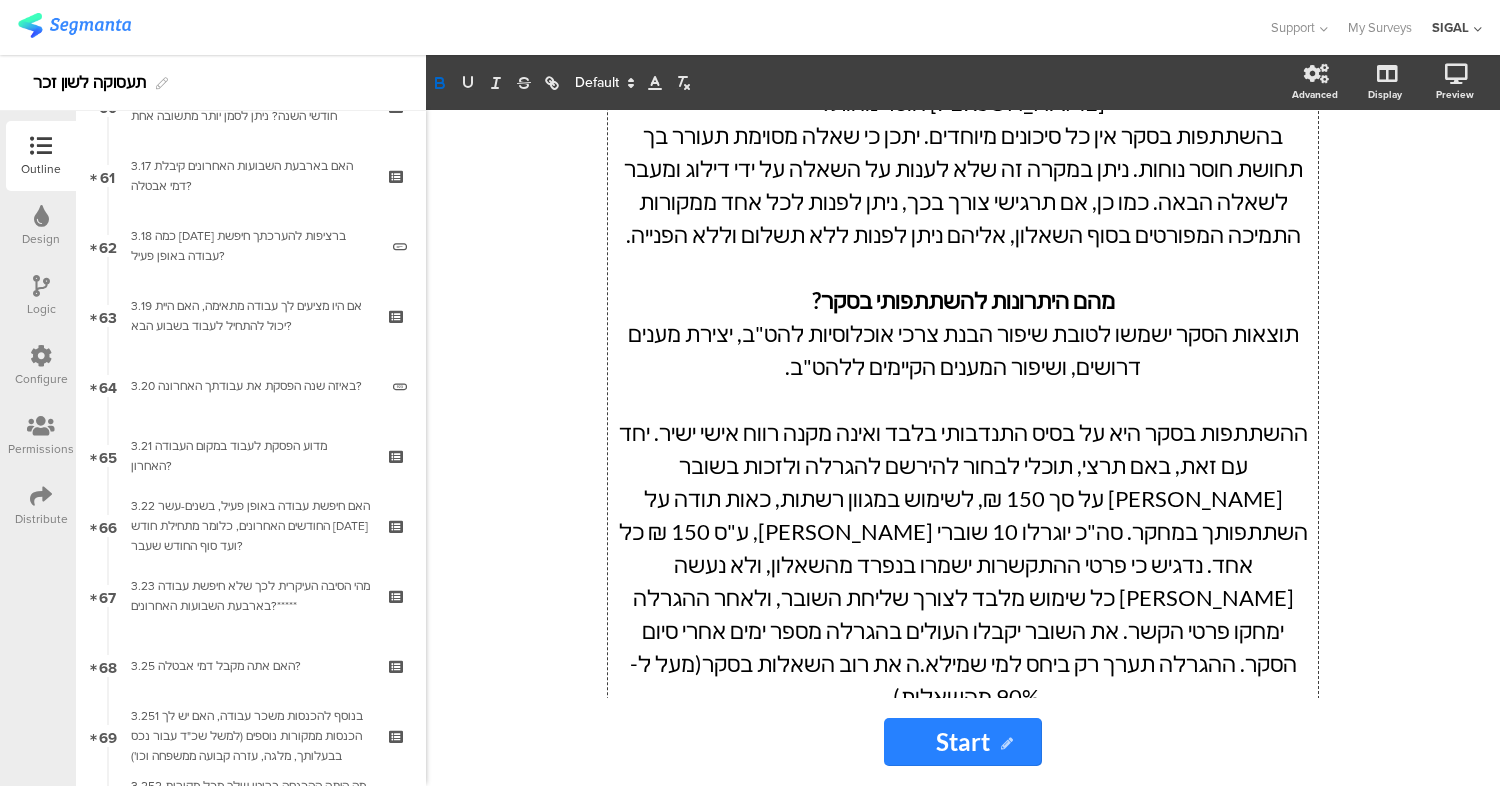 click on "בשאלות נוספות בנושא הסקר ניתן לפנות ל" 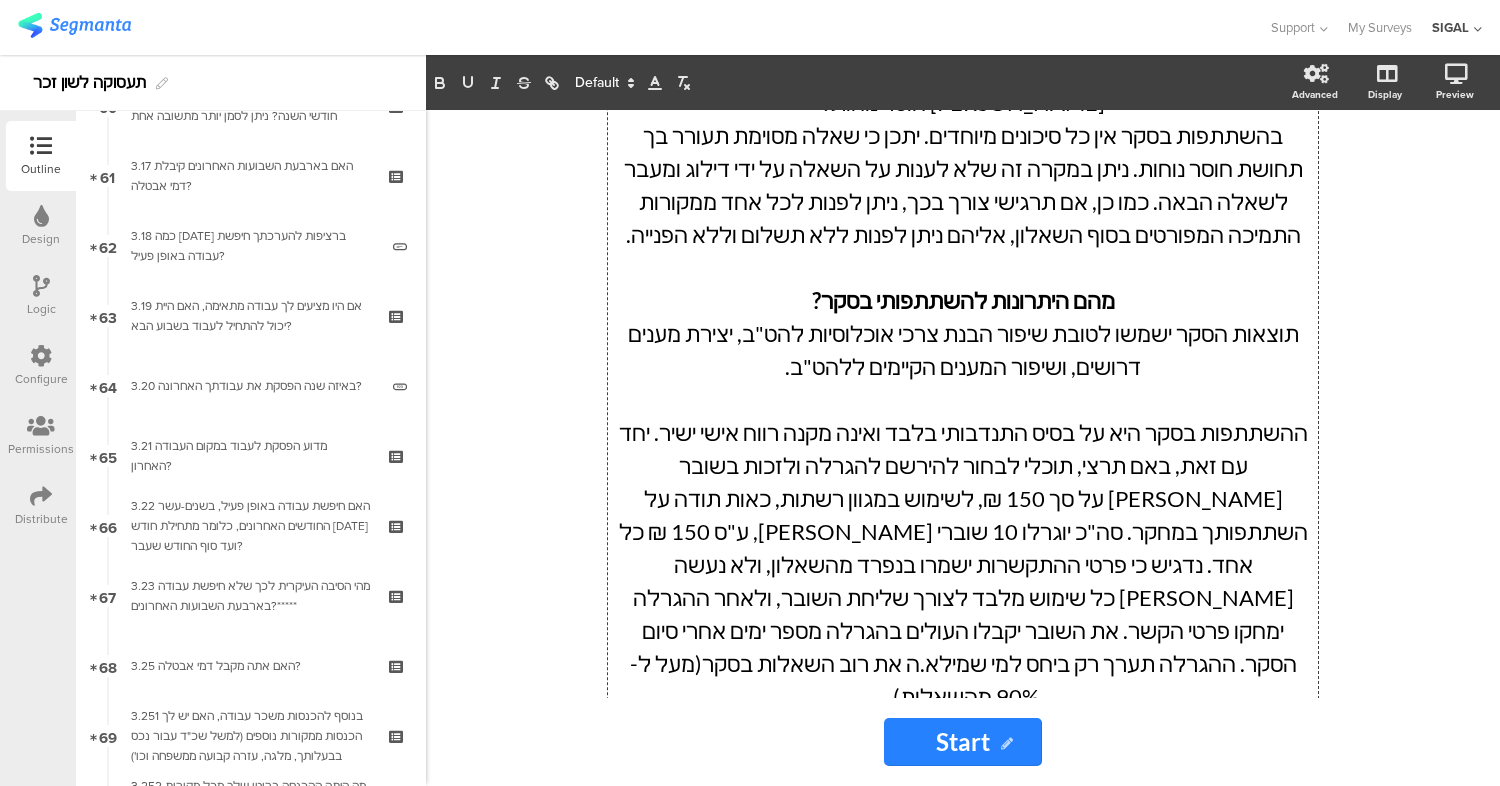 click on "בשאלות נוספות בנושא הסקר ניתן לפנות ל" 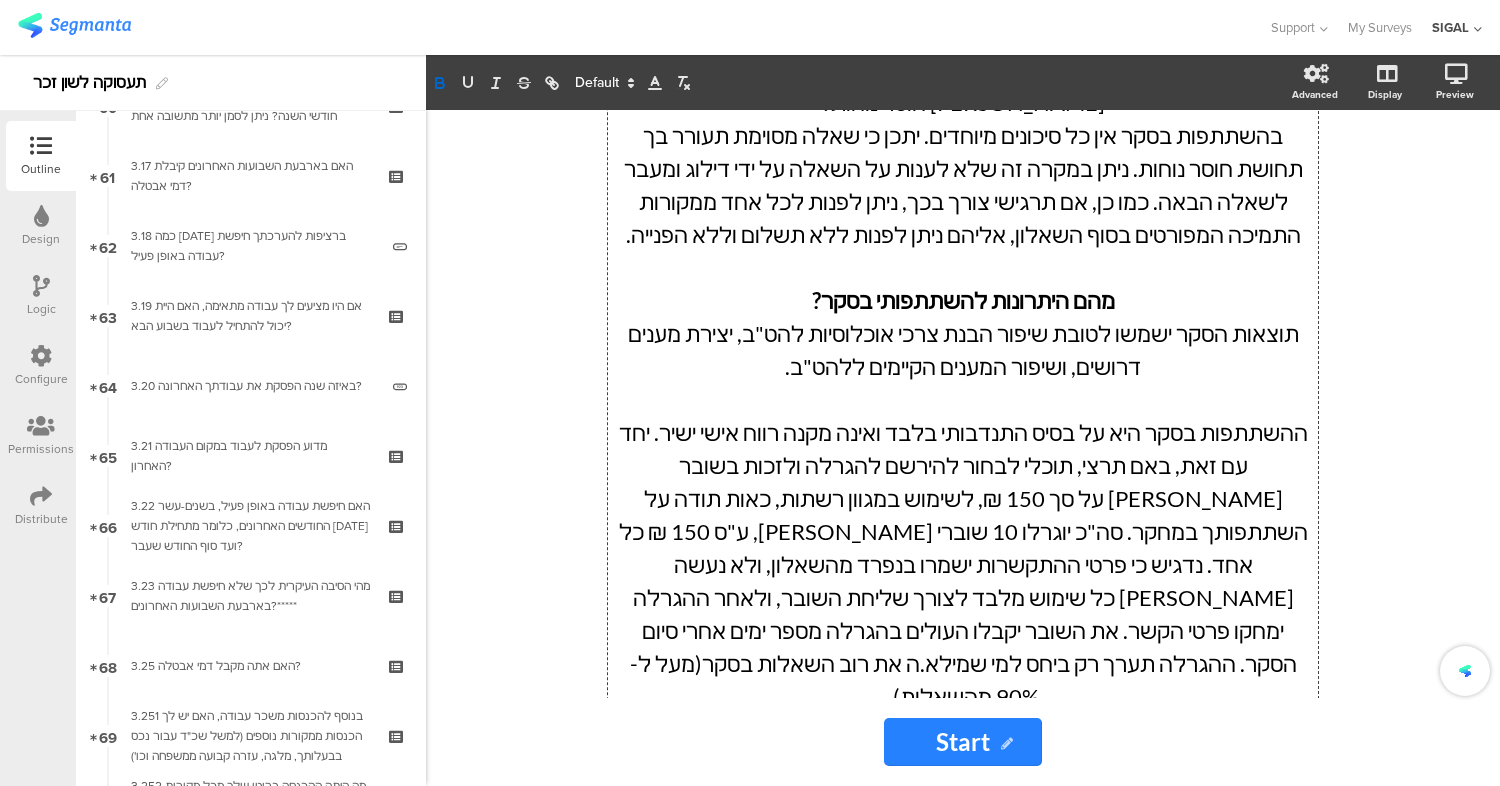 click on "בשאלות נוספות בנושא הסקר ניתן לפנות ל" 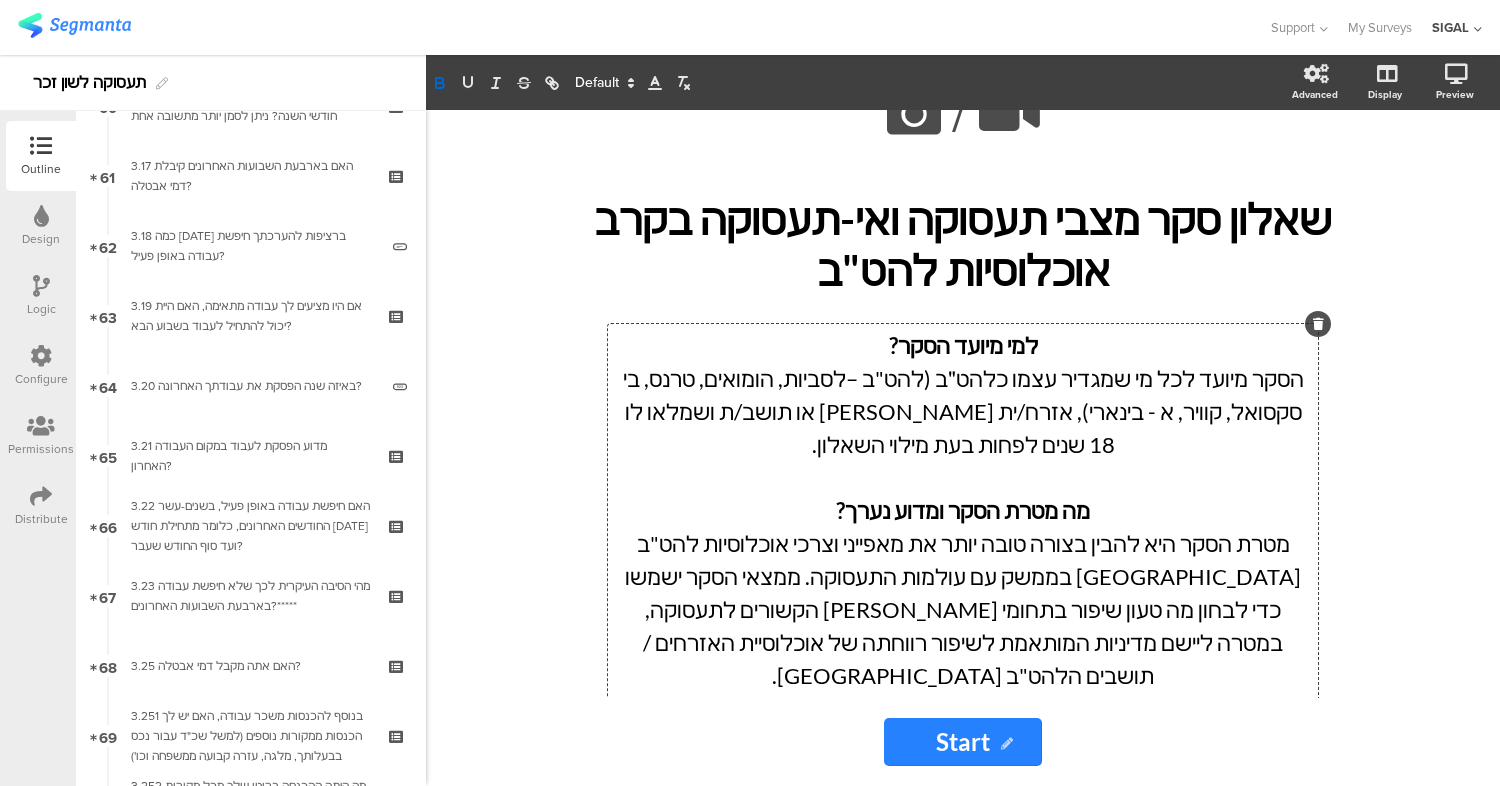 scroll, scrollTop: 0, scrollLeft: 0, axis: both 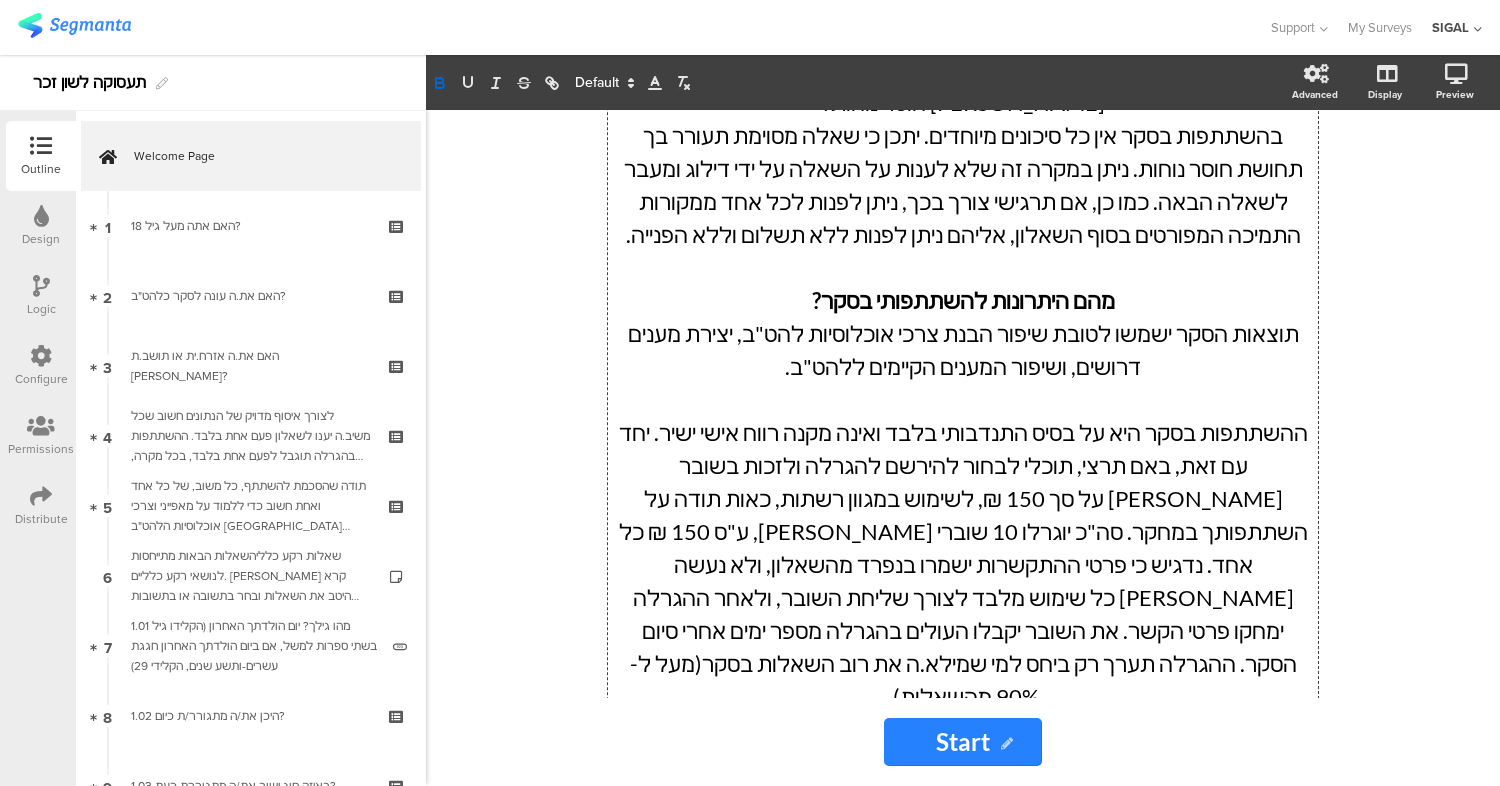 click on "Start" 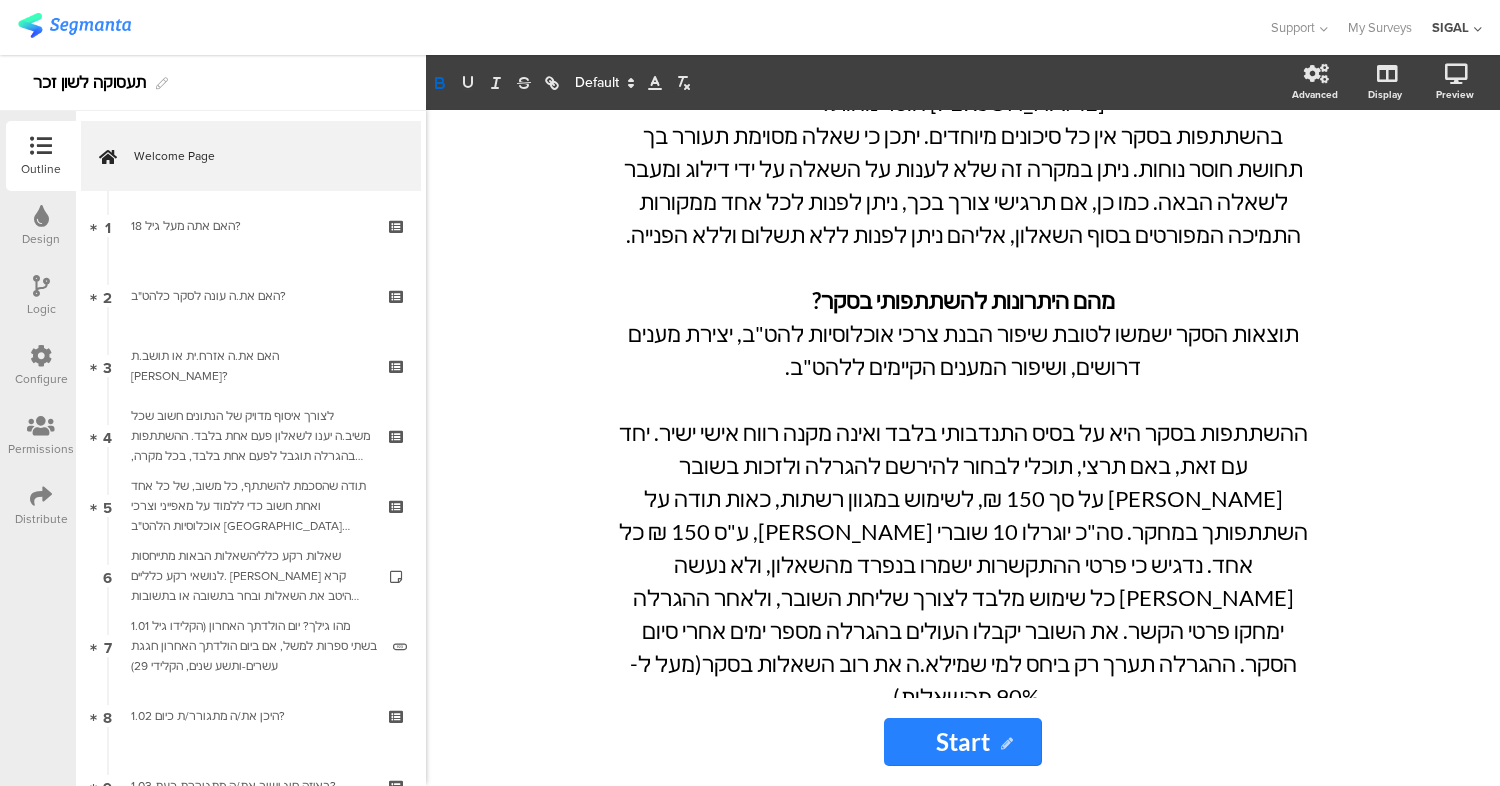 click on "Start" 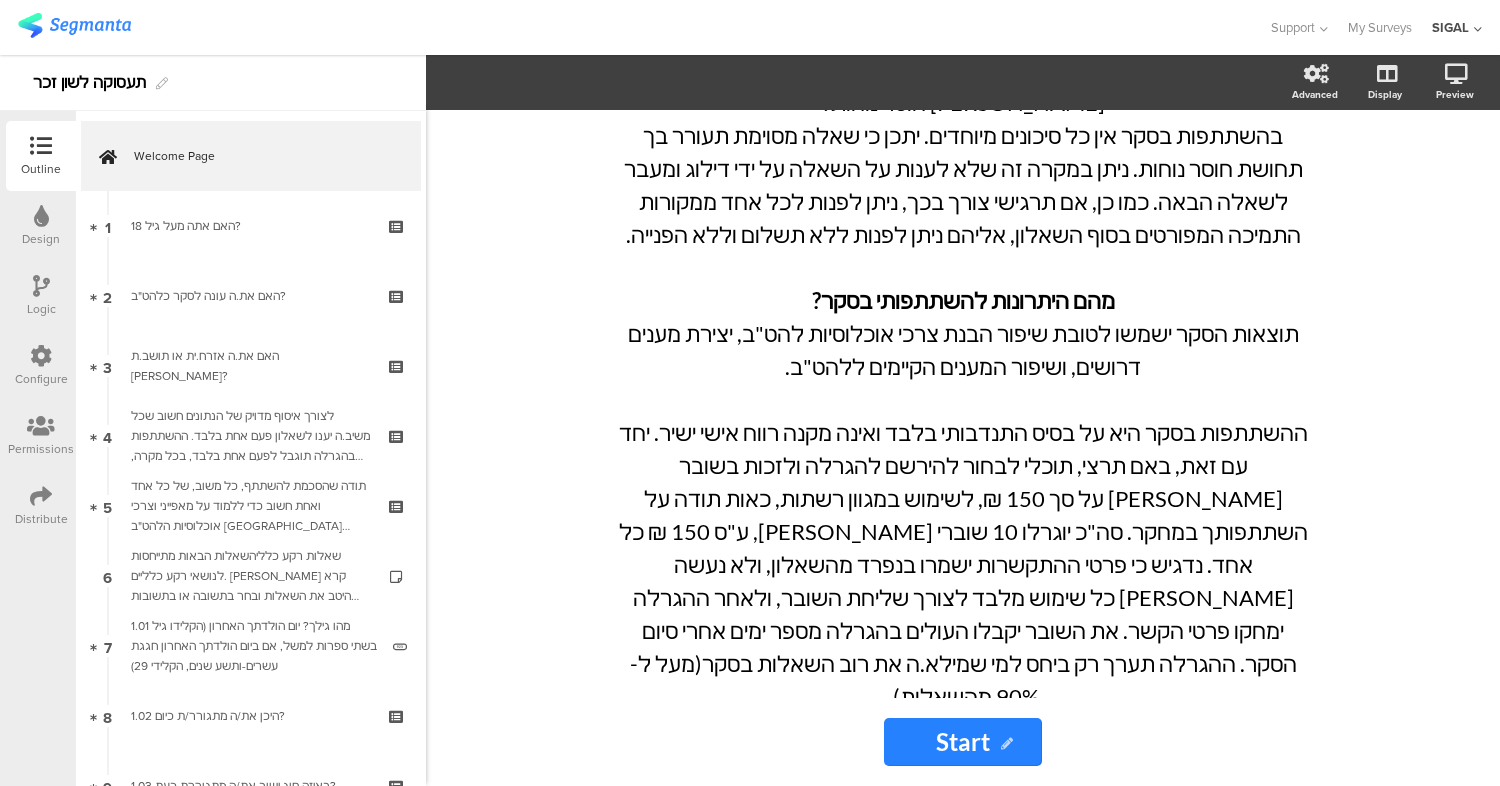 click on "Start" 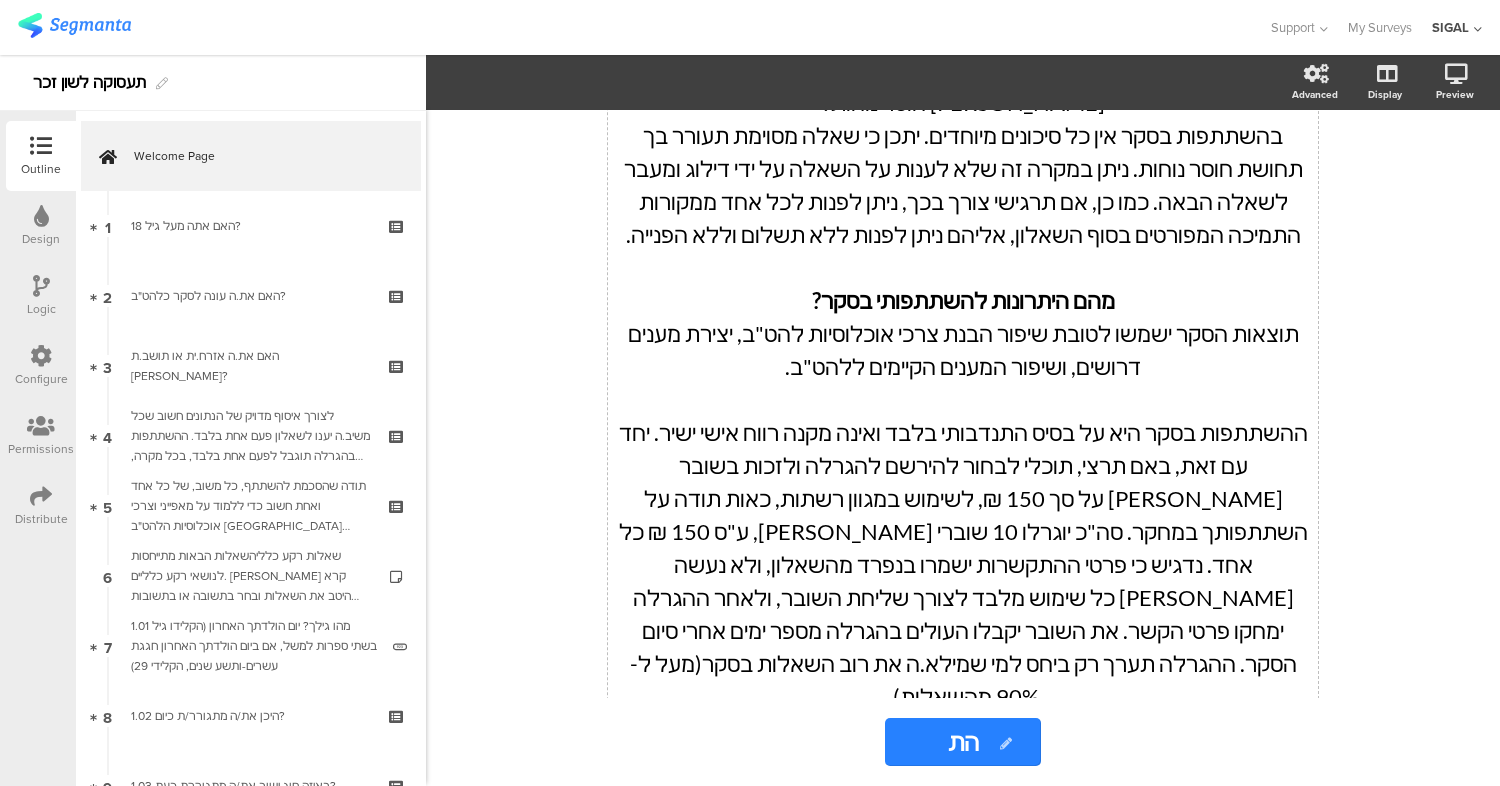 type on "ה" 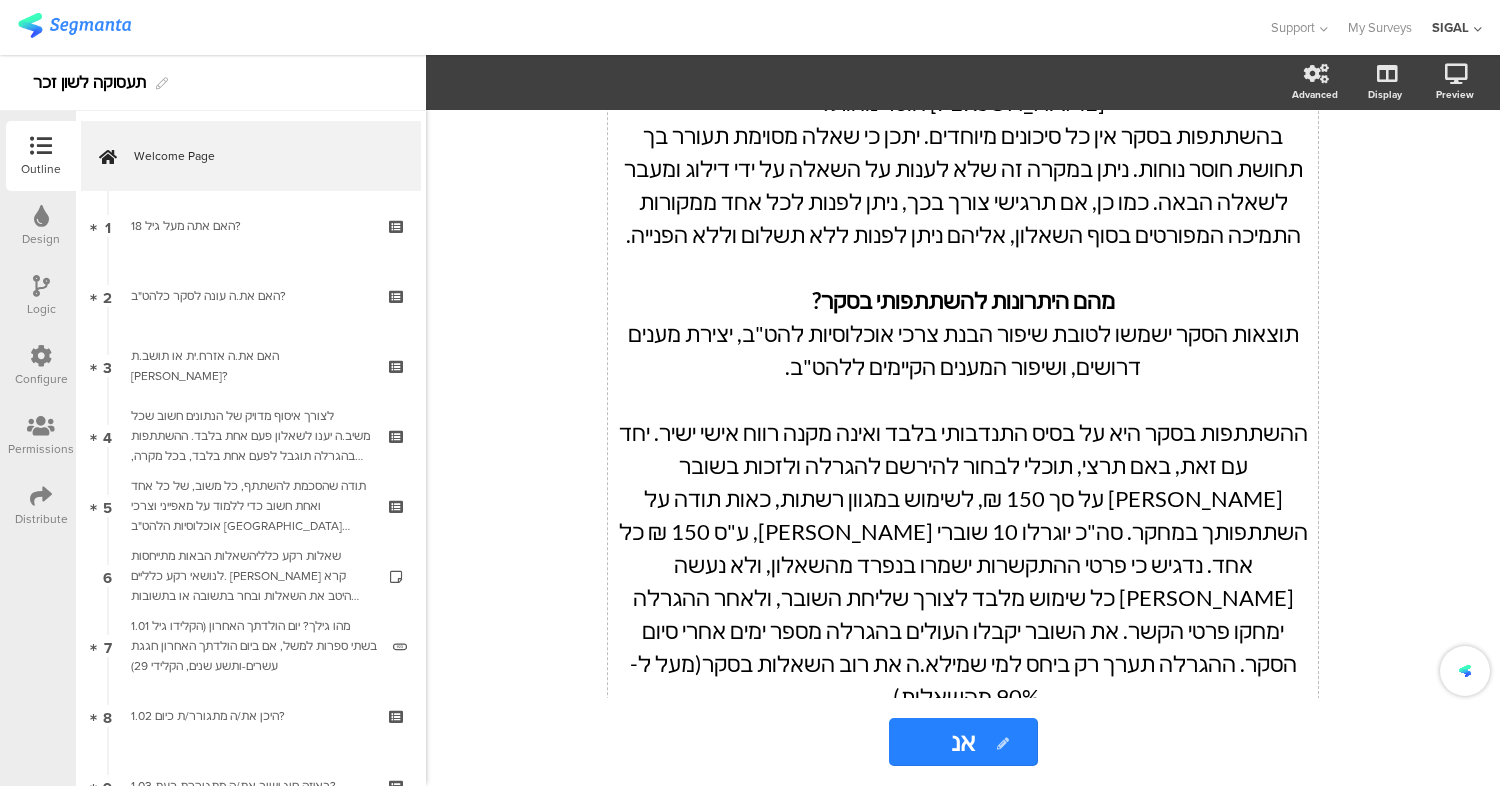 type on "א" 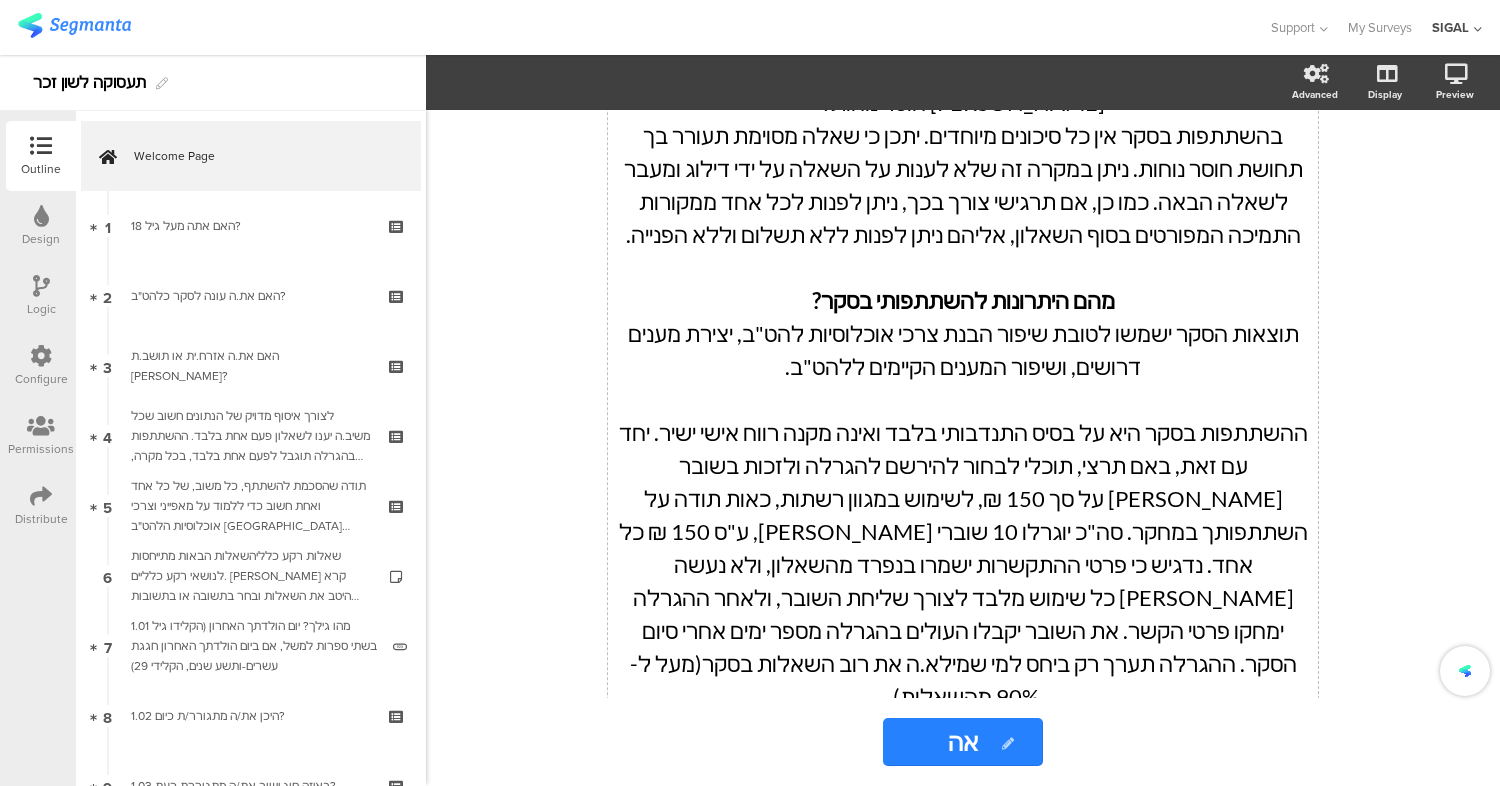 type on "א" 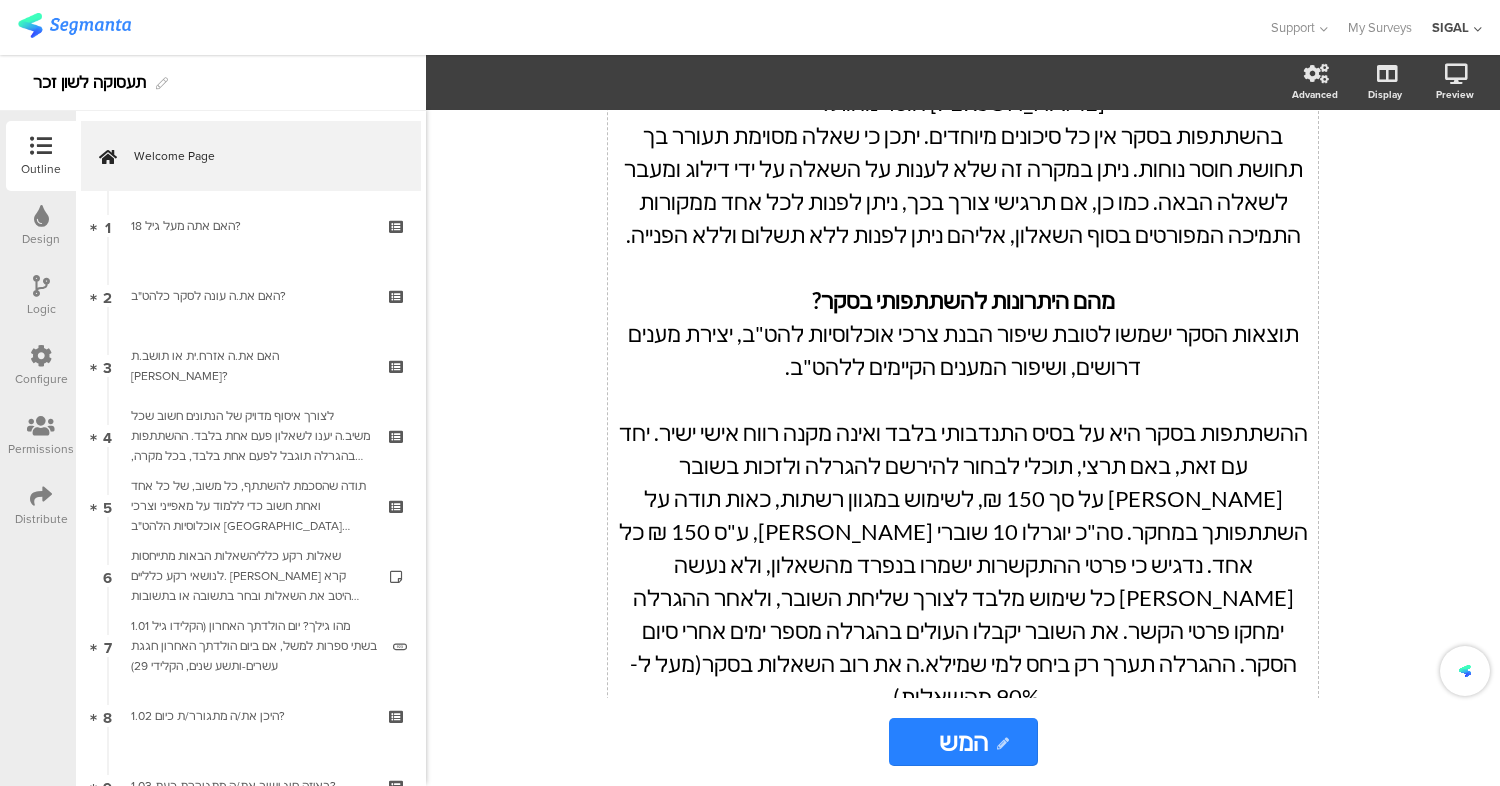type on "המשך" 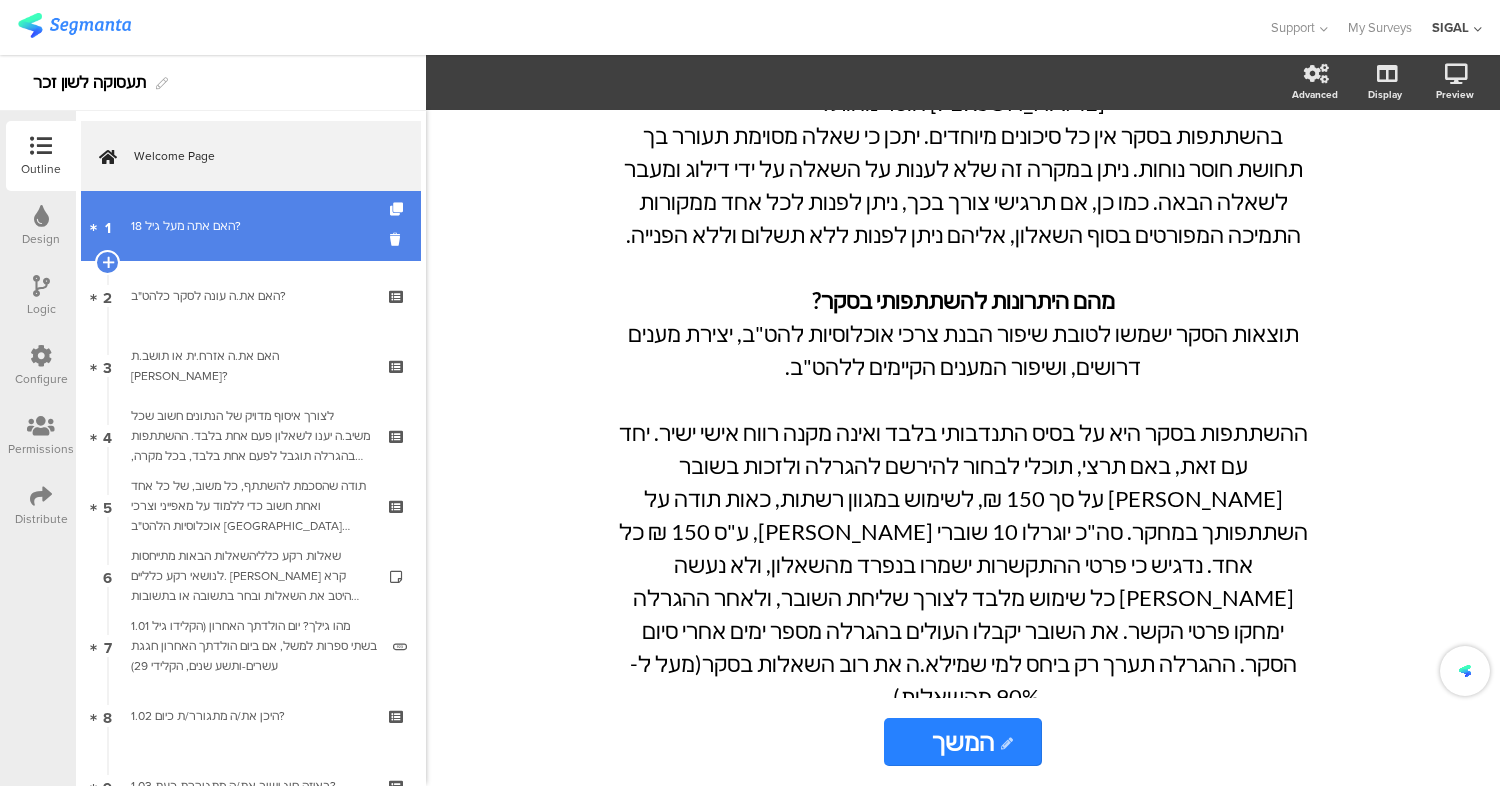 click on "האם אתה מעל גיל 18?" at bounding box center (250, 226) 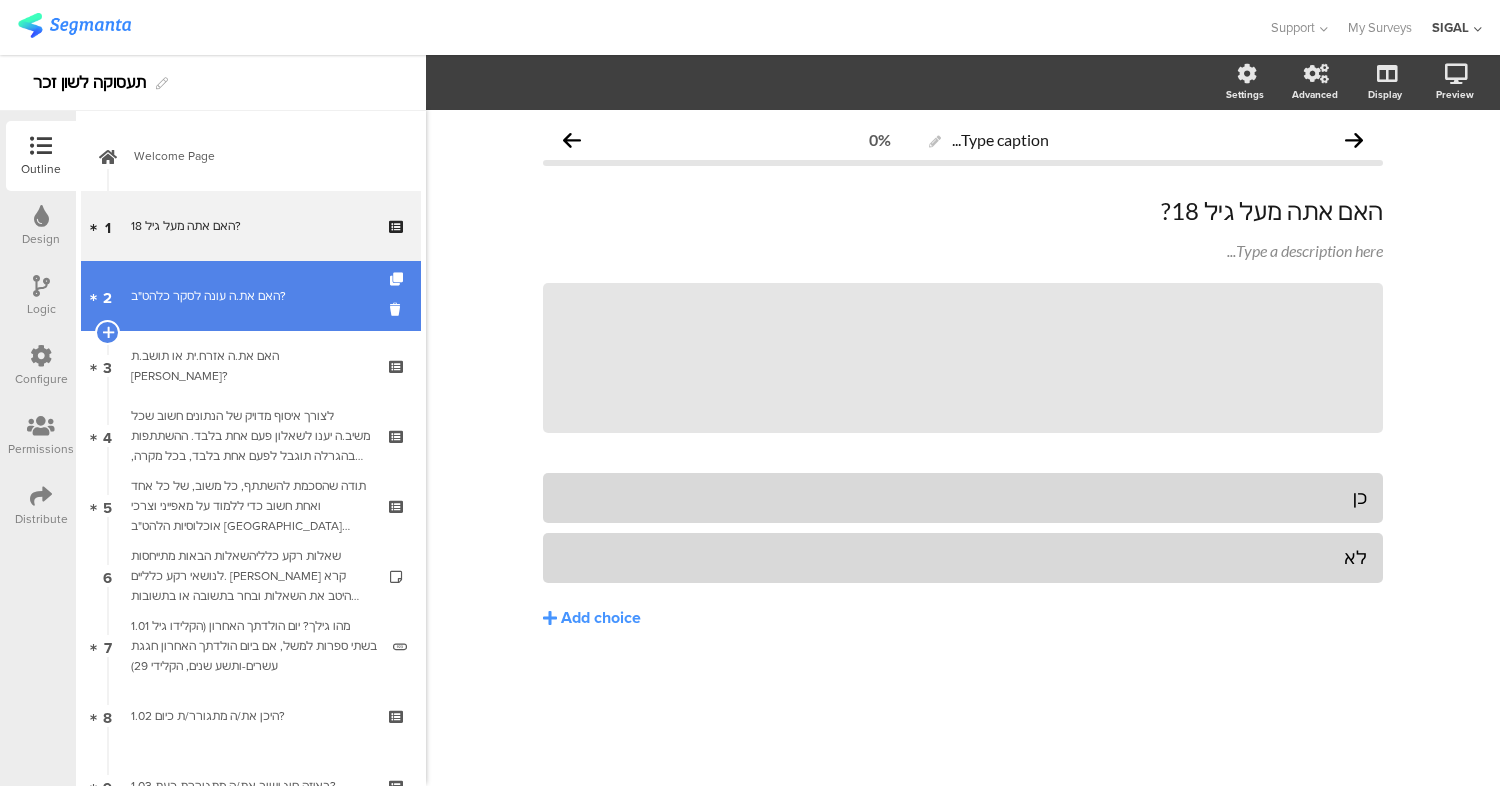 click on "האם את.ה עונה לסקר כלהט"ב?" at bounding box center (250, 296) 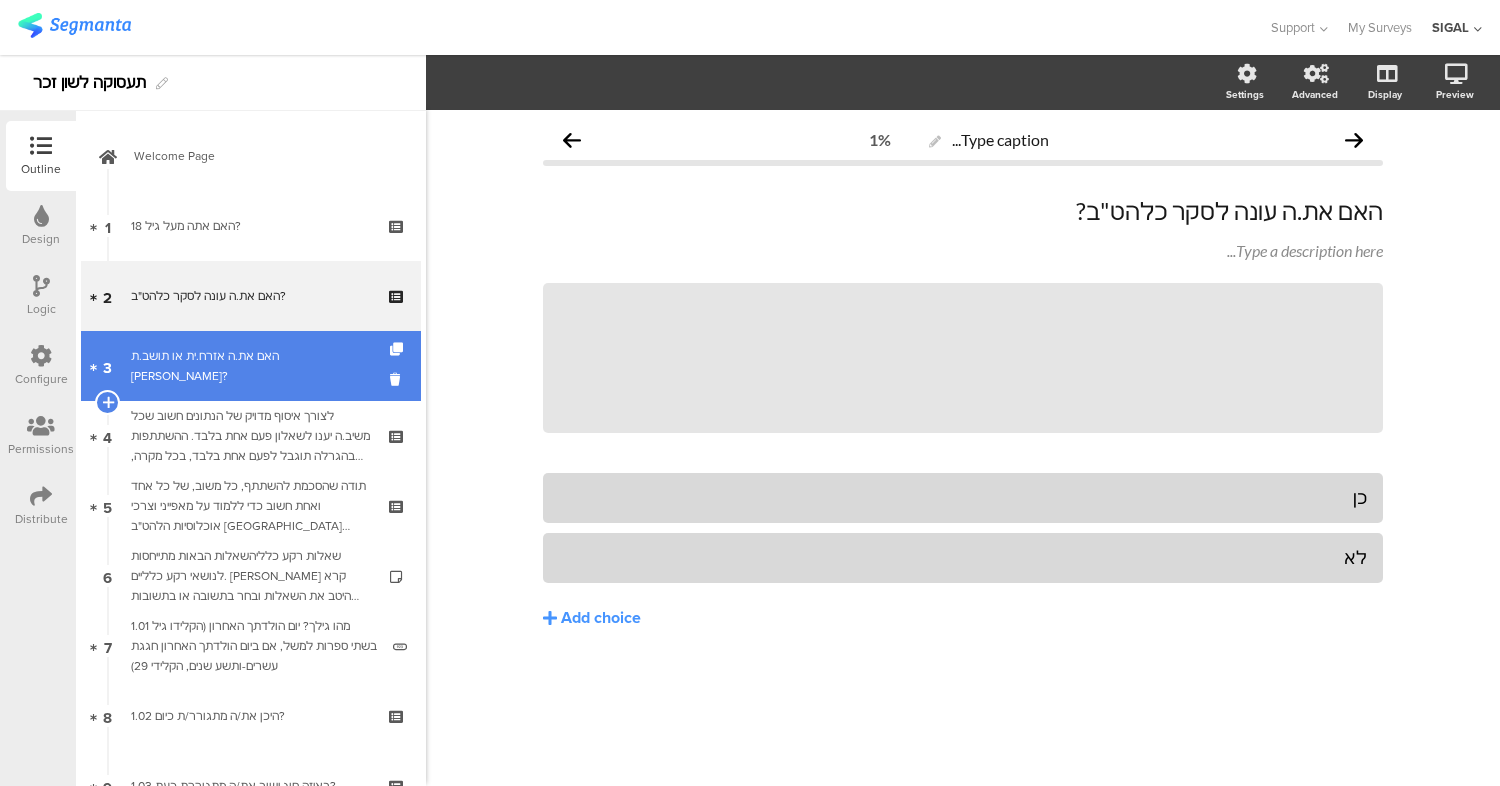 click on "האם את.ה אזרח.ית או תושב.ת [PERSON_NAME]?" at bounding box center [250, 366] 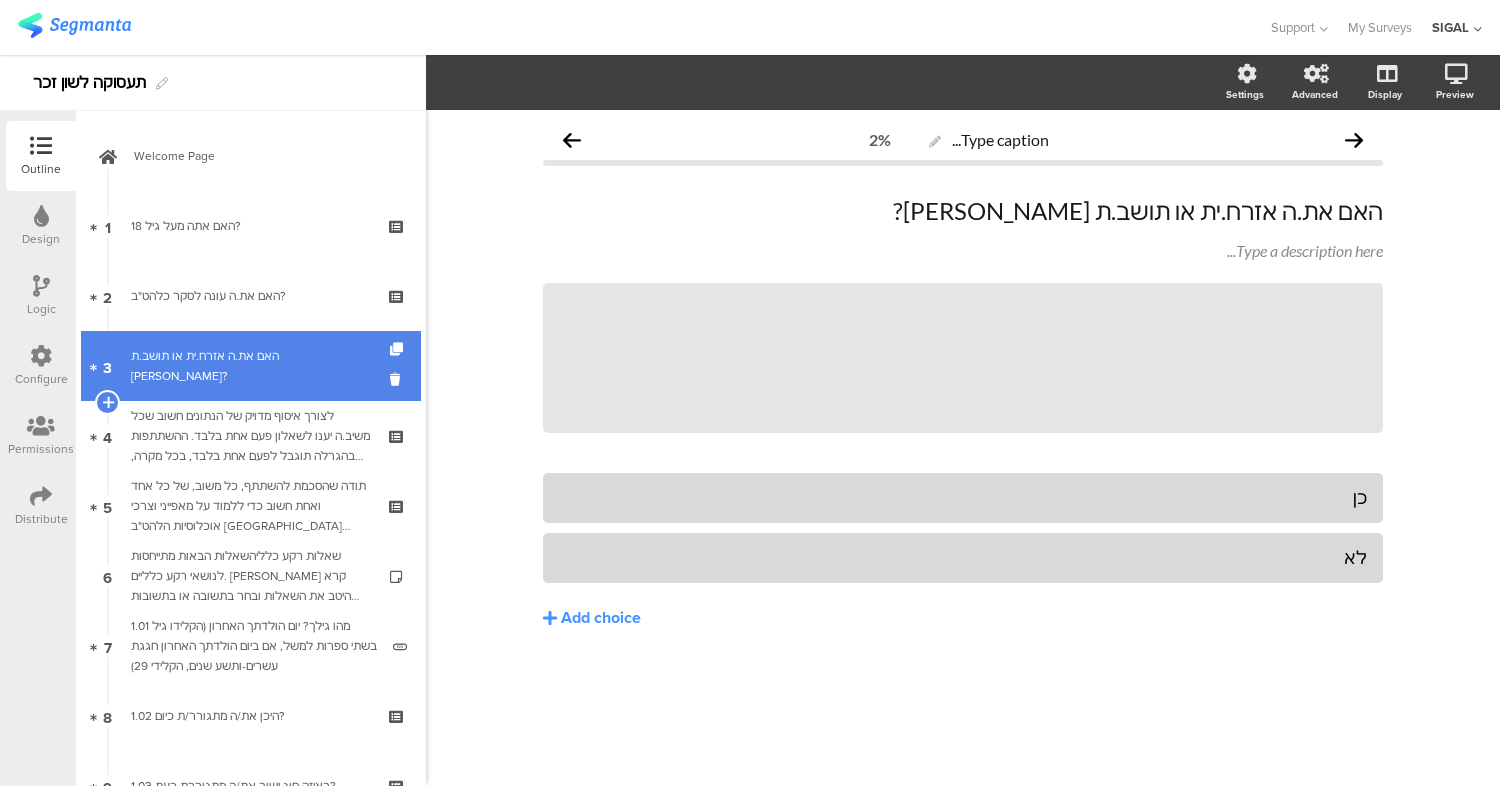 scroll, scrollTop: 4, scrollLeft: 0, axis: vertical 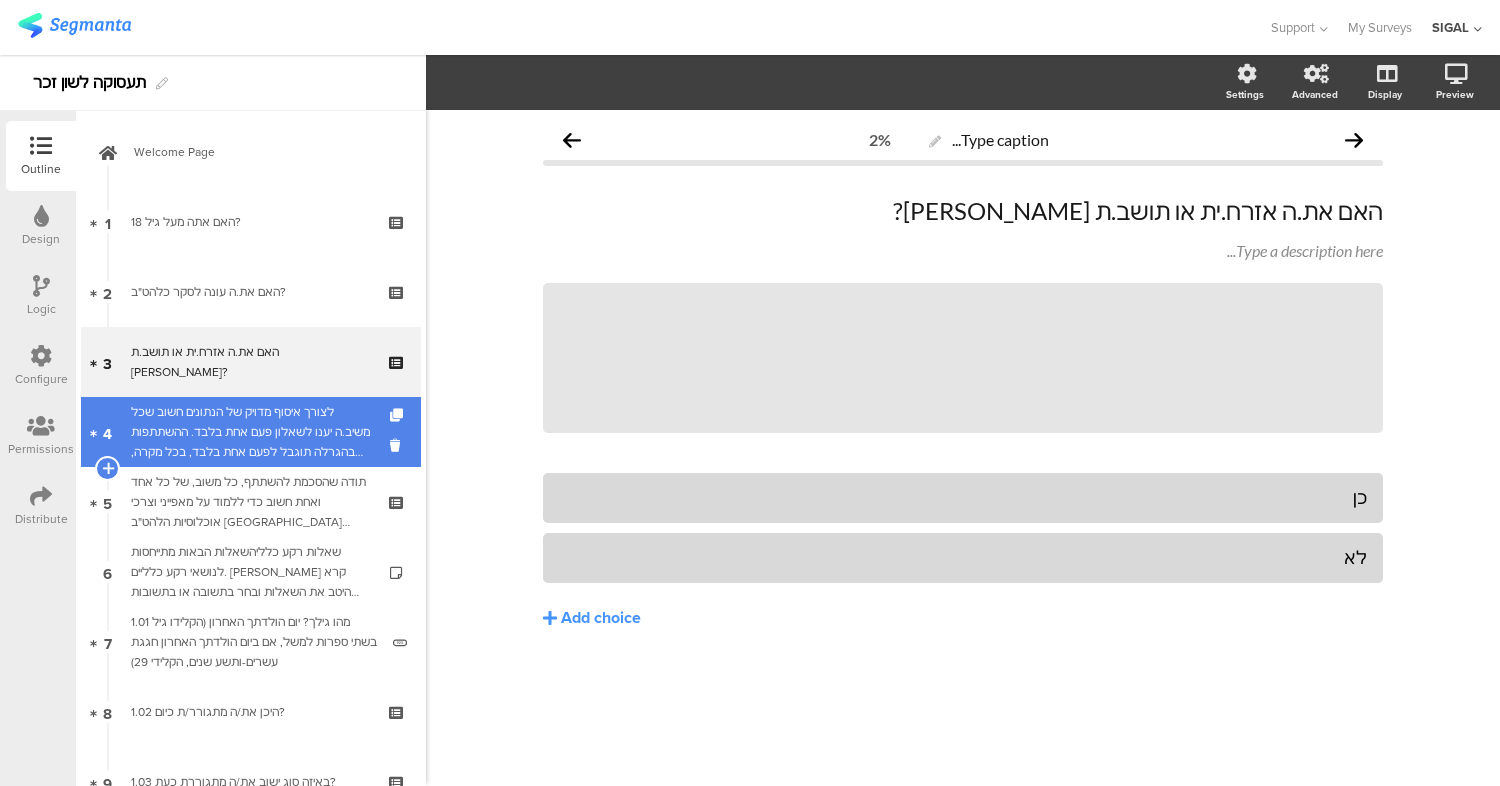 click on "לצורך איסוף מדויק של הנתונים חשוב שכל משיב.ה יענו לשאלון פעם אחת בלבד. ההשתתפות בהגרלה תוגבל לפעם אחת בלבד, בכל מקרה, גם אם תשיב לשאלון יותר מפעם אחת. האם השבת לשאלון זה בעבר?" at bounding box center (250, 432) 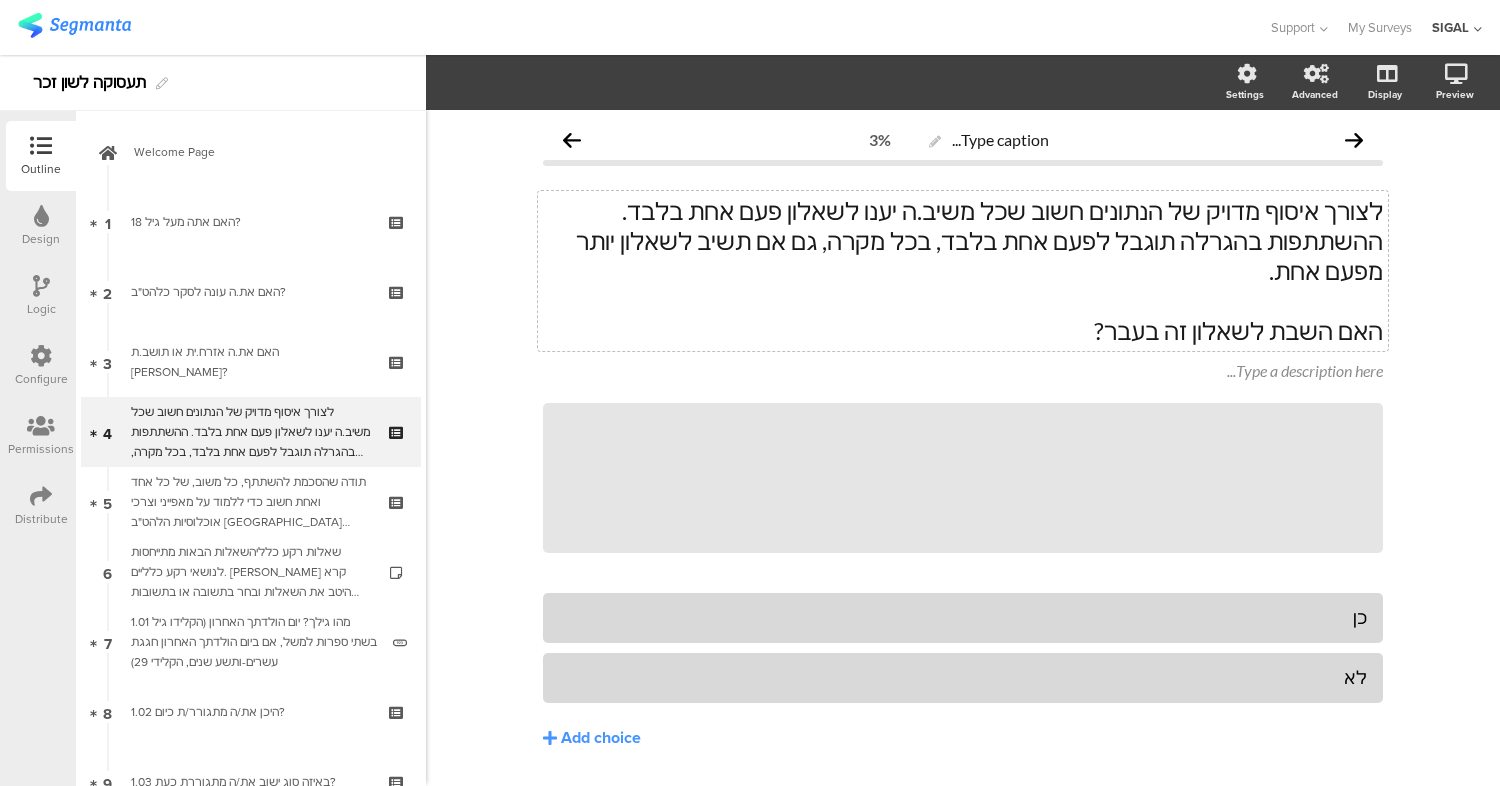 scroll, scrollTop: 26, scrollLeft: 0, axis: vertical 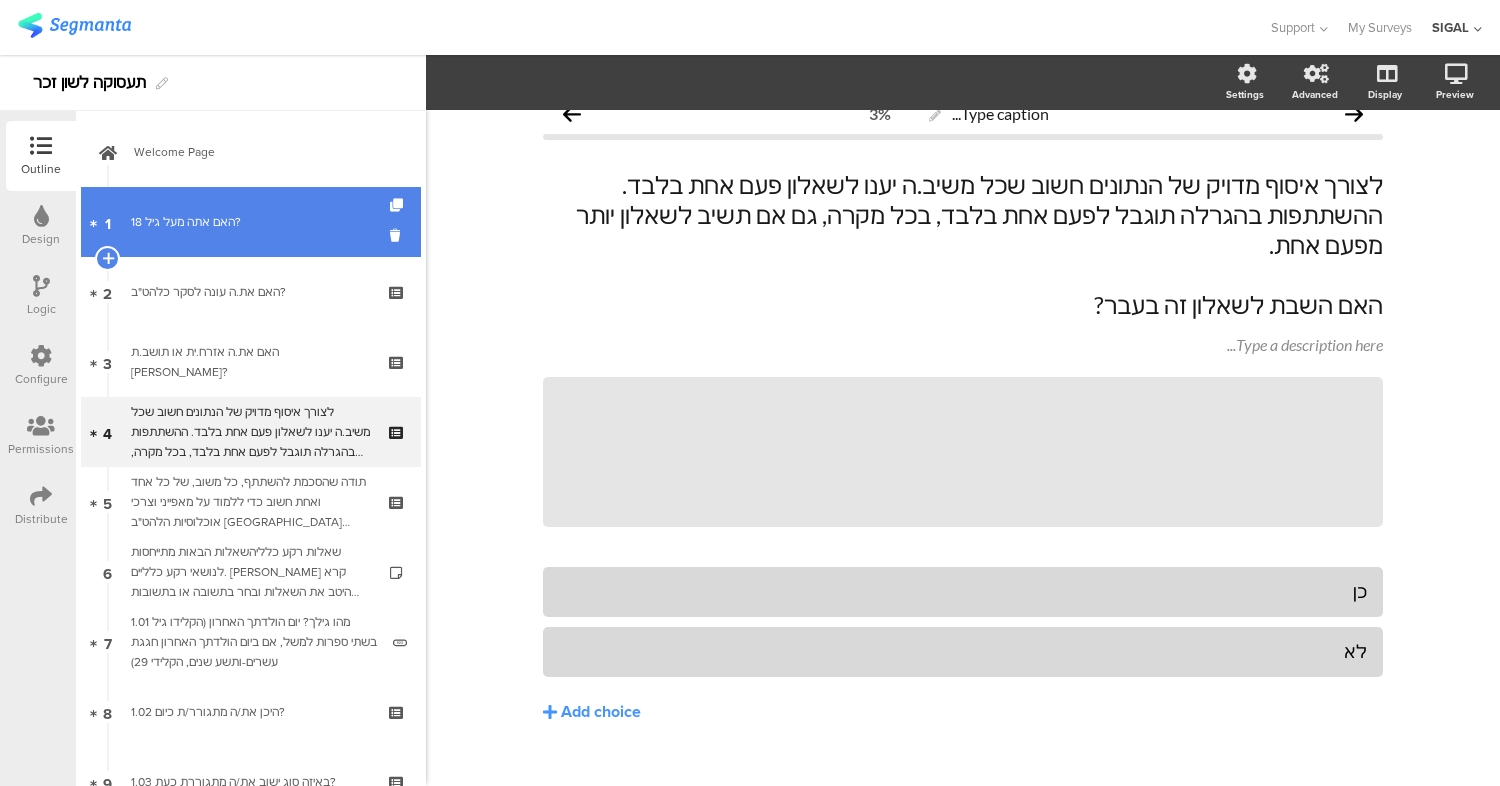 click on "1
האם אתה מעל גיל 18?" at bounding box center (251, 222) 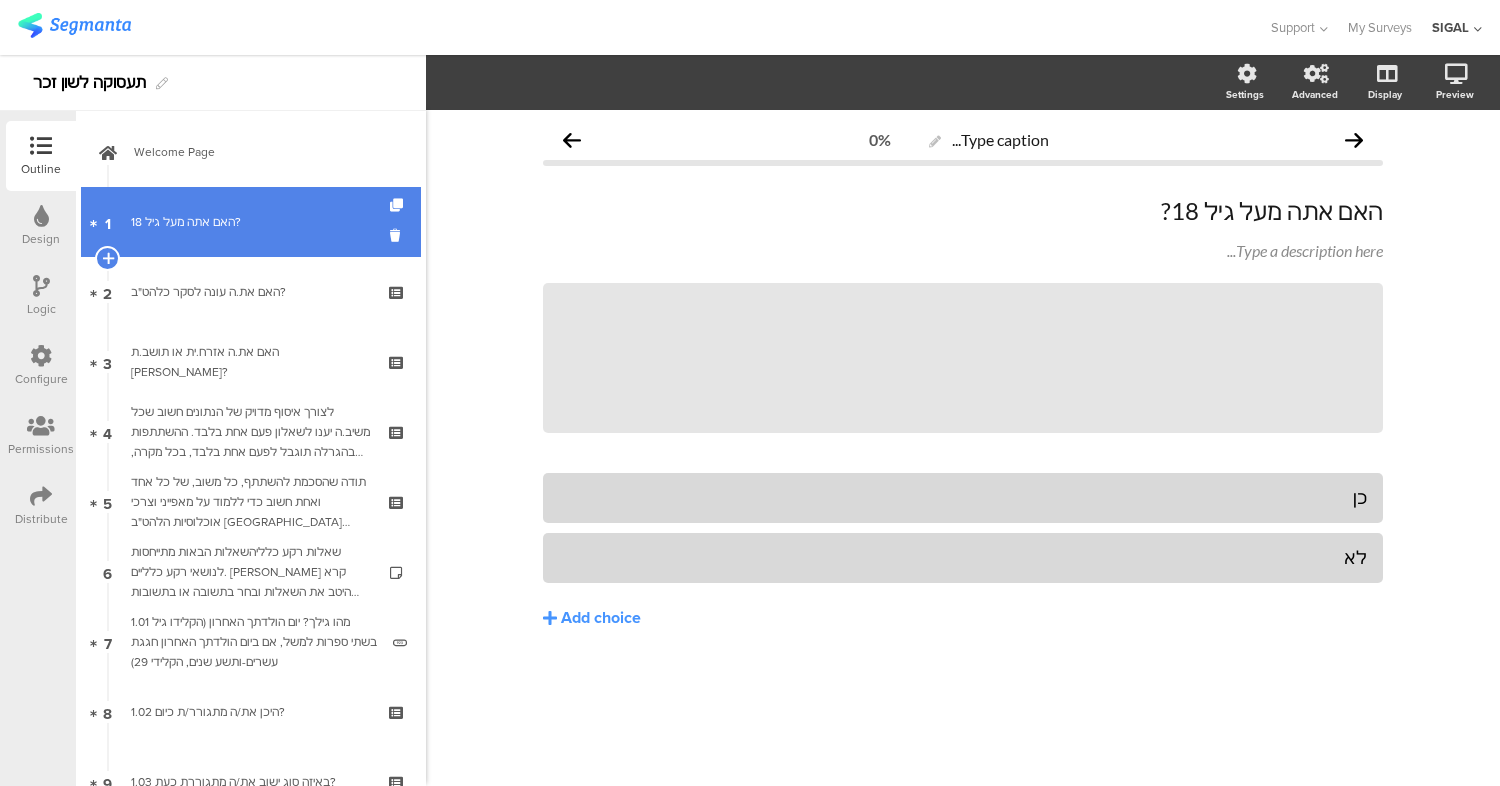 scroll, scrollTop: 0, scrollLeft: 0, axis: both 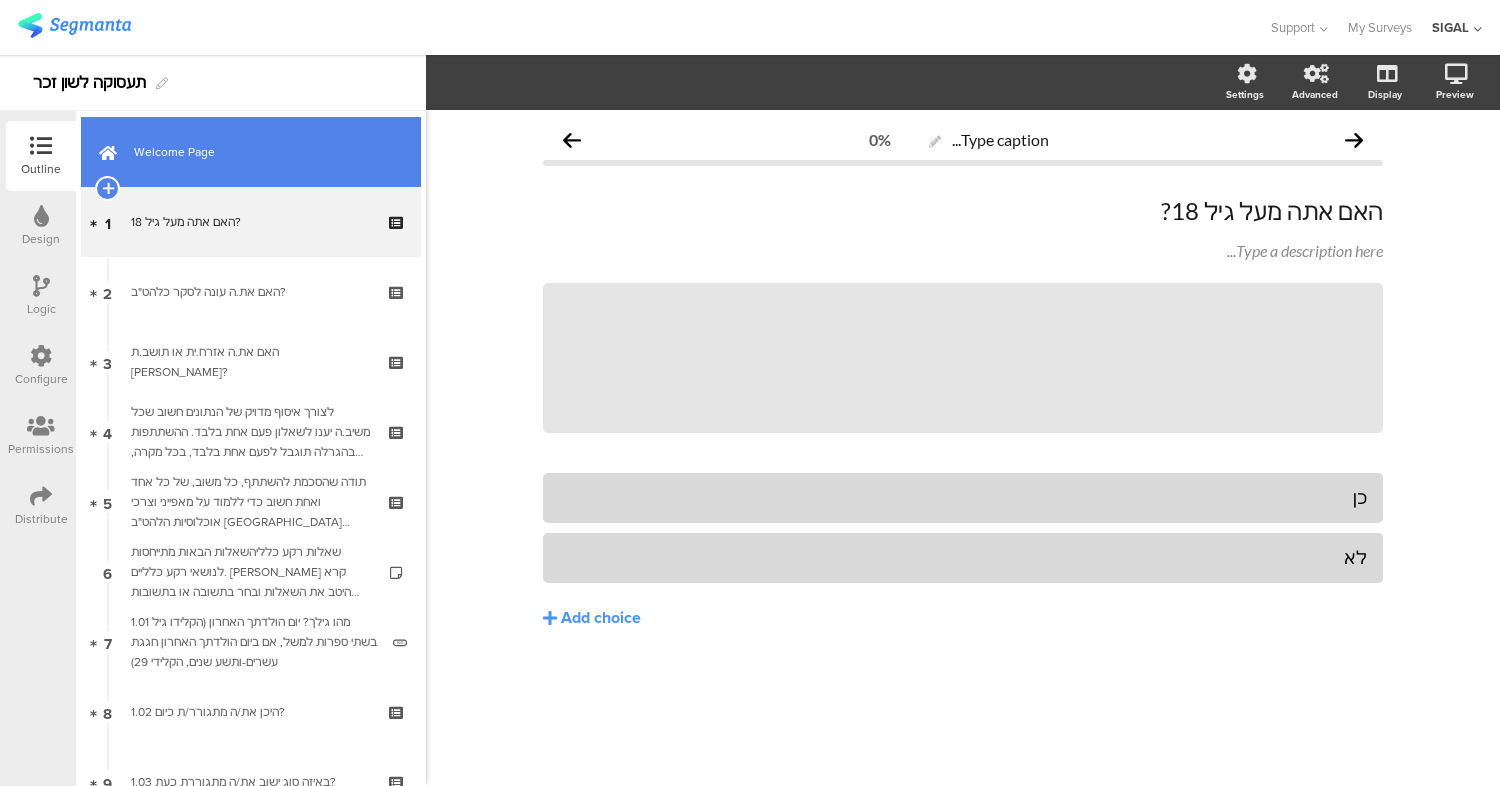 click on "Welcome Page" at bounding box center (251, 152) 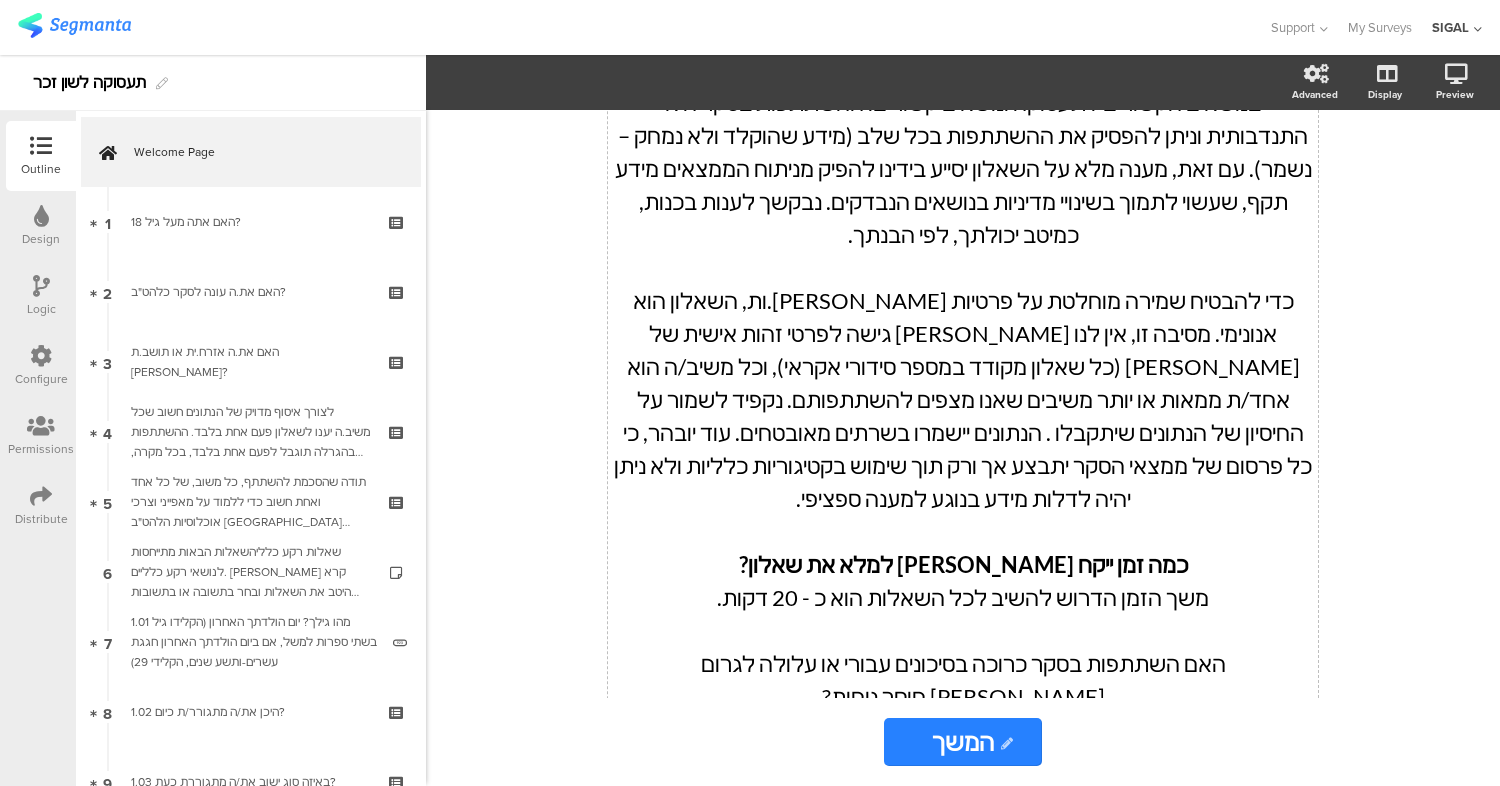scroll, scrollTop: 1503, scrollLeft: 0, axis: vertical 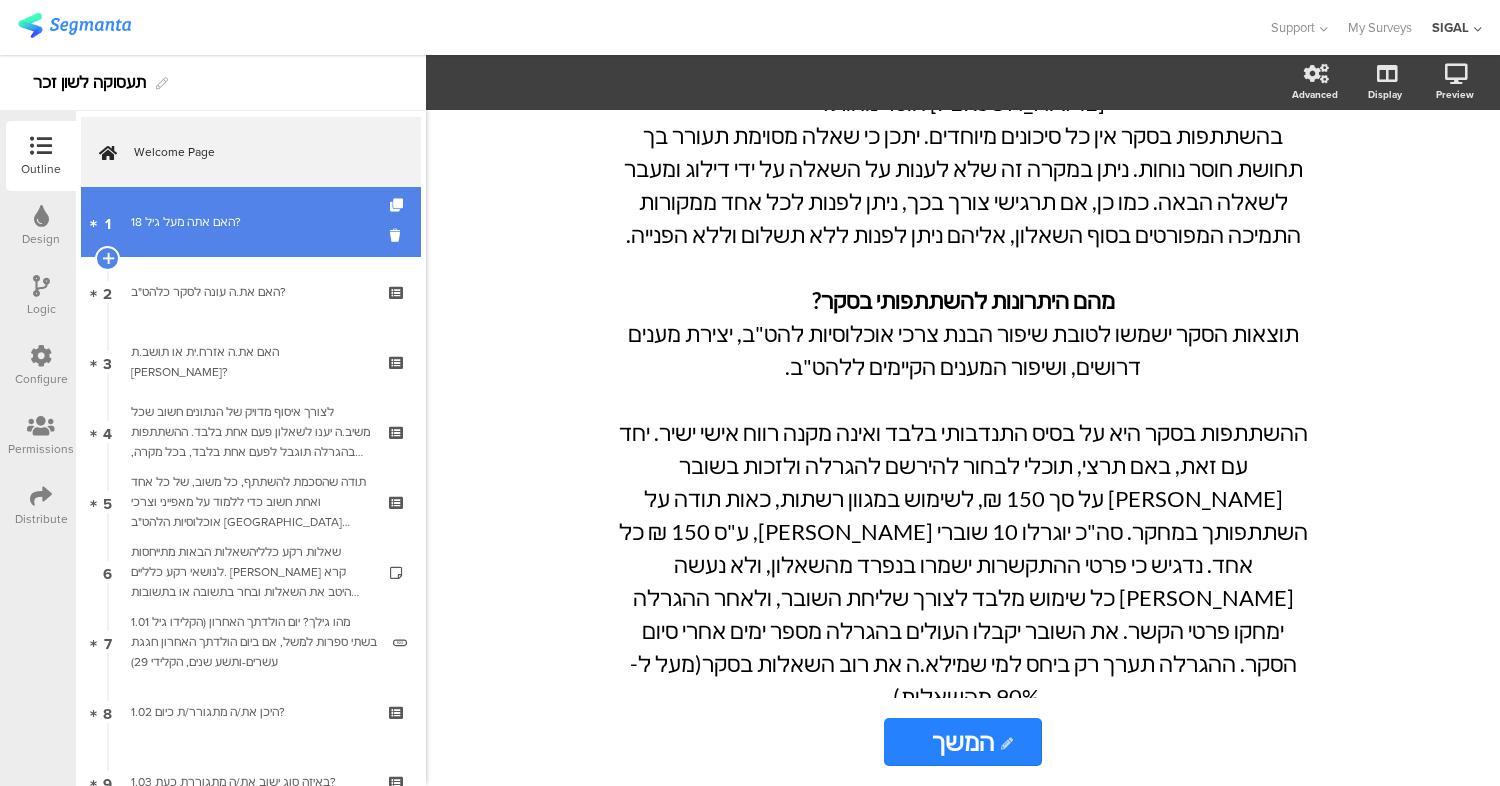 click on "האם אתה מעל גיל 18?" at bounding box center (250, 222) 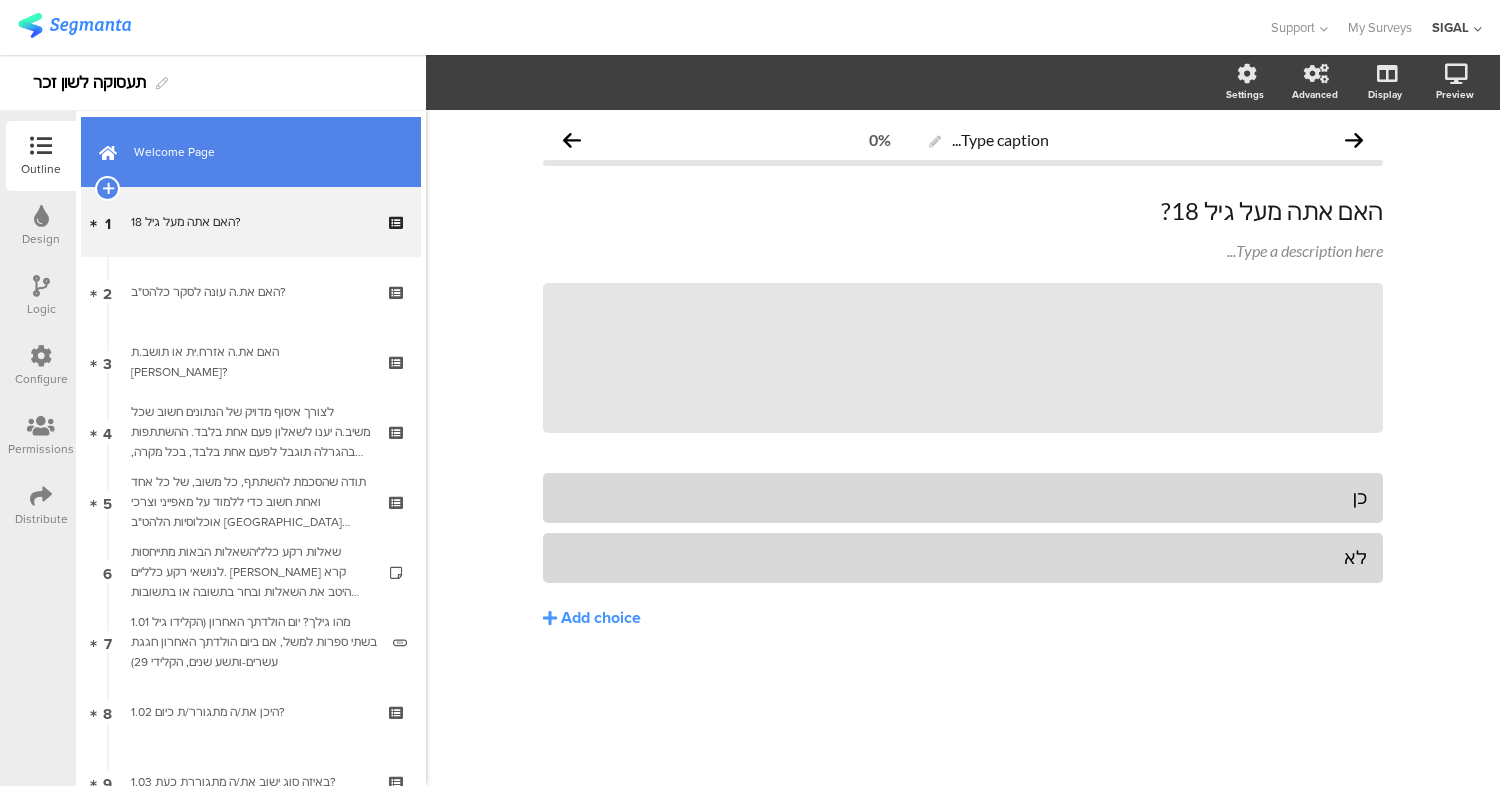 click on "Welcome Page" at bounding box center [251, 152] 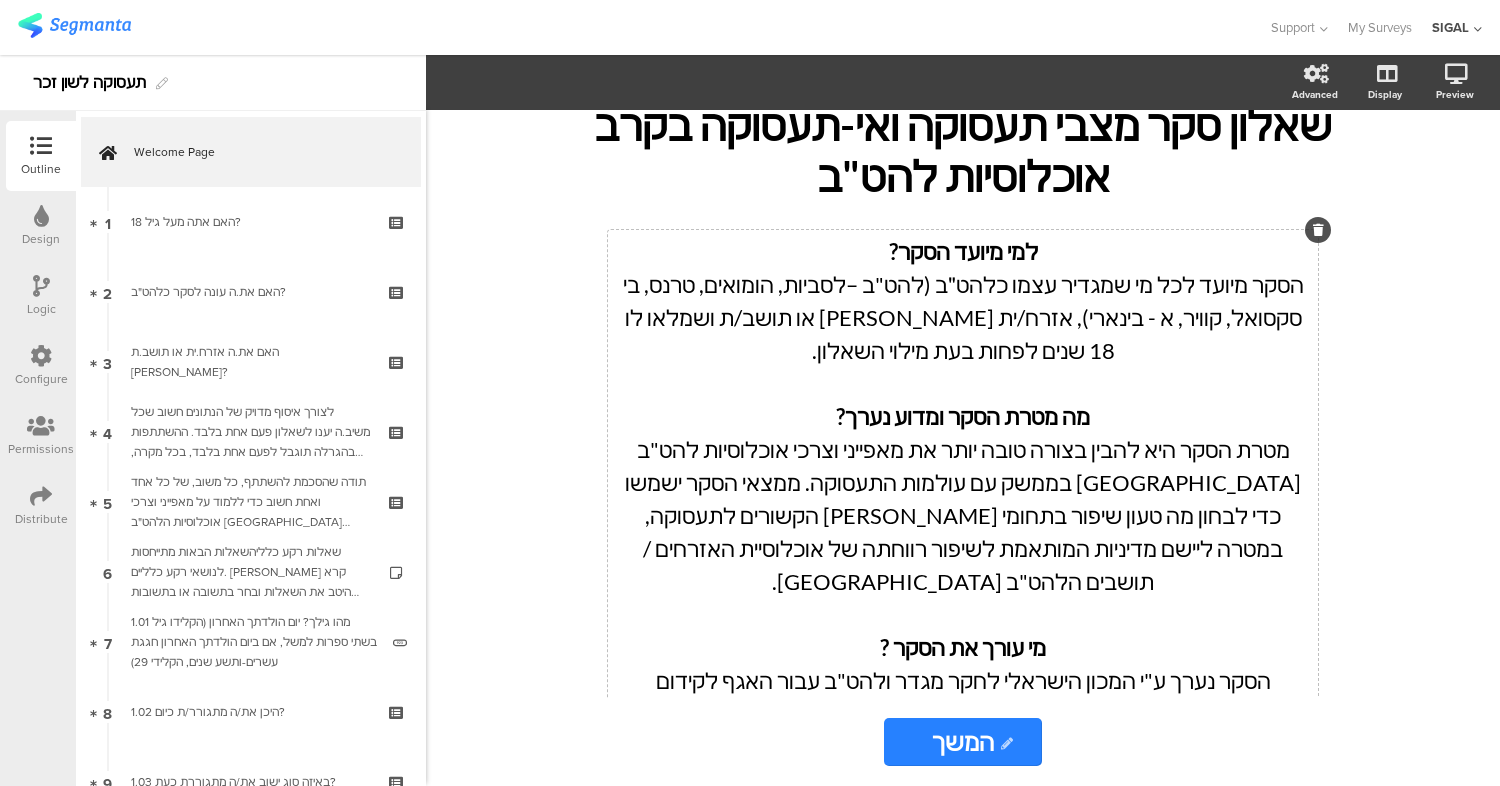 scroll, scrollTop: 166, scrollLeft: 0, axis: vertical 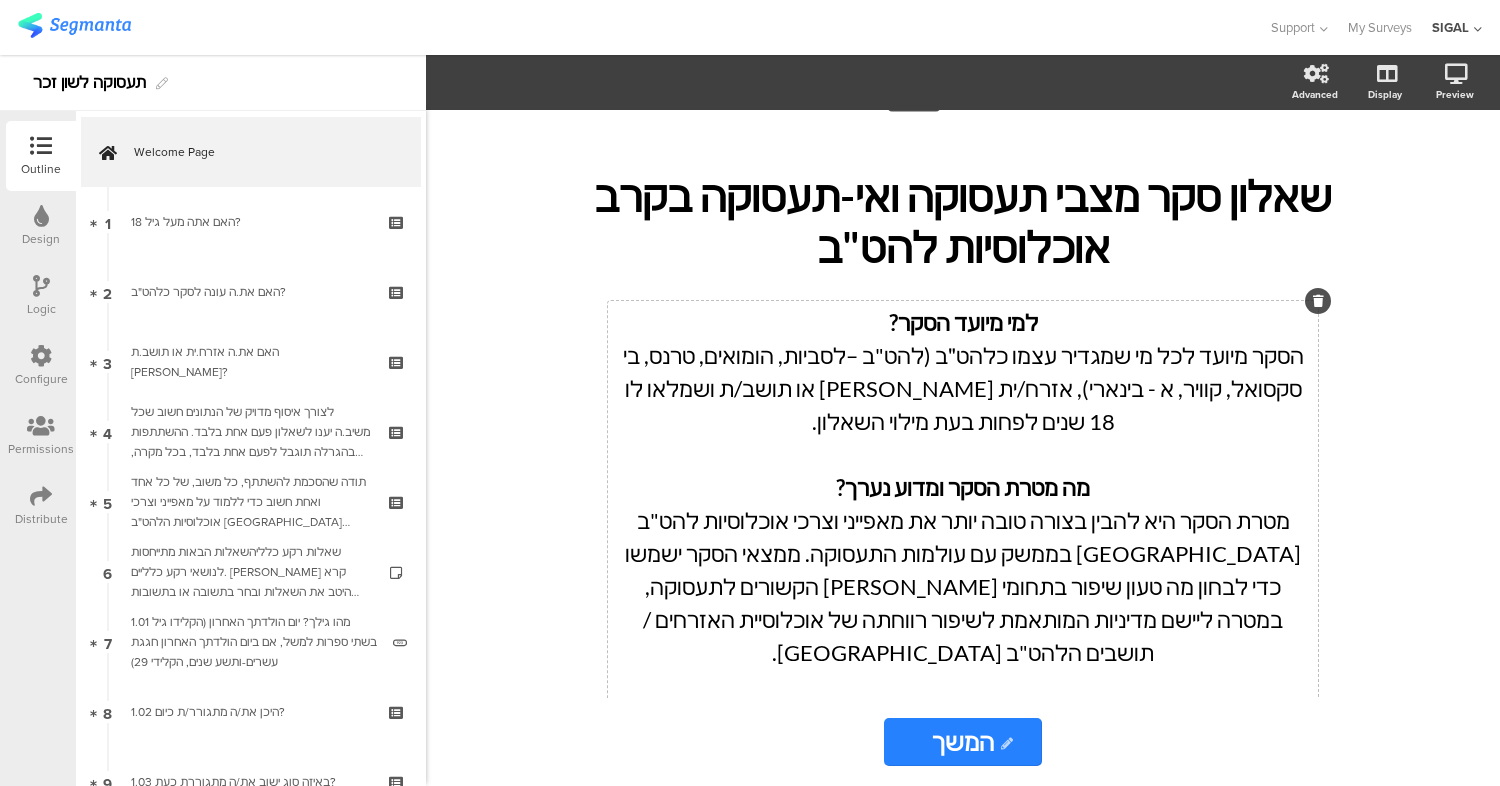 click on "למי מיועד הסקר? הסקר מיועד לכל מי שמגדיר עצמו כלהט״ב (להט"ב –לסביות, הומואים, טרנס, בי סקסואל, קוויר, א - בינארי), אזרח/ית [PERSON_NAME] או תושב/ת ושמלאו לו 18 שנים לפחות בעת מילוי השאלון. מה מטרת הסקר ומדוע נערך? מטרת הסקר היא להבין בצורה טובה יותר את מאפייני וצרכי אוכלוסיות להט"ב [GEOGRAPHIC_DATA] בממשק עם עולמות התעסוקה. ממצאי הסקר ישמשו כדי לבחון מה טעון שיפור בתחומי [PERSON_NAME] הקשורים לתעסוקה, במטרה ליישם מדיניות המותאמת לשיפור רווחתה של אוכלוסיית האזרחים / תושבים הלהט"ב [GEOGRAPHIC_DATA]. מי עורך את הסקר ? מה מצופה במהלך מילוי הסקר? כמה זמן ייקח [PERSON_NAME] למלא את [PERSON_NAME]? מהם היתרונות להשתתפותי בסקר?" 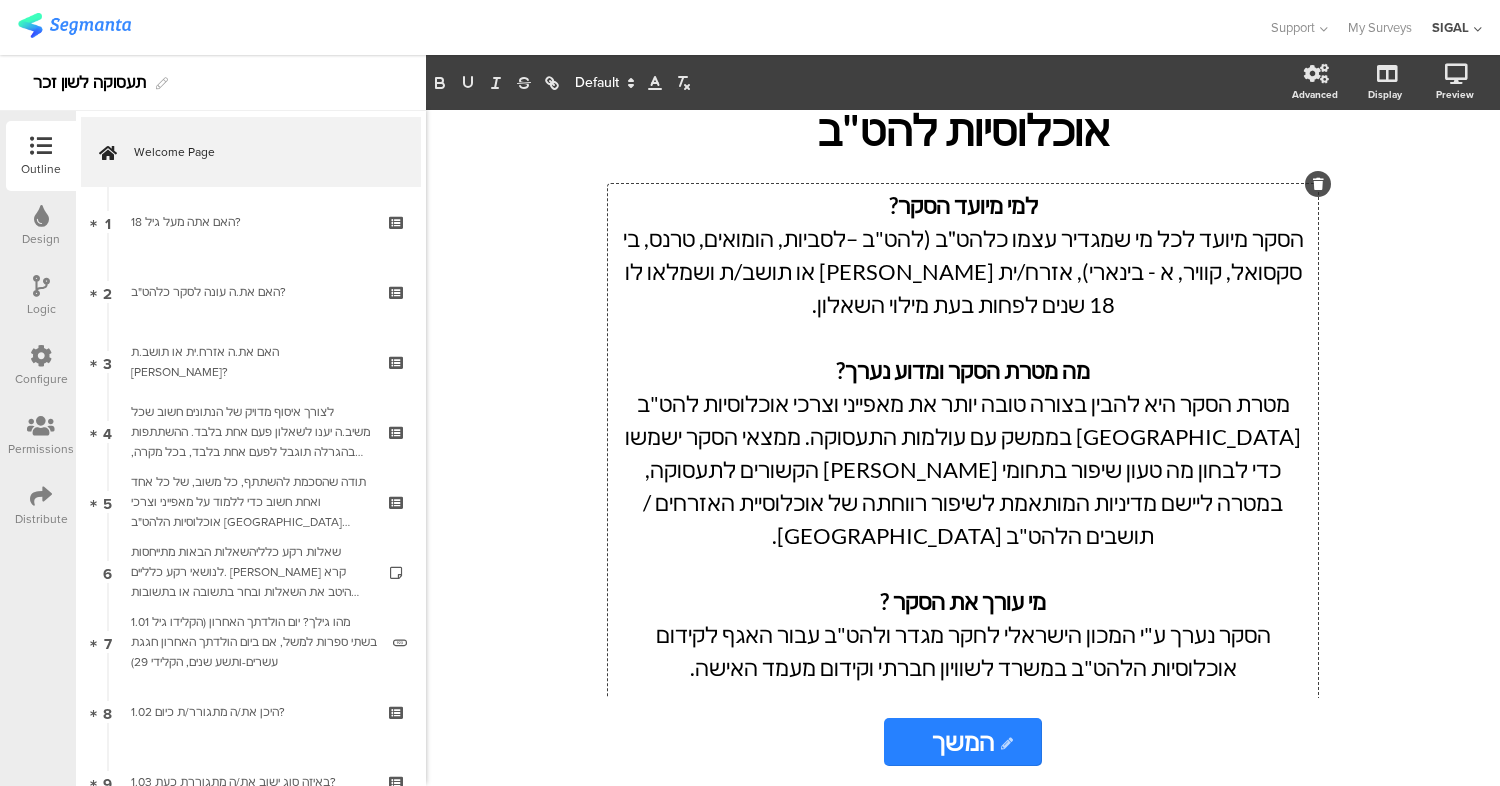 scroll, scrollTop: 247, scrollLeft: 0, axis: vertical 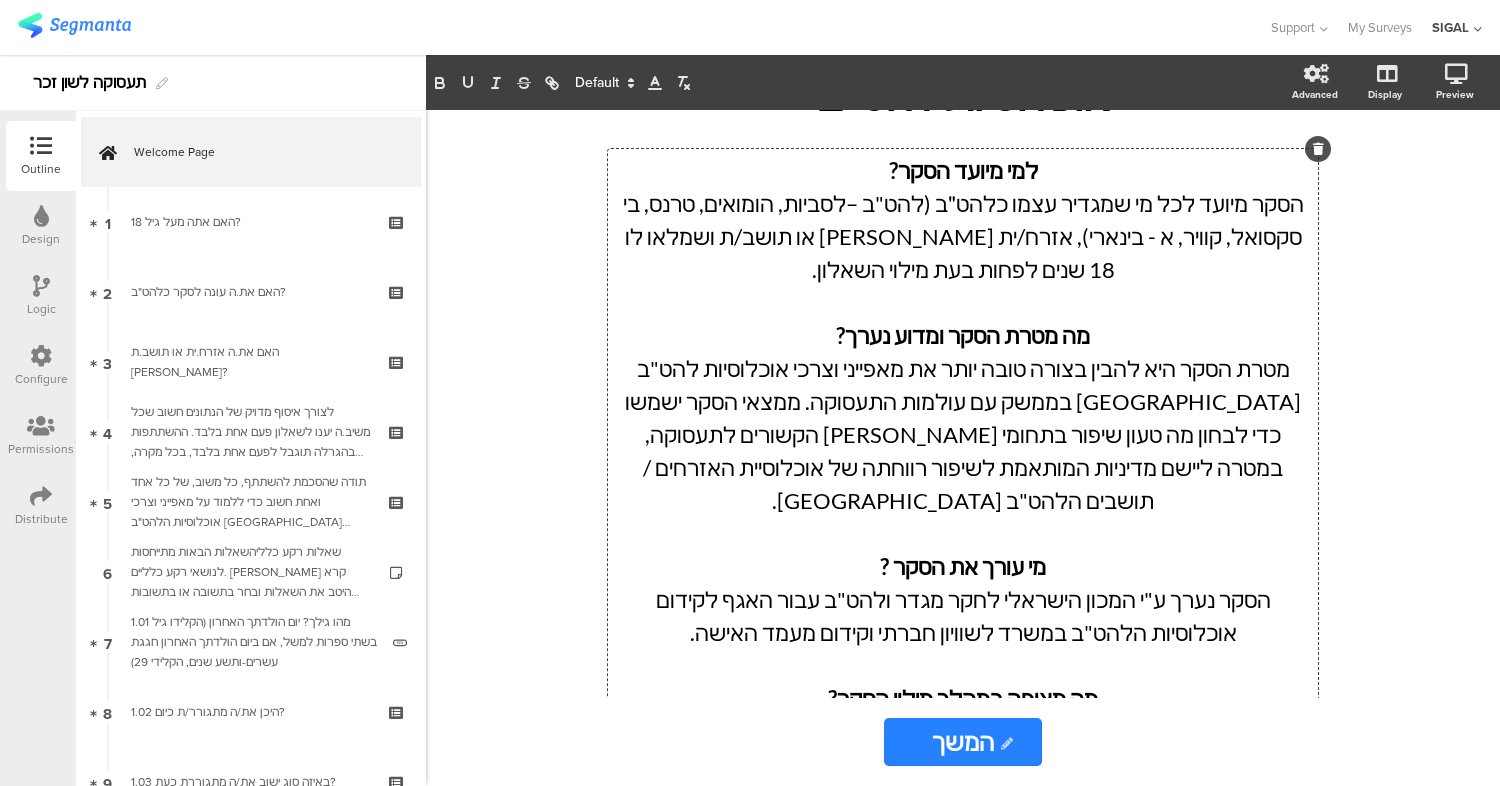 click on "מה מטרת הסקר ומדוע נערך?" 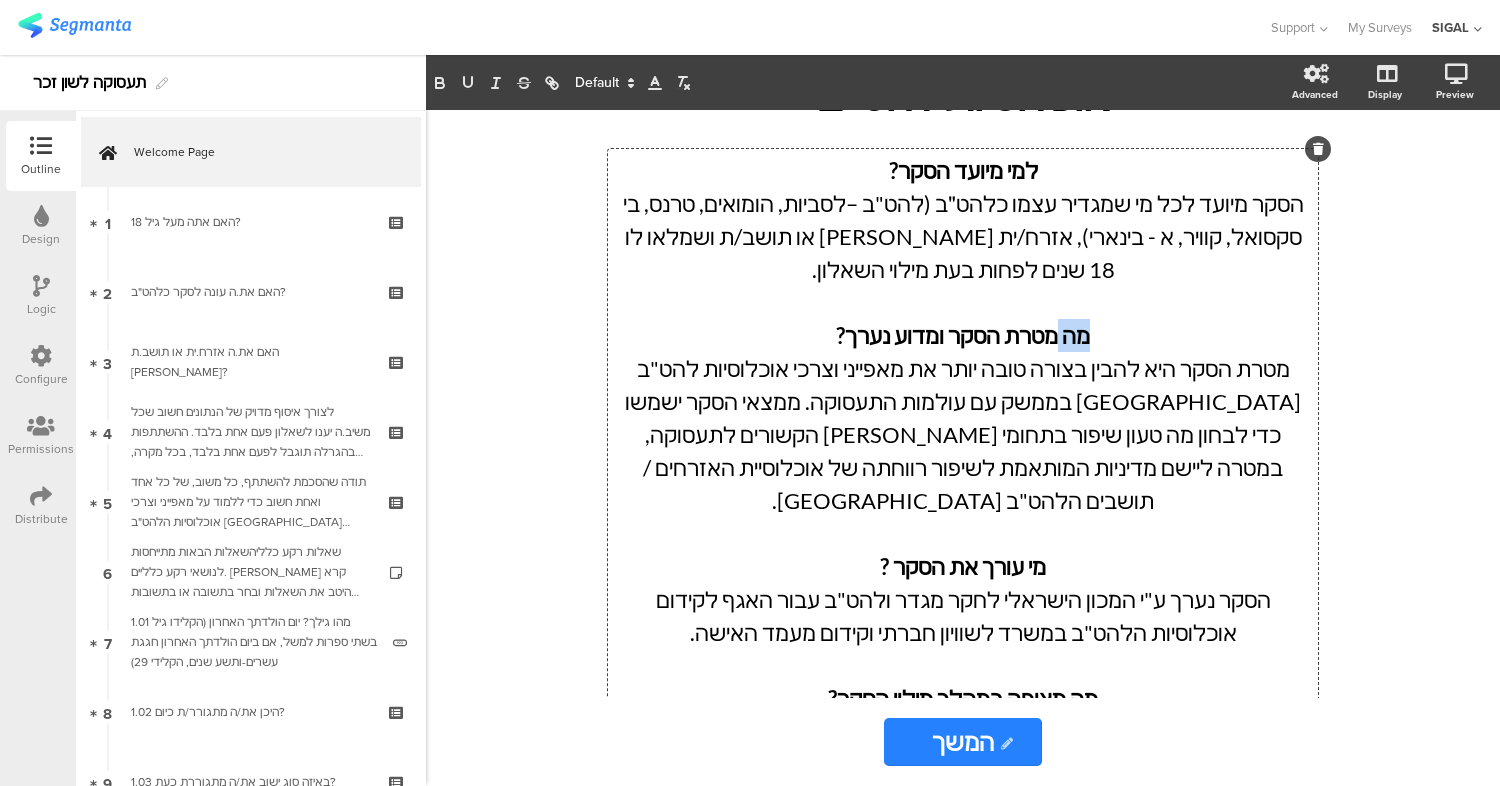 click on "מה מטרת הסקר ומדוע נערך?" 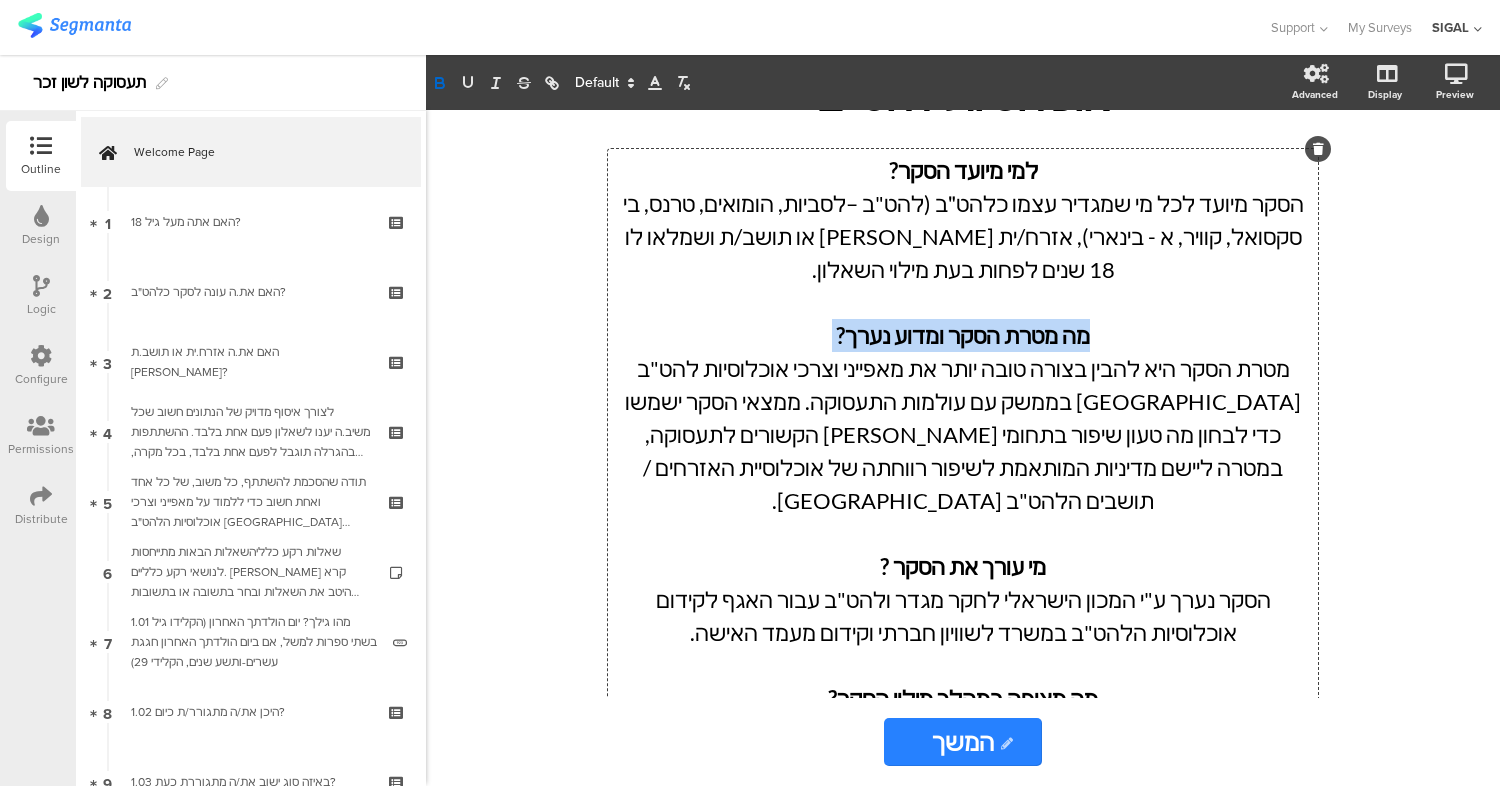 click on "מה מטרת הסקר ומדוע נערך?" 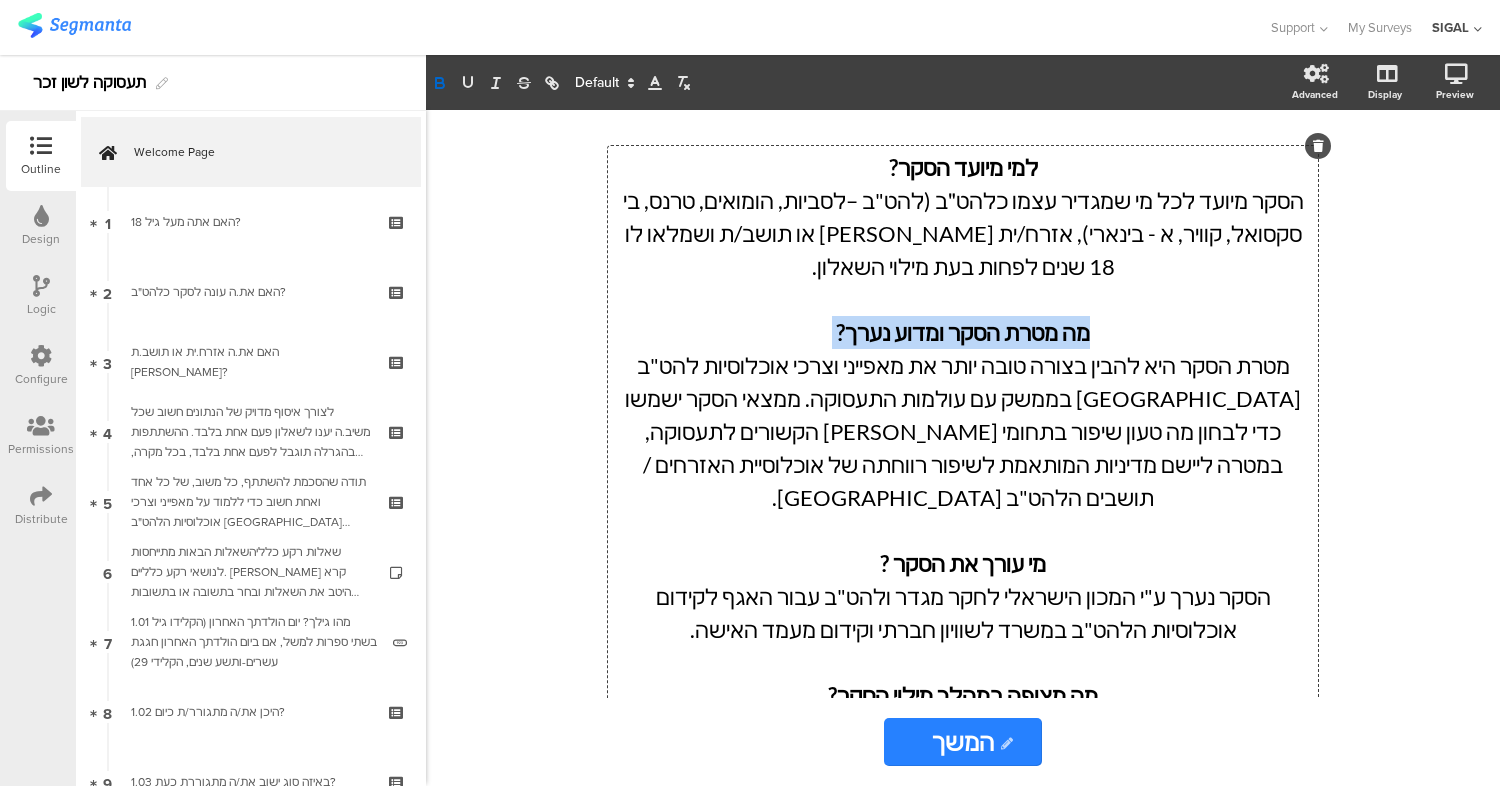 scroll, scrollTop: 265, scrollLeft: 0, axis: vertical 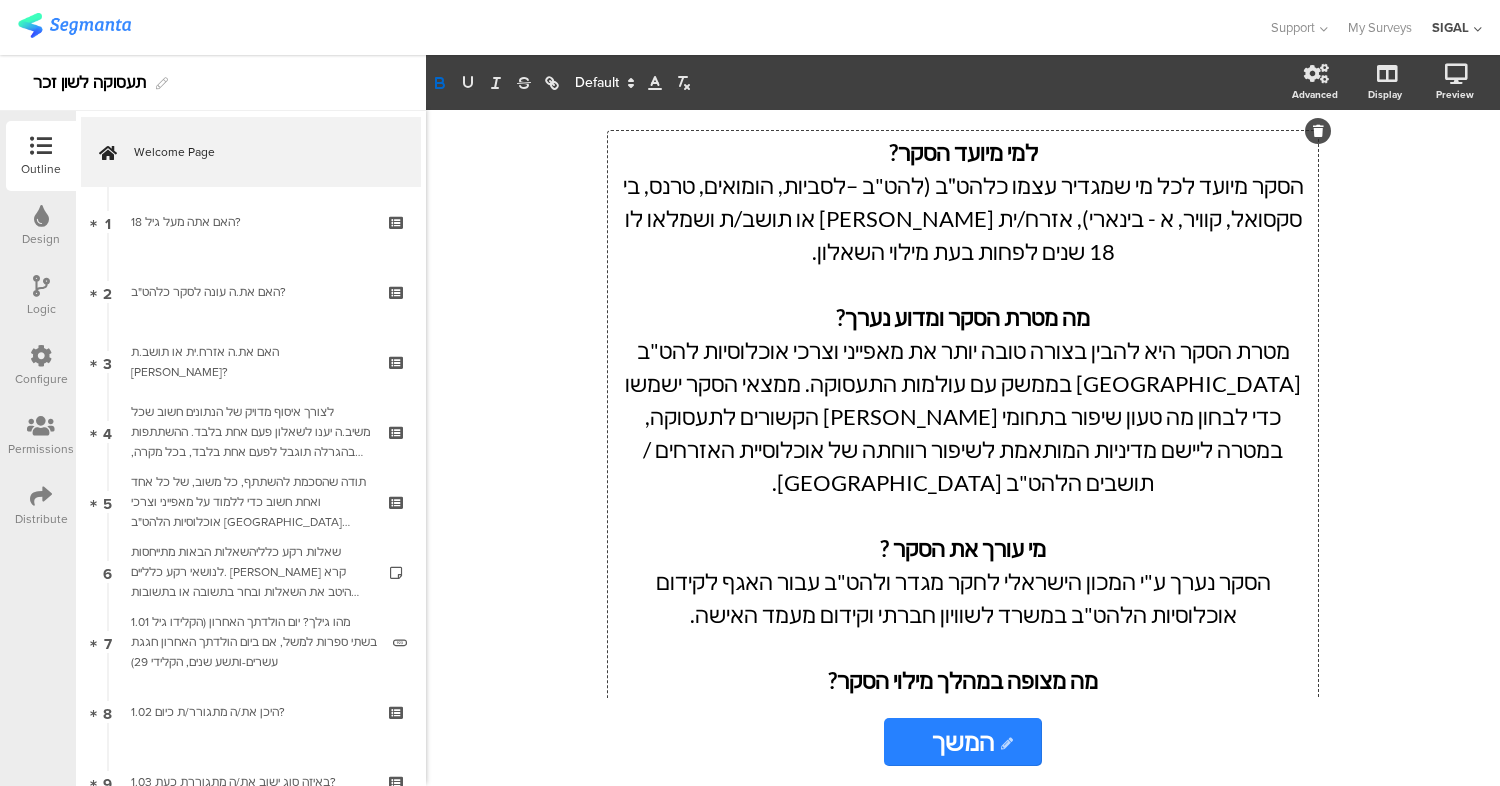 click on "הסקר מיועד לכל מי שמגדיר עצמו כלהט״ב (להט"ב –לסביות, הומואים, טרנס, בי סקסואל, קוויר, א - בינארי), אזרח/ית [PERSON_NAME] או תושב/ת ושמלאו לו 18 שנים לפחות בעת מילוי השאלון." 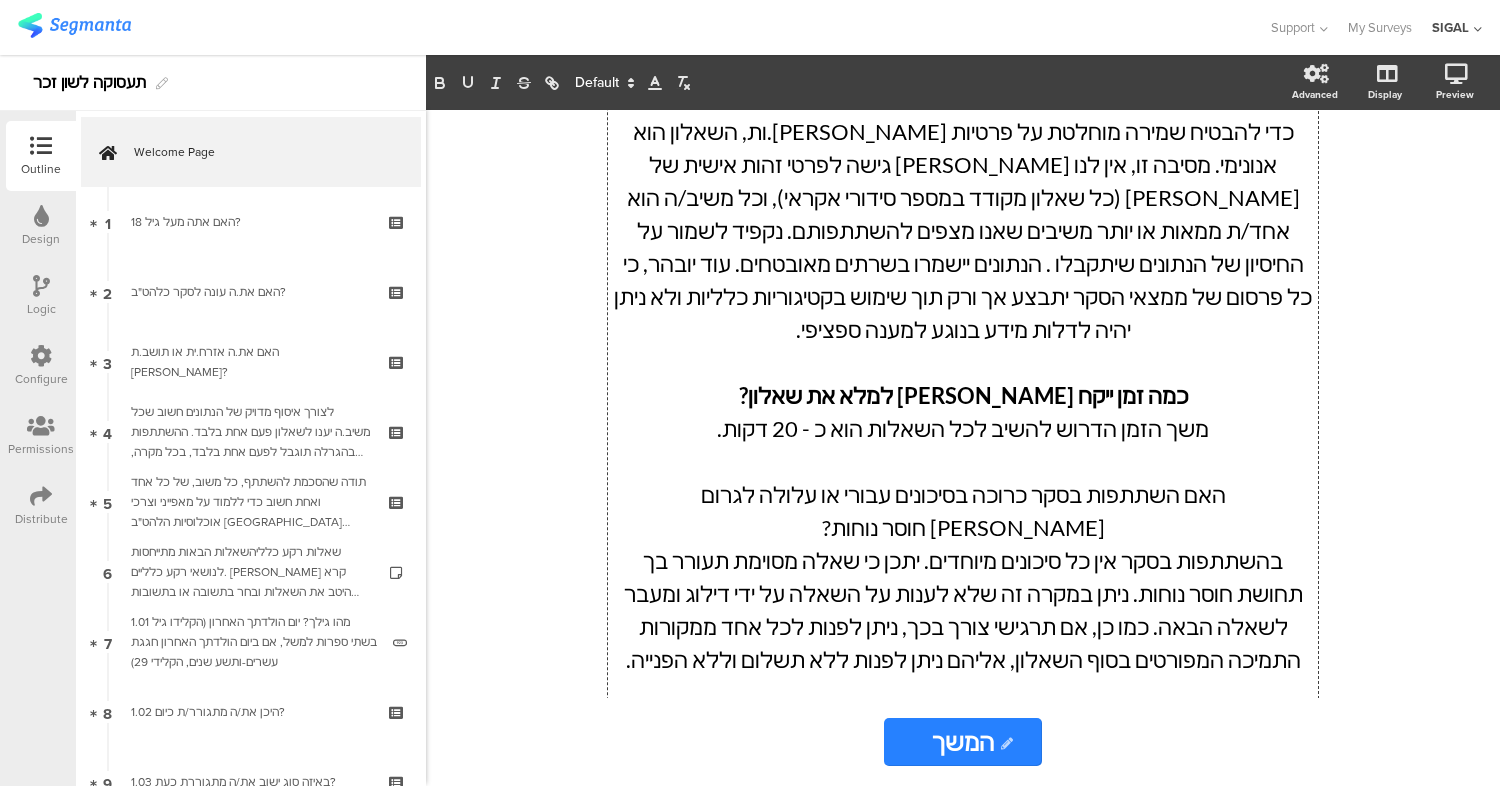 scroll, scrollTop: 1503, scrollLeft: 0, axis: vertical 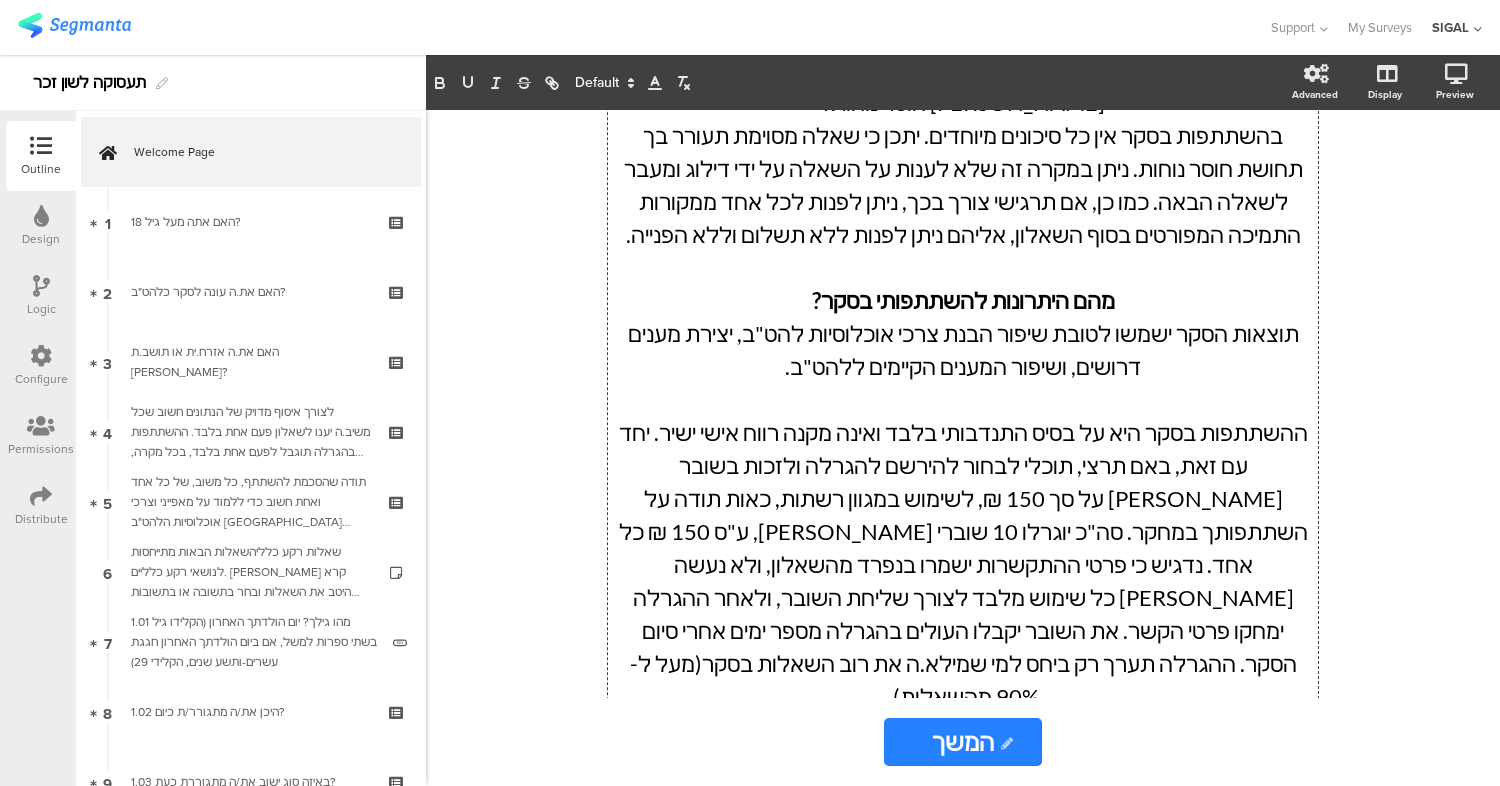 click on "ההשתתפות בסקר היא על בסיס התנדבותי בלבד ואינה מקנה רווח אישי ישיר. יחד עם זאת, באם תרצי, תוכלי לבחור להירשם להגרלה ולזכות בשובר [PERSON_NAME] על סך 150 ₪, לשימוש במגוון רשתות, כאות תודה על השתתפותך במחקר. סה"כ יוגרלו 10 שוברי [PERSON_NAME], ע"ס 150 ₪ כל אחד. נדגיש כי פרטי ההתקשרות ישמרו בנפרד מהשאלון, ולא נעשה [PERSON_NAME] כל שימוש מלבד לצורך שליחת השובר, ולאחר ההגרלה ימחקו פרטי הקשר. את השובר יקבלו העולים בהגרלה מספר ימים אחרי סיום הסקר. ההגרלה תערך רק ביחס למי שמילא.ה את רוב השאלות בסקר(מעל ל- 90% מהשאלות)." 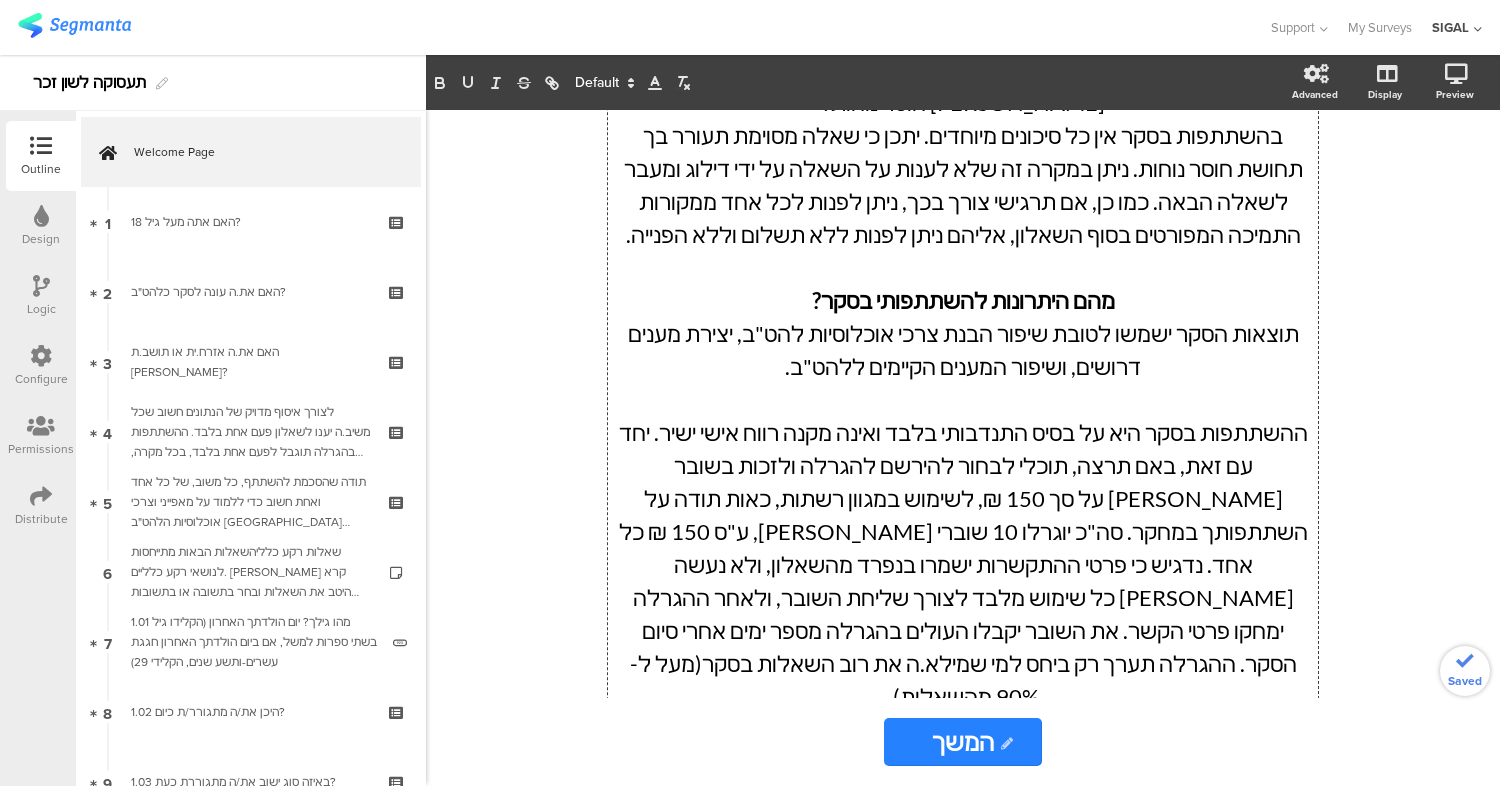 click on "ההשתתפות בסקר היא על בסיס התנדבותי בלבד ואינה מקנה רווח אישי ישיר. יחד עם זאת, באם תרצה, תוכלי לבחור להירשם להגרלה ולזכות בשובר [PERSON_NAME] על סך 150 ₪, לשימוש במגוון רשתות, כאות תודה על השתתפותך במחקר. סה"כ יוגרלו 10 שוברי [PERSON_NAME], ע"ס 150 ₪ כל אחד. נדגיש כי פרטי ההתקשרות ישמרו בנפרד מהשאלון, ולא נעשה [PERSON_NAME] כל שימוש מלבד לצורך שליחת השובר, ולאחר ההגרלה ימחקו פרטי הקשר. את השובר יקבלו העולים בהגרלה מספר ימים אחרי סיום הסקר. ההגרלה תערך רק ביחס למי שמילא.ה את רוב השאלות בסקר(מעל ל- 90% מהשאלות)." 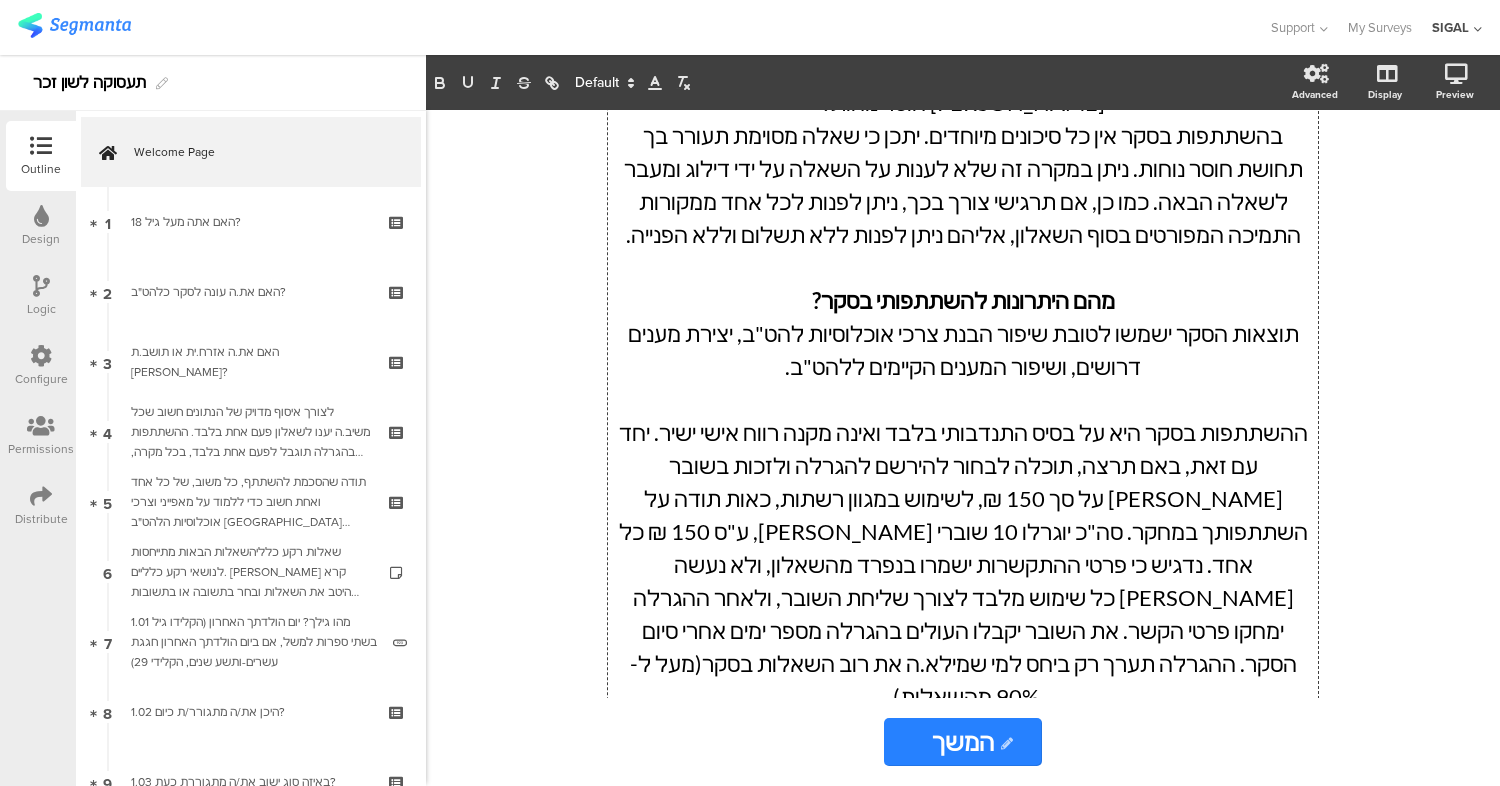 click on "ההשתתפות בסקר היא על בסיס התנדבותי בלבד ואינה מקנה רווח אישי ישיר. יחד עם זאת, באם תרצה, תוכלה לבחור להירשם להגרלה ולזכות בשובר [PERSON_NAME] על סך 150 ₪, לשימוש במגוון רשתות, כאות תודה על השתתפותך במחקר. סה"כ יוגרלו 10 שוברי [PERSON_NAME], ע"ס 150 ₪ כל אחד. נדגיש כי פרטי ההתקשרות ישמרו בנפרד מהשאלון, ולא נעשה [PERSON_NAME] כל שימוש מלבד לצורך שליחת השובר, ולאחר ההגרלה ימחקו פרטי הקשר. את השובר יקבלו העולים בהגרלה מספר ימים אחרי סיום הסקר. ההגרלה תערך רק ביחס למי שמילא.ה את רוב השאלות בסקר(מעל ל- 90% מהשאלות)." 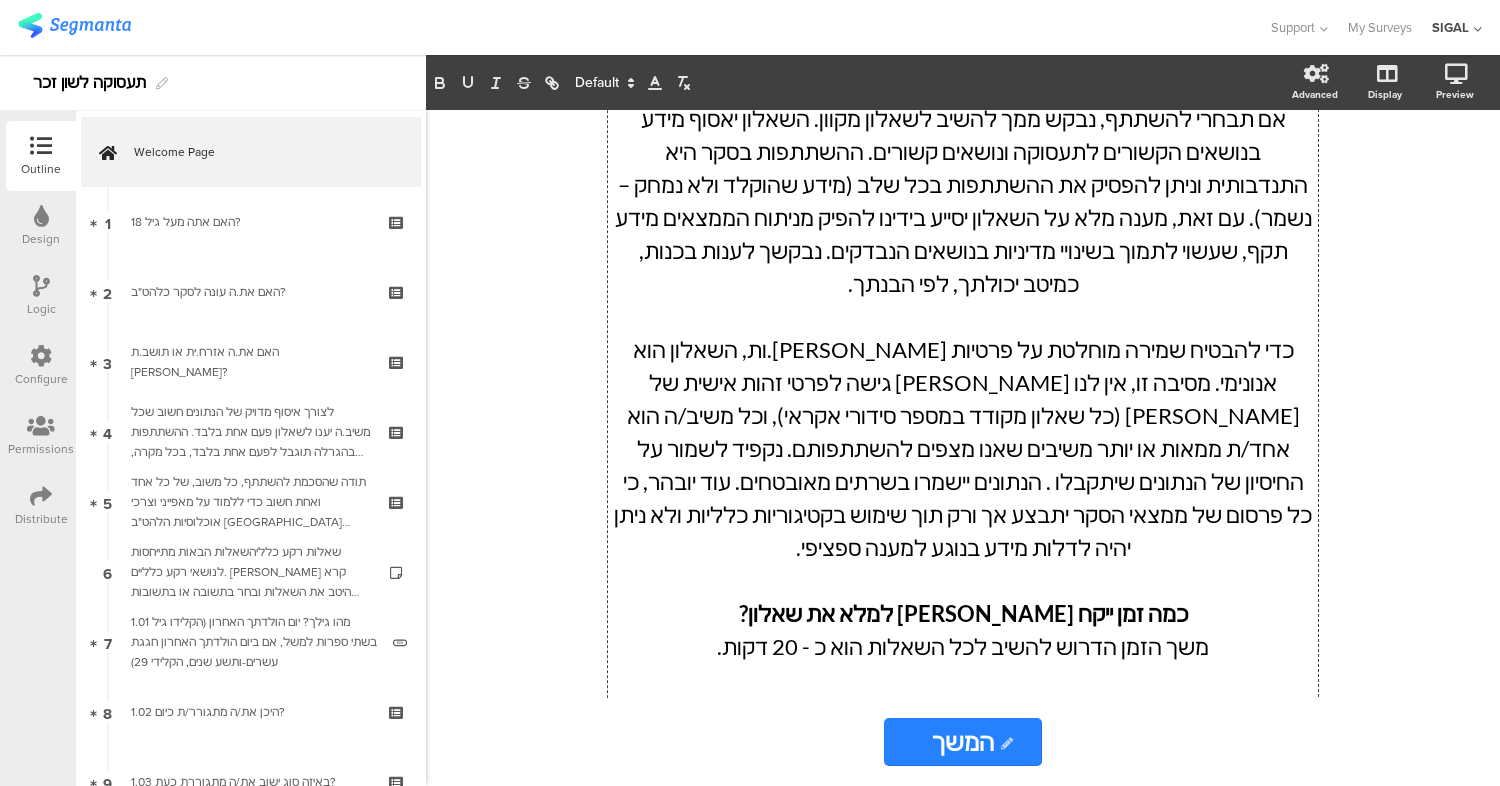 scroll, scrollTop: 861, scrollLeft: 0, axis: vertical 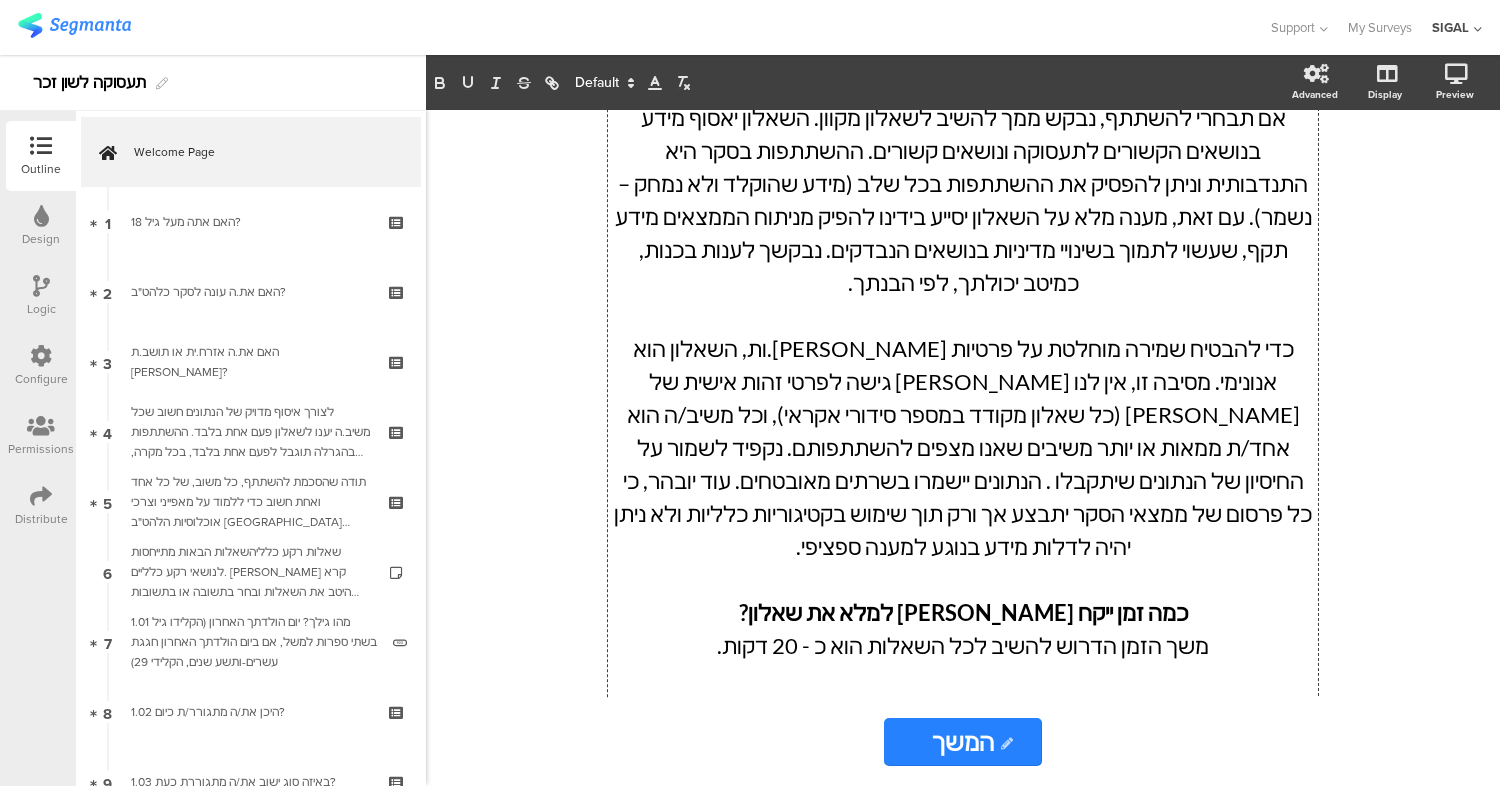 click on "כדי להבטיח שמירה מוחלטת על פרטיות [PERSON_NAME].ות, השאלון הוא אנונימי. מסיבה זו, אין לנו [PERSON_NAME] גישה לפרטי זהות אישית של [PERSON_NAME] (כל שאלון מקודד במספר סידורי אקראי), וכל משיב/ה הוא אחד/ת ממאות או יותר משיבים שאנו מצפים להשתתפותם. נקפיד לשמור על החיסיון של הנתונים שיתקבלו . הנתונים יישמרו בשרתים מאובטחים. עוד יובהר, כי כל פרסום של ממצאי הסקר יתבצע אך ורק תוך שימוש בקטיגוריות כלליות ולא ניתן יהיה לדלות מידע בנוגע למענה ספציפי." 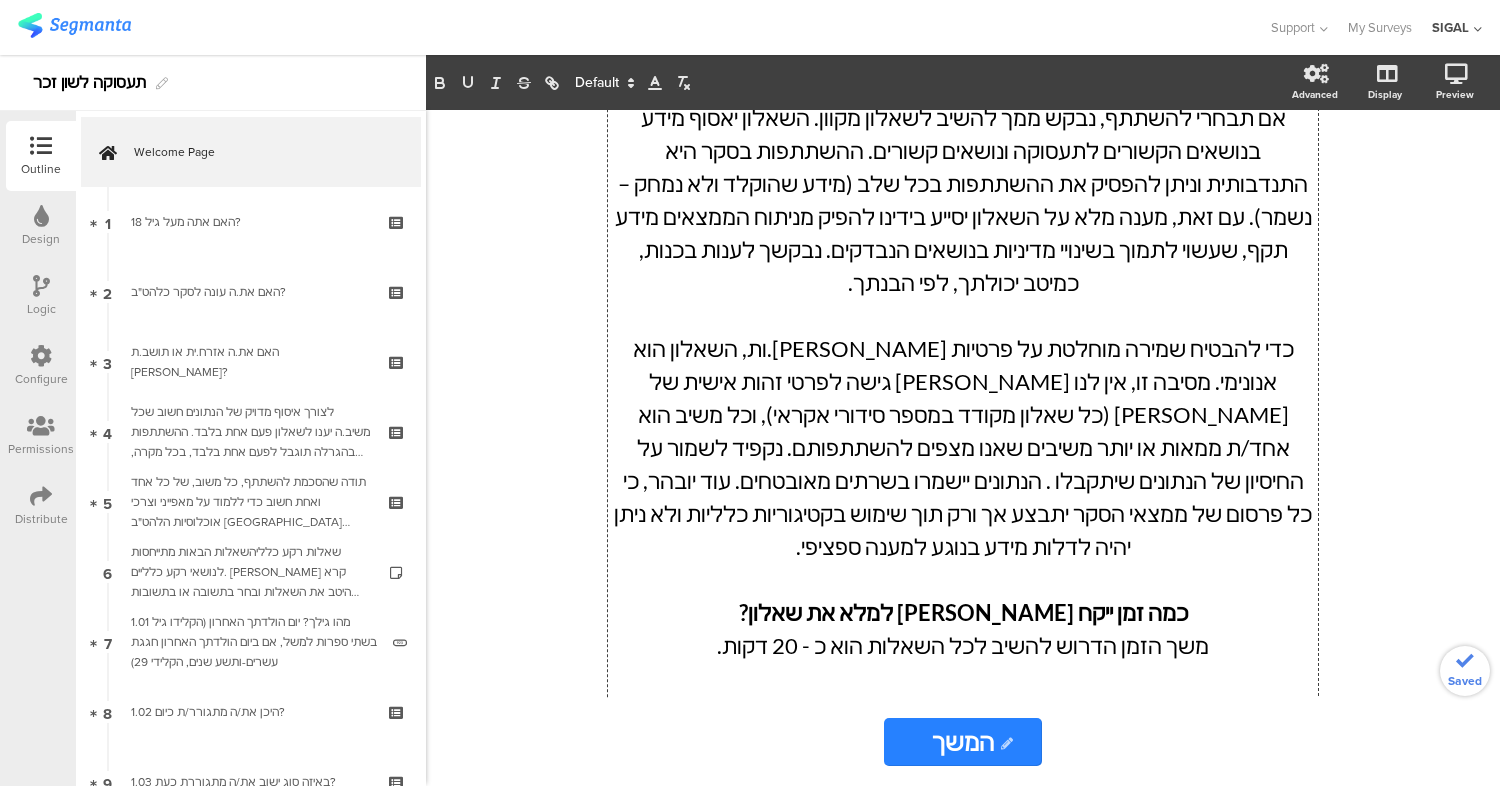 click on "כדי להבטיח שמירה מוחלטת על פרטיות [PERSON_NAME].ות, השאלון הוא אנונימי. מסיבה זו, אין לנו [PERSON_NAME] גישה לפרטי זהות אישית של [PERSON_NAME] (כל שאלון מקודד במספר סידורי אקראי), וכל משיב הוא אחד/ת ממאות או יותר משיבים שאנו מצפים להשתתפותם. נקפיד לשמור על החיסיון של הנתונים שיתקבלו . הנתונים יישמרו בשרתים מאובטחים. עוד יובהר, כי כל פרסום של ממצאי הסקר יתבצע אך ורק תוך שימוש בקטיגוריות כלליות ולא ניתן יהיה לדלות מידע בנוגע למענה ספציפי." 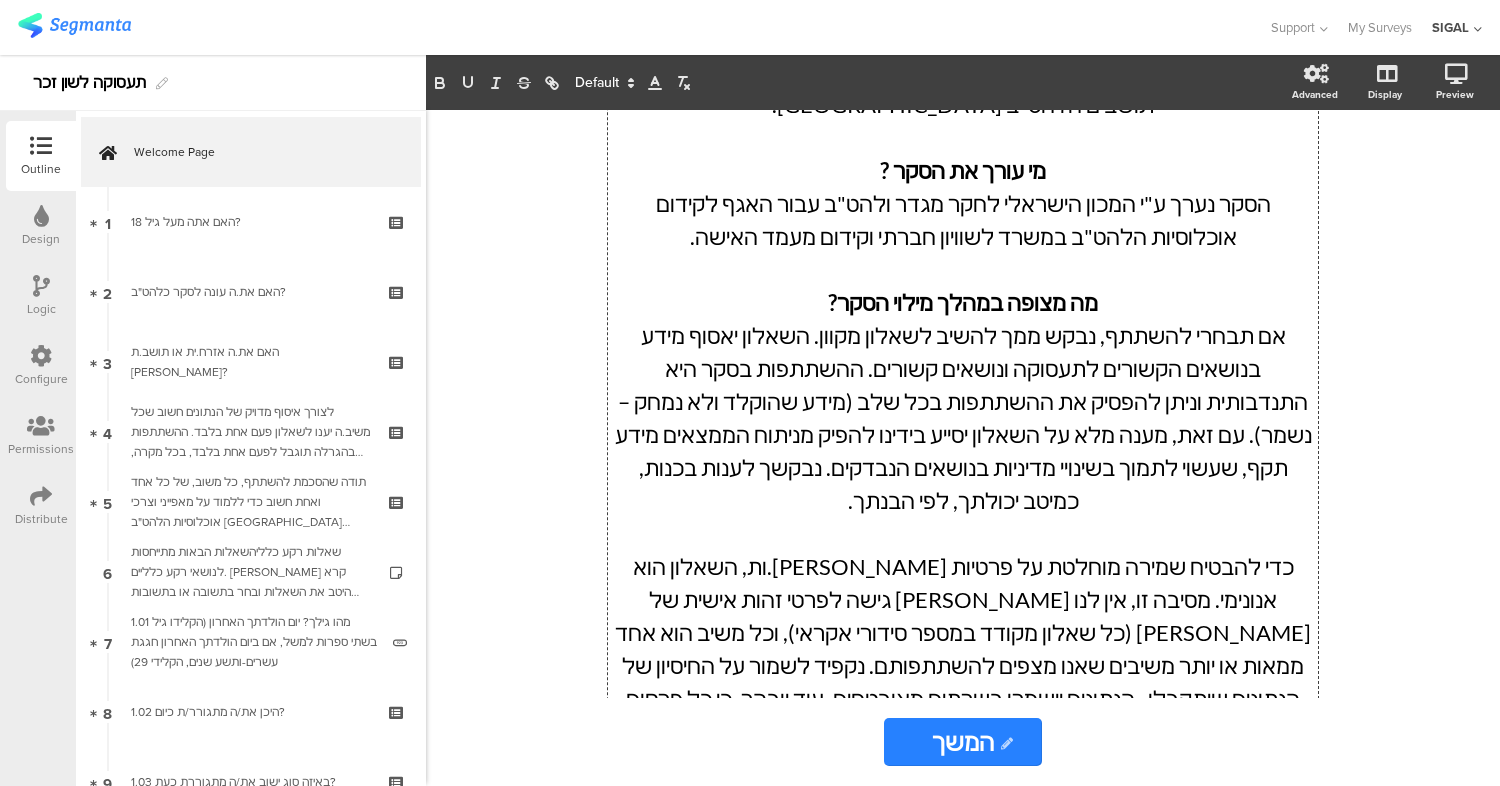 scroll, scrollTop: 635, scrollLeft: 0, axis: vertical 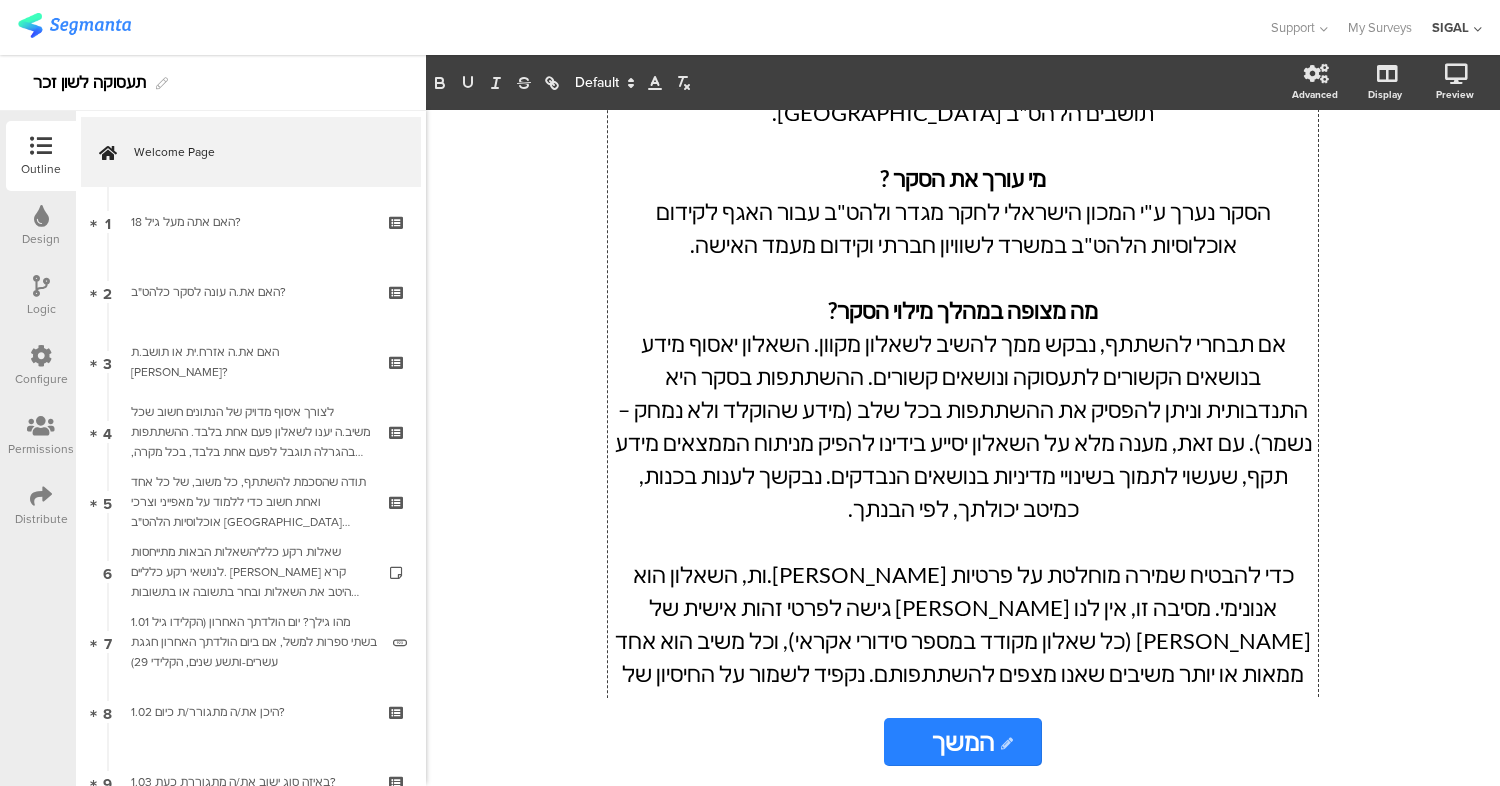 click on "אם תבחרי להשתתף, נבקש ממך להשיב לשאלון מקוון. השאלון יאסוף מידע בנושאים הקשורים לתעסוקה ונושאים קשורים. ההשתתפות בסקר היא התנדבותית וניתן להפסיק את ההשתתפות בכל שלב (מידע שהוקלד ולא נמחק – נשמר). עם זאת, מענה מלא על השאלון יסייע בידינו להפיק מניתוח הממצאים מידע תקף, שעשוי לתמוך בשינויי מדיניות בנושאים הנבדקים. נבקשך לענות בכנות, כמיטב יכולתך, לפי הבנתך." 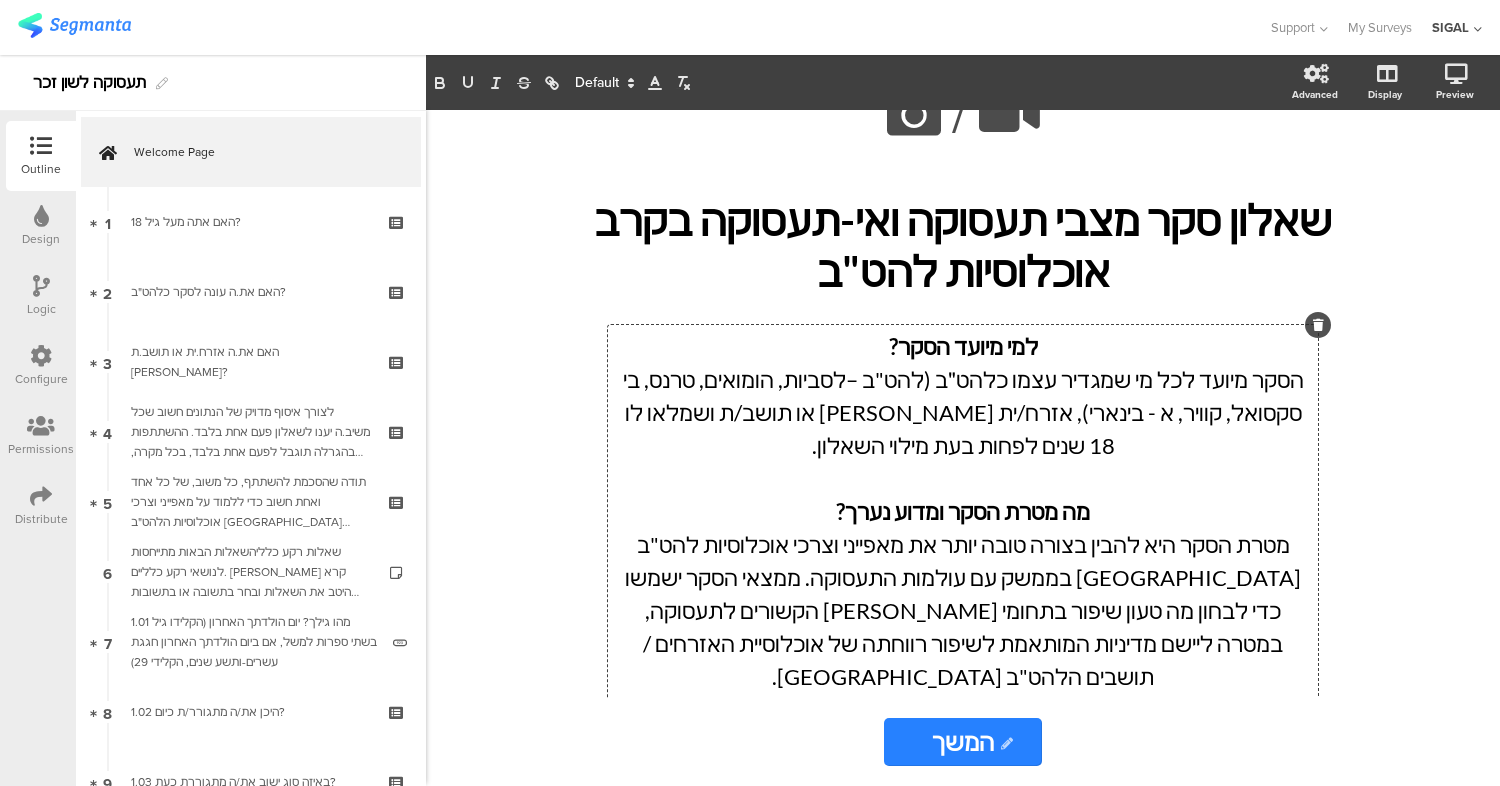 scroll, scrollTop: 0, scrollLeft: 0, axis: both 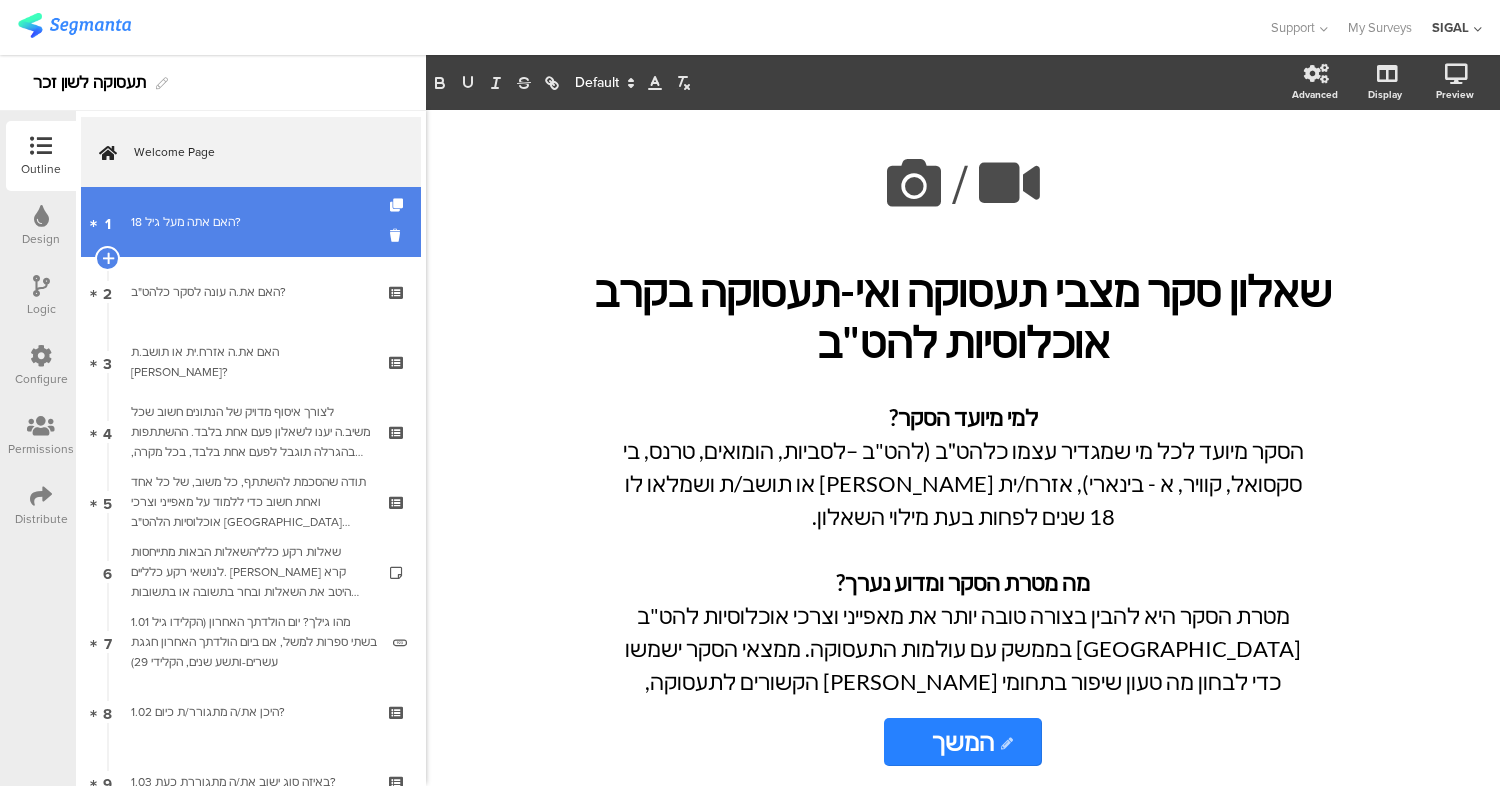 click on "האם אתה מעל גיל 18?" at bounding box center (250, 222) 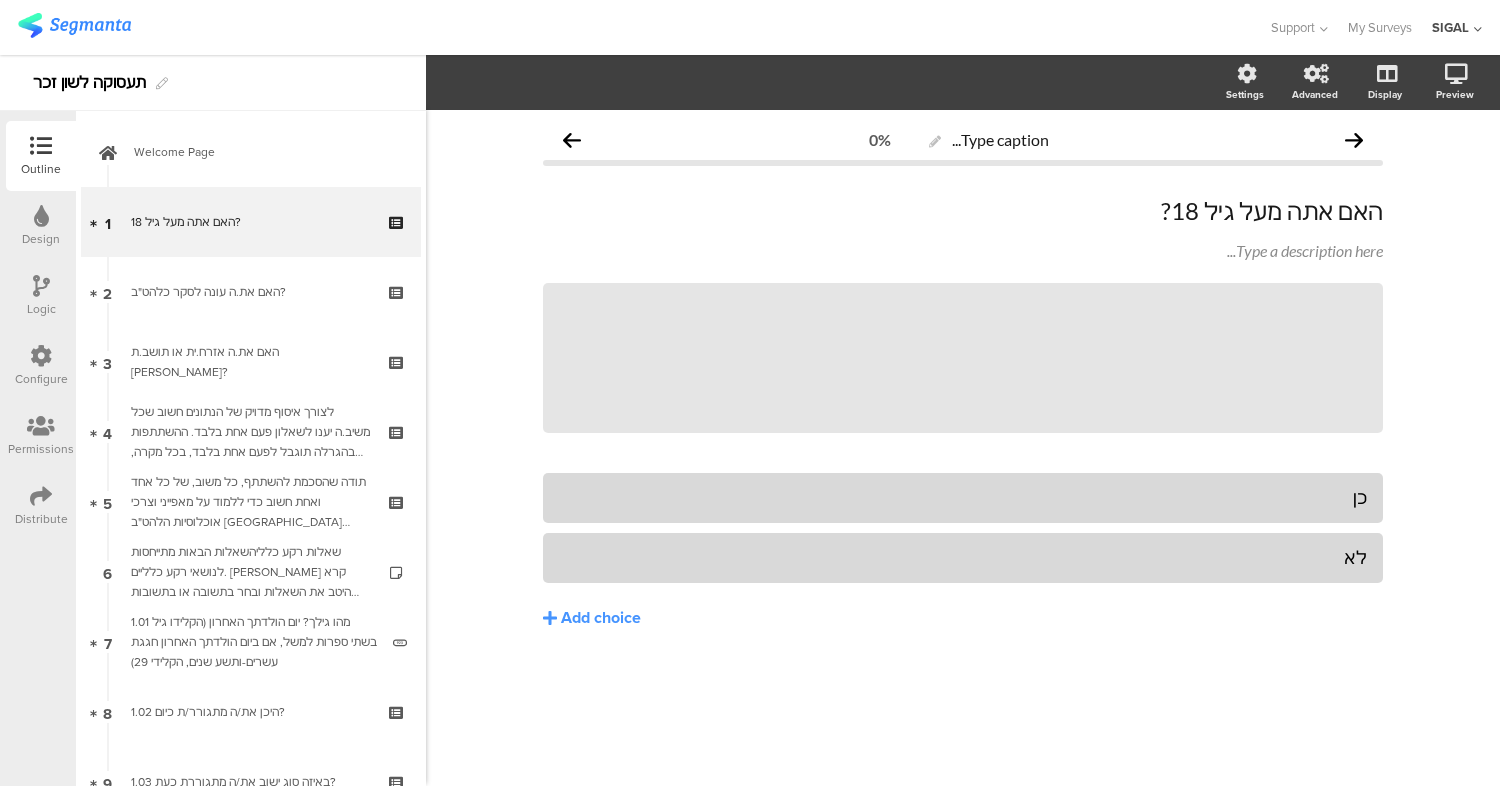 click at bounding box center [41, 286] 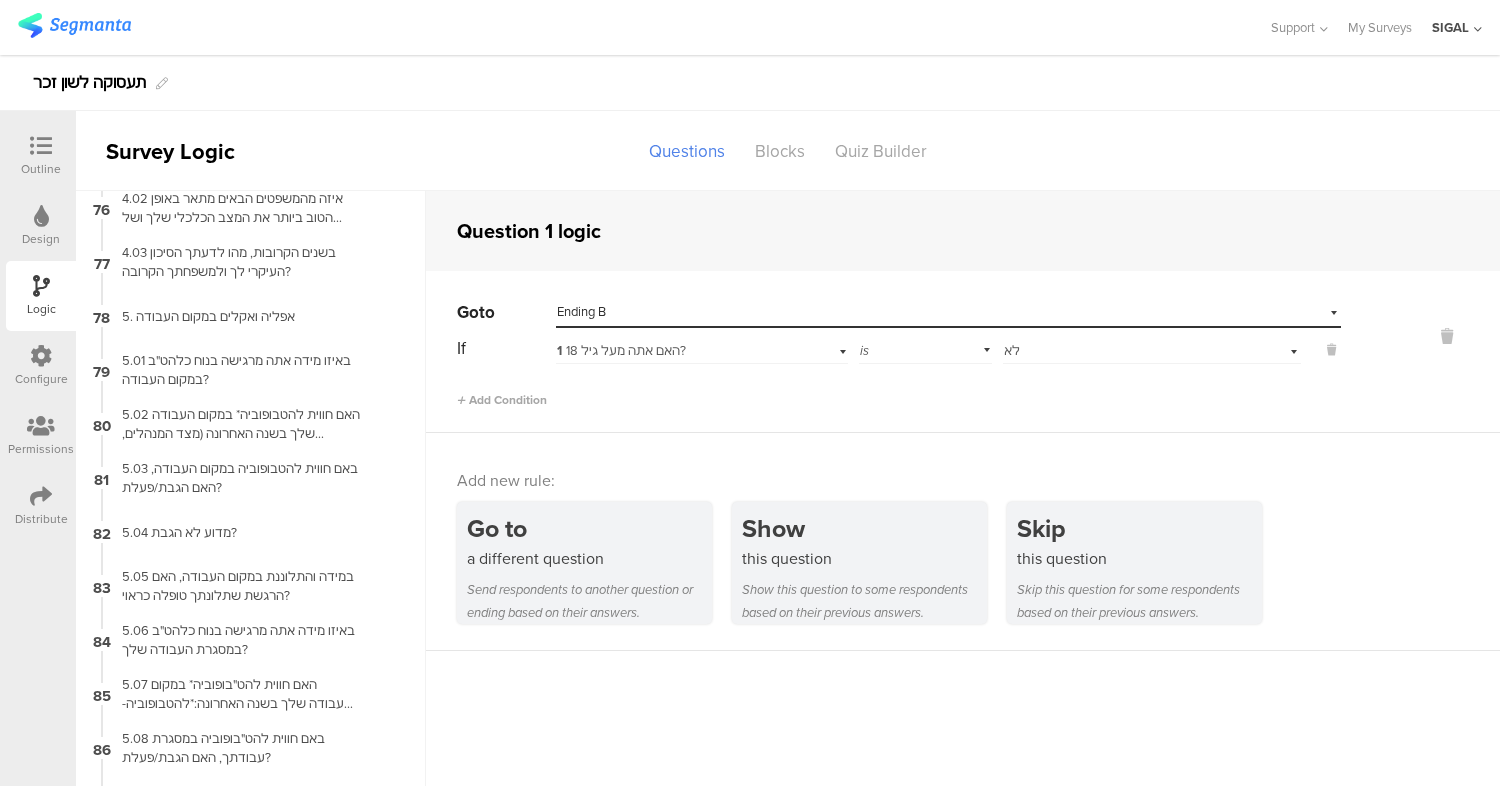 scroll, scrollTop: 4724, scrollLeft: 0, axis: vertical 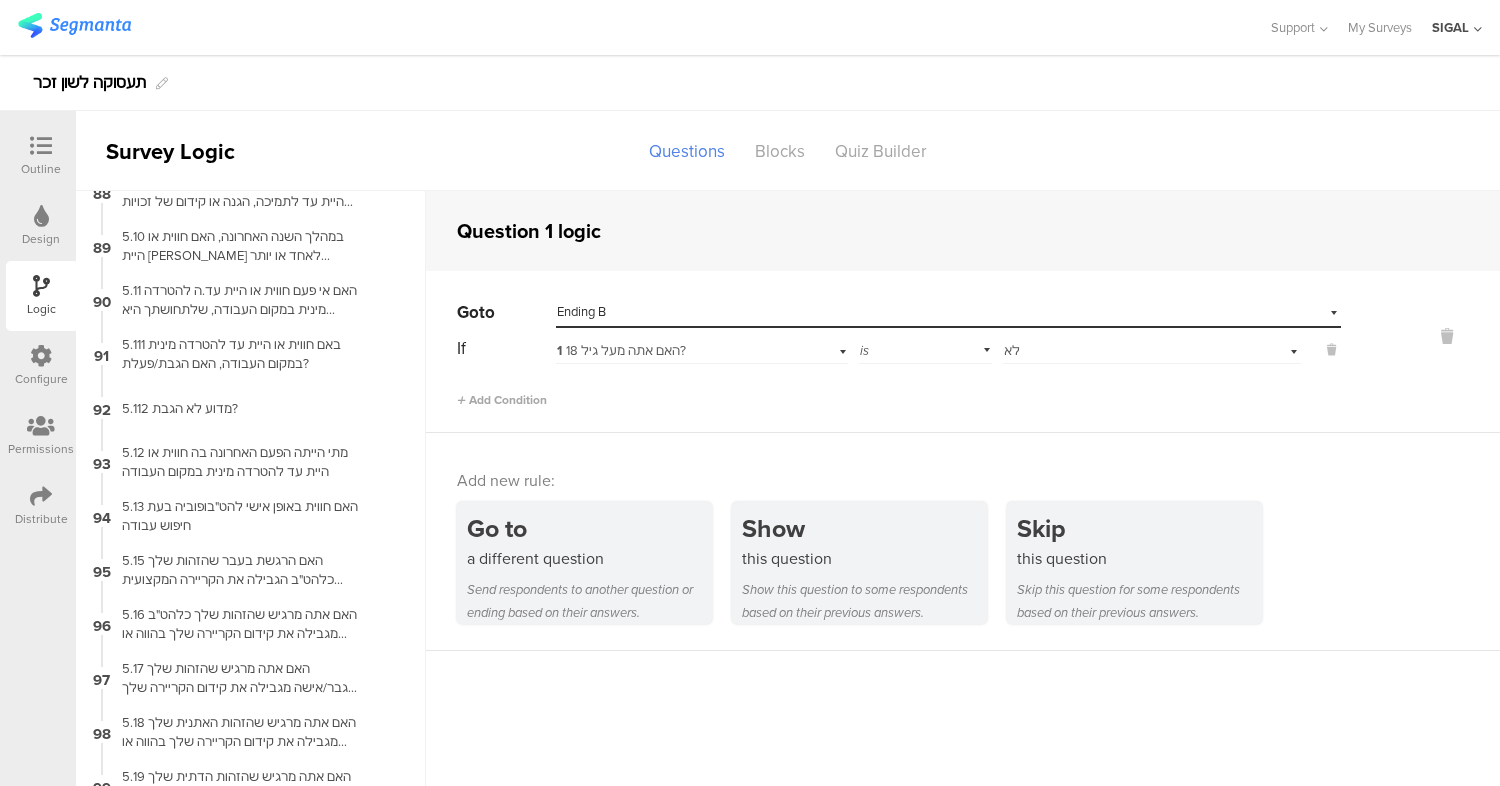 click at bounding box center (41, 146) 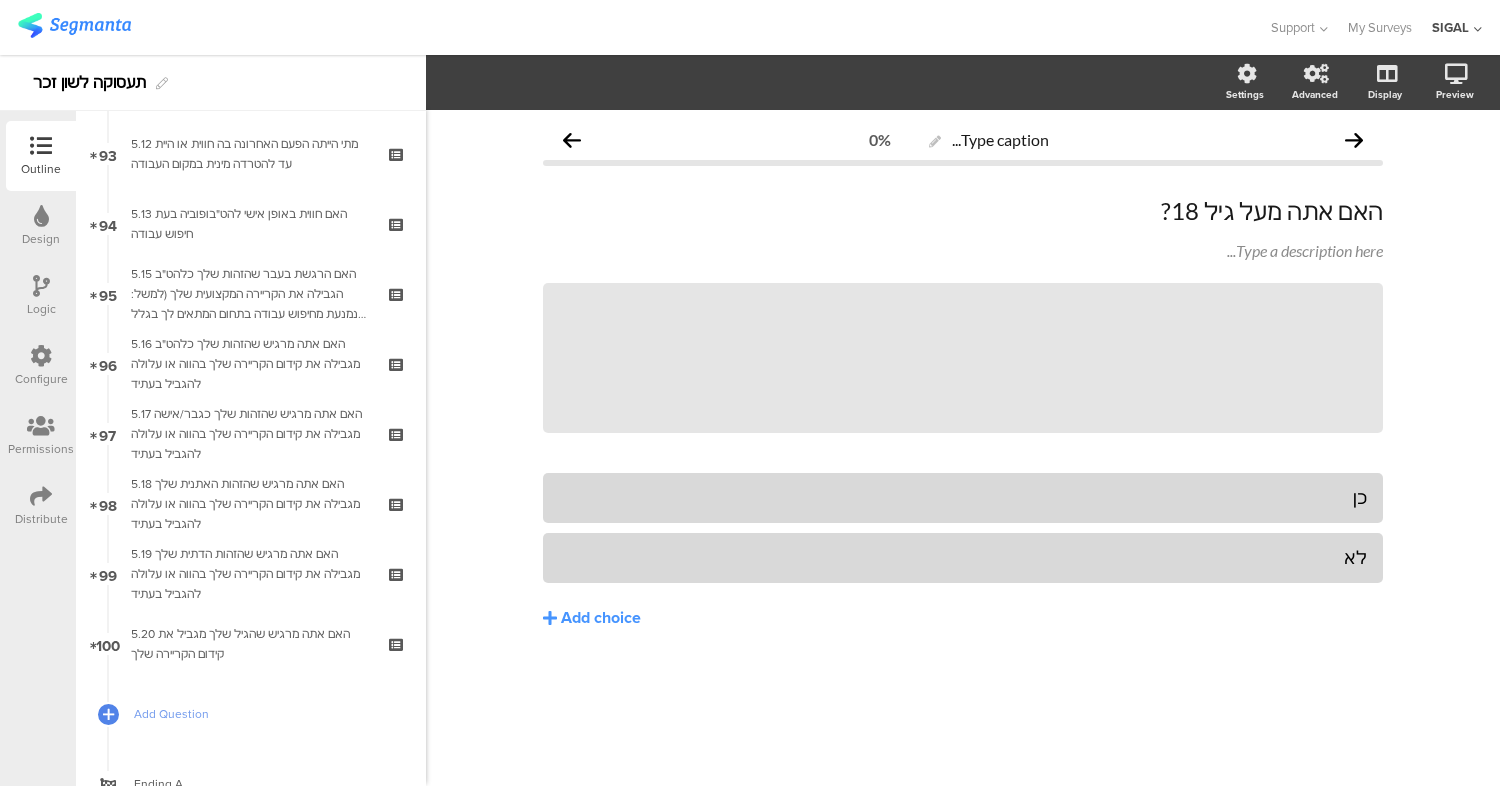 scroll, scrollTop: 6729, scrollLeft: 0, axis: vertical 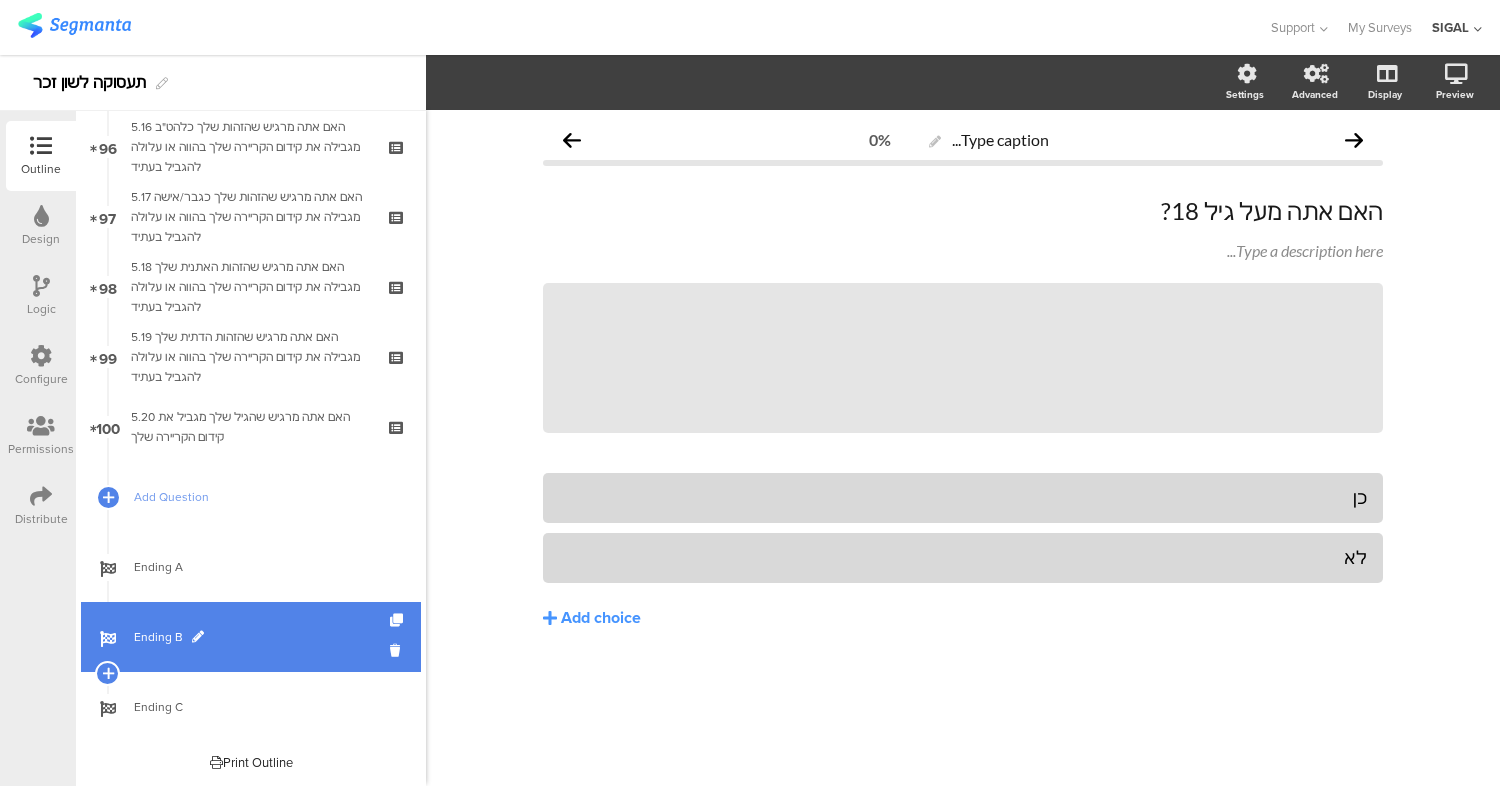 click at bounding box center [198, 637] 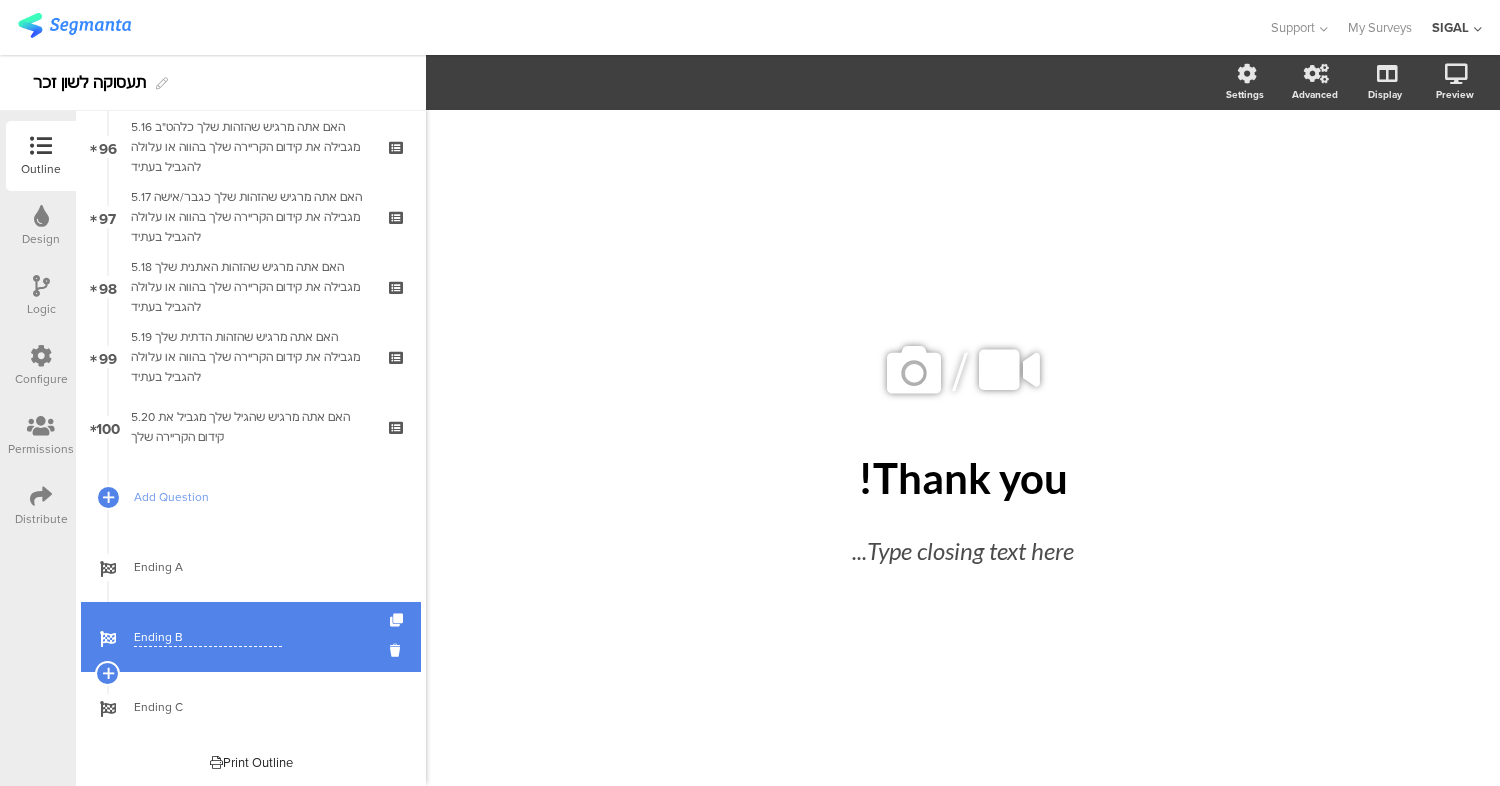 click on "Ending B" at bounding box center [208, 637] 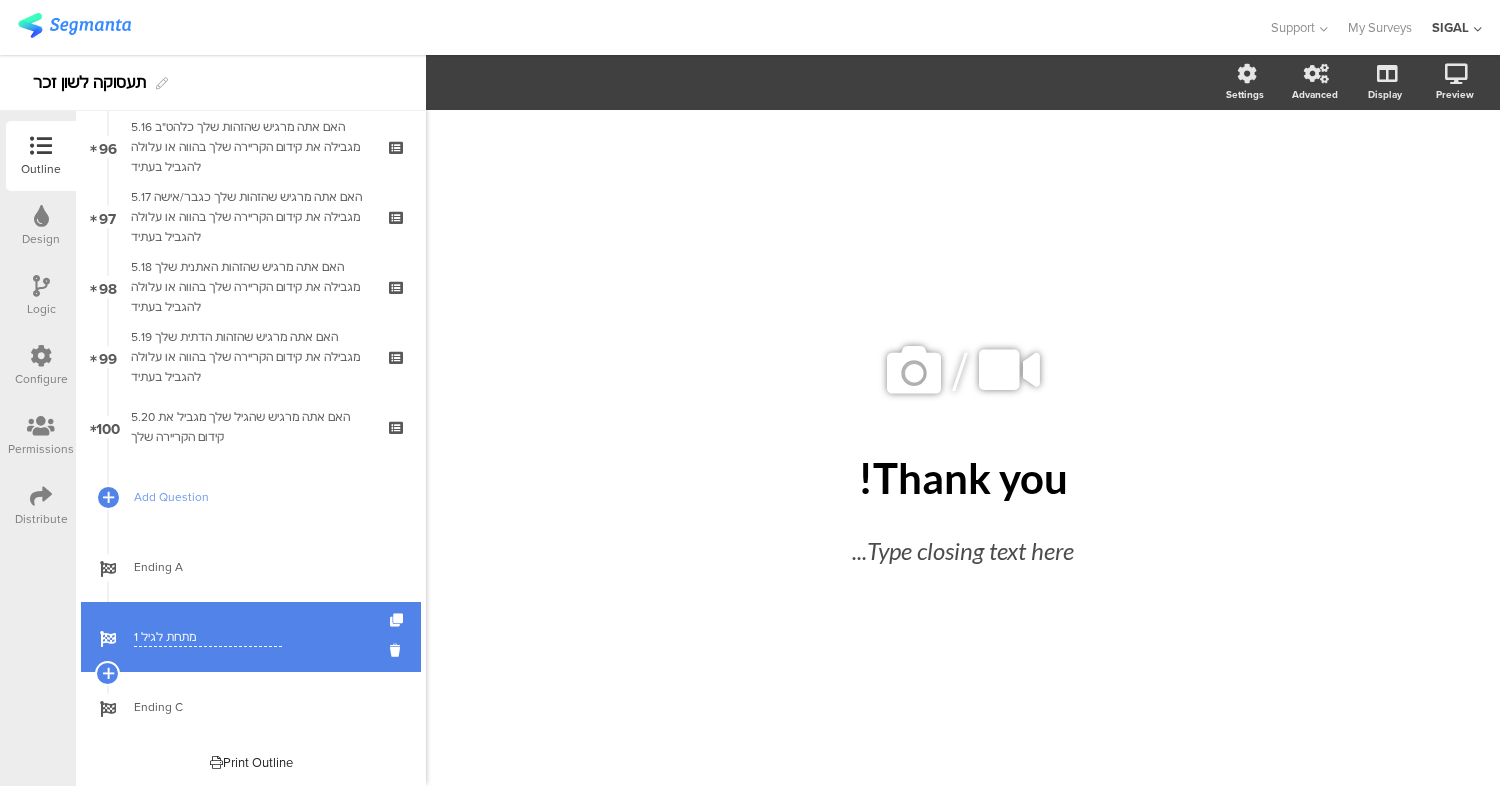 type on "מתחת לגיל 18" 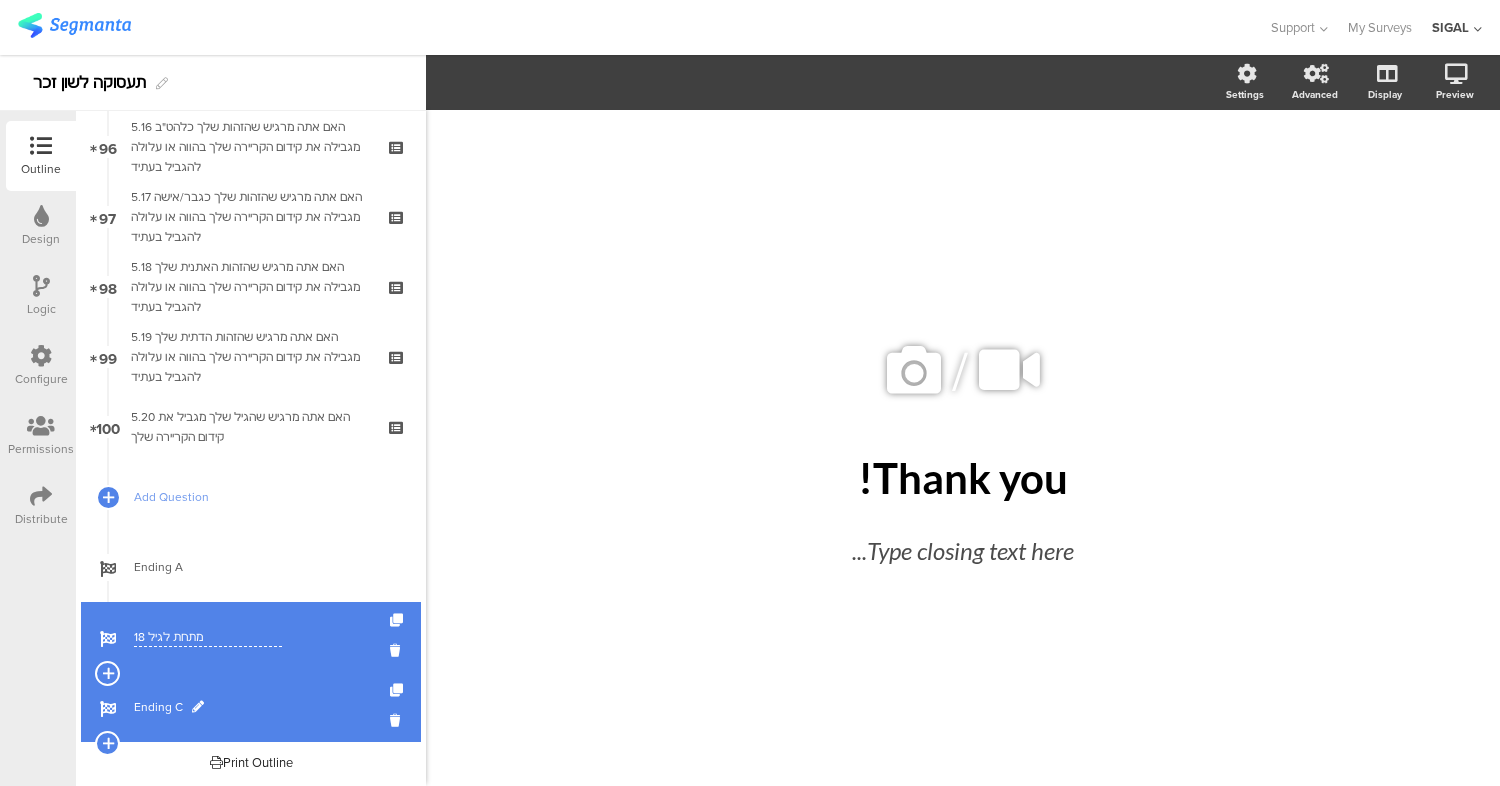 click at bounding box center [198, 707] 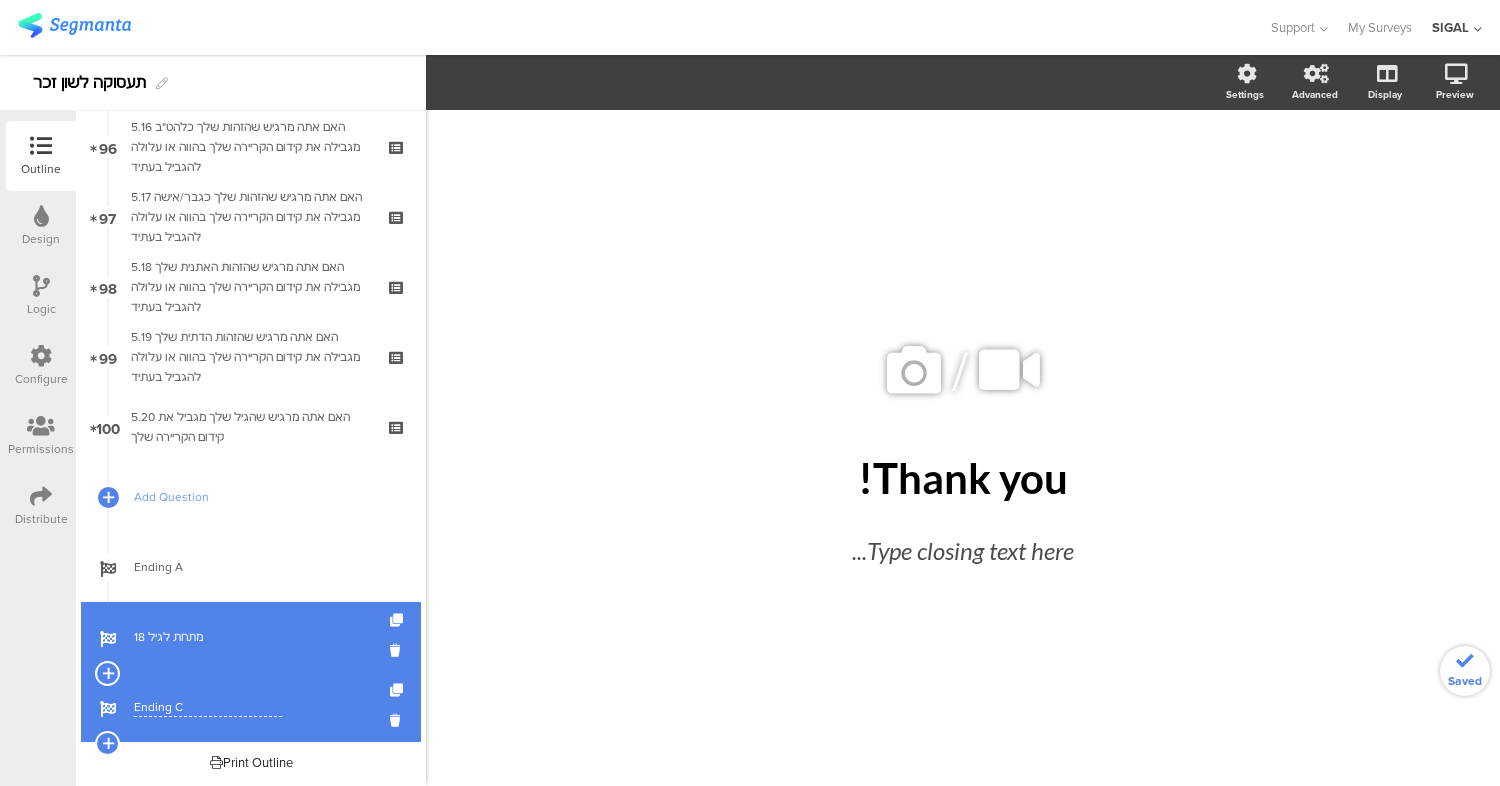 click on "Ending C" at bounding box center (208, 707) 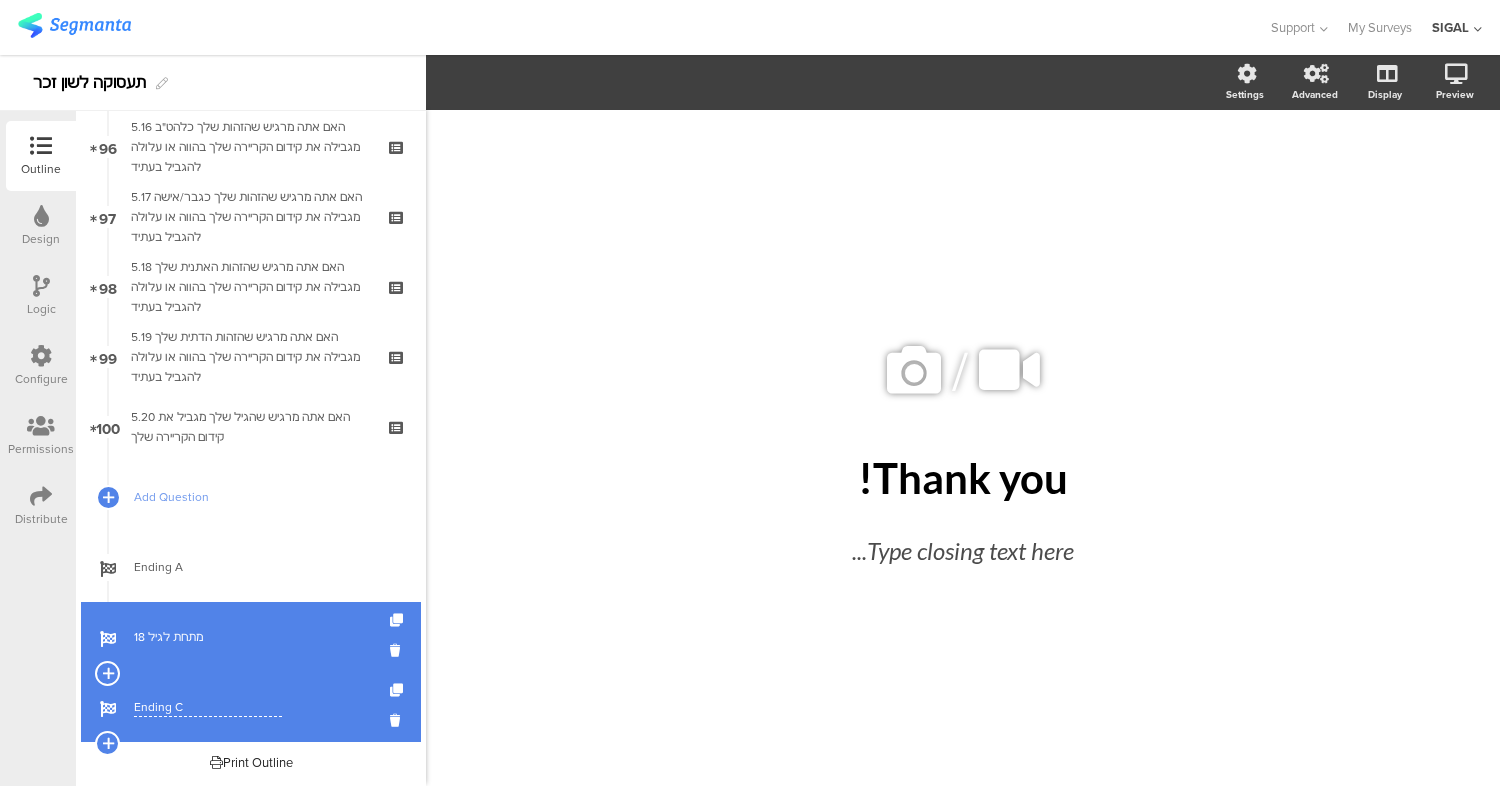 click on "Ending C" at bounding box center [208, 707] 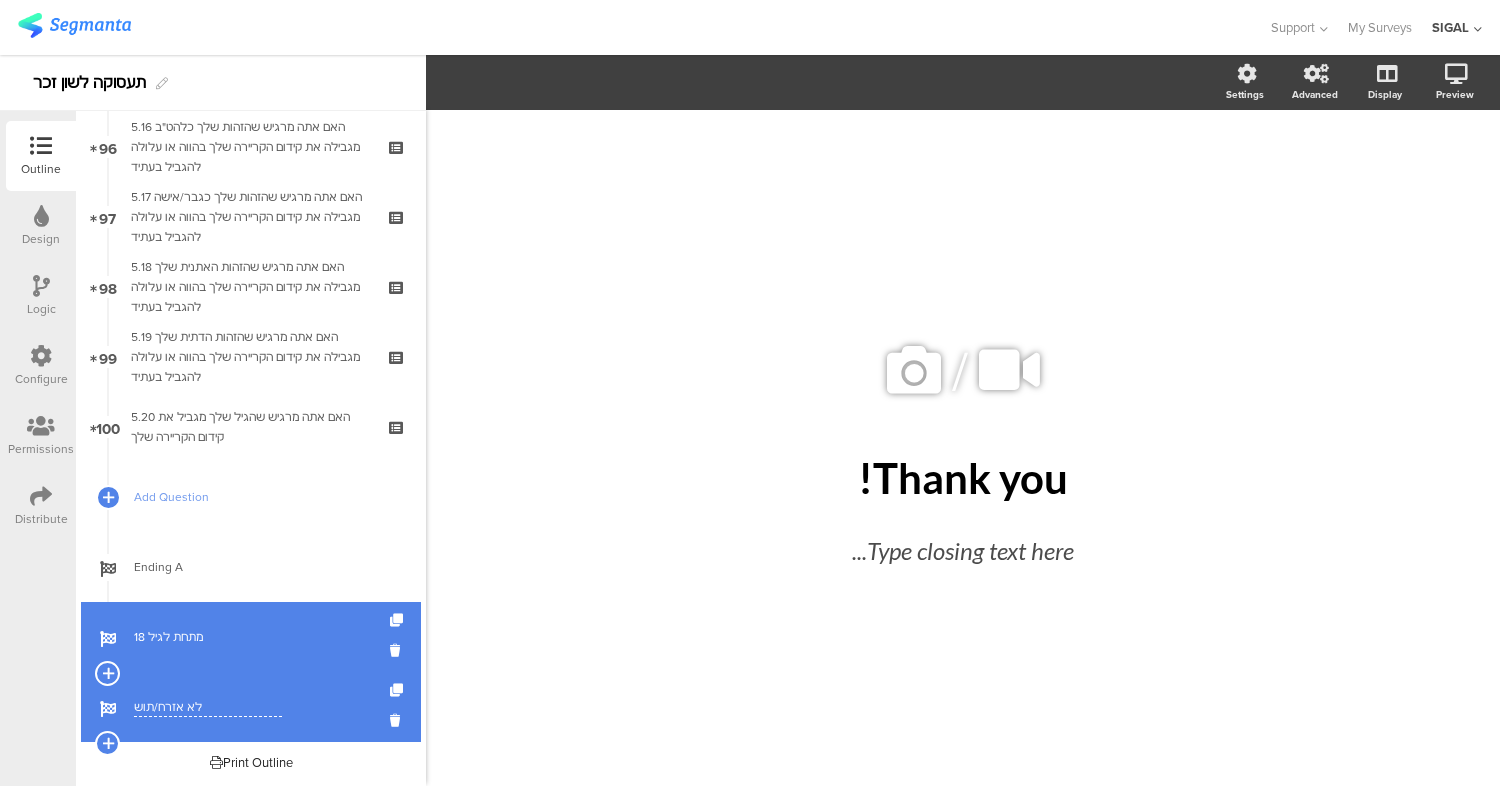 type on "לא אזרח/תושב" 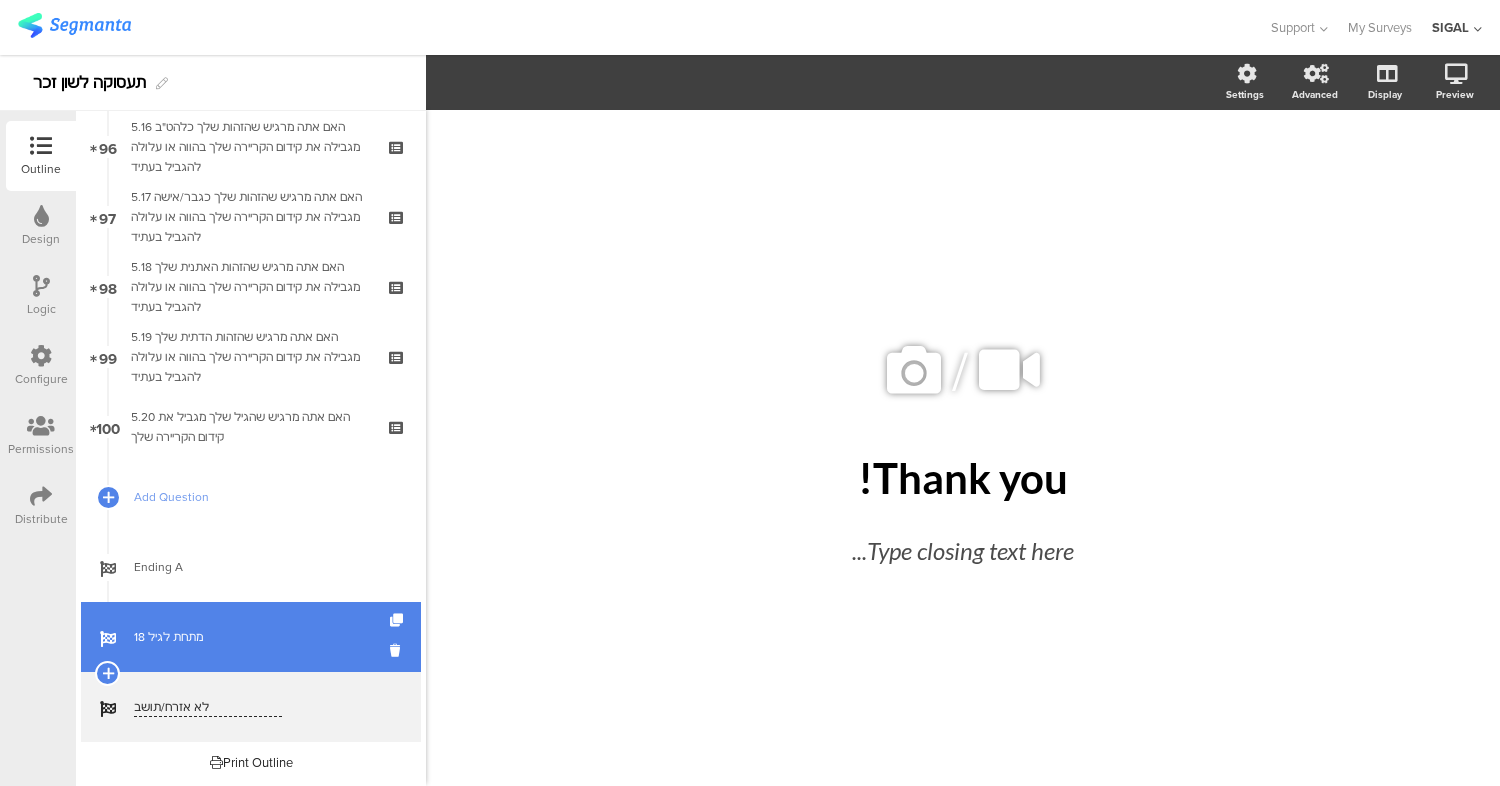 click on "/
Thank you!
Thank you!
Type closing text here..." 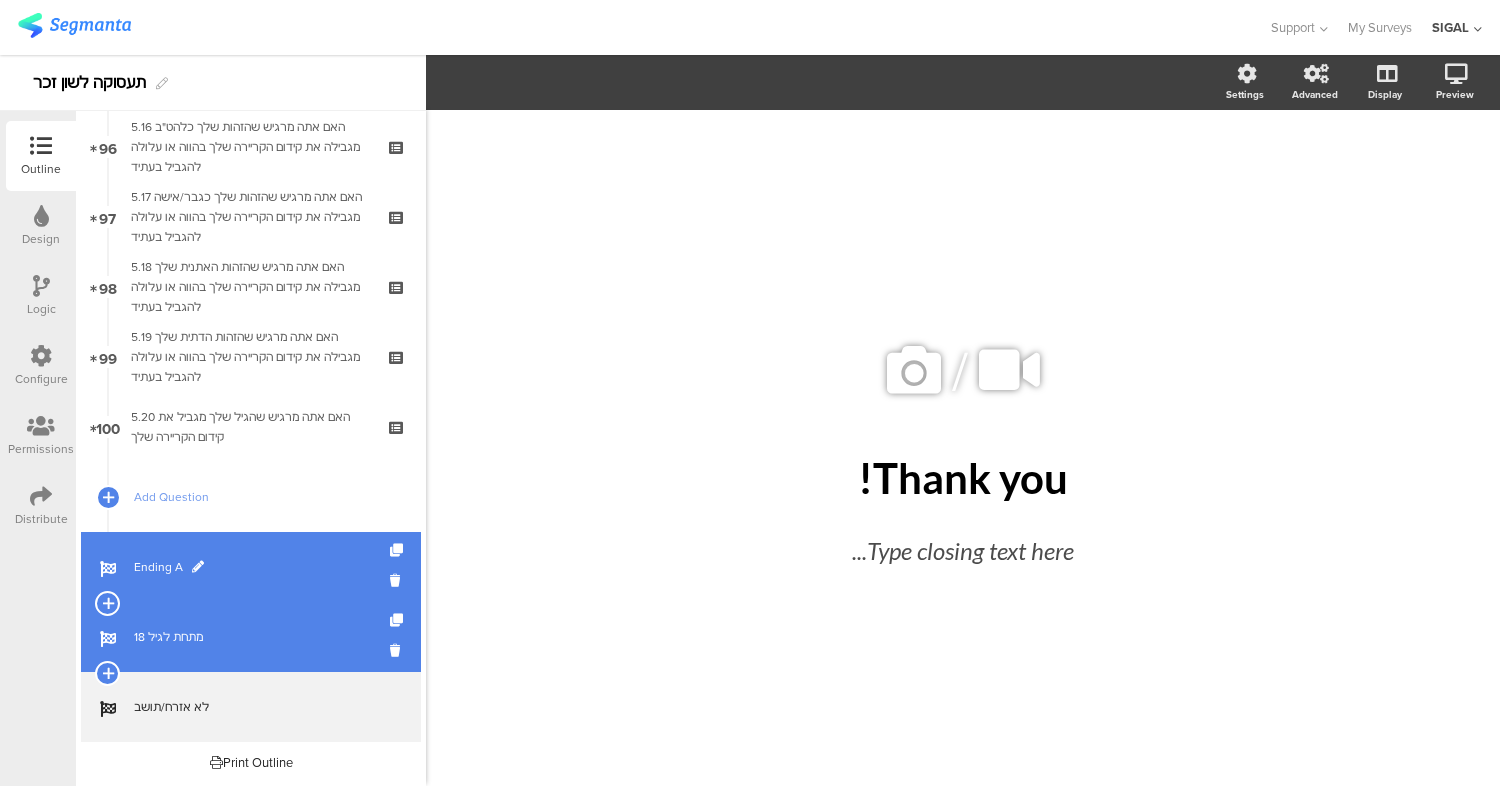 click on "Ending A" at bounding box center [262, 567] 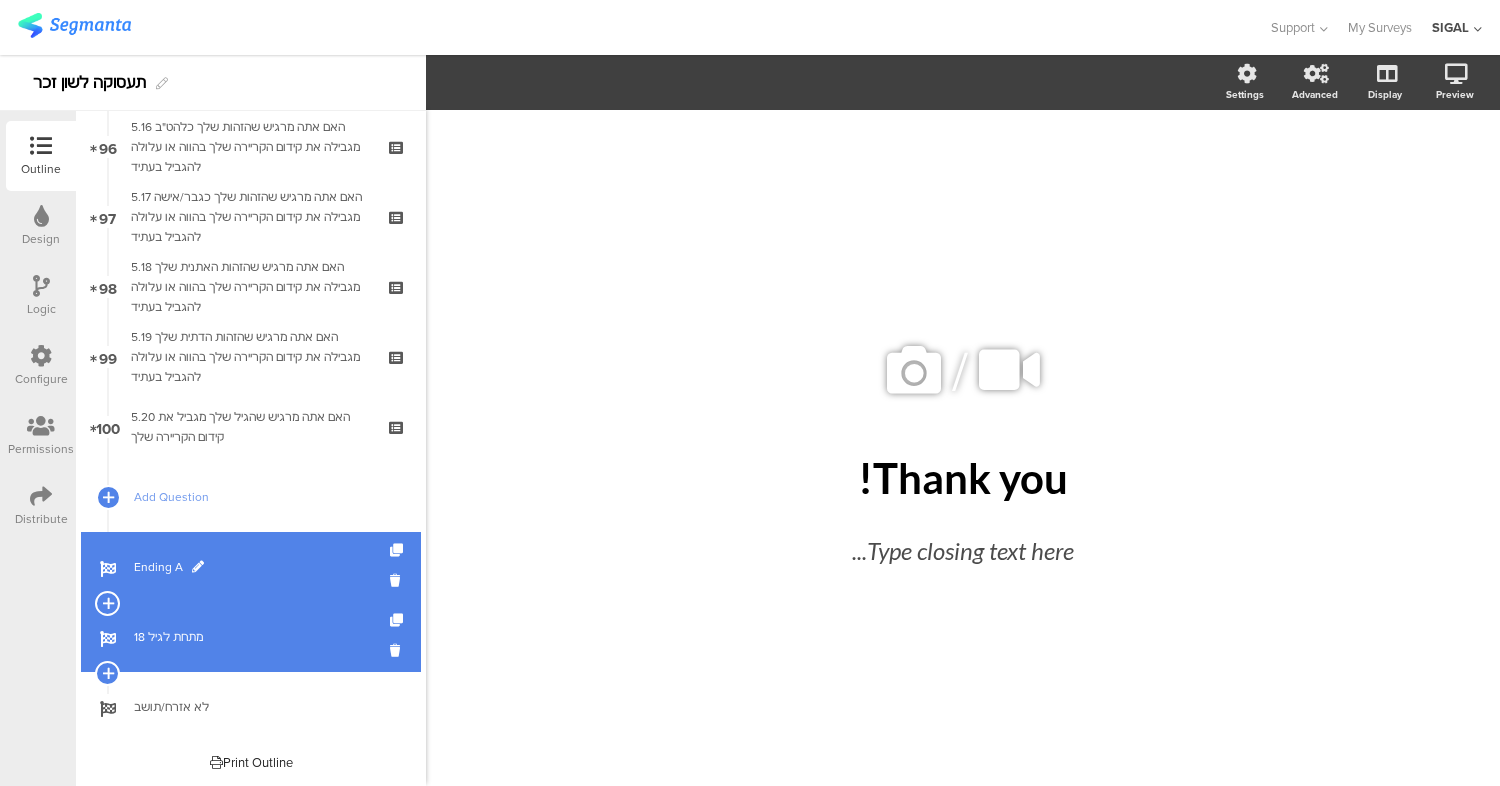 click at bounding box center [198, 567] 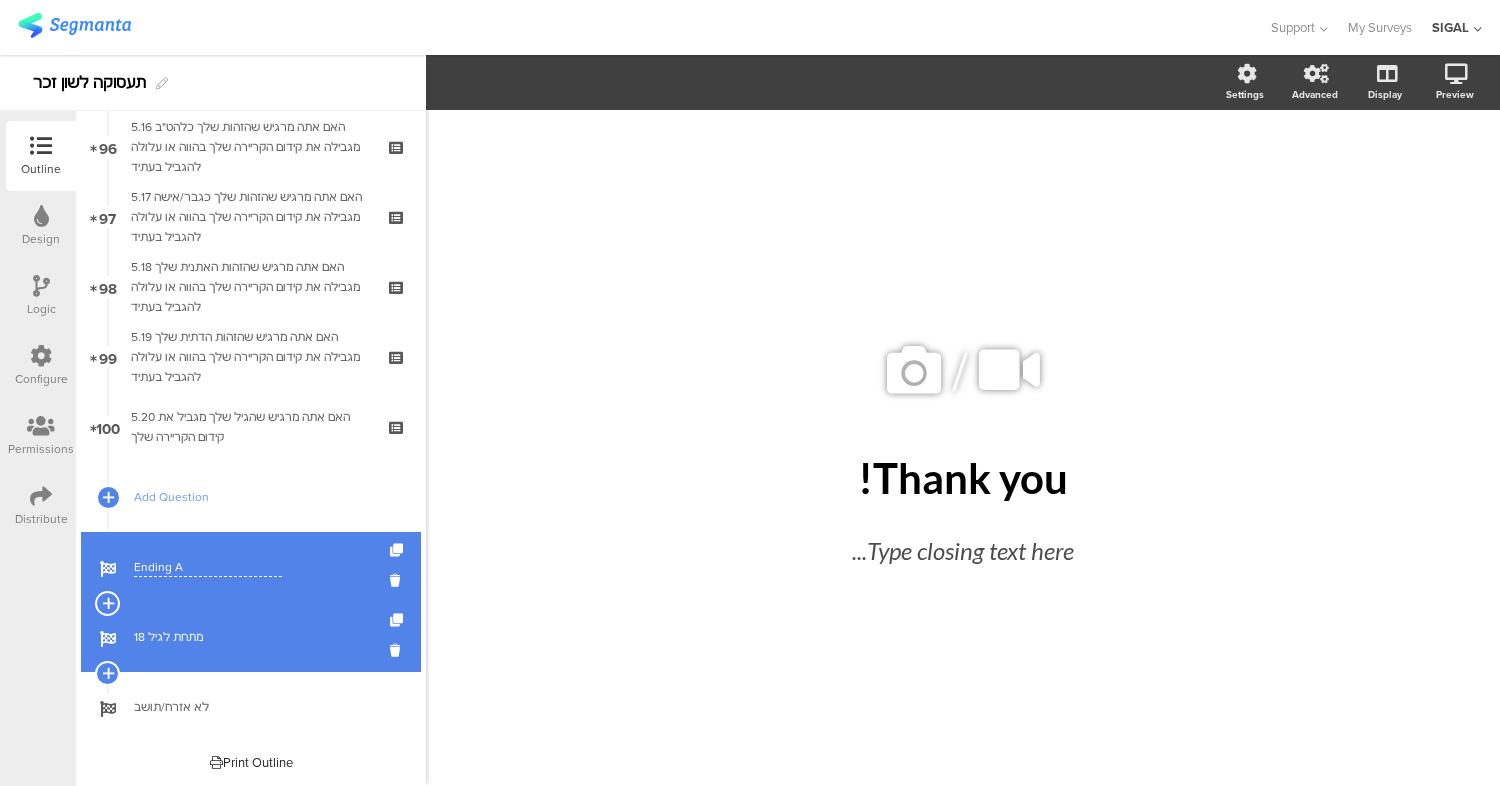 click on "Ending A" at bounding box center [208, 567] 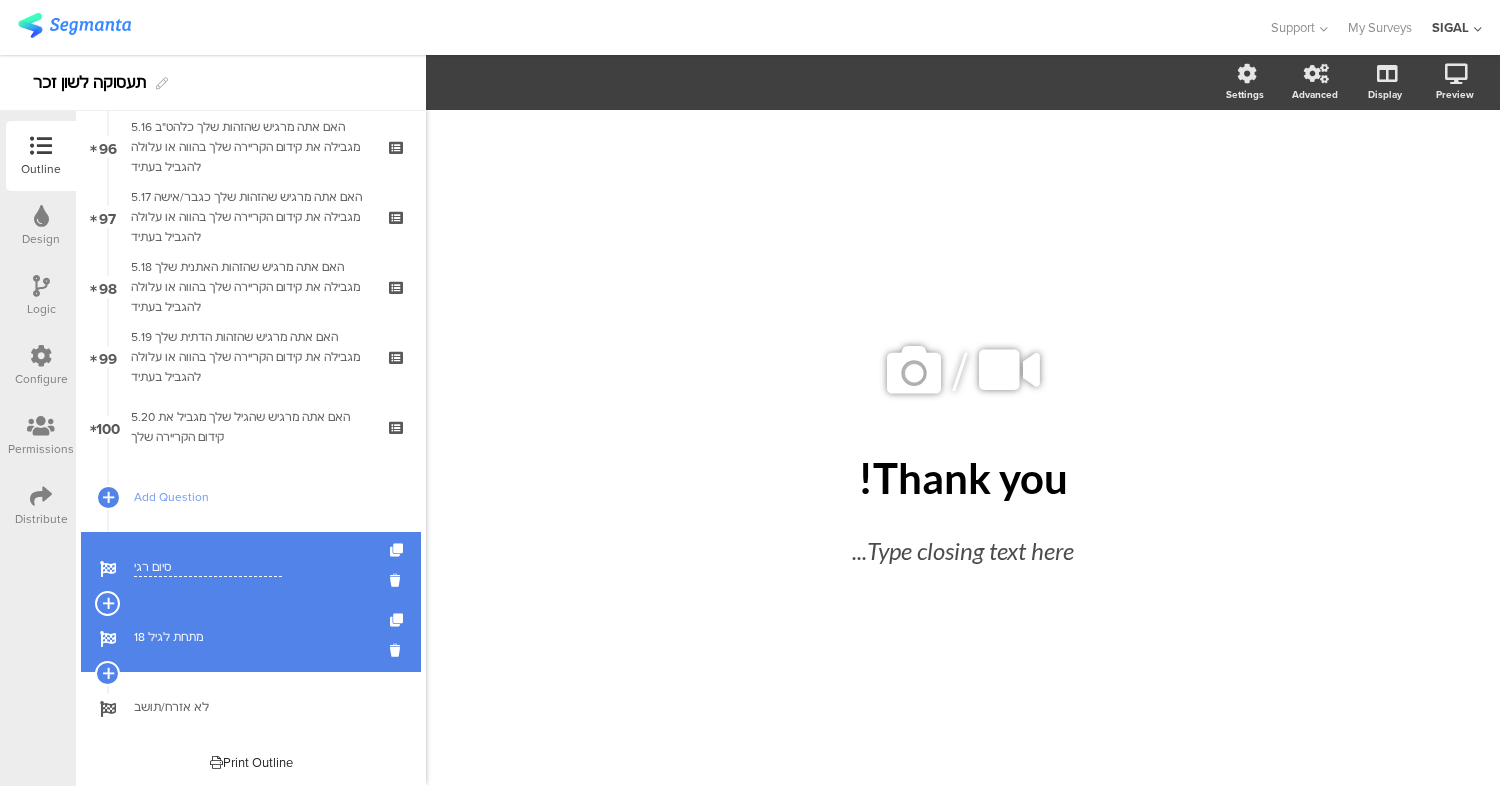 type on "סיום רגיל" 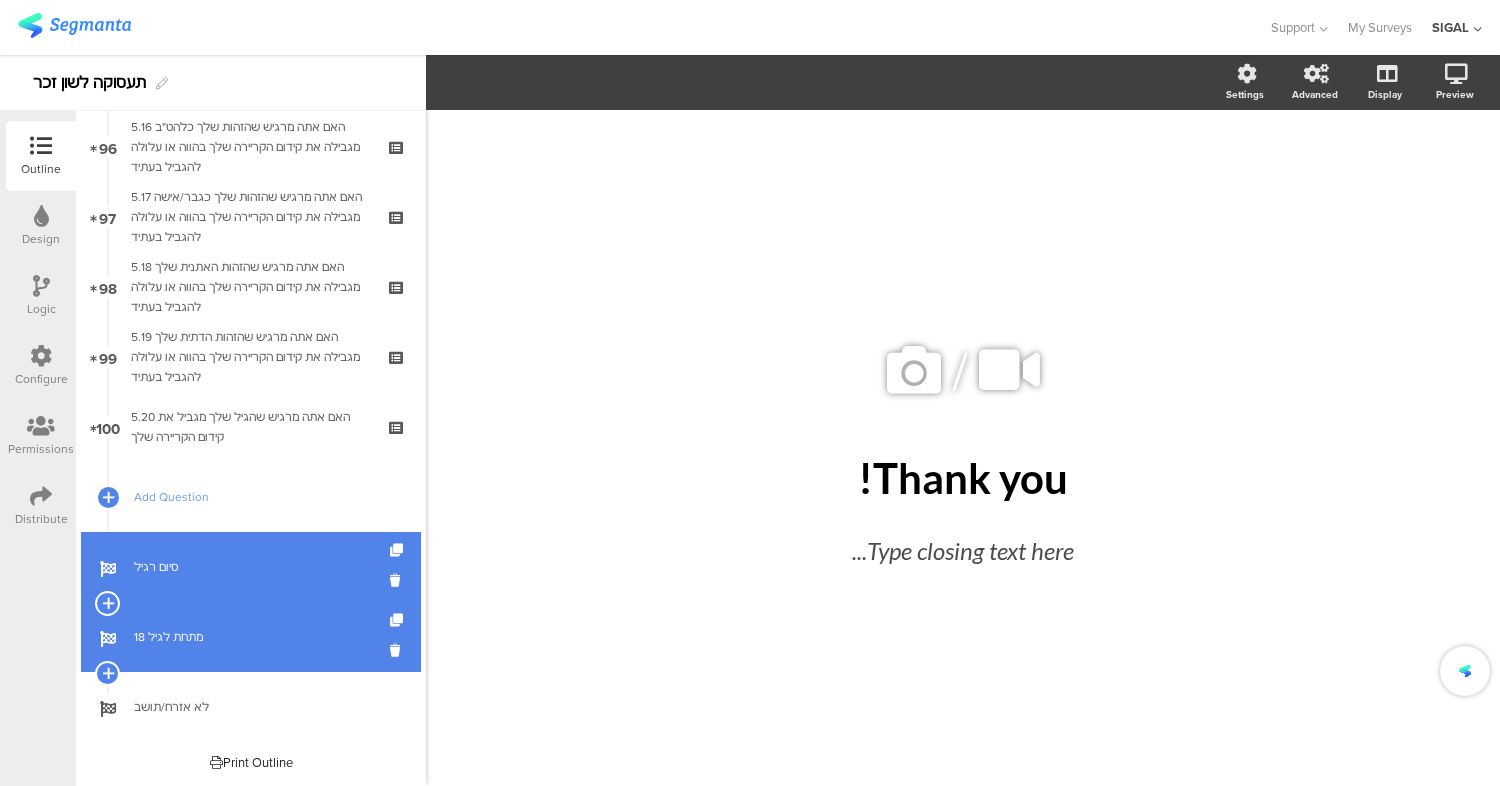 click on "/
Thank you!
Thank you!
Type closing text here..." 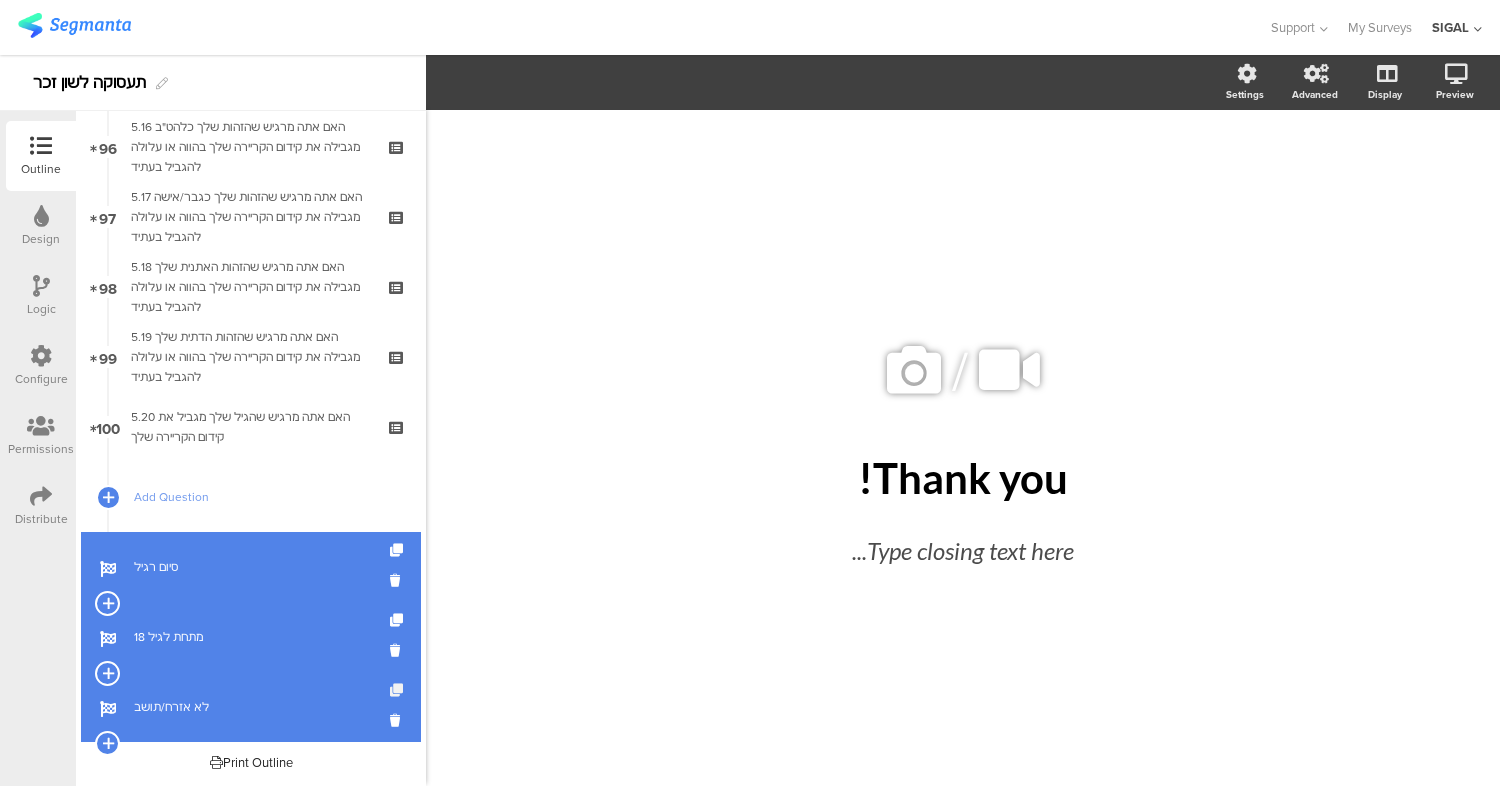 click at bounding box center [398, 690] 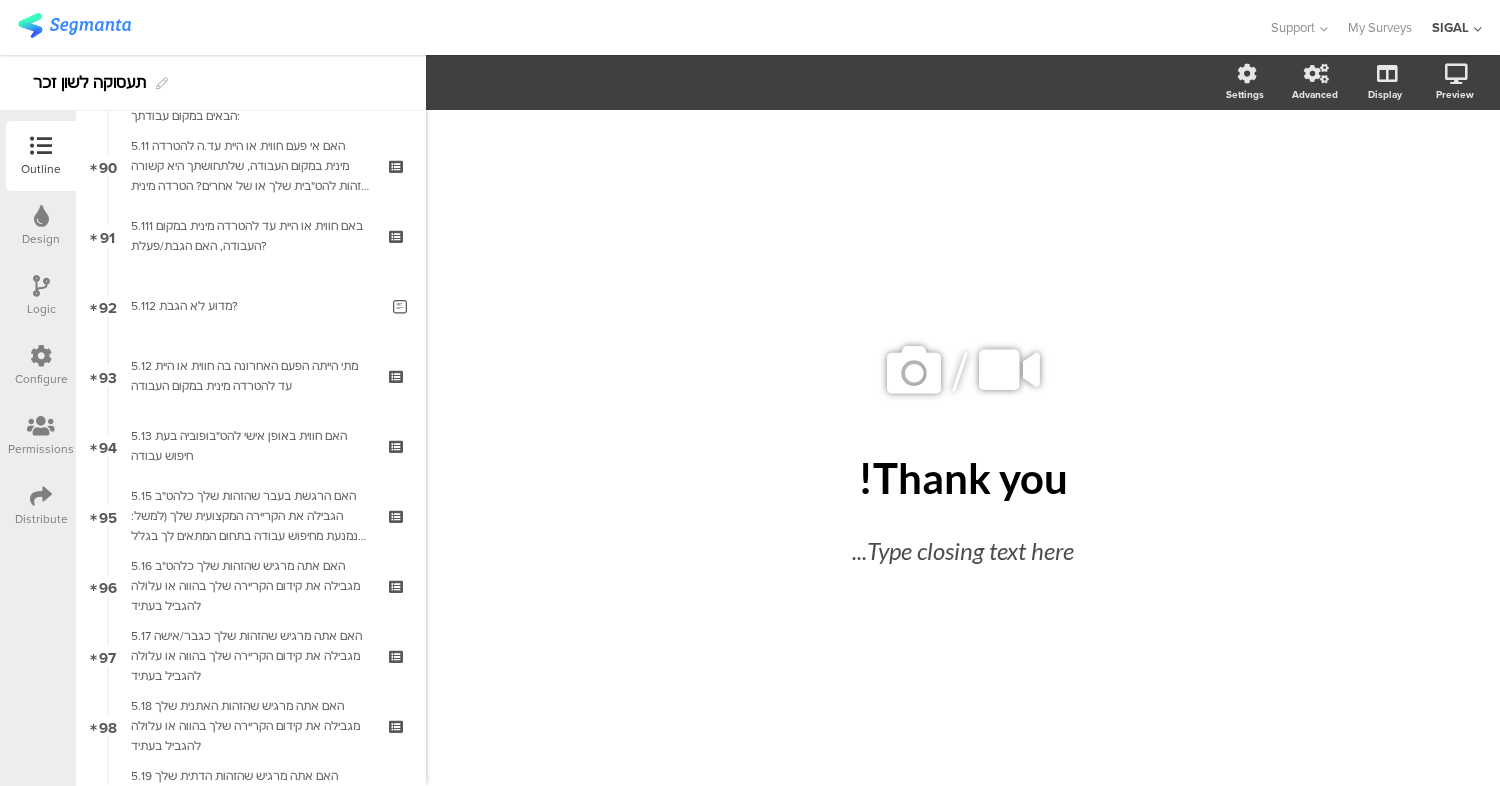 scroll, scrollTop: 6799, scrollLeft: 0, axis: vertical 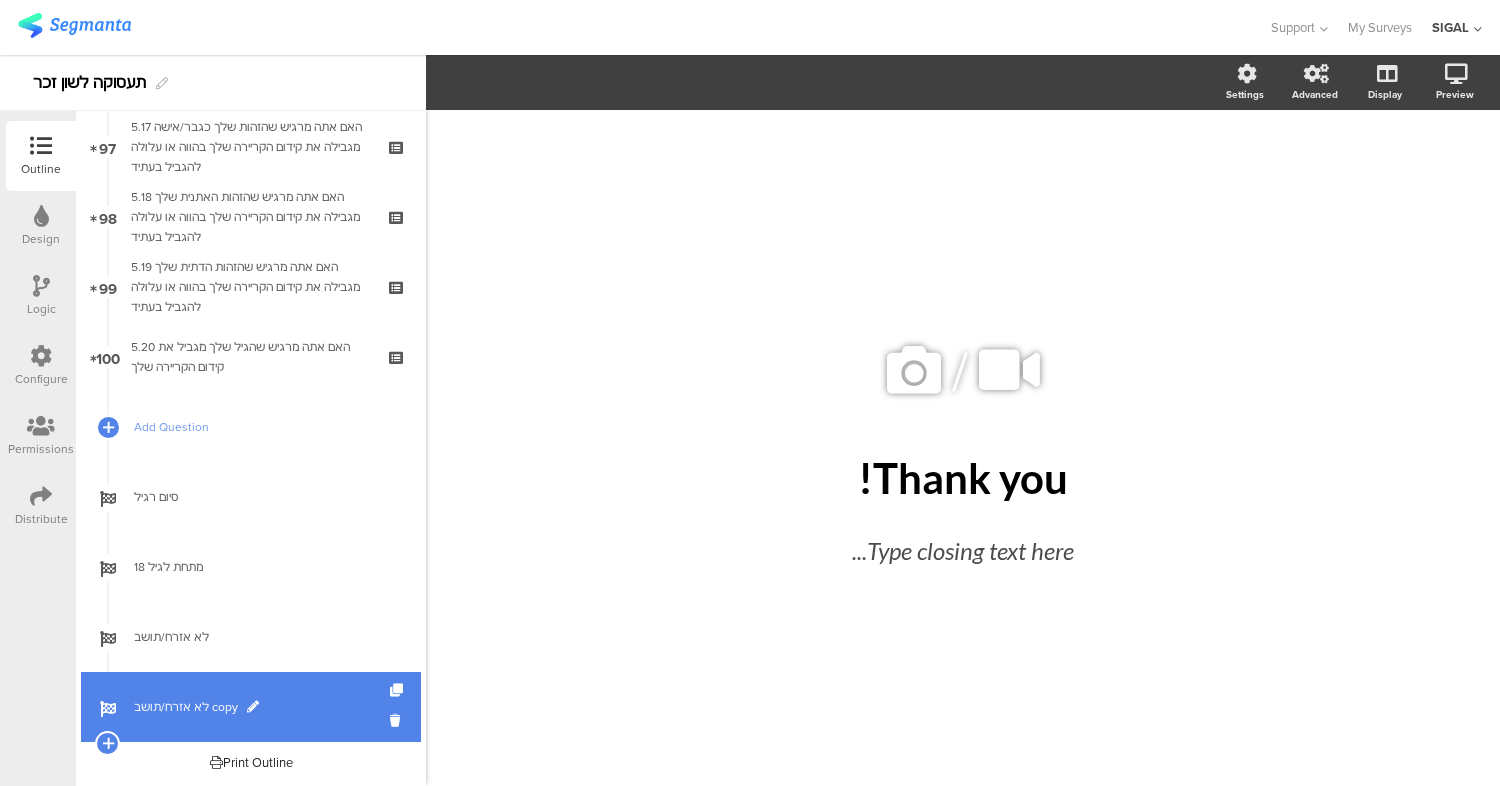 click at bounding box center (253, 707) 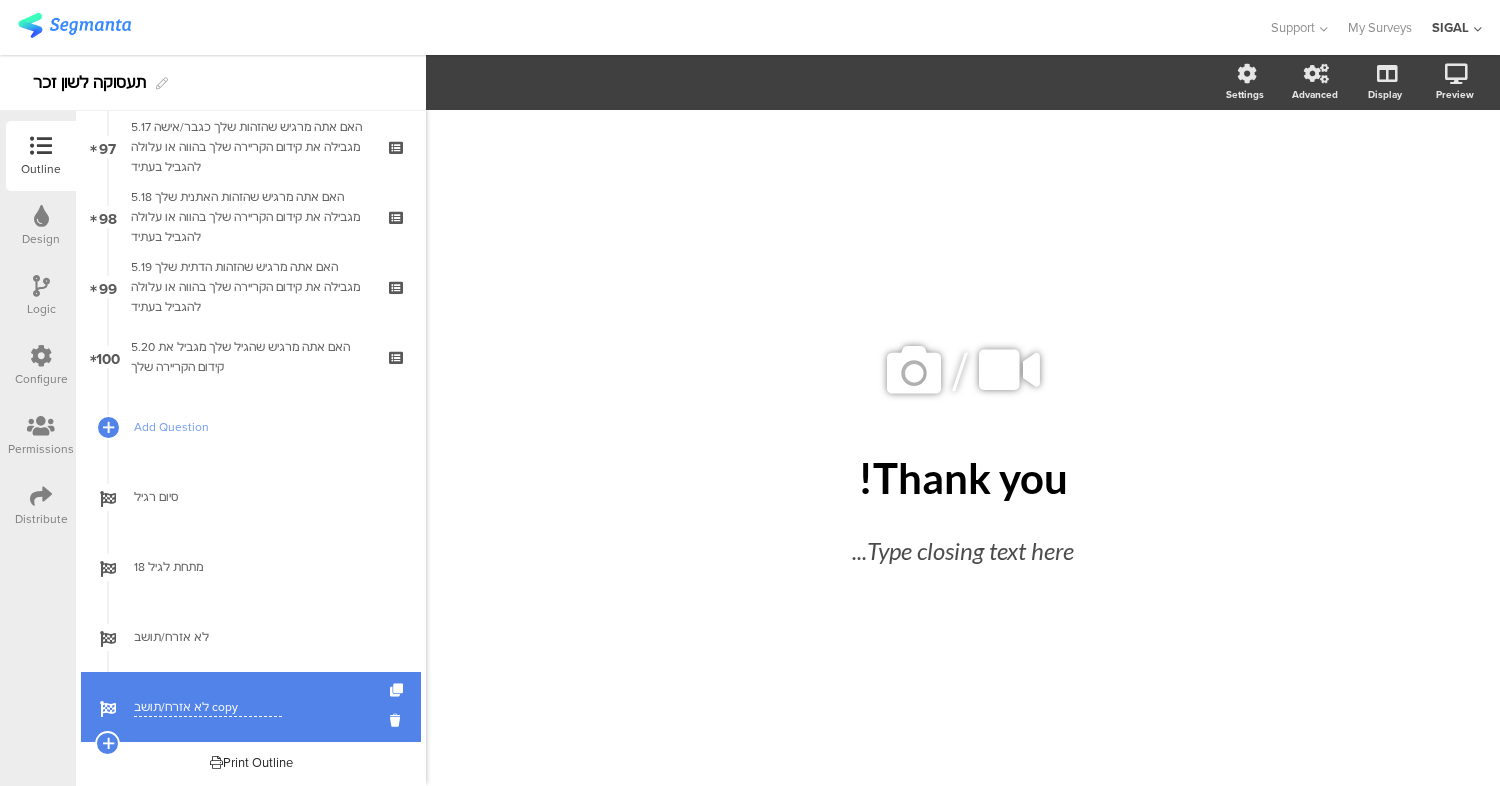 click on "לא אזרח/תושב copy" at bounding box center (208, 707) 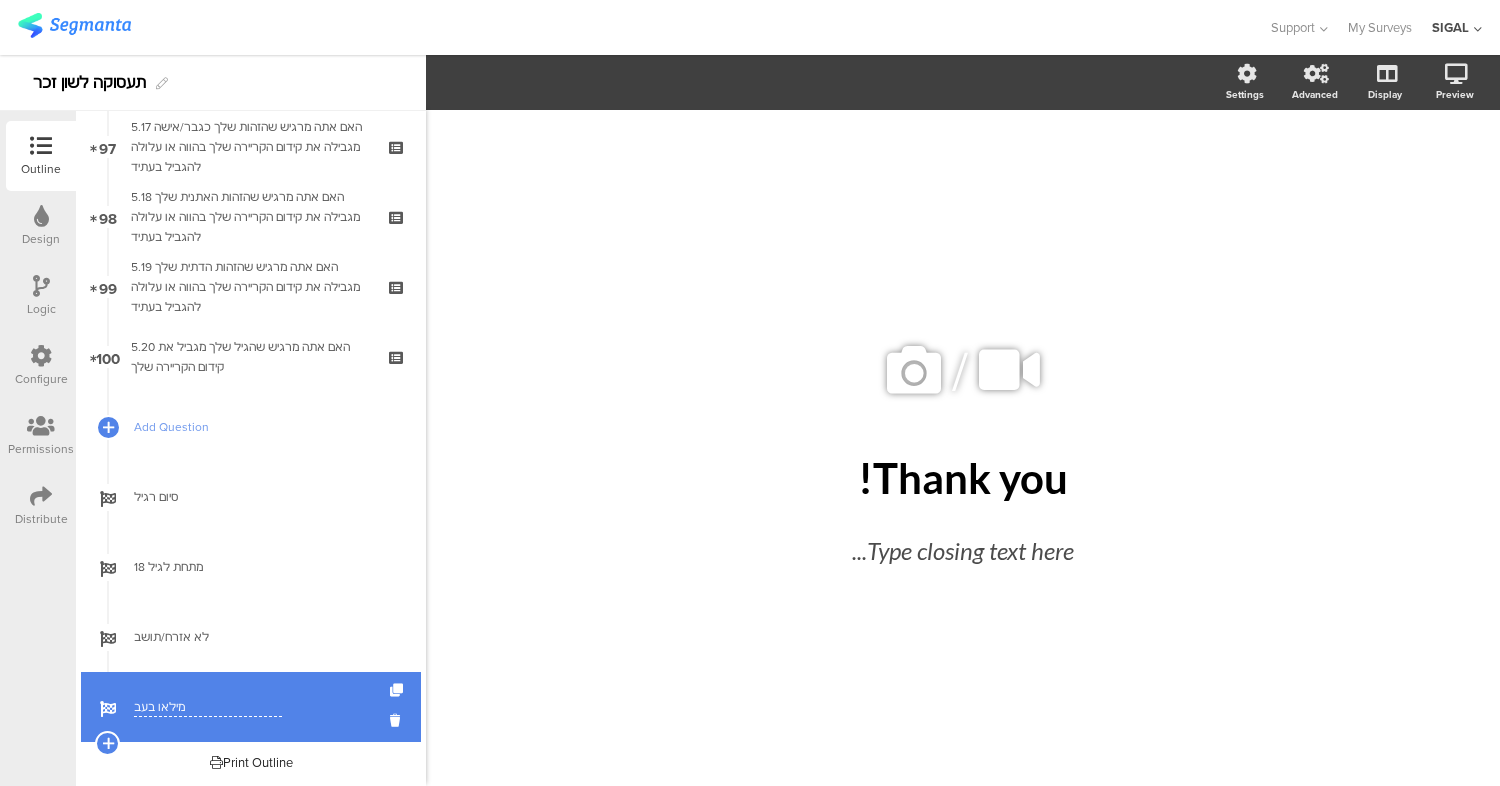 type on "מילאו בעבר" 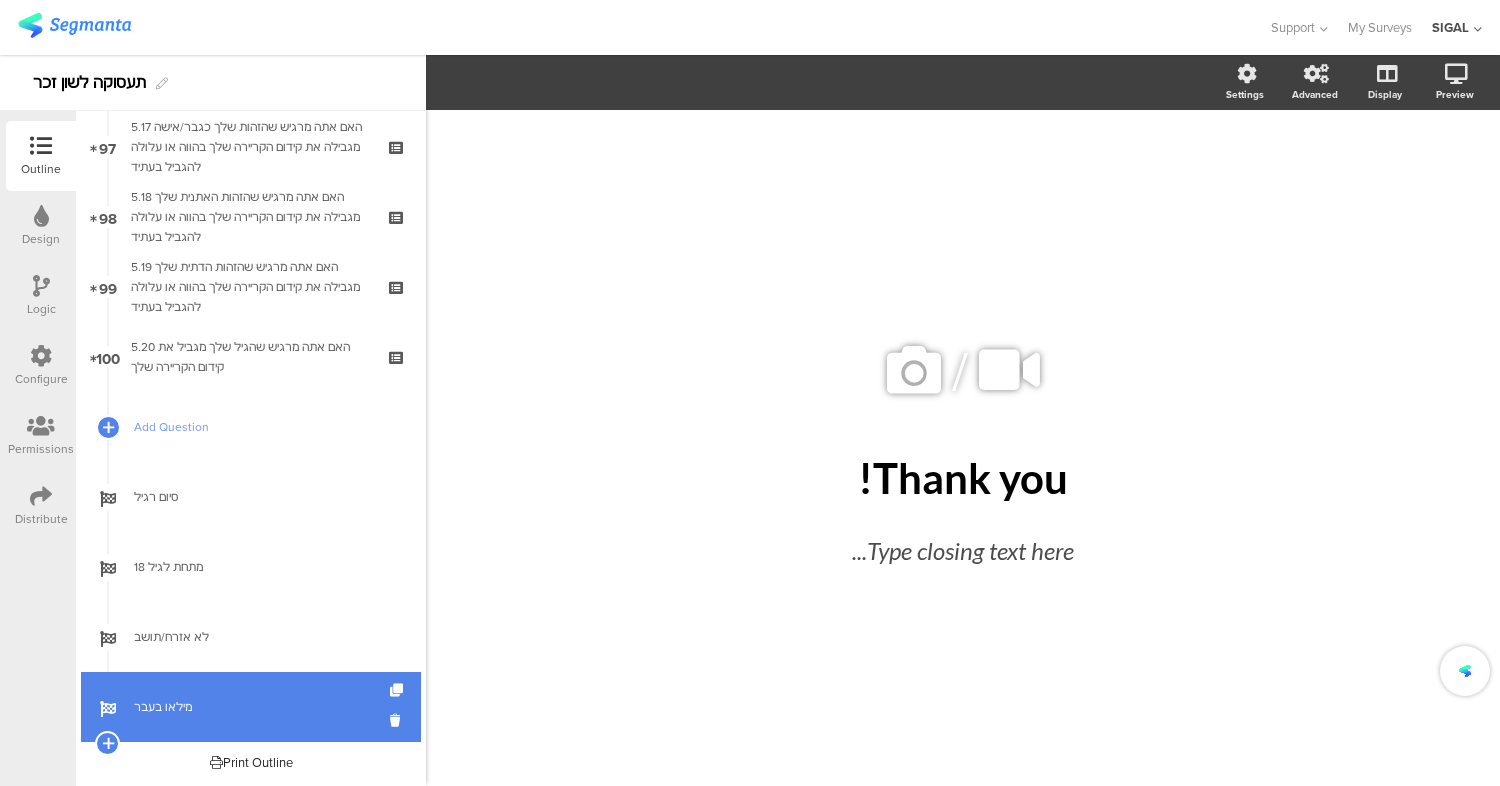 click on "/
Thank you!
Thank you!
Type closing text here..." 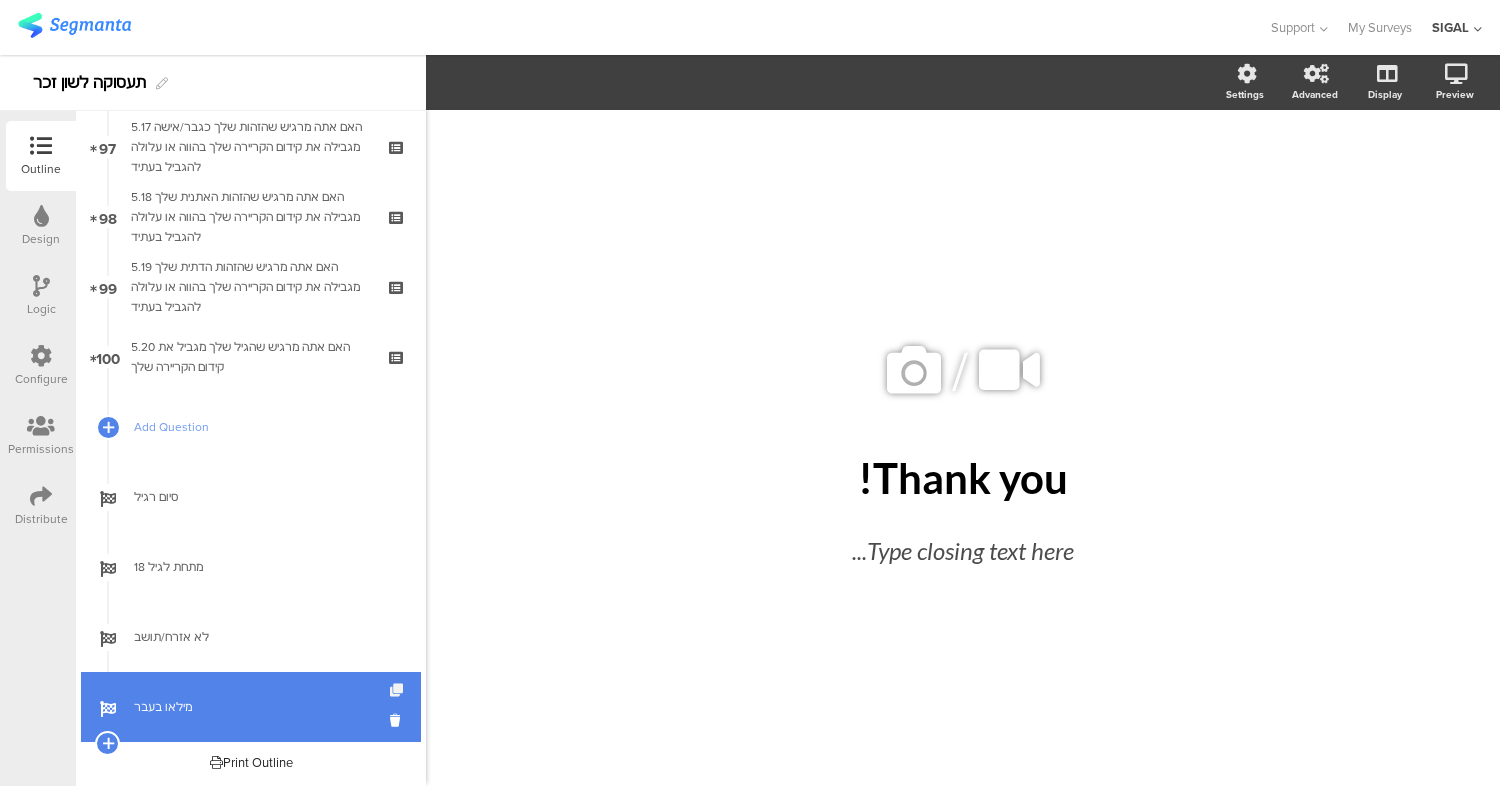 click at bounding box center (398, 690) 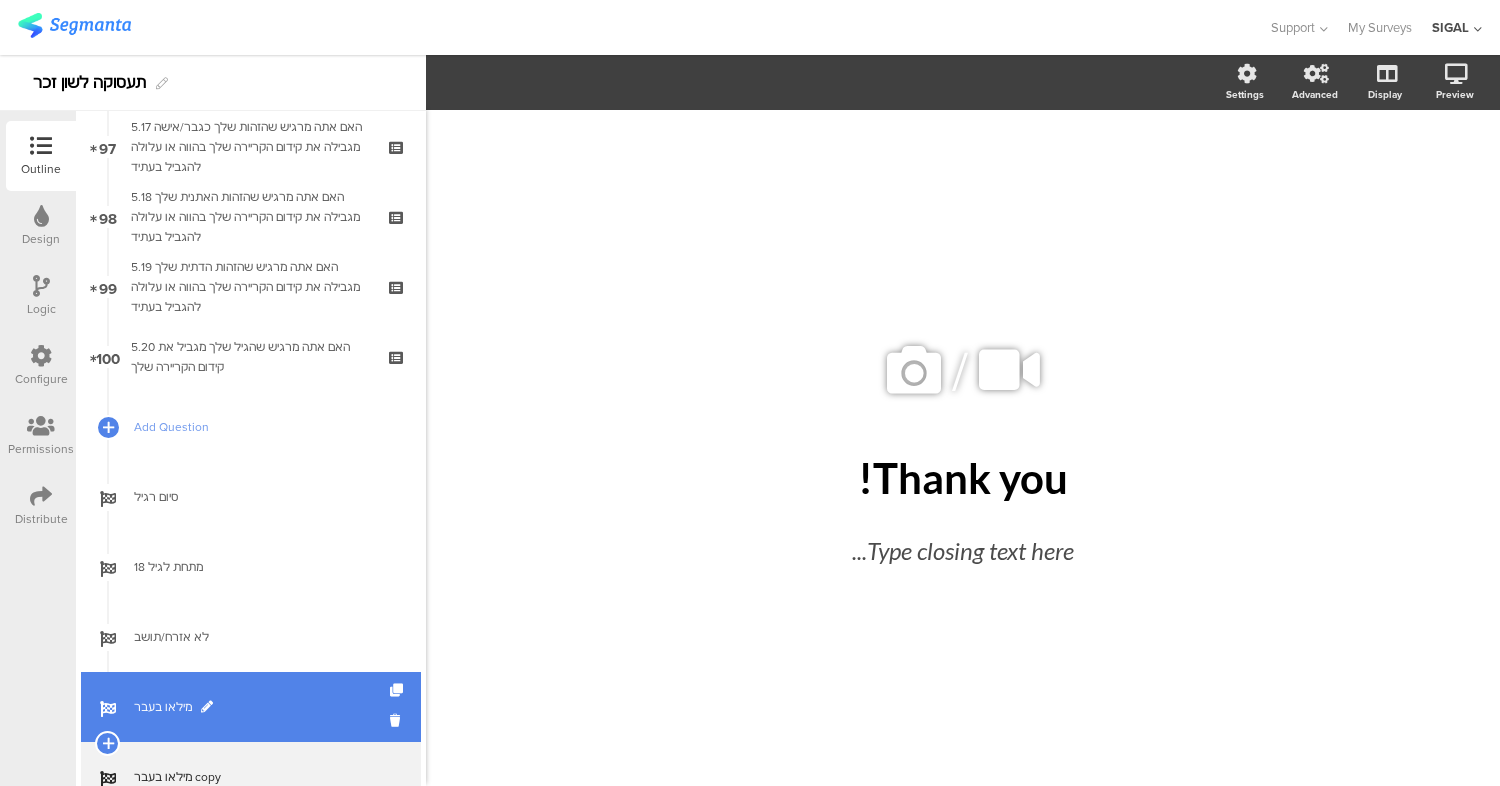 scroll, scrollTop: 6869, scrollLeft: 0, axis: vertical 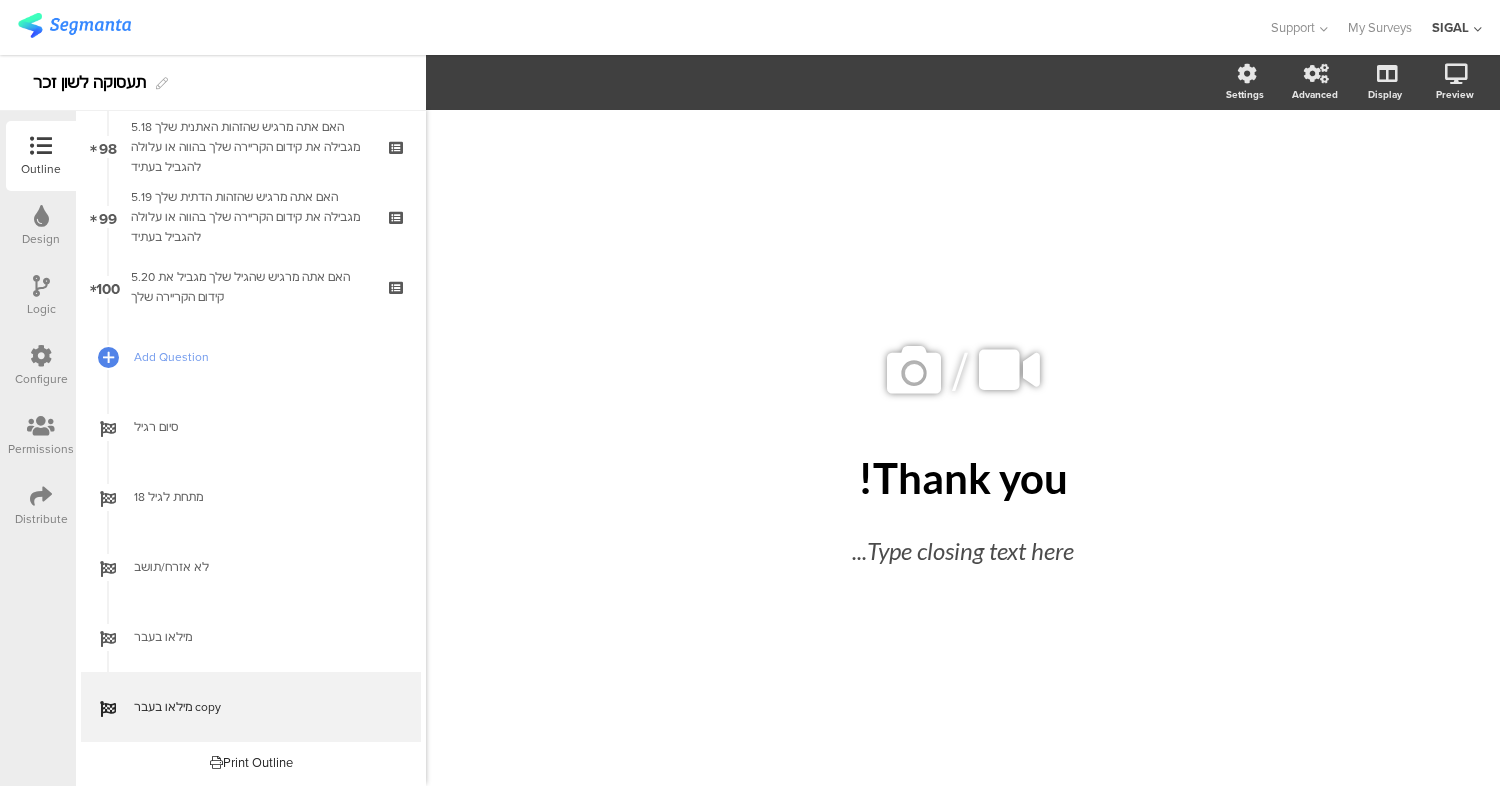 click on "/
Thank you!
Thank you!
Type closing text here..." 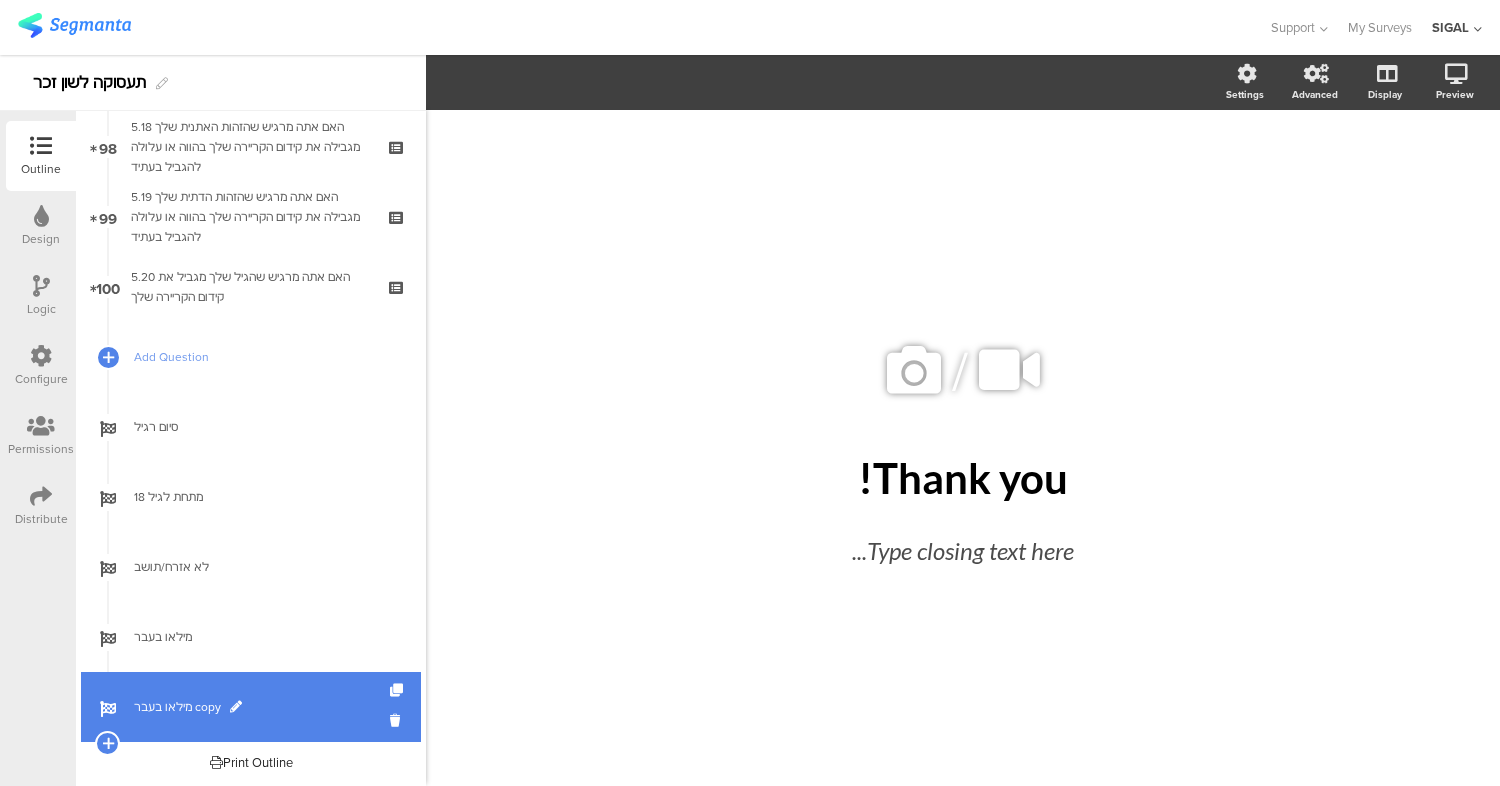 click at bounding box center [236, 707] 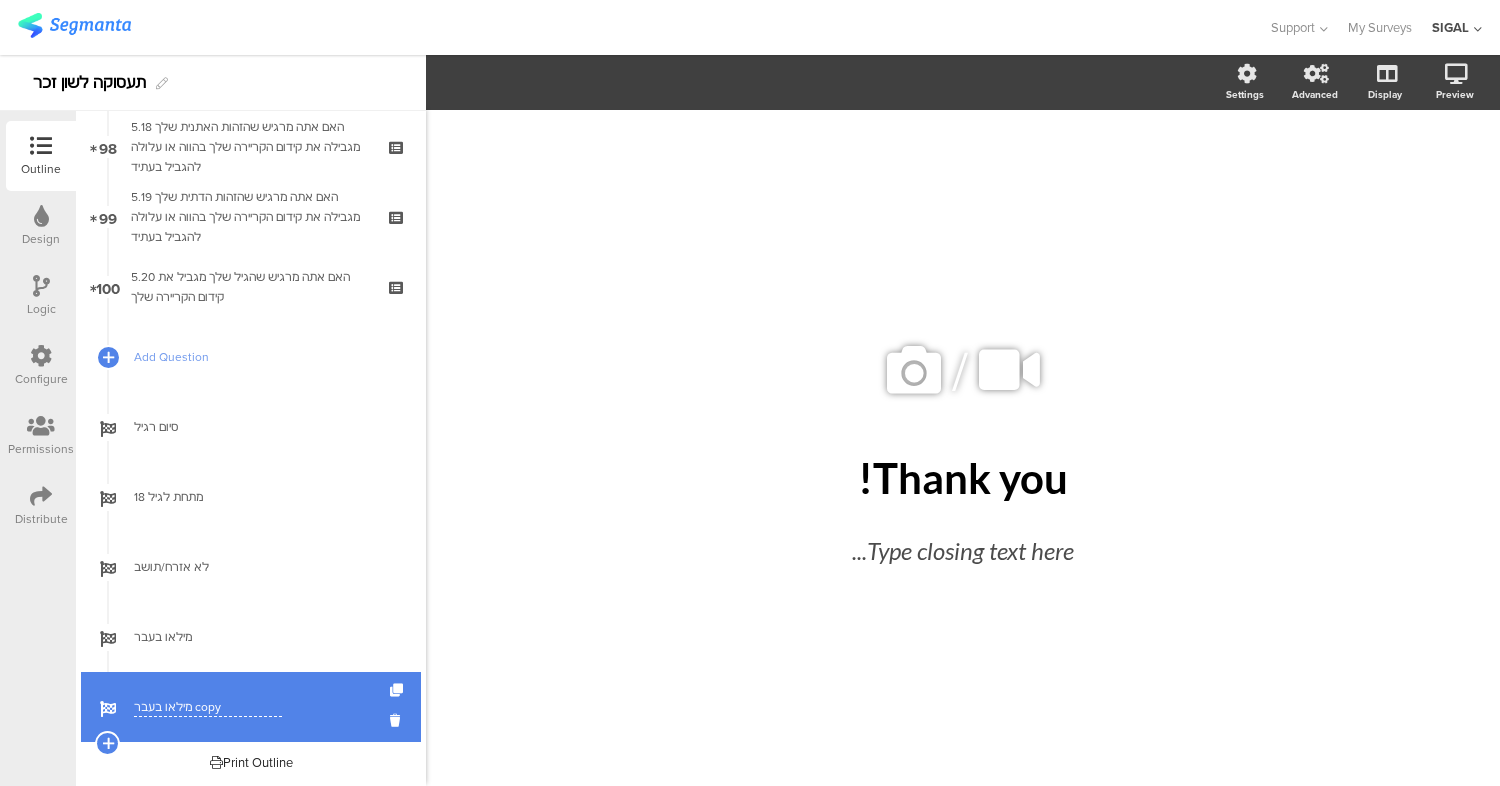 click on "מילאו בעבר copy" at bounding box center (208, 707) 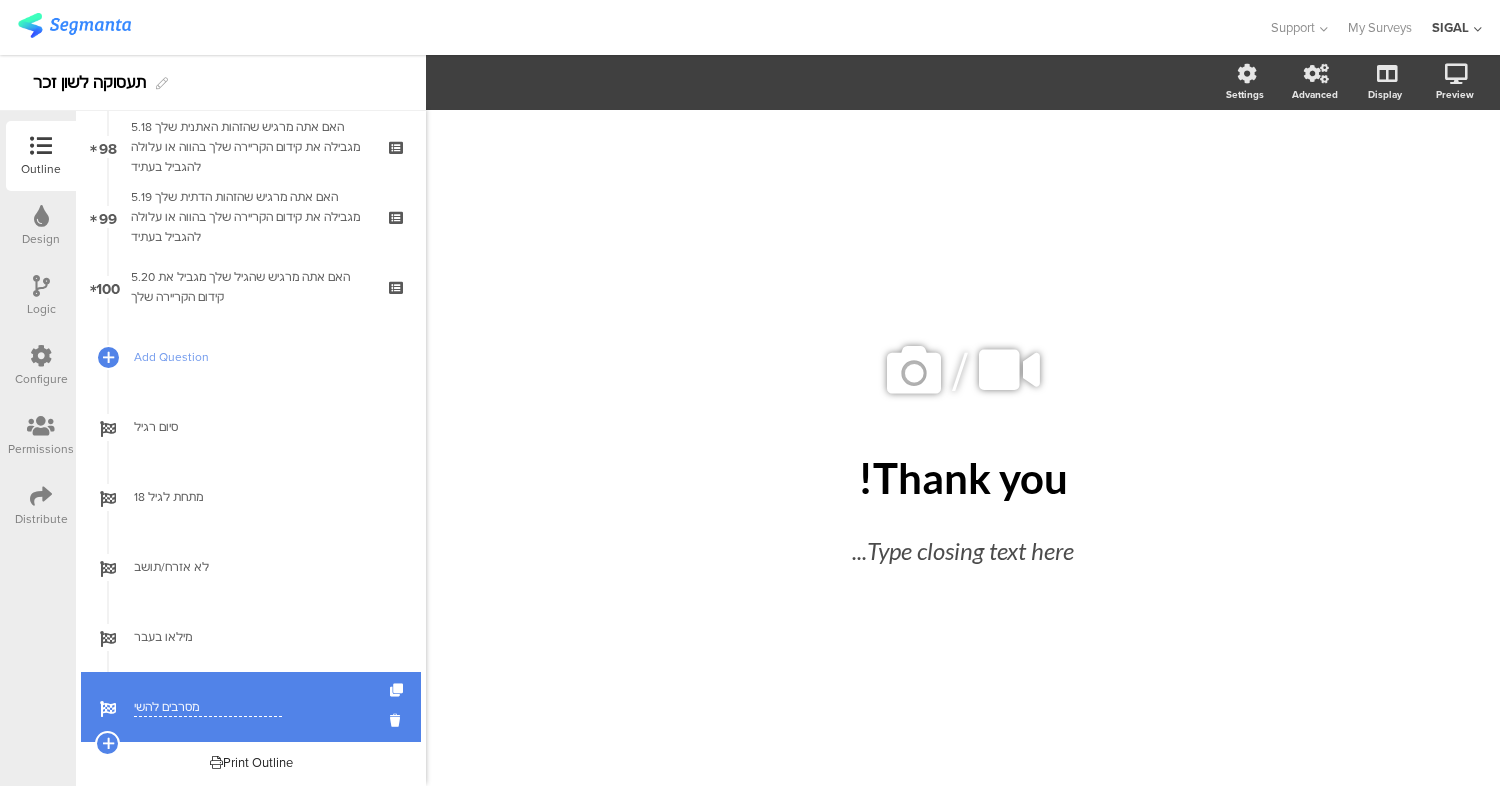 type on "מסרבים להשיב" 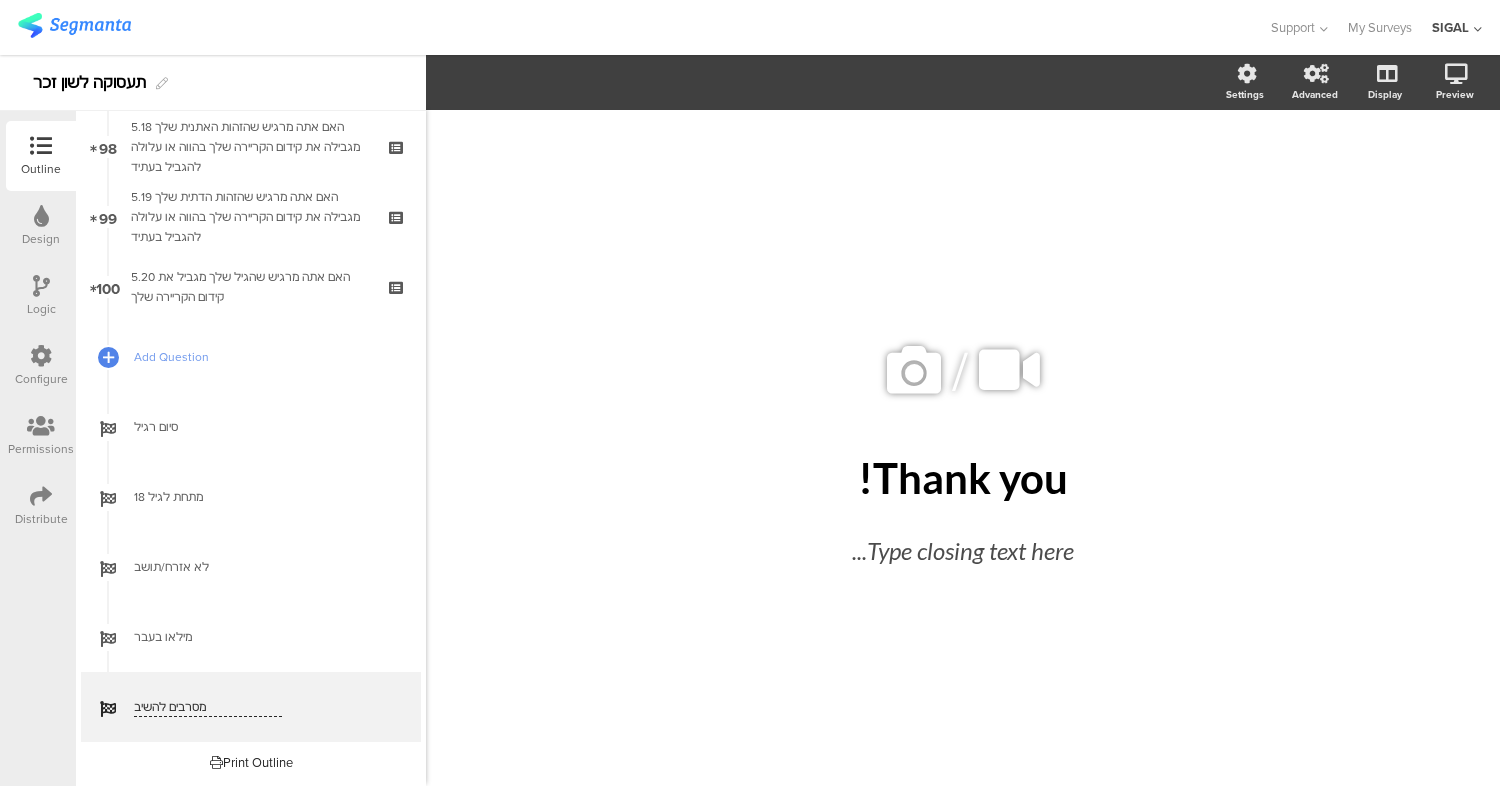 click on "/
Thank you!
Thank you!
Type closing text here..." 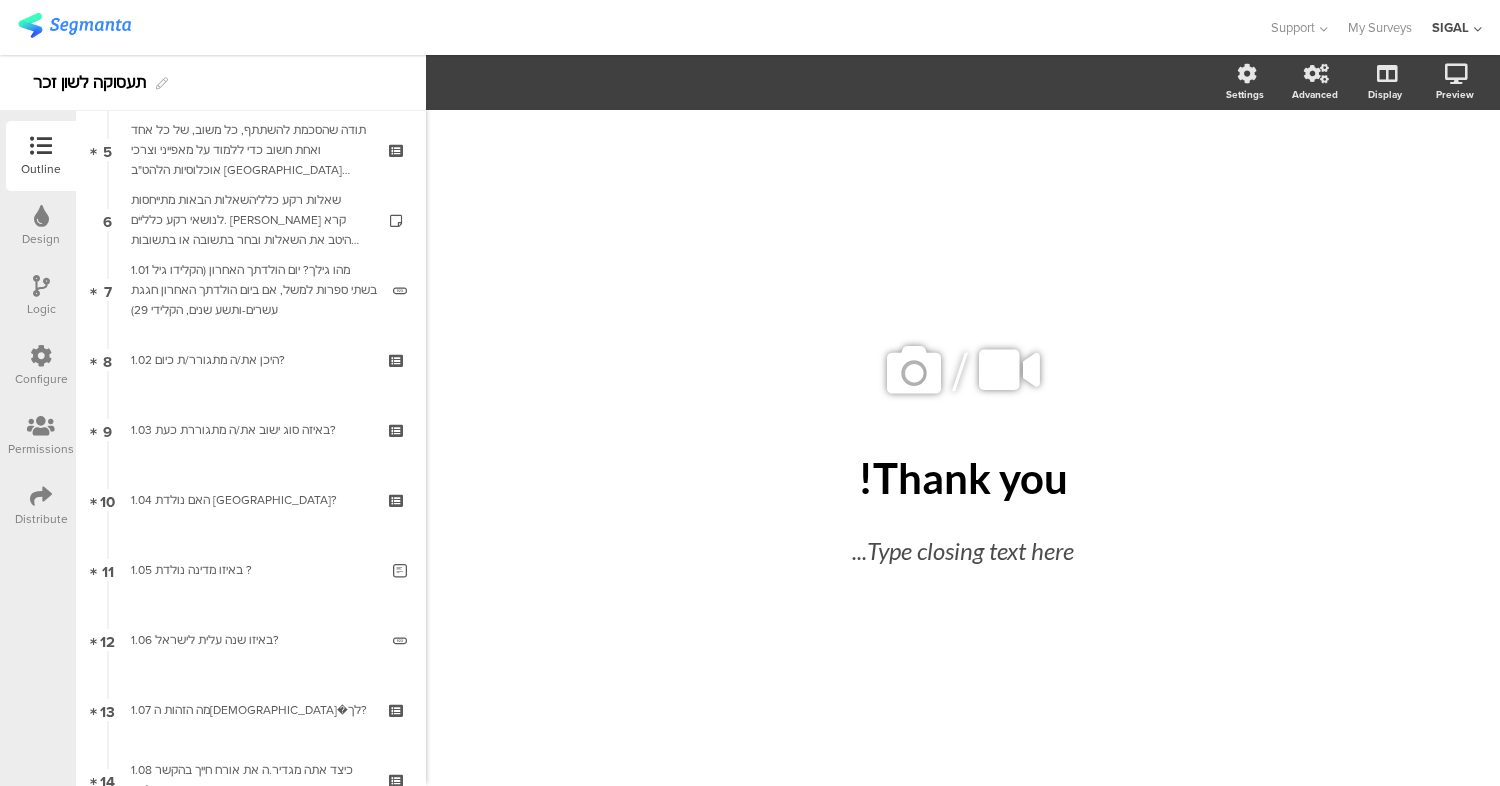 scroll, scrollTop: 0, scrollLeft: 0, axis: both 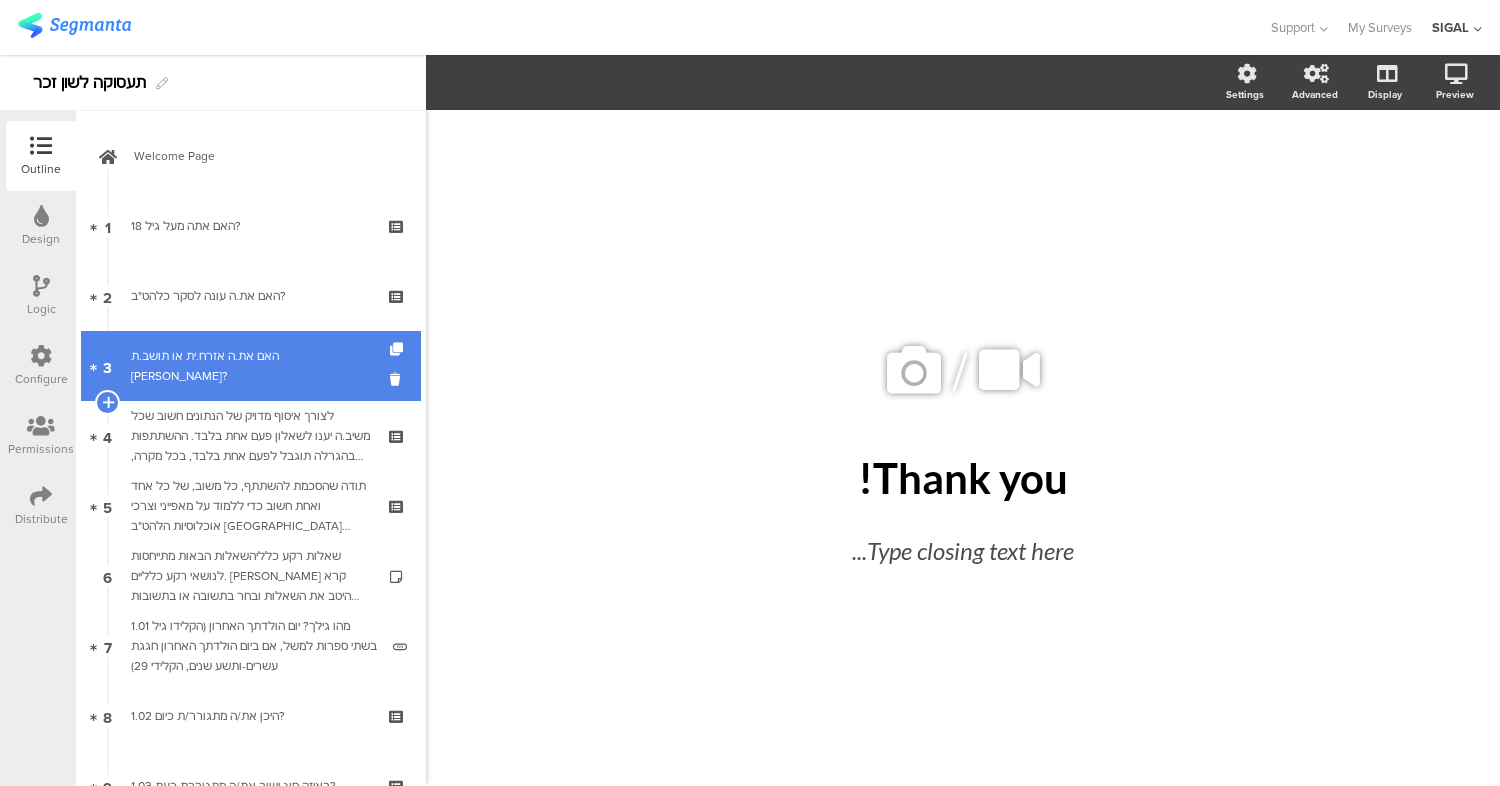 click on "האם את.ה אזרח.ית או תושב.ת [PERSON_NAME]?" at bounding box center (250, 366) 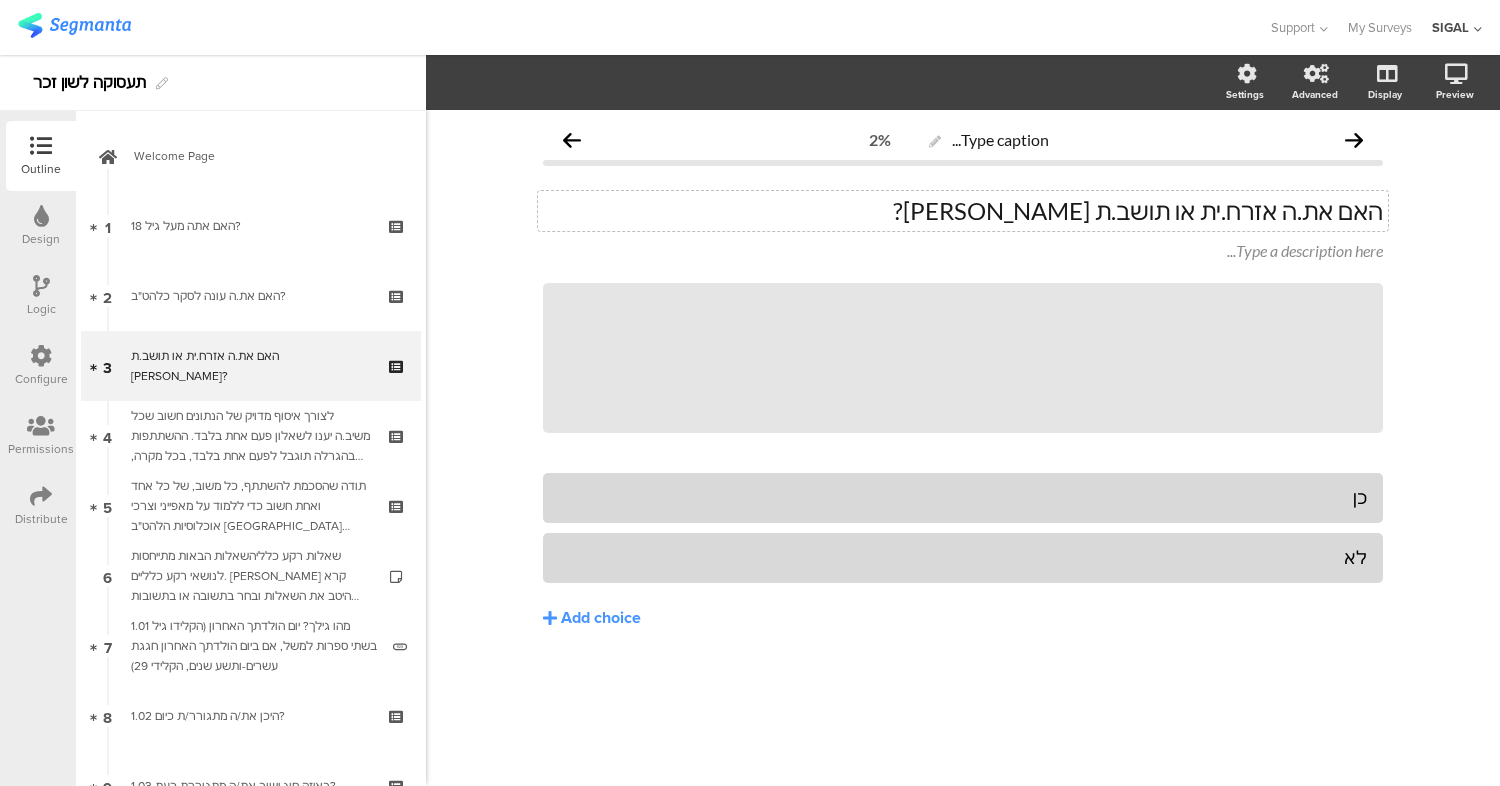 click on "האם את.ה אזרח.ית או תושב.ת [PERSON_NAME]?" 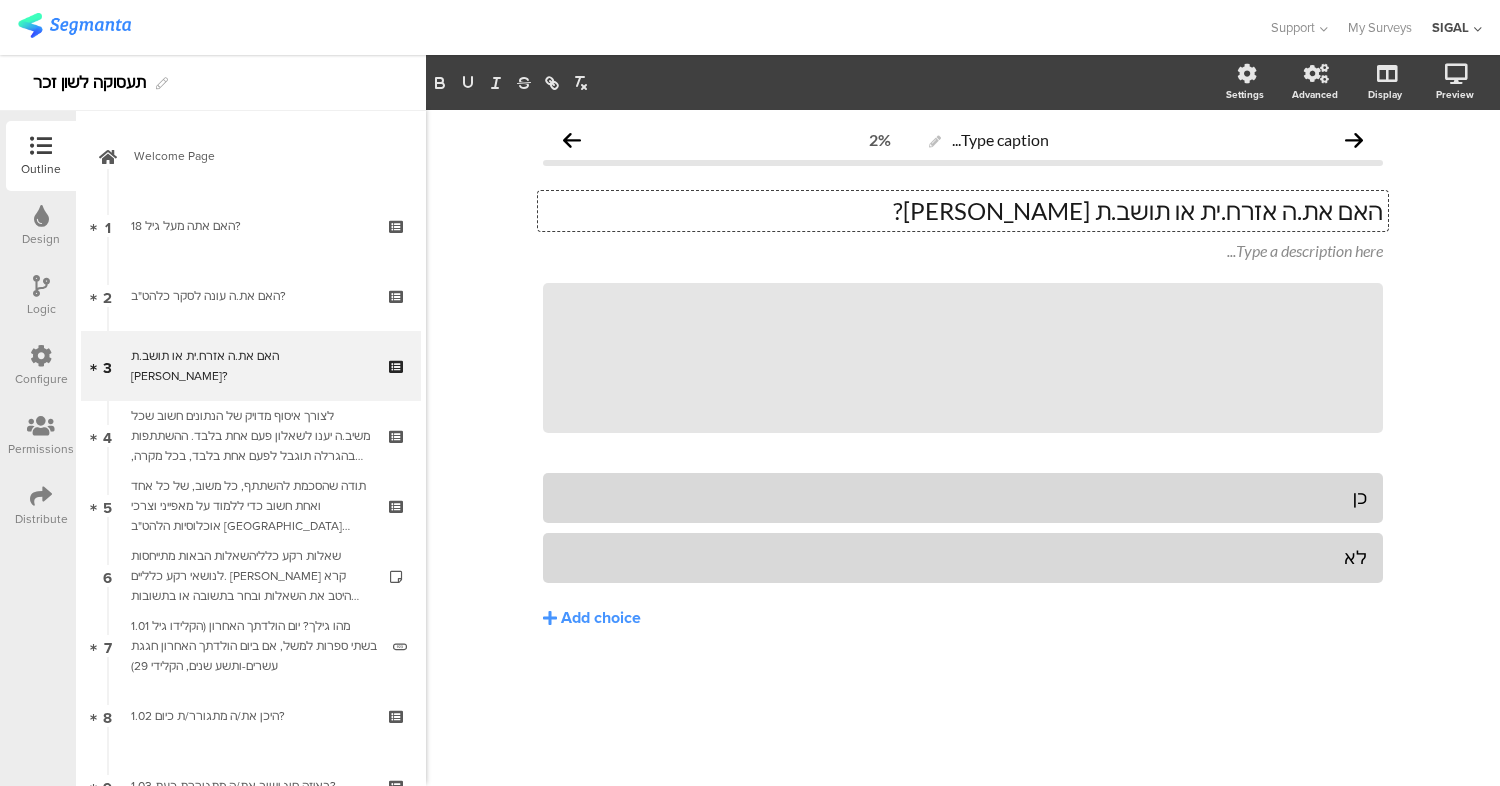 type 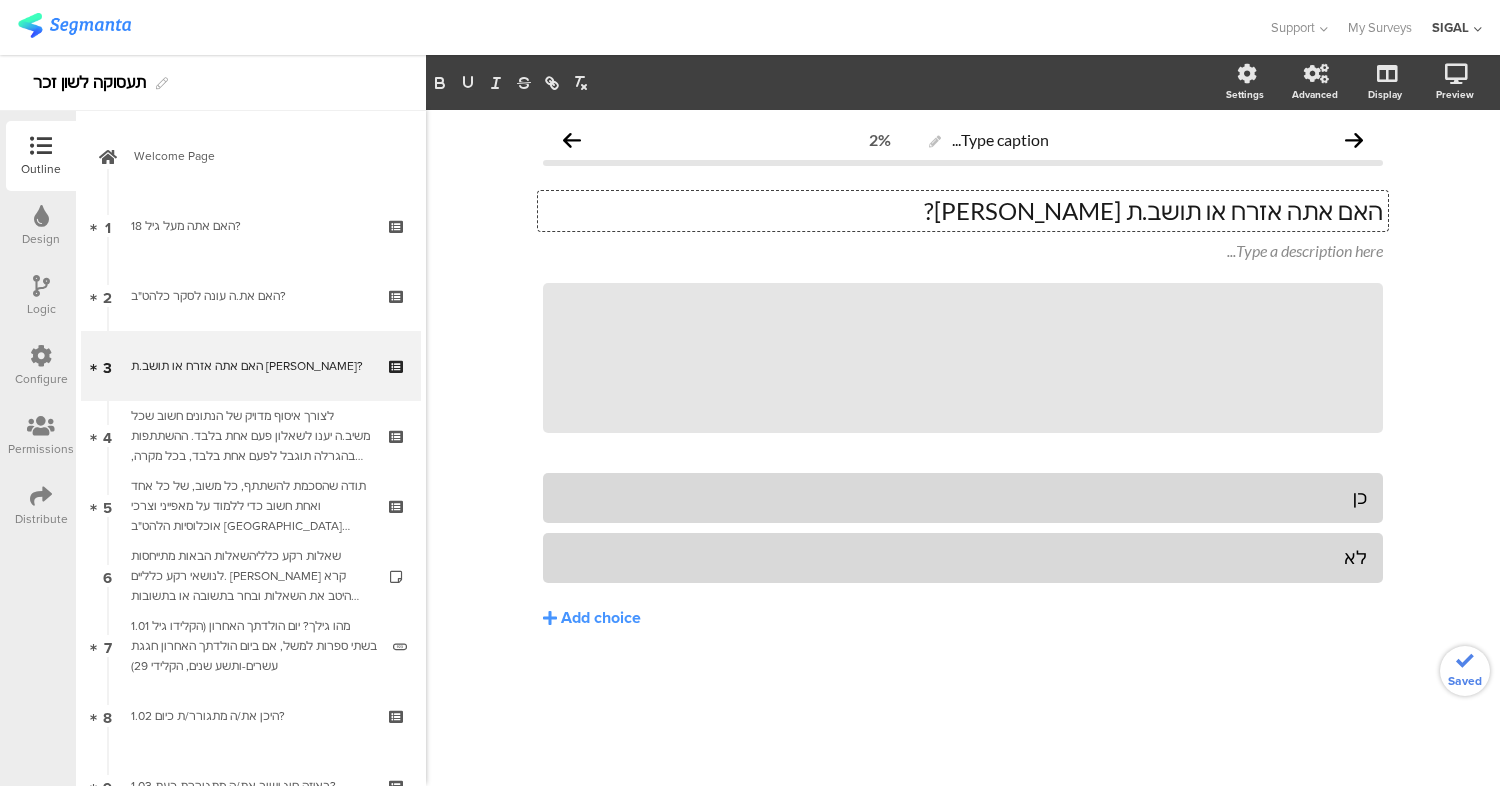 click on "האם אתה אזרח או תושב.ת [PERSON_NAME]?" 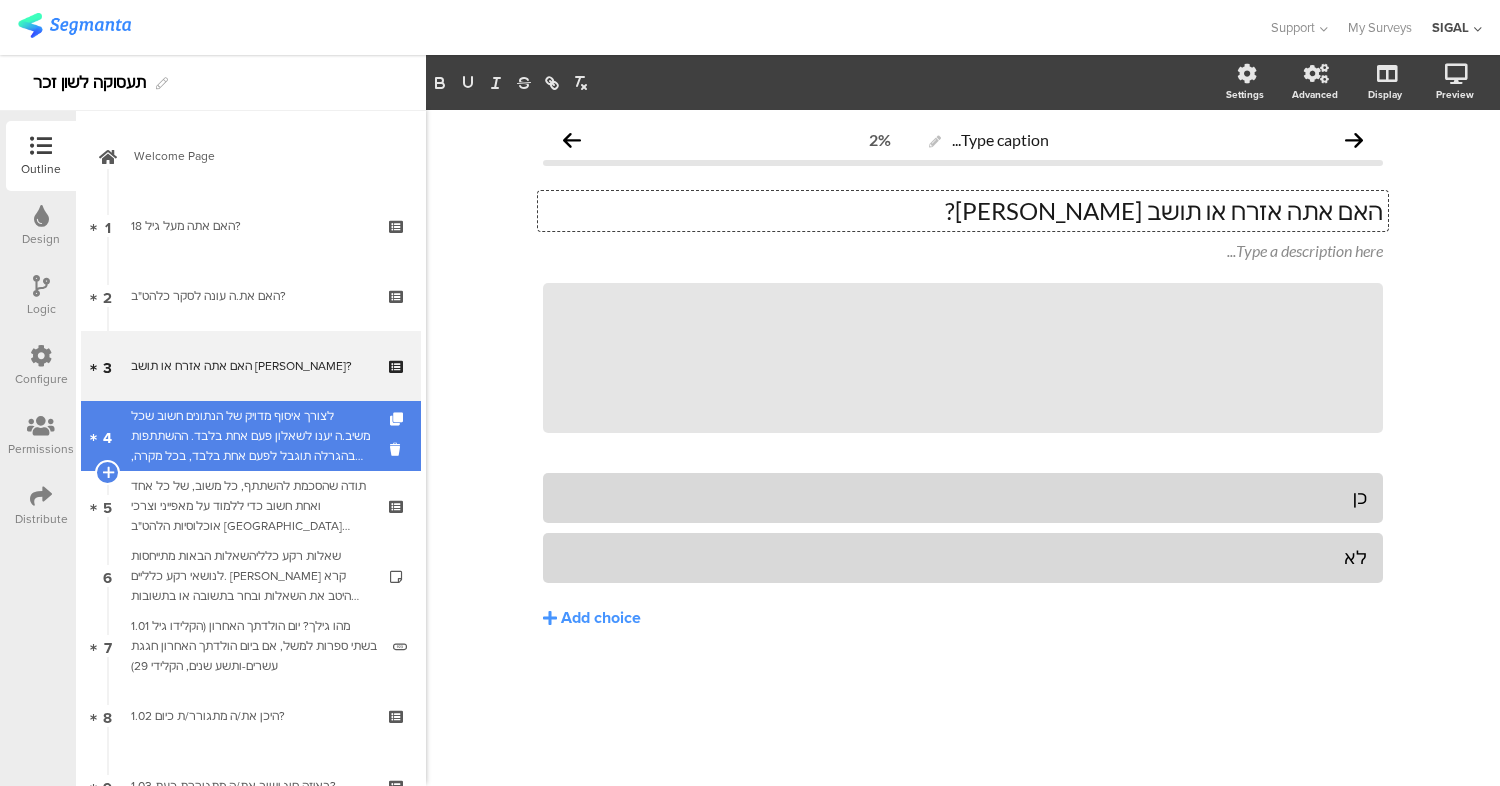 click on "לצורך איסוף מדויק של הנתונים חשוב שכל משיב.ה יענו לשאלון פעם אחת בלבד. ההשתתפות בהגרלה תוגבל לפעם אחת בלבד, בכל מקרה, גם אם תשיב לשאלון יותר מפעם אחת. האם השבת לשאלון זה בעבר?" at bounding box center [250, 436] 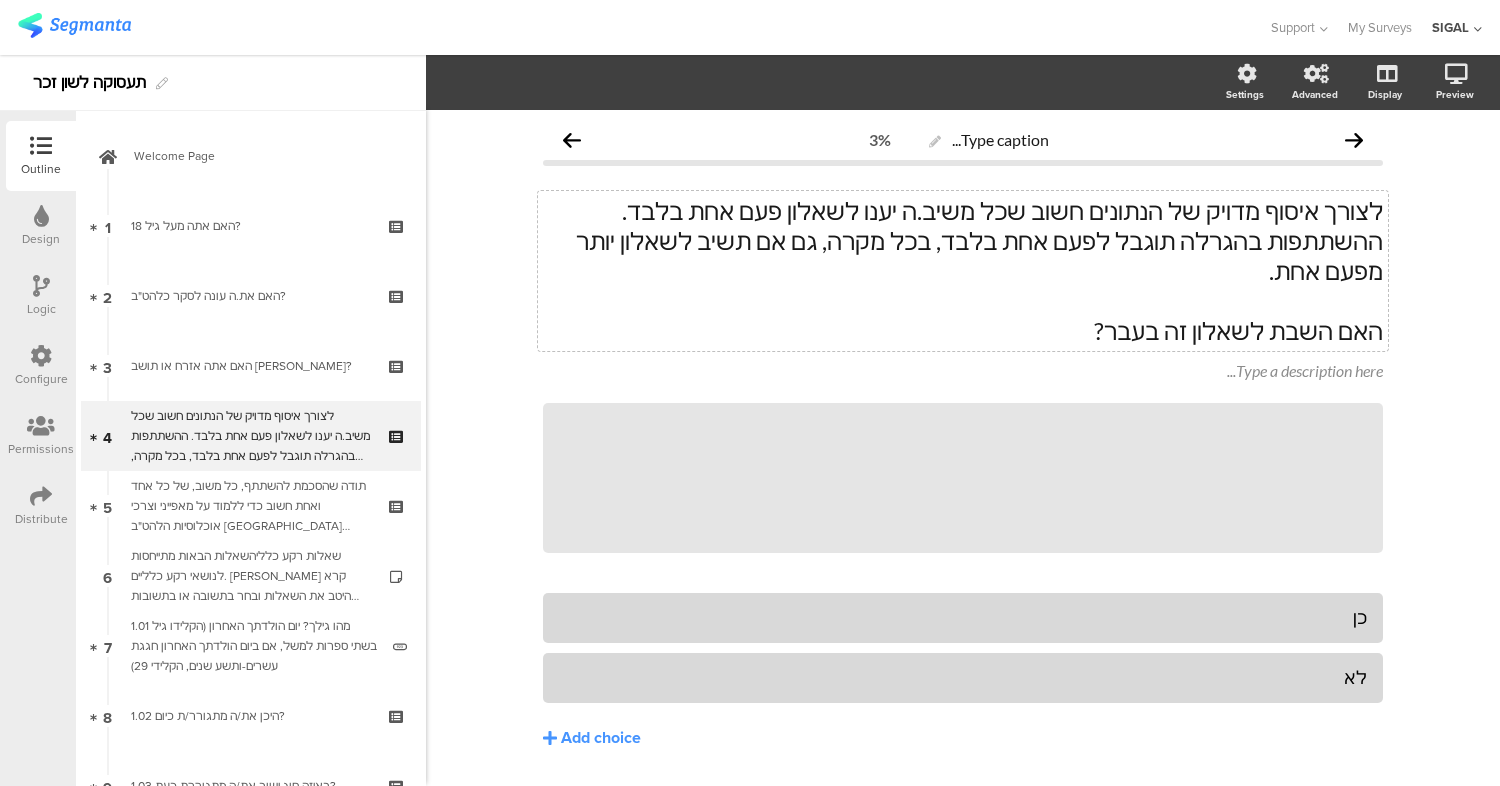 click on "לצורך איסוף מדויק של הנתונים חשוב שכל משיב.ה יענו לשאלון פעם אחת בלבד. ההשתתפות בהגרלה תוגבל לפעם אחת בלבד, בכל מקרה, גם אם תשיב לשאלון יותר מפעם אחת." 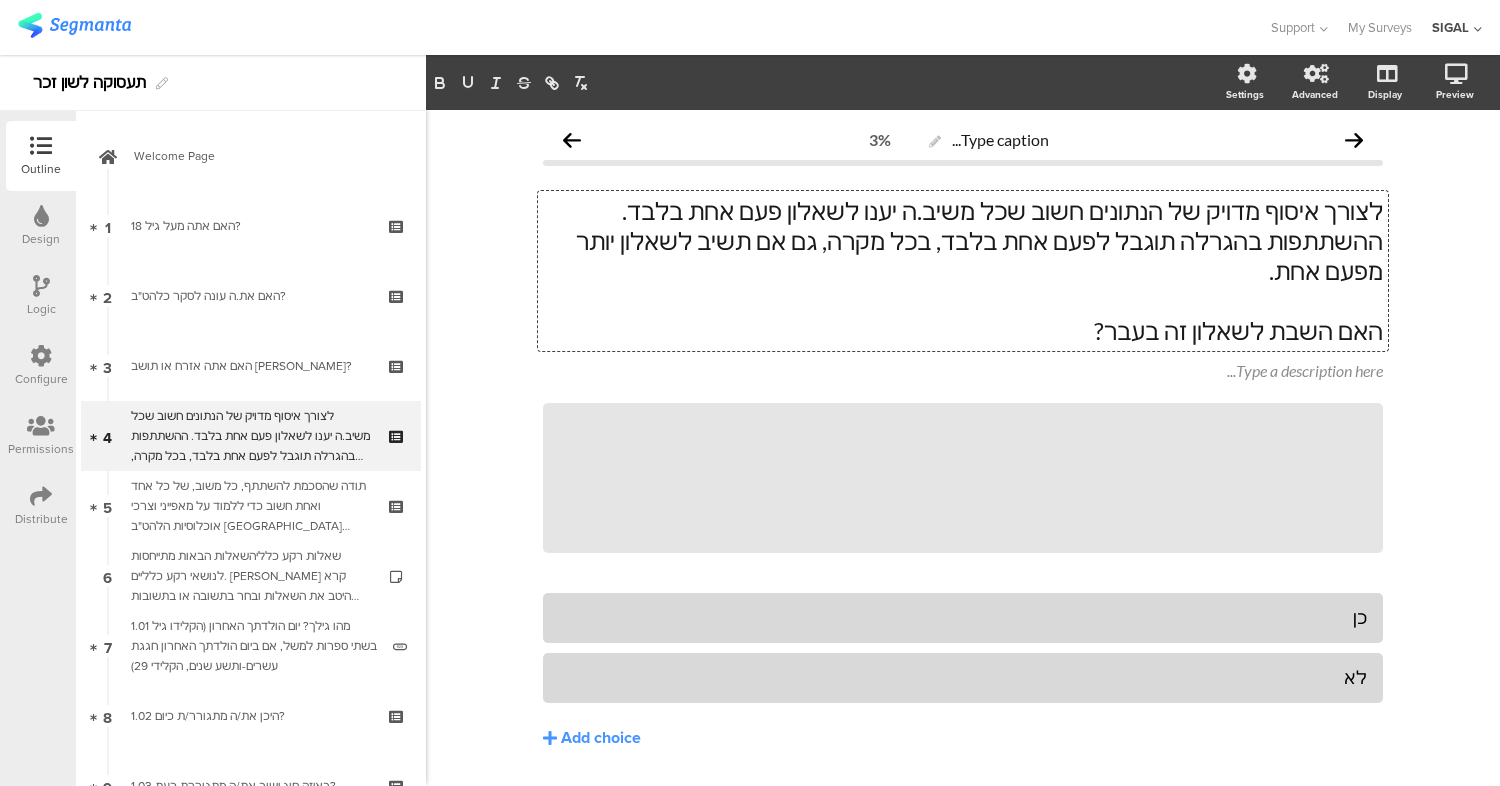 type 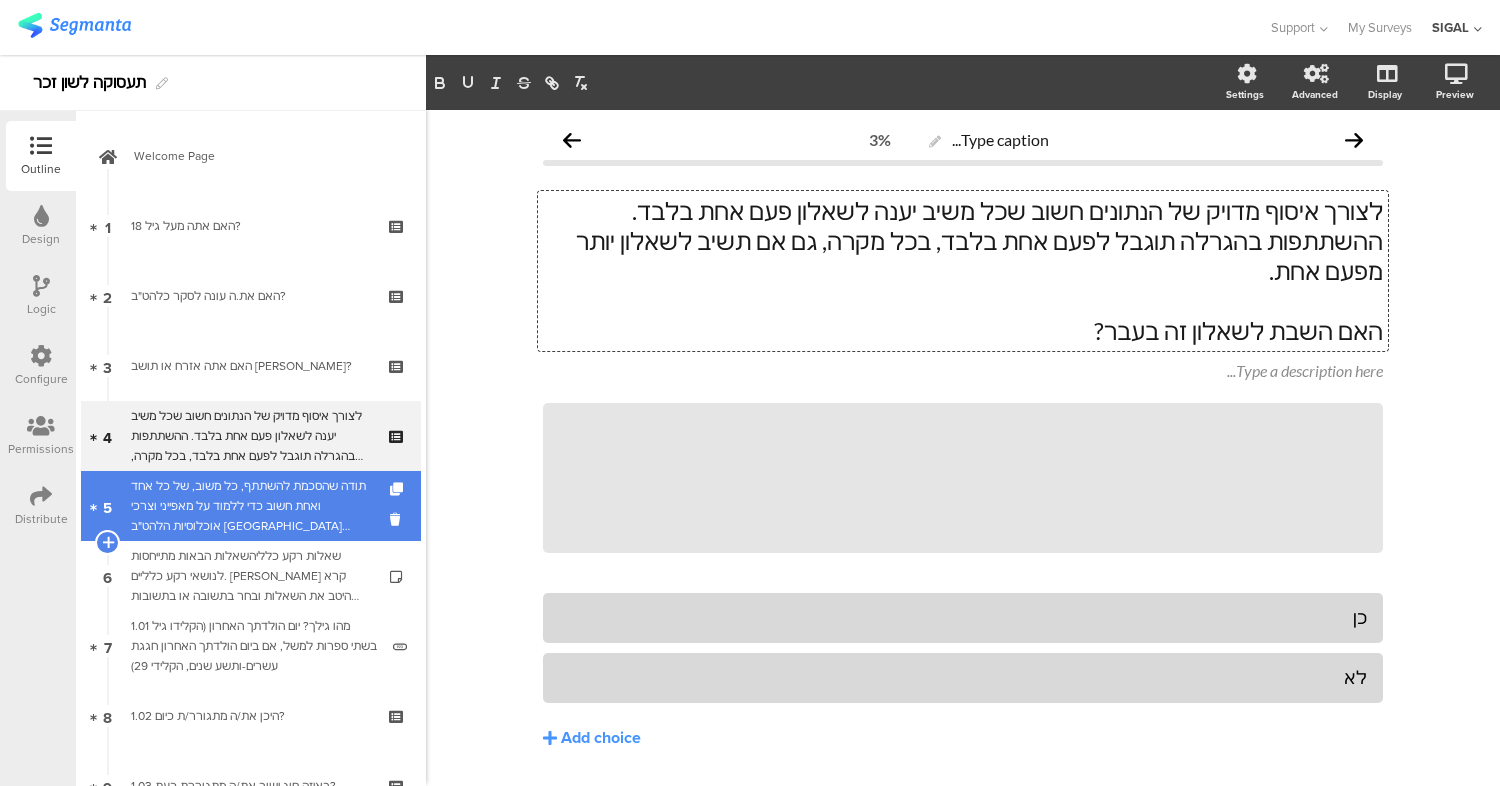 click on "תודה שהסכמת להשתתף, כל משוב, של כל אחד ואחת חשוב כדי ללמוד על מאפייני וצרכי אוכלוסיות הלהט"ב [GEOGRAPHIC_DATA] ולשפר את המענים הניתנים בתחום. האם אתה מאשר את השתתפותך בסקר?" at bounding box center (250, 506) 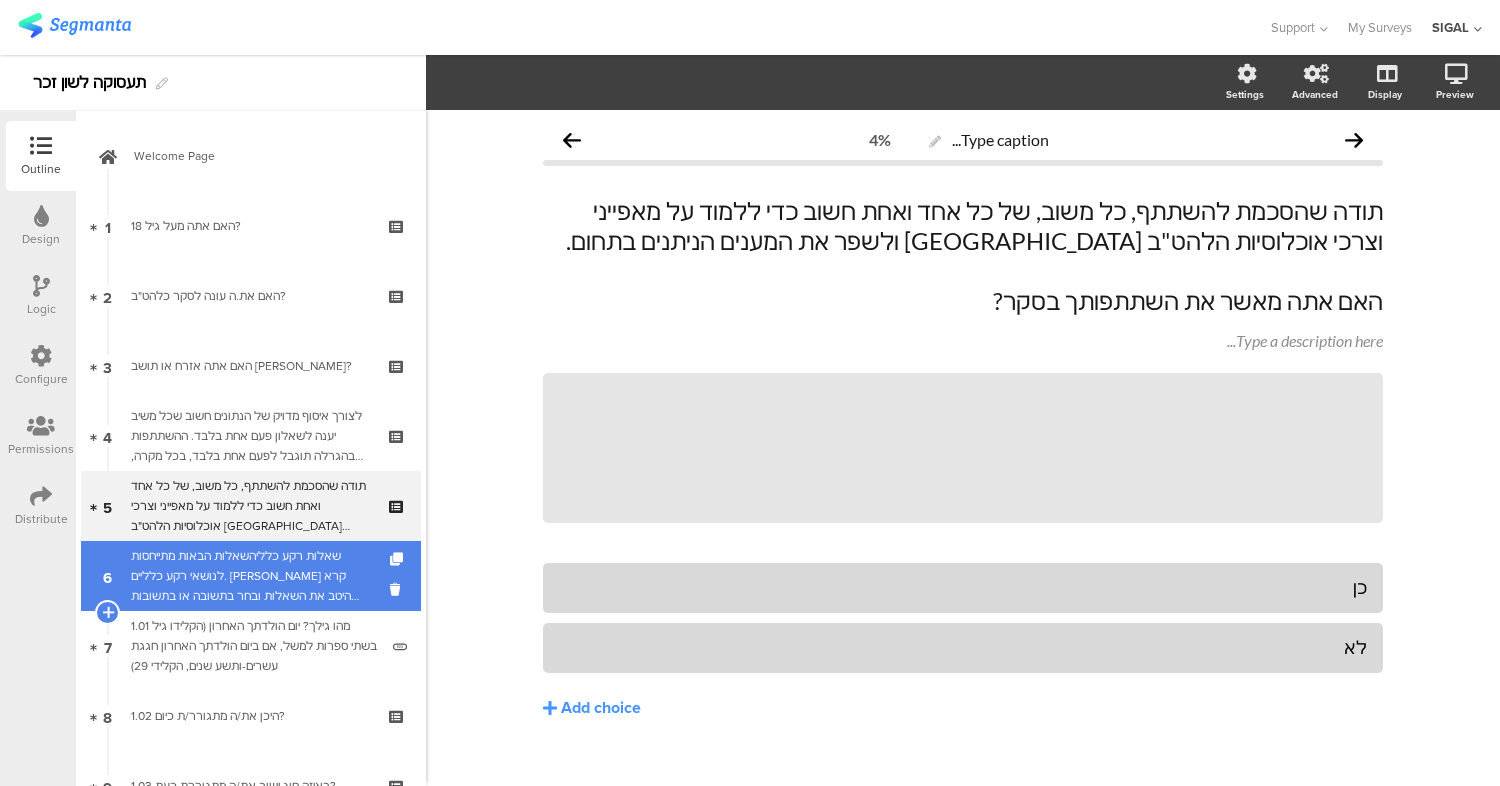 click on "שאלות רקע כלליהשאלות הבאות מתייחסות לנושאי רקע כלליים. [PERSON_NAME] קרא היטב את השאלות ובחר בתשובה או בתשובות המתאימות לך ביותר." at bounding box center [250, 576] 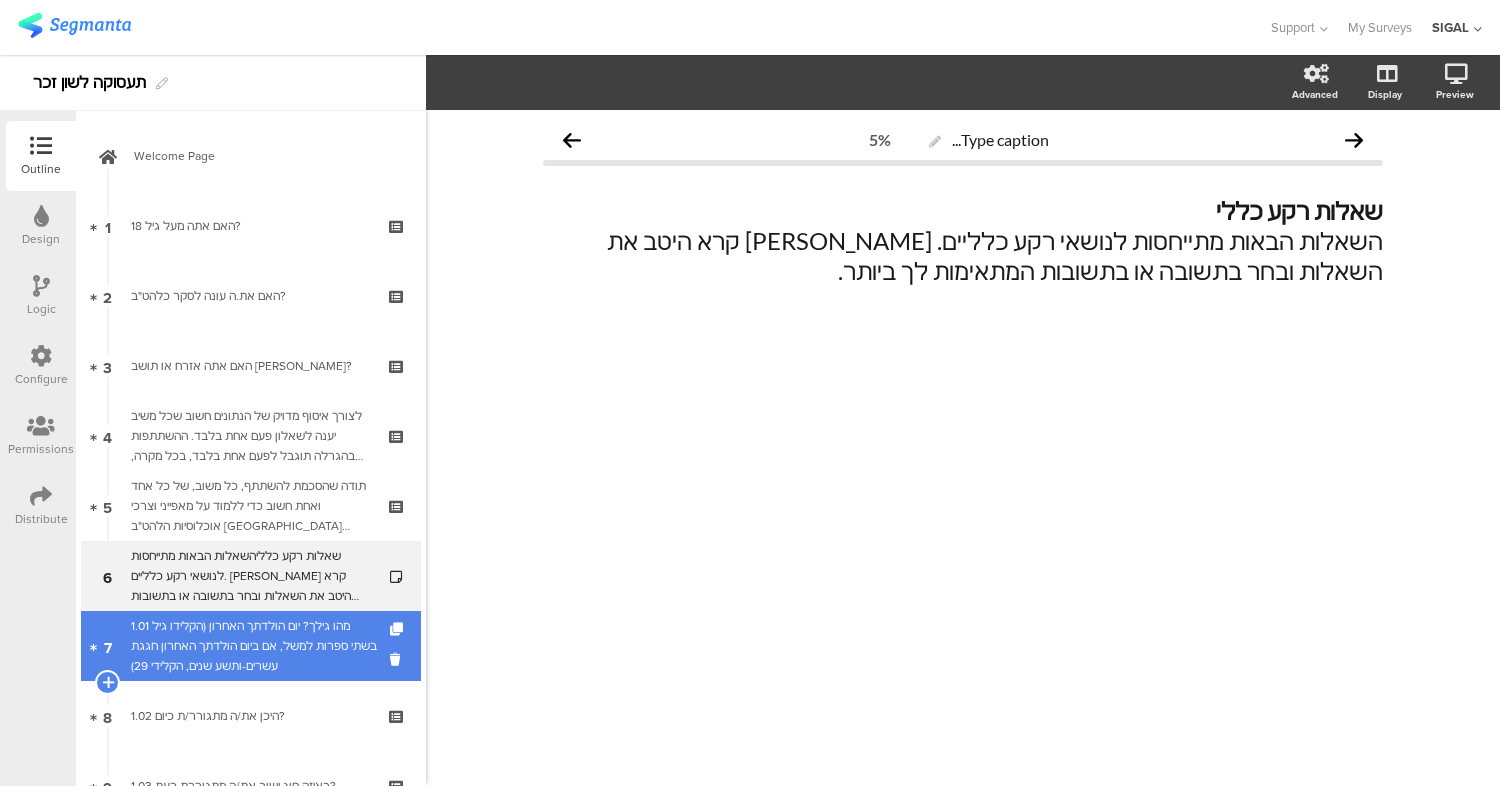 click on "1.01 מהו גילך? יום הולדתך האחרון (הקלידו גיל בשתי ספרות למשל, אם ביום הולדתך האחרון חגגת עשרים-ותשע שנים, הקלידי 29)" at bounding box center (254, 646) 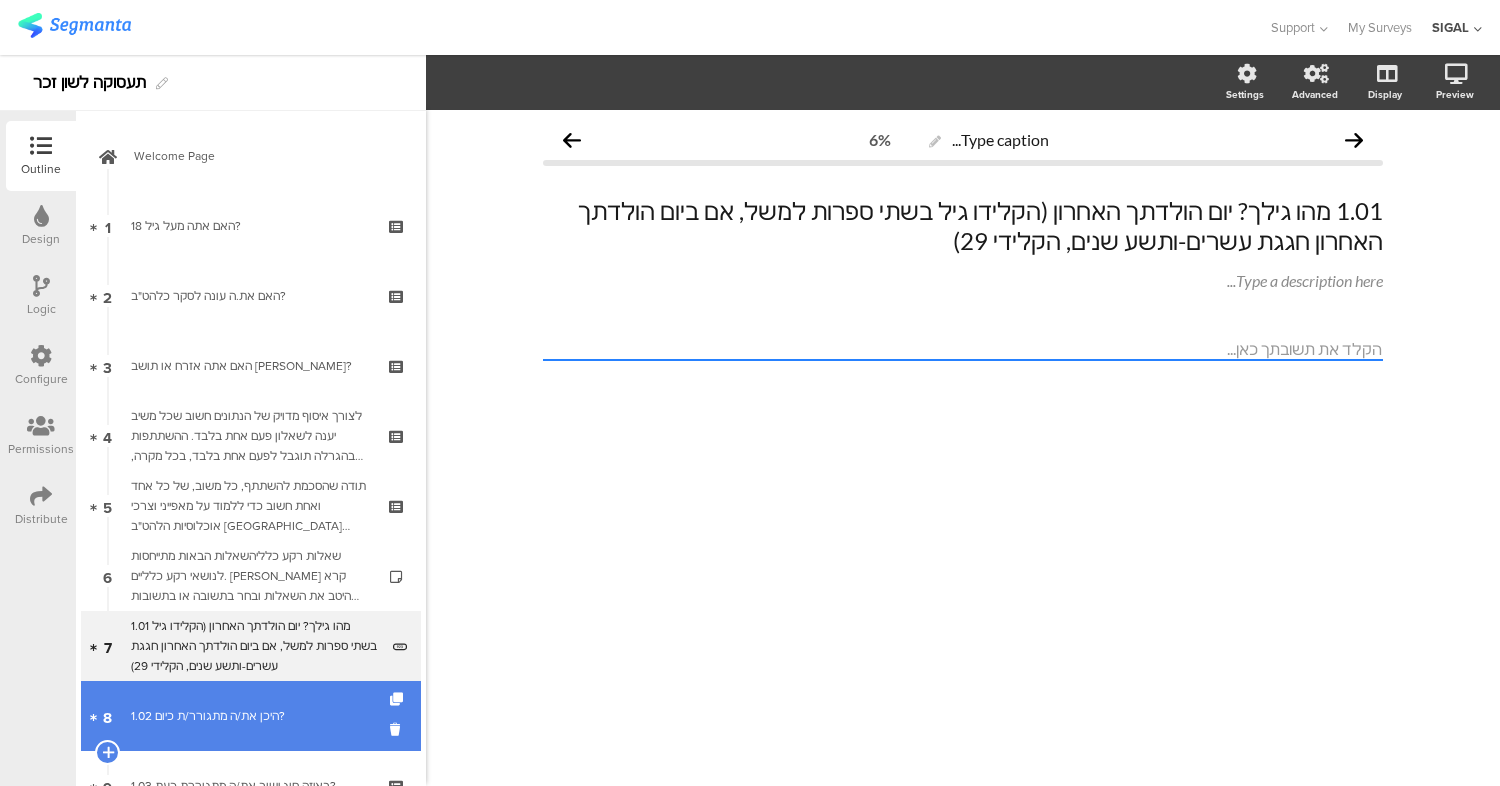 click on "8
1.02 היכן את/ה מתגורר/ת כיום?" at bounding box center [251, 716] 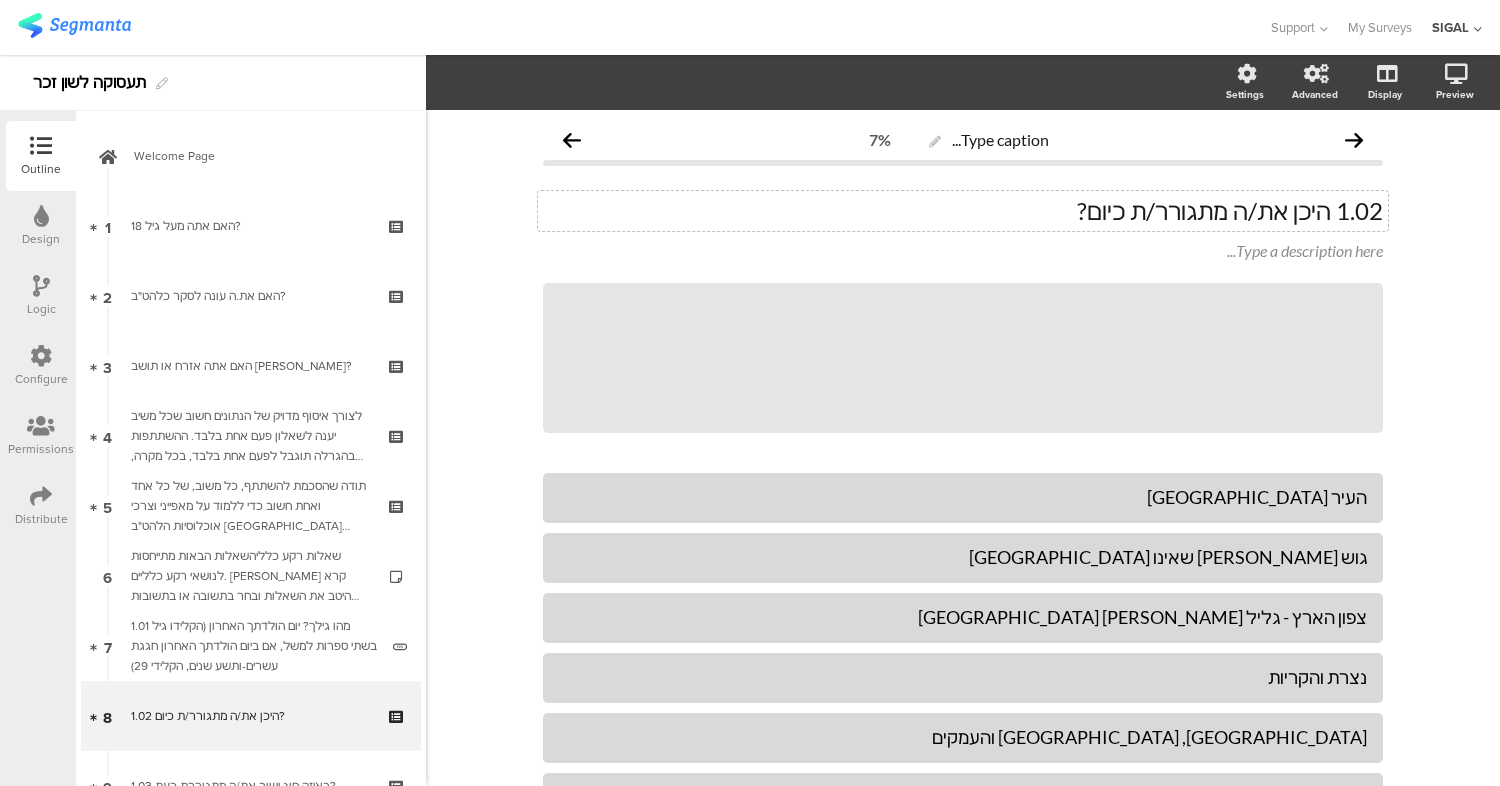 click on "1.02 היכן את/ה מתגורר/ת כיום?" 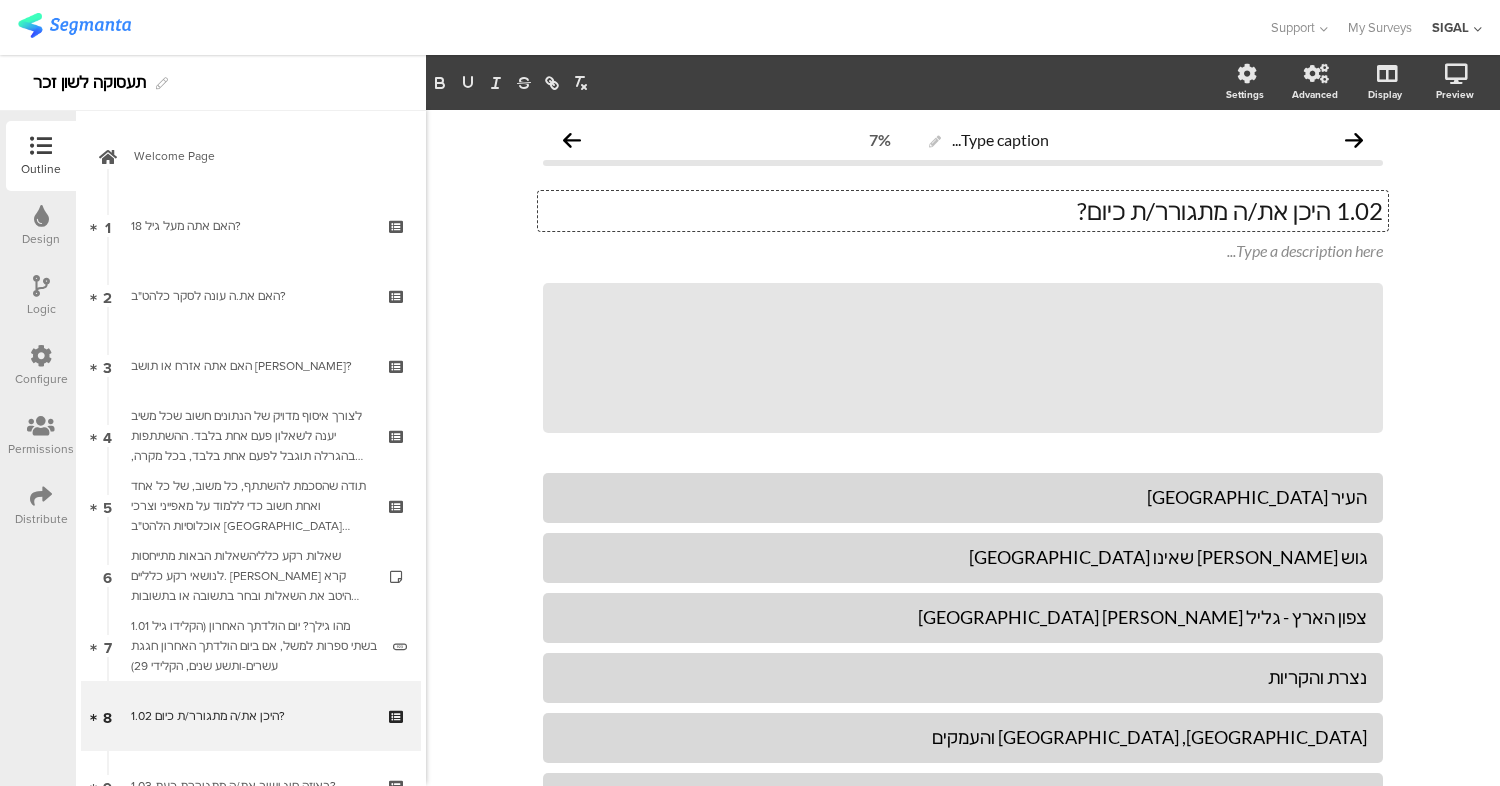 type 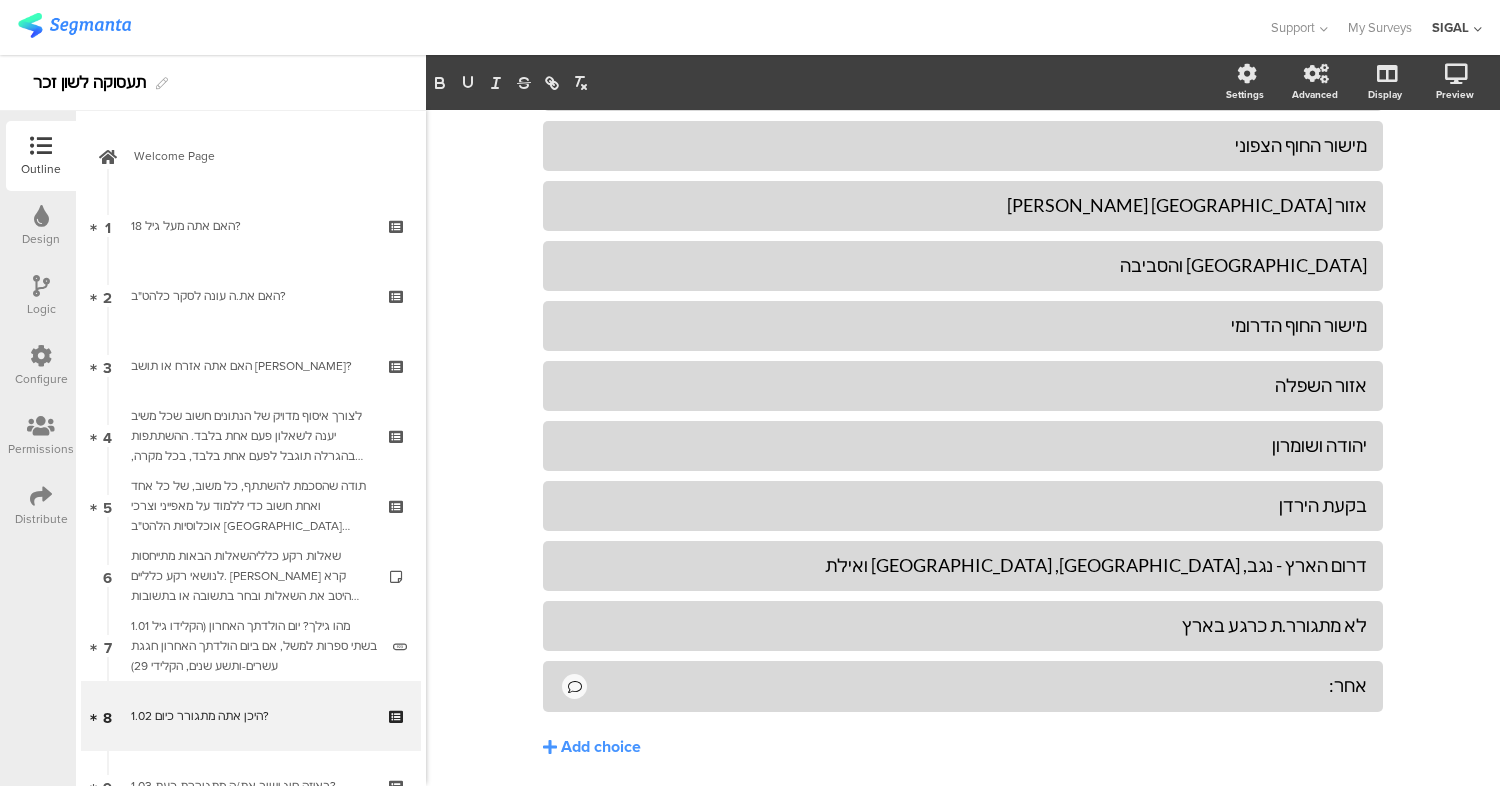 scroll, scrollTop: 655, scrollLeft: 0, axis: vertical 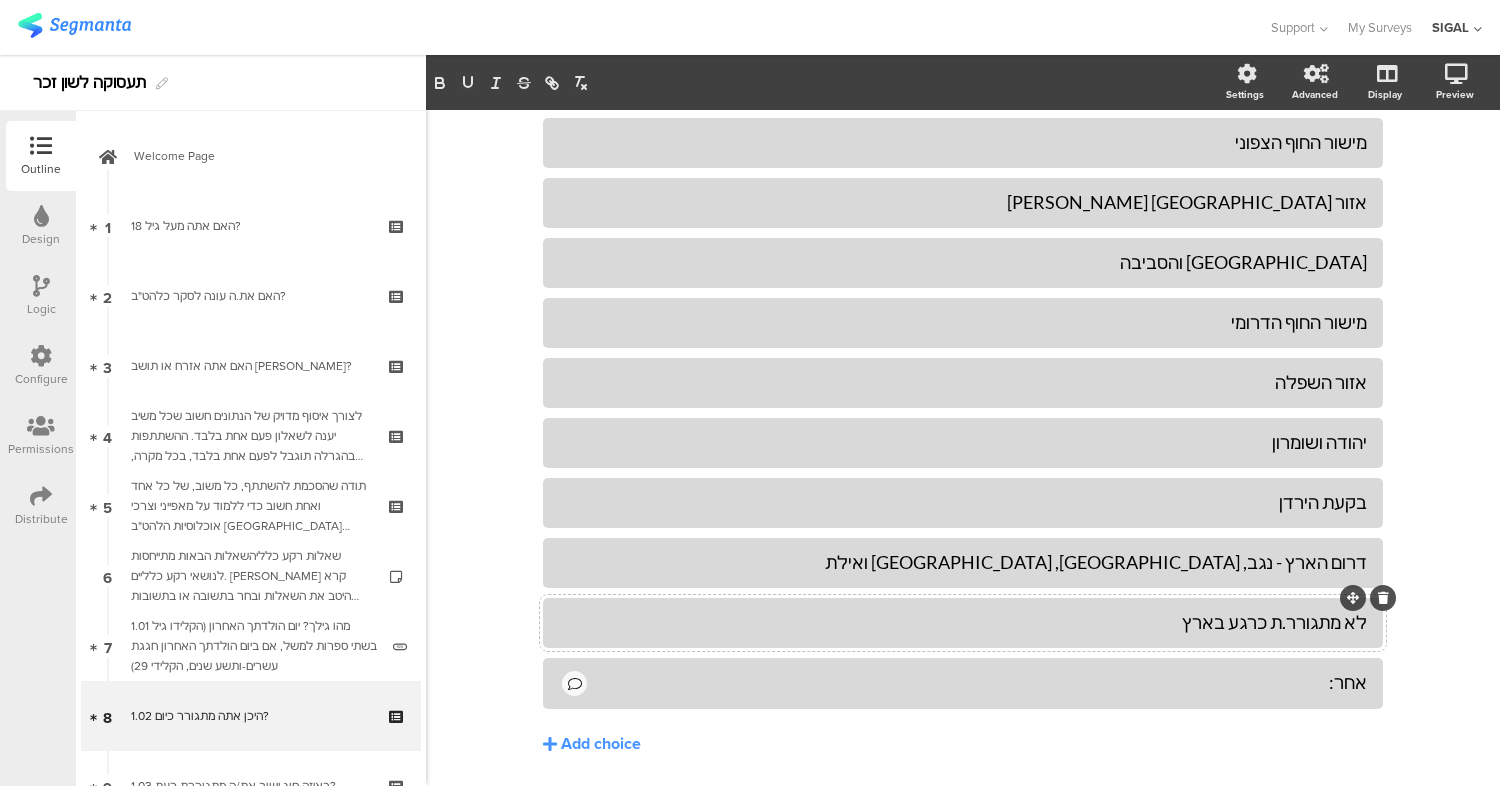 click on "לא מתגורר.ת כרגע בארץ" 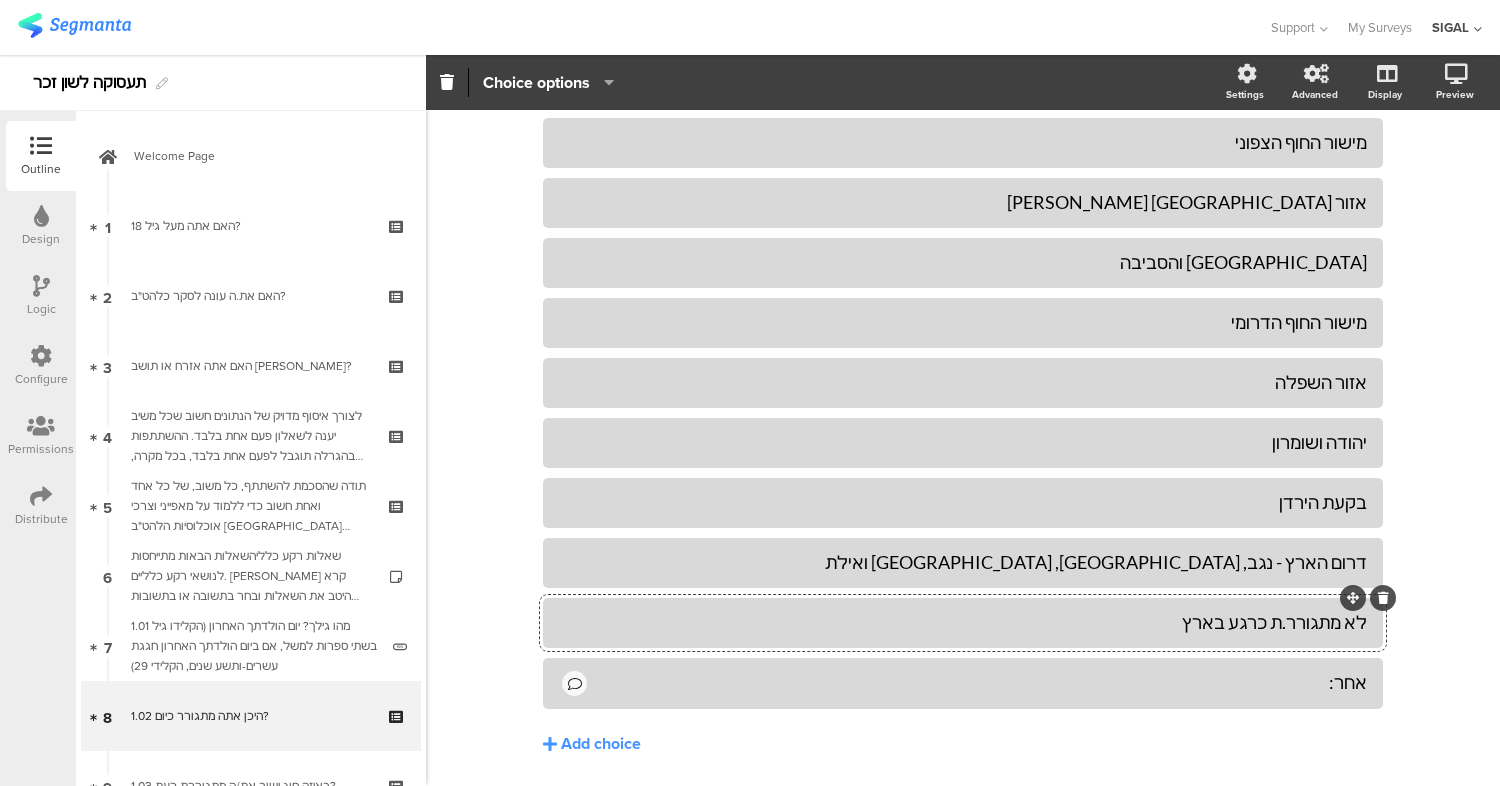 click on "לא מתגורר.ת כרגע בארץ" 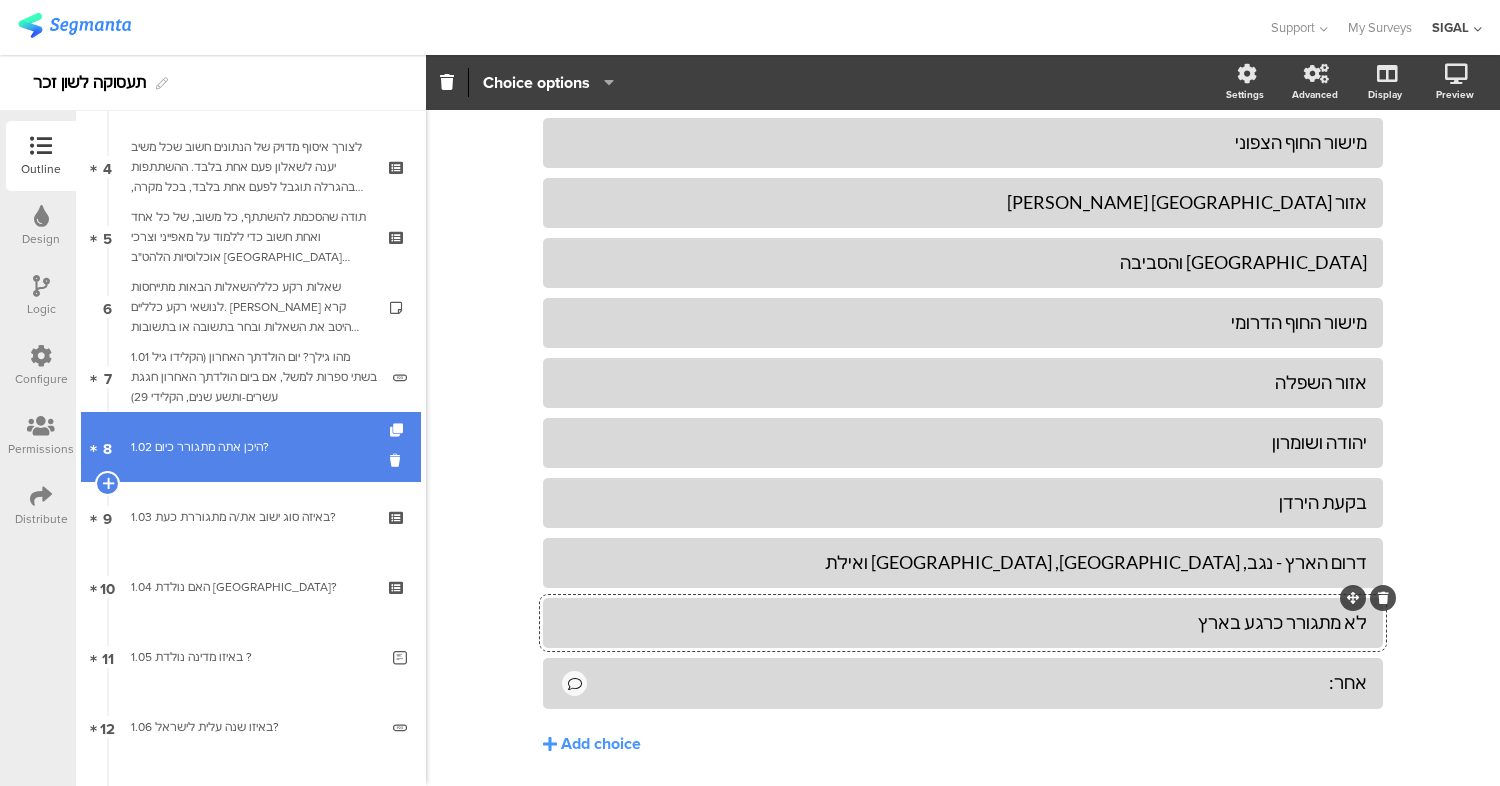scroll, scrollTop: 270, scrollLeft: 0, axis: vertical 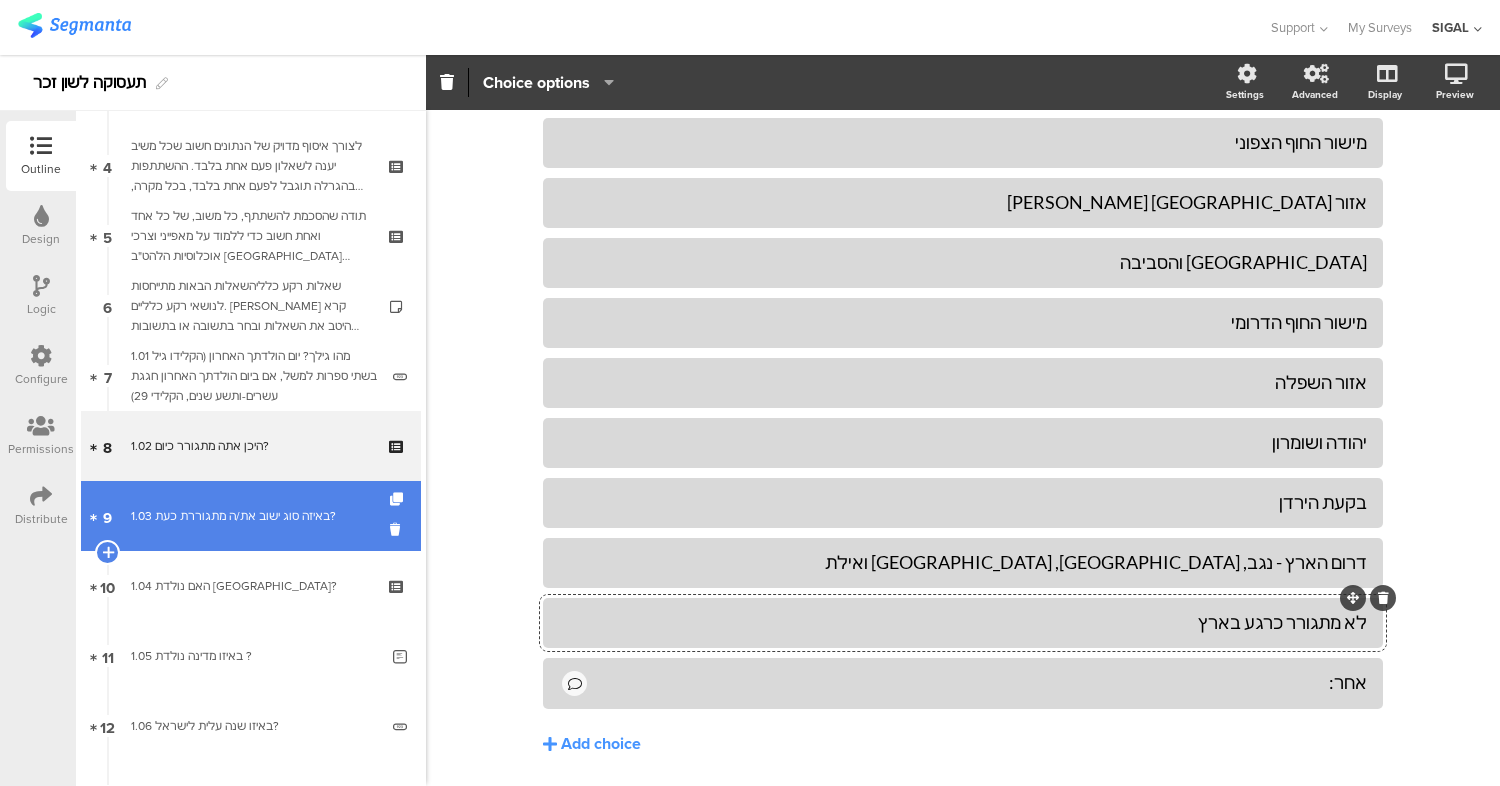 click on "9
1.03 באיזה סוג ישוב את/ה מתגוררת כעת?" at bounding box center (251, 516) 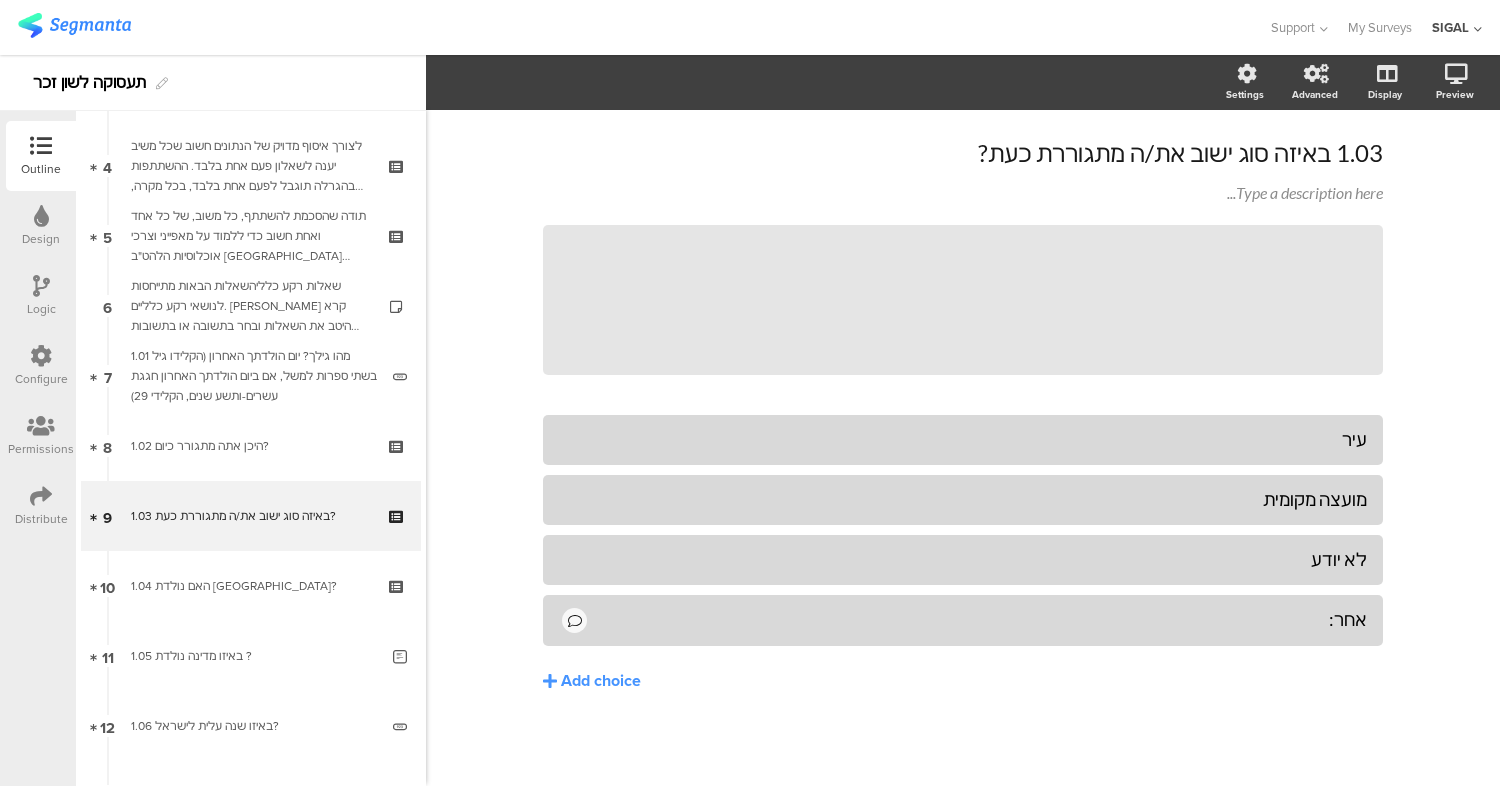 scroll, scrollTop: 57, scrollLeft: 0, axis: vertical 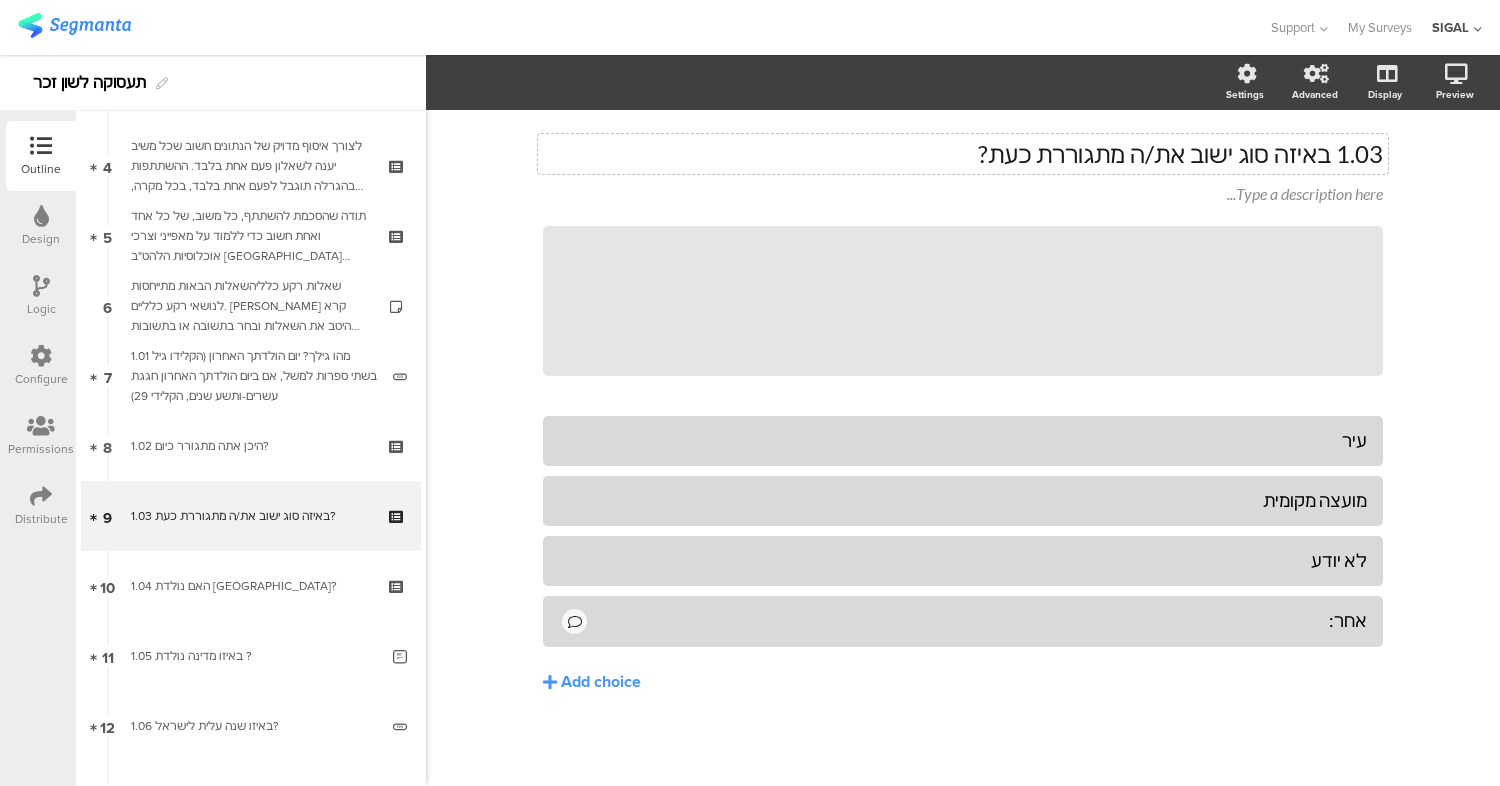 click on "1.03 באיזה סוג ישוב את/ה מתגוררת כעת?" 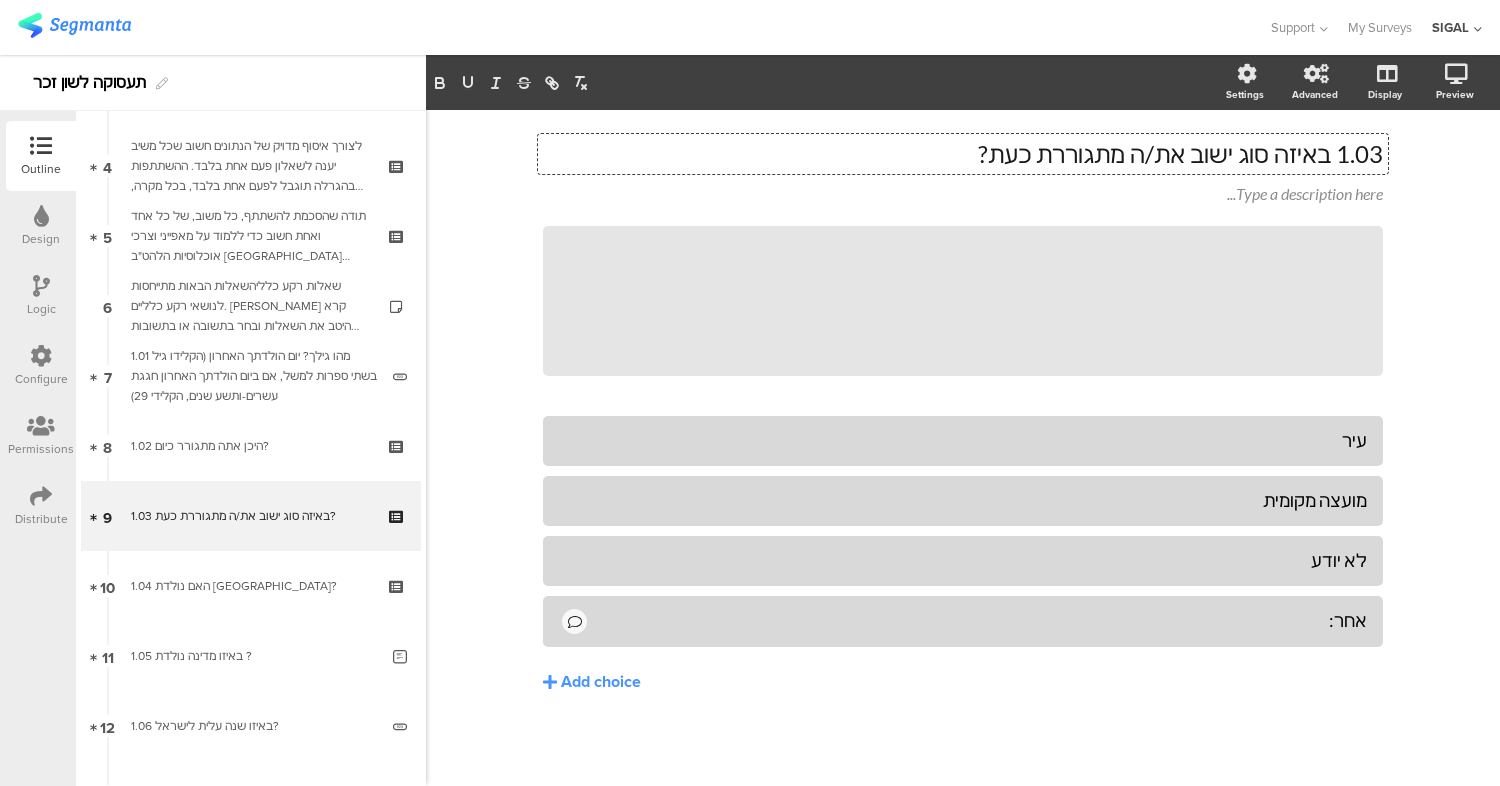 scroll, scrollTop: 27, scrollLeft: 0, axis: vertical 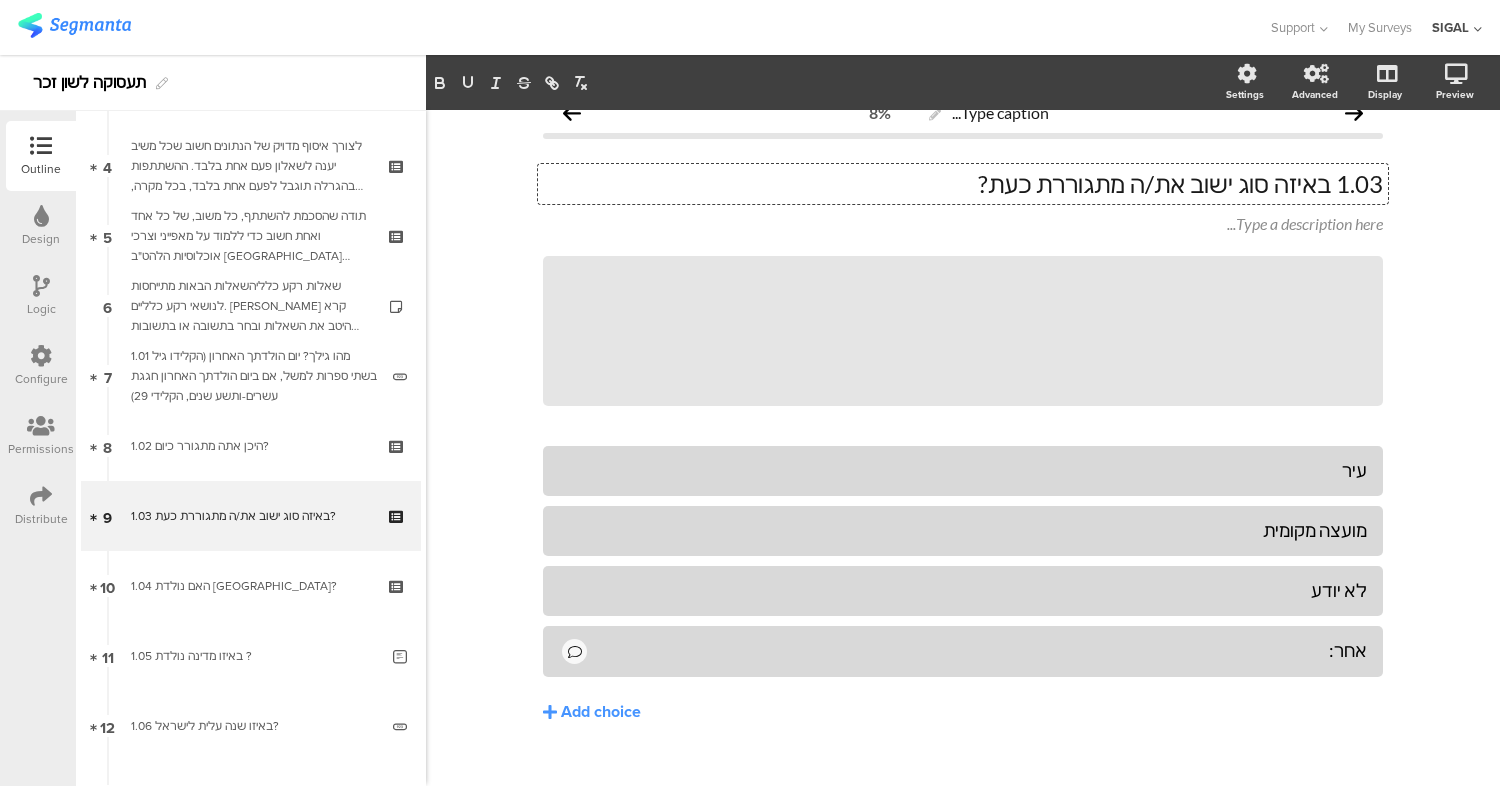 type 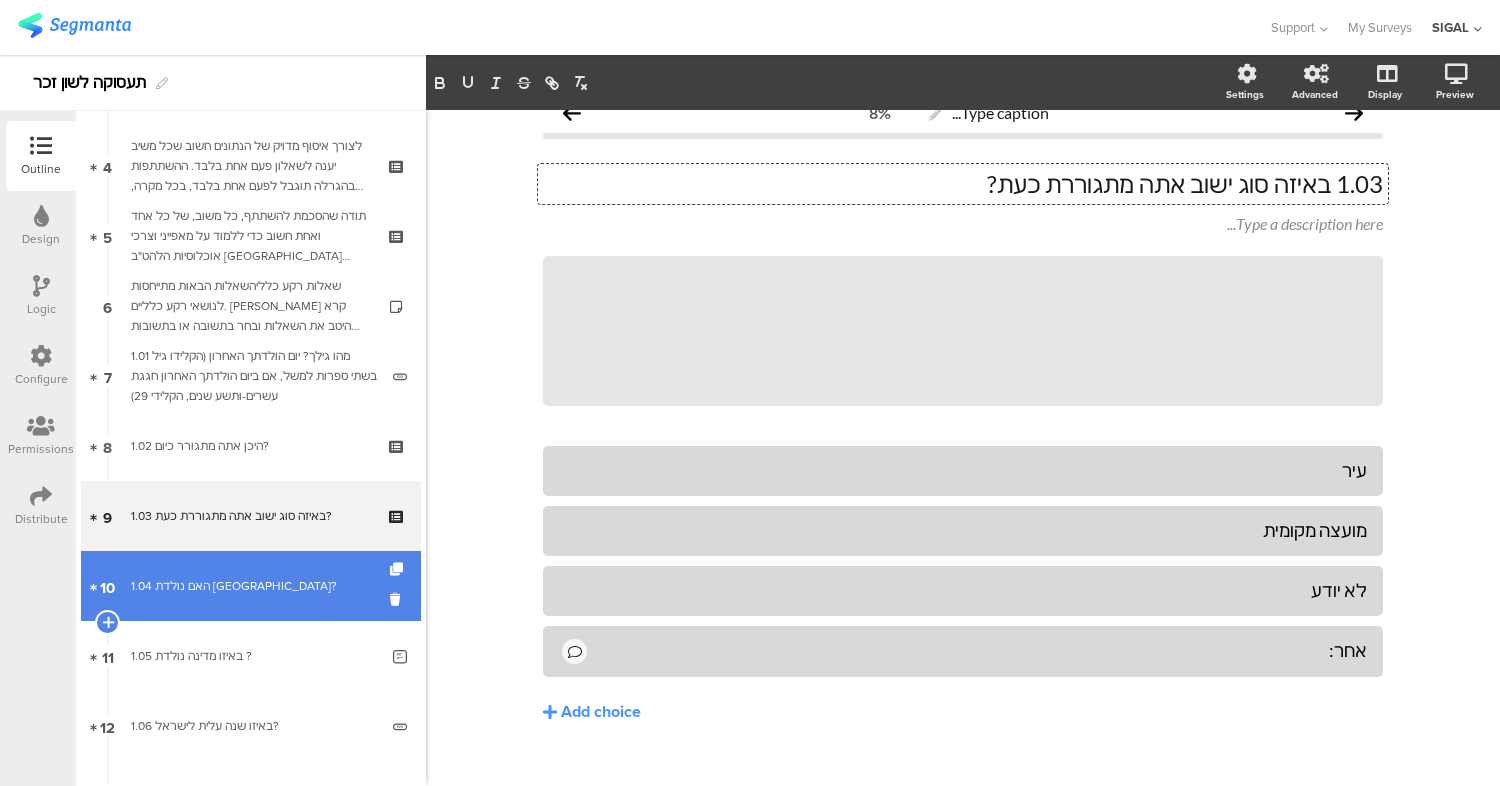 click on "1.04 האם נולדת [GEOGRAPHIC_DATA]?" at bounding box center [250, 586] 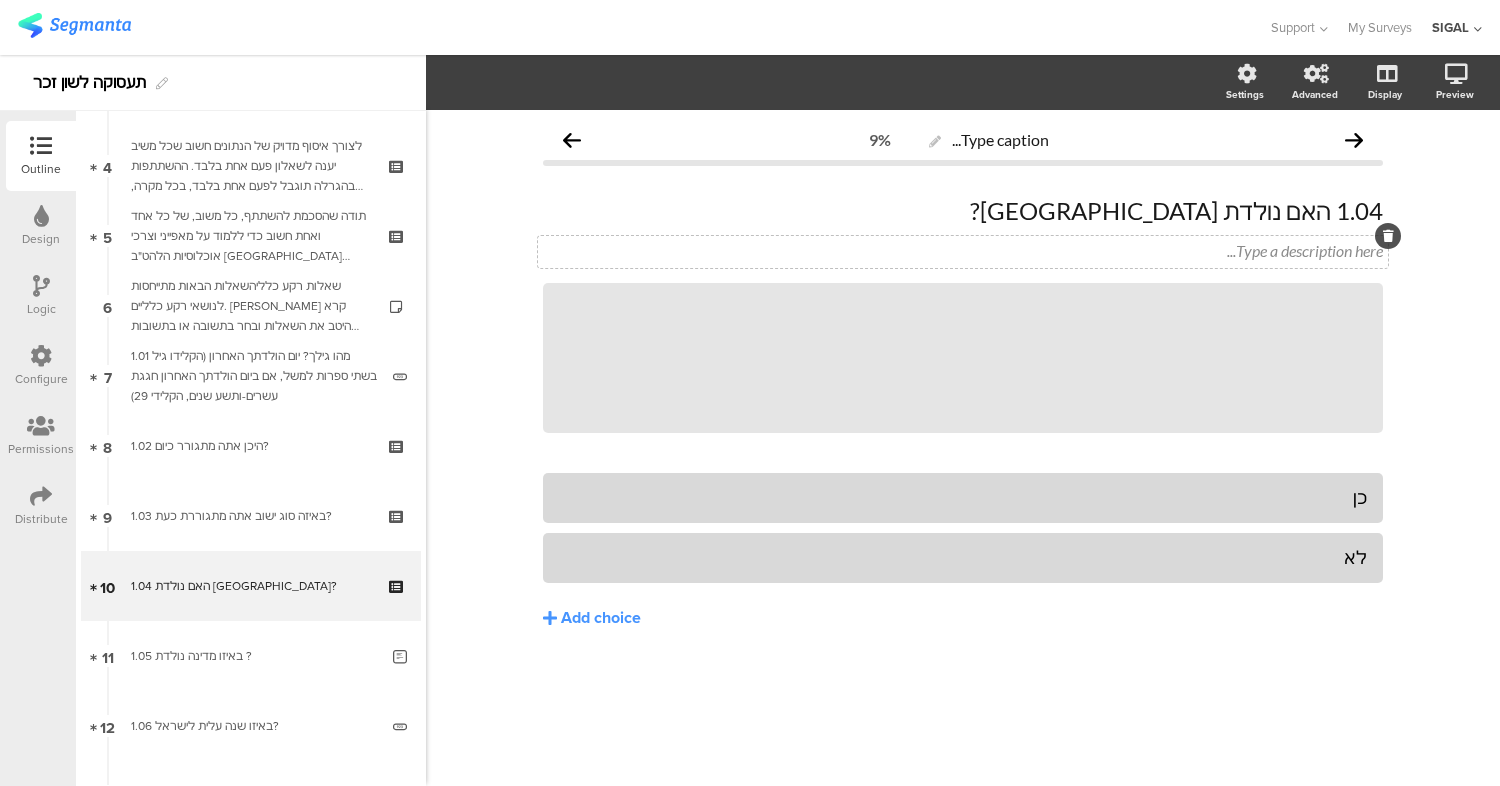 scroll, scrollTop: 0, scrollLeft: 0, axis: both 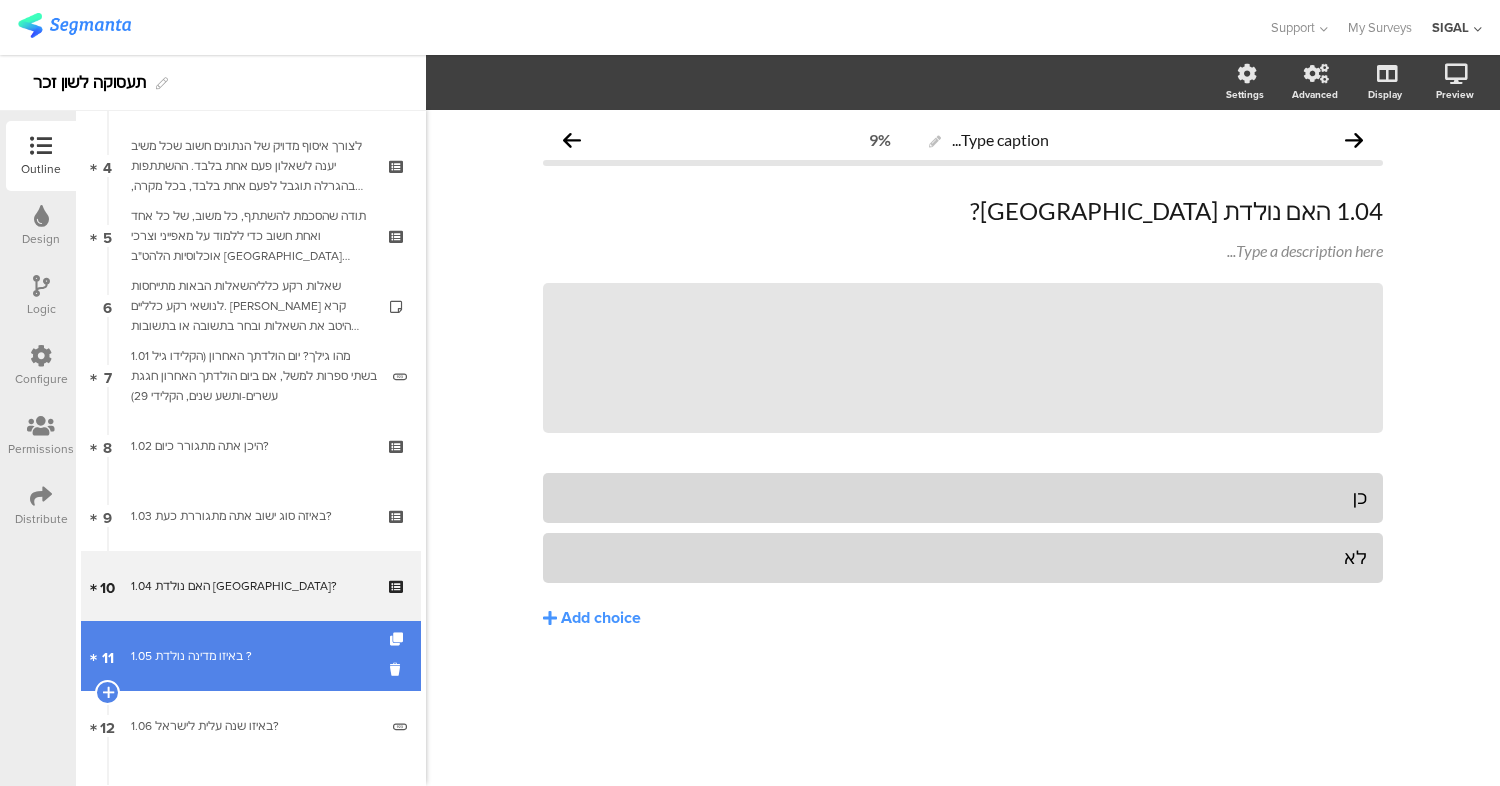 click on "1.05 באיזו מדינה נולדת ?" at bounding box center (254, 656) 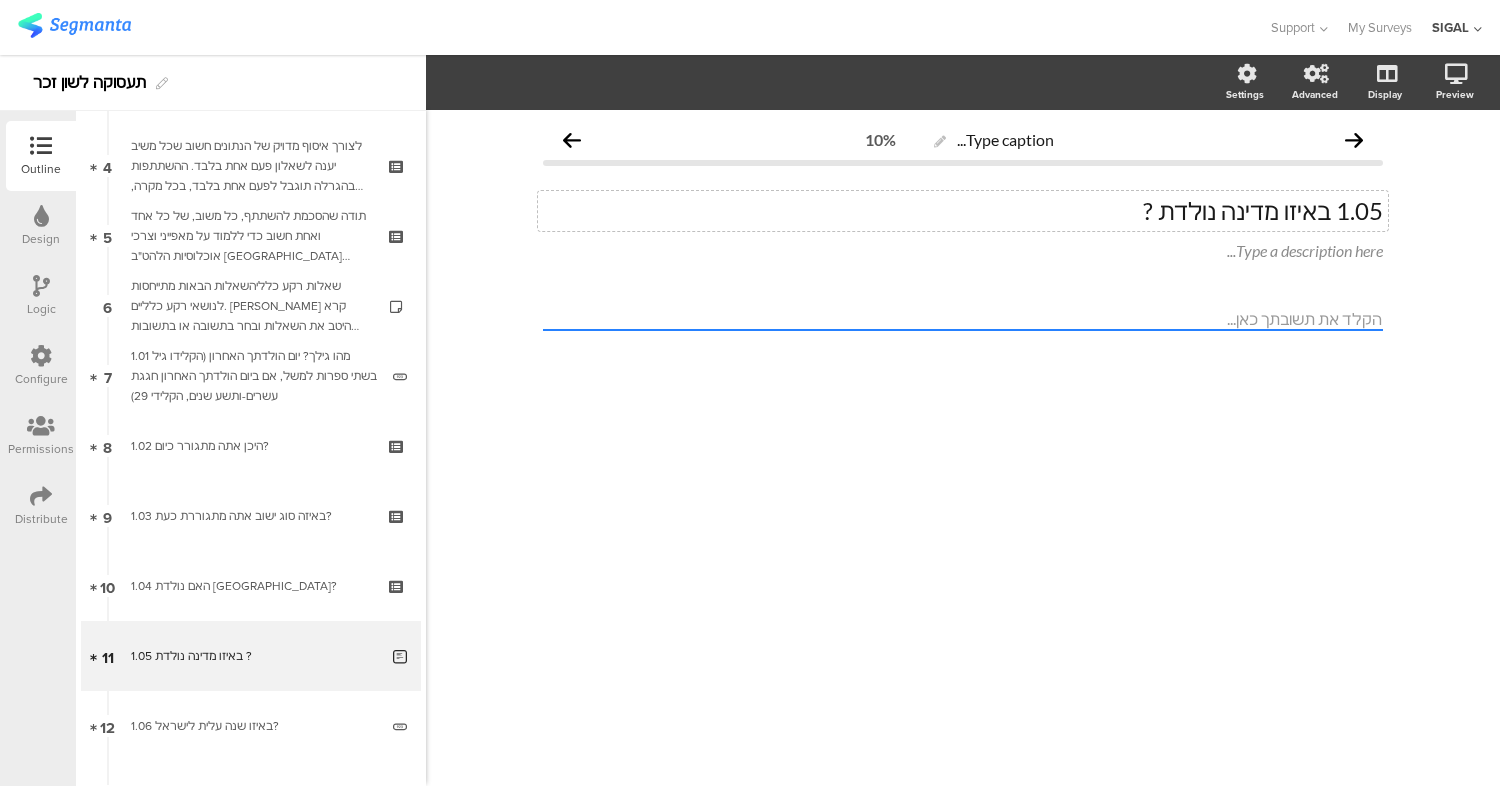 click on "1.05 באיזו מדינה נולדת ?
1.05 באיזו מדינה נולדת ?" 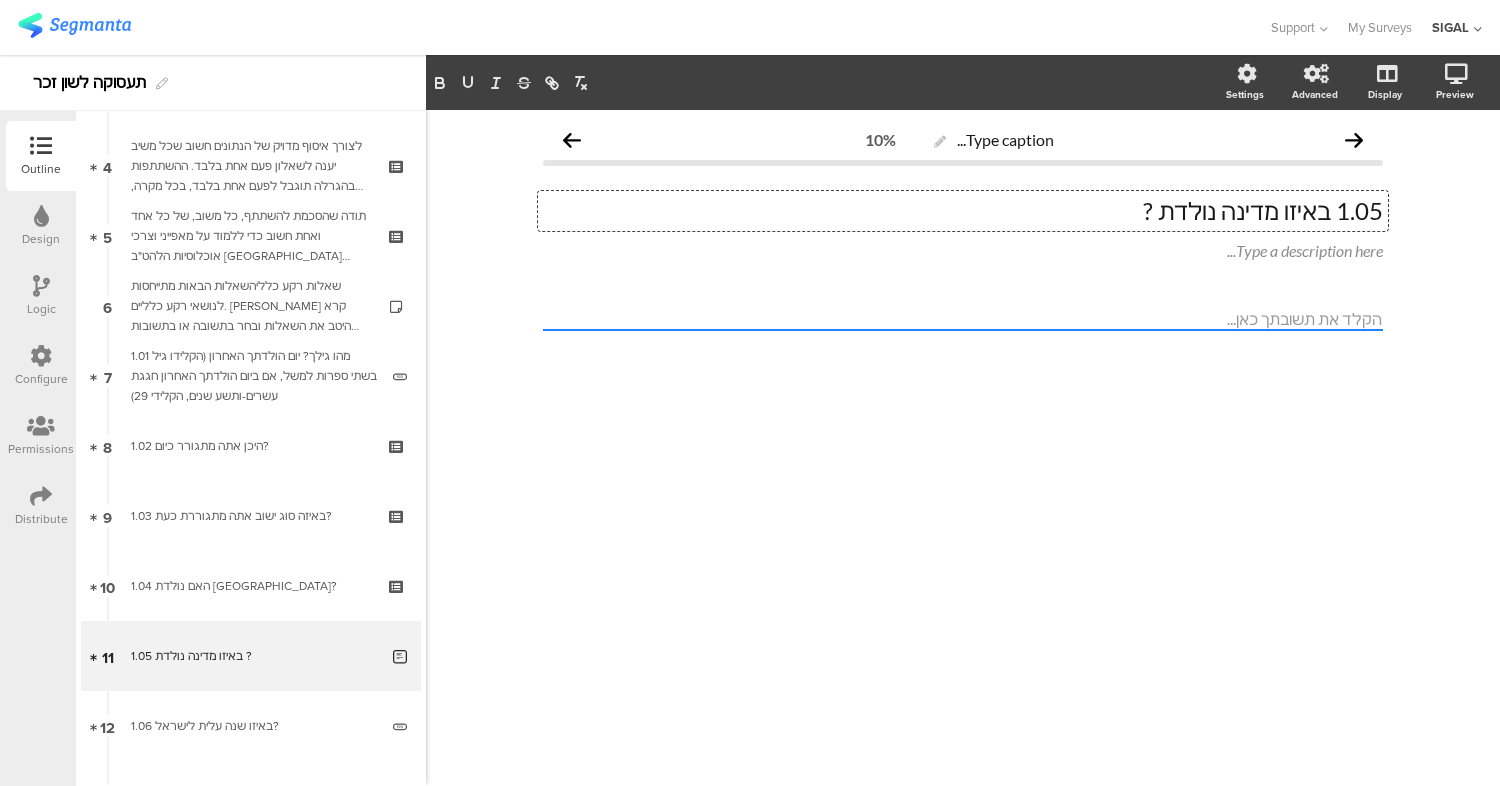 type 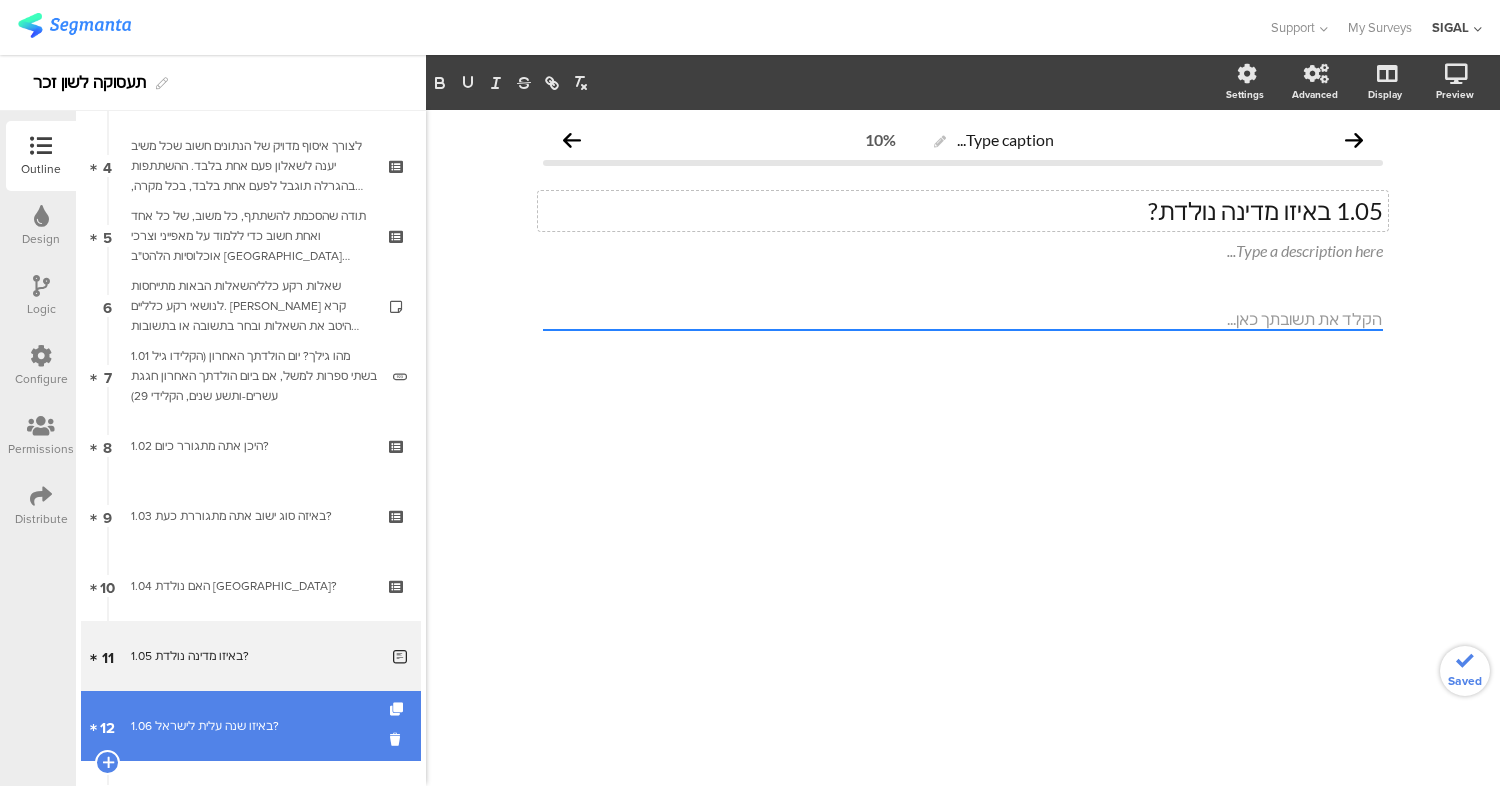 click on "1.06 באיזו שנה עלית לישראל?" at bounding box center [254, 726] 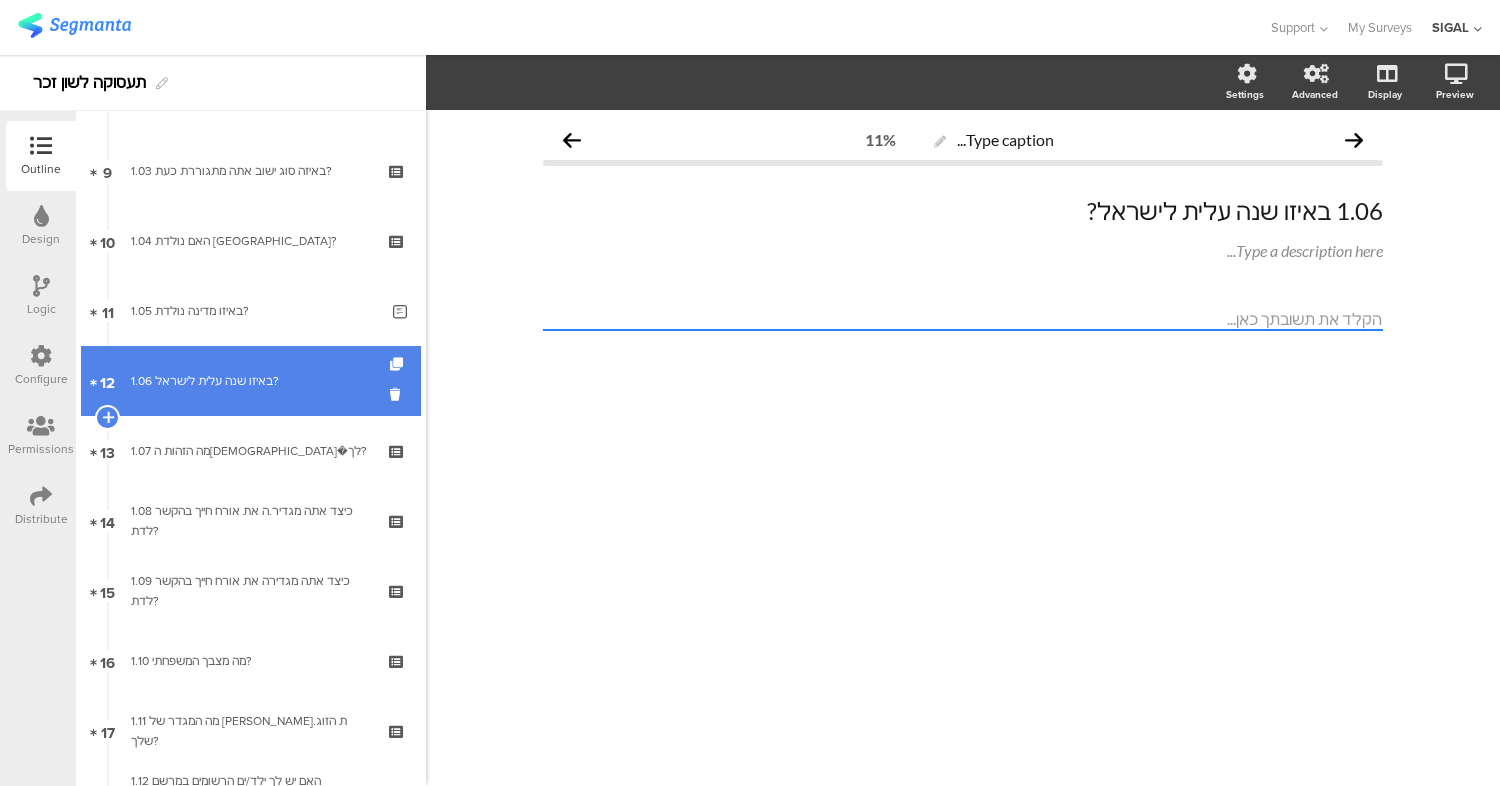 scroll, scrollTop: 619, scrollLeft: 0, axis: vertical 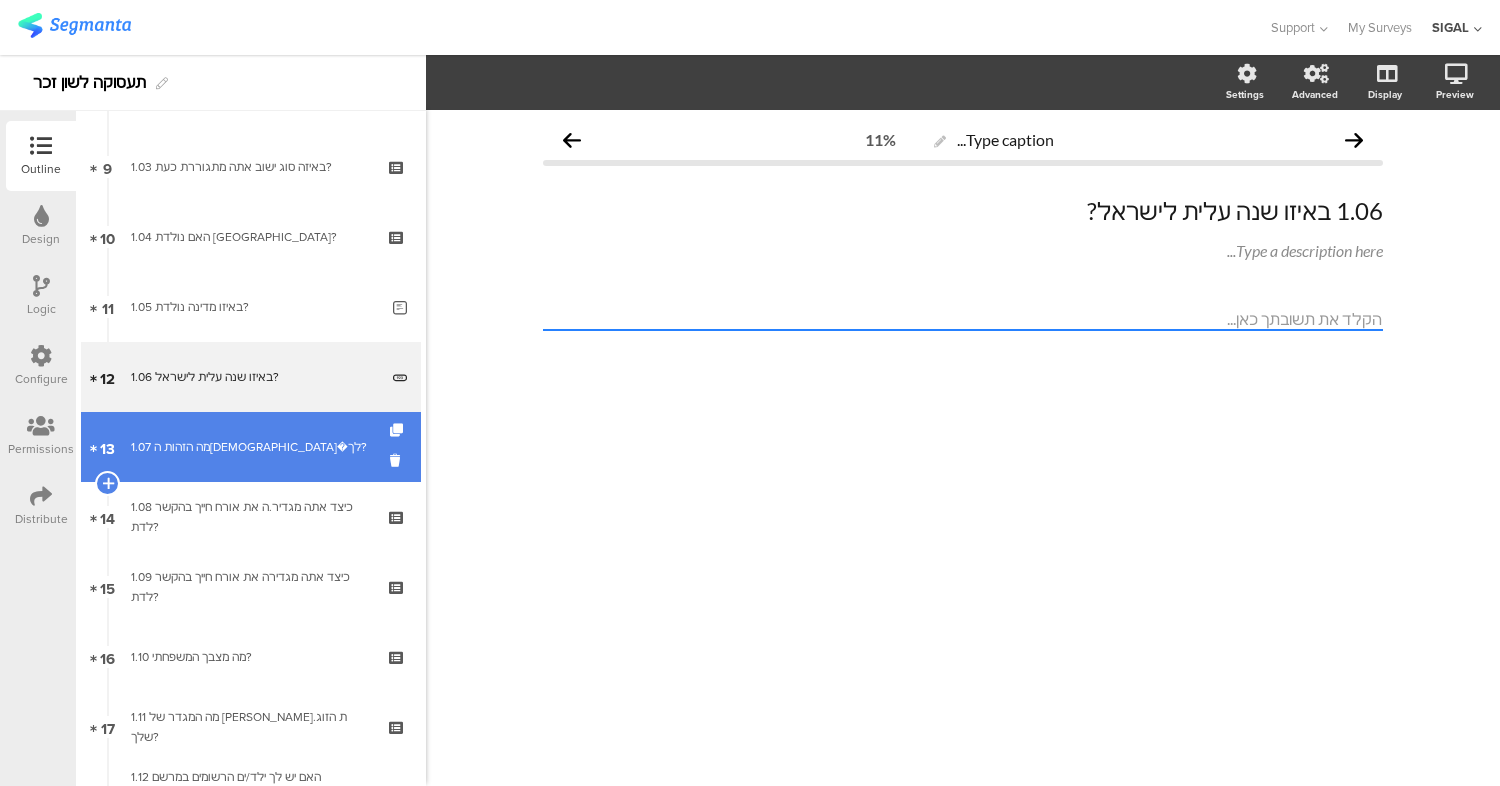 click on "1.07 מה הזהות ה[DEMOGRAPHIC_DATA]�לך?" at bounding box center [250, 447] 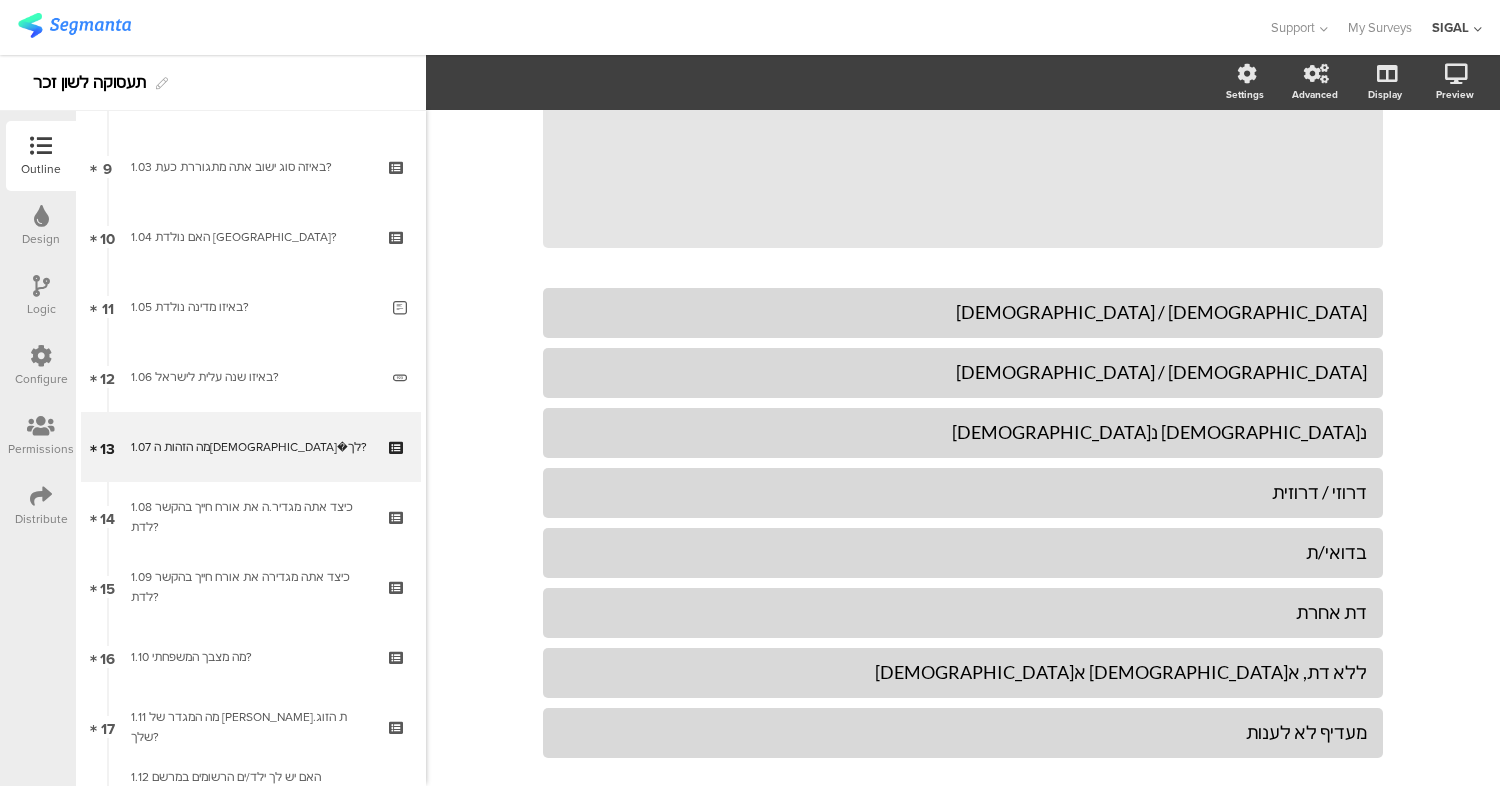 scroll, scrollTop: 214, scrollLeft: 0, axis: vertical 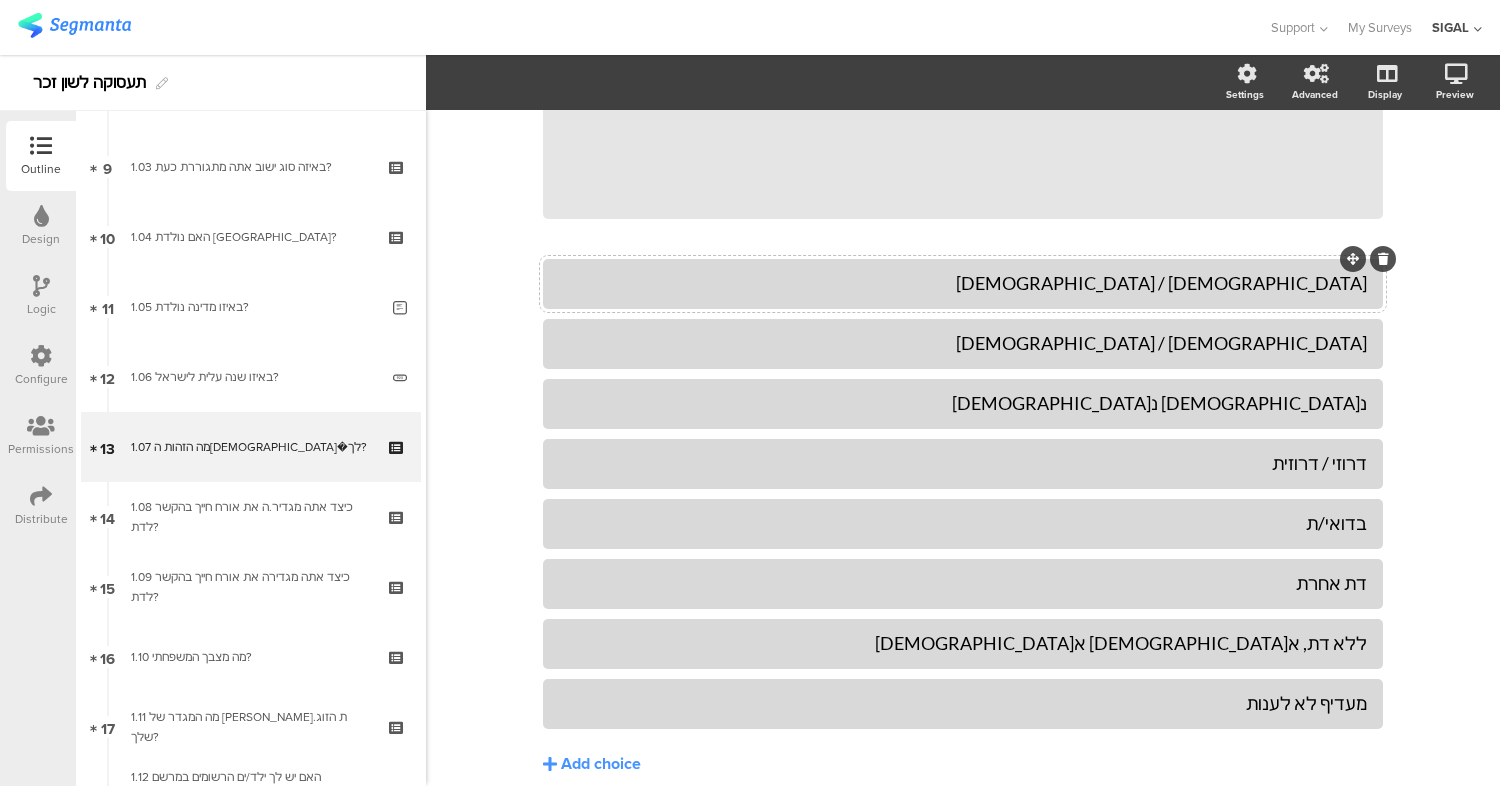 click on "[DEMOGRAPHIC_DATA] / [DEMOGRAPHIC_DATA]" 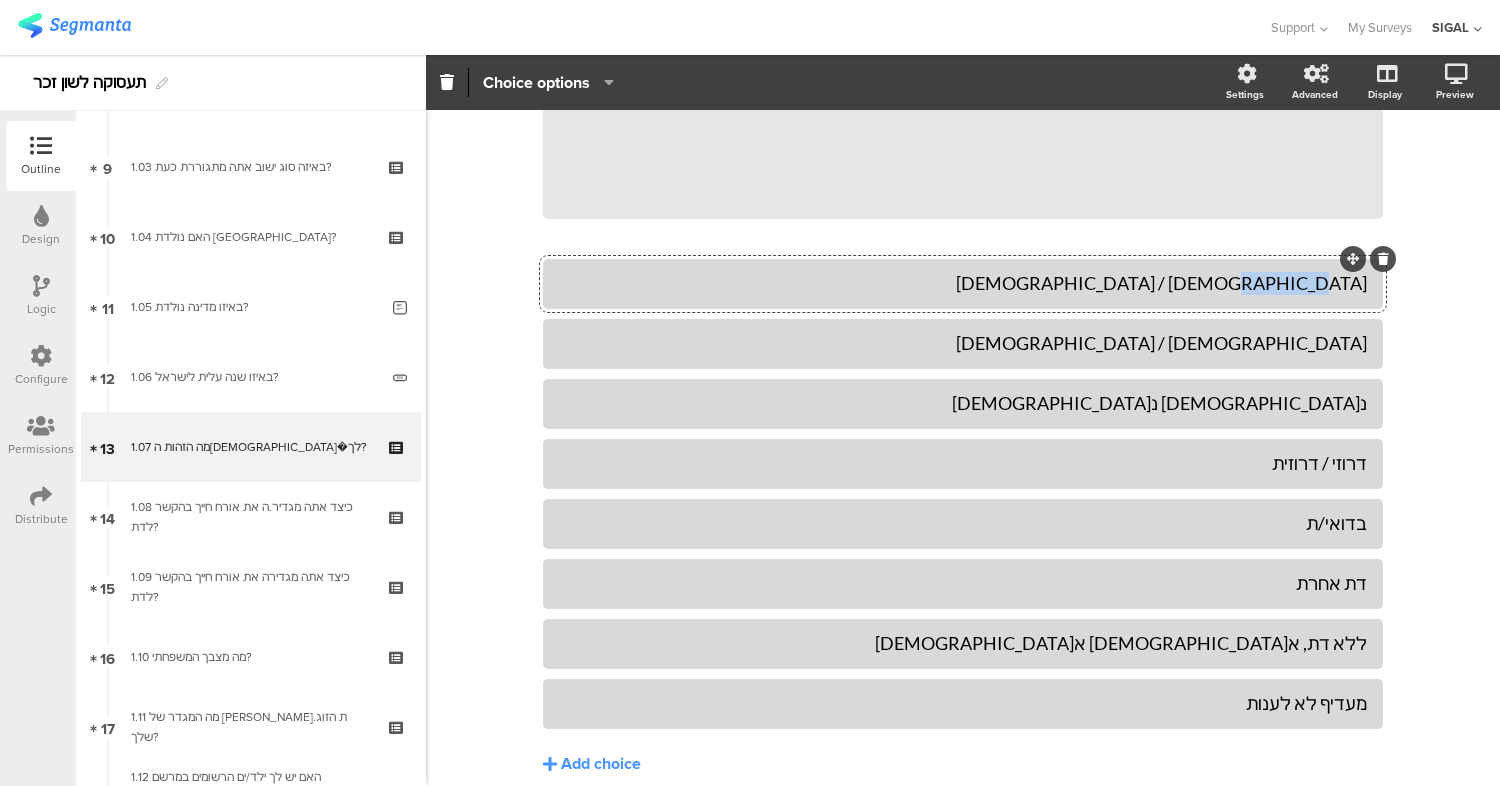 type 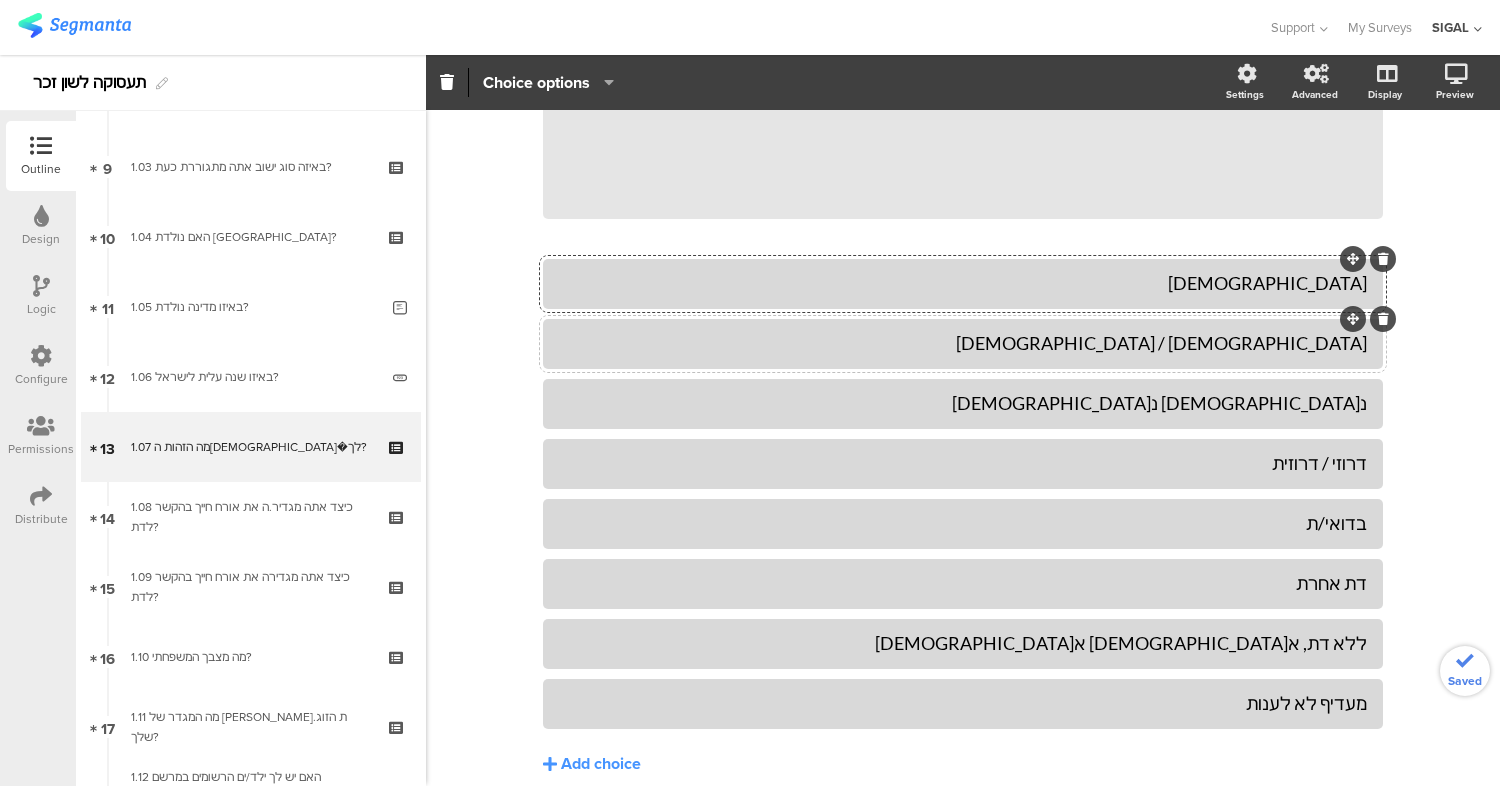 click on "[DEMOGRAPHIC_DATA] / [DEMOGRAPHIC_DATA]" 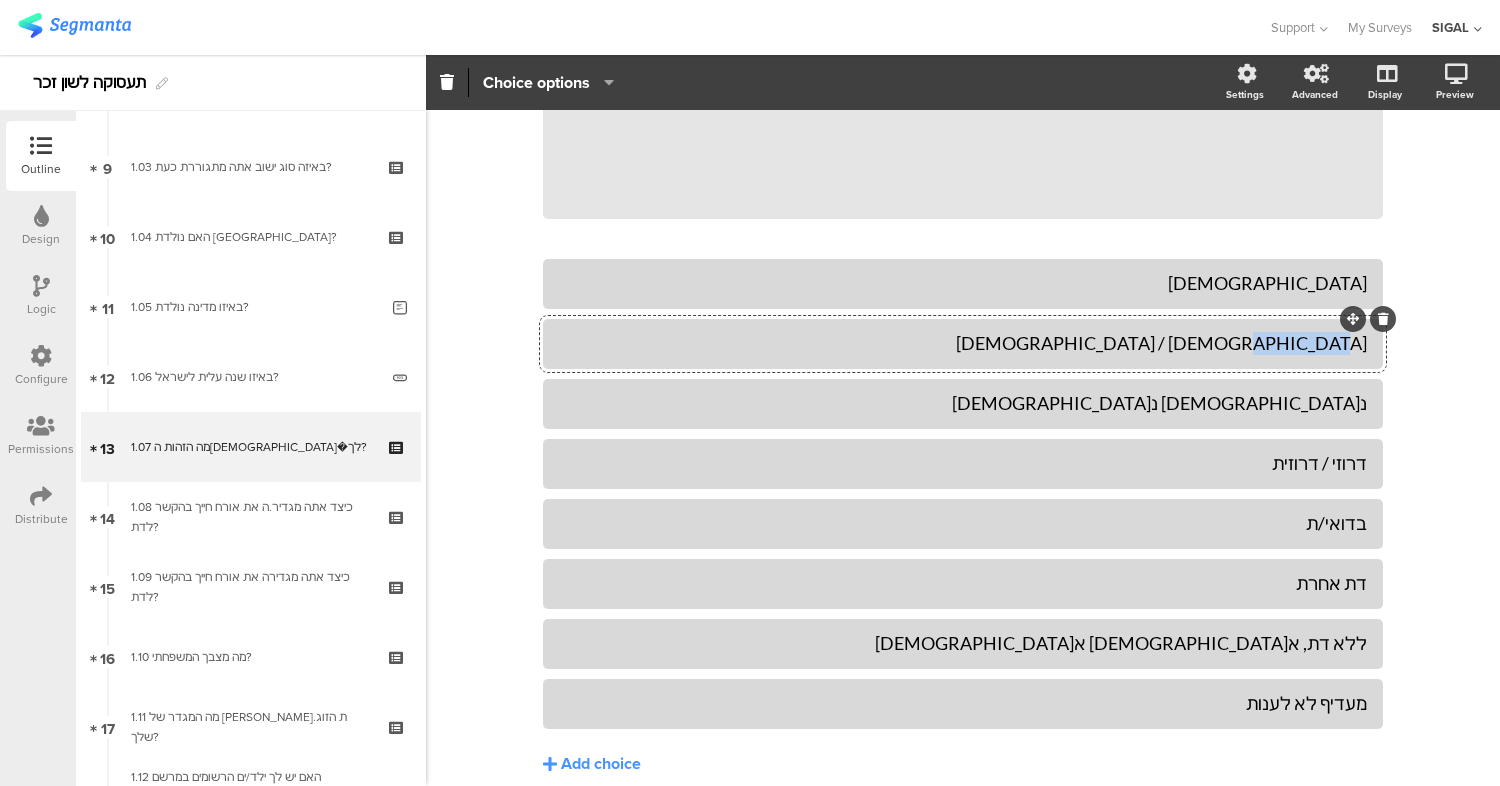 type 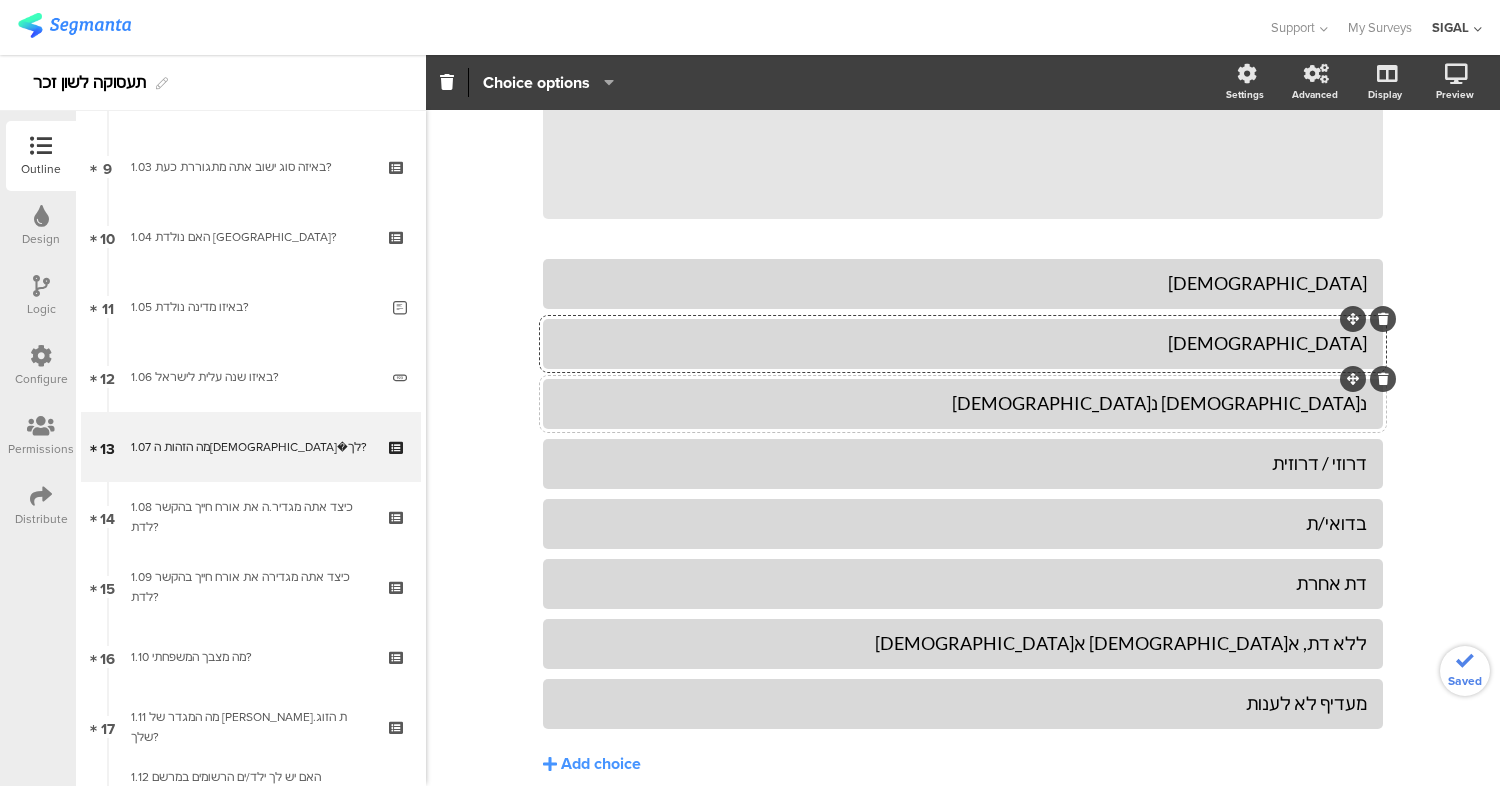 click on "נ[DEMOGRAPHIC_DATA] נ[DEMOGRAPHIC_DATA]" 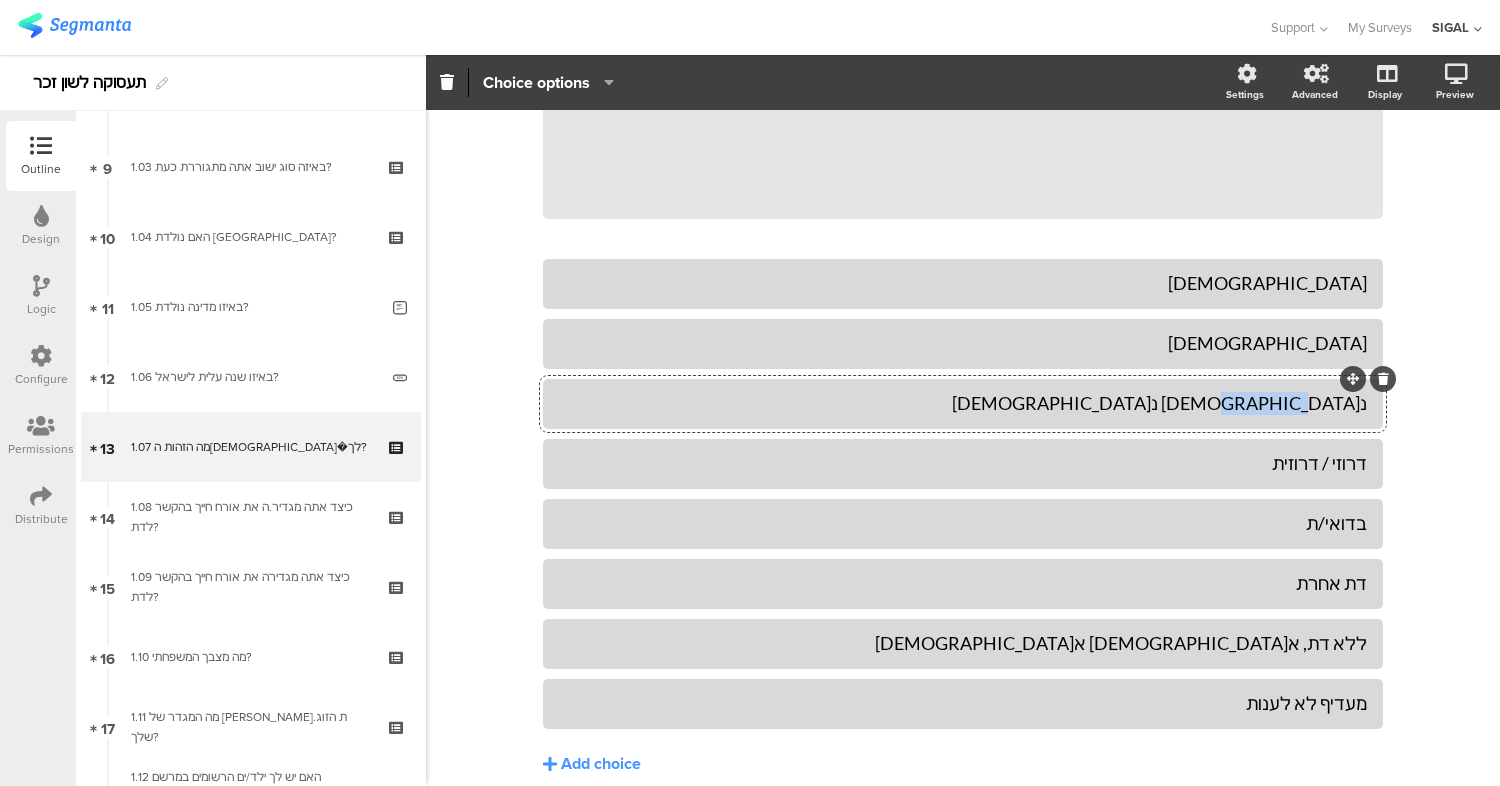 type 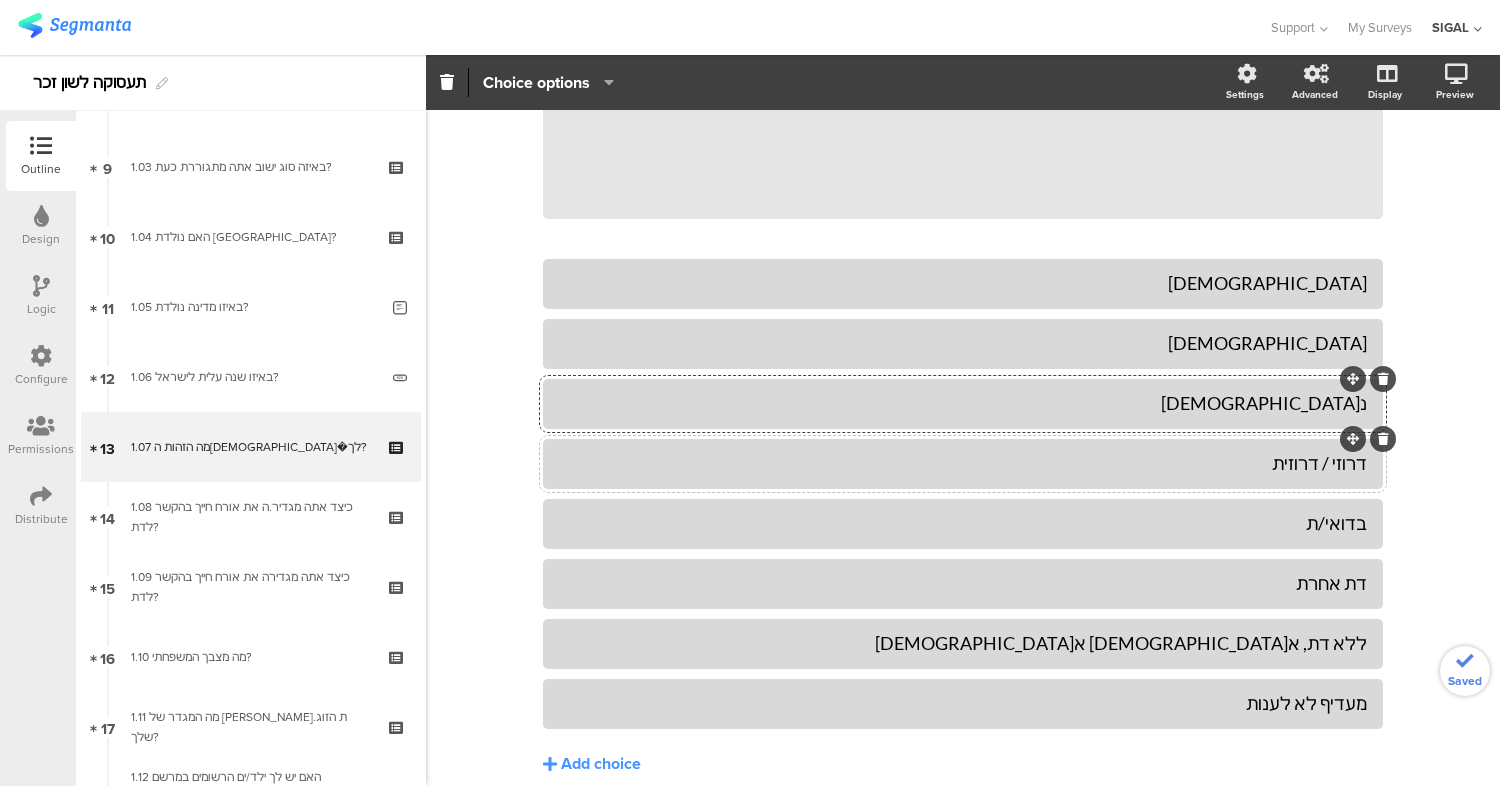 click on "דרוזי / דרוזית" 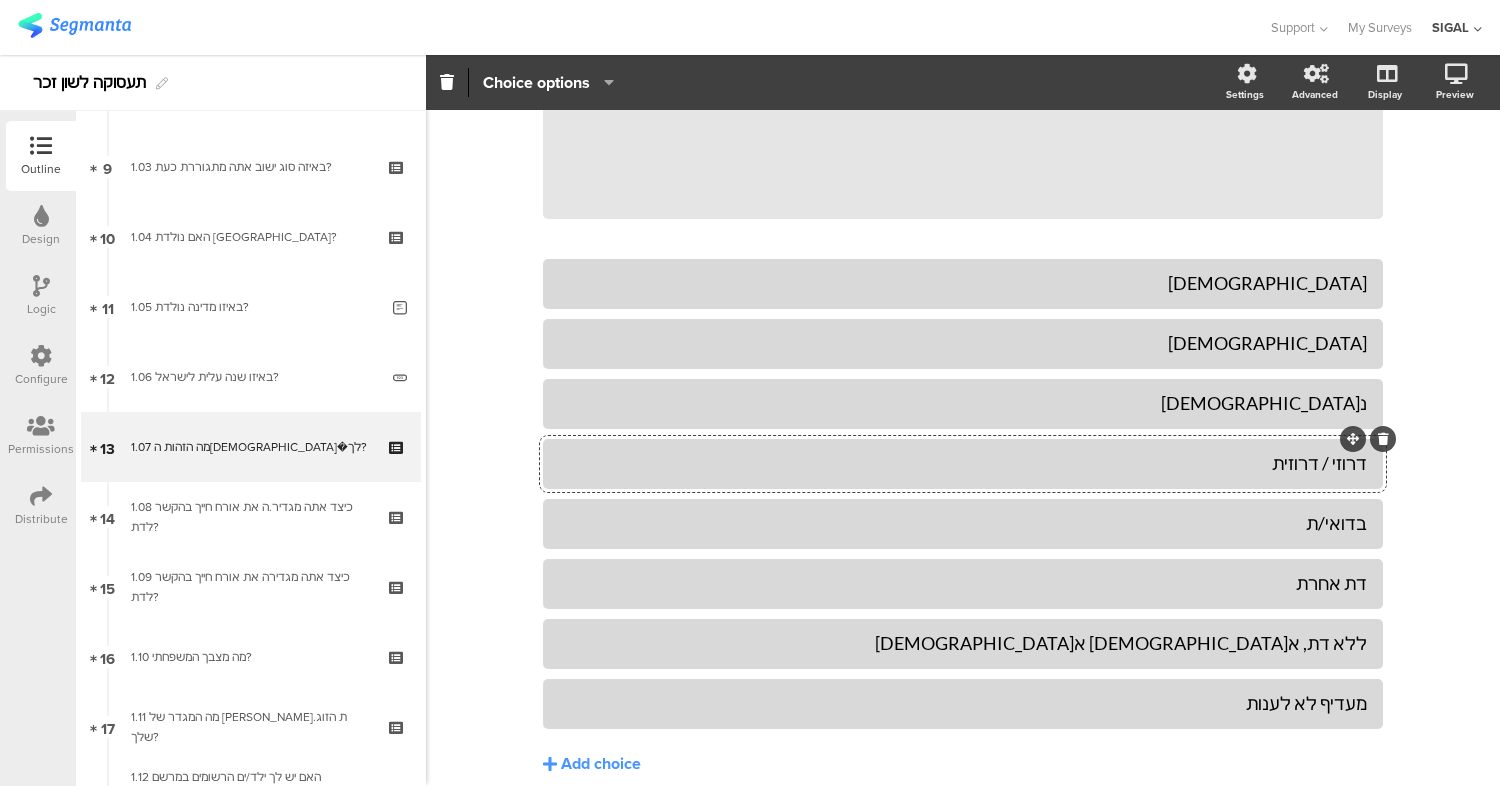 type 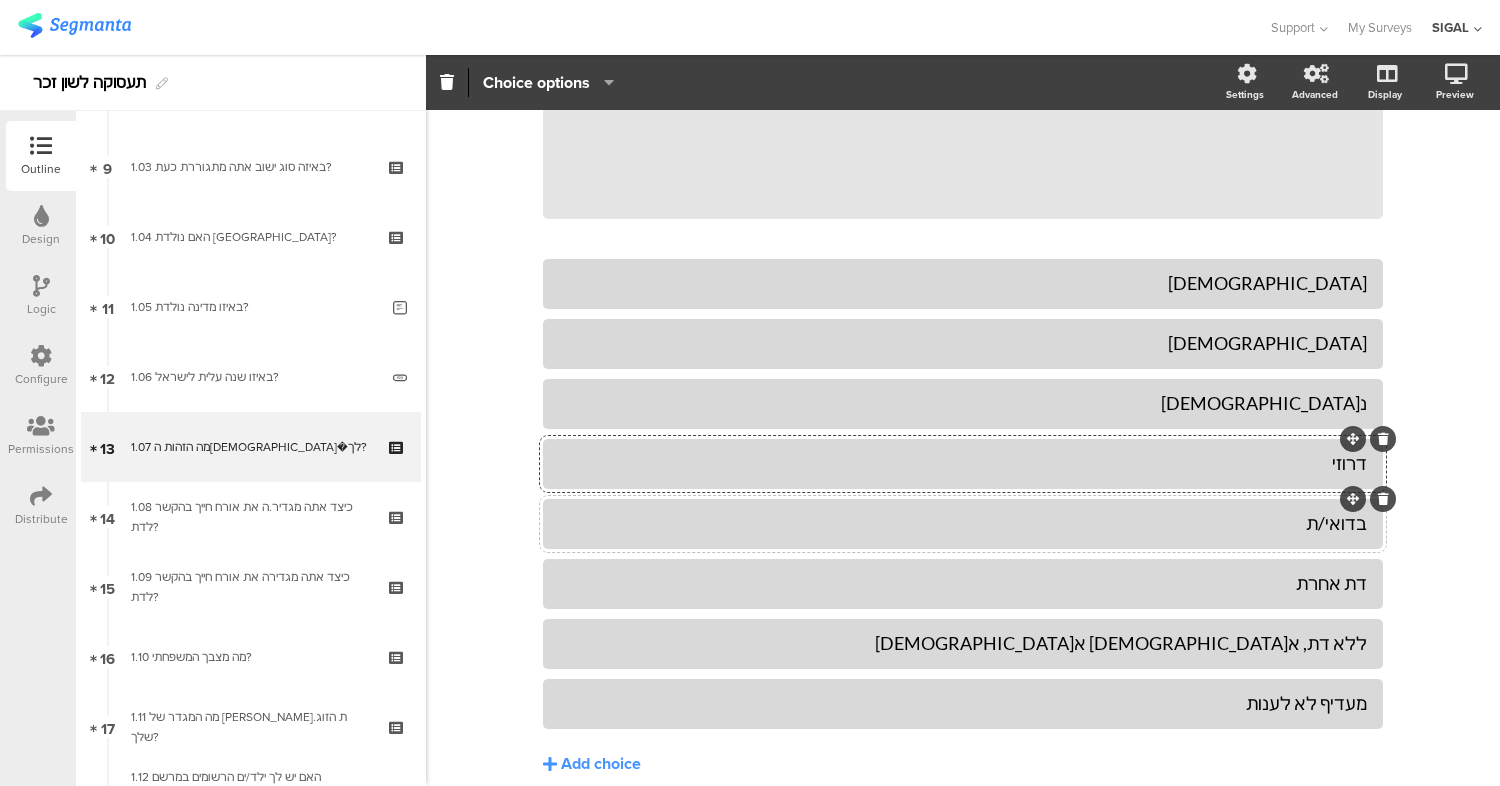click on "בדואי/ת" 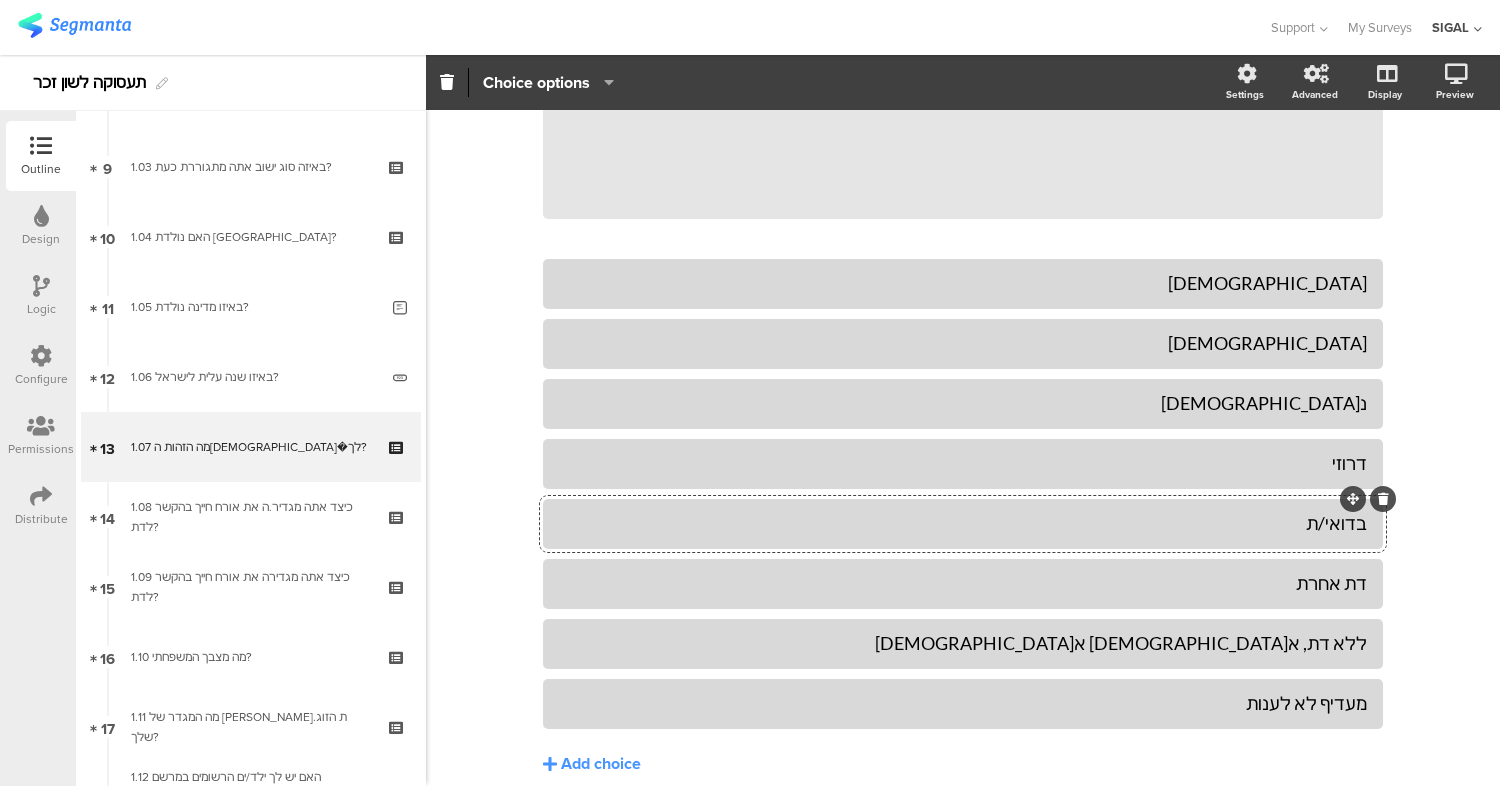 type 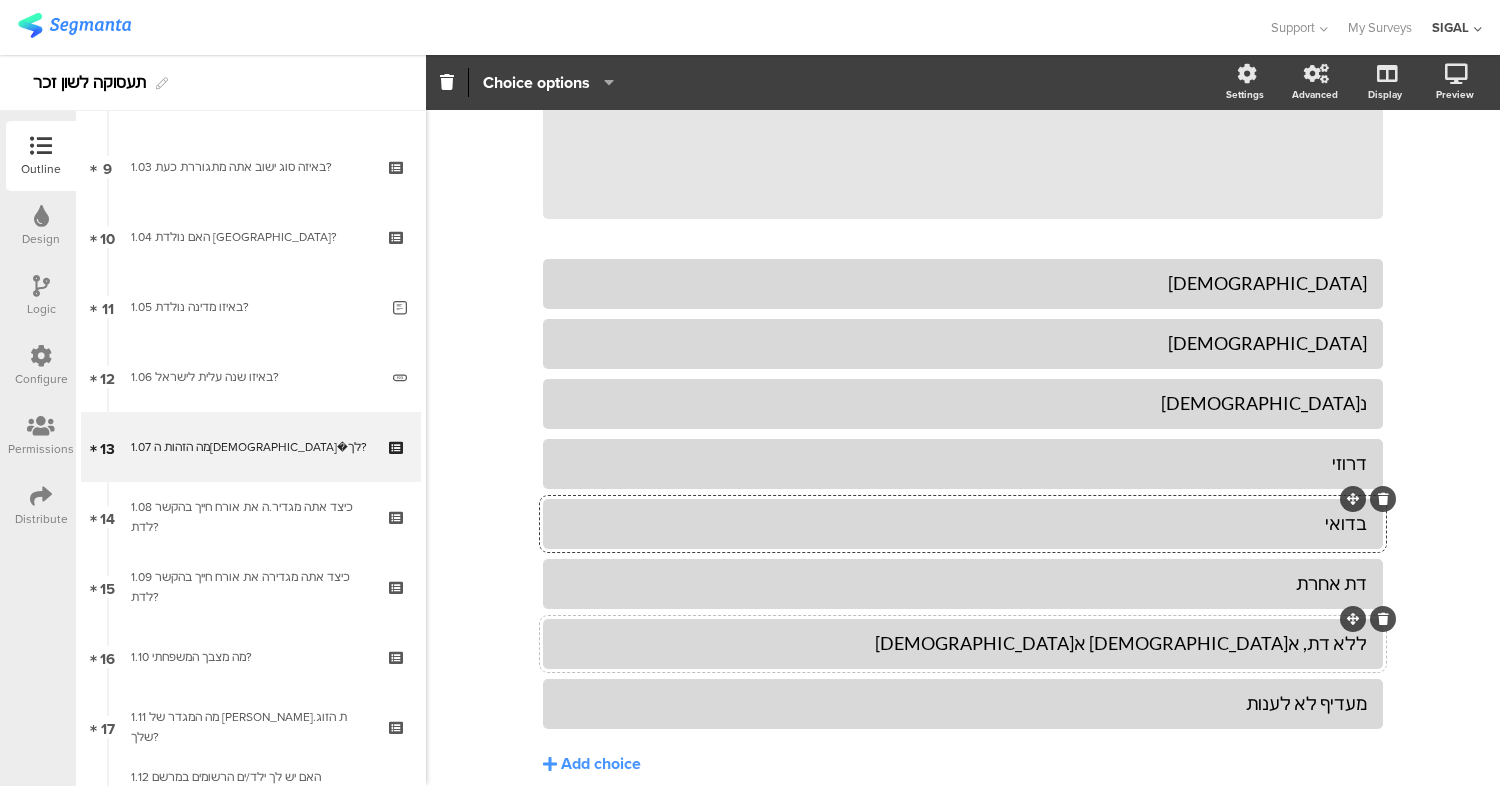 click on "ללא דת, א[DEMOGRAPHIC_DATA] א[DEMOGRAPHIC_DATA]" 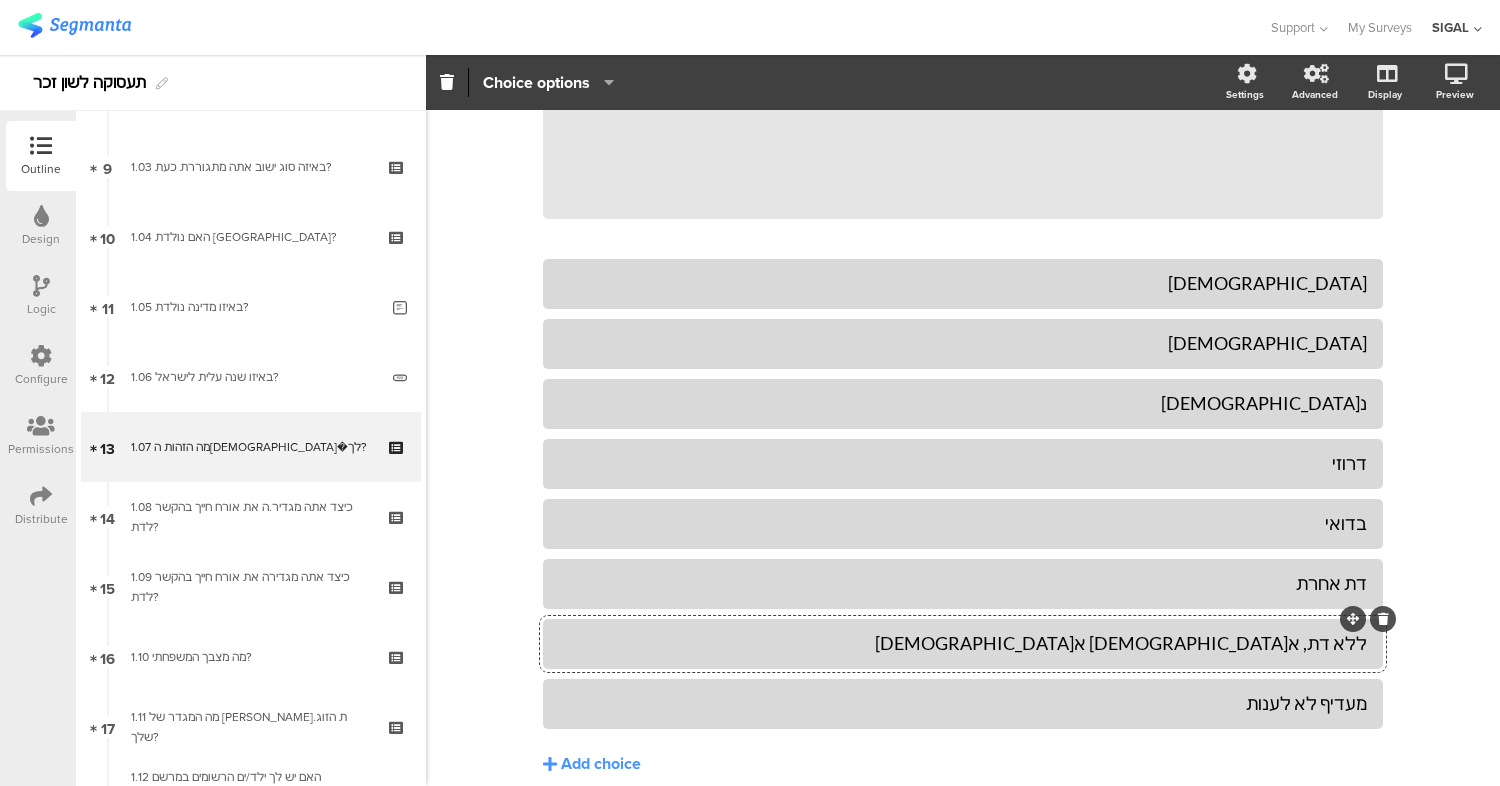 type 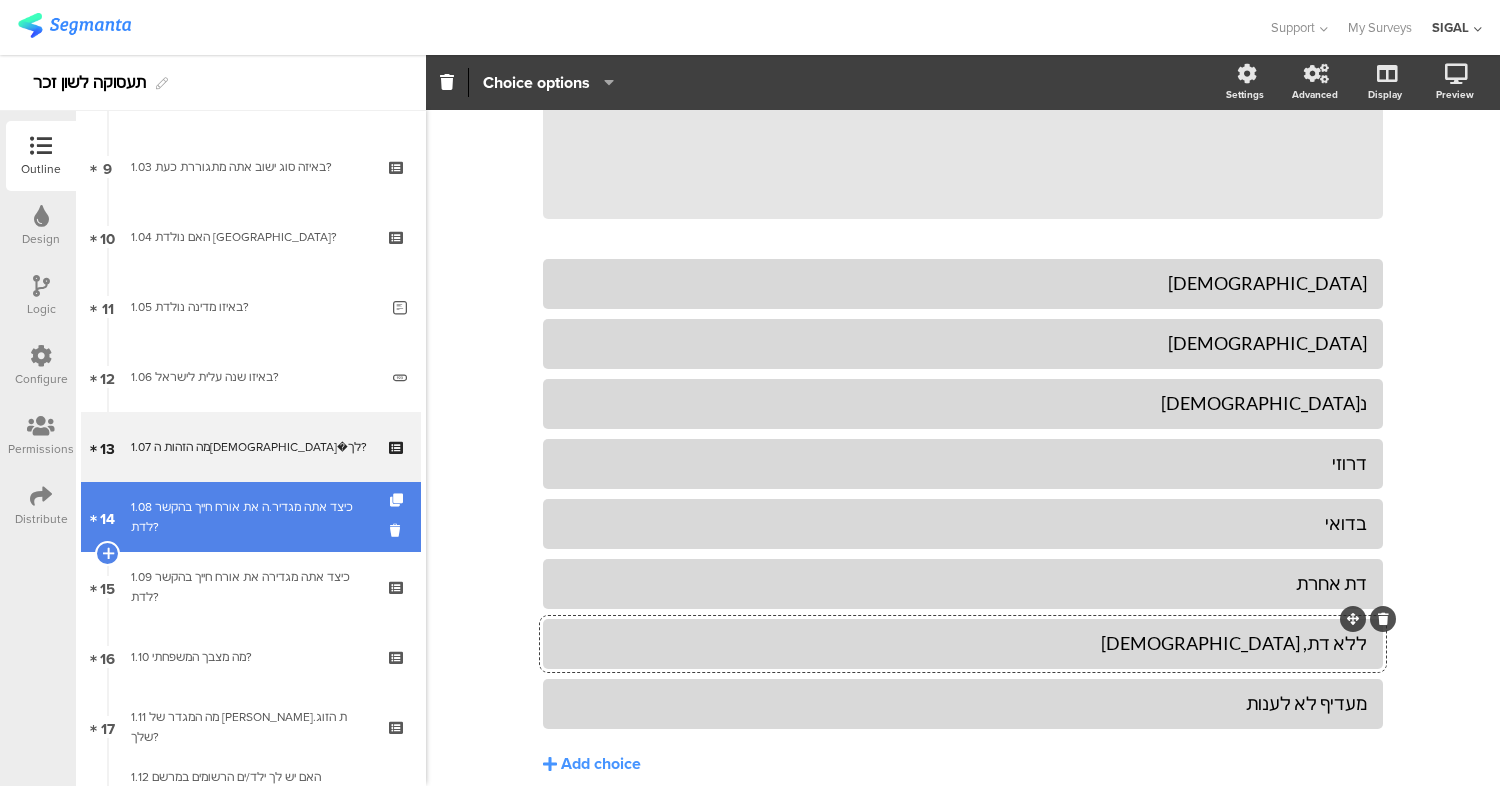 click on "1.08 כיצד אתה מגדיר.ה את אורח חייך בהקשר לדת?" at bounding box center (250, 517) 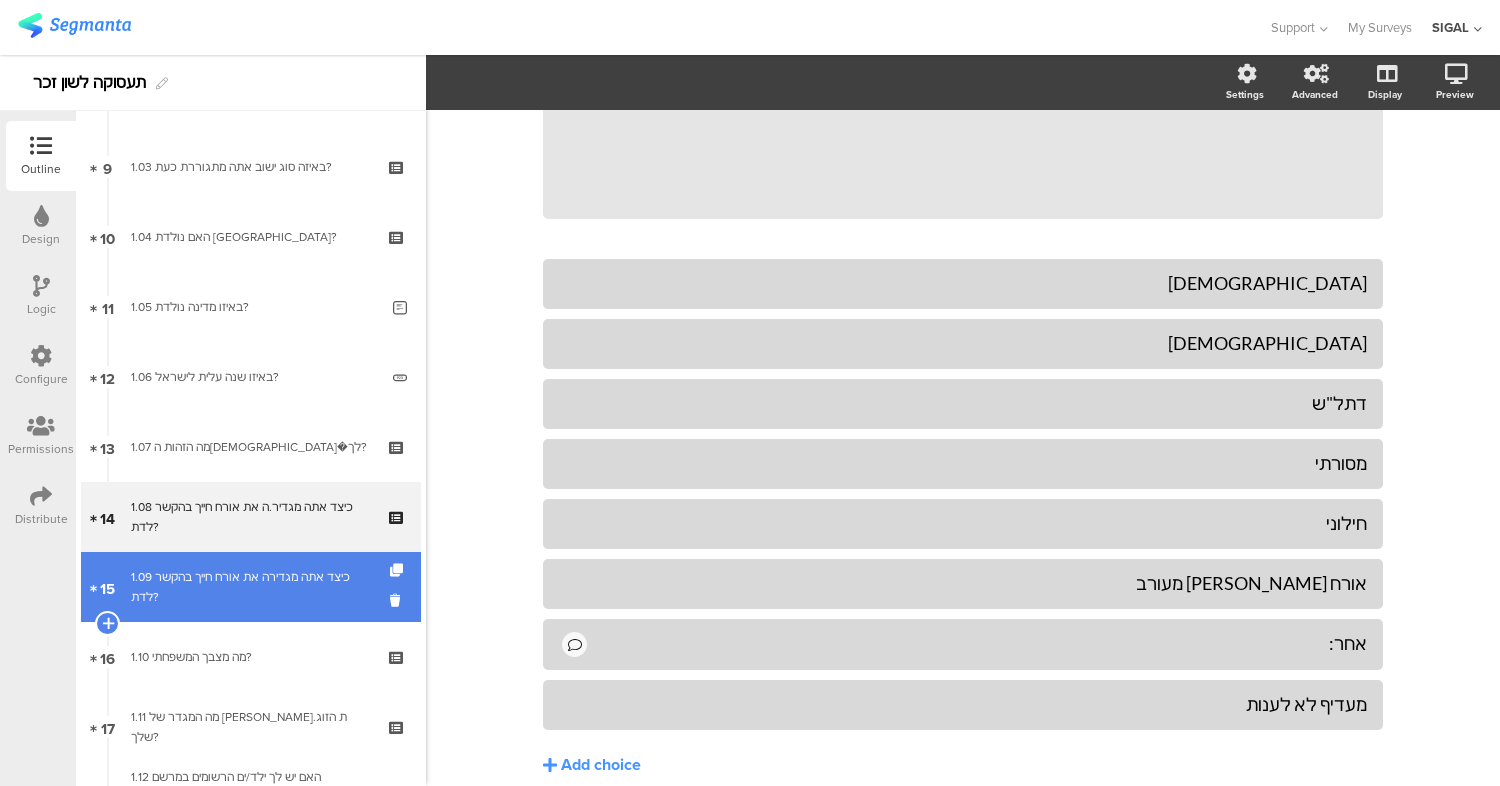 click on "1.09 כיצד אתה מגדירה את אורח חייך בהקשר לדת?" at bounding box center [250, 587] 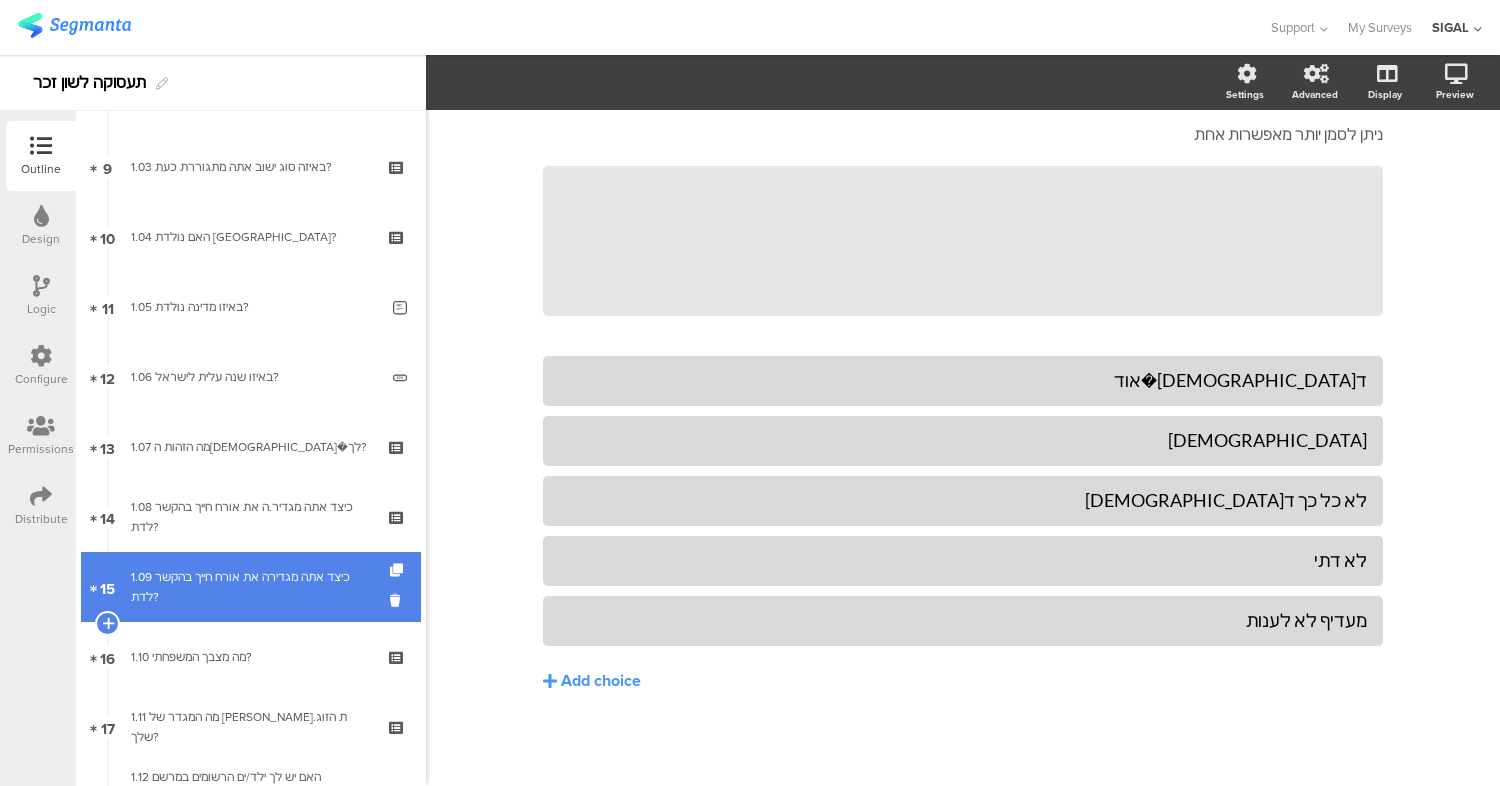 scroll, scrollTop: 116, scrollLeft: 0, axis: vertical 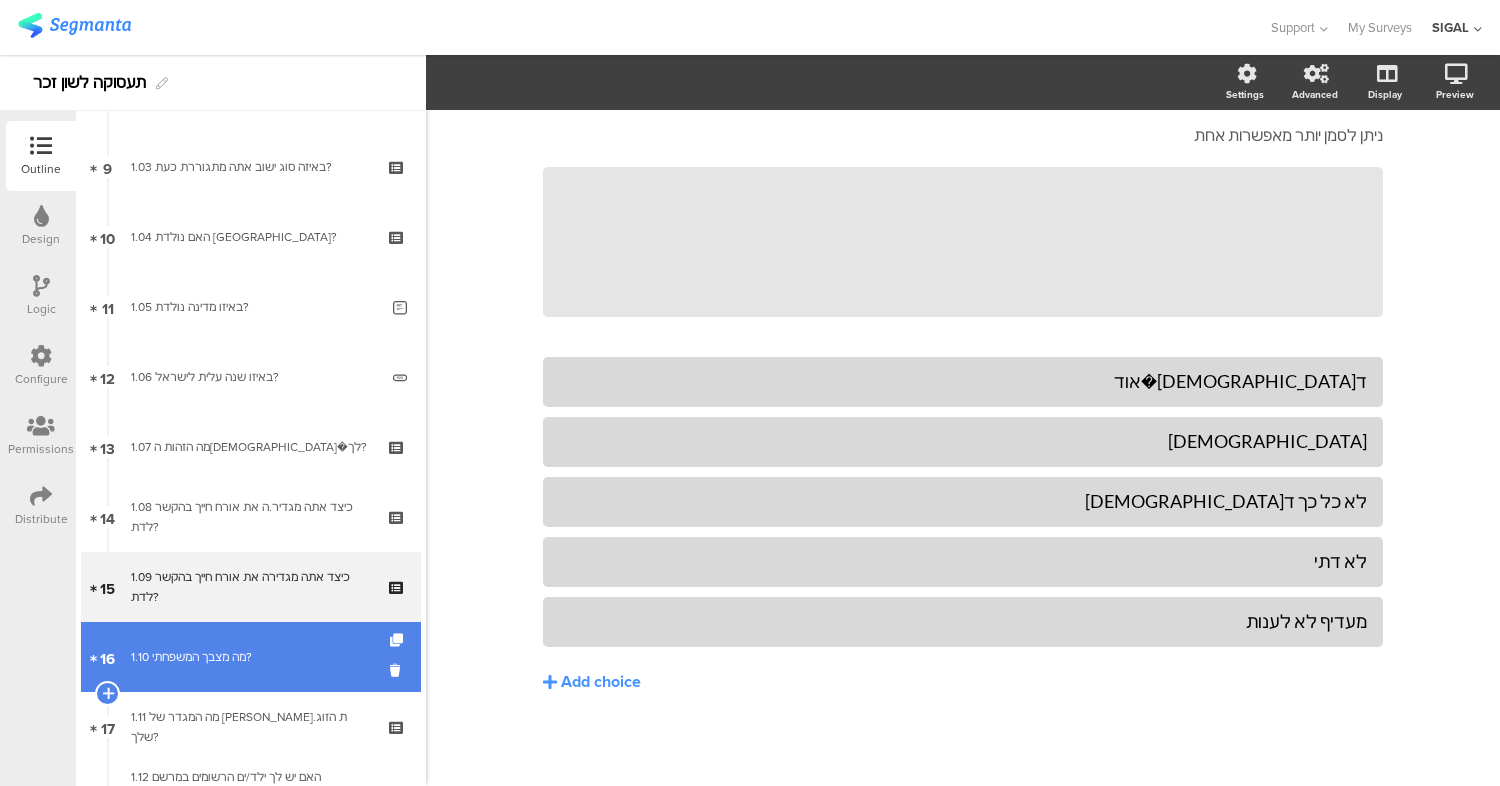 click on "1.10	מה מצבך המשפחתי?" at bounding box center [250, 657] 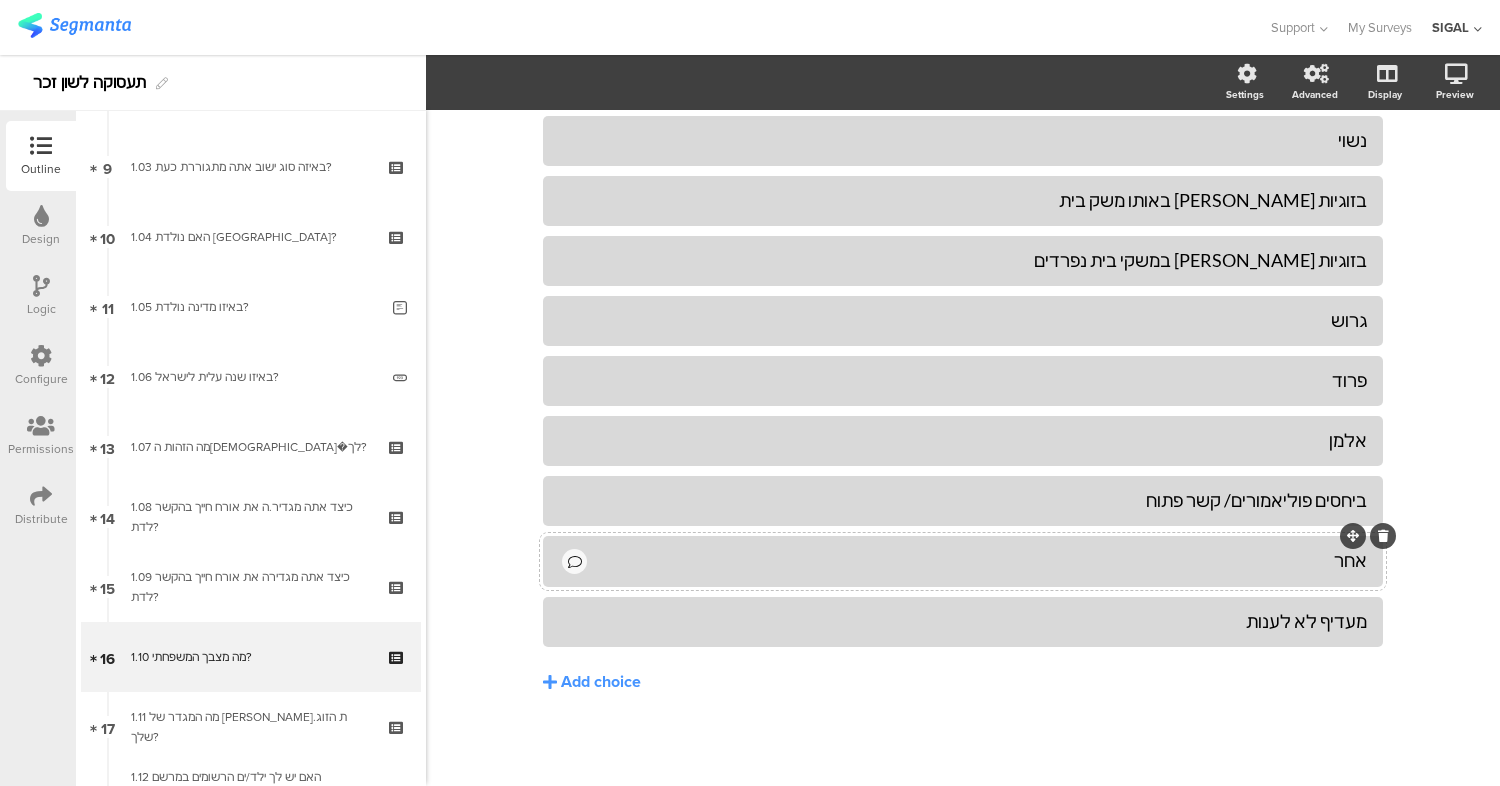 scroll, scrollTop: 416, scrollLeft: 0, axis: vertical 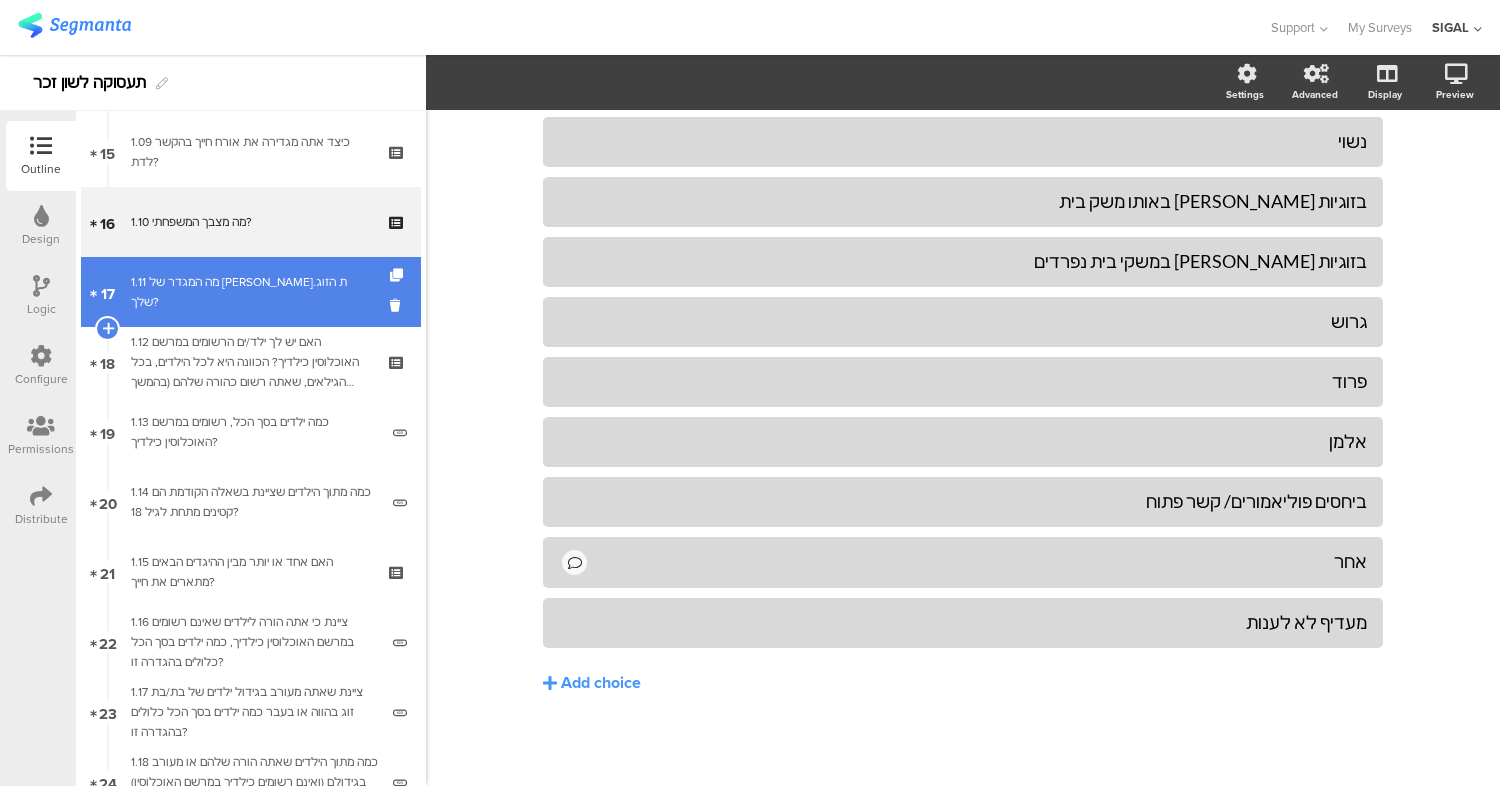 click on "17
1.11 מה המגדר של [PERSON_NAME].ת הזוג שלך?" at bounding box center [251, 292] 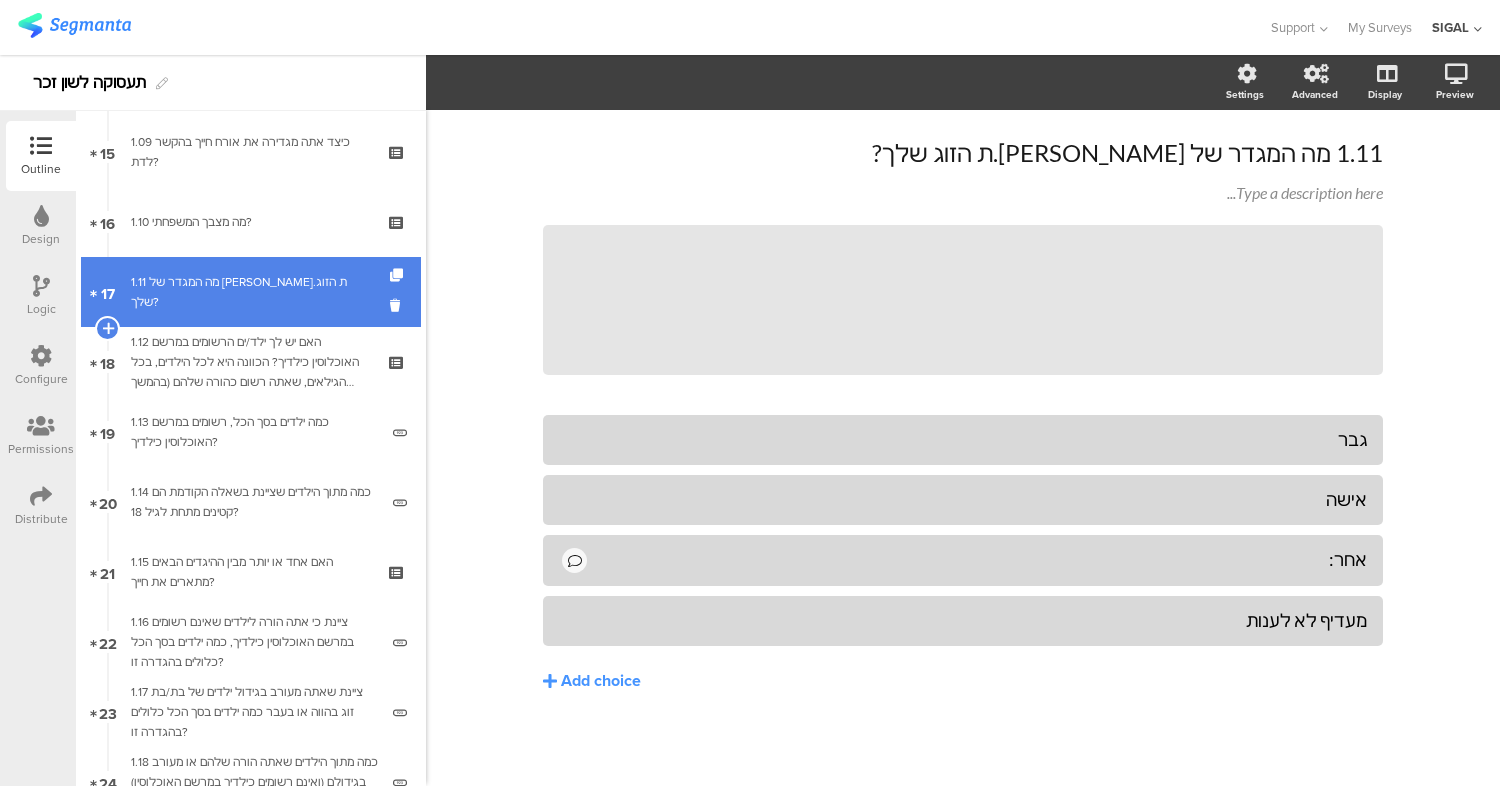 scroll, scrollTop: 57, scrollLeft: 0, axis: vertical 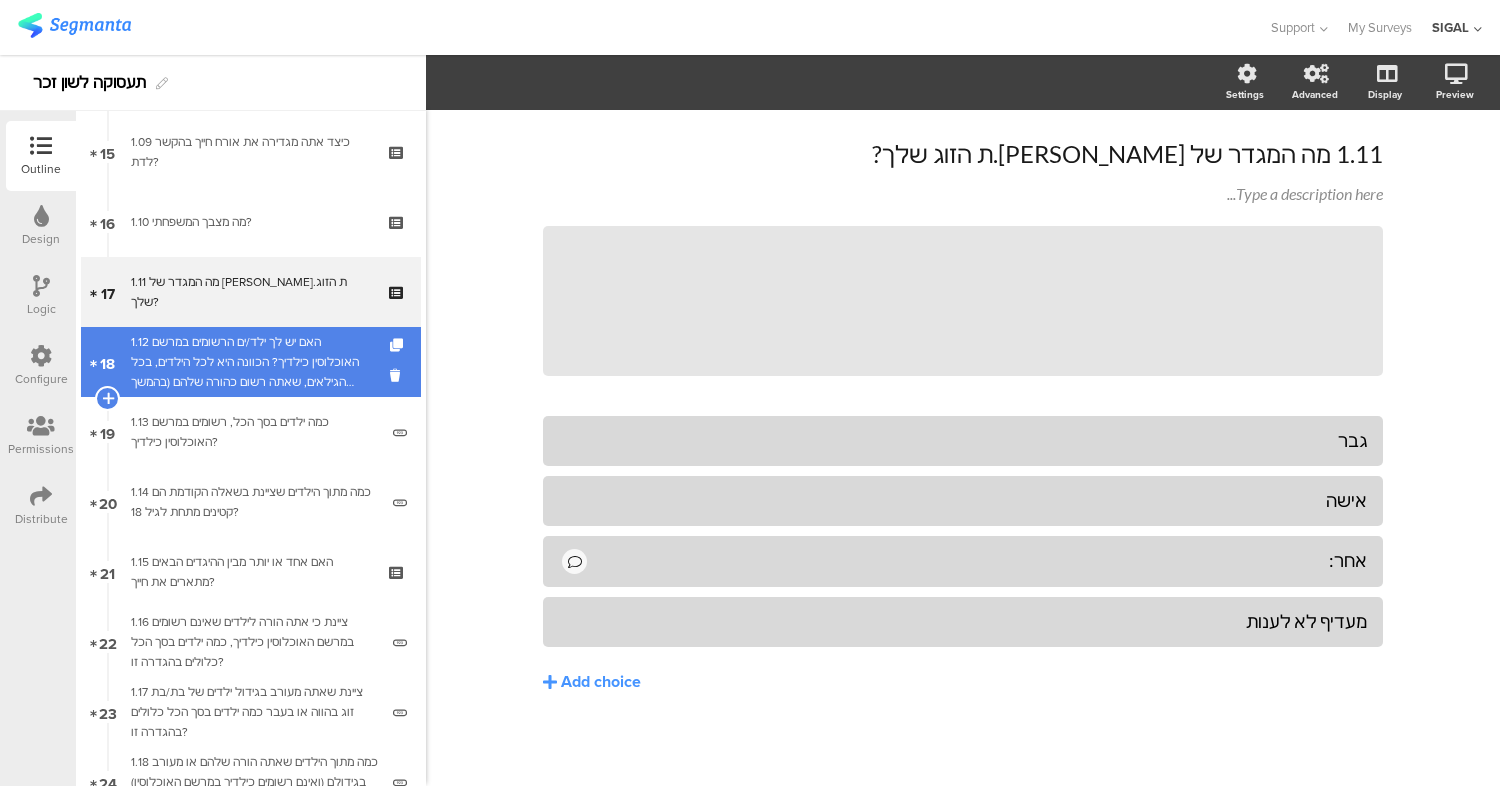 click on "1.12 האם יש לך ילד/ים הרשומים במרשם האוכלוסין כילדיך? הכוונה היא לכל הילדים, בכל הגילאים, שאתה רשום כהורה שלהם (בהמשך נשאל גם ילדים שלך שאינם רשומים כילדיך במרשם האוכלוסין)" at bounding box center [250, 362] 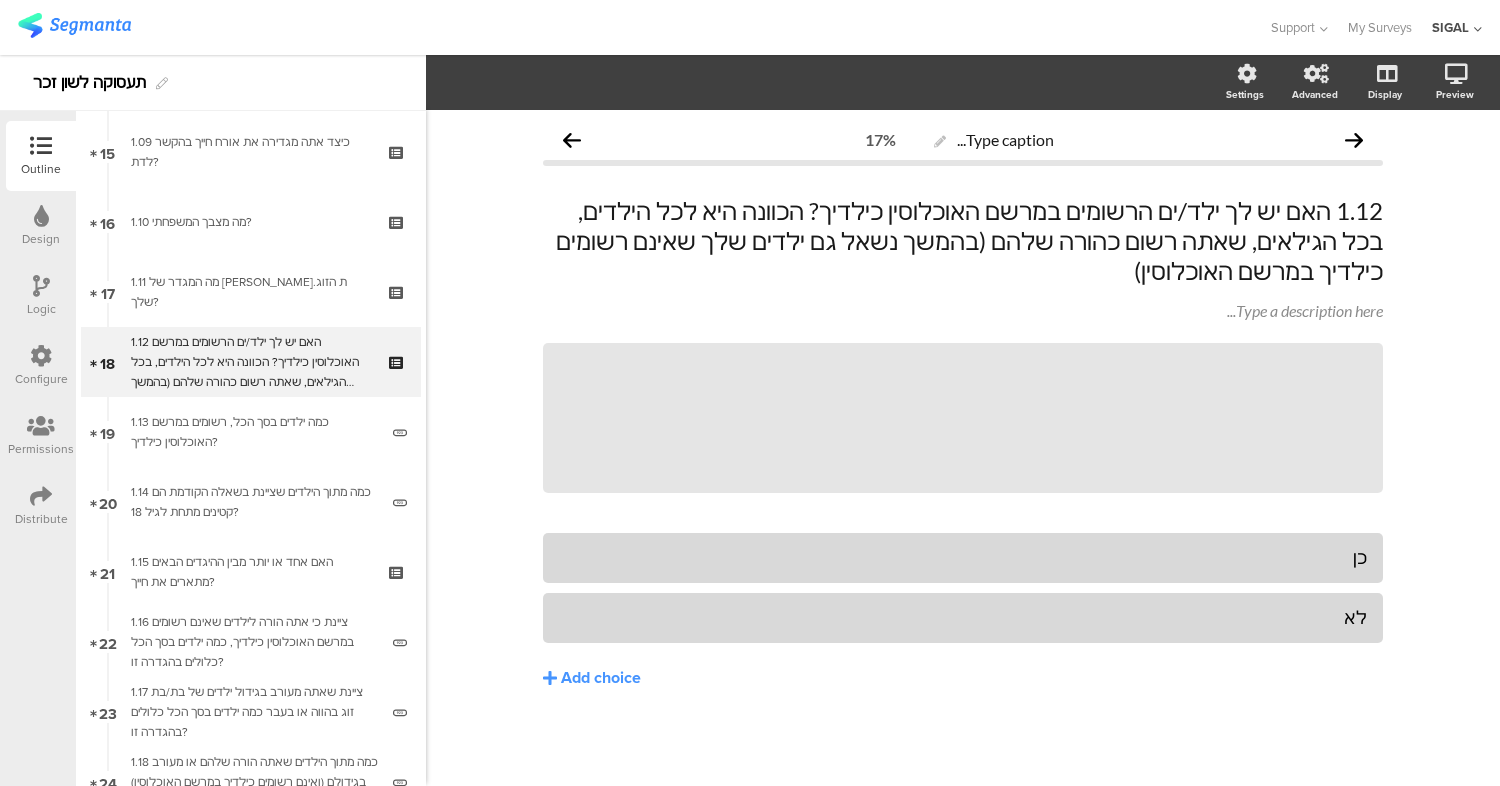scroll, scrollTop: 0, scrollLeft: 0, axis: both 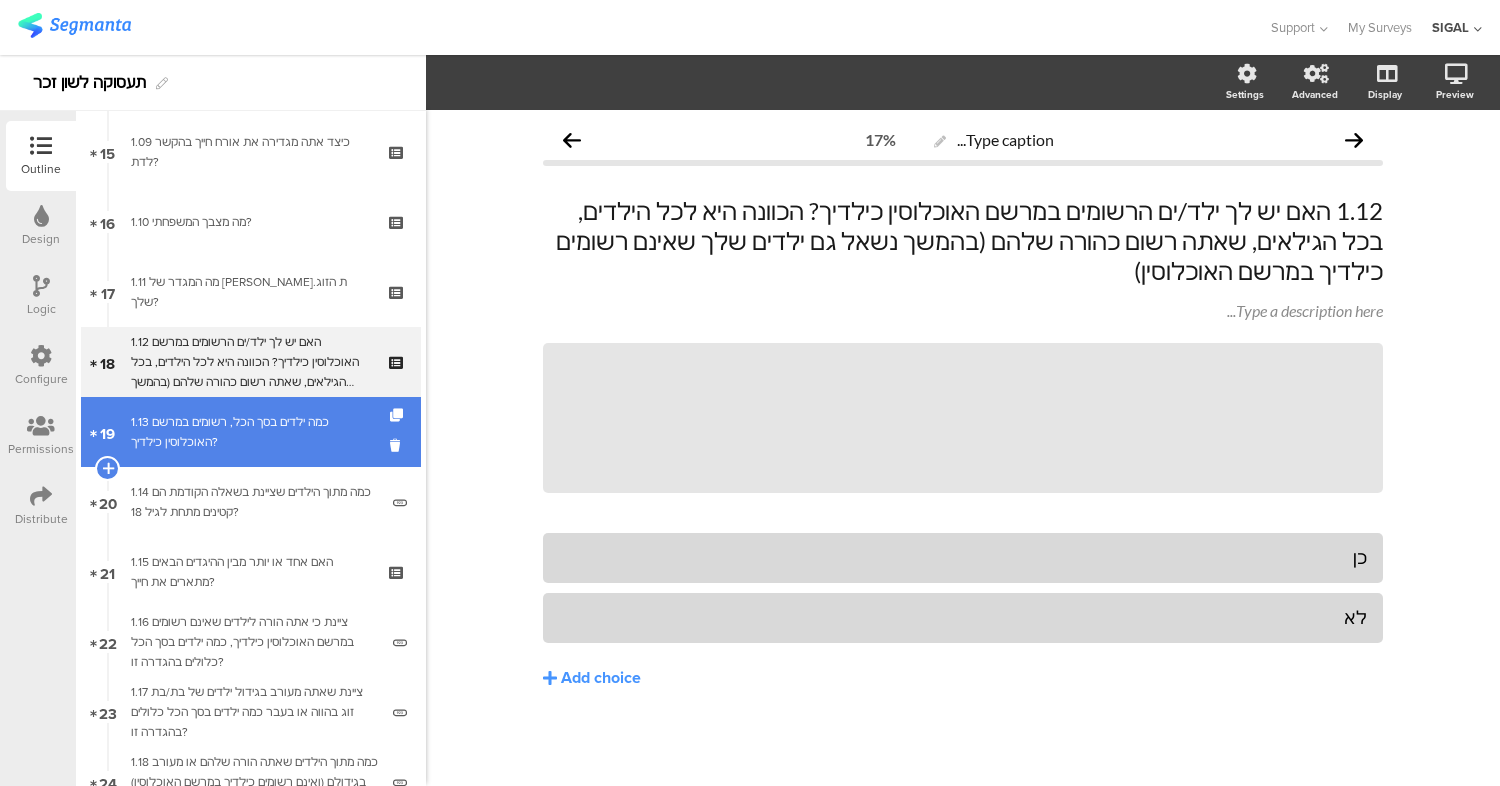 click on "1.13 כמה ילדים בסך הכל, רשומים במרשם האוכלוסין כילדיך?" at bounding box center (254, 432) 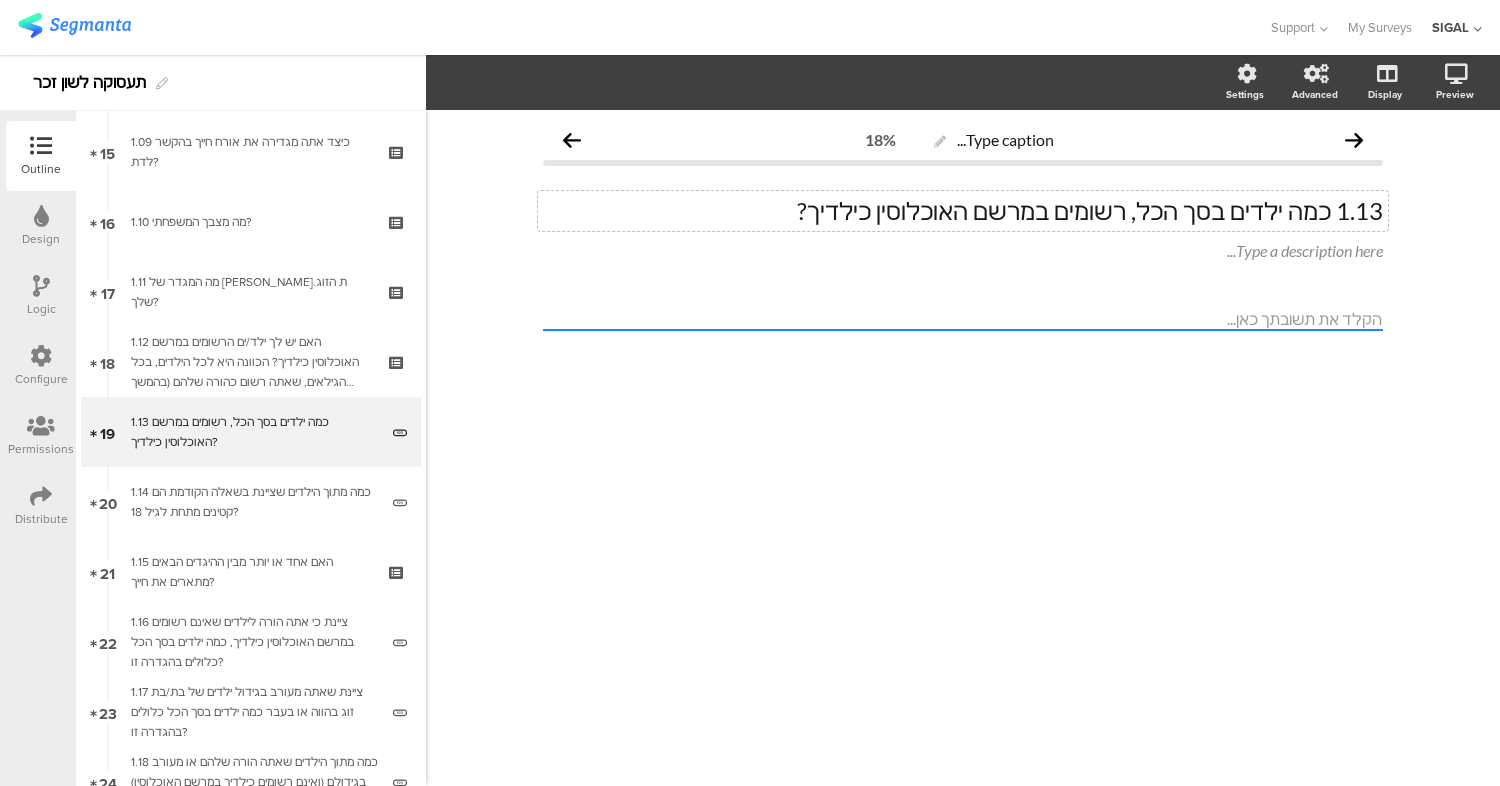 click on "1.13 כמה ילדים בסך הכל, רשומים במרשם האוכלוסין כילדיך?" 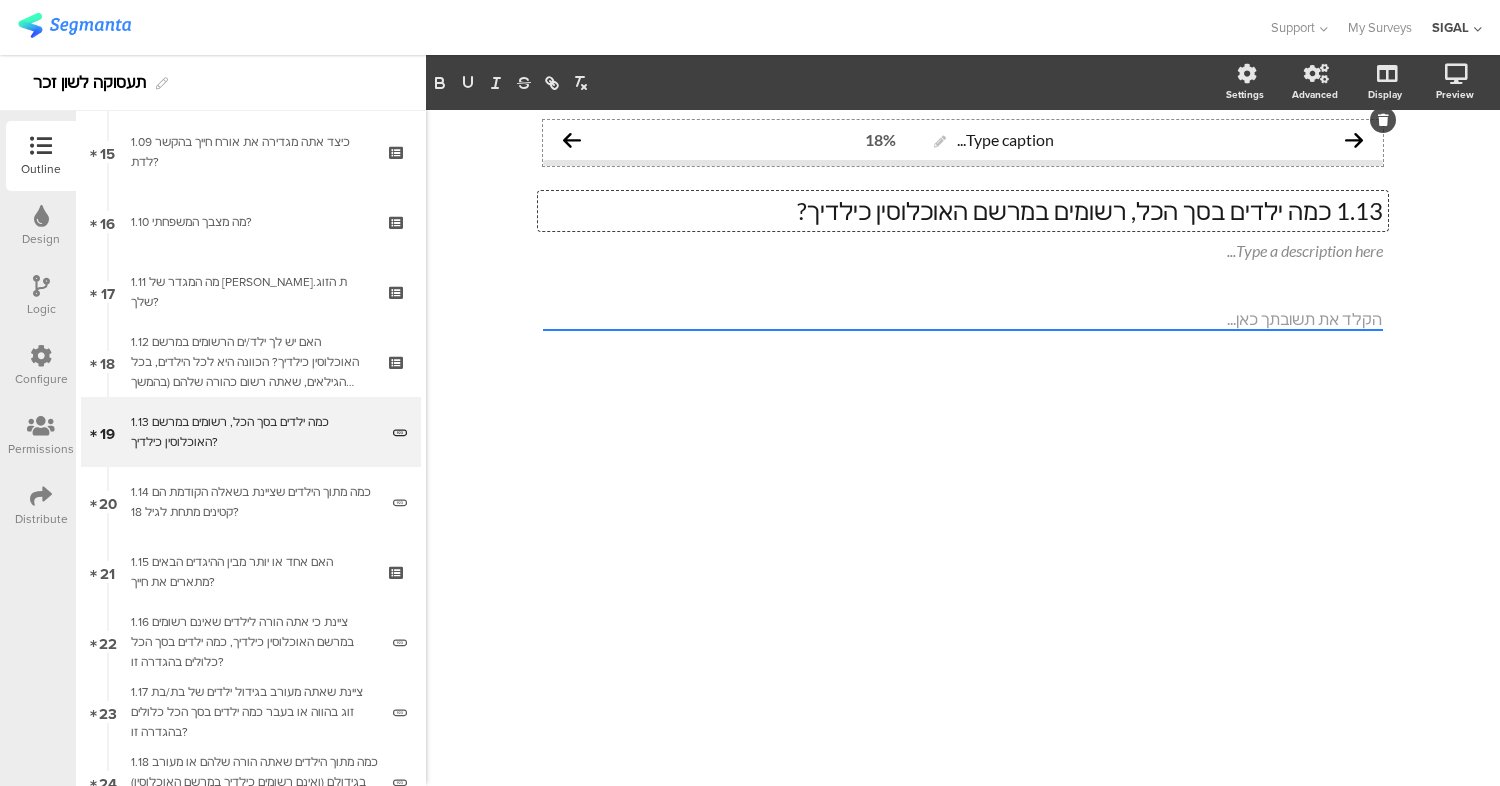 type 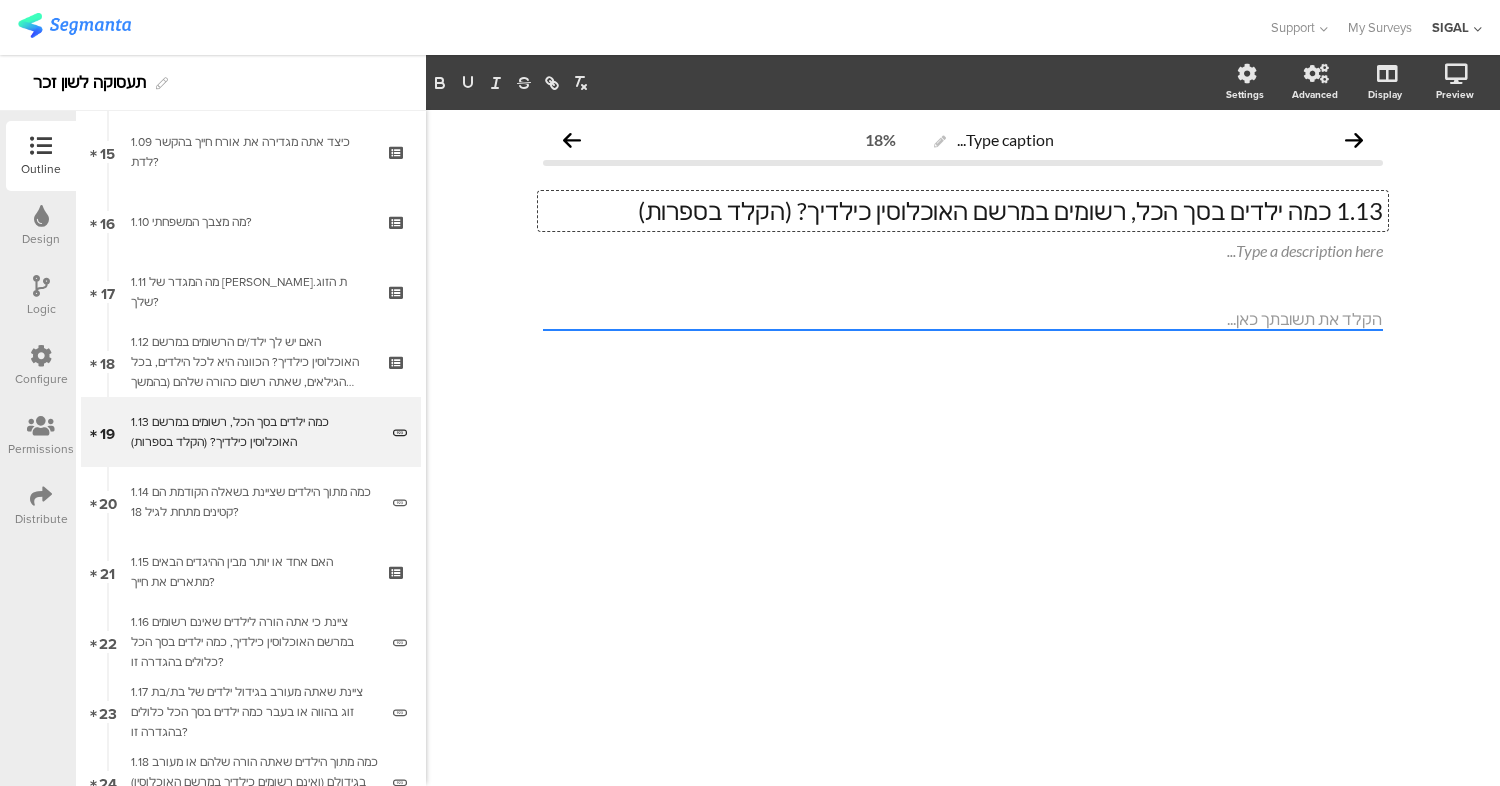 click on "1.13 כמה ילדים בסך הכל, רשומים במרשם האוכלוסין כילדיך? (הקלד בספרות)" 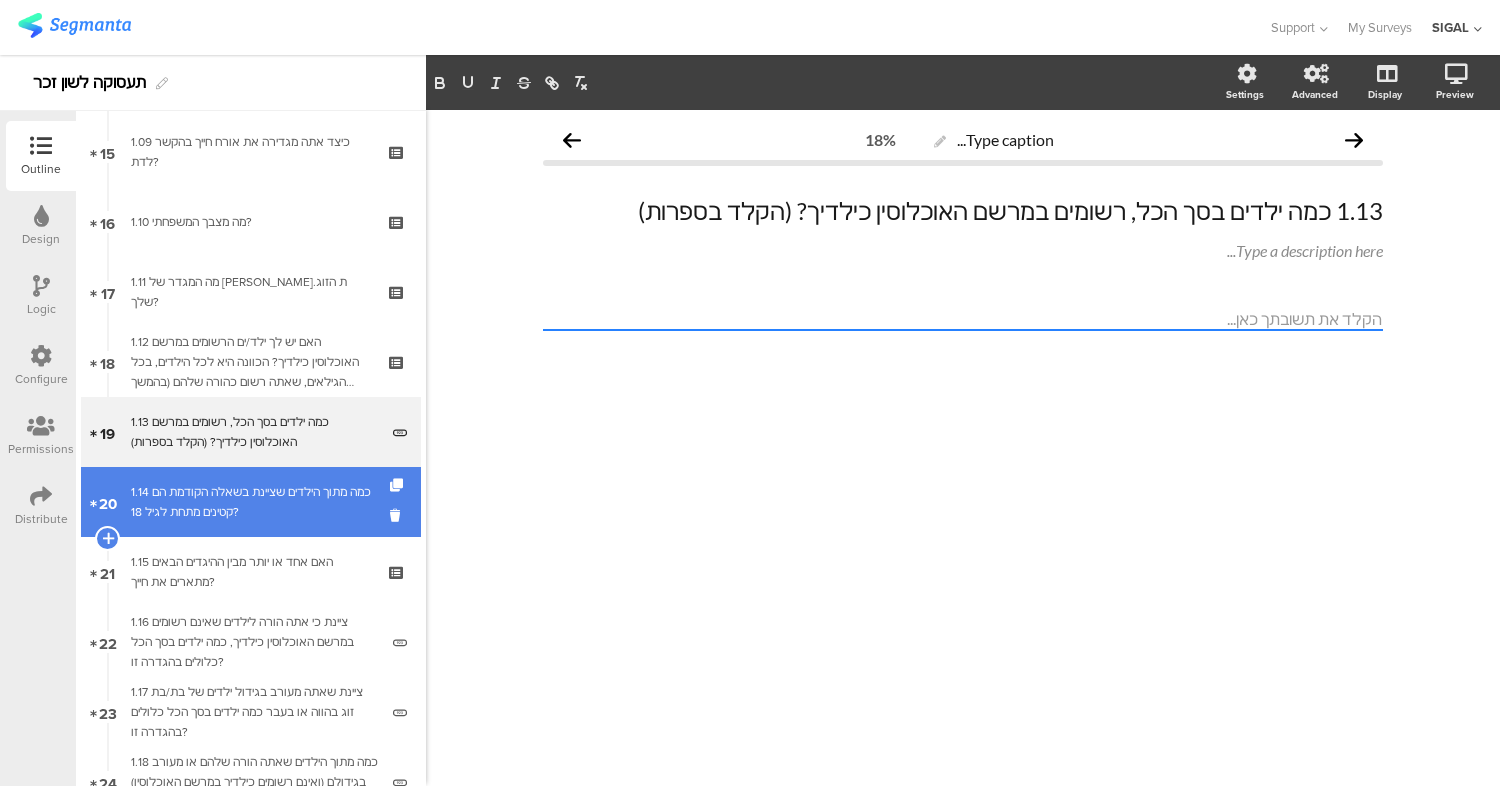 click on "20
1.14 כמה מתוך הילדים שציינת בשאלה הקודמת הם קטינים מתחת לגיל 18?" at bounding box center [251, 502] 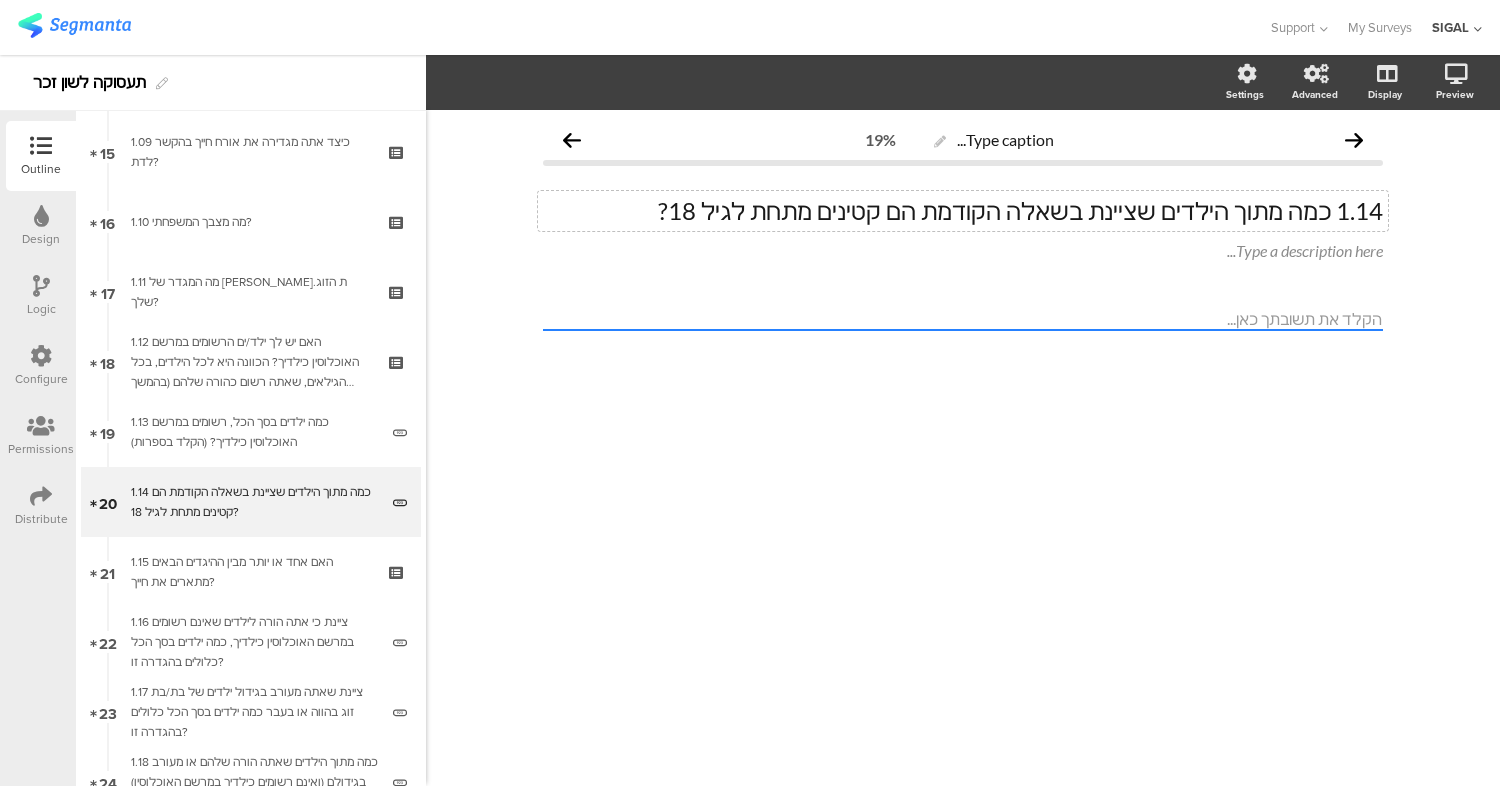 click on "1.14 כמה מתוך הילדים שציינת בשאלה הקודמת הם קטינים מתחת לגיל 18?" 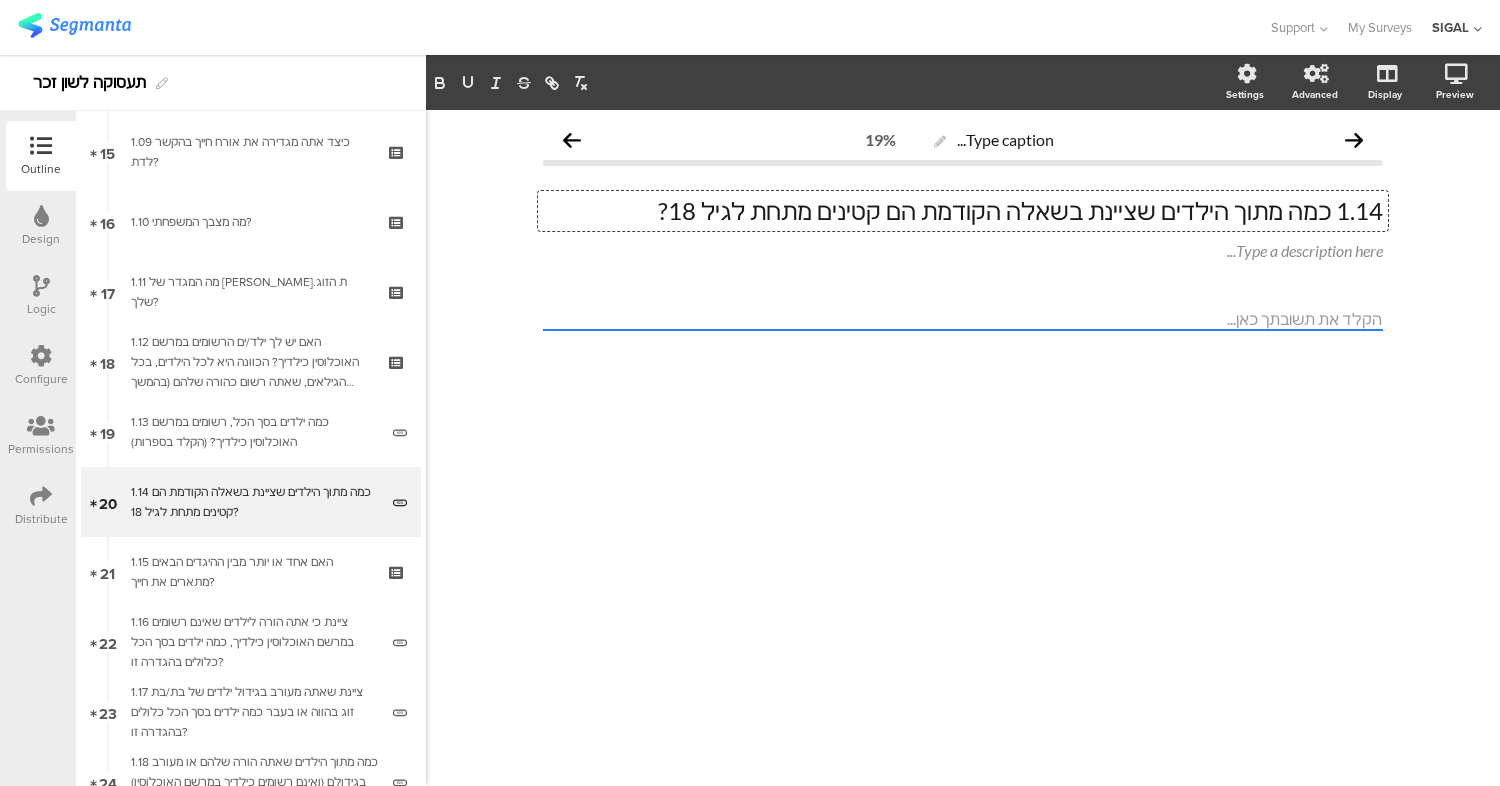 type 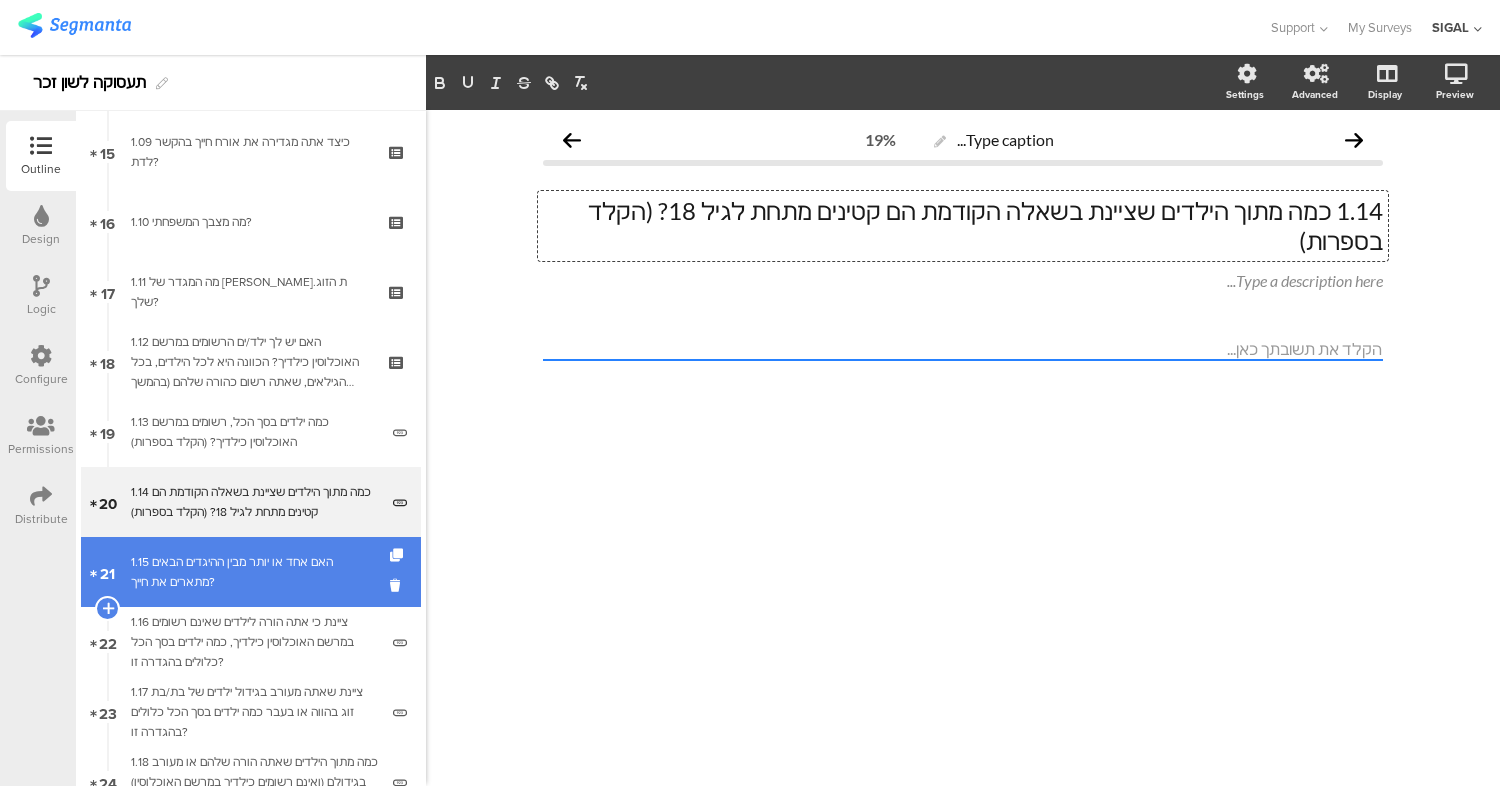 click on "1.15 האם אחד או יותר מבין ההיגדים הבאים מתארים את חייך?" at bounding box center [250, 572] 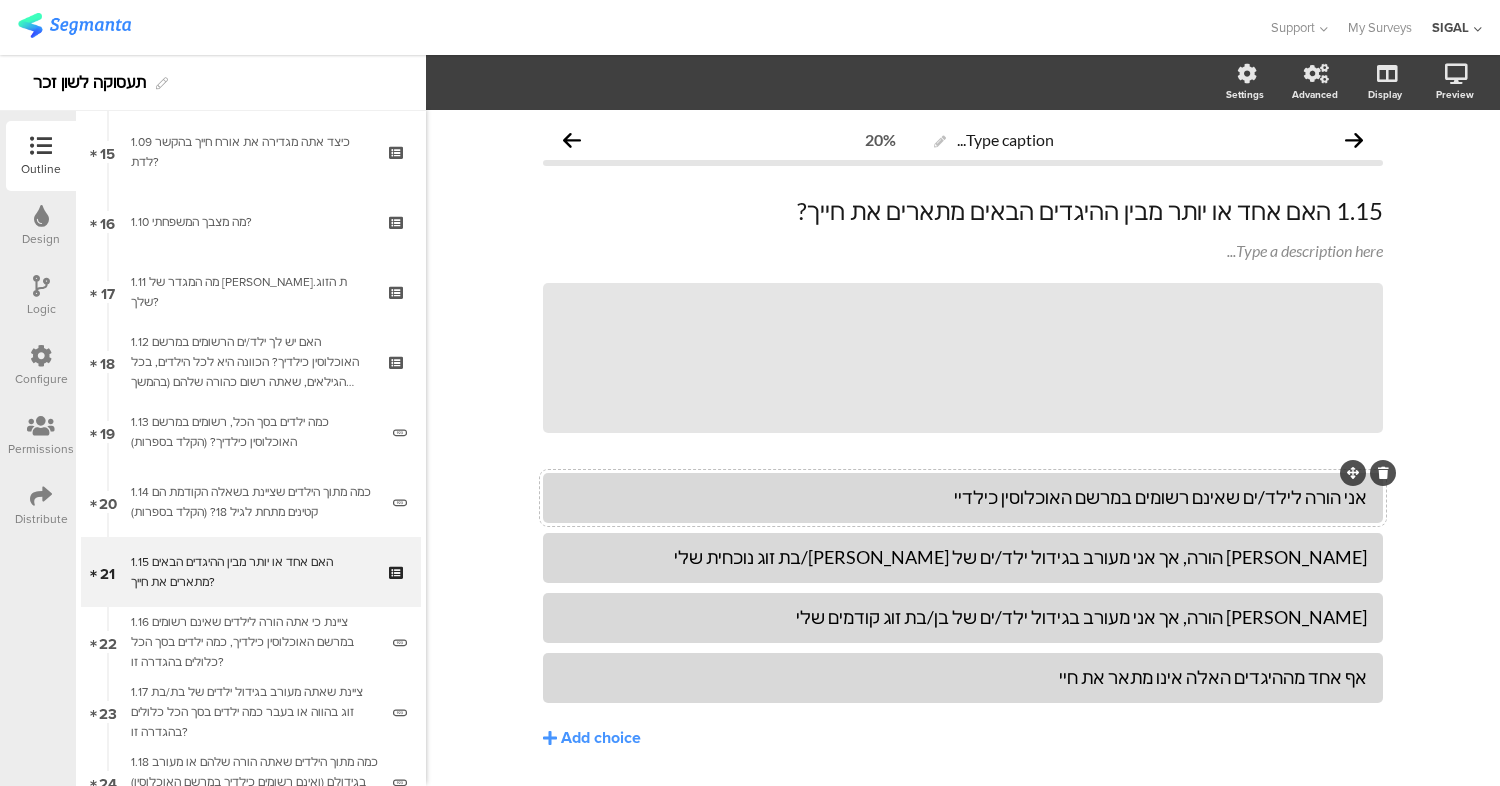 scroll, scrollTop: 56, scrollLeft: 0, axis: vertical 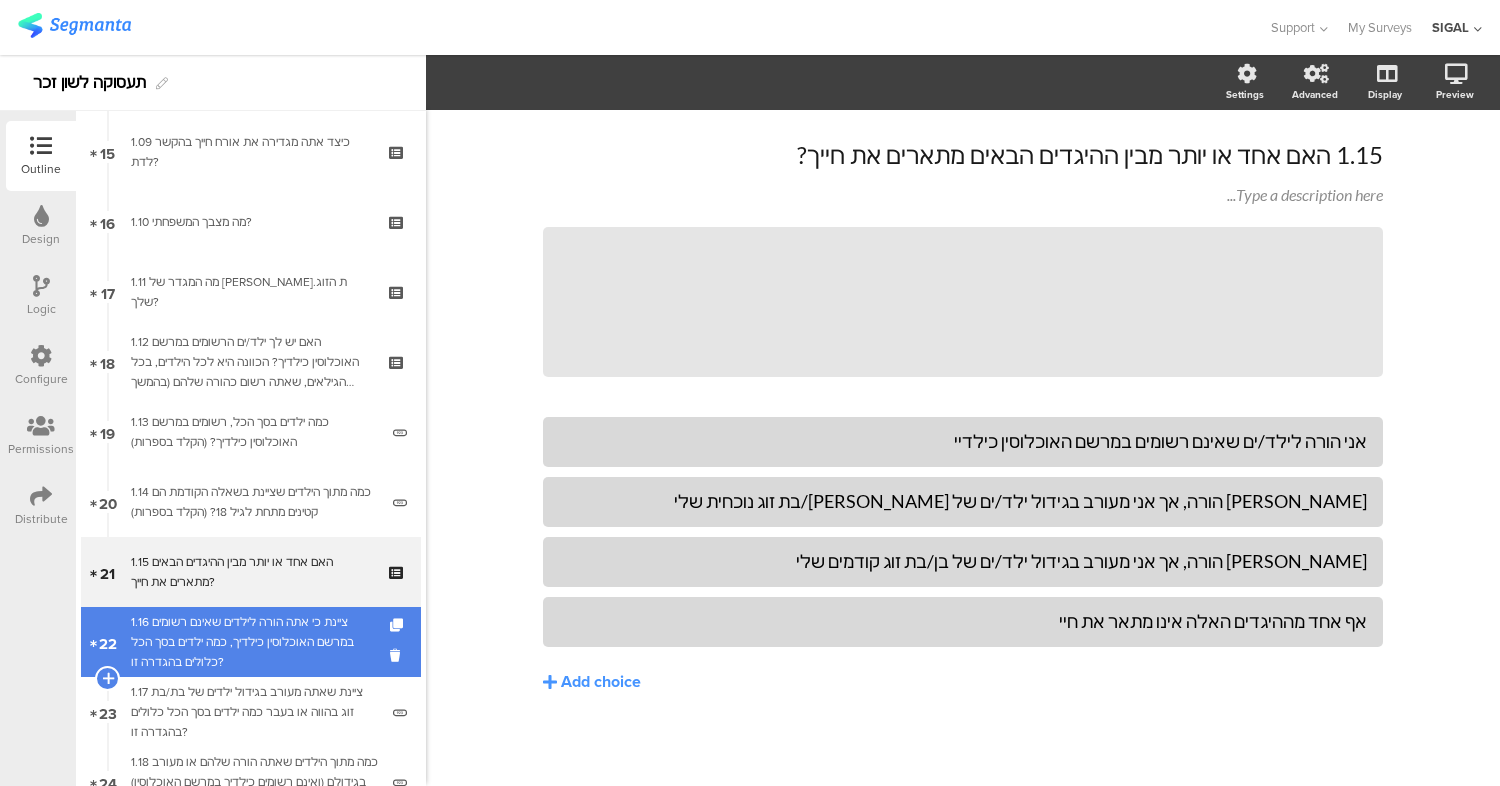 click on "1.16	ציינת כי אתה הורה לילדים שאינם רשומים במרשם האוכלוסין כילדיך, כמה ילדים בסך הכל כלולים בהגדרה זו?" at bounding box center [254, 642] 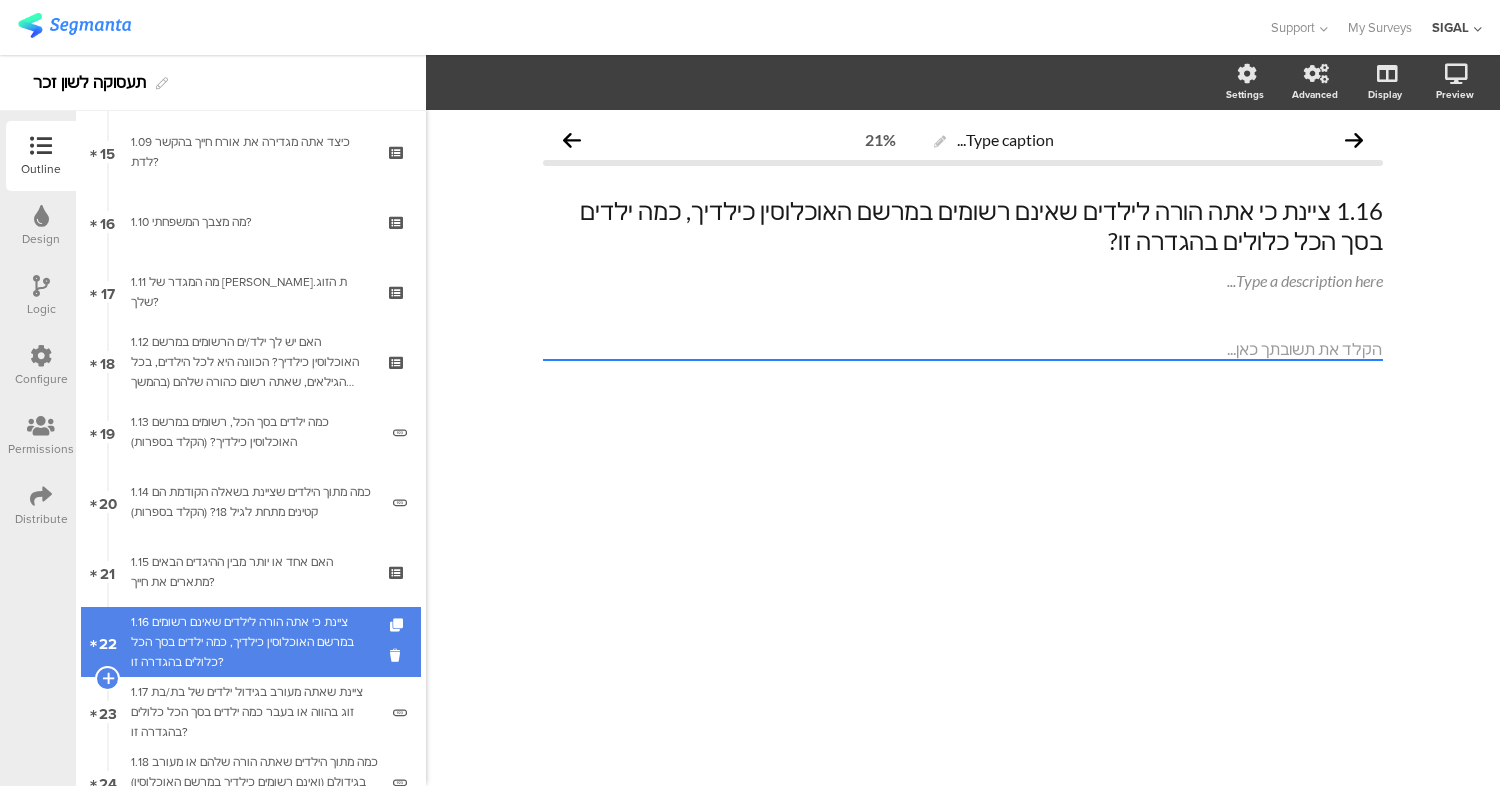 scroll, scrollTop: 0, scrollLeft: 0, axis: both 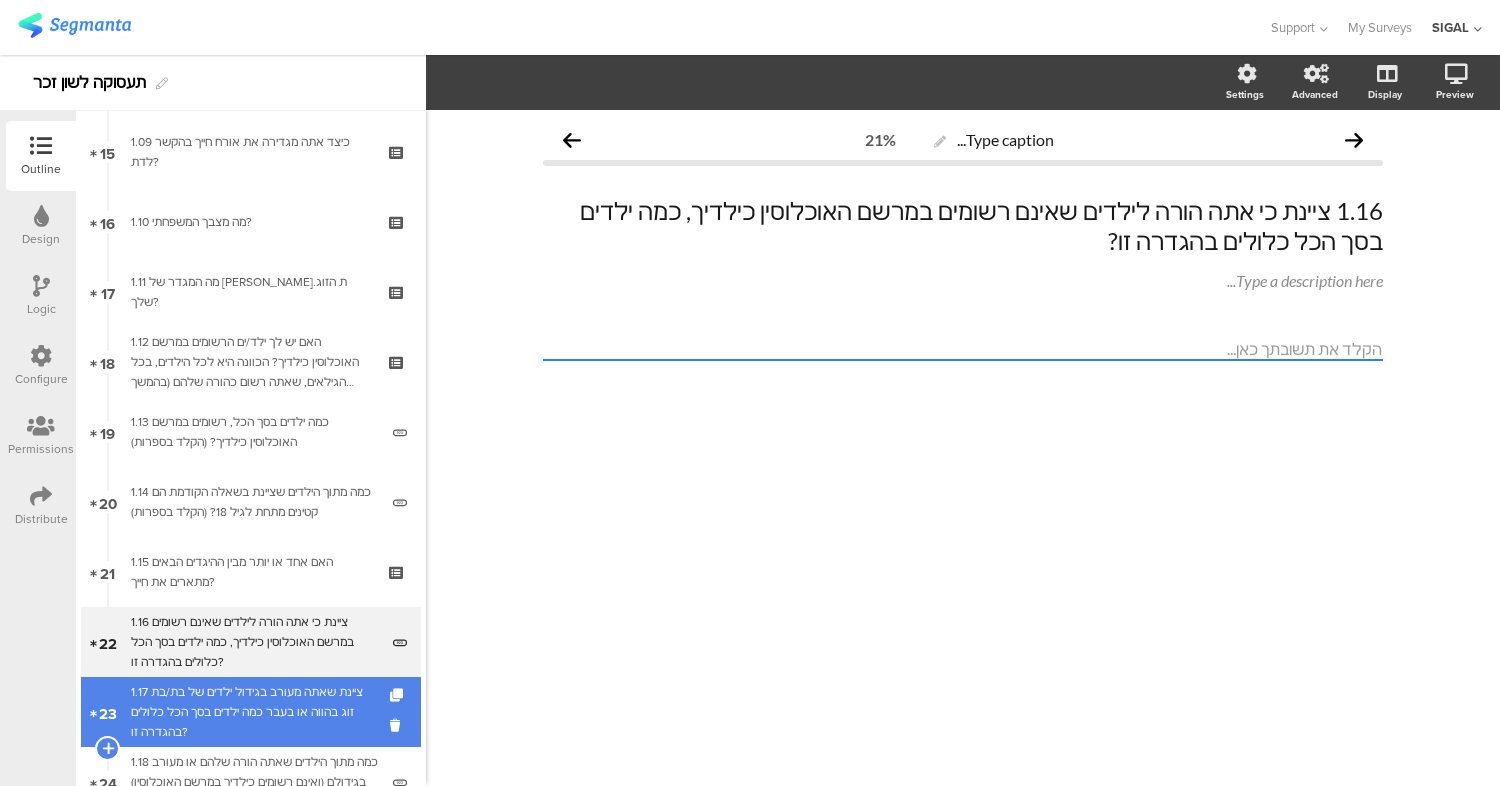 click on "1.17	ציינת שאתה מעורב בגידול ילדים של בת/בת זוג בהווה או בעבר כמה ילדים בסך הכל כלולים בהגדרה זו?" at bounding box center [254, 712] 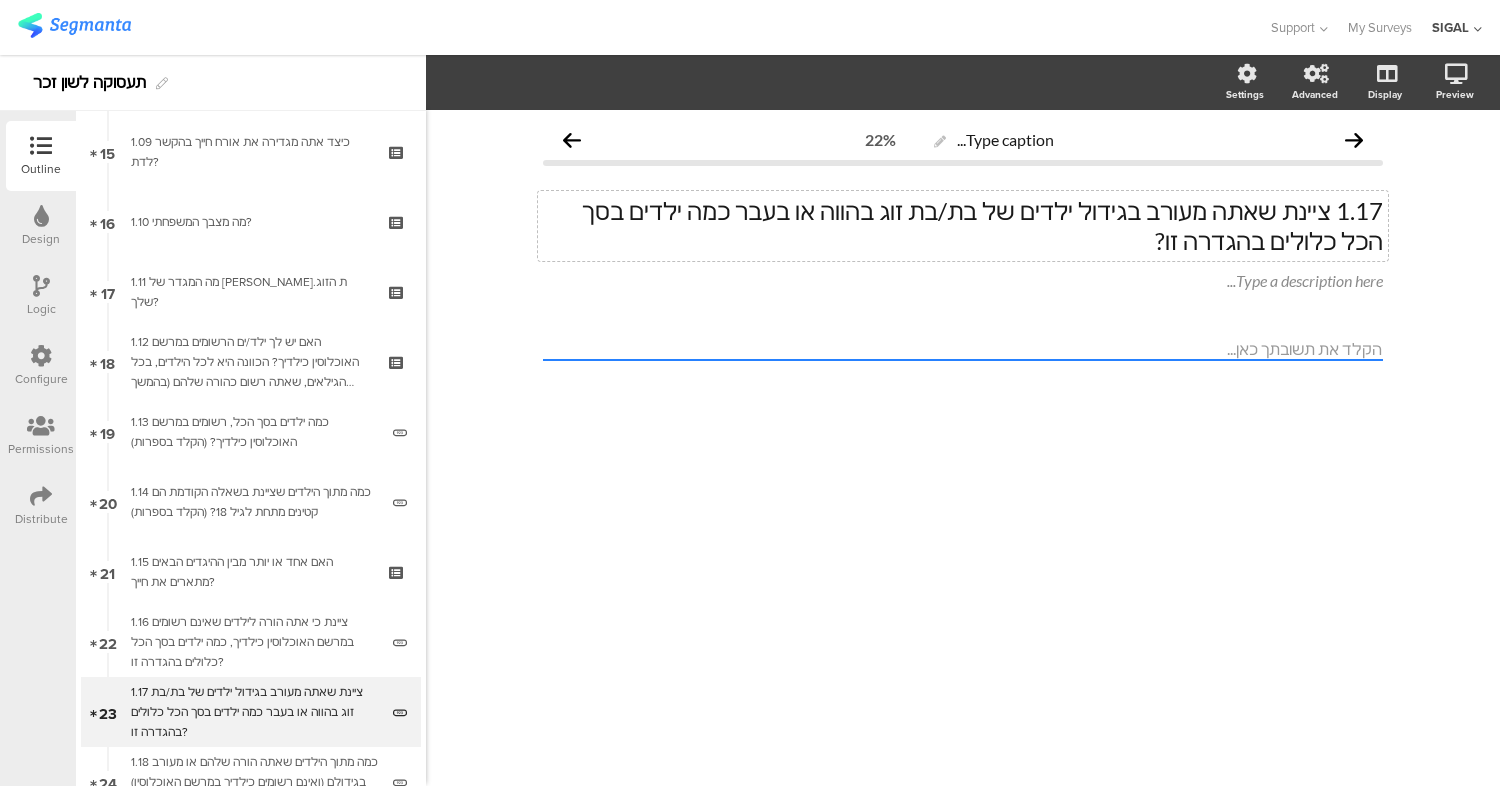 click on "1.17	ציינת שאתה מעורב בגידול ילדים של בת/בת זוג בהווה או בעבר כמה ילדים בסך הכל כלולים בהגדרה זו?
1.17	ציינת שאתה מעורב בגידול ילדים של בת/בת זוג בהווה או בעבר כמה ילדים בסך הכל כלולים בהגדרה זו?" 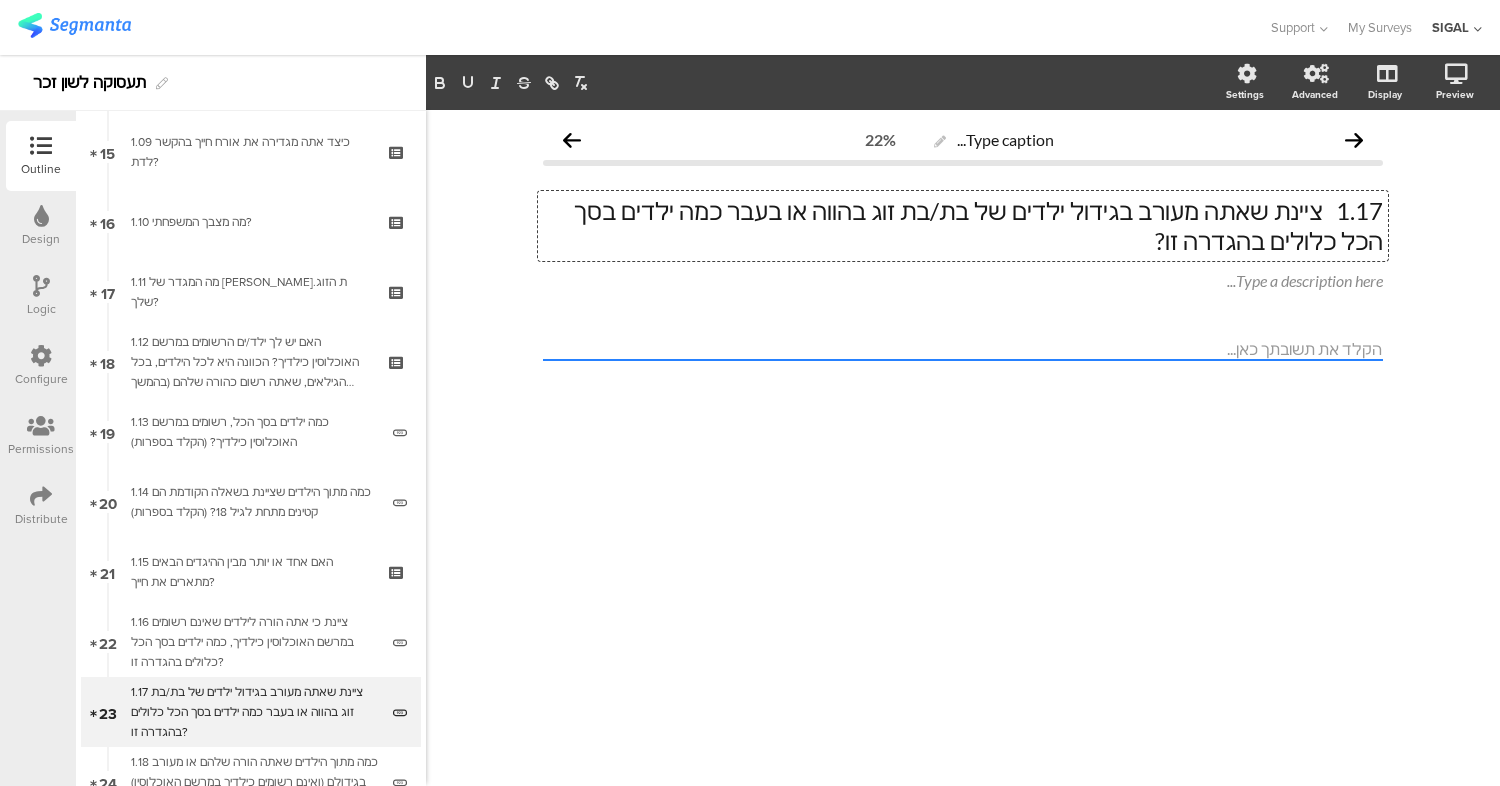 type 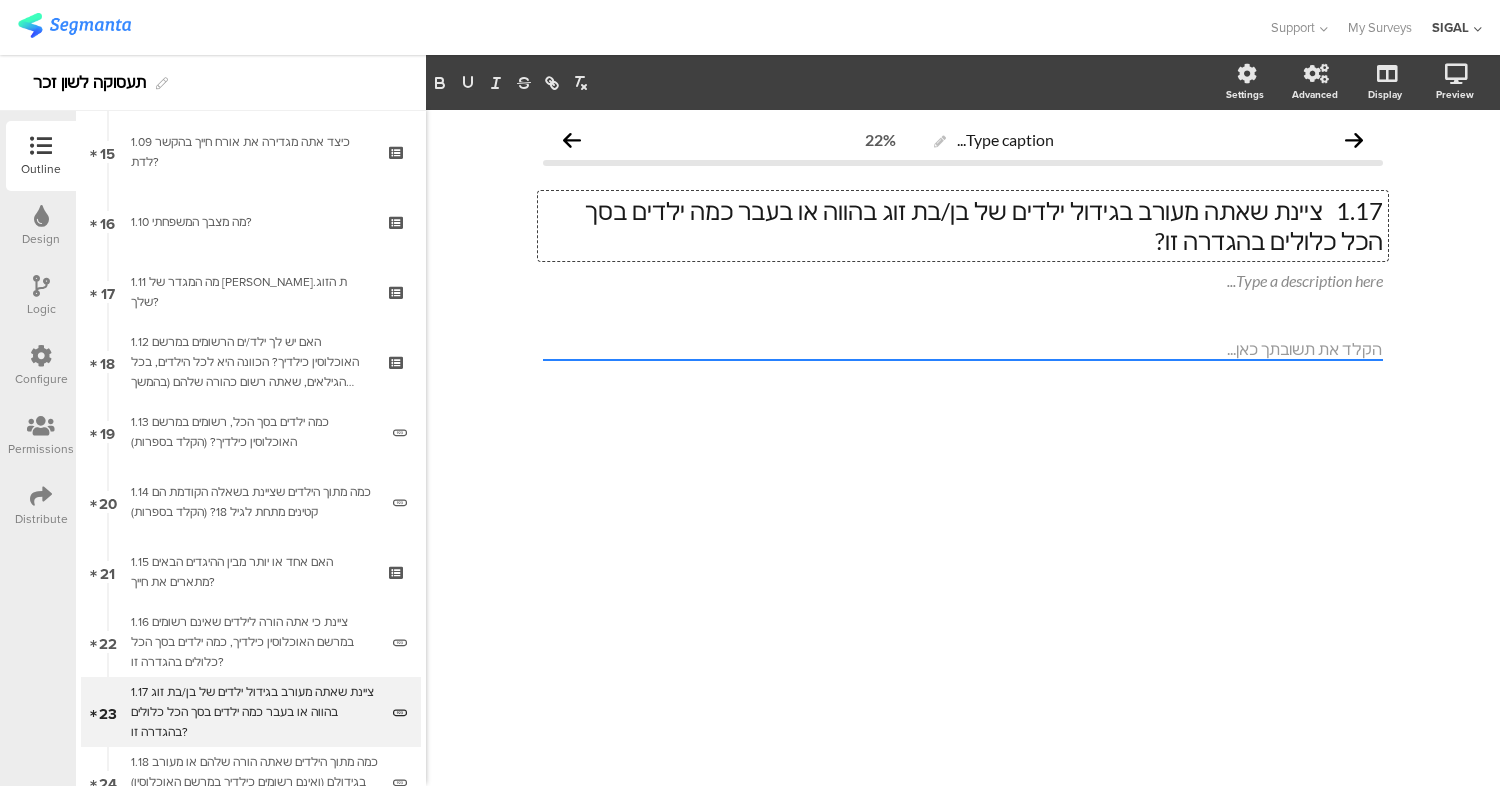 click on "1.17	ציינת שאתה מעורב בגידול ילדים של בן/בת זוג בהווה או בעבר כמה ילדים בסך הכל כלולים בהגדרה זו?" 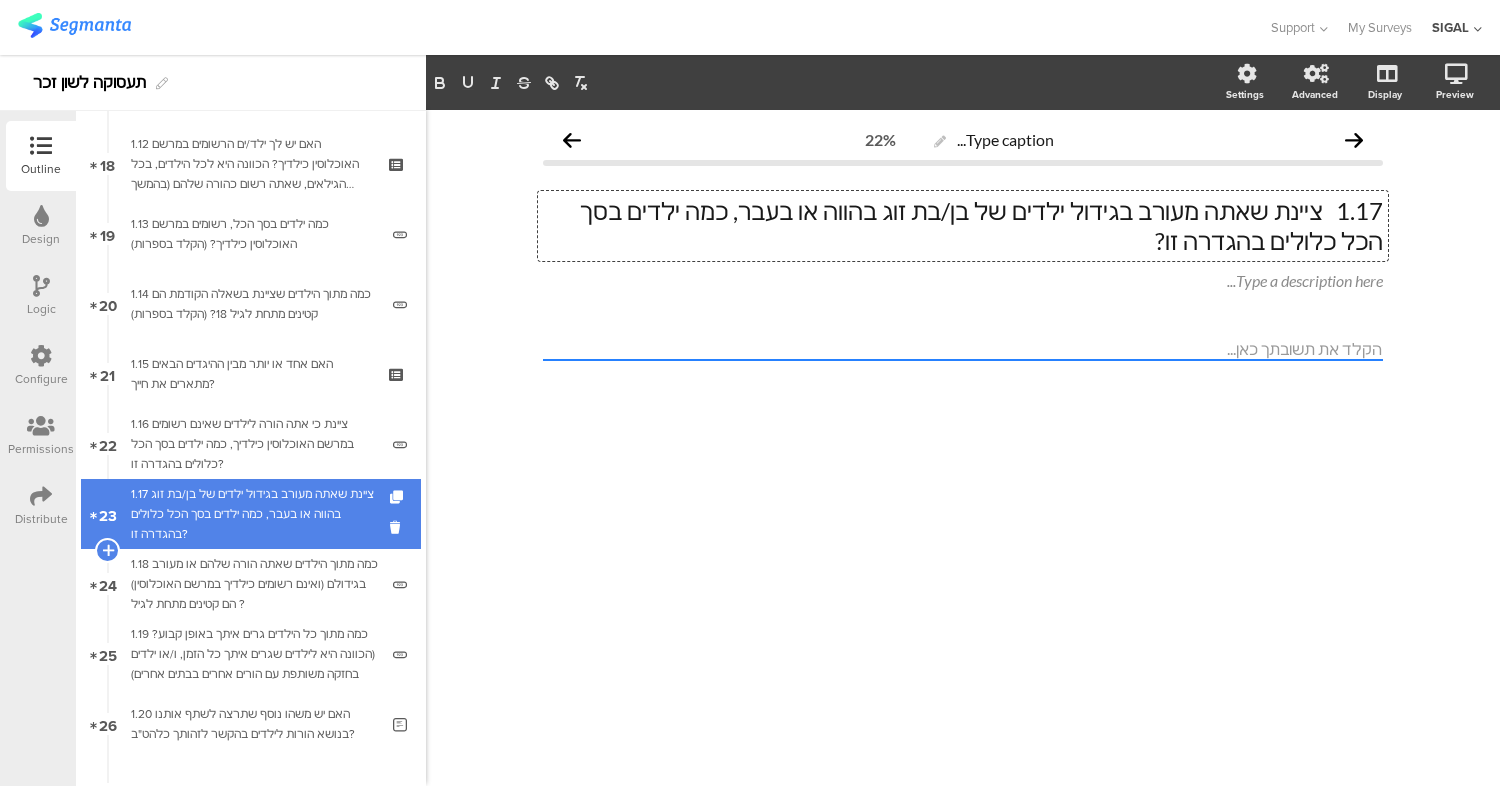 scroll, scrollTop: 1260, scrollLeft: 0, axis: vertical 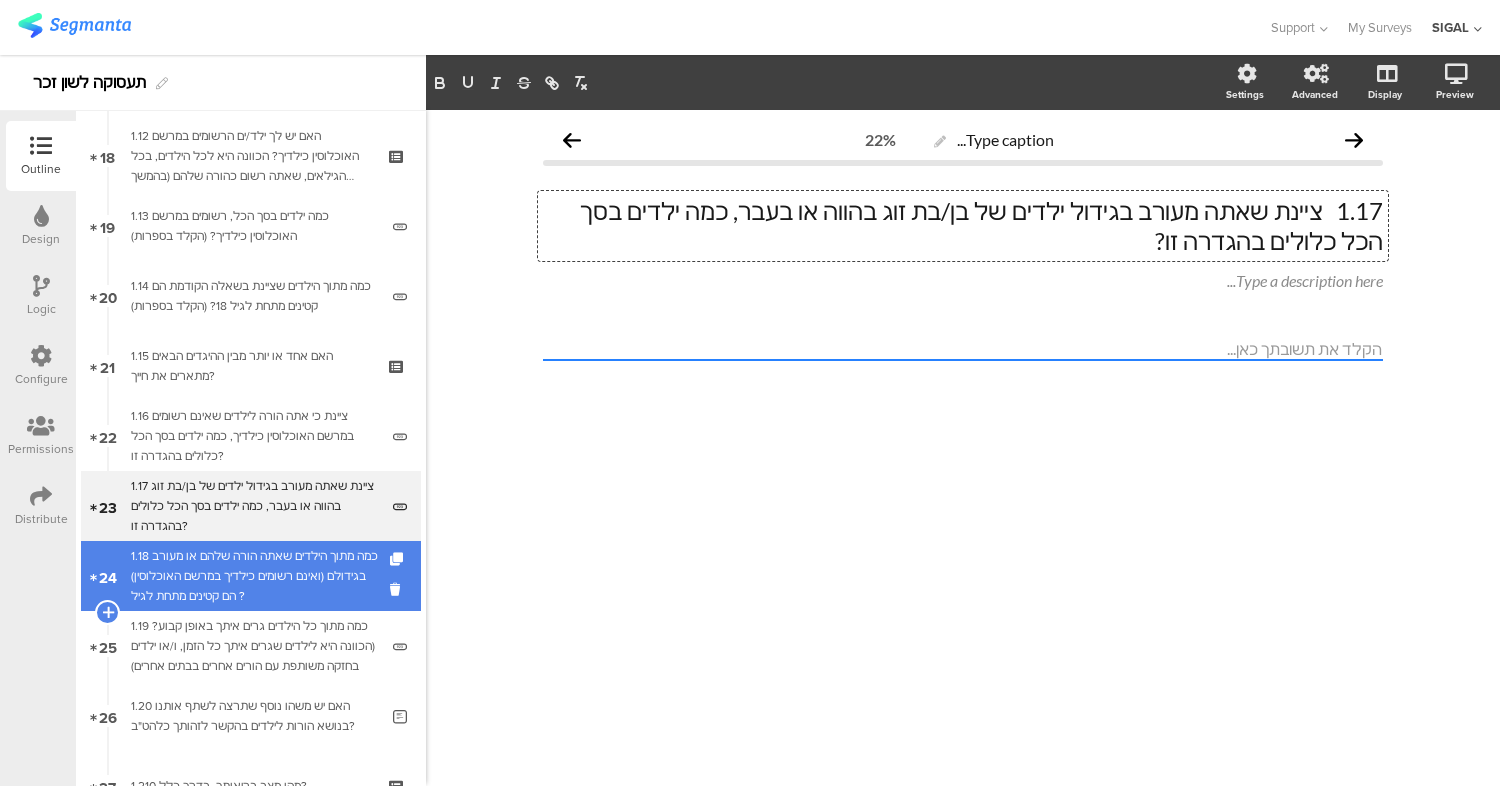 click on "1.18	כמה מתוך הילדים שאתה הורה שלהם או מעורב בגידולם (ואינם רשומים כילדיך במרשם האוכלוסין) הם קטינים מתחת לגיל ?" at bounding box center (254, 576) 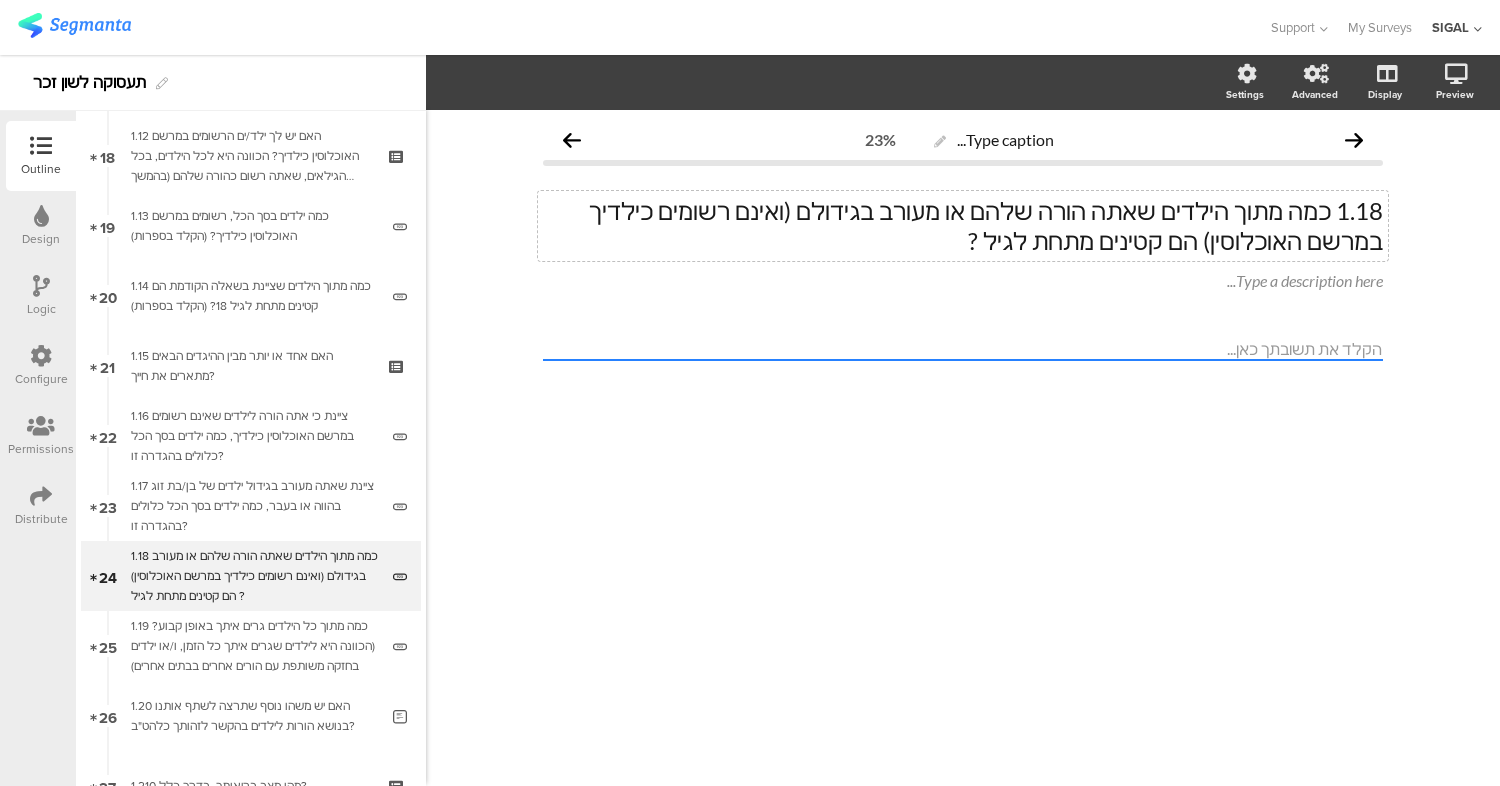click on "1.18	כמה מתוך הילדים שאתה הורה שלהם או מעורב בגידולם (ואינם רשומים כילדיך במרשם האוכלוסין) הם קטינים מתחת לגיל ?" 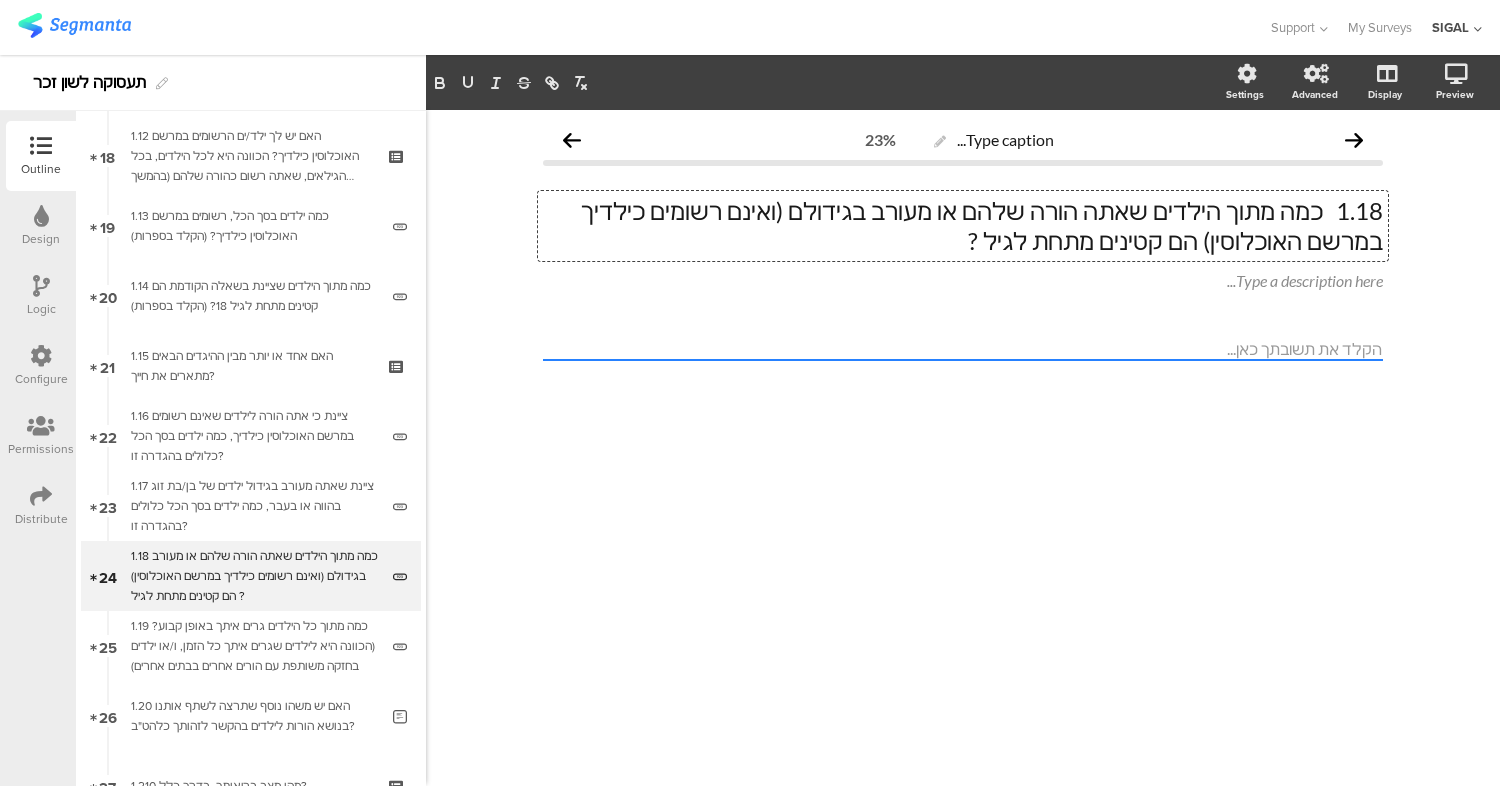 type 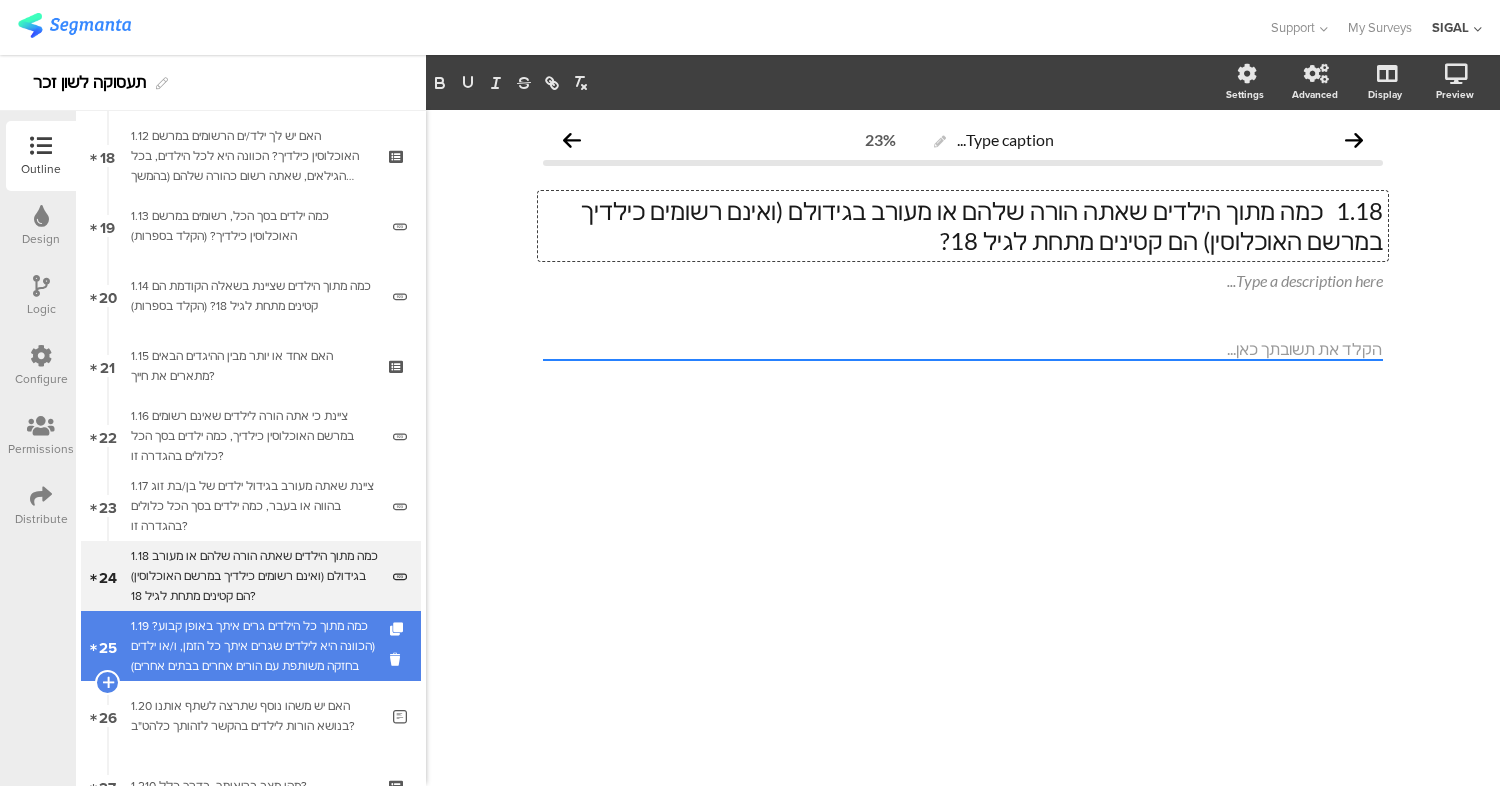 click on "1.19 כמה מתוך כל הילדים גרים איתך באופן קבוע? (הכוונה היא לילדים שגרים איתך כל הזמן, ו/או ילדים בחזקה משותפת עם הורים אחרים בבתים אחרים)" at bounding box center [254, 646] 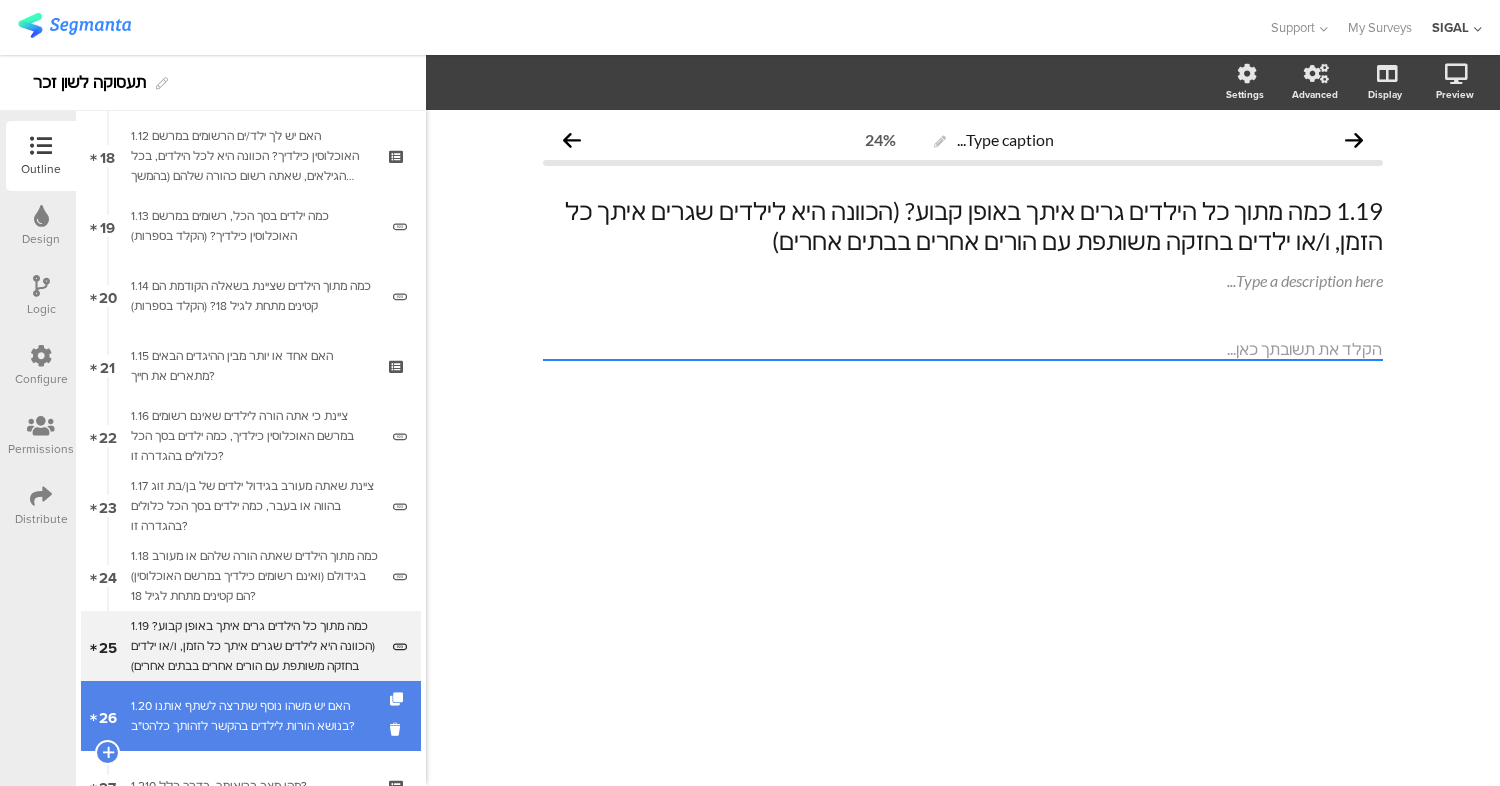 click on "1.20	האם יש משהו נוסף שתרצה לשתף אותנו בנושא הורות לילדים בהקשר לזהותך כלהט"ב?" at bounding box center (254, 716) 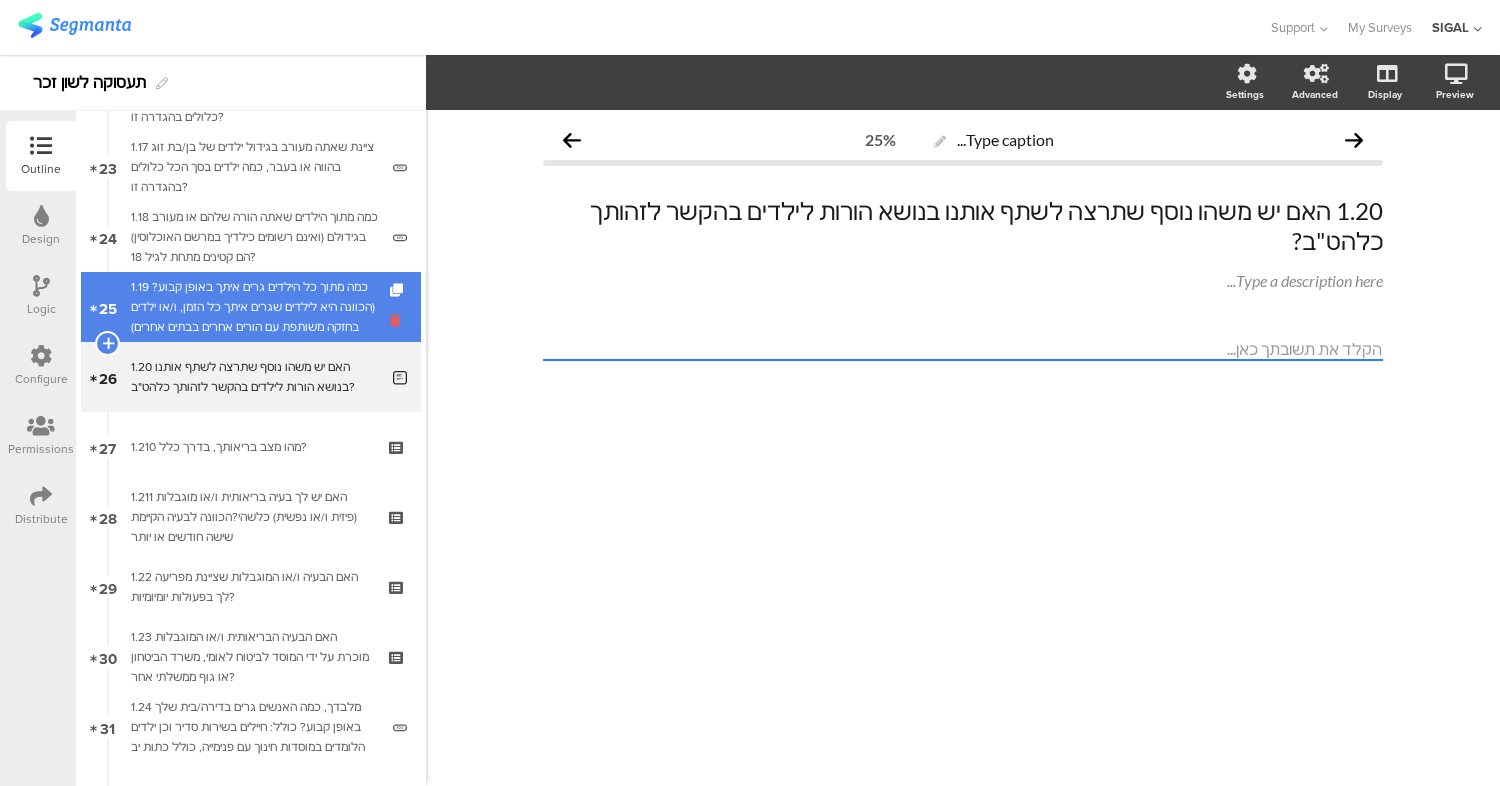 scroll, scrollTop: 1644, scrollLeft: 0, axis: vertical 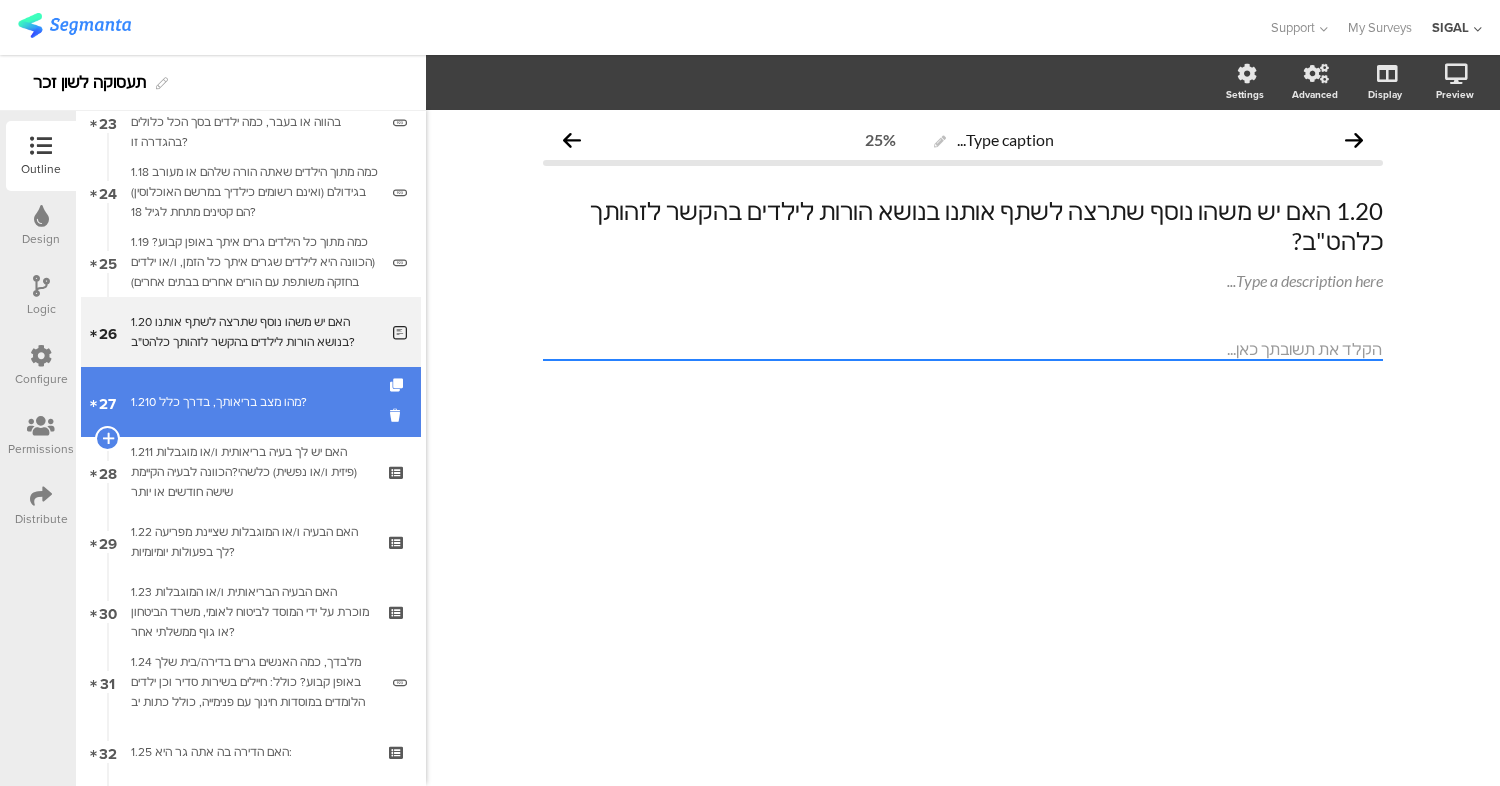 click on "1.210  מהו מצב בריאותך, בדרך כלל?" at bounding box center (250, 402) 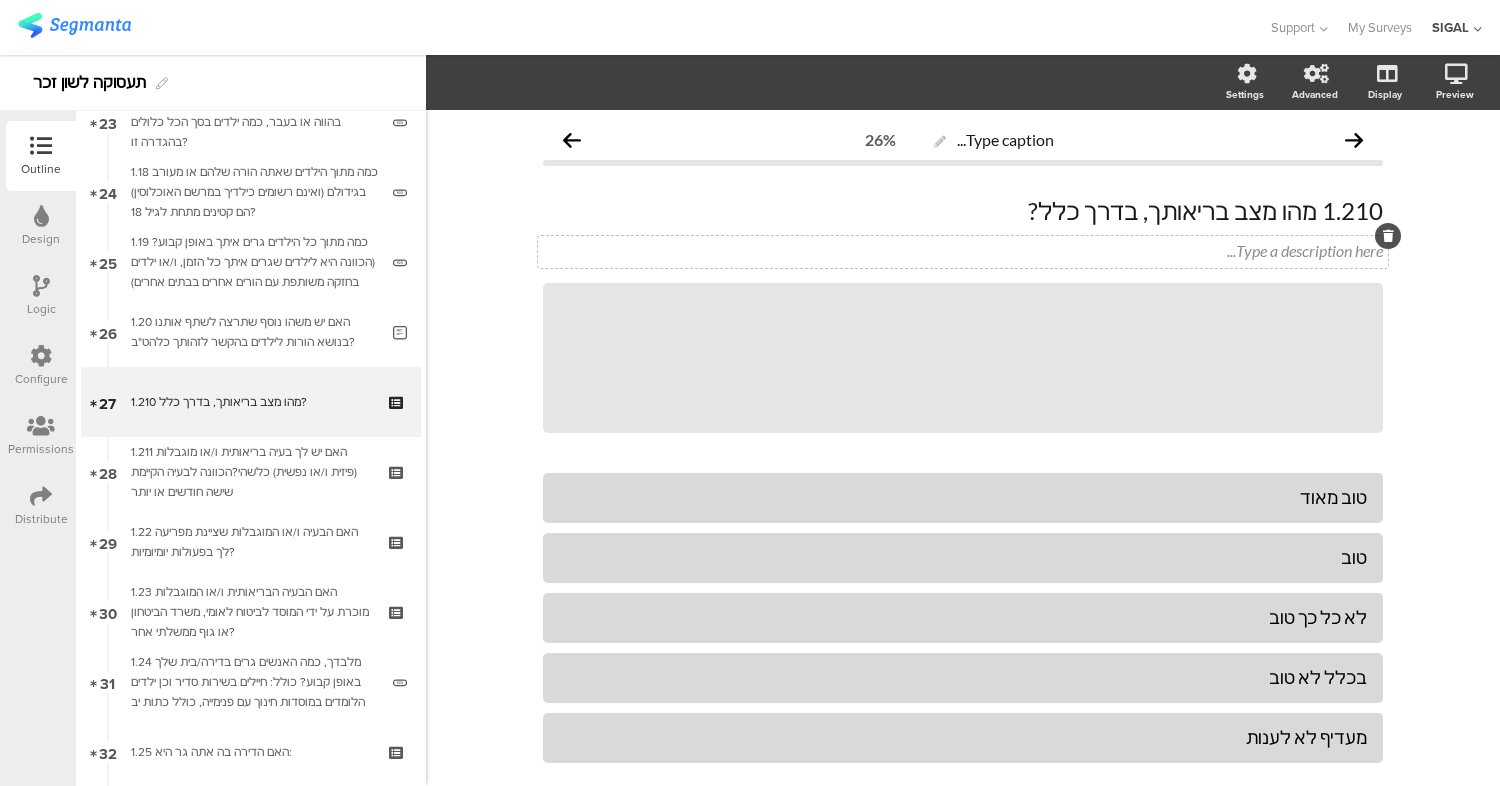 scroll, scrollTop: 116, scrollLeft: 0, axis: vertical 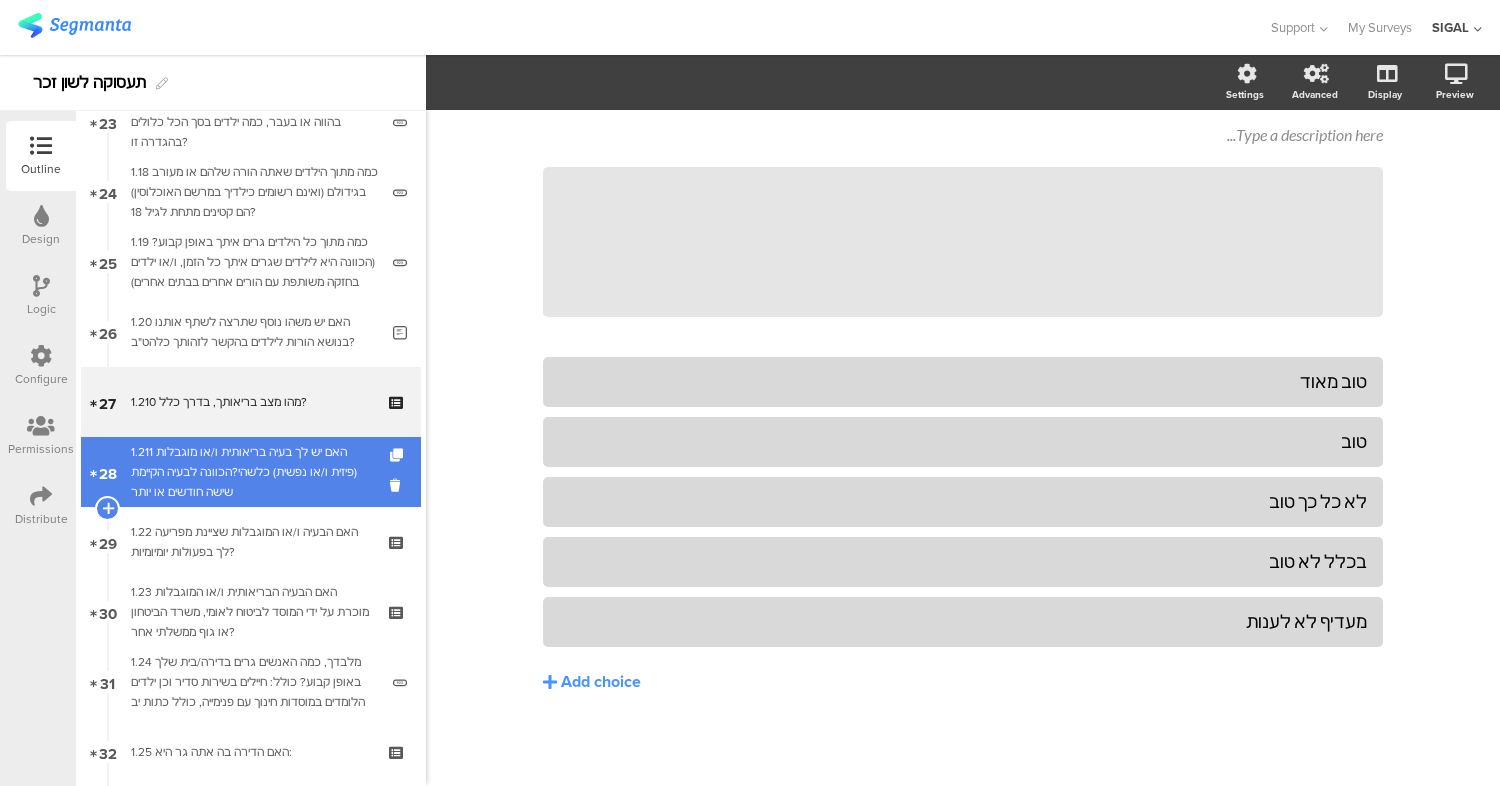 click on "1.211 האם יש לך בעיה בריאותית ו/או מוגבלות (פיזית ו/או נפשית) כלשהי?הכוונה לבעיה הקיימת שישה חודשים או יותר" at bounding box center (250, 472) 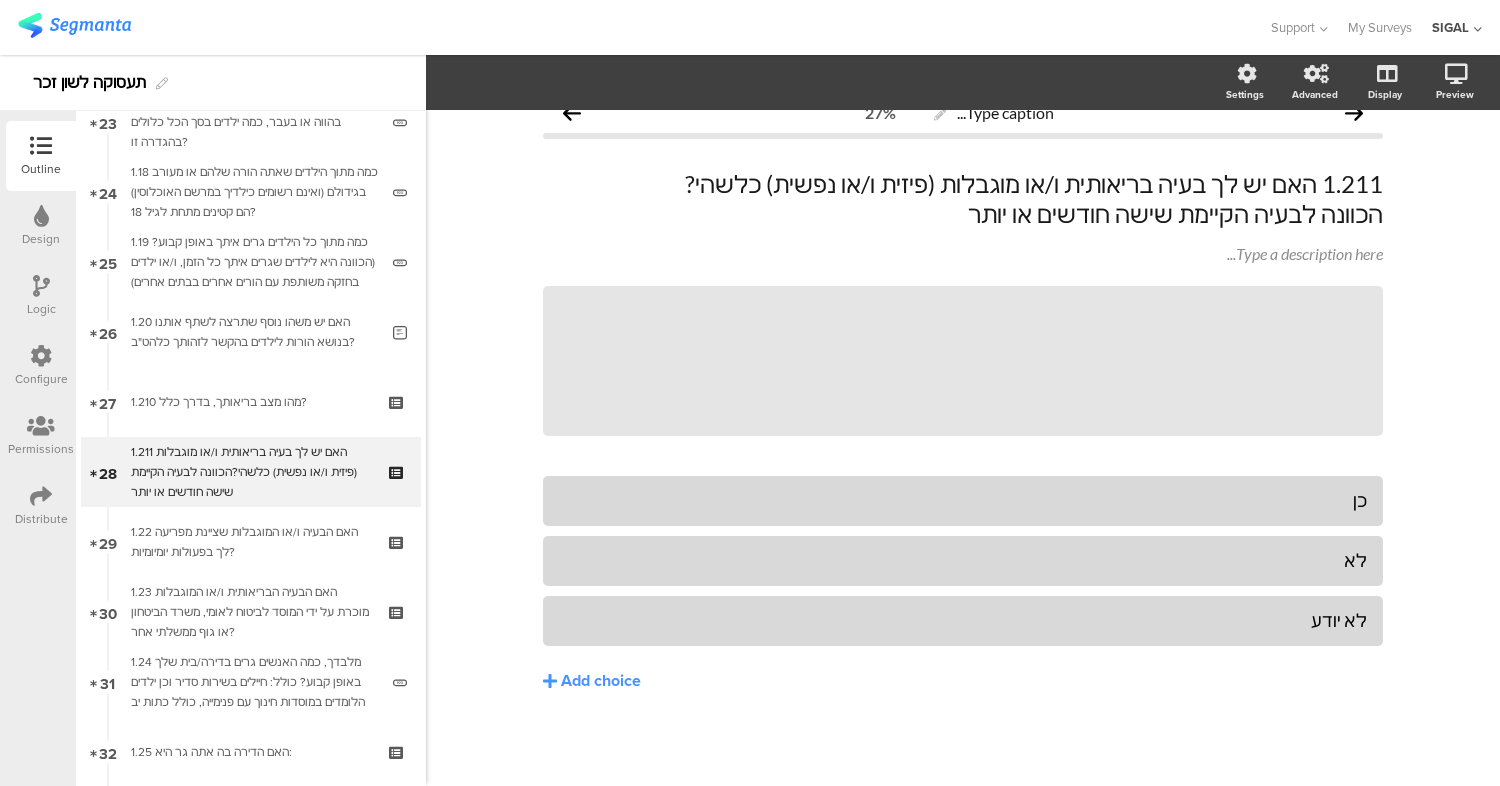 scroll, scrollTop: 26, scrollLeft: 0, axis: vertical 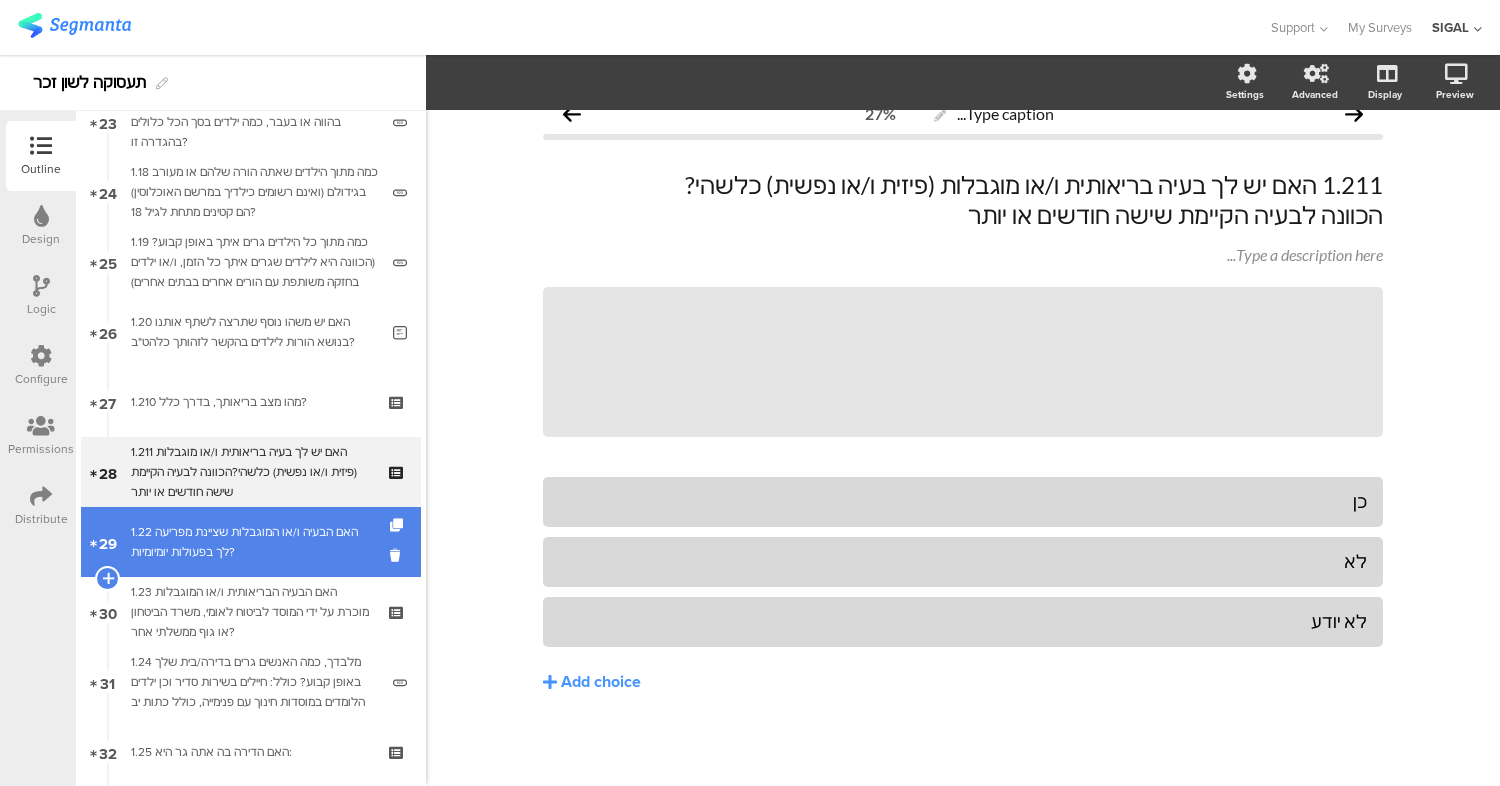 click on "1.22	האם הבעיה ו/או המוגבלות שציינת מפריעה לך בפעולות יומיומיות?" at bounding box center (250, 542) 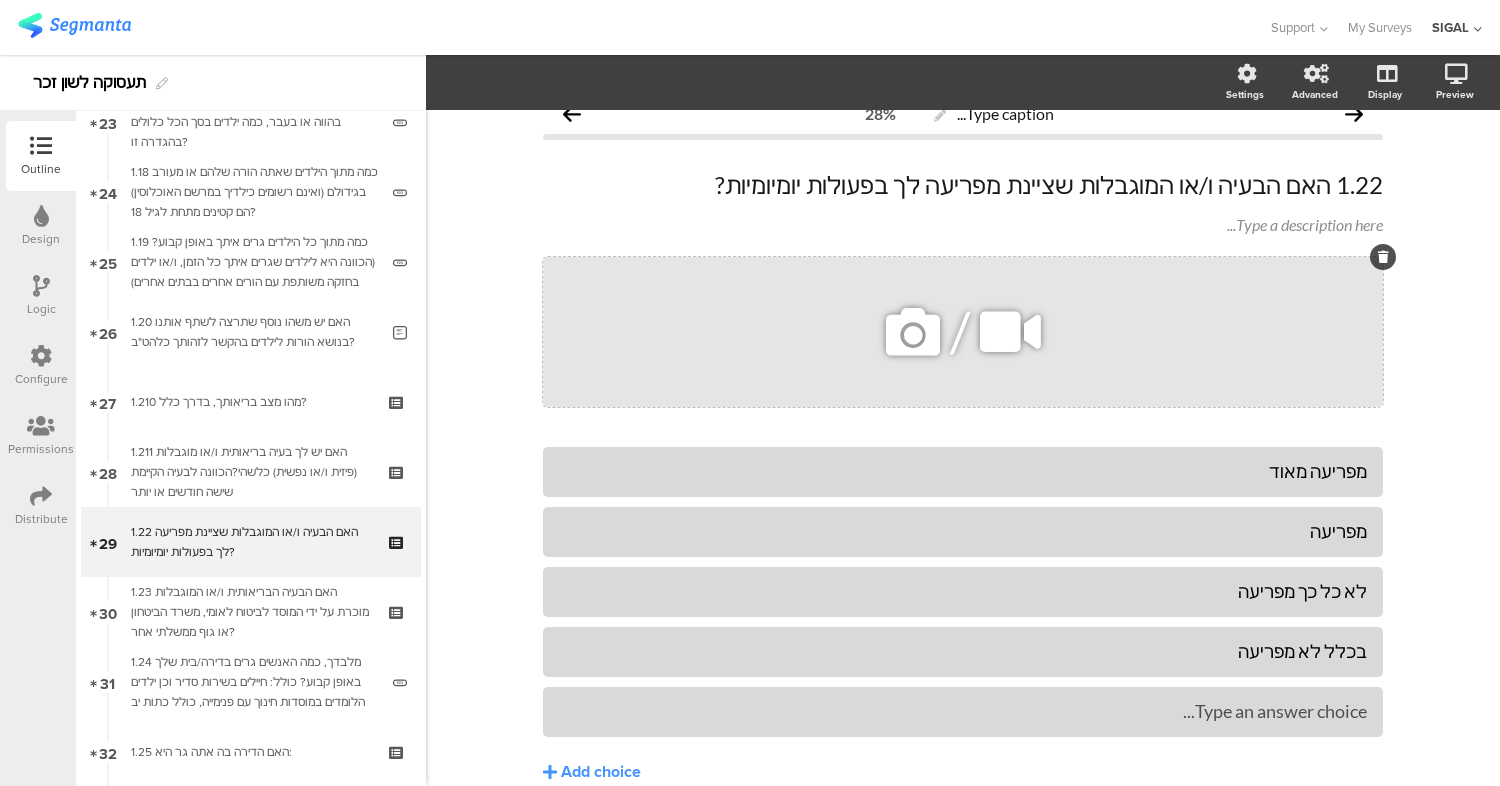 scroll, scrollTop: 56, scrollLeft: 0, axis: vertical 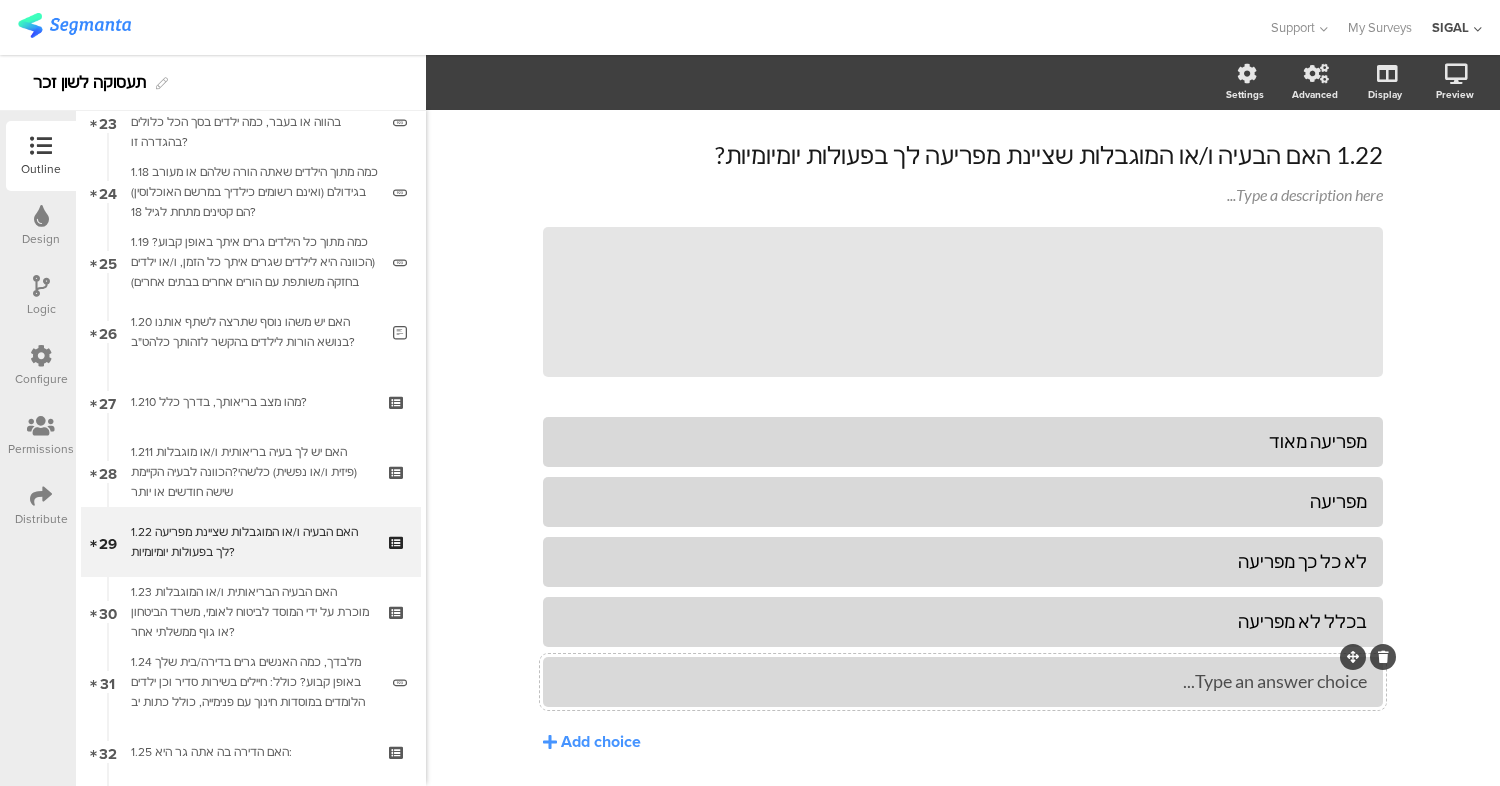 click 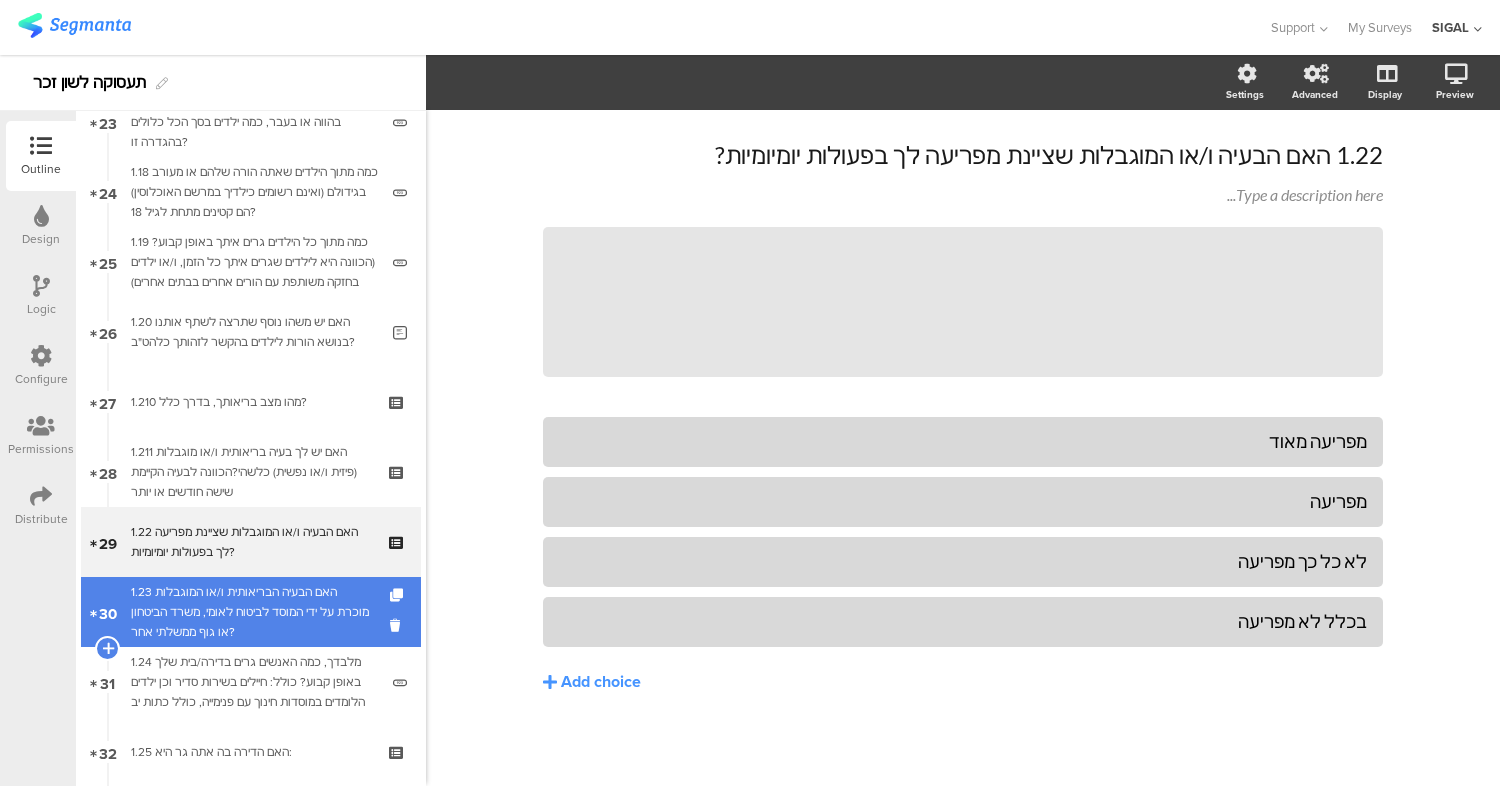 click on "1.23	האם הבעיה הבריאותית ו/או המוגבלות מוכרת על ידי המוסד לביטוח לאומי, משרד הביטחון או גוף ממשלתי אחר?" at bounding box center [250, 612] 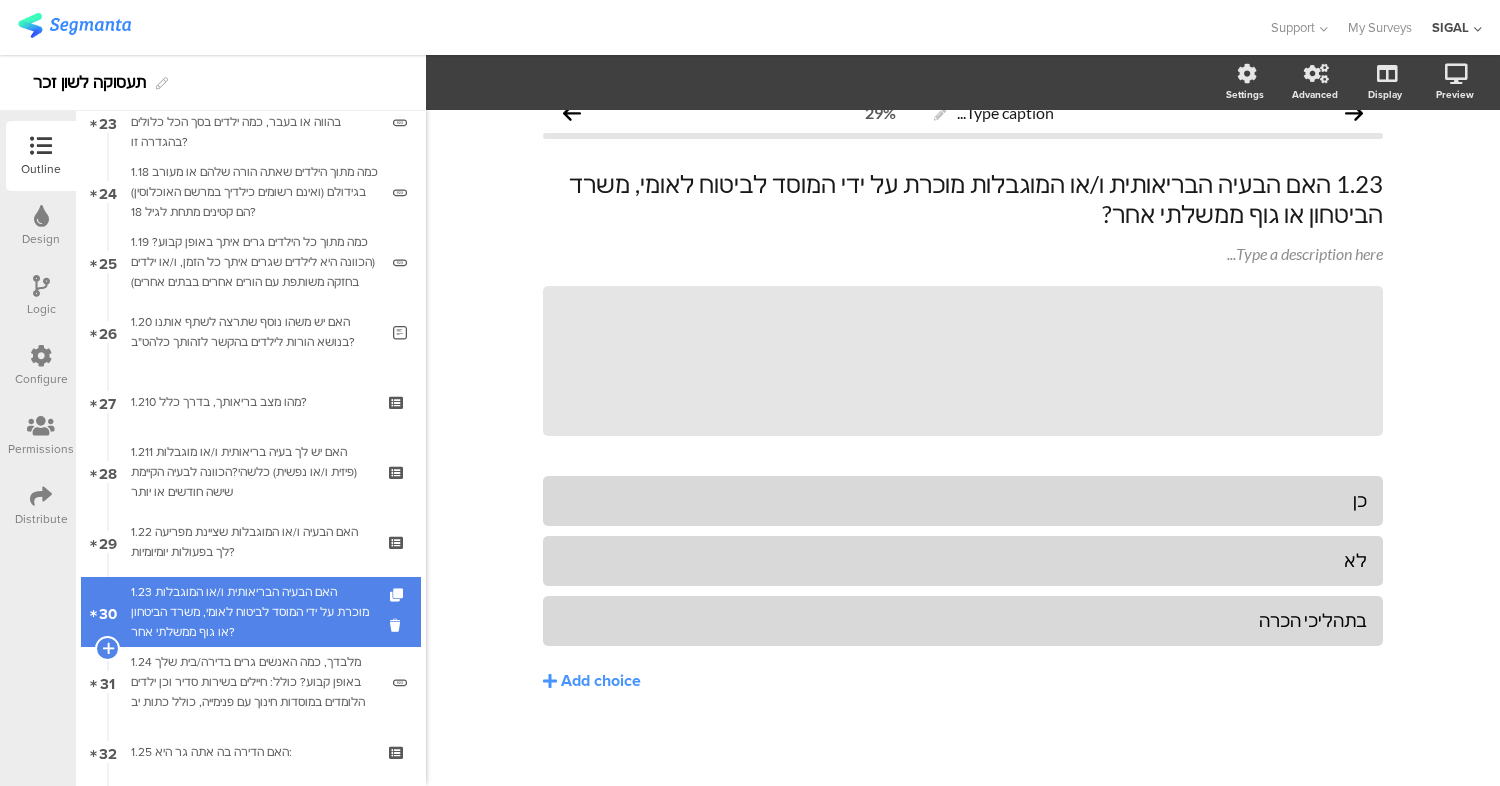 scroll, scrollTop: 26, scrollLeft: 0, axis: vertical 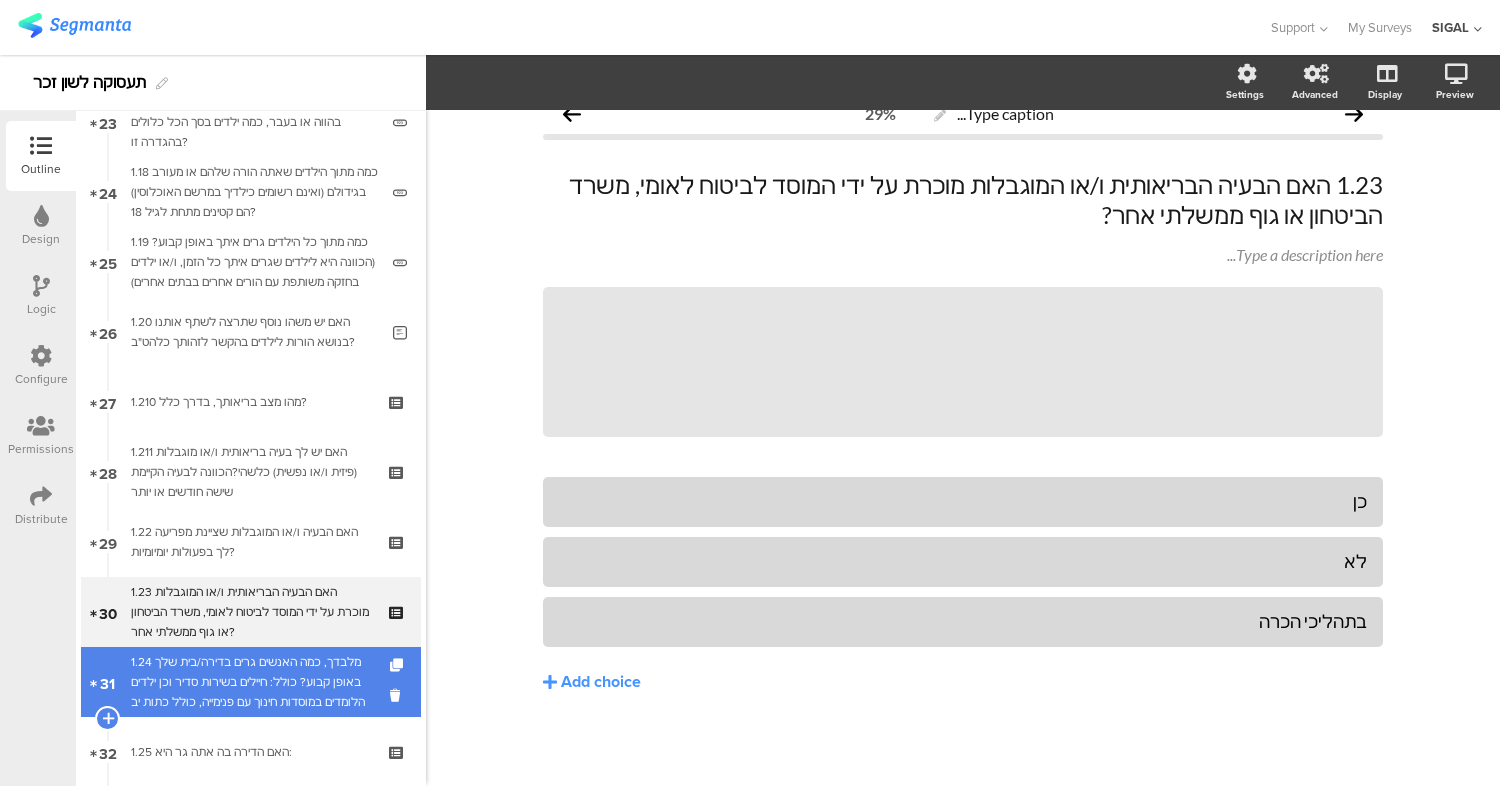click on "1.24	מלבדך, כמה האנשים גרים בדירה/בית שלך באופן קבוע? כולל: חיילים בשירות סדיר וכן ילדים הלומדים במוסדות חינוך עם פנימייה, כולל כתות יב" at bounding box center (254, 682) 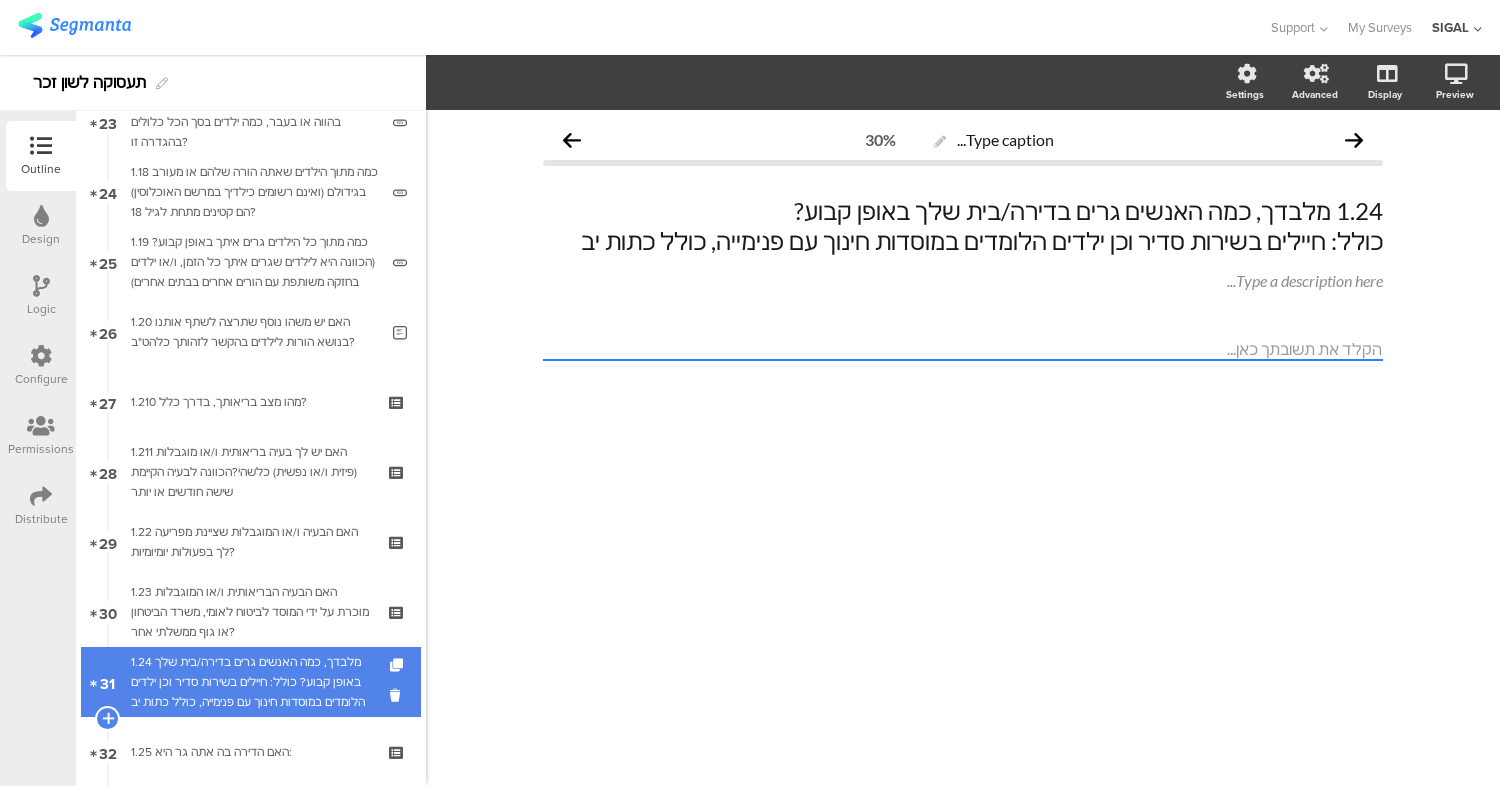 scroll, scrollTop: 0, scrollLeft: 0, axis: both 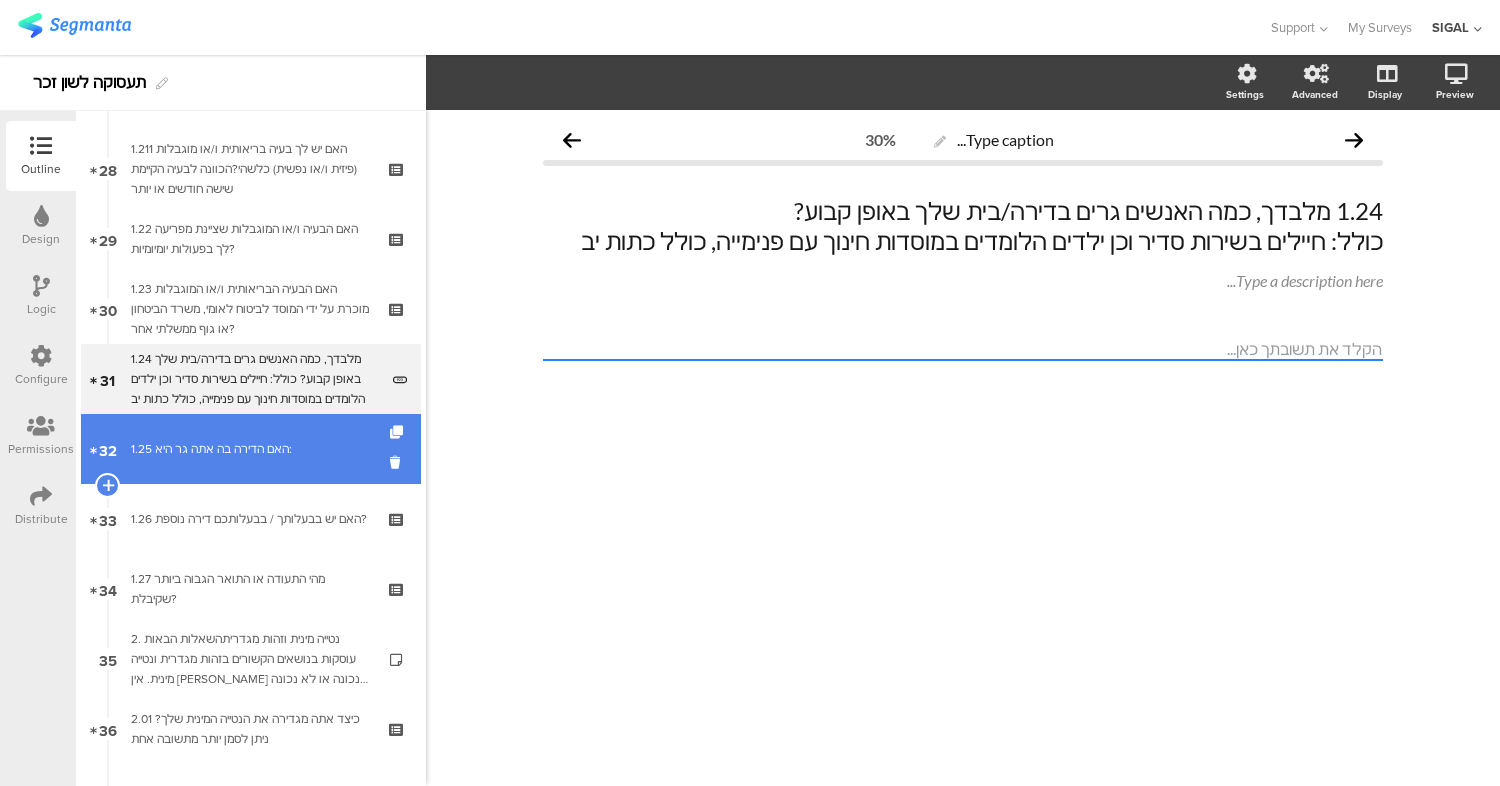 click on "1.25	האם הדירה בה אתה גר היא:" at bounding box center [250, 449] 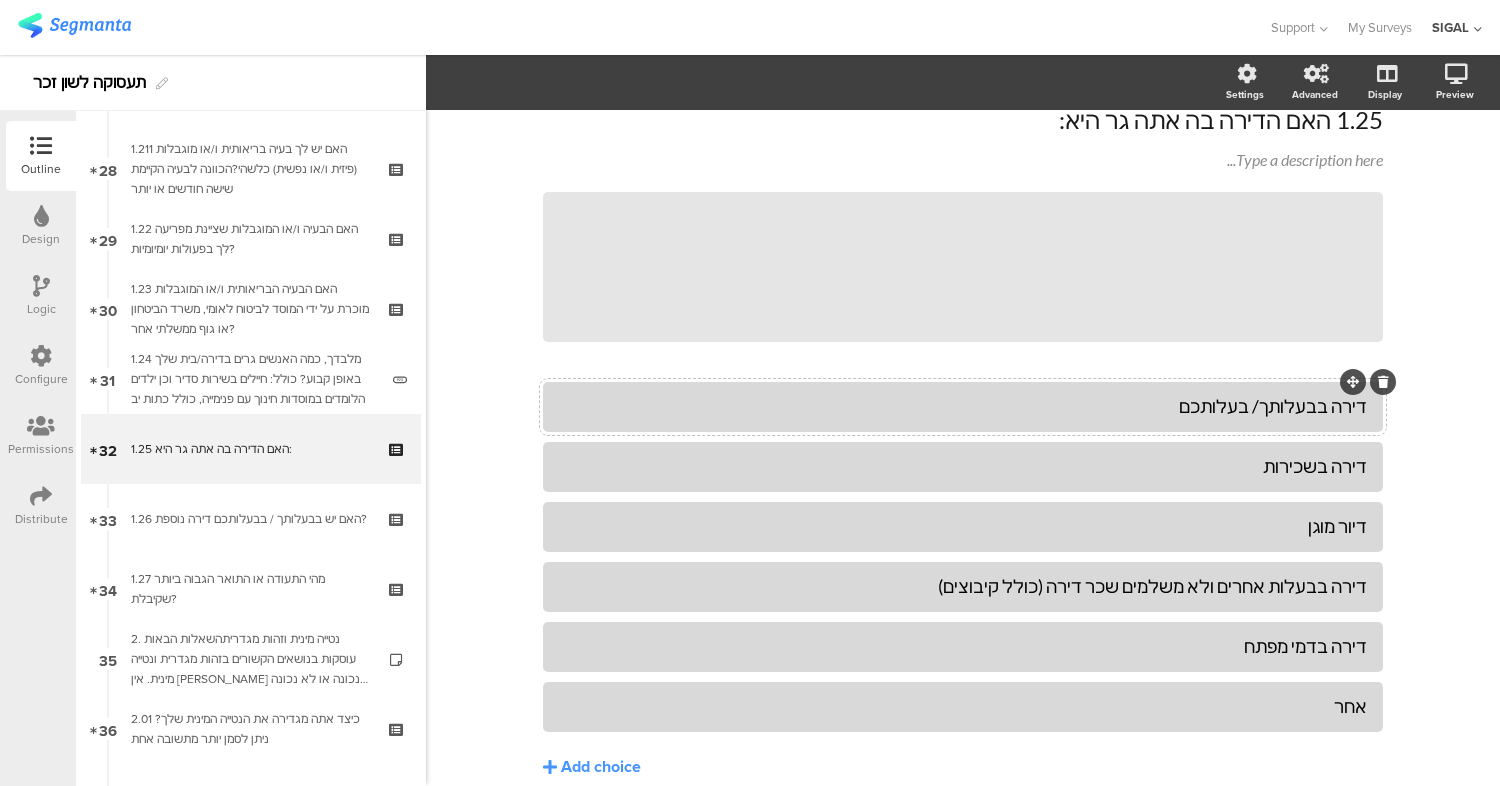 scroll, scrollTop: 176, scrollLeft: 0, axis: vertical 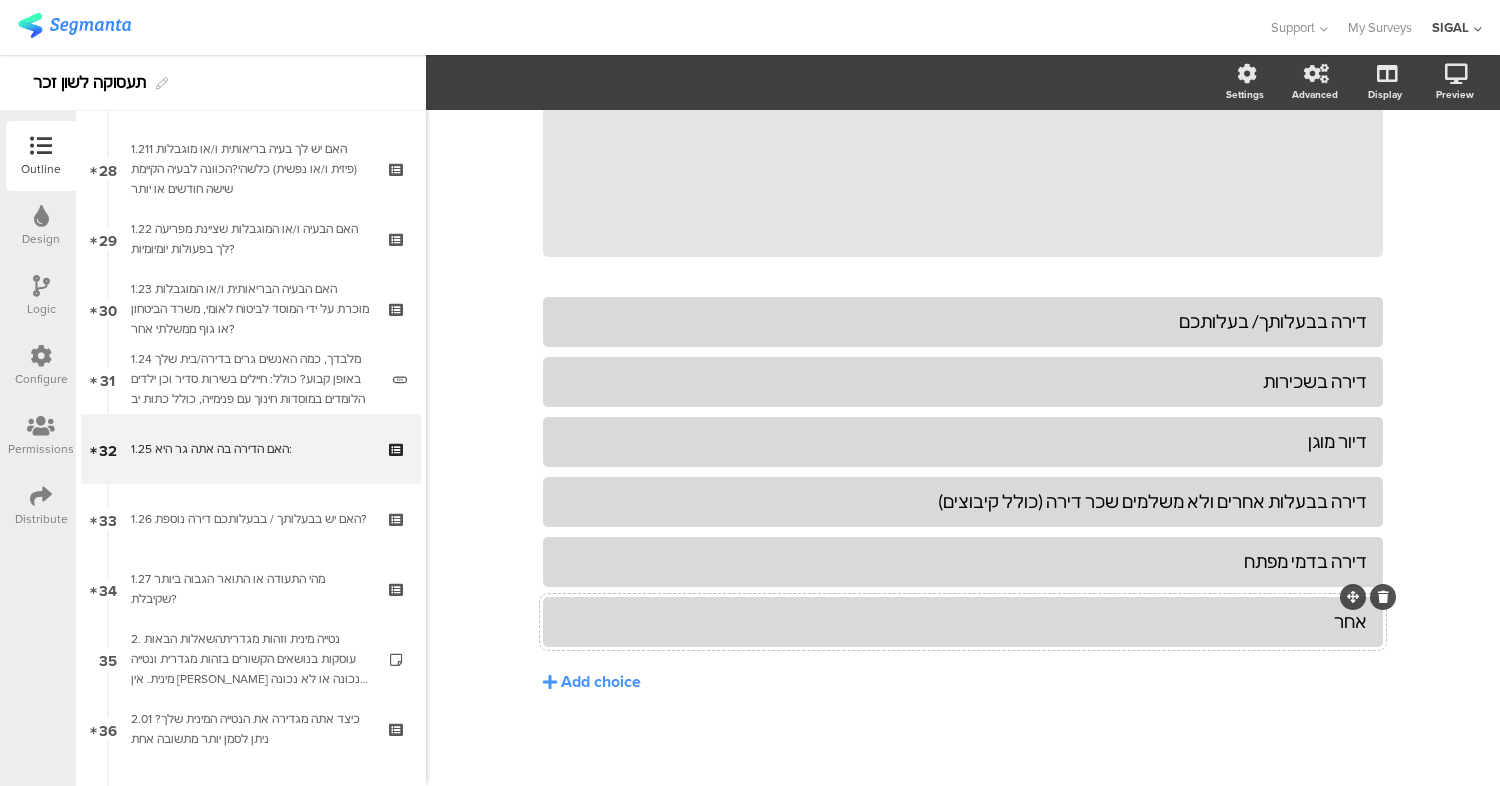 click on "אחר" 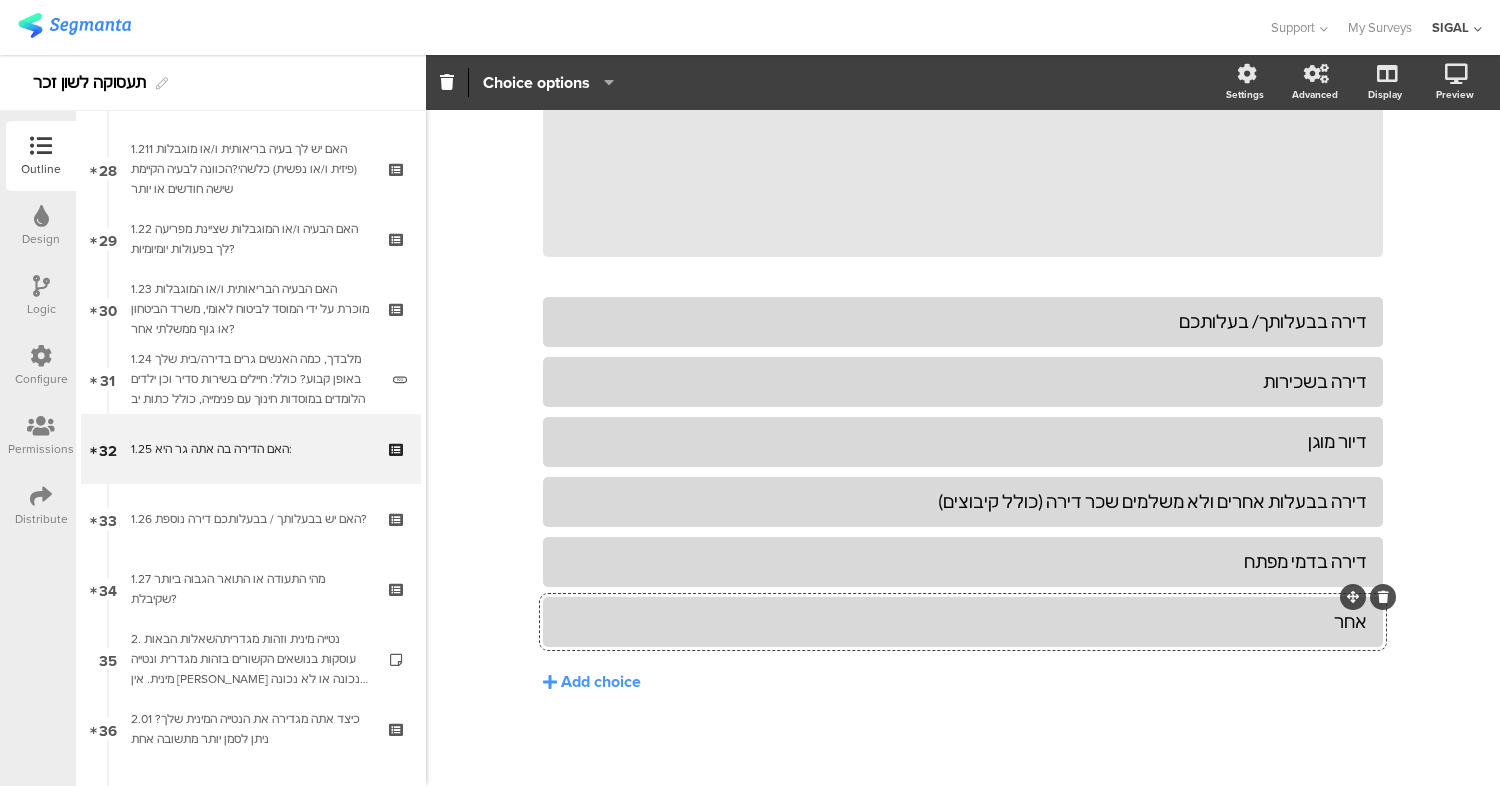 type 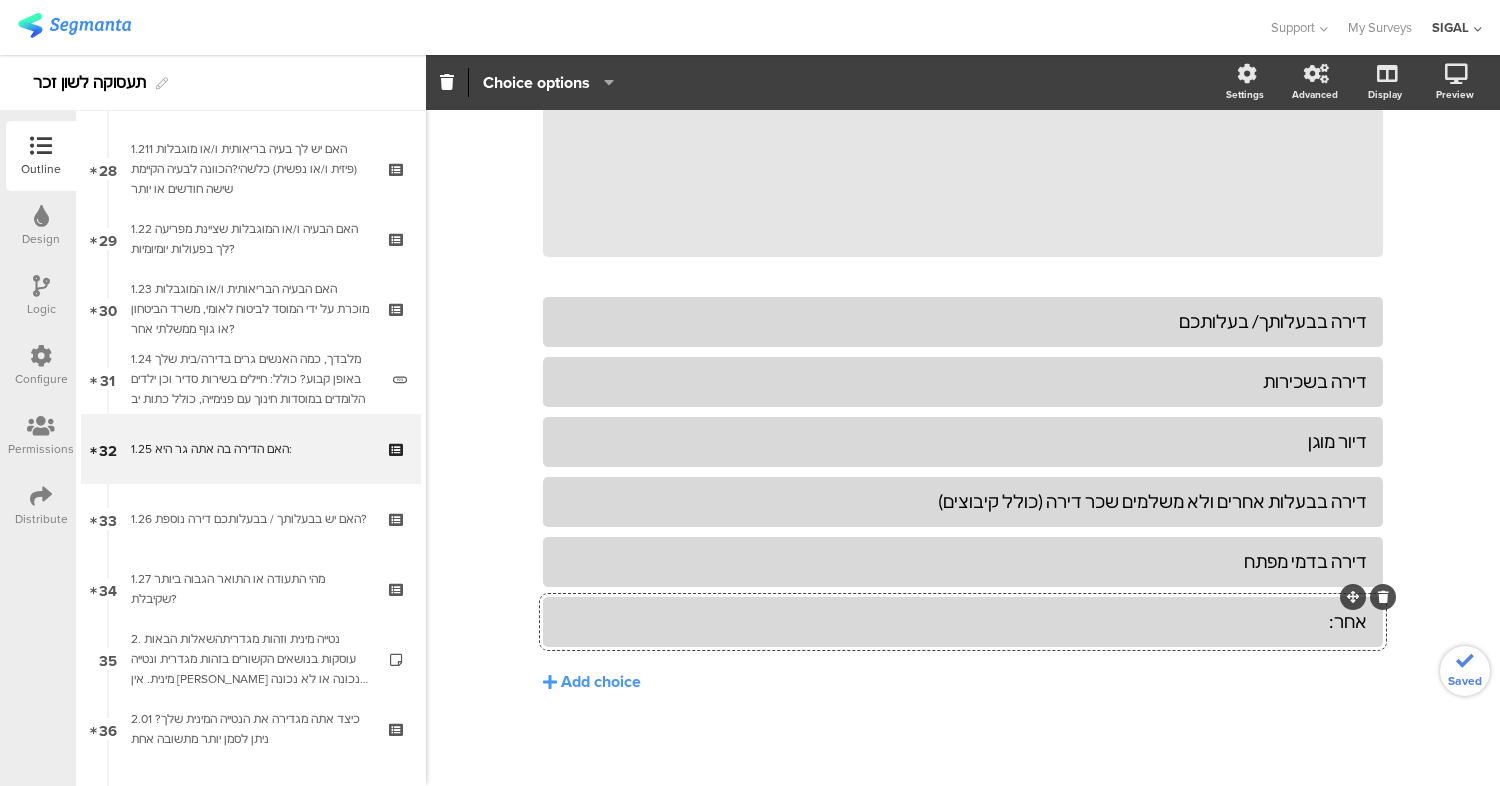 click on "Choice options" 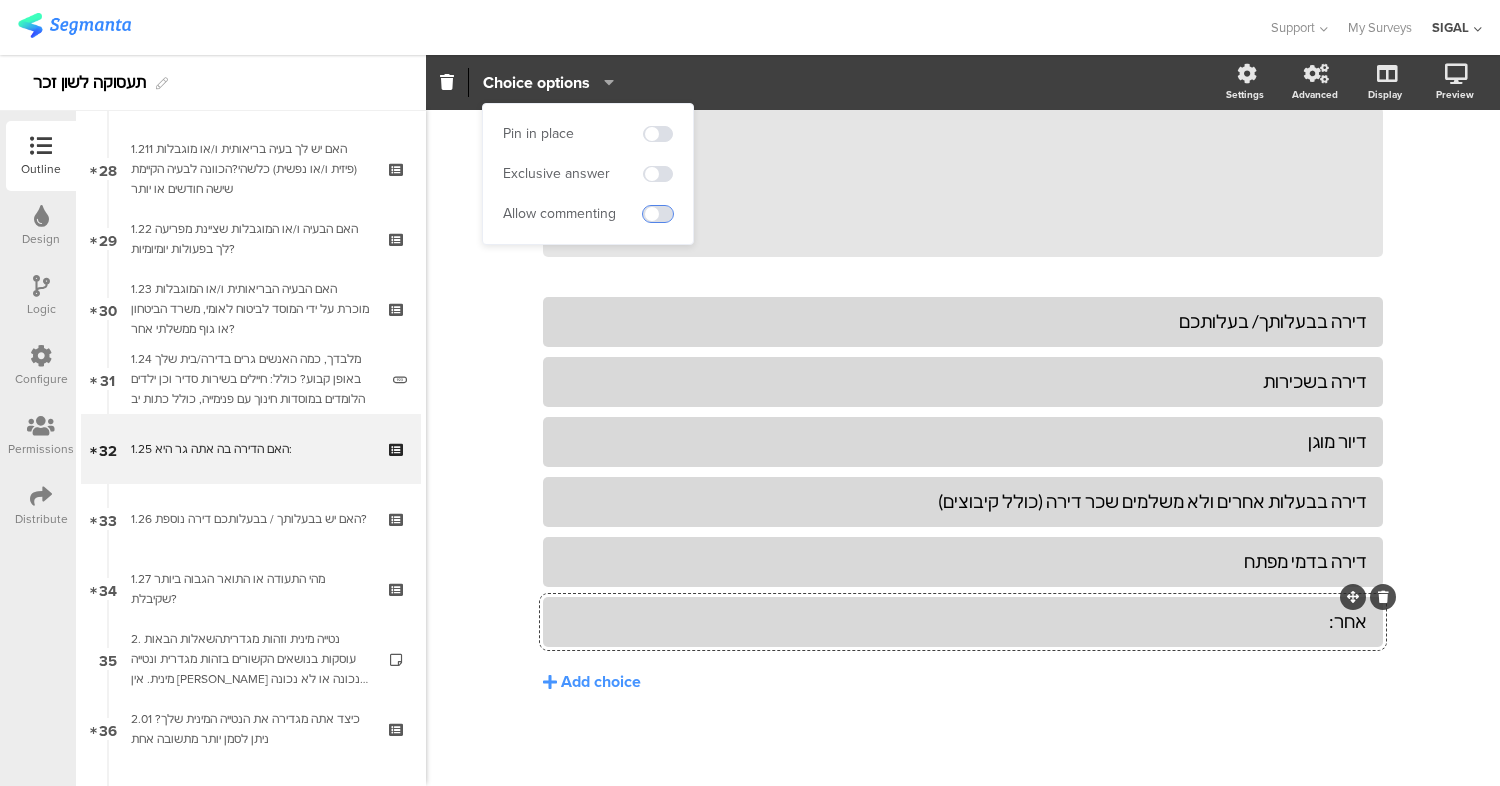 click at bounding box center [658, 214] 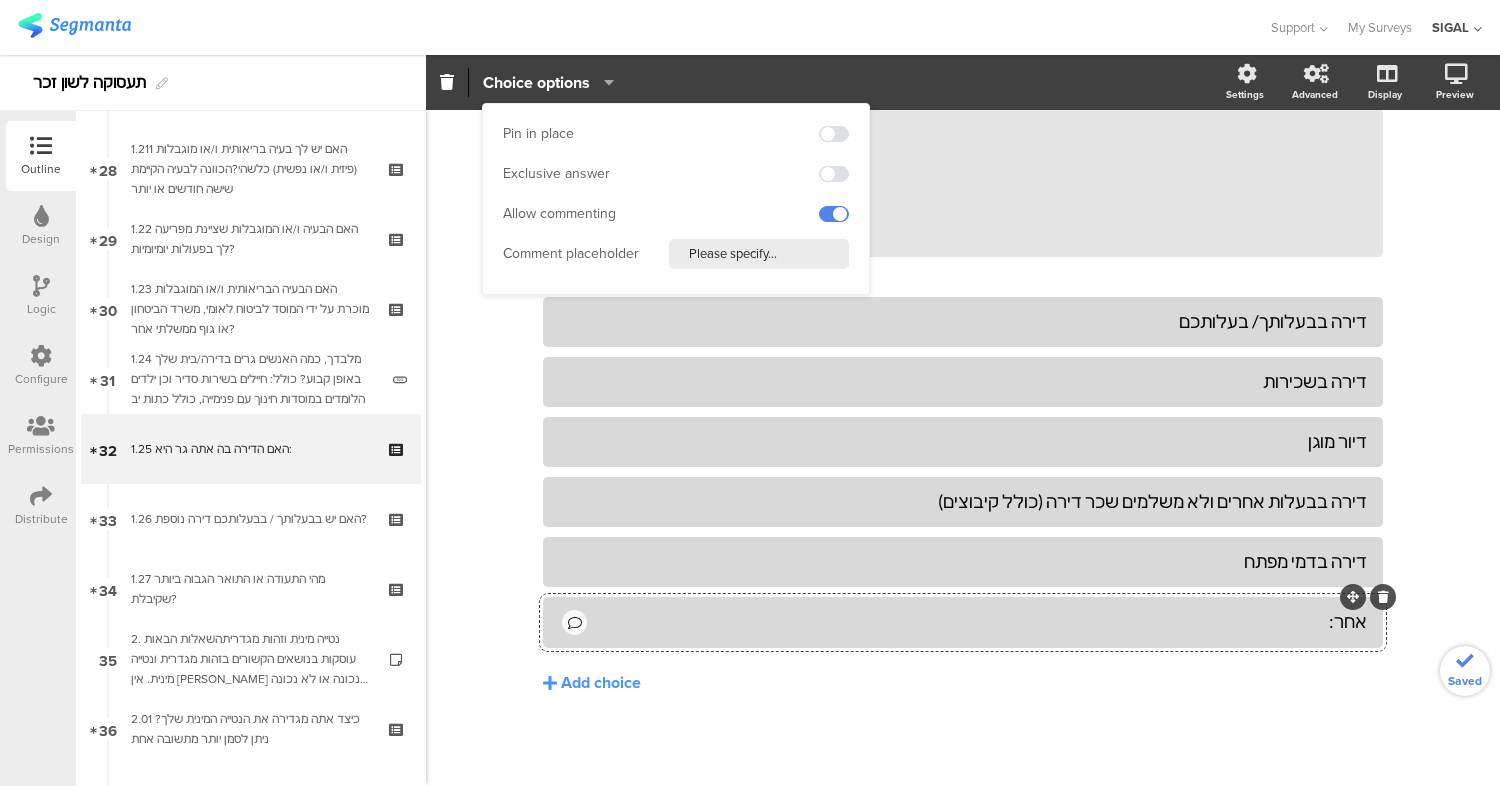 click on "Pin in place   Exclusive answer   Allow commenting   Comment placeholder    Please specify..." at bounding box center [676, 199] 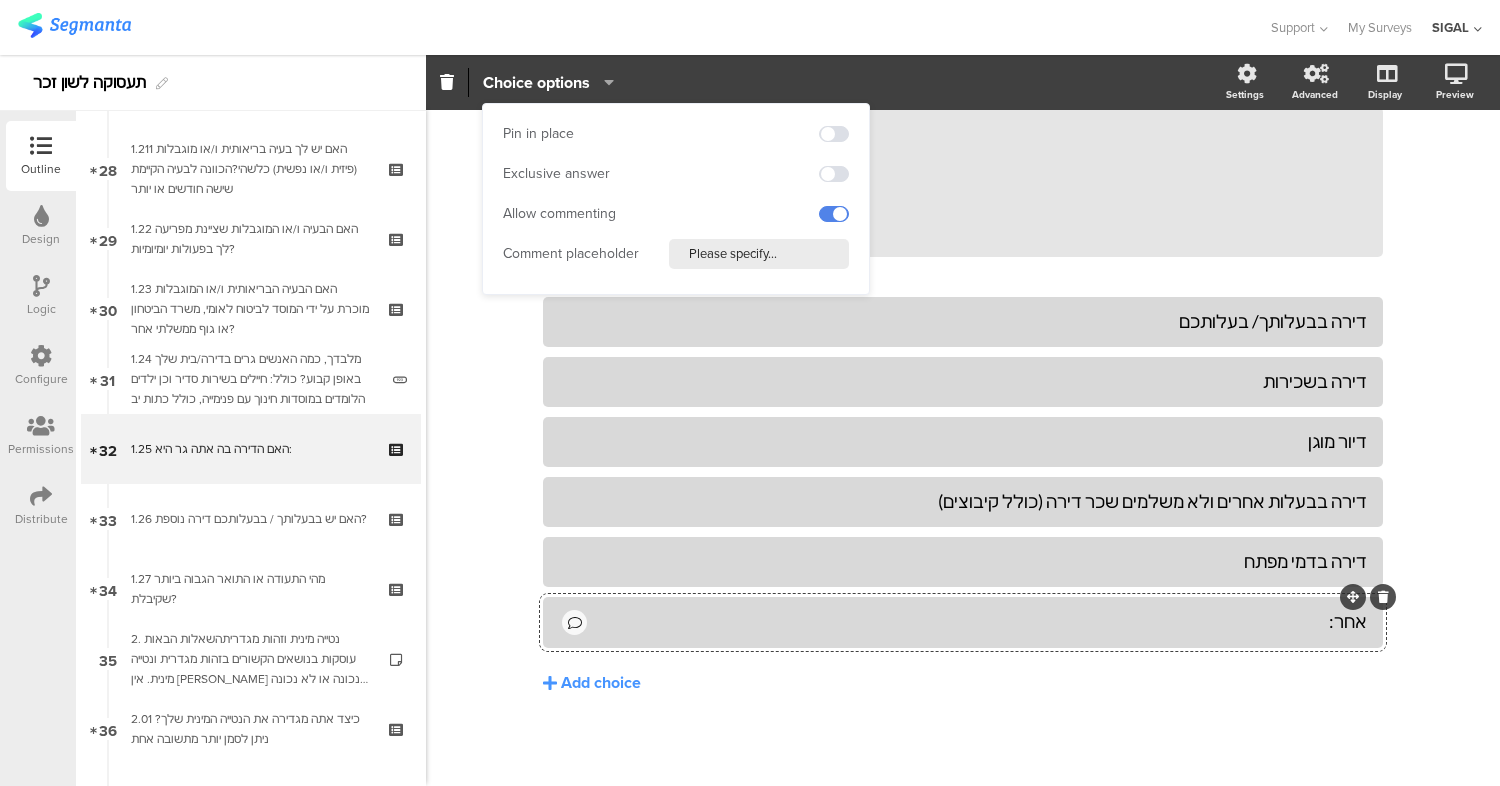 click on "Please specify..." at bounding box center [759, 254] 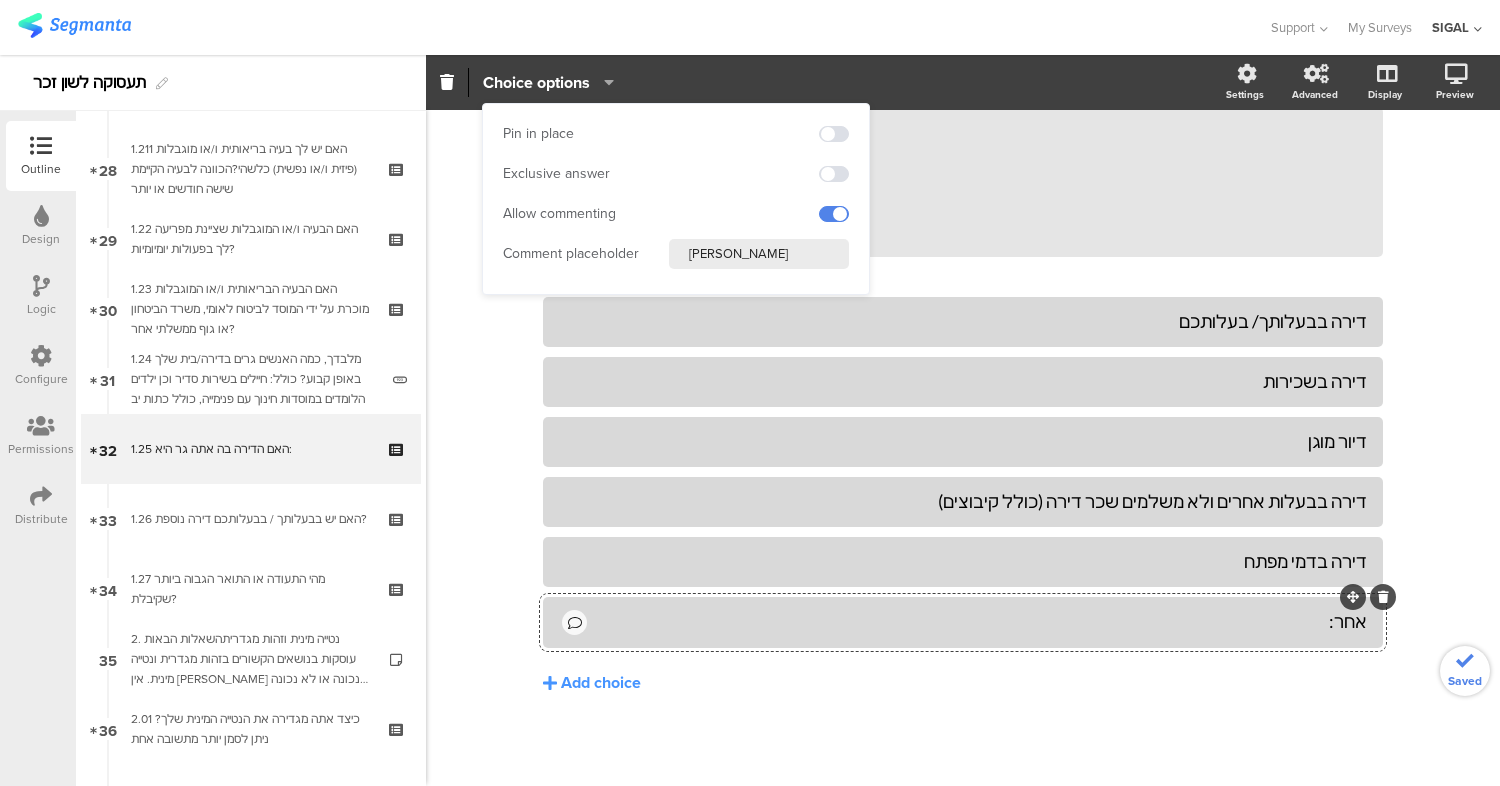 type on "[PERSON_NAME]" 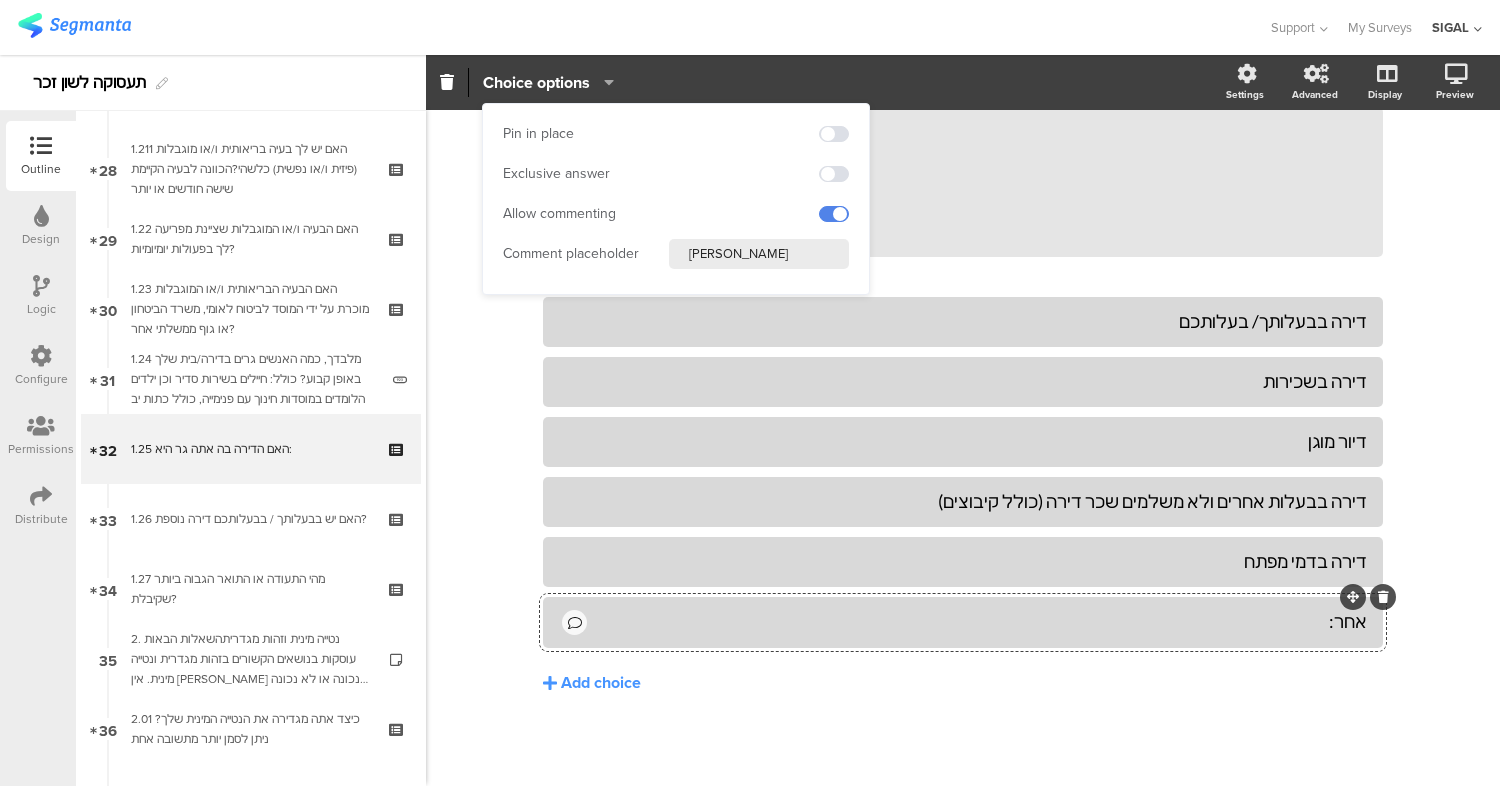 click on "דירה בבעלותך/ בעלותכם
דירה בשכירות
דיור מוגן" 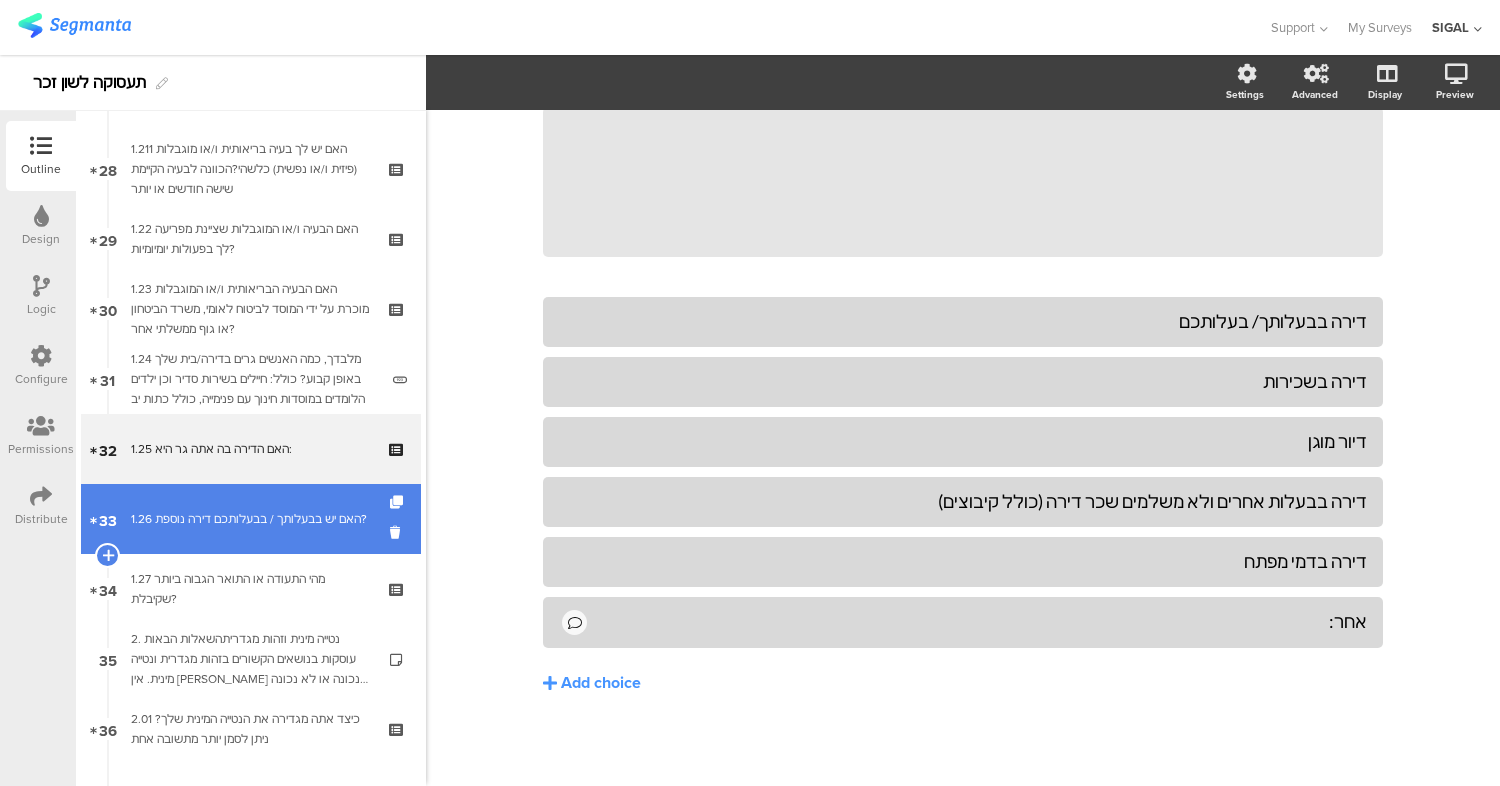 click on "1.26	האם יש בבעלותך / בבעלותכם דירה נוספת?" at bounding box center (250, 519) 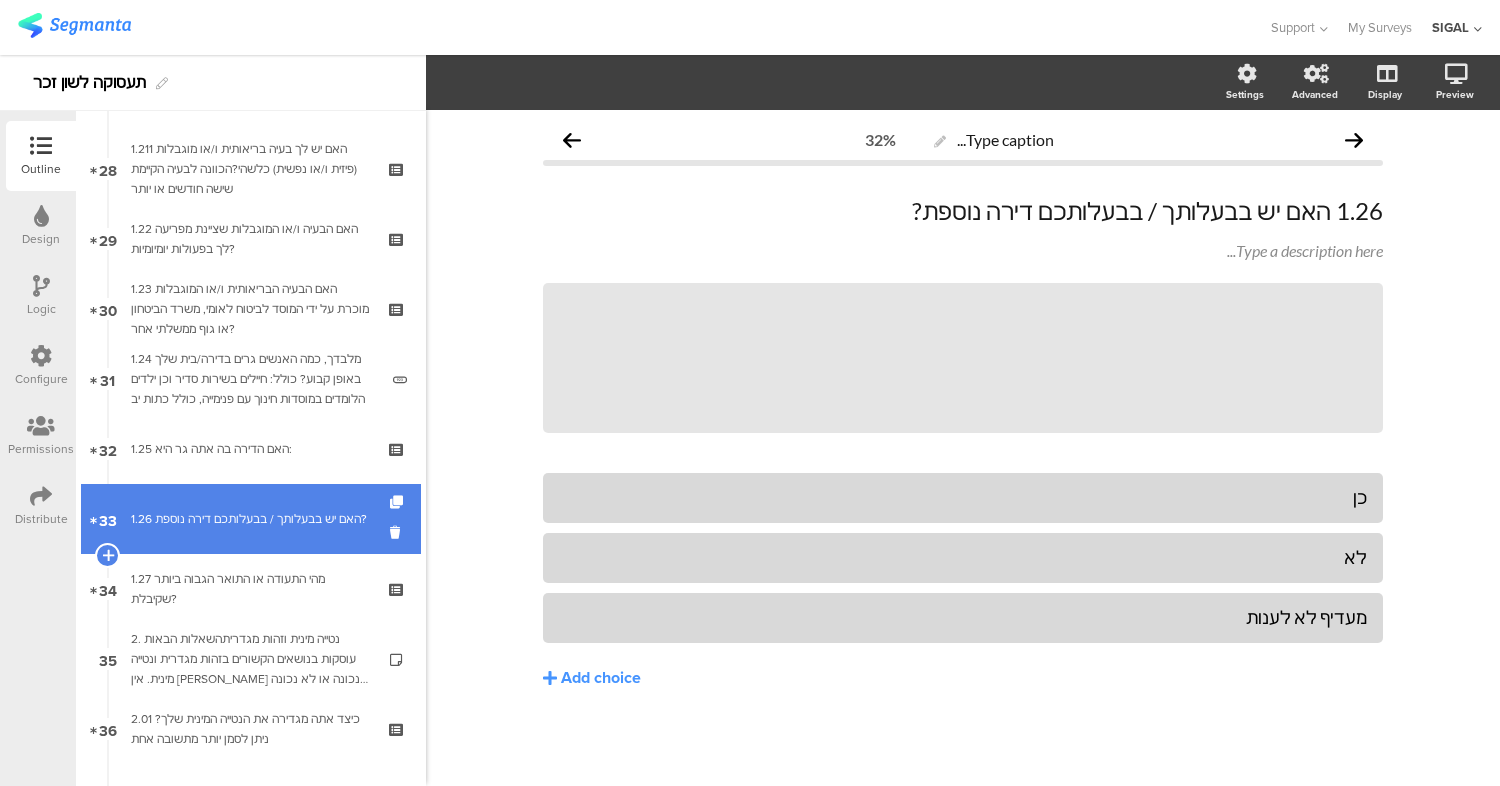 scroll, scrollTop: 0, scrollLeft: 0, axis: both 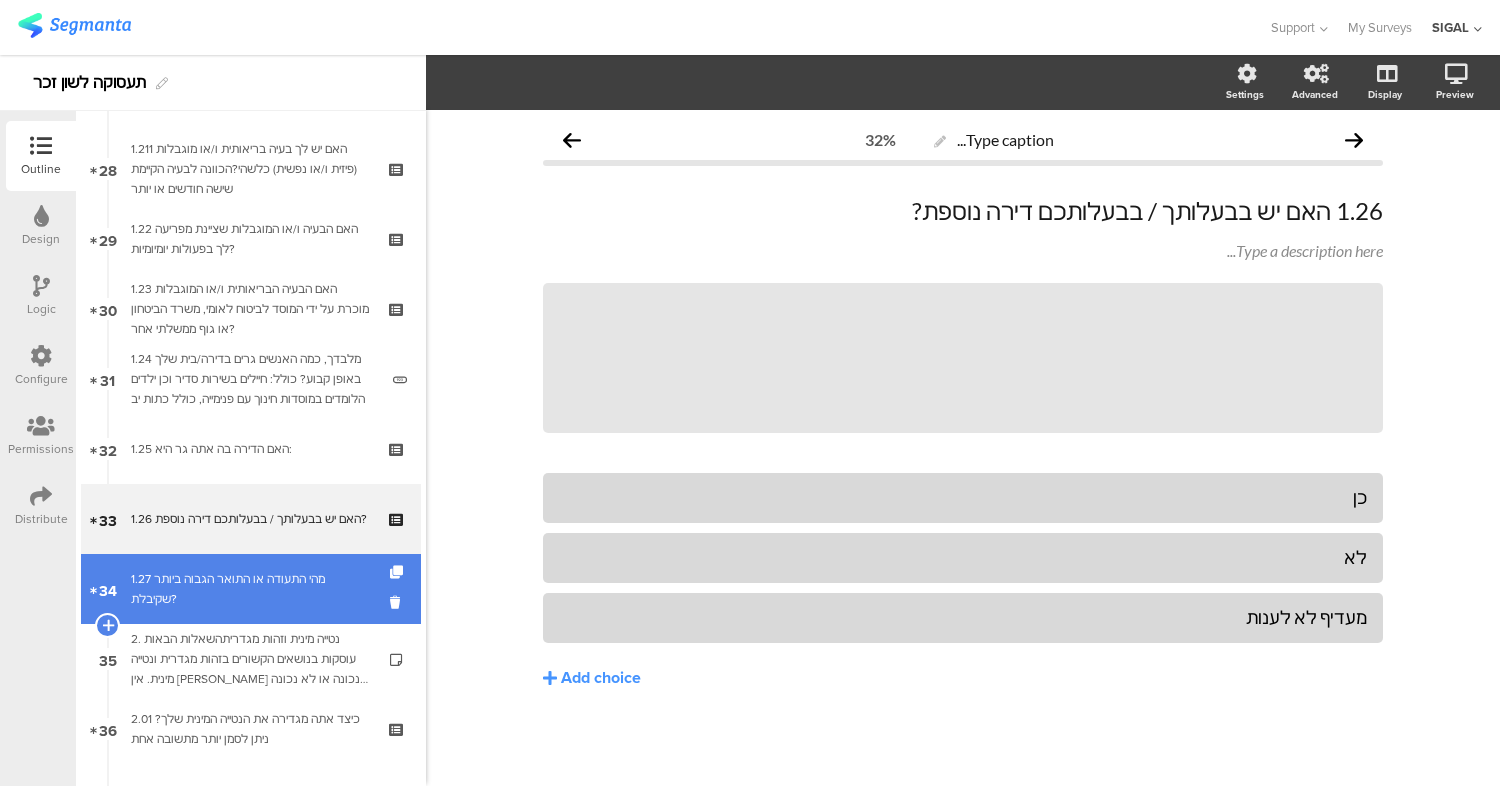 click on "1.27	מהי התעודה או התואר הגבוה ביותר שקיבלת?" at bounding box center [250, 589] 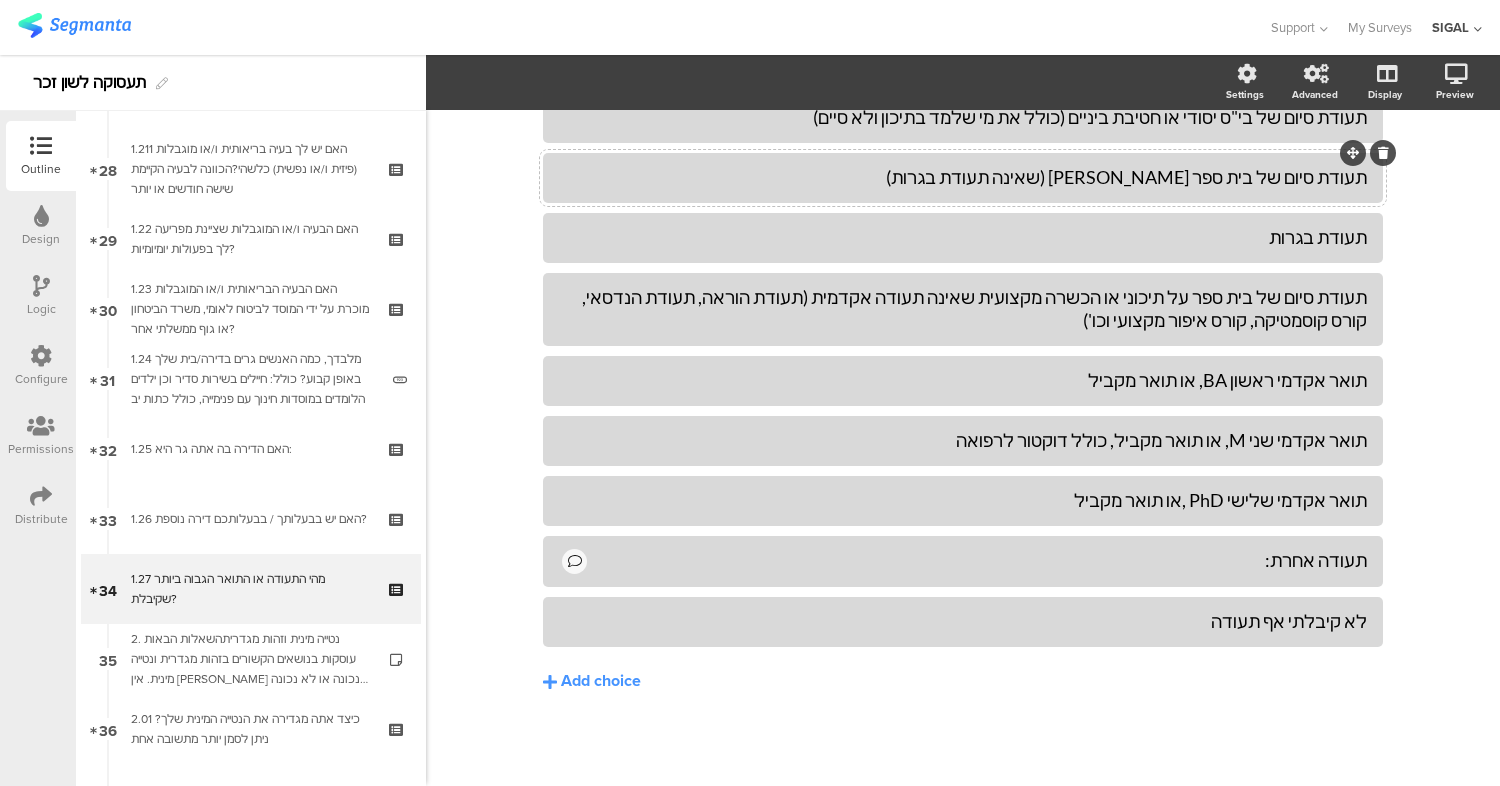 scroll, scrollTop: 380, scrollLeft: 0, axis: vertical 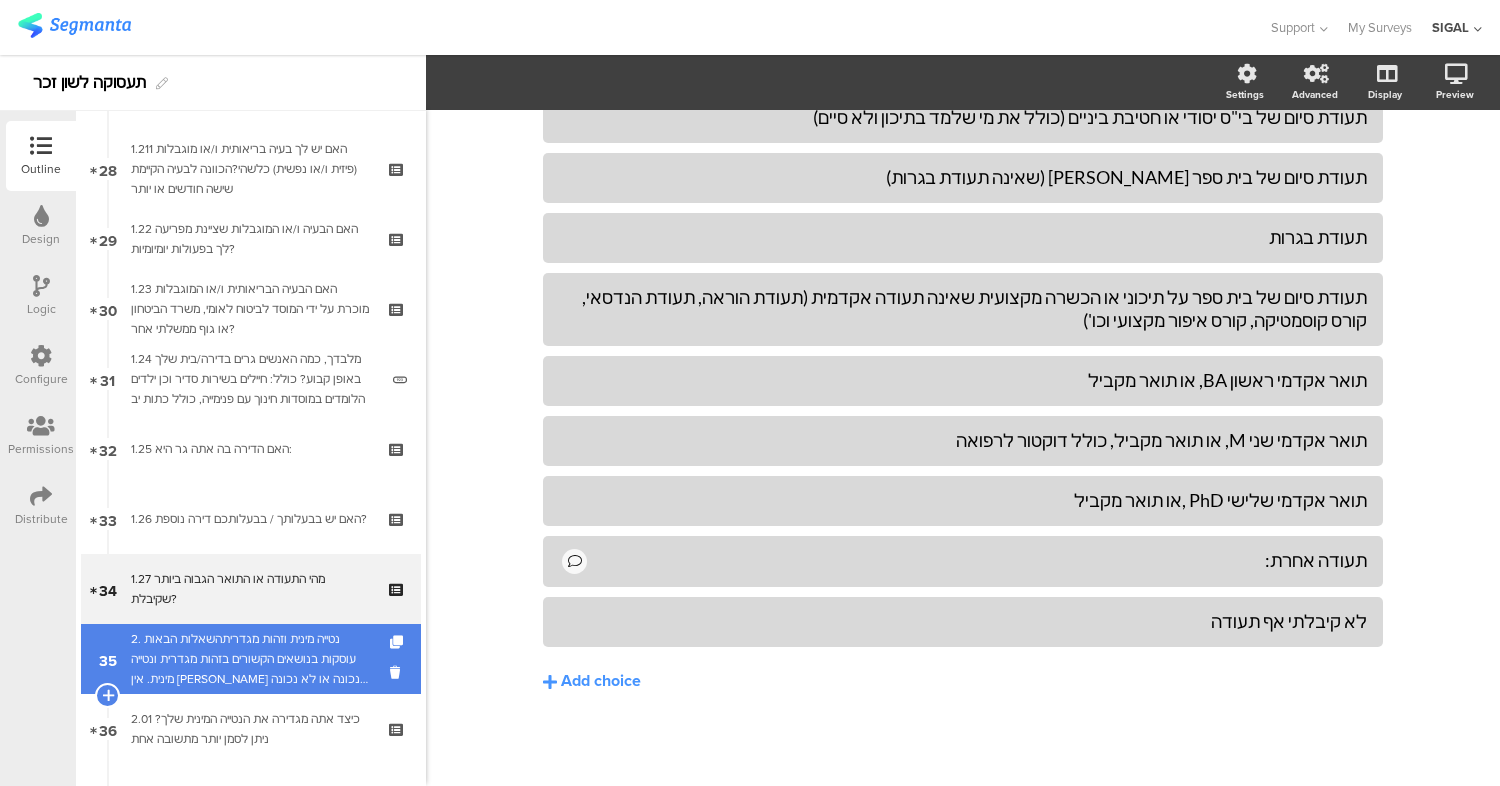 click on "2.	נטייה מינית וזהות מגדריתהשאלות הבאות עוסקות בנושאים הקשורים בזהות מגדרית ונטייה מינית. אין [PERSON_NAME] נכונה או לא נכונה. [PERSON_NAME] היטב את השאלות ובחרו בתשובה או בתשובות המתאימות לכם ביותר" at bounding box center [250, 659] 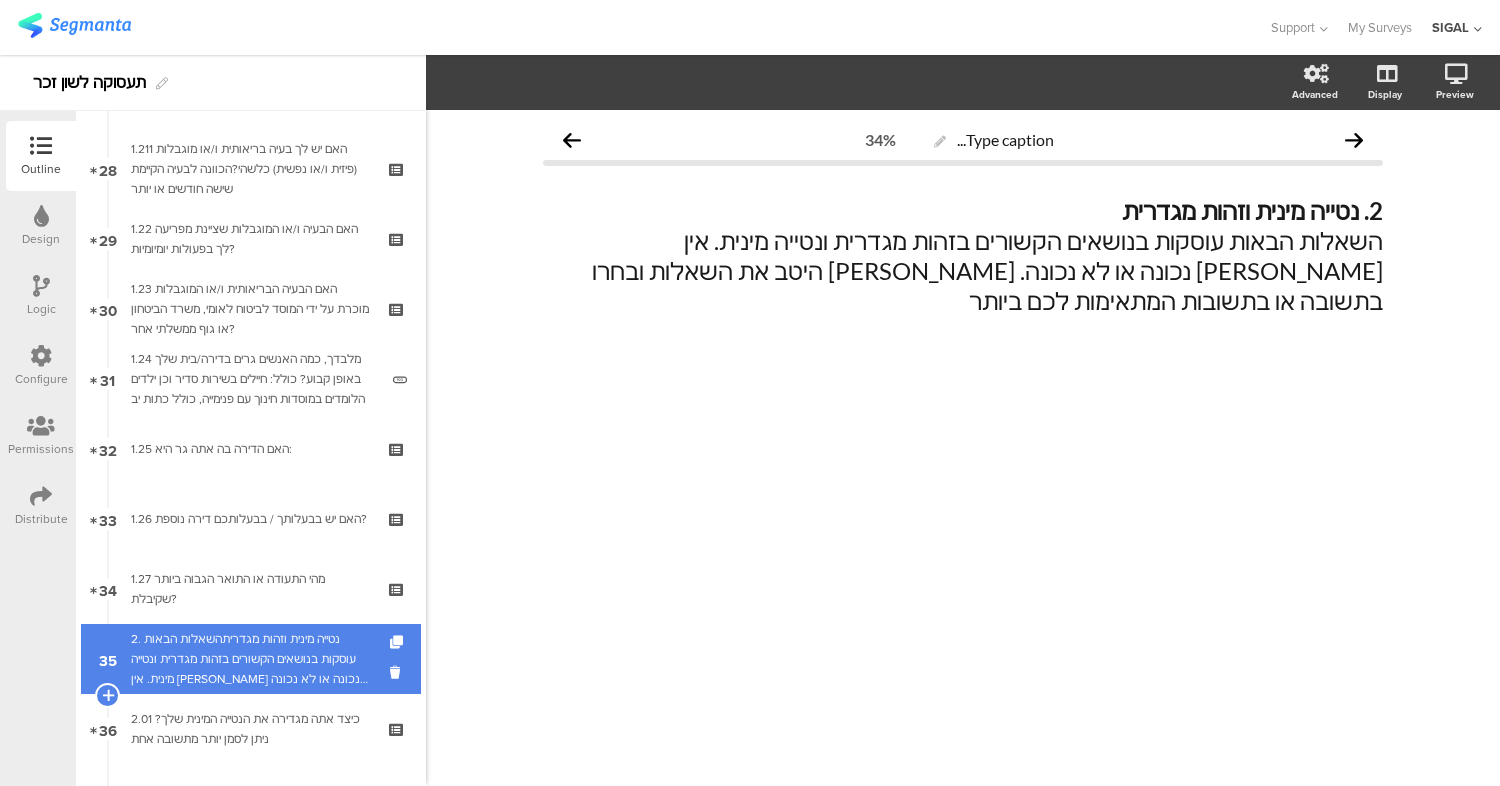 scroll, scrollTop: 0, scrollLeft: 0, axis: both 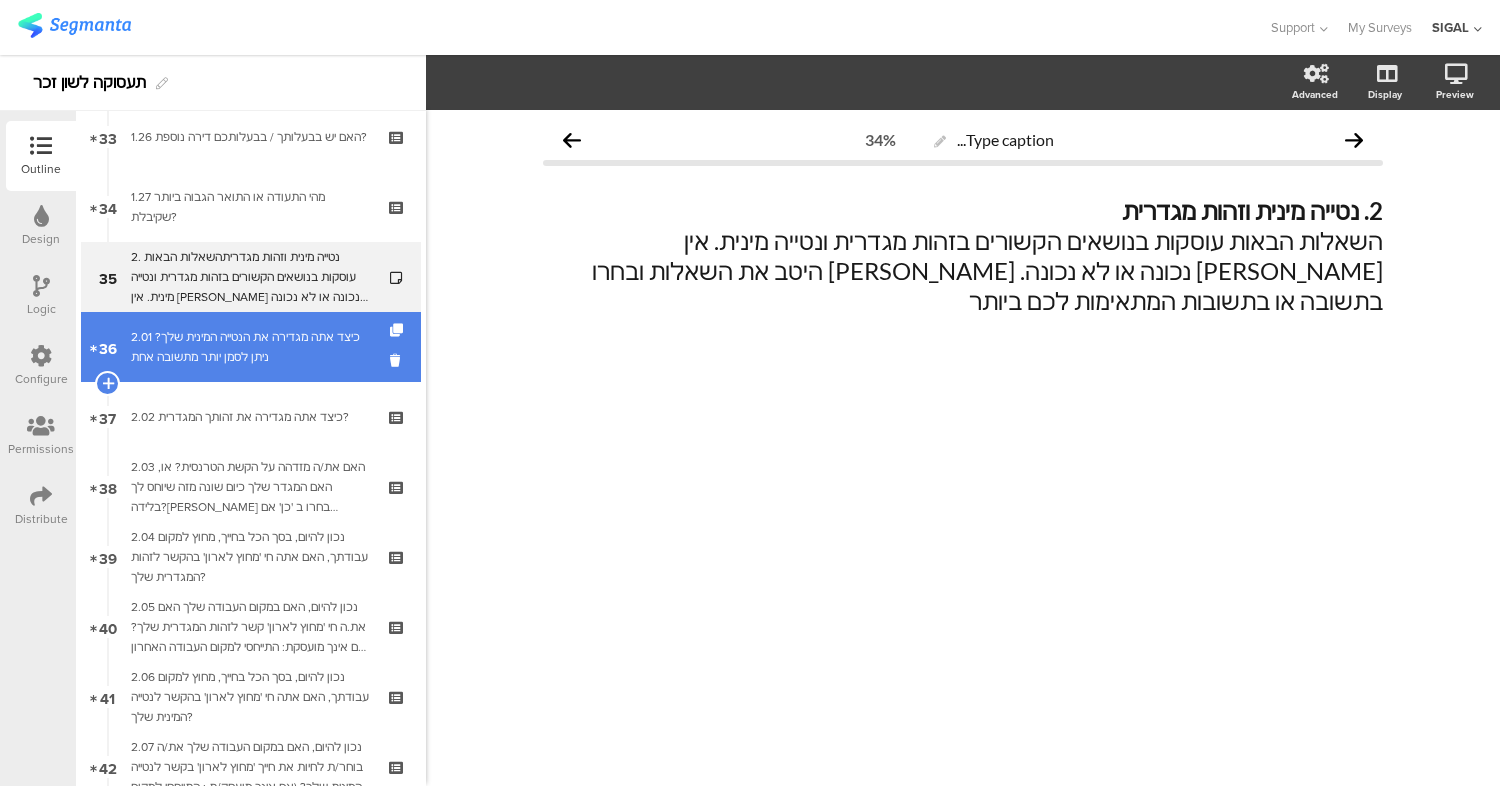click on "2.01	כיצד אתה מגדירה את הנטייה המינית שלך? ניתן לסמן יותר מתשובה אחת" at bounding box center [250, 347] 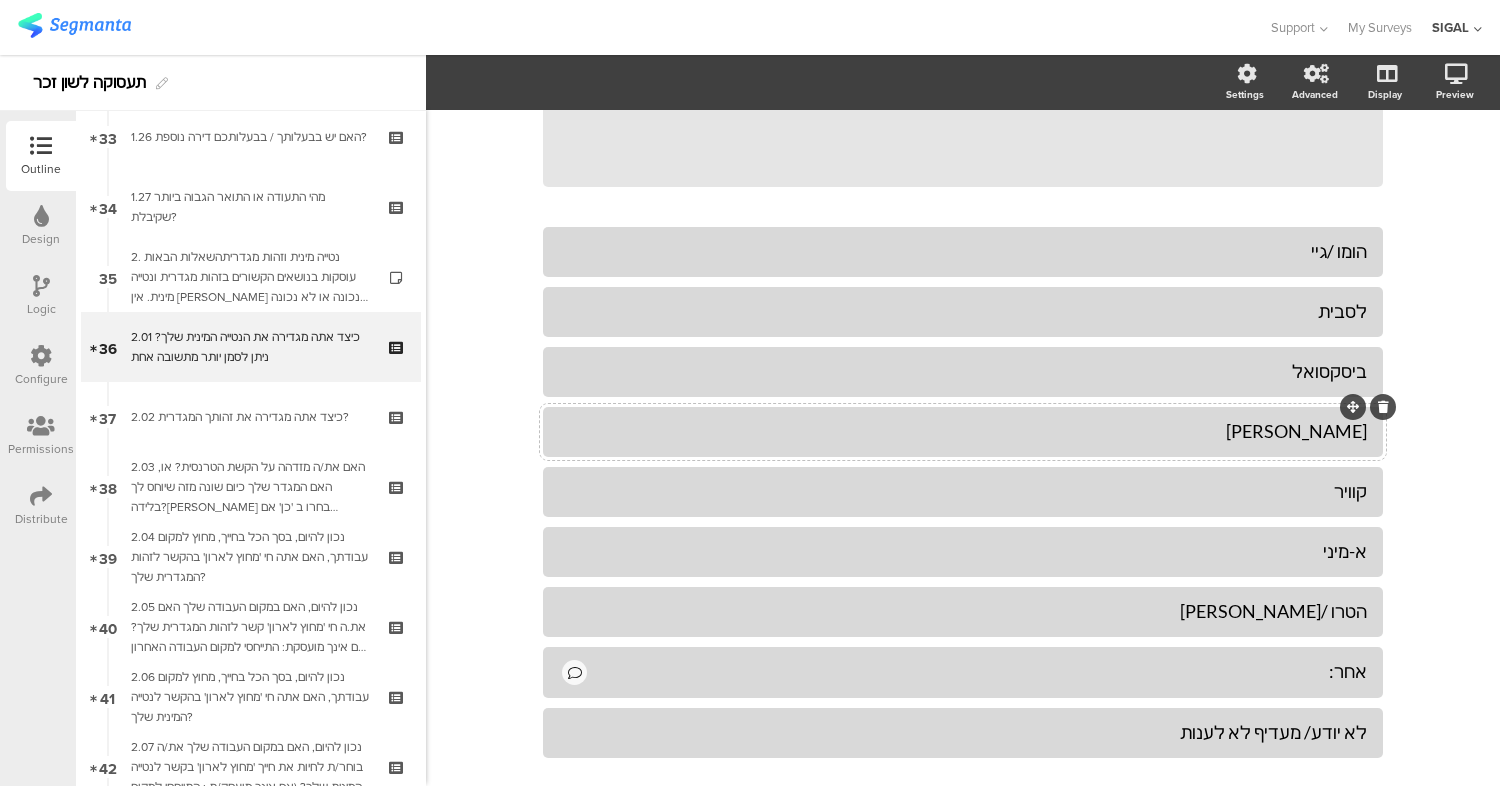 scroll, scrollTop: 242, scrollLeft: 0, axis: vertical 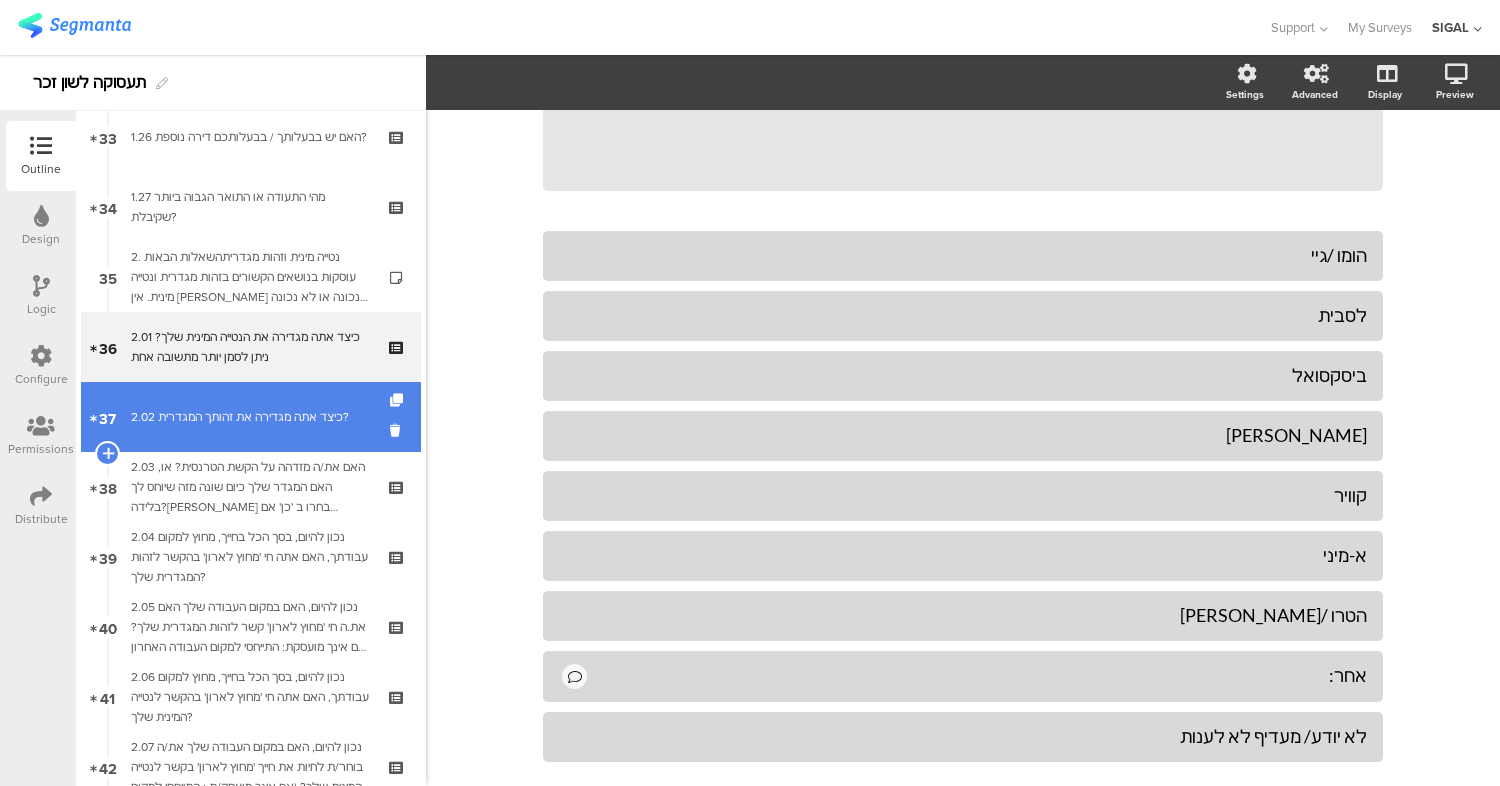 click on "37
2.02	 כיצד אתה מגדירה את זהותך המגדרית?" at bounding box center (251, 417) 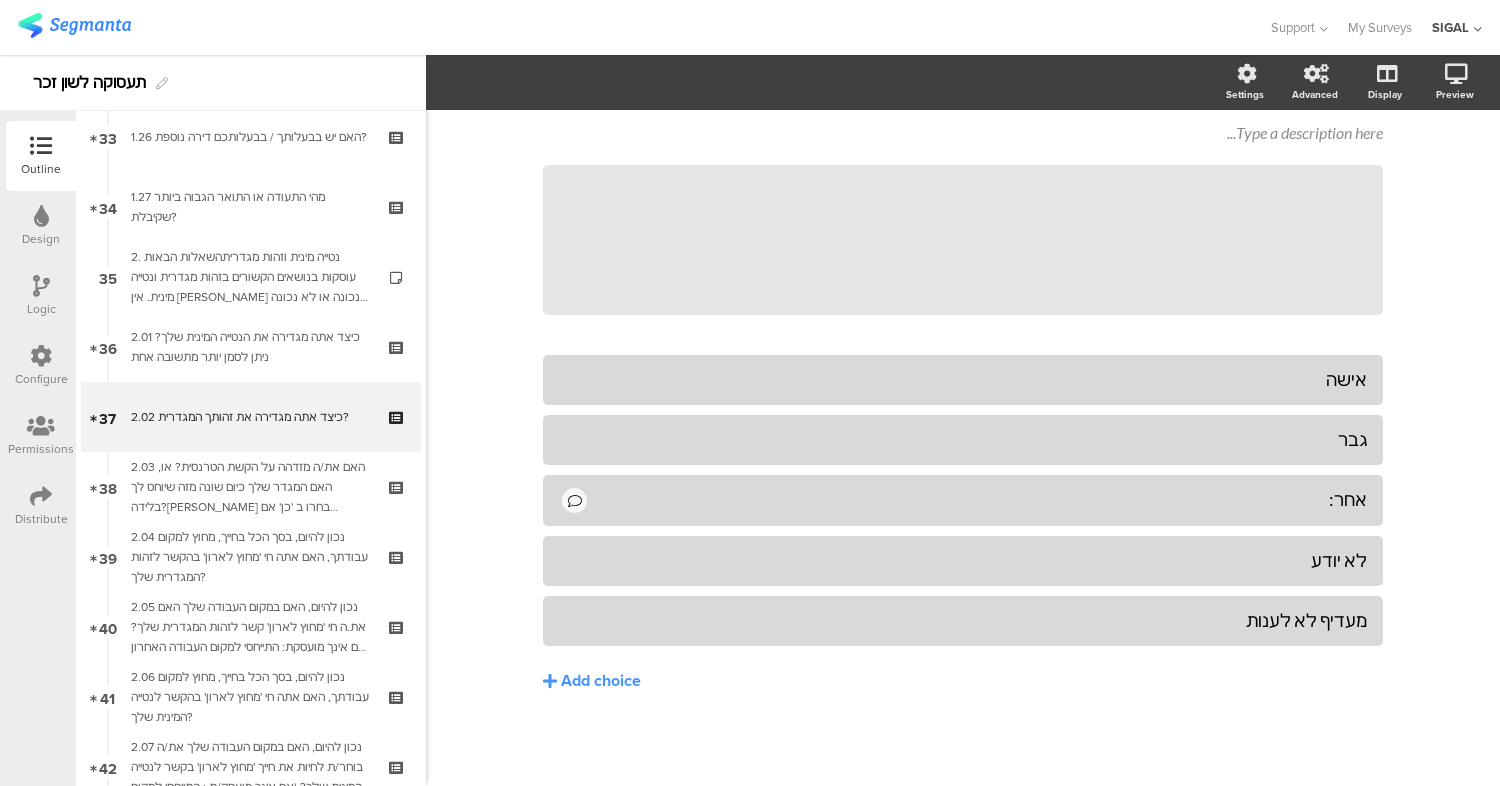 scroll, scrollTop: 117, scrollLeft: 0, axis: vertical 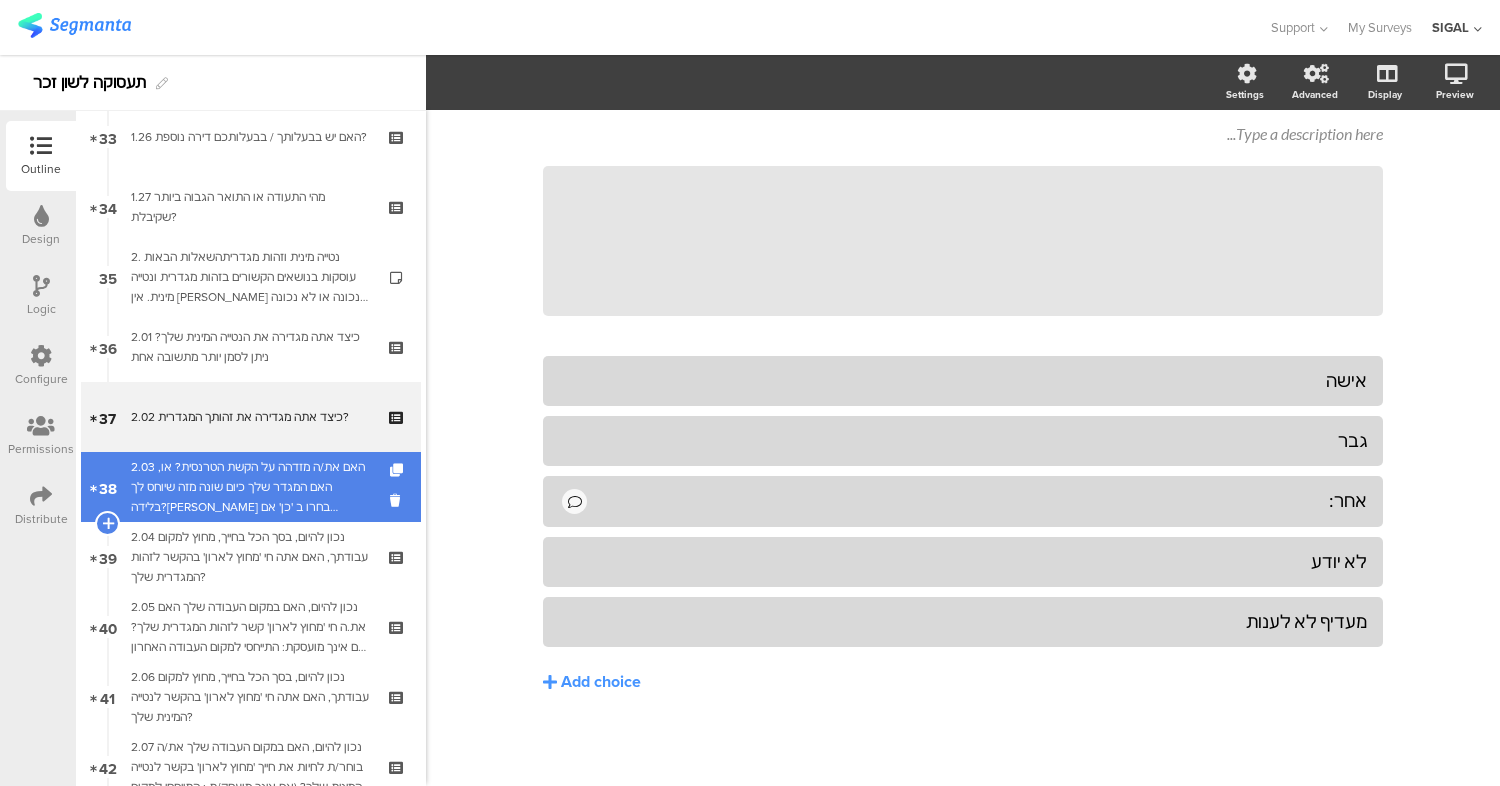 click on "2.03	האם את/ה מזדהה על הקשת הטרנסית? או, האם המגדר שלך כיום שונה מזה שיוחס לך בלידה?[PERSON_NAME] בחרו ב 'כן' אם התשובה לאחת לפחות מתוך השאלות היא חיובית" at bounding box center (250, 487) 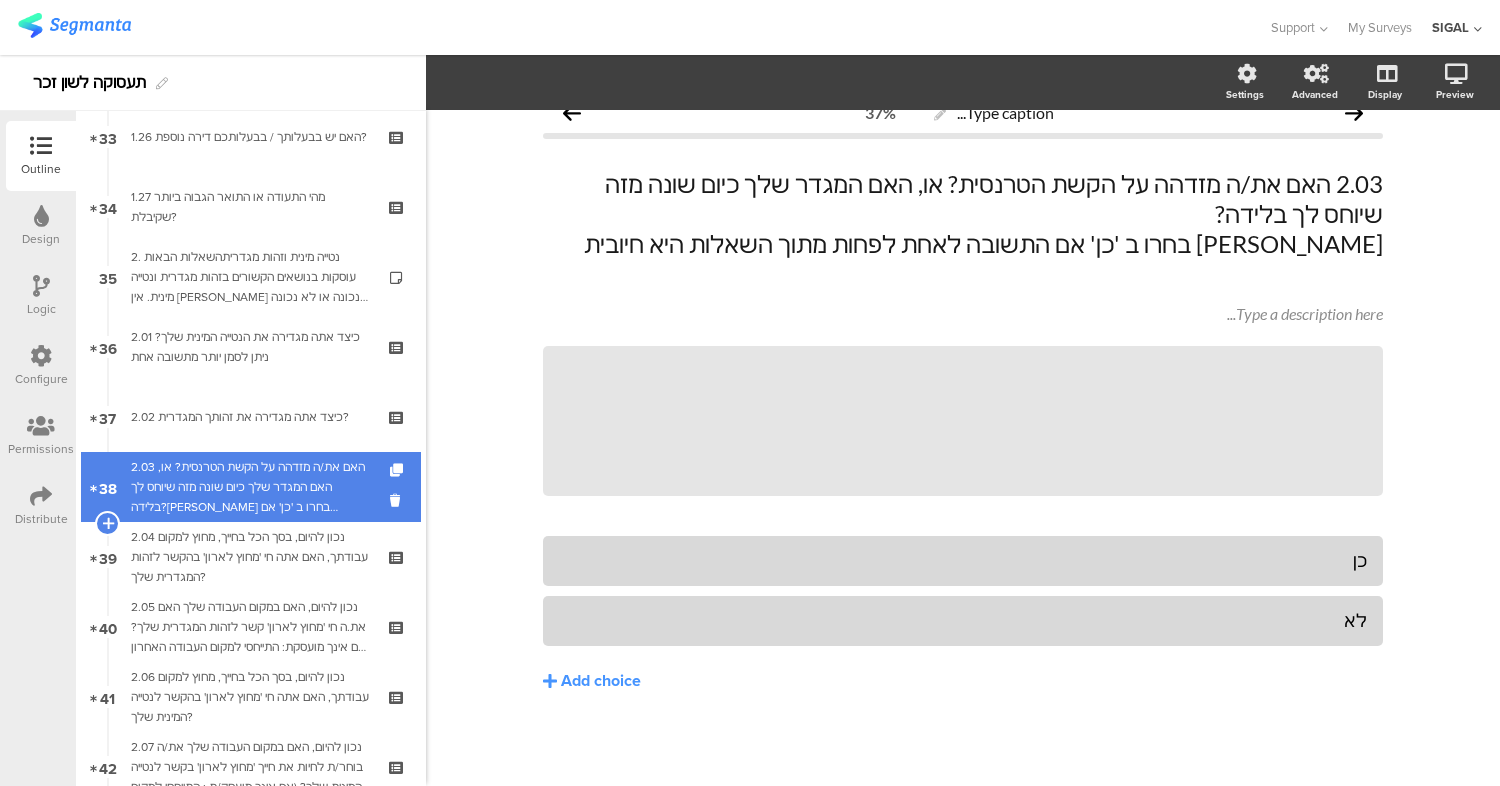 scroll, scrollTop: 0, scrollLeft: 0, axis: both 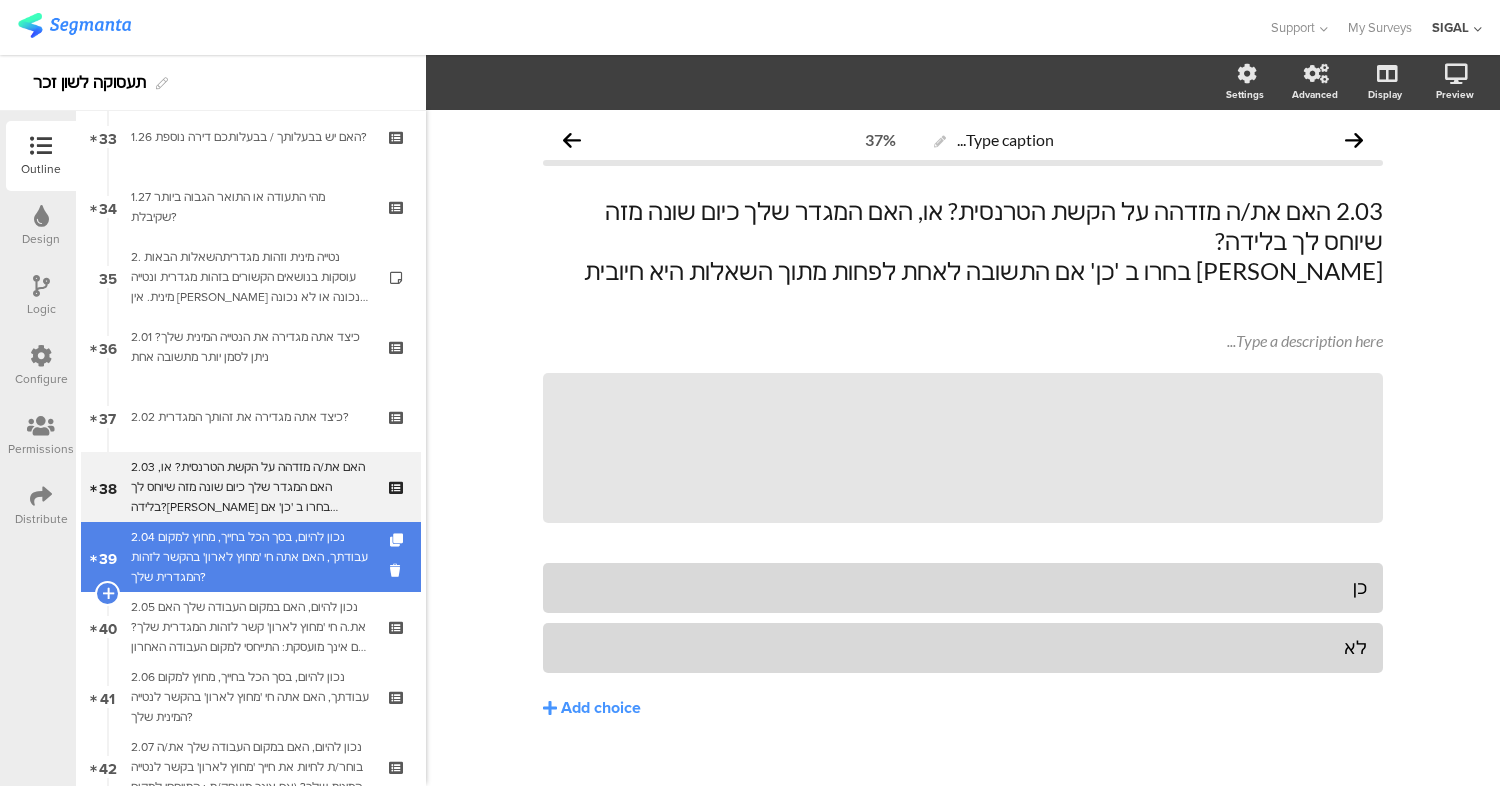 click on "2.04	 נכון להיום, בסך הכל בחייך, מחוץ למקום עבודתך, האם אתה חי 'מחוץ לארון' בהקשר לזהות המגדרית שלך?" at bounding box center (250, 557) 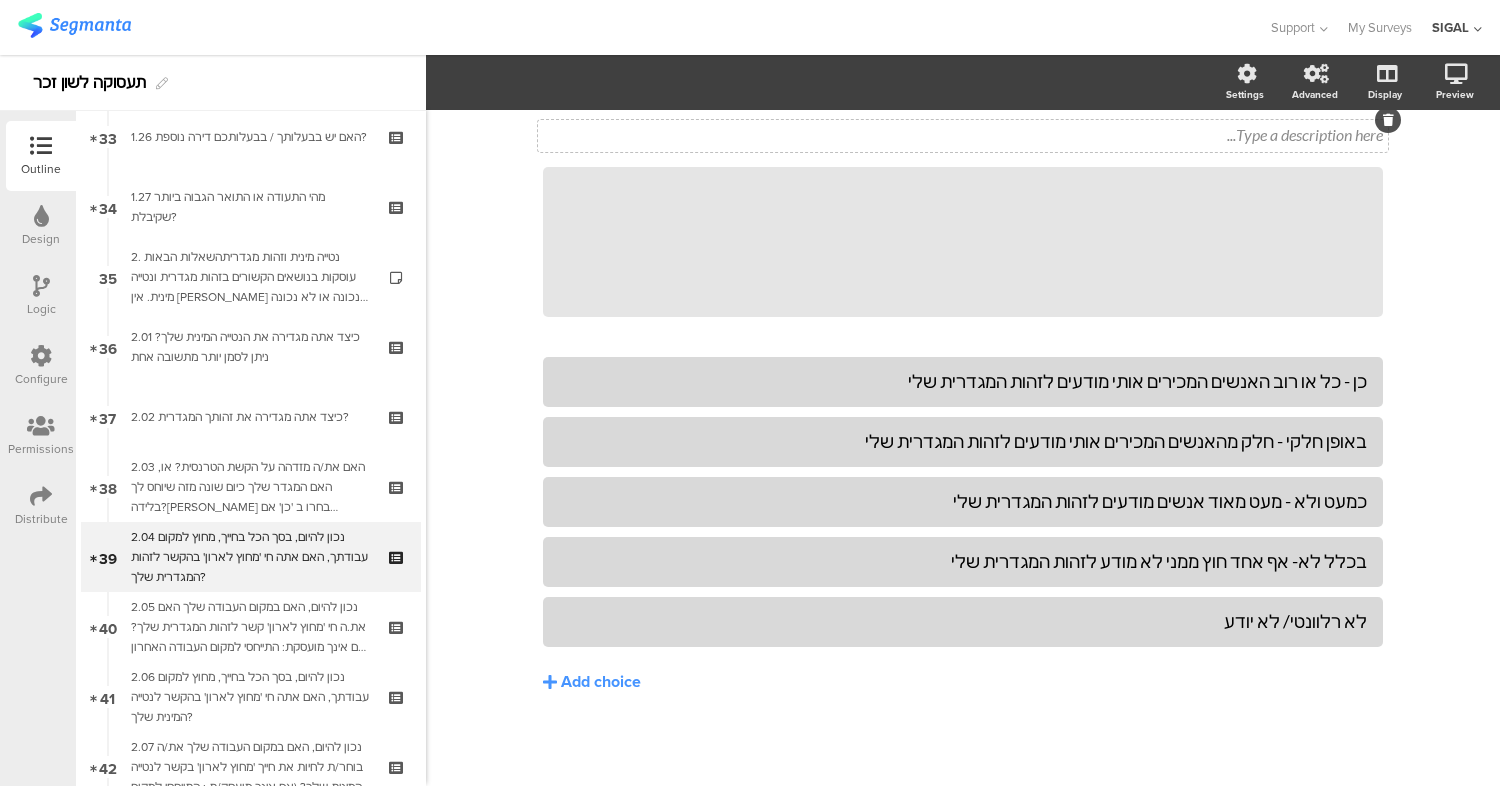 scroll, scrollTop: 145, scrollLeft: 0, axis: vertical 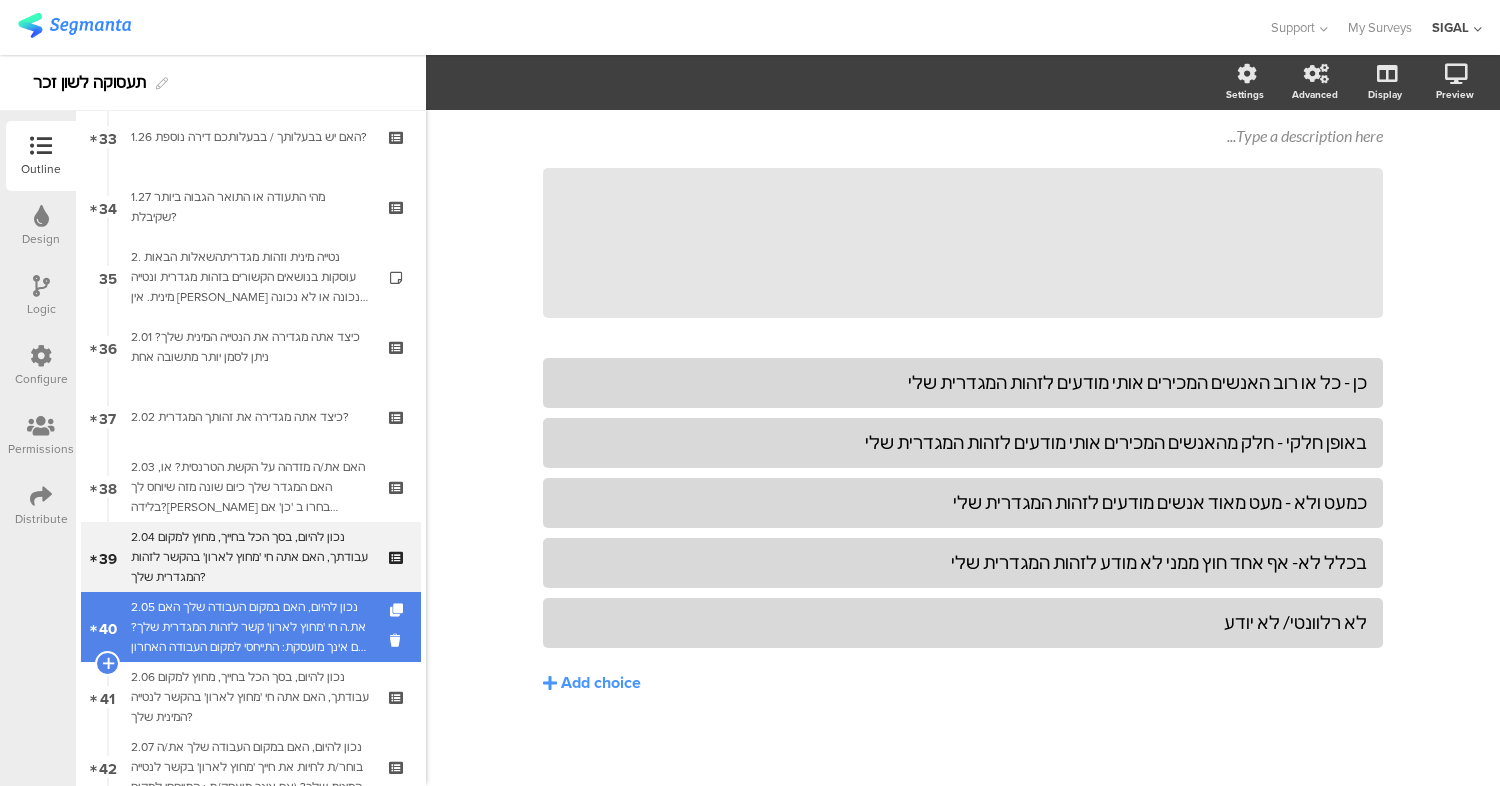click on "2.05 נכון להיום, האם במקום העבודה שלך האם את.ה חי 'מחוץ לארון' קשר לזהות המגדרית שלך? (אם אינך מועסקת: התייחסי למקום העבודה האחרון אם לא עבדת: סמני לא רלוונטי)" at bounding box center [250, 627] 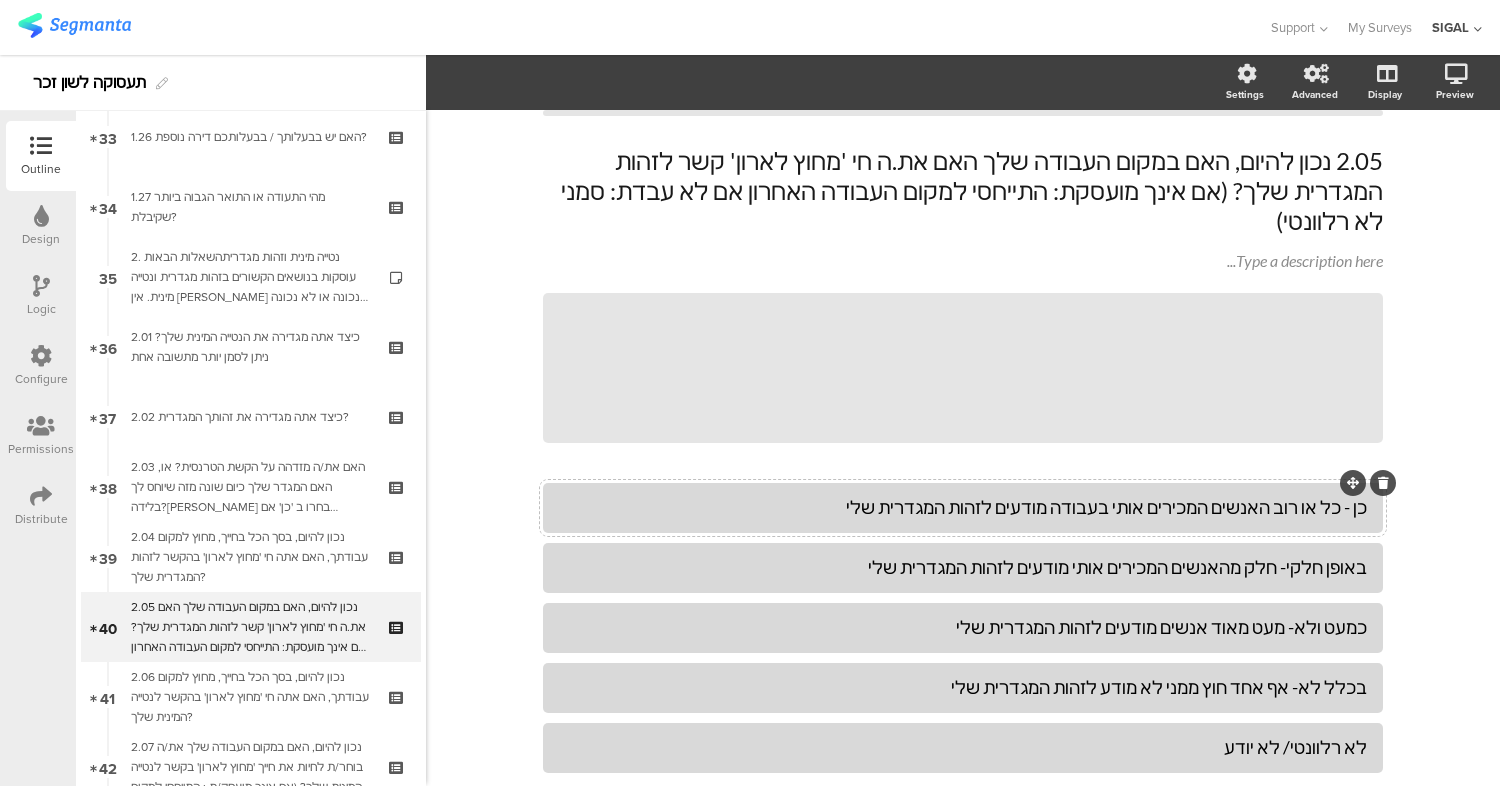 scroll, scrollTop: 0, scrollLeft: 0, axis: both 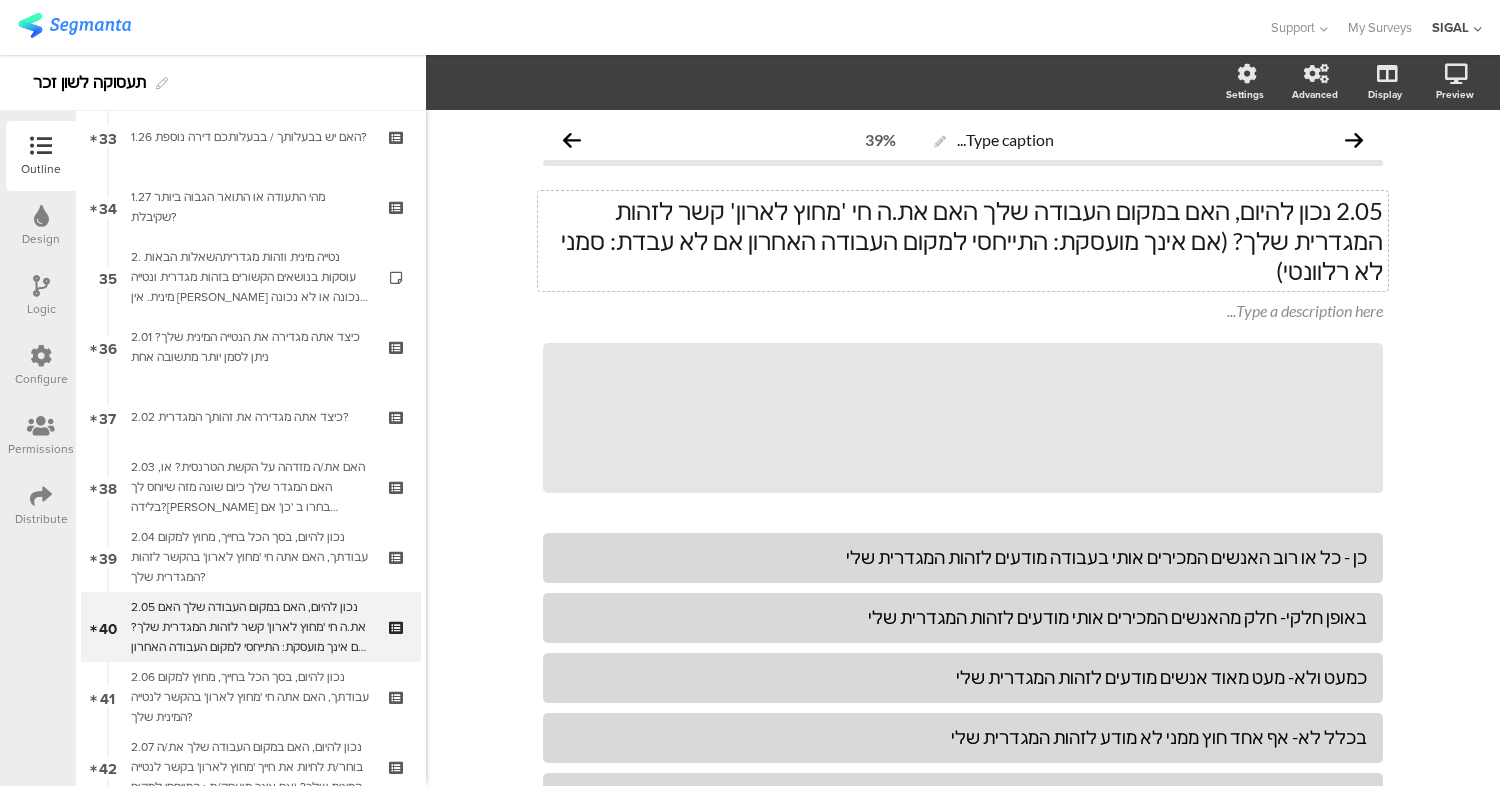 click on "2.05 נכון להיום, האם במקום העבודה שלך האם את.ה חי 'מחוץ לארון' קשר לזהות המגדרית שלך? (אם אינך מועסקת: התייחסי למקום העבודה האחרון אם לא עבדת: סמני לא רלוונטי)" 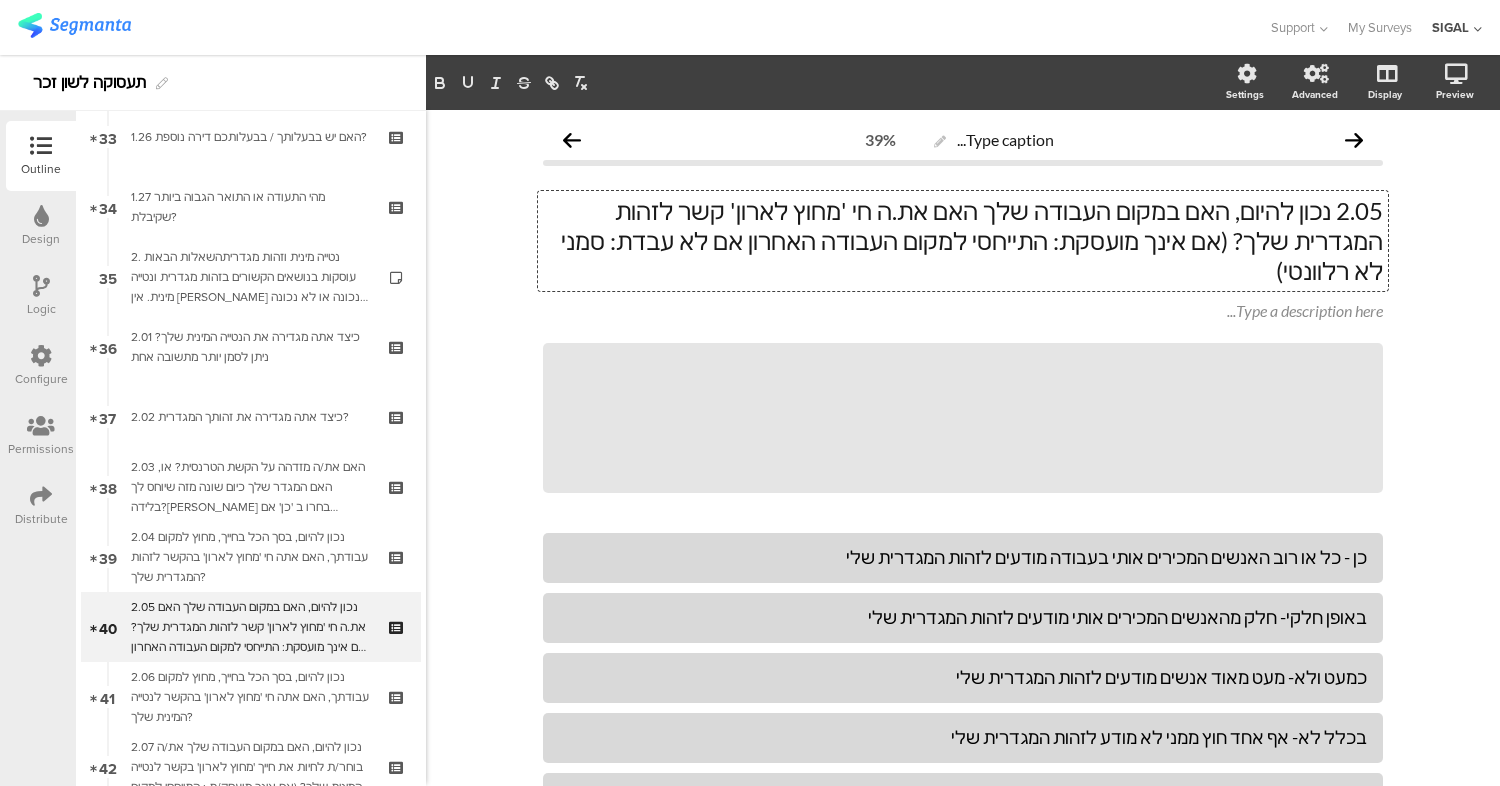 type 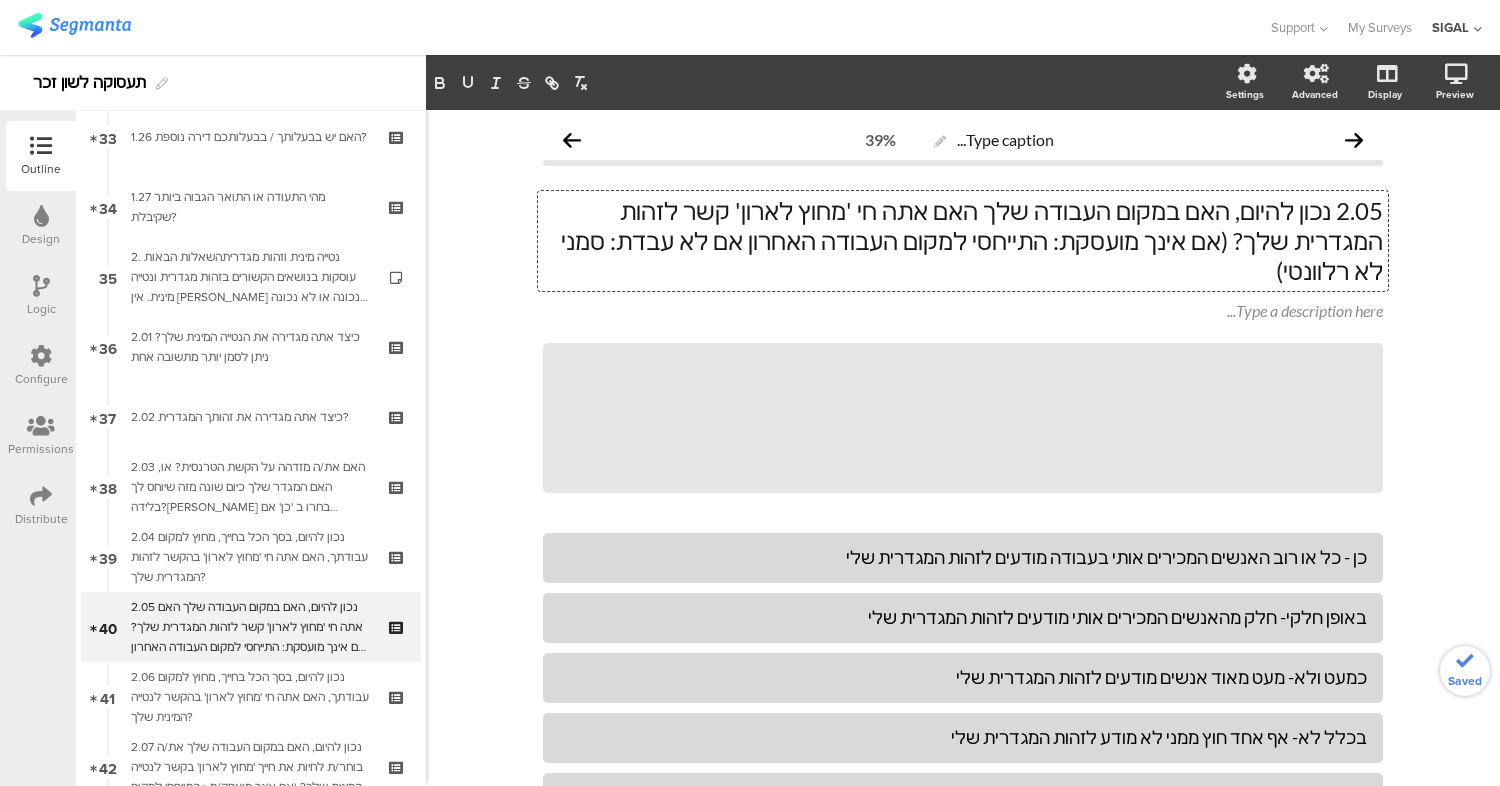 click on "2.05 נכון להיום, האם במקום העבודה שלך האם אתה חי 'מחוץ לארון' קשר לזהות המגדרית שלך? (אם אינך מועסקת: התייחסי למקום העבודה האחרון אם לא עבדת: סמני לא רלוונטי)" 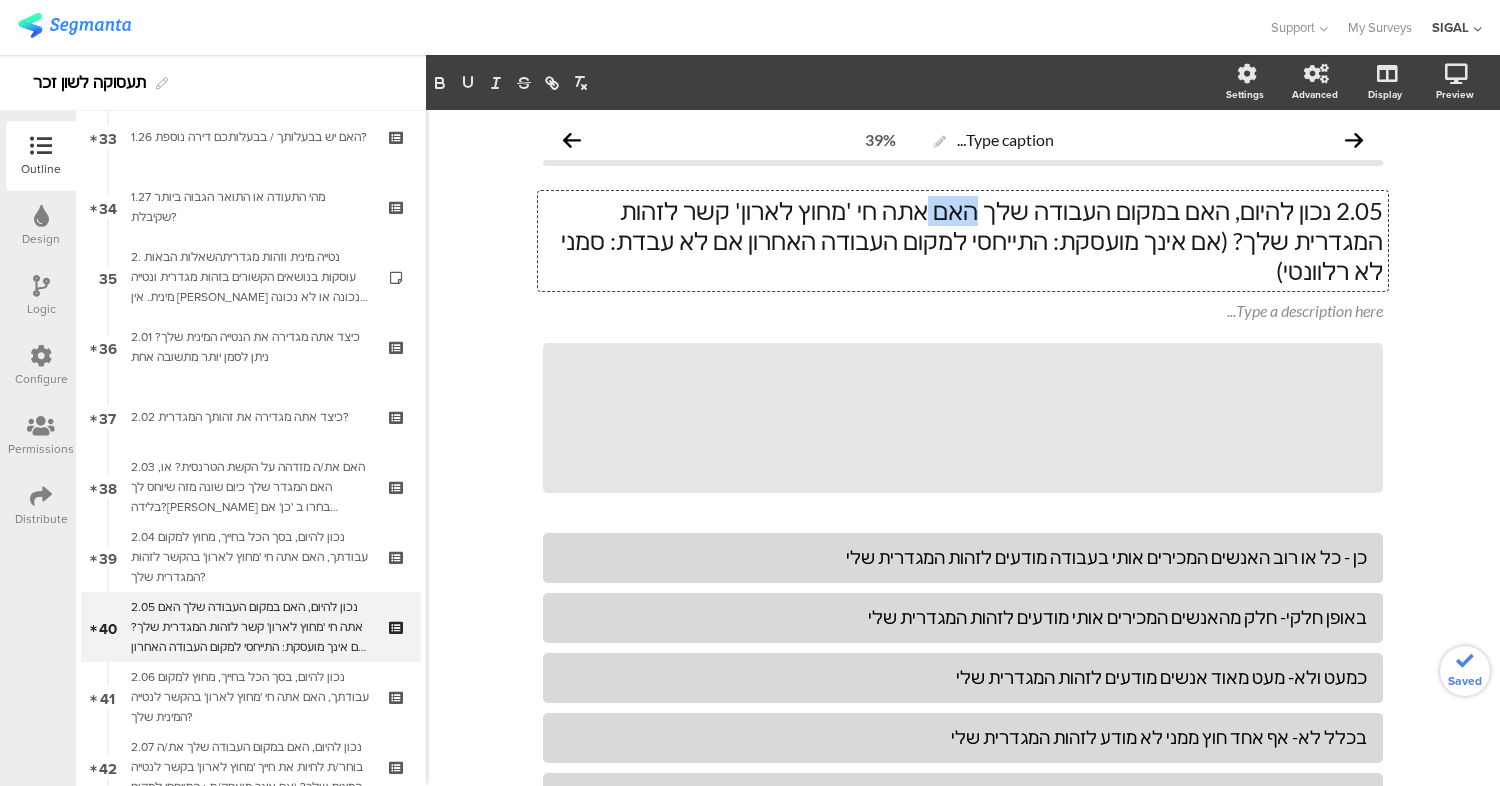click on "2.05 נכון להיום, האם במקום העבודה שלך האם אתה חי 'מחוץ לארון' קשר לזהות המגדרית שלך? (אם אינך מועסקת: התייחסי למקום העבודה האחרון אם לא עבדת: סמני לא רלוונטי)" 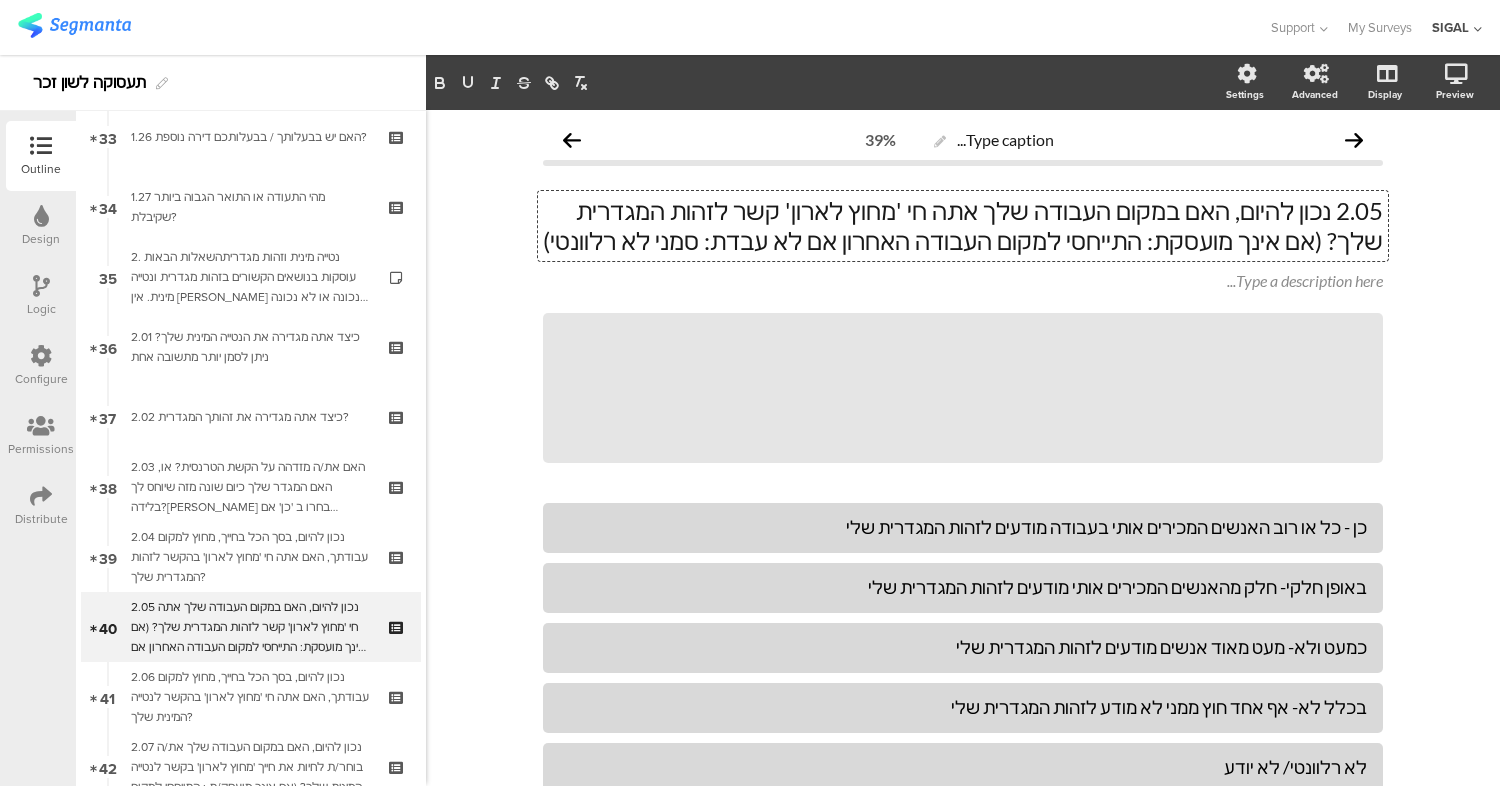 click on "2.05 נכון להיום, האם במקום העבודה שלך אתה חי 'מחוץ לארון' קשר לזהות המגדרית שלך? (אם אינך מועסקת: התייחסי למקום העבודה האחרון אם לא עבדת: סמני לא רלוונטי)" 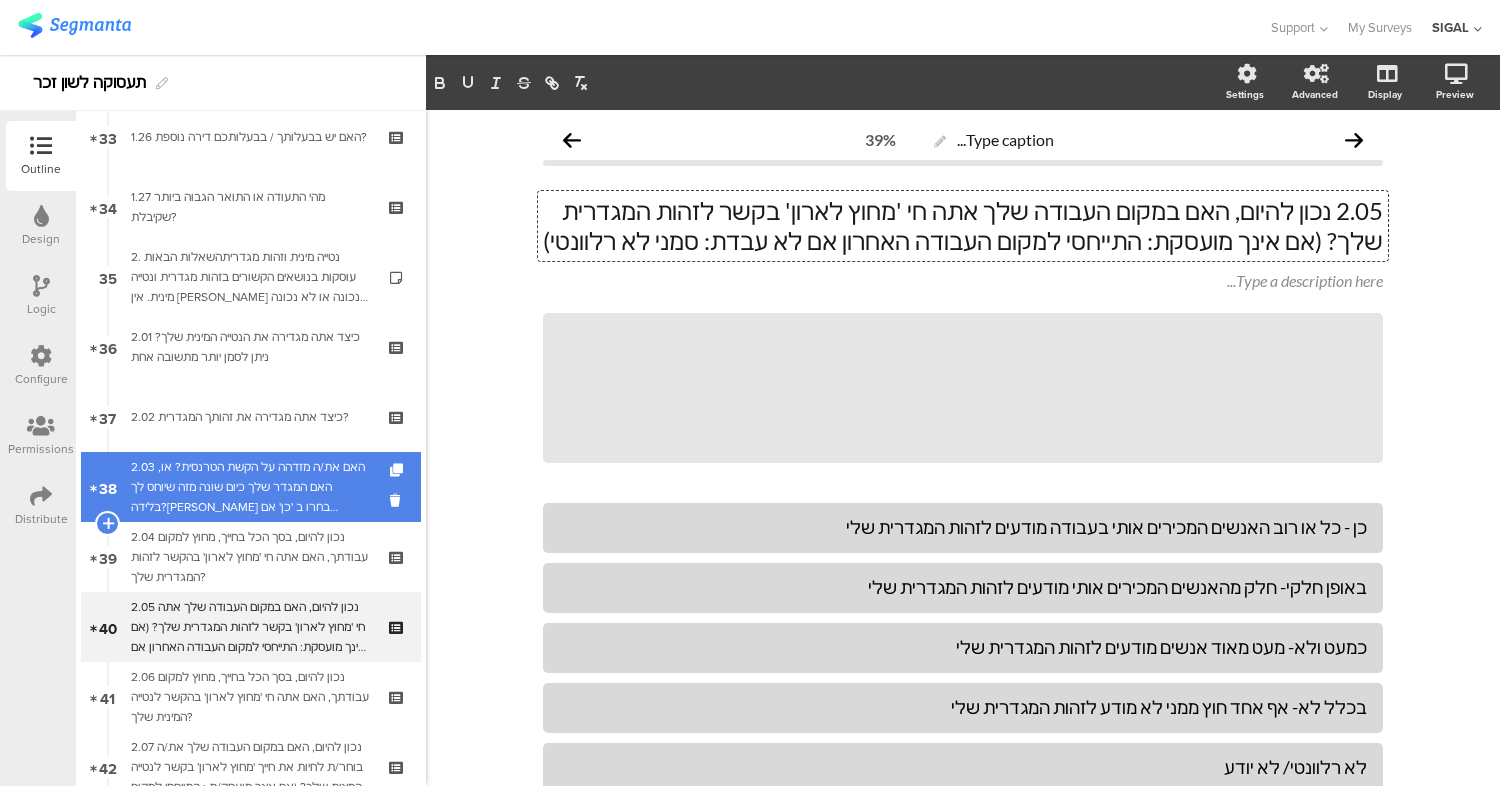 click on "2.03	האם את/ה מזדהה על הקשת הטרנסית? או, האם המגדר שלך כיום שונה מזה שיוחס לך בלידה?[PERSON_NAME] בחרו ב 'כן' אם התשובה לאחת לפחות מתוך השאלות היא חיובית" at bounding box center (250, 487) 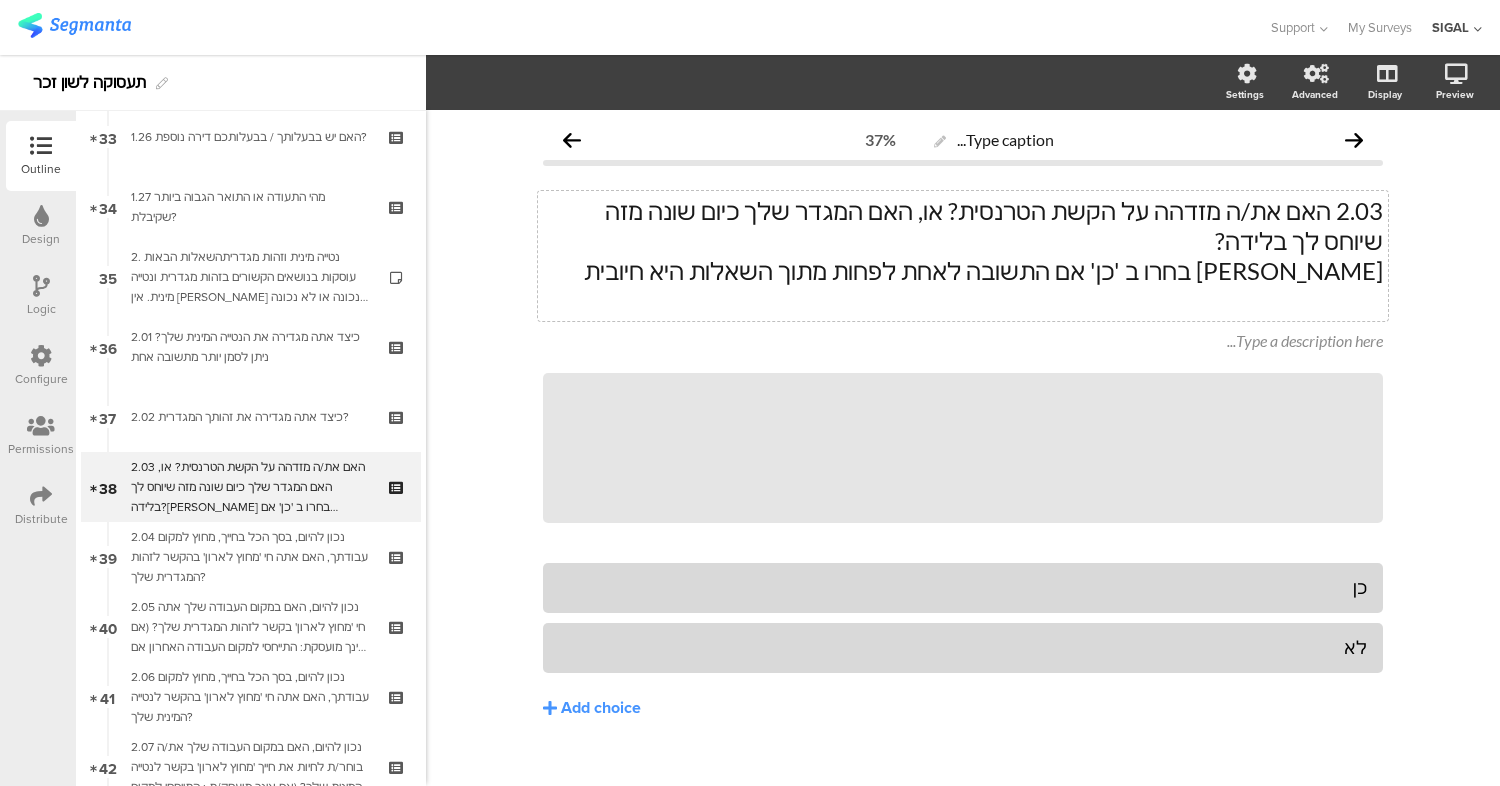 click on "2.03	האם את/ה מזדהה על הקשת הטרנסית? או, האם המגדר שלך כיום שונה מזה שיוחס לך בלידה?" 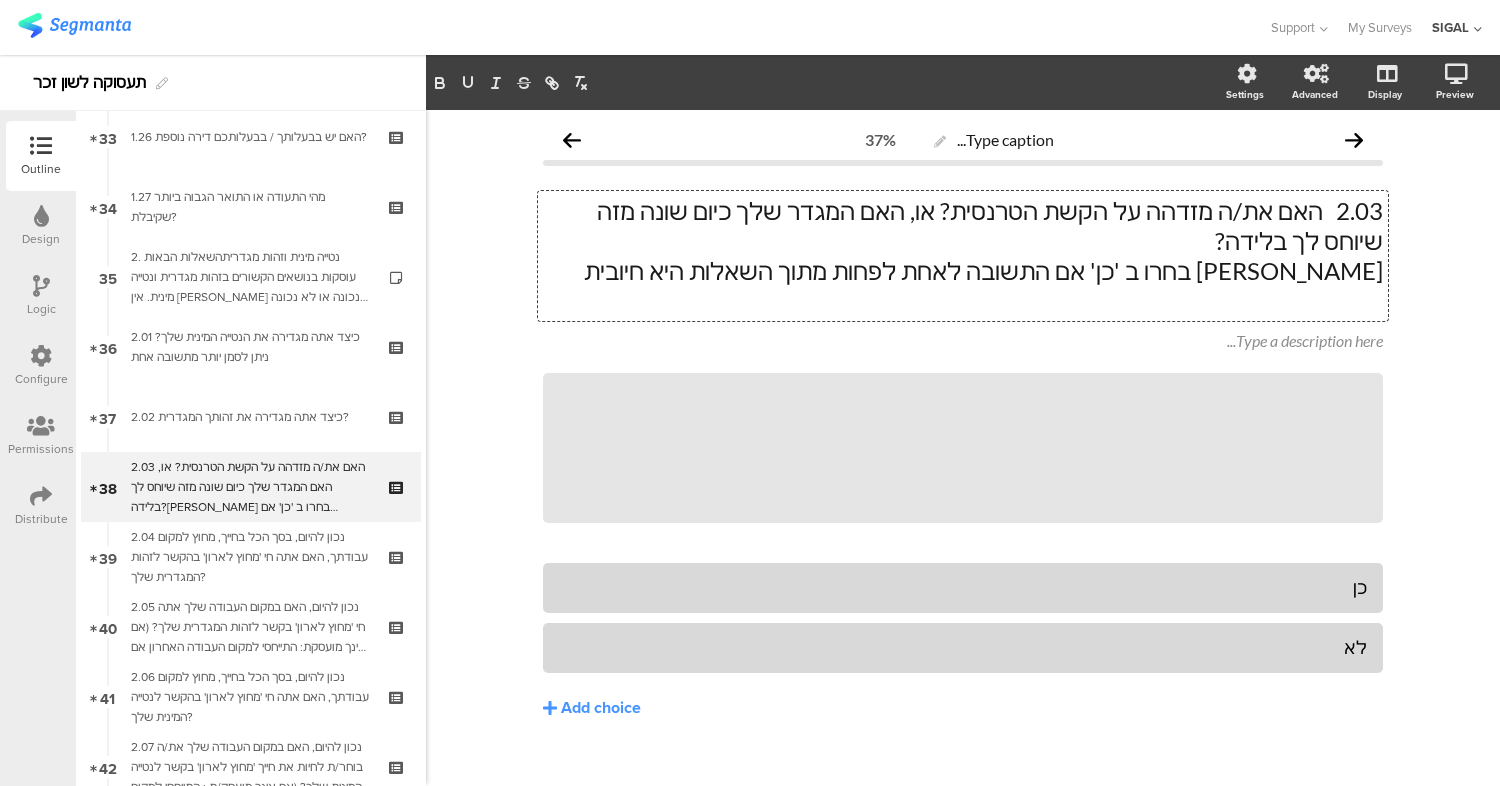 type 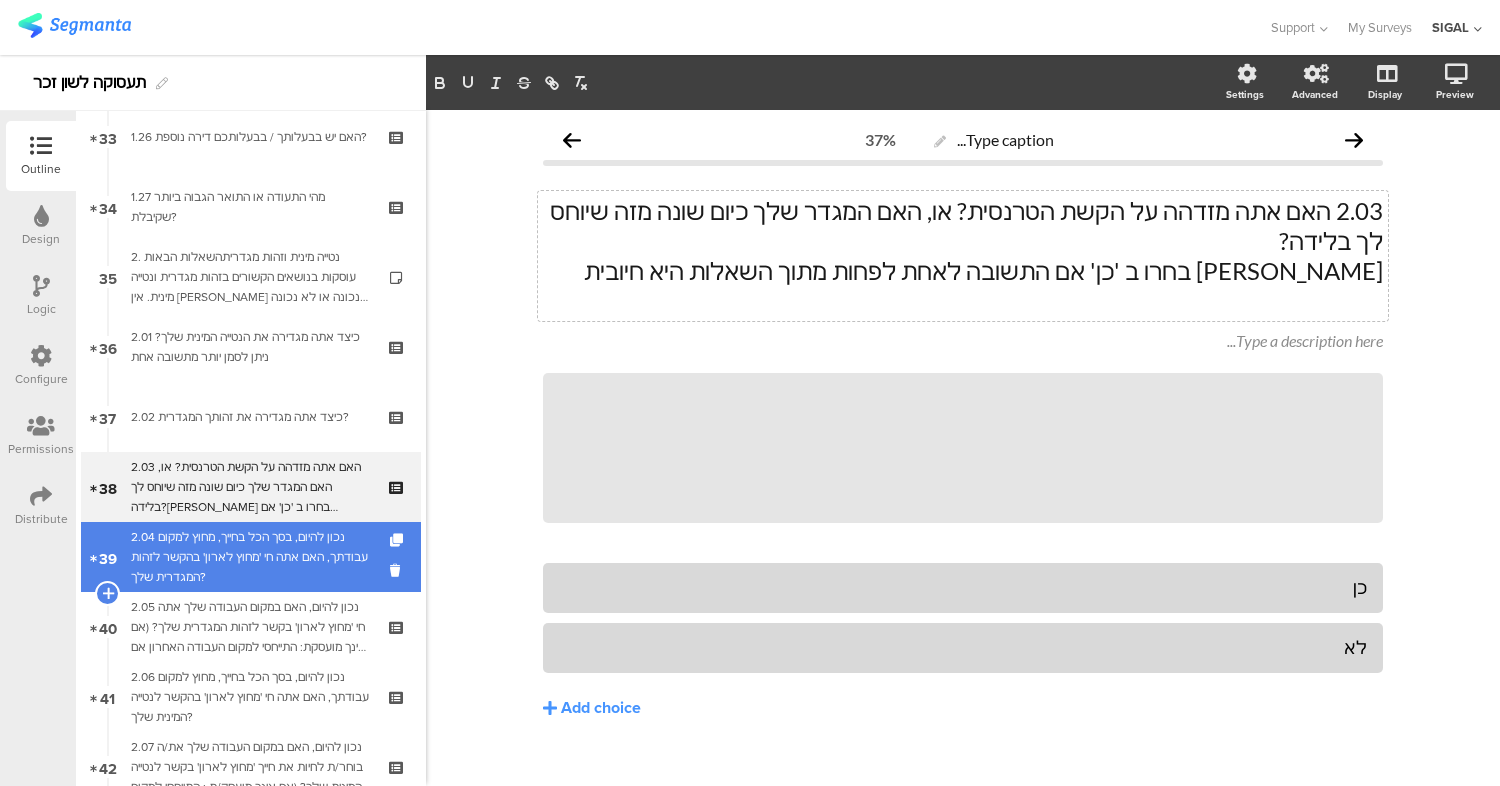 click on "2.04	 נכון להיום, בסך הכל בחייך, מחוץ למקום עבודתך, האם אתה חי 'מחוץ לארון' בהקשר לזהות המגדרית שלך?" at bounding box center [250, 557] 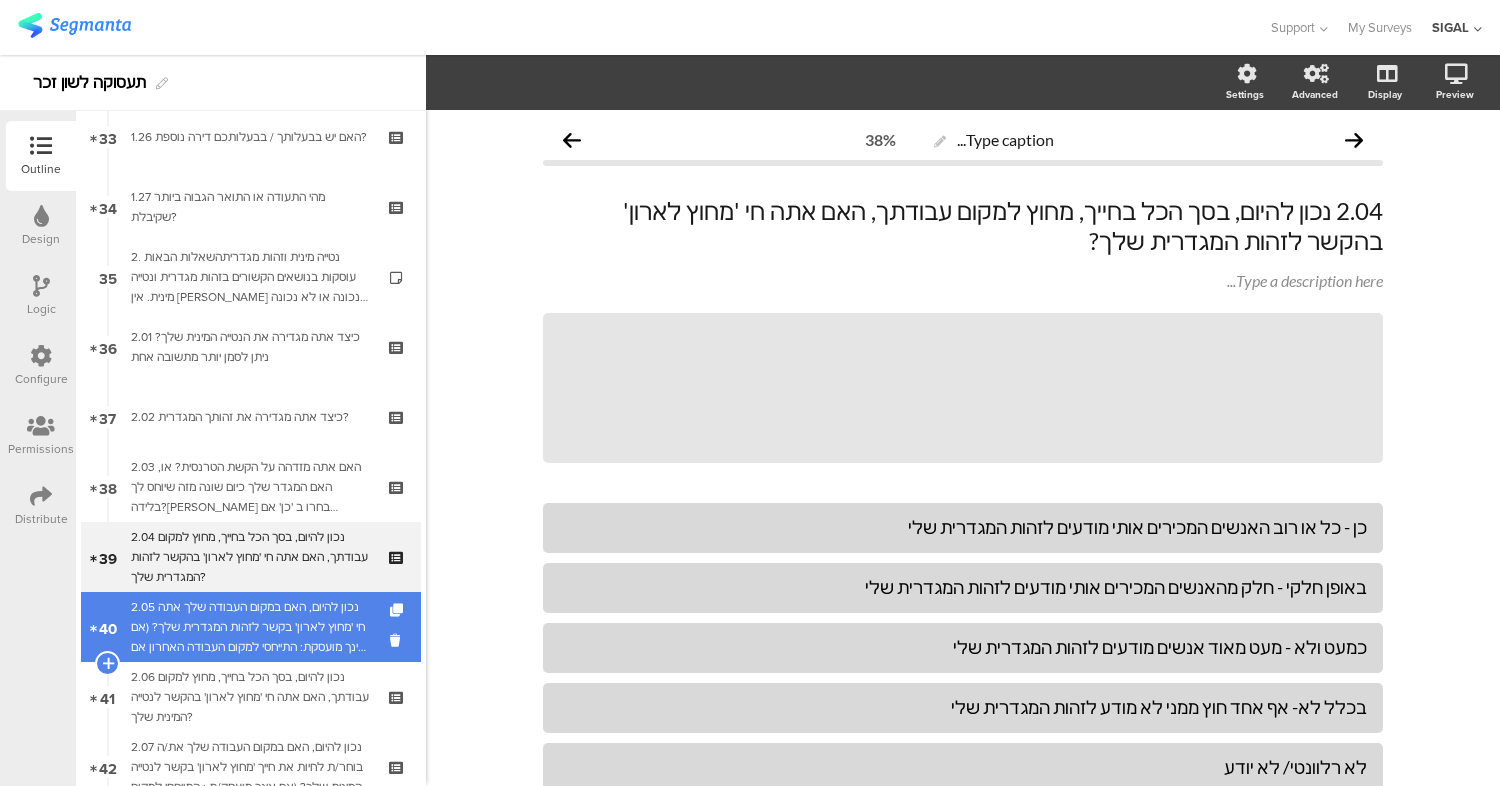 click on "2.05 נכון להיום, האם במקום העבודה שלך אתה חי 'מחוץ לארון' בקשר לזהות המגדרית שלך? (אם אינך מועסקת: התייחסי למקום העבודה האחרון אם לא עבדת: סמני לא רלוונטי)" at bounding box center (250, 627) 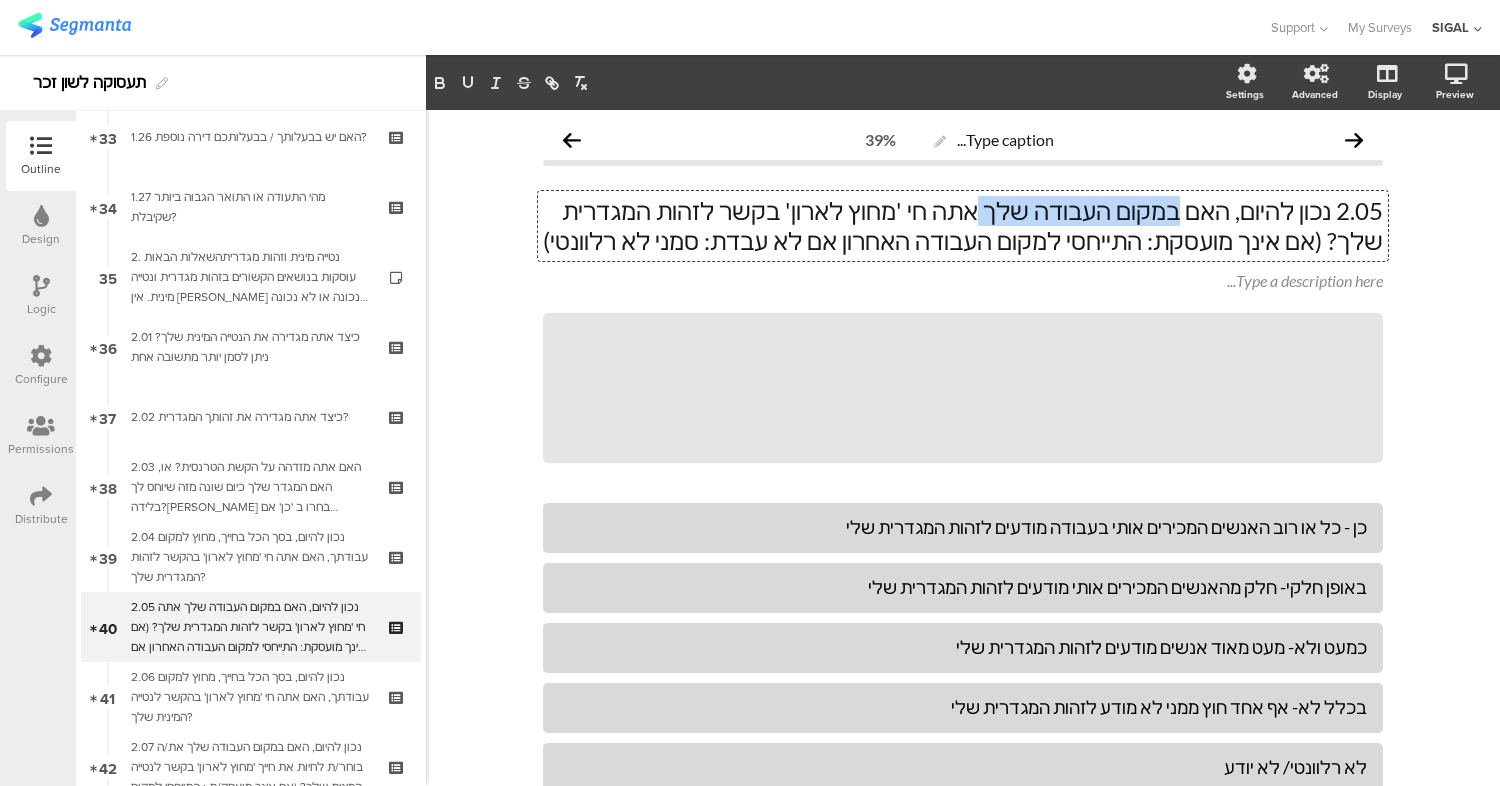 drag, startPoint x: 1188, startPoint y: 214, endPoint x: 1023, endPoint y: 205, distance: 165.24527 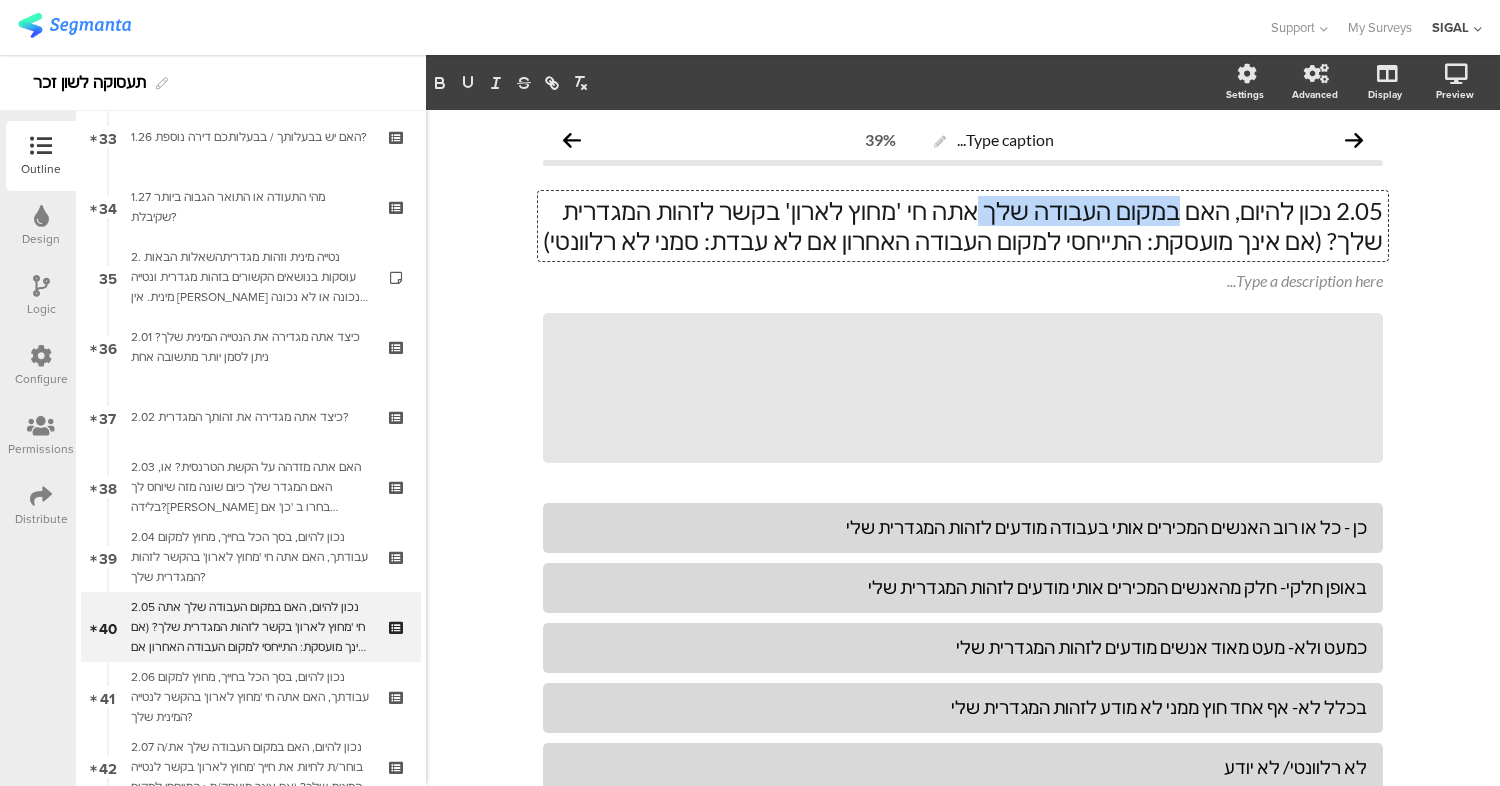 click on "2.05 נכון להיום, האם במקום העבודה שלך אתה חי 'מחוץ לארון' בקשר לזהות המגדרית שלך? (אם אינך מועסקת: התייחסי למקום העבודה האחרון אם לא עבדת: סמני לא רלוונטי)
2.05 נכון להיום, האם במקום העבודה שלך אתה חי 'מחוץ לארון' בקשר לזהות המגדרית שלך? (אם אינך מועסקת: התייחסי למקום העבודה האחרון אם לא עבדת: סמני לא רלוונטי)
2.05 נכון להיום, האם במקום העבודה שלך אתה חי 'מחוץ לארון' בקשר לזהות המגדרית שלך? (אם אינך מועסקת: התייחסי למקום העבודה האחרון אם לא עבדת: סמני לא רלוונטי)" 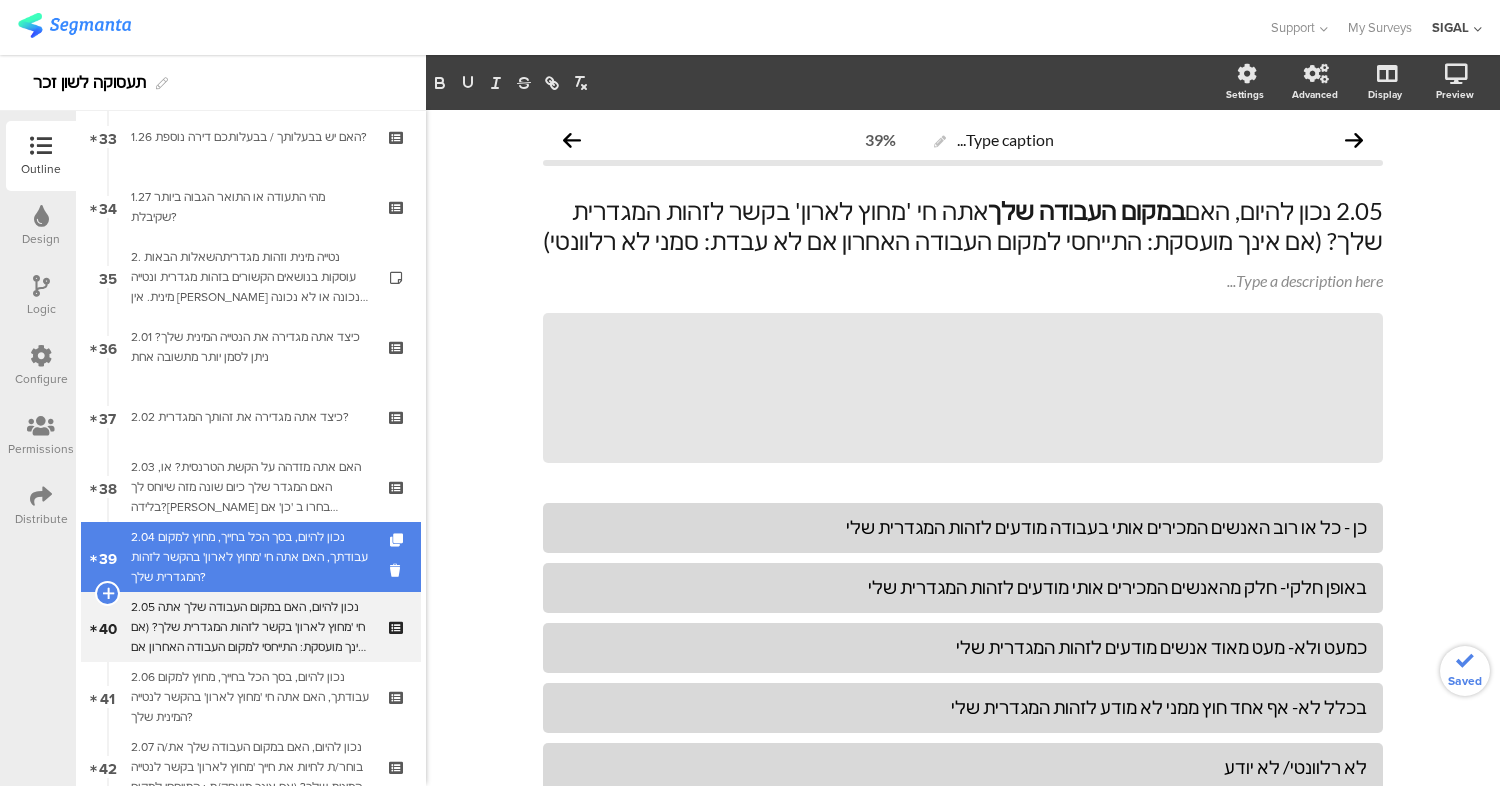 click on "2.04	 נכון להיום, בסך הכל בחייך, מחוץ למקום עבודתך, האם אתה חי 'מחוץ לארון' בהקשר לזהות המגדרית שלך?" at bounding box center [250, 557] 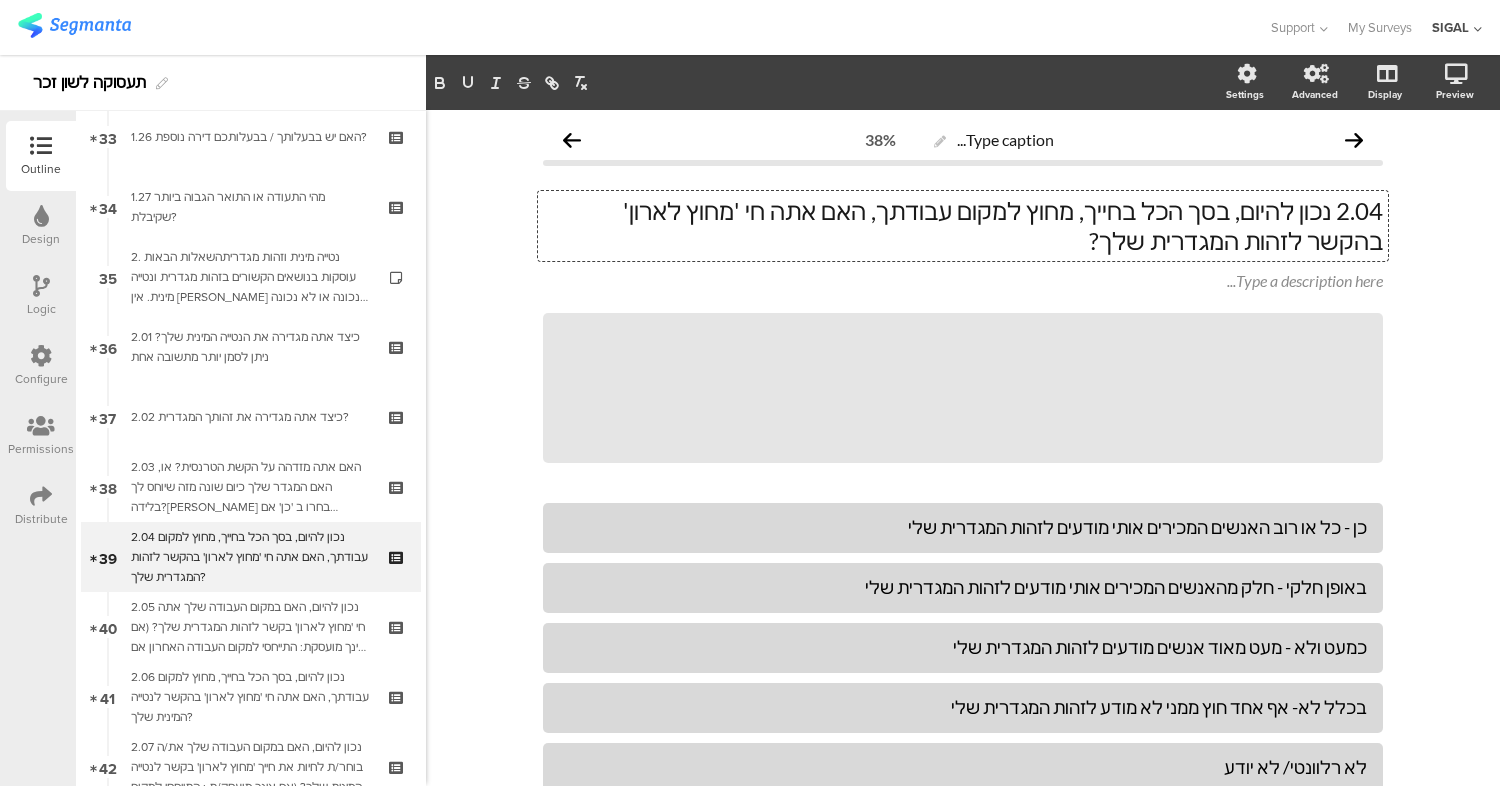 drag, startPoint x: 1228, startPoint y: 209, endPoint x: 1113, endPoint y: 214, distance: 115.10864 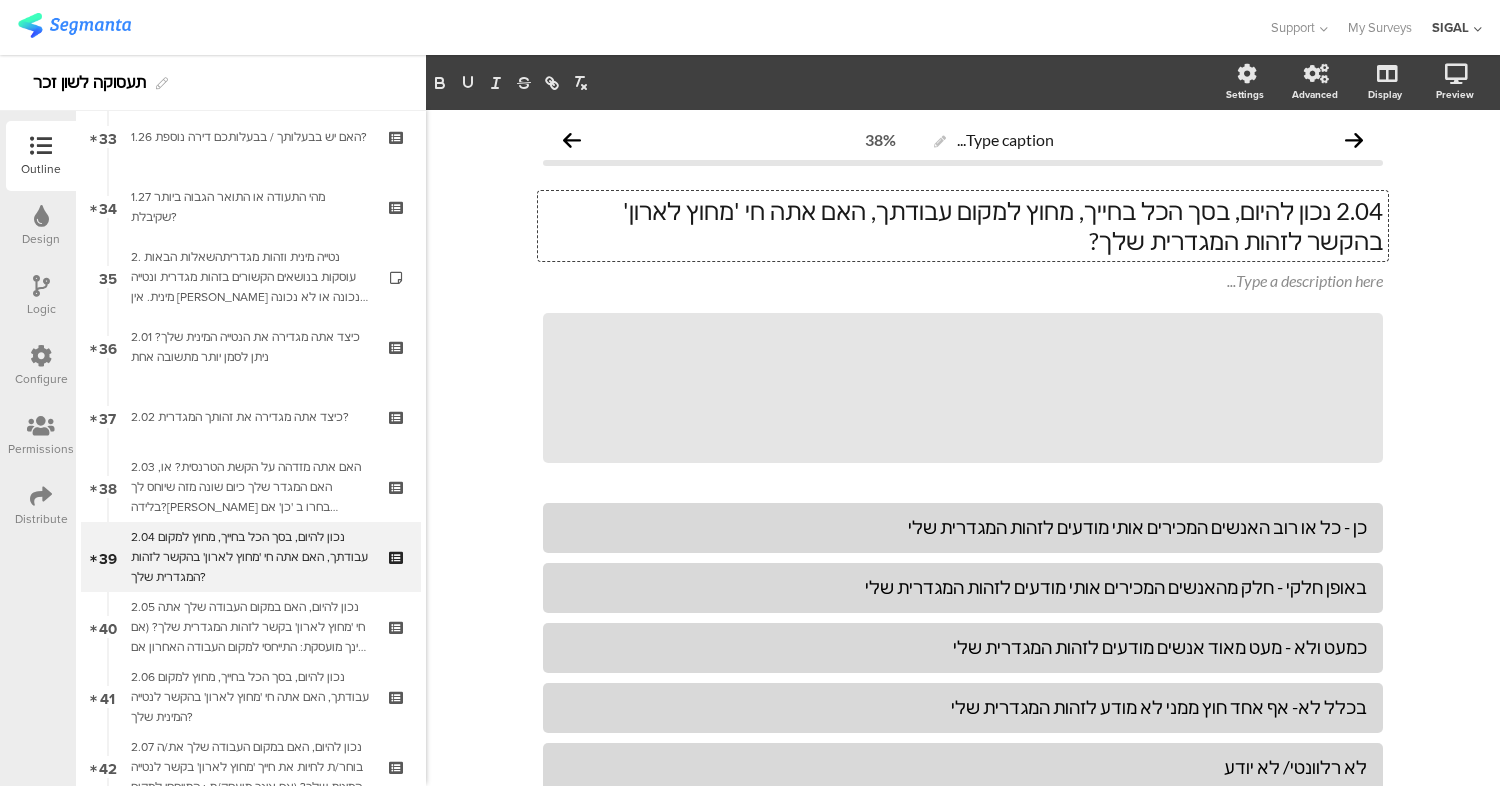 click on "2.04	 נכון להיום, בסך הכל בחייך, מחוץ למקום עבודתך, האם אתה חי 'מחוץ לארון' בהקשר לזהות המגדרית שלך?
2.04	 נכון להיום, בסך הכל בחייך, מחוץ למקום עבודתך, האם אתה חי 'מחוץ לארון' בהקשר לזהות המגדרית שלך?
2.04 נכון להיום, בסך הכל בחייך, מחוץ למקום עבודתך, האם אתה חי 'מחוץ לארון' בהקשר לזהות המגדרית שלך?" 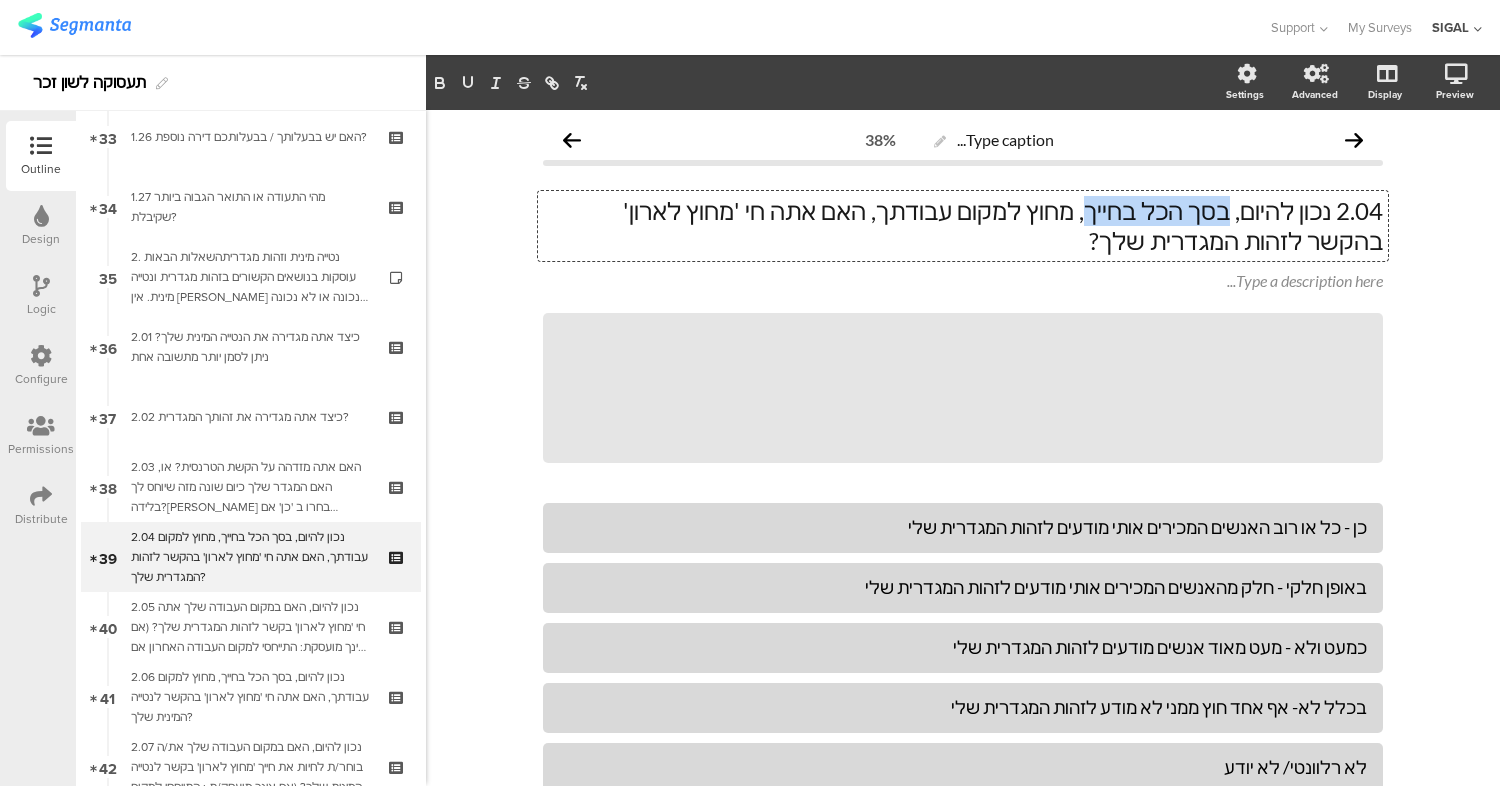 drag, startPoint x: 1113, startPoint y: 214, endPoint x: 1226, endPoint y: 215, distance: 113.004425 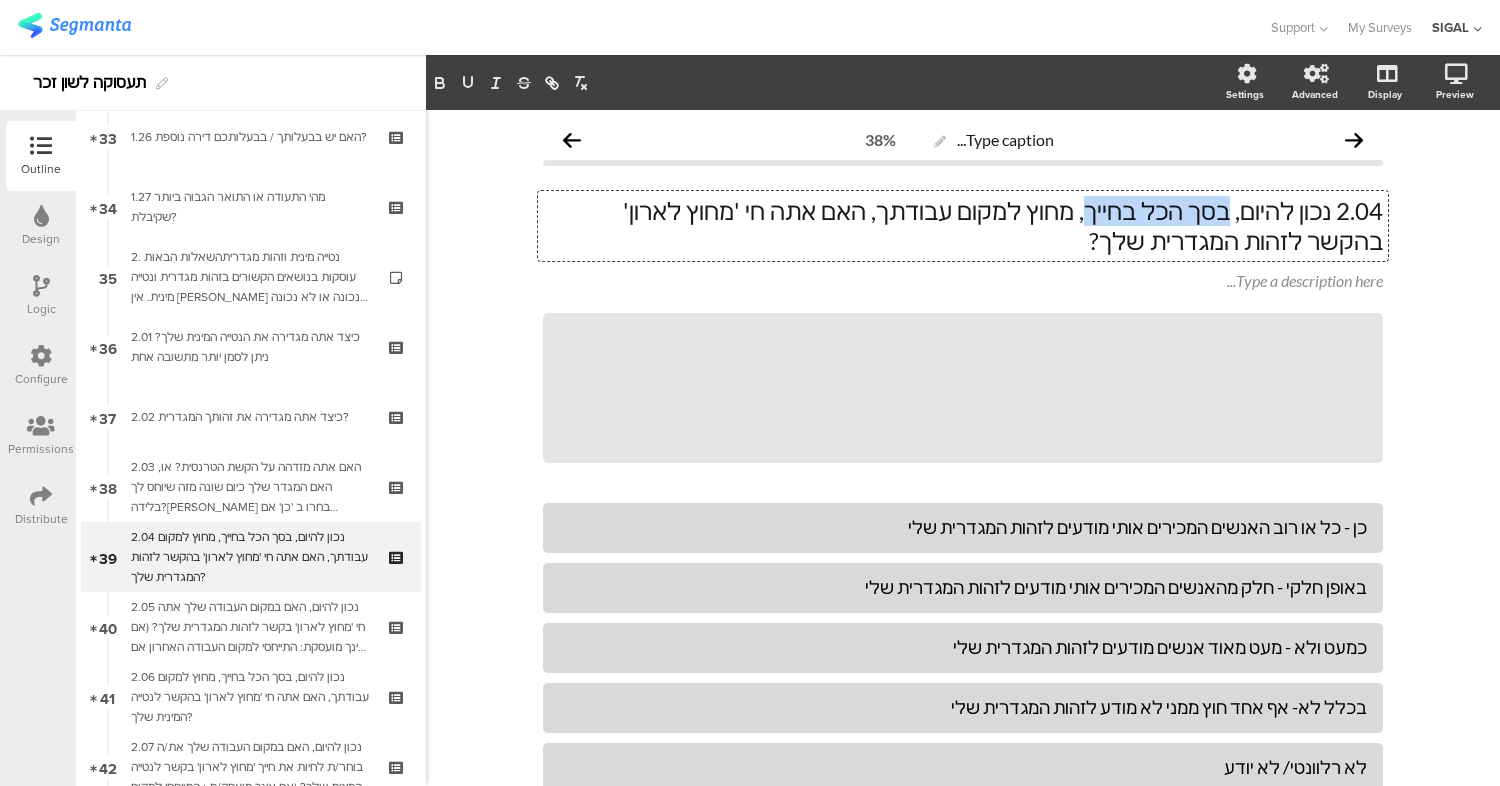 click on "2.04 נכון להיום, בסך הכל בחייך, מחוץ למקום עבודתך, האם אתה חי 'מחוץ לארון' בהקשר לזהות המגדרית שלך?" 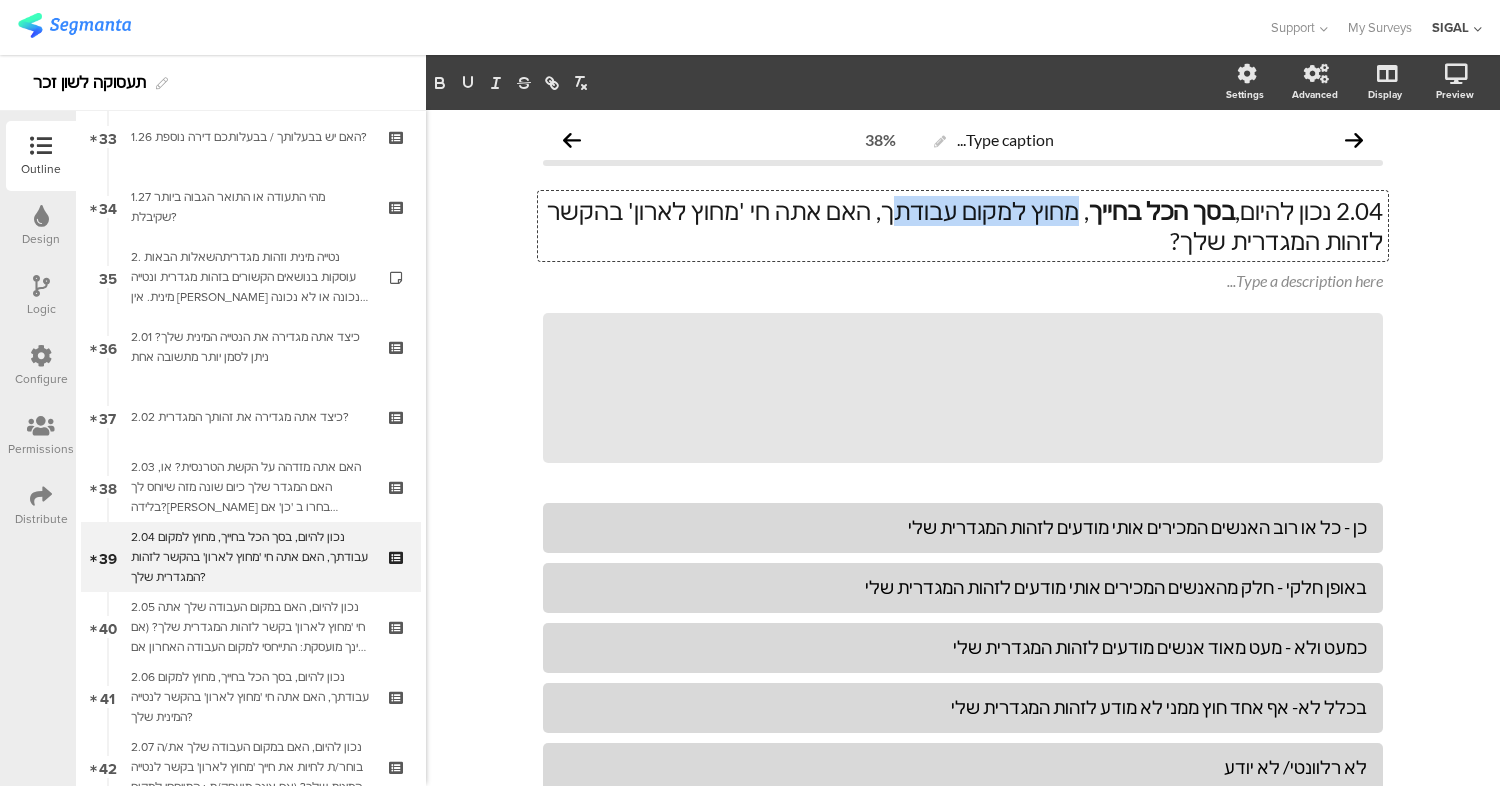 drag, startPoint x: 936, startPoint y: 214, endPoint x: 1092, endPoint y: 222, distance: 156.20499 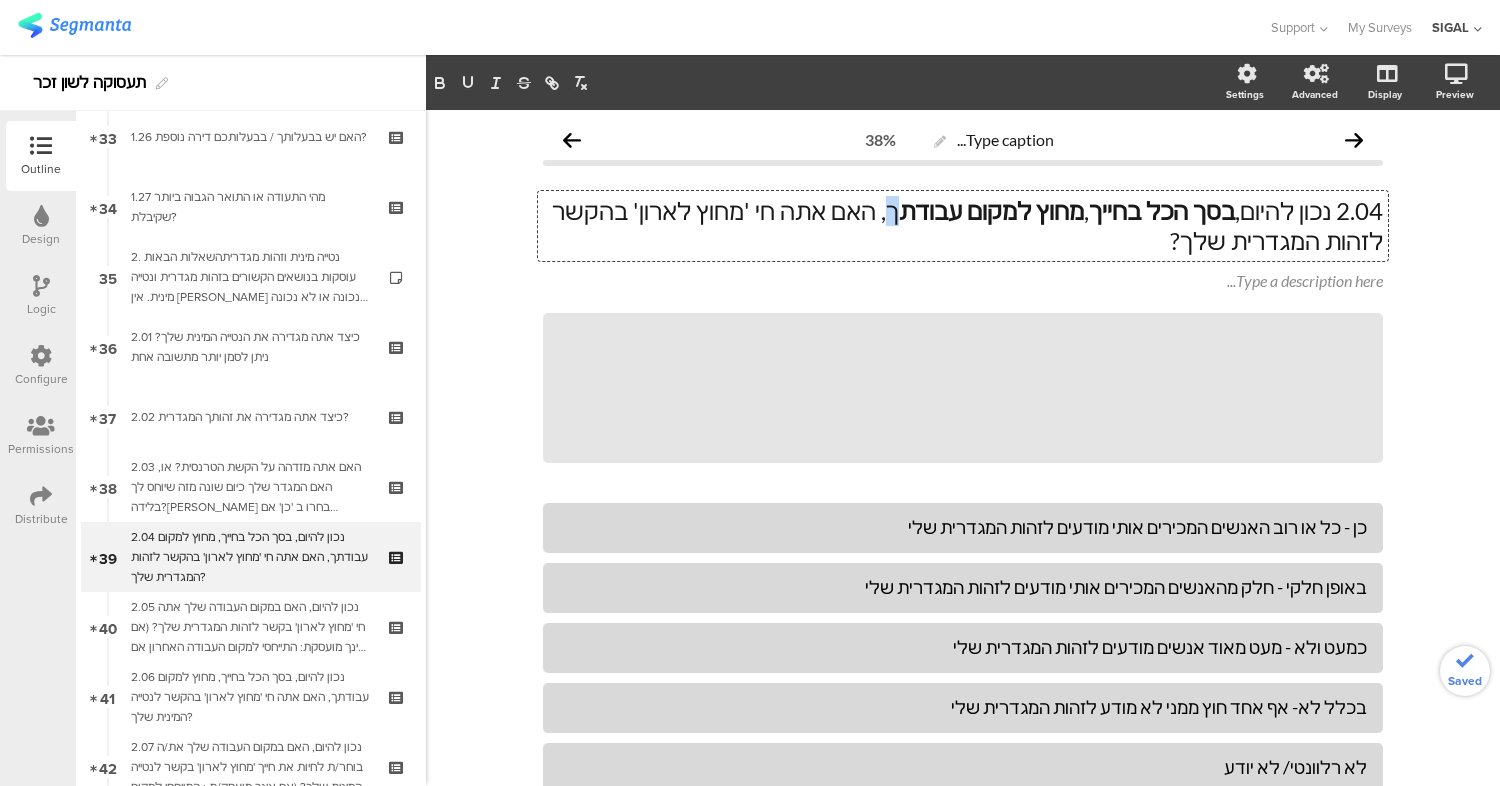 click on "2.04 נכון להיום,  בסך הכל בחייך ,  מחוץ למקום עבודת ך, האם אתה חי 'מחוץ לארון' בהקשר לזהות המגדרית שלך?" 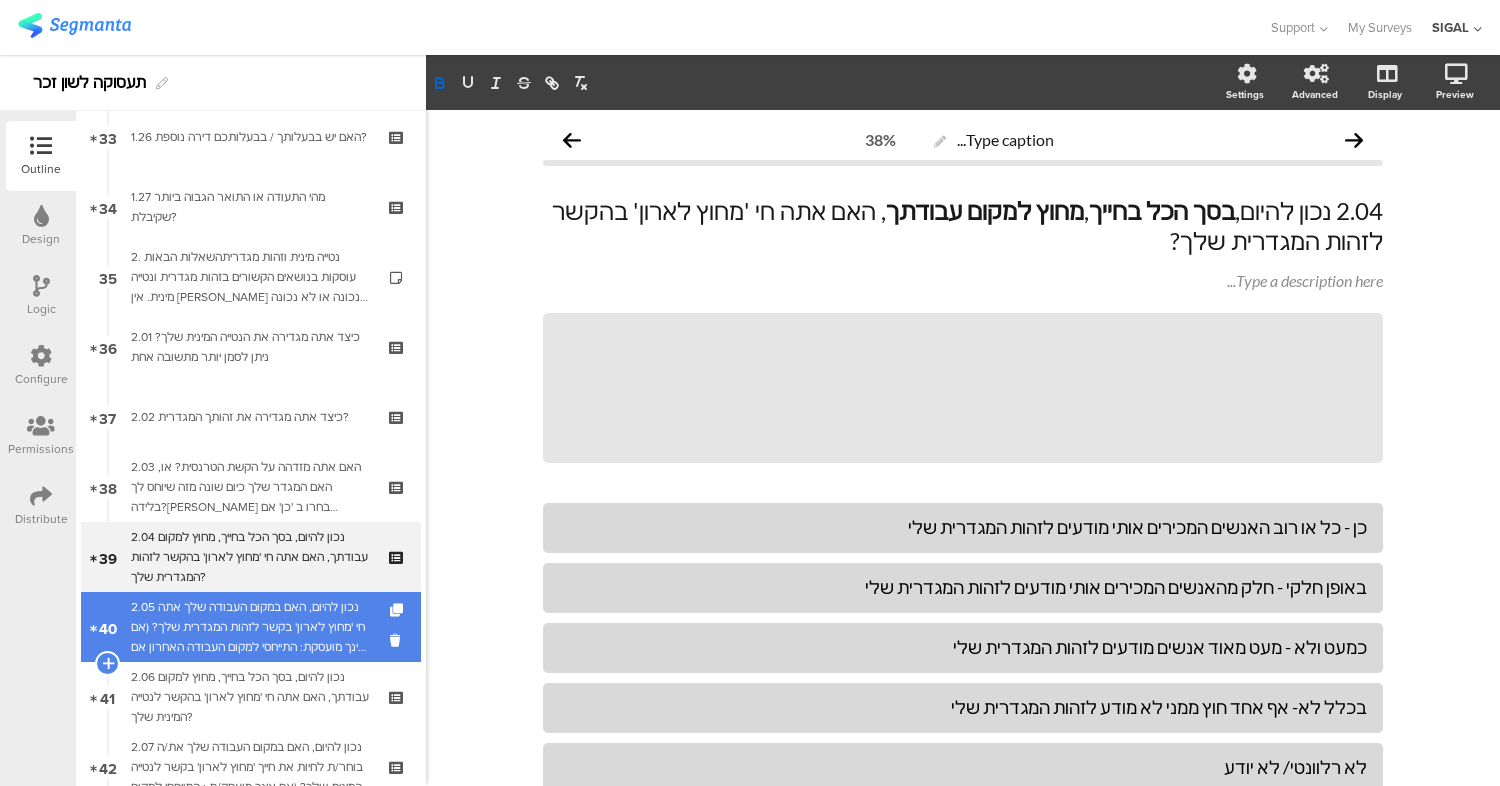 click on "2.05 נכון להיום, האם במקום העבודה שלך אתה חי 'מחוץ לארון' בקשר לזהות המגדרית שלך? (אם אינך מועסקת: התייחסי למקום העבודה האחרון אם לא עבדת: סמני לא רלוונטי)" at bounding box center [250, 627] 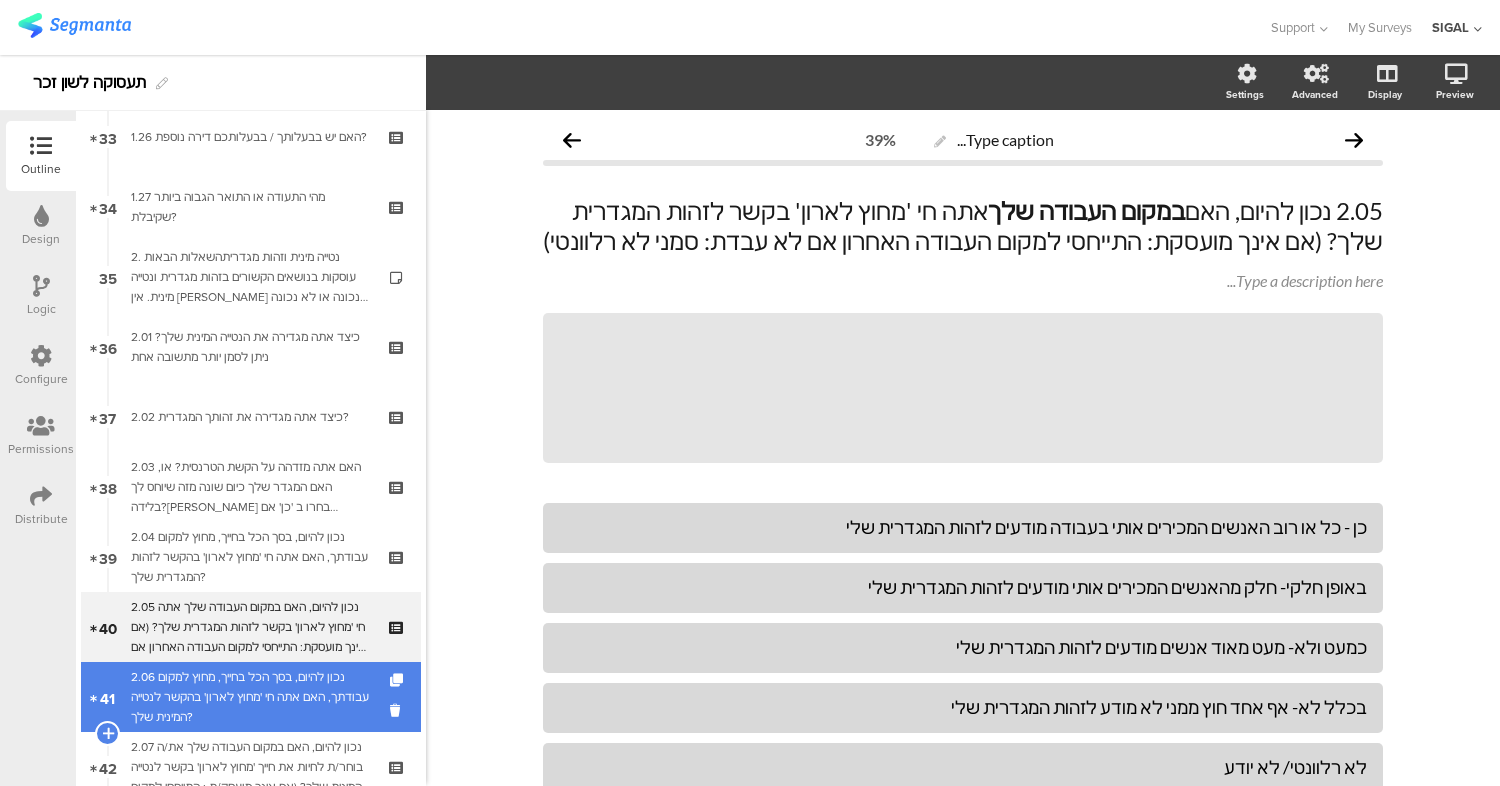 click on "2.06	נכון להיום, בסך הכל בחייך, מחוץ למקום עבודתך, האם אתה חי 'מחוץ לארון' בהקשר לנטייה המינית שלך?" at bounding box center [250, 697] 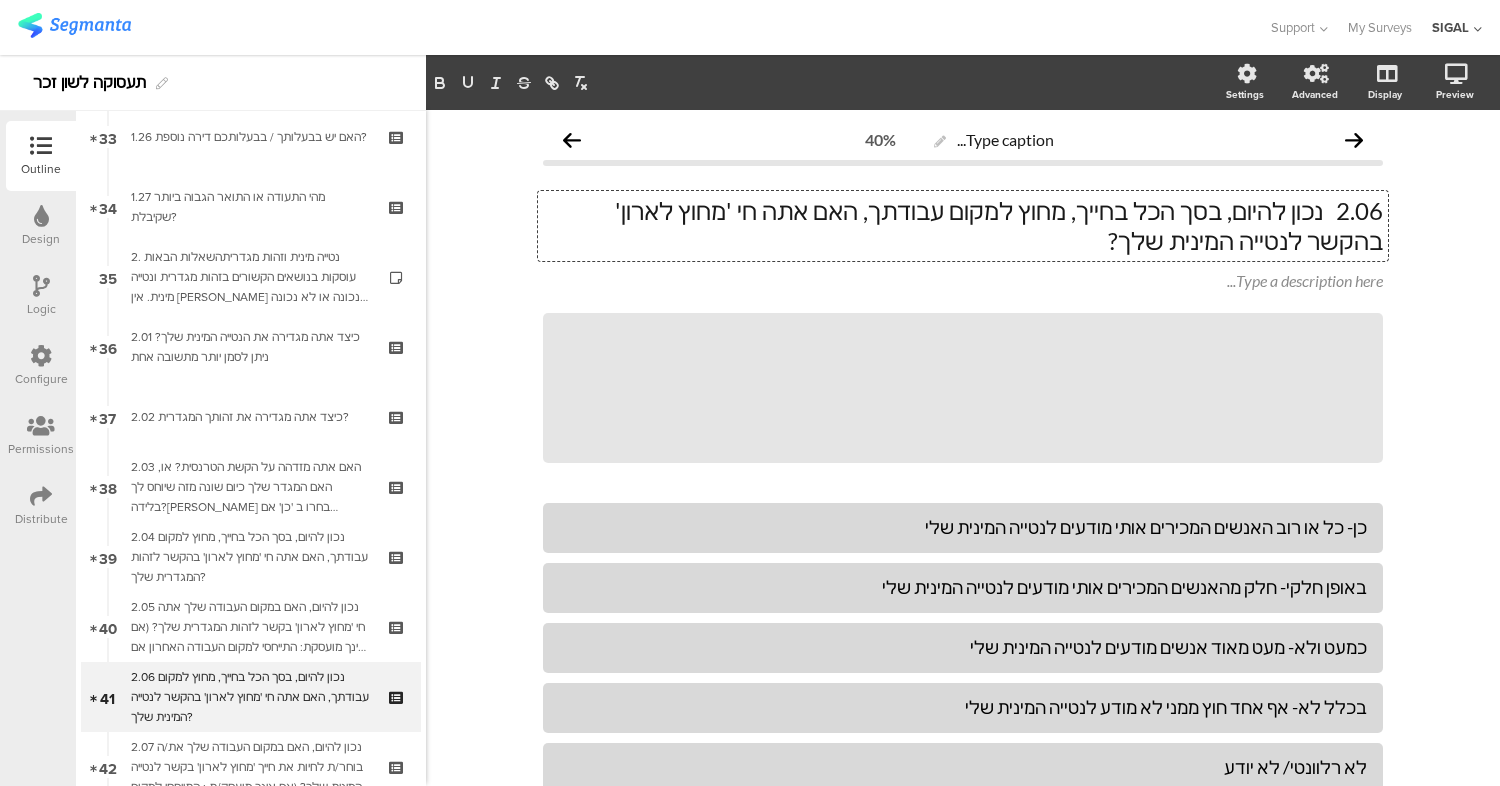 click on "2.06	נכון להיום, בסך הכל בחייך, מחוץ למקום עבודתך, האם אתה חי 'מחוץ לארון' בהקשר לנטייה המינית שלך?
2.06	נכון להיום, בסך הכל בחייך, מחוץ למקום עבודתך, האם אתה חי 'מחוץ לארון' בהקשר לנטייה המינית שלך?
2.06	נכון להיום, בסך הכל בחייך, מחוץ למקום עבודתך, האם אתה חי 'מחוץ לארון' בהקשר לנטייה המינית שלך?" 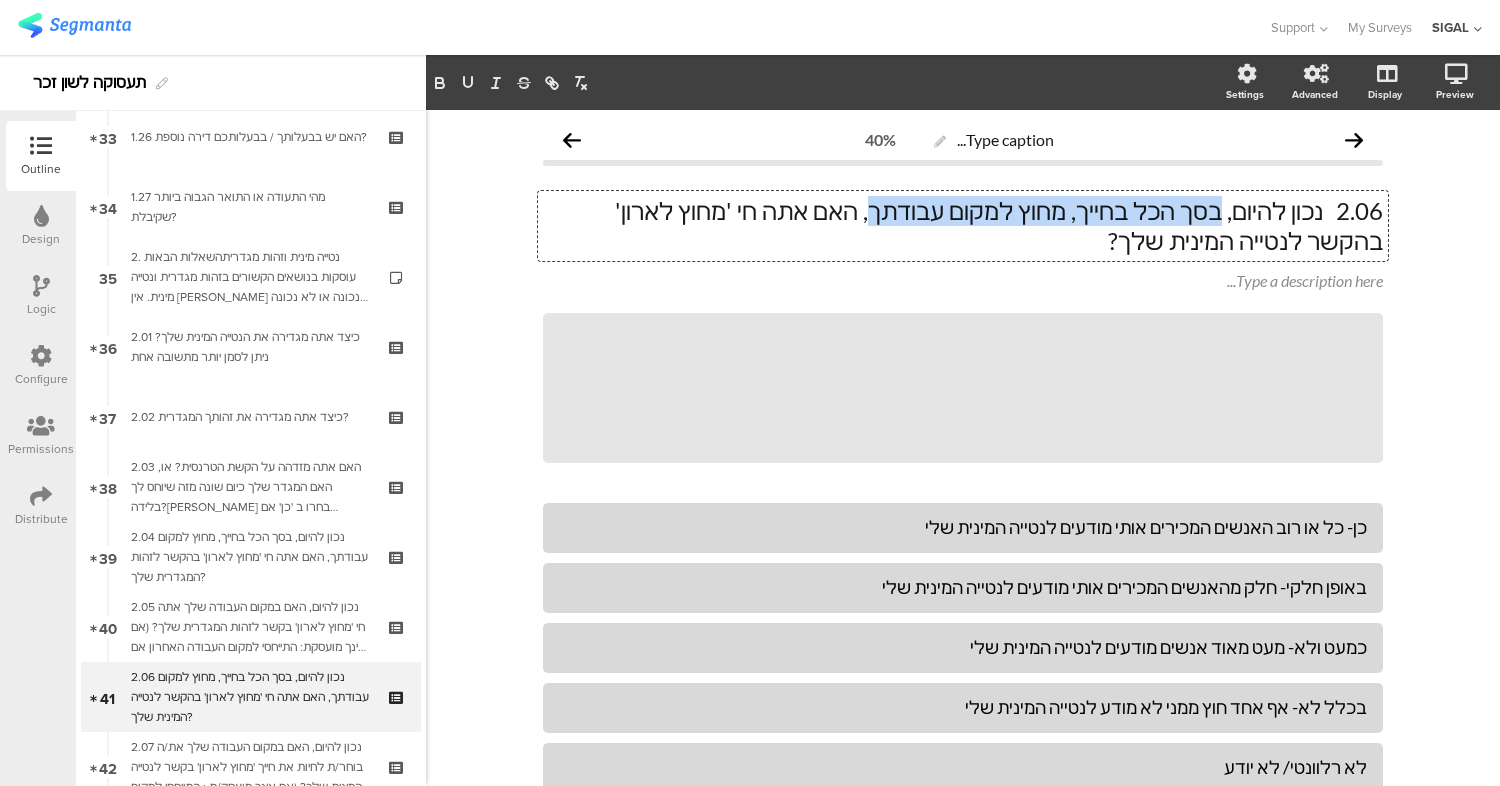 drag, startPoint x: 1222, startPoint y: 218, endPoint x: 934, endPoint y: 204, distance: 288.3401 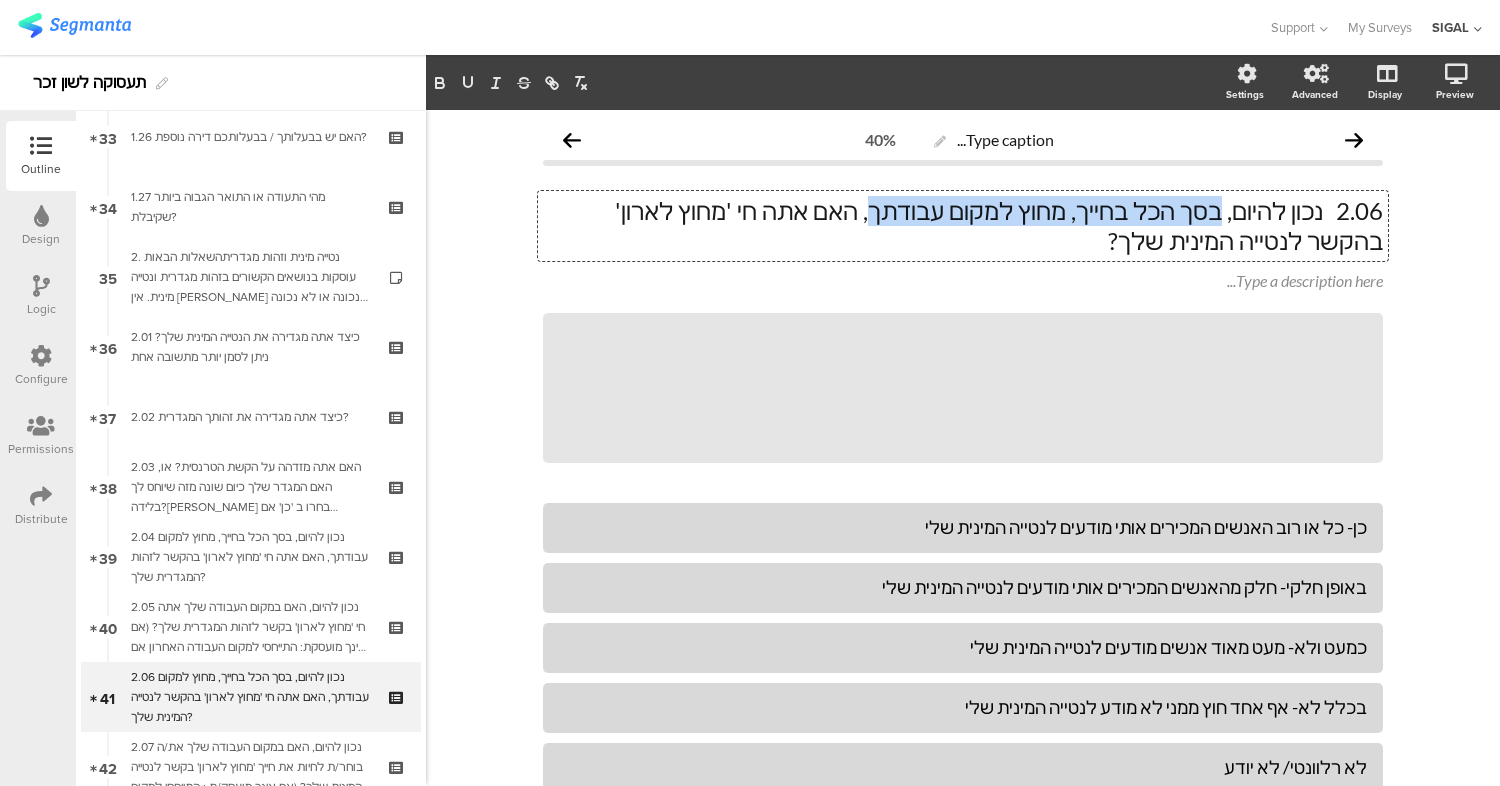 click on "2.06	נכון להיום, בסך הכל בחייך, מחוץ למקום עבודתך, האם אתה חי 'מחוץ לארון' בהקשר לנטייה המינית שלך?" 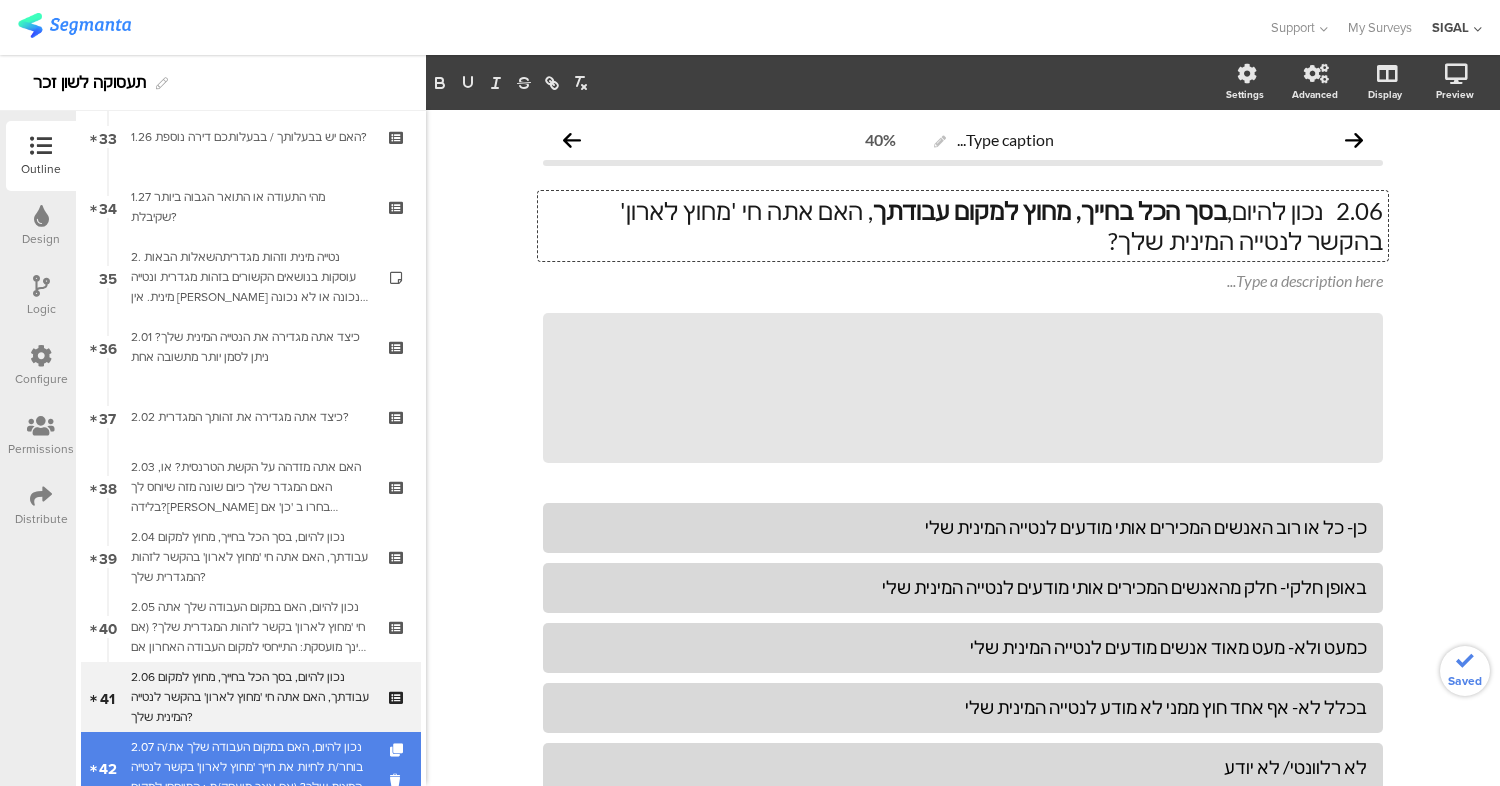 click on "2.07	 נכון להיום, האם במקום העבודה שלך את/ה בוחר/ת לחיות את חייך 'מחוץ לארון' בקשר לנטייה המינית שלך? (אם אינך מועסק/ת : התייחסי למקום העבודה האחרון אם לא עבדת: סמנ/י לא רלוונטי)" at bounding box center [250, 767] 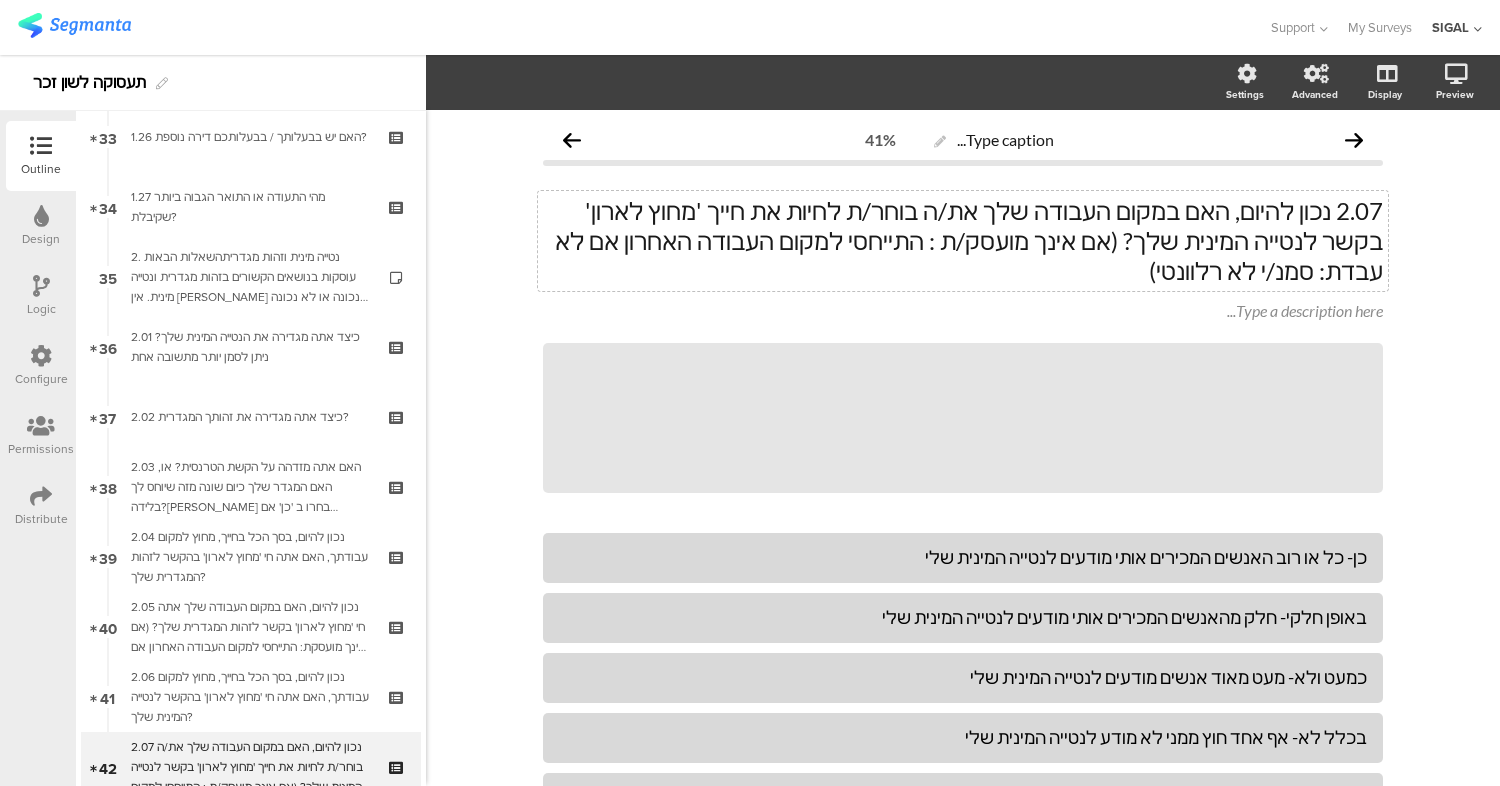 click on "2.07	 נכון להיום, האם במקום העבודה שלך את/ה בוחר/ת לחיות את חייך 'מחוץ לארון' בקשר לנטייה המינית שלך? (אם אינך מועסק/ת : התייחסי למקום העבודה האחרון אם לא עבדת: סמנ/י לא רלוונטי)" 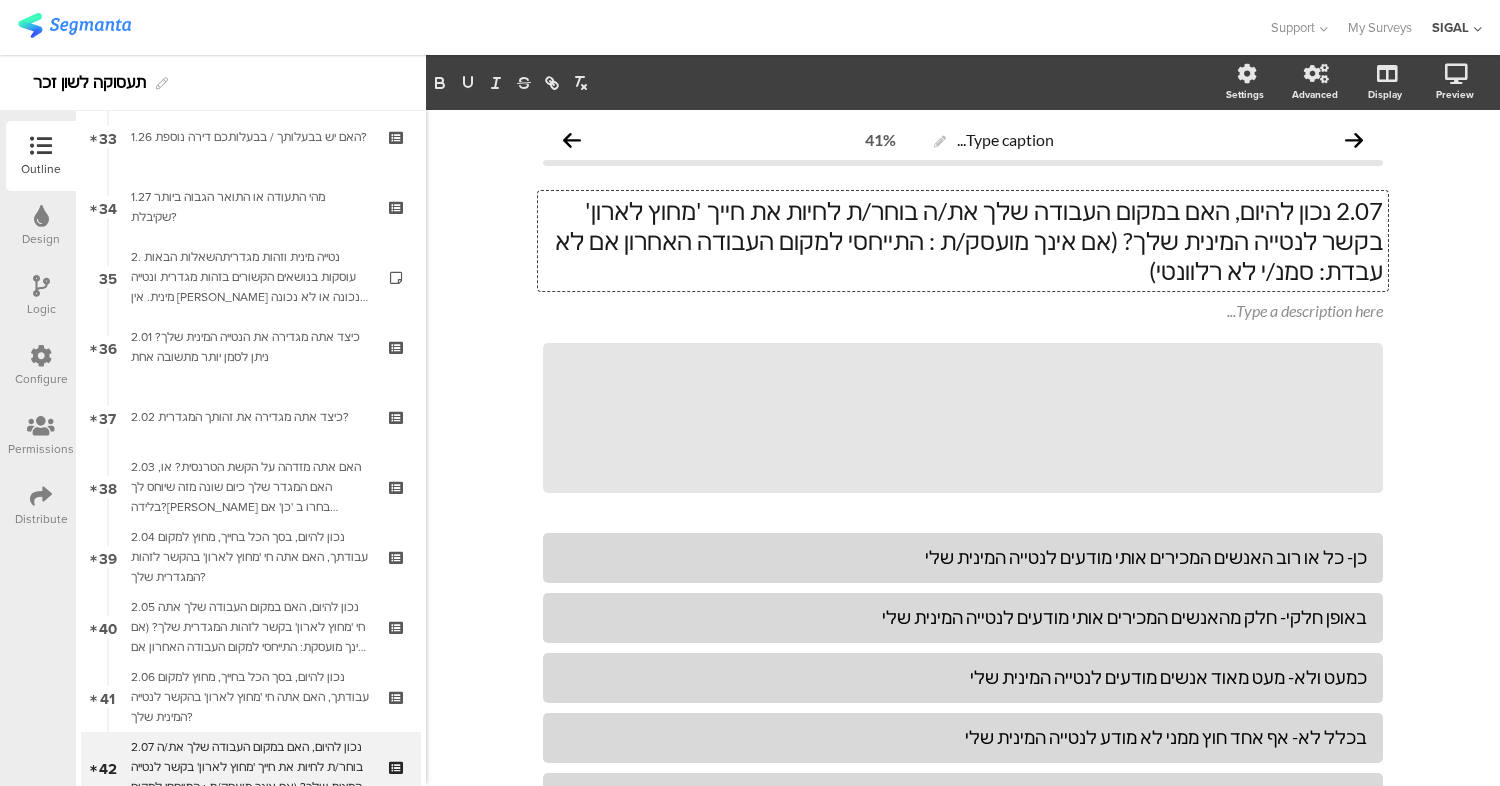 type 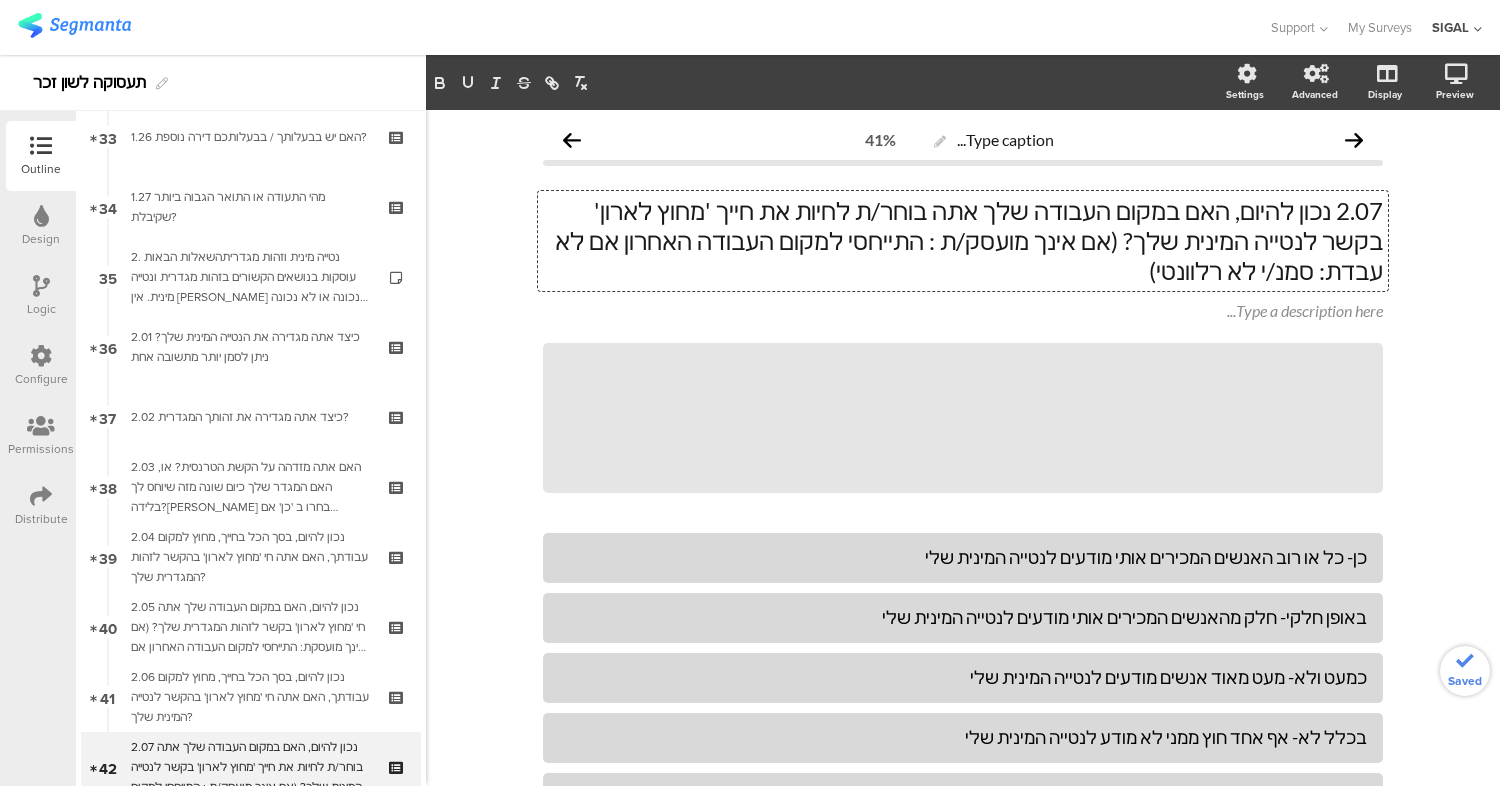 click on "2.07 נכון להיום, האם במקום העבודה שלך אתה בוחר/ת לחיות את חייך 'מחוץ לארון' בקשר לנטייה המינית שלך? (אם אינך מועסק/ת : התייחסי למקום העבודה האחרון אם לא עבדת: סמנ/י לא רלוונטי)" 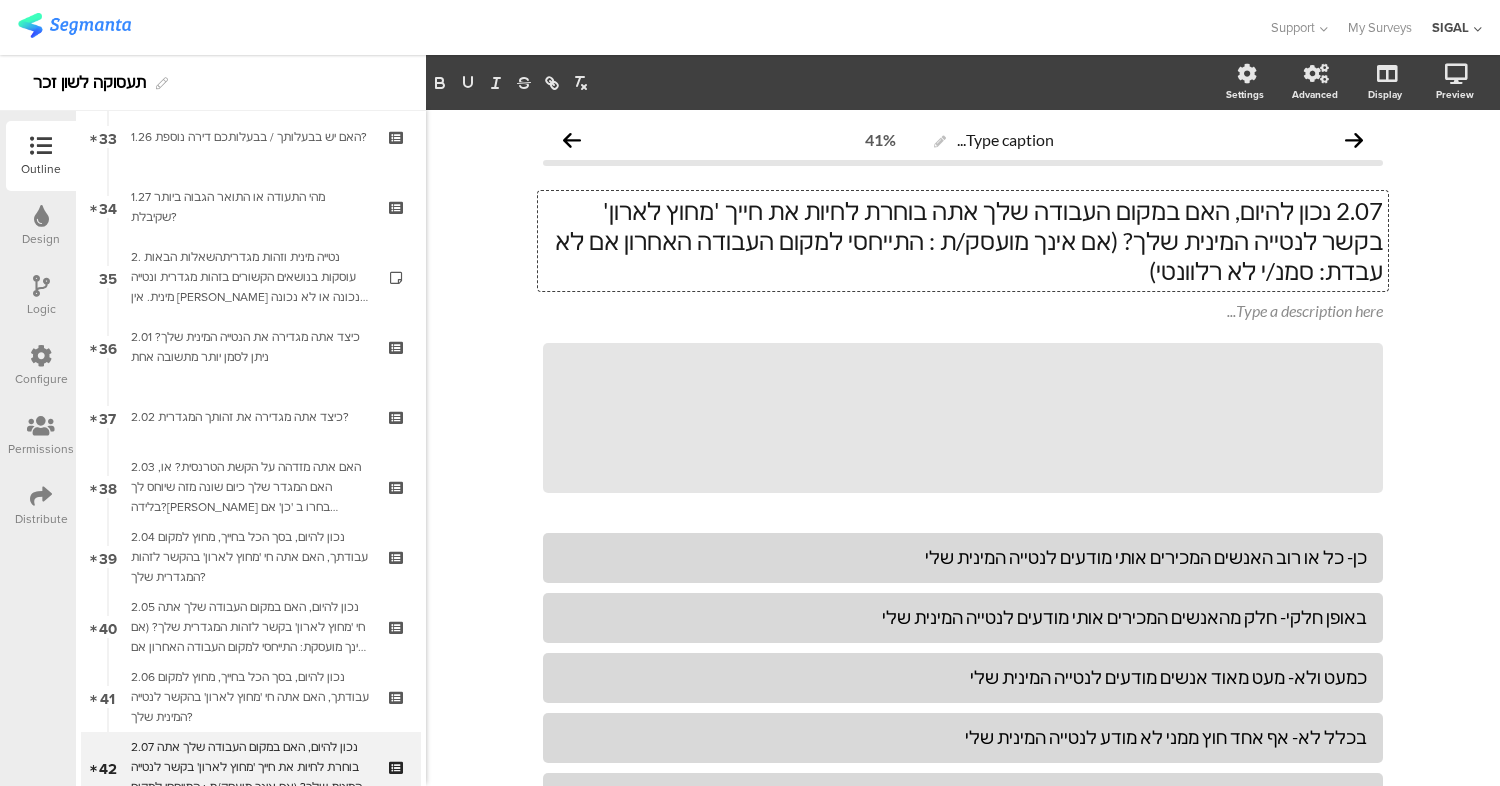 click on "2.07 נכון להיום, האם במקום העבודה שלך אתה בוחרת לחיות את חייך 'מחוץ לארון' בקשר לנטייה המינית שלך? (אם אינך מועסק/ת : התייחסי למקום העבודה האחרון אם לא עבדת: סמנ/י לא רלוונטי)" 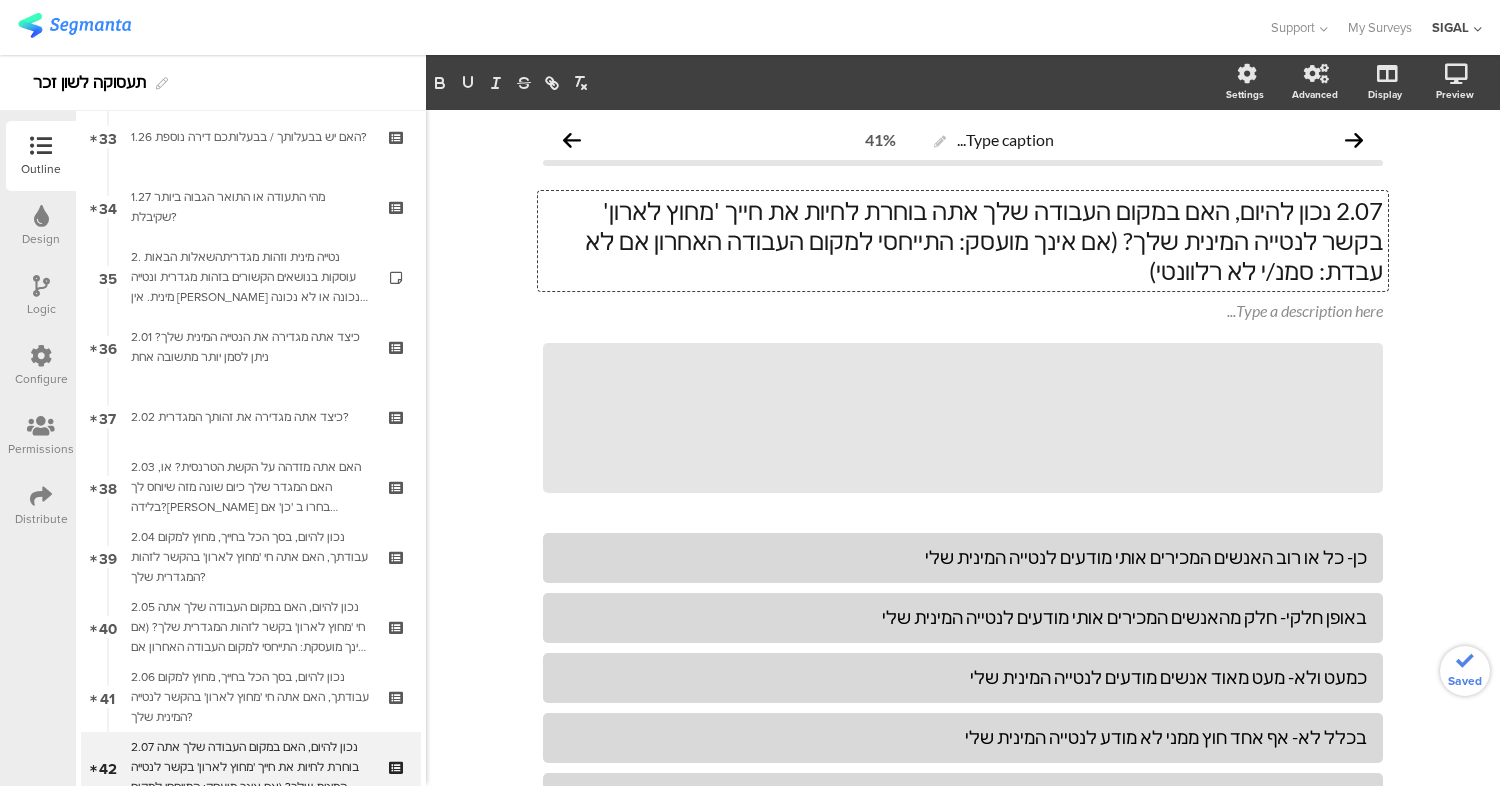 click on "2.07 נכון להיום, האם במקום העבודה שלך אתה בוחרת לחיות את חייך 'מחוץ לארון' בקשר לנטייה המינית שלך? (אם אינך מועסק: התייחסי למקום העבודה האחרון אם לא עבדת: סמנ/י לא רלוונטי)" 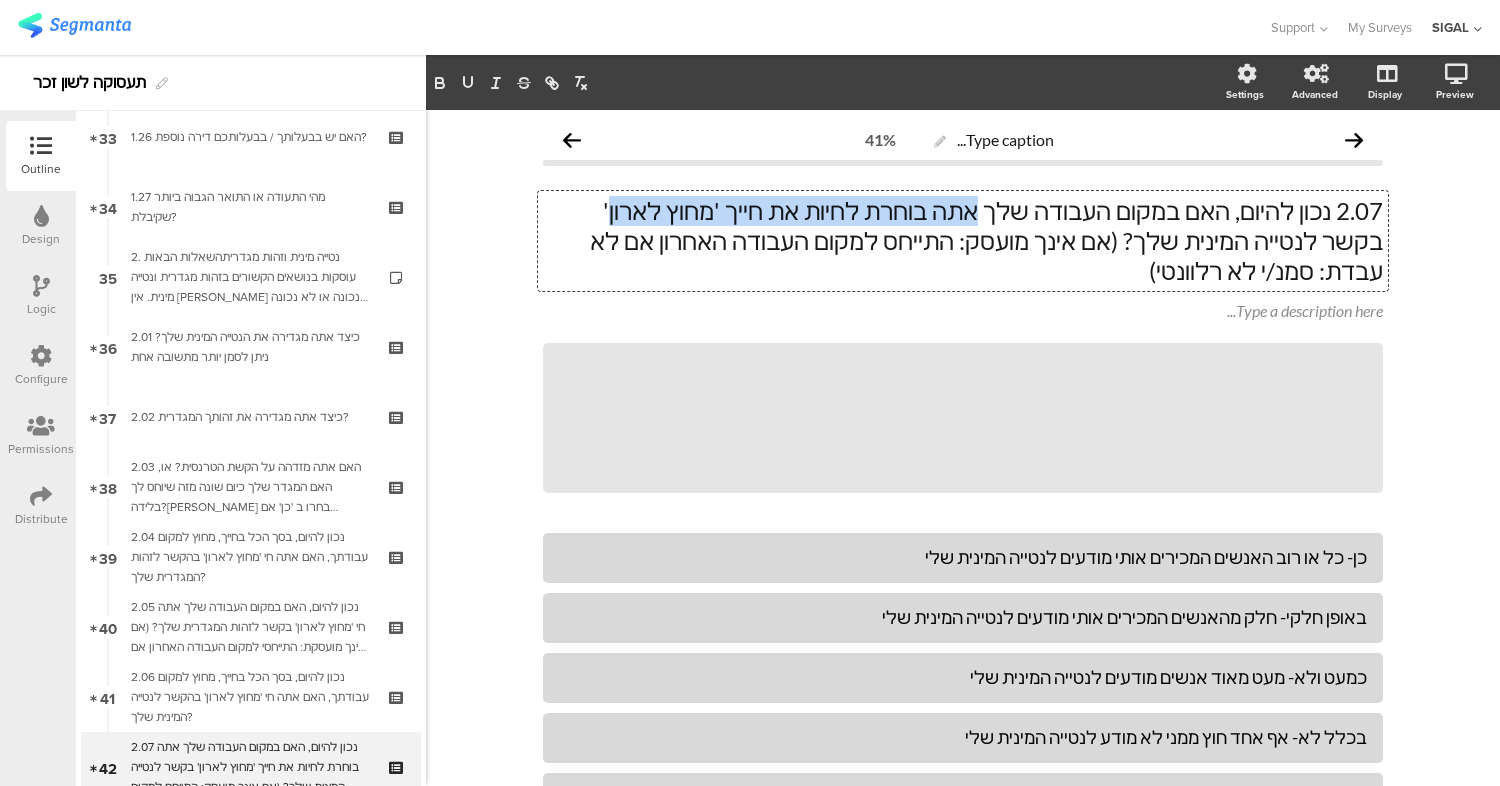 drag, startPoint x: 1024, startPoint y: 214, endPoint x: 711, endPoint y: 207, distance: 313.07828 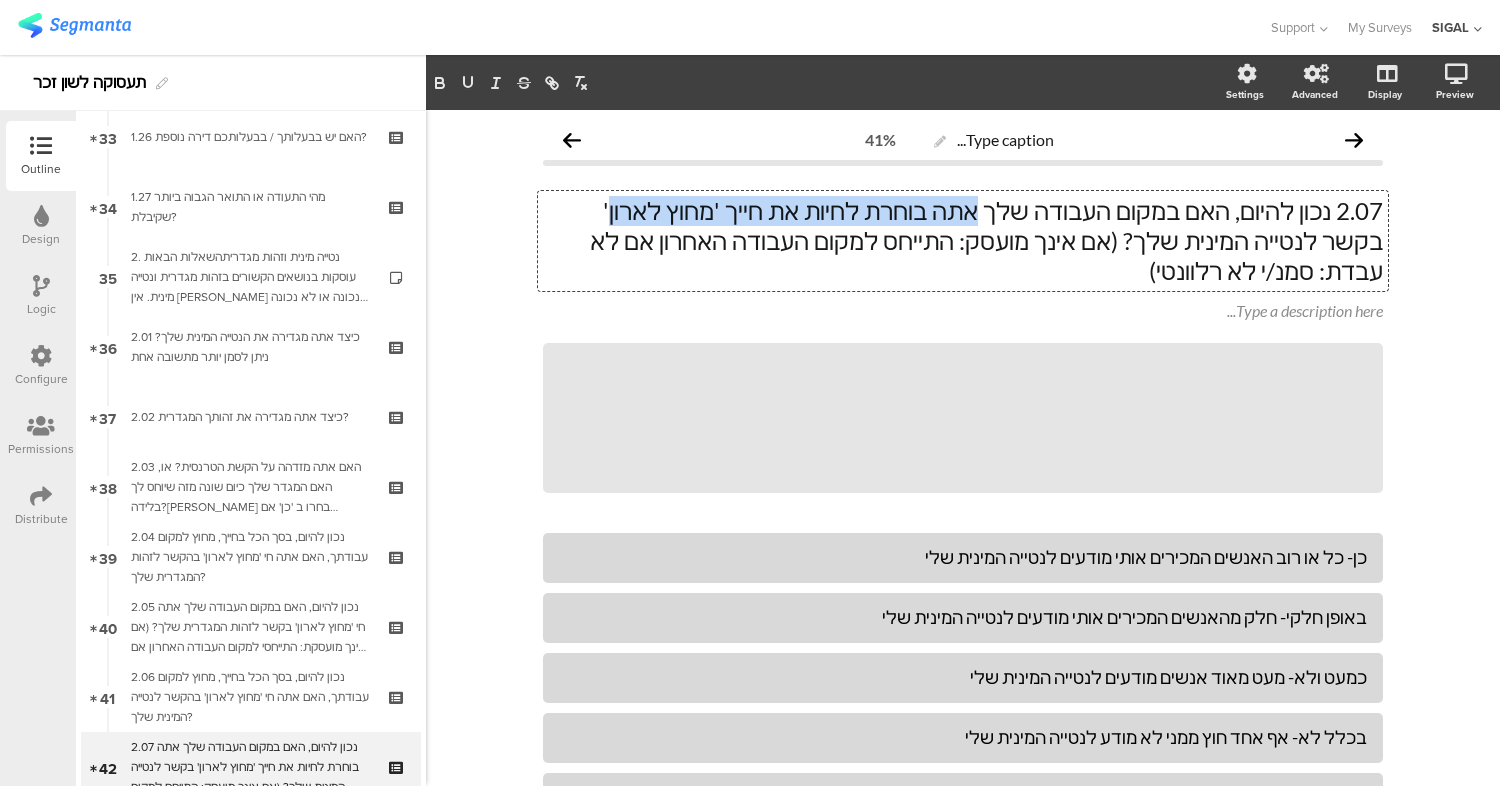 click on "2.07 נכון להיום, האם במקום העבודה שלך אתה בוחרת לחיות את חייך 'מחוץ לארון' בקשר לנטייה המינית שלך? (אם אינך מועסק: התייחס למקום העבודה האחרון אם לא עבדת: סמנ/י לא רלוונטי)" 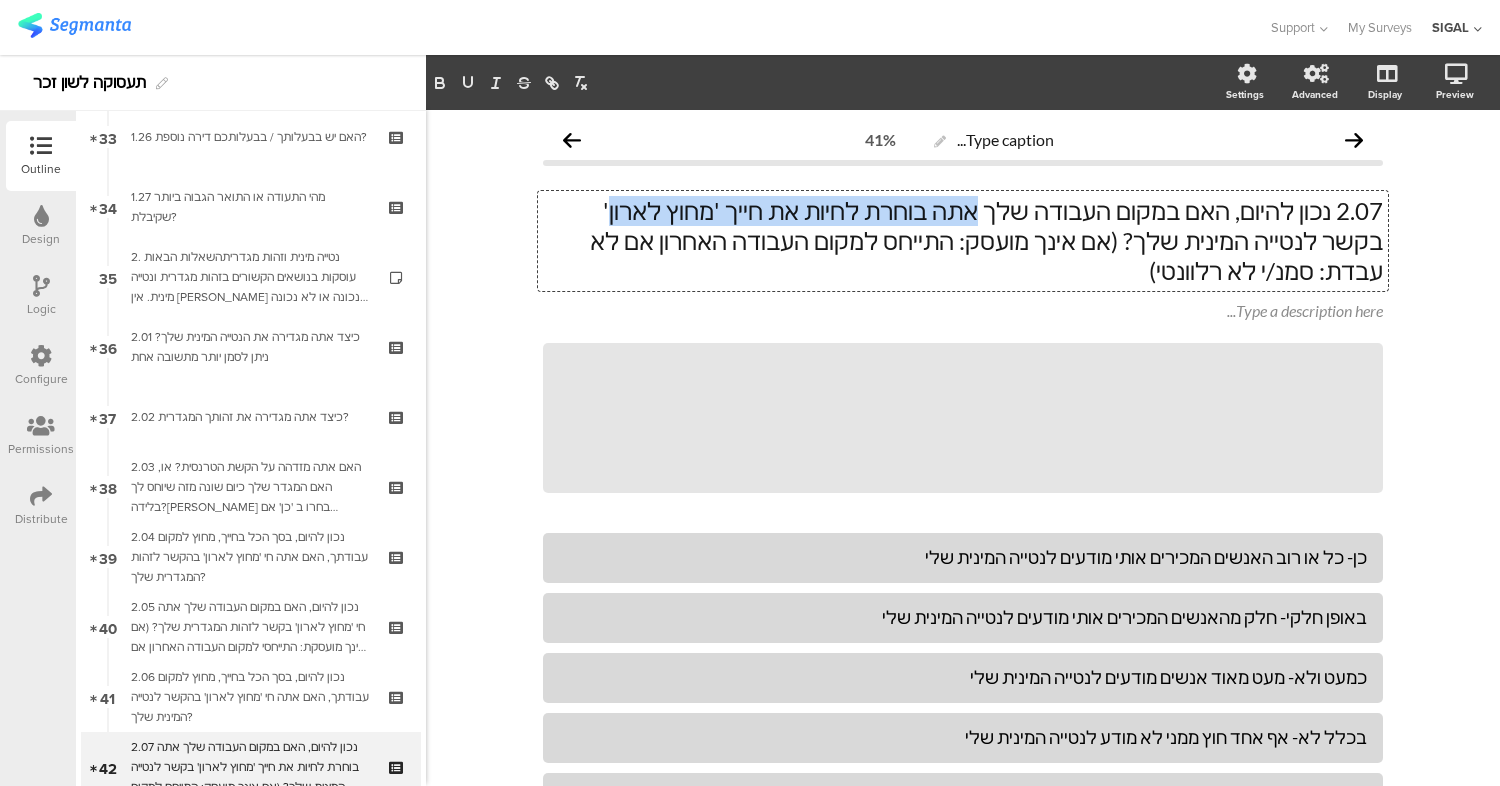 copy on "אתה בוחרת לחיות את חייך 'מחוץ לארון" 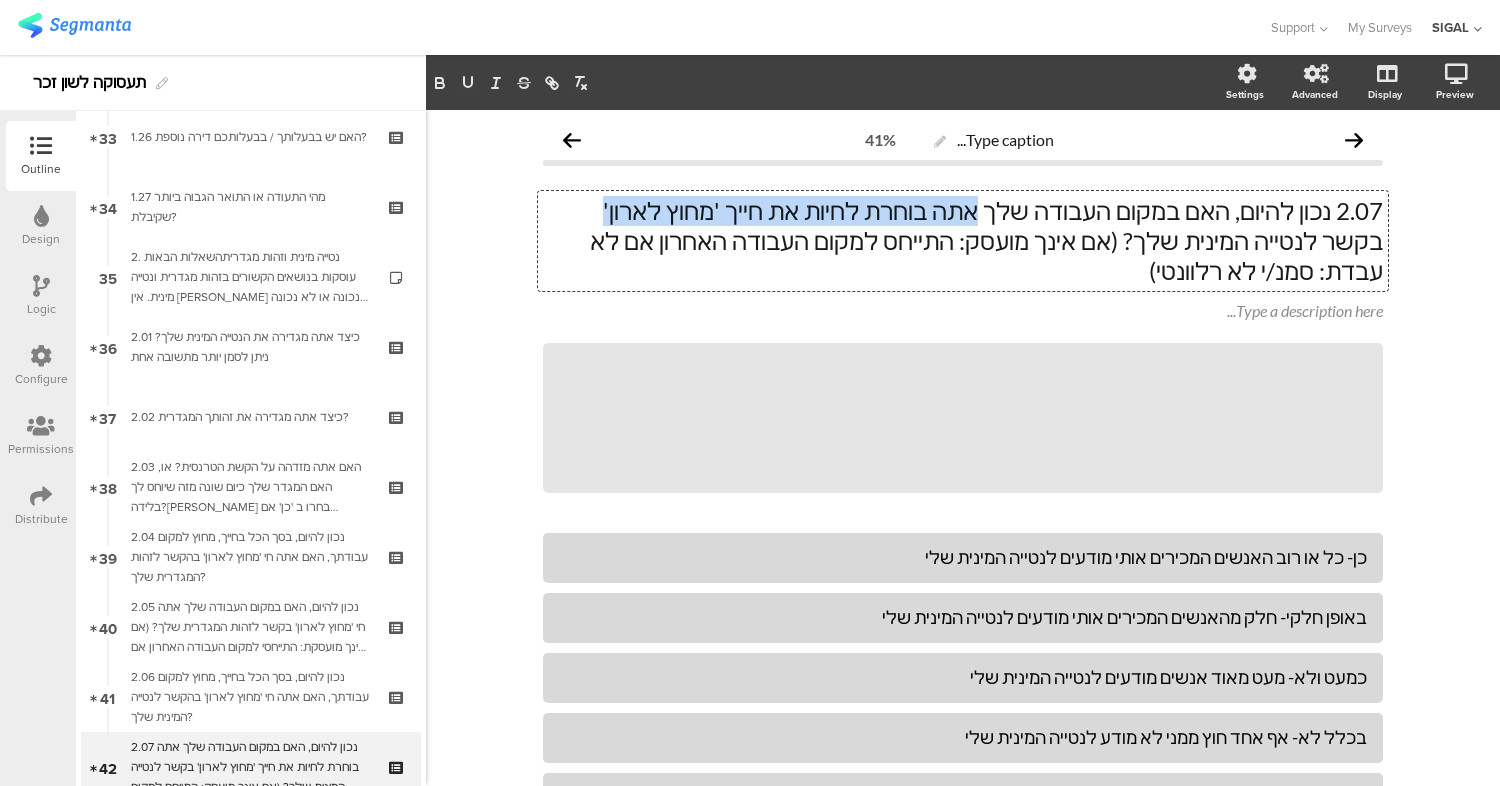 copy on "אתה בוחרת לחיות את חייך 'מחוץ לארון'" 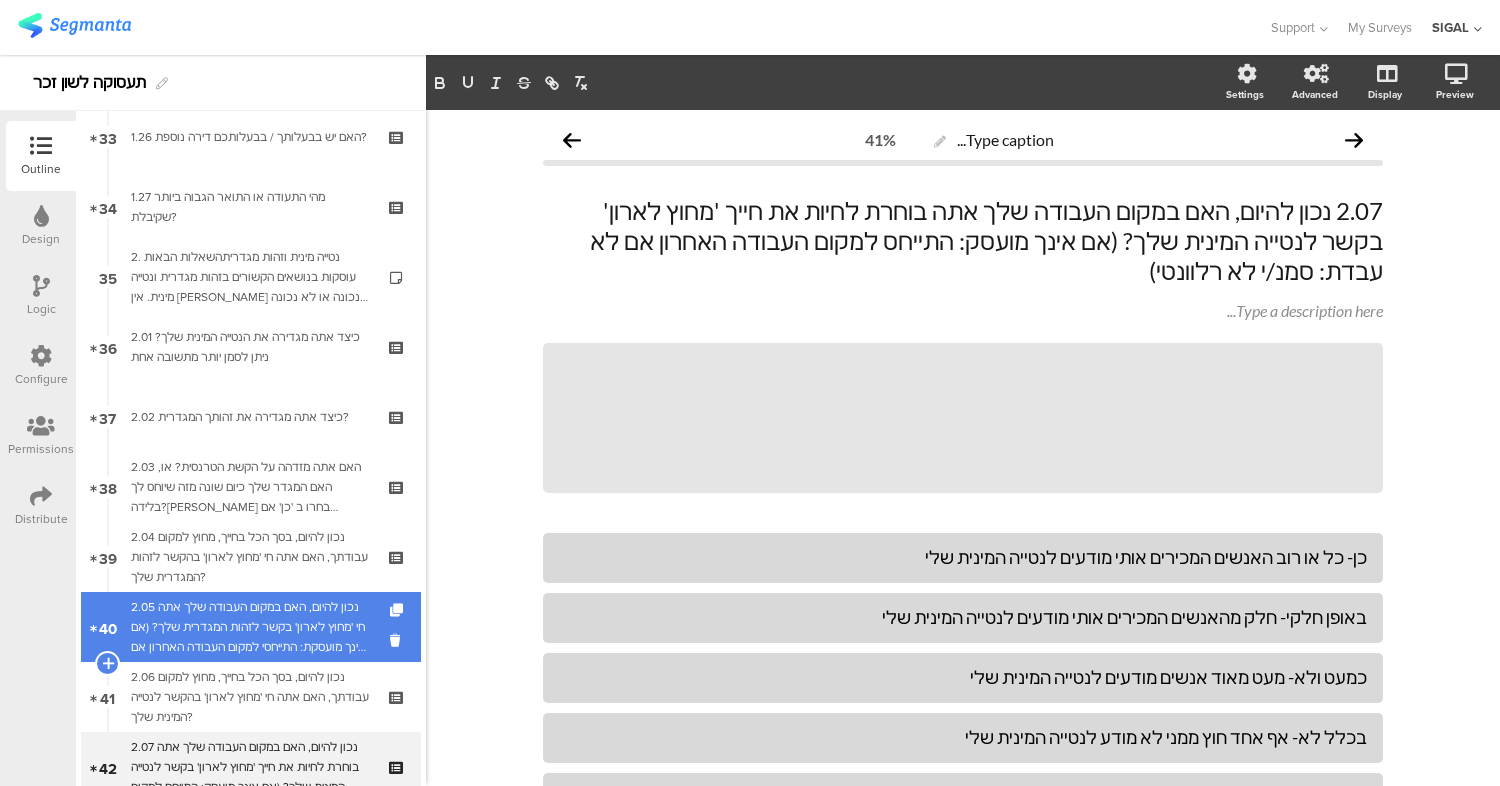 click on "2.05 נכון להיום, האם במקום העבודה שלך אתה חי 'מחוץ לארון' בקשר לזהות המגדרית שלך? (אם אינך מועסקת: התייחסי למקום העבודה האחרון אם לא עבדת: סמני לא רלוונטי)" at bounding box center [250, 627] 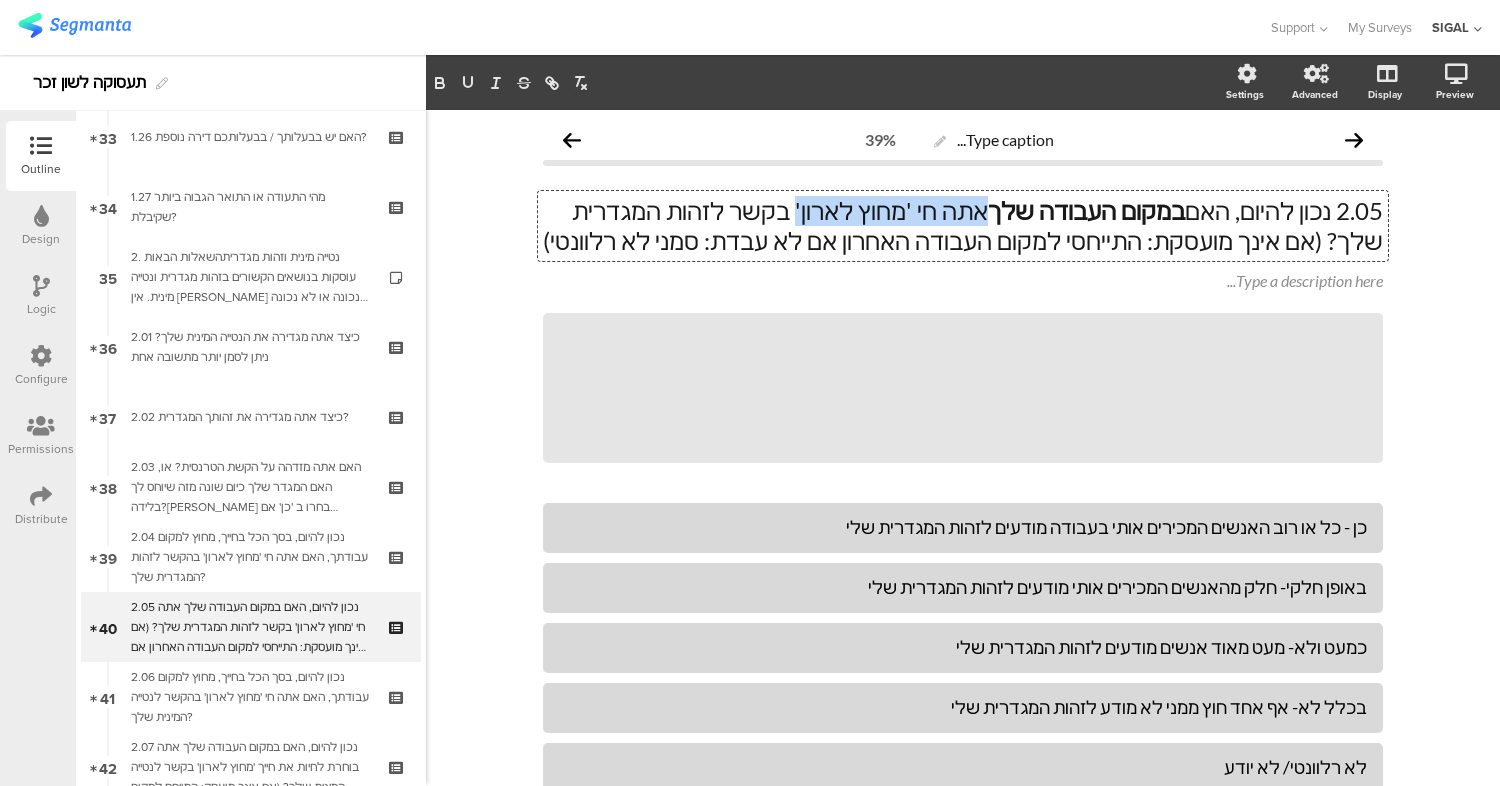 drag, startPoint x: 1016, startPoint y: 215, endPoint x: 850, endPoint y: 212, distance: 166.0271 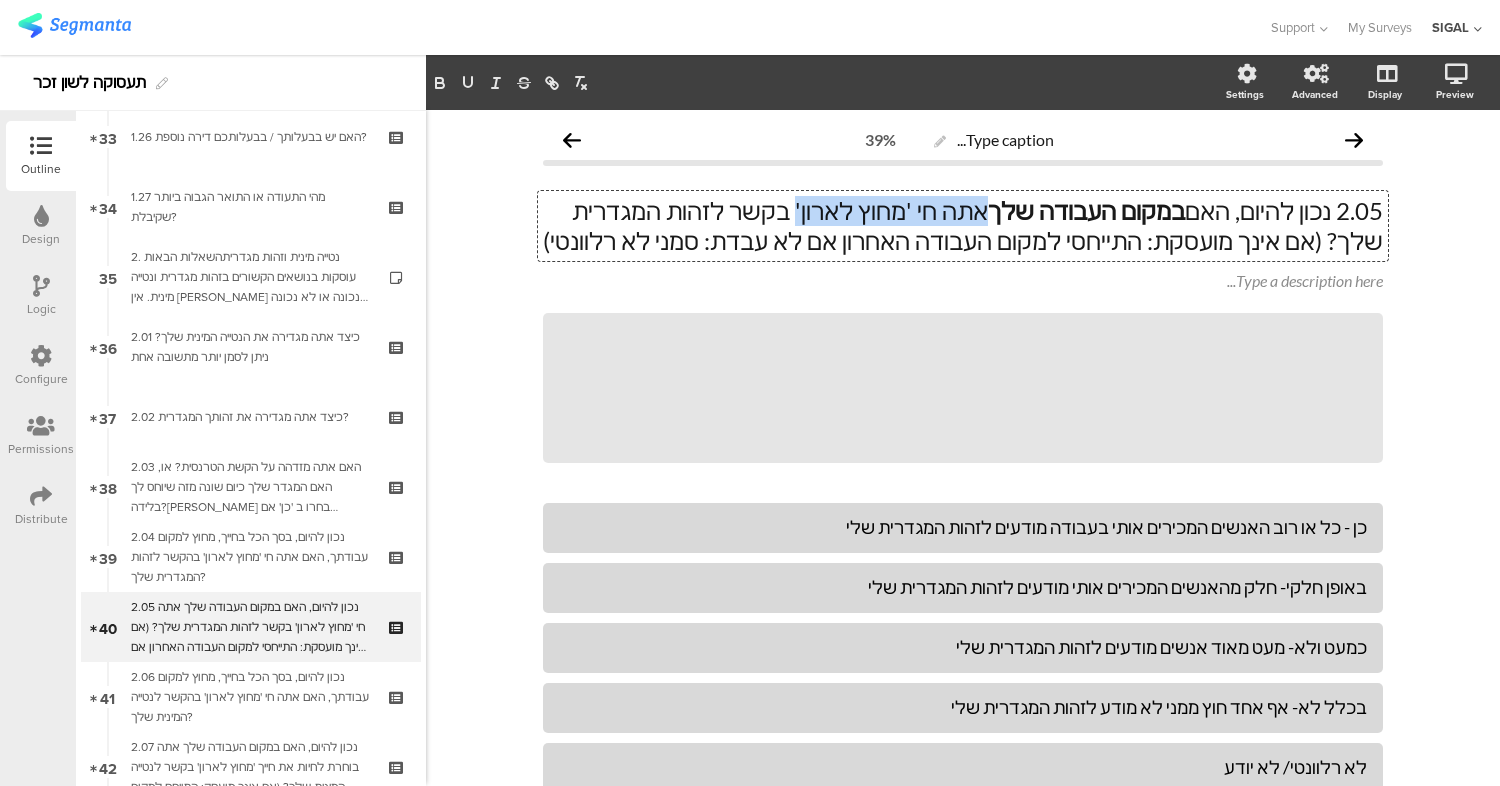 click on "2.05 נכון להיום, האם  במקום העבודה שלך  אתה חי 'מחוץ לארון' בקשר לזהות המגדרית שלך? (אם אינך מועסקת: התייחסי למקום העבודה האחרון אם לא עבדת: סמני לא רלוונטי)
2.05 נכון להיום, האם  במקום העבודה שלך  אתה חי 'מחוץ לארון' בקשר לזהות המגדרית שלך? (אם אינך מועסקת: התייחסי למקום העבודה האחרון אם לא עבדת: סמני לא רלוונטי)
2.05 נכון להיום, האם  במקום העבודה שלך  אתה חי 'מחוץ לארון' בקשר לזהות המגדרית שלך? (אם אינך מועסקת: התייחסי למקום העבודה האחרון אם לא עבדת: סמני לא רלוונטי)" 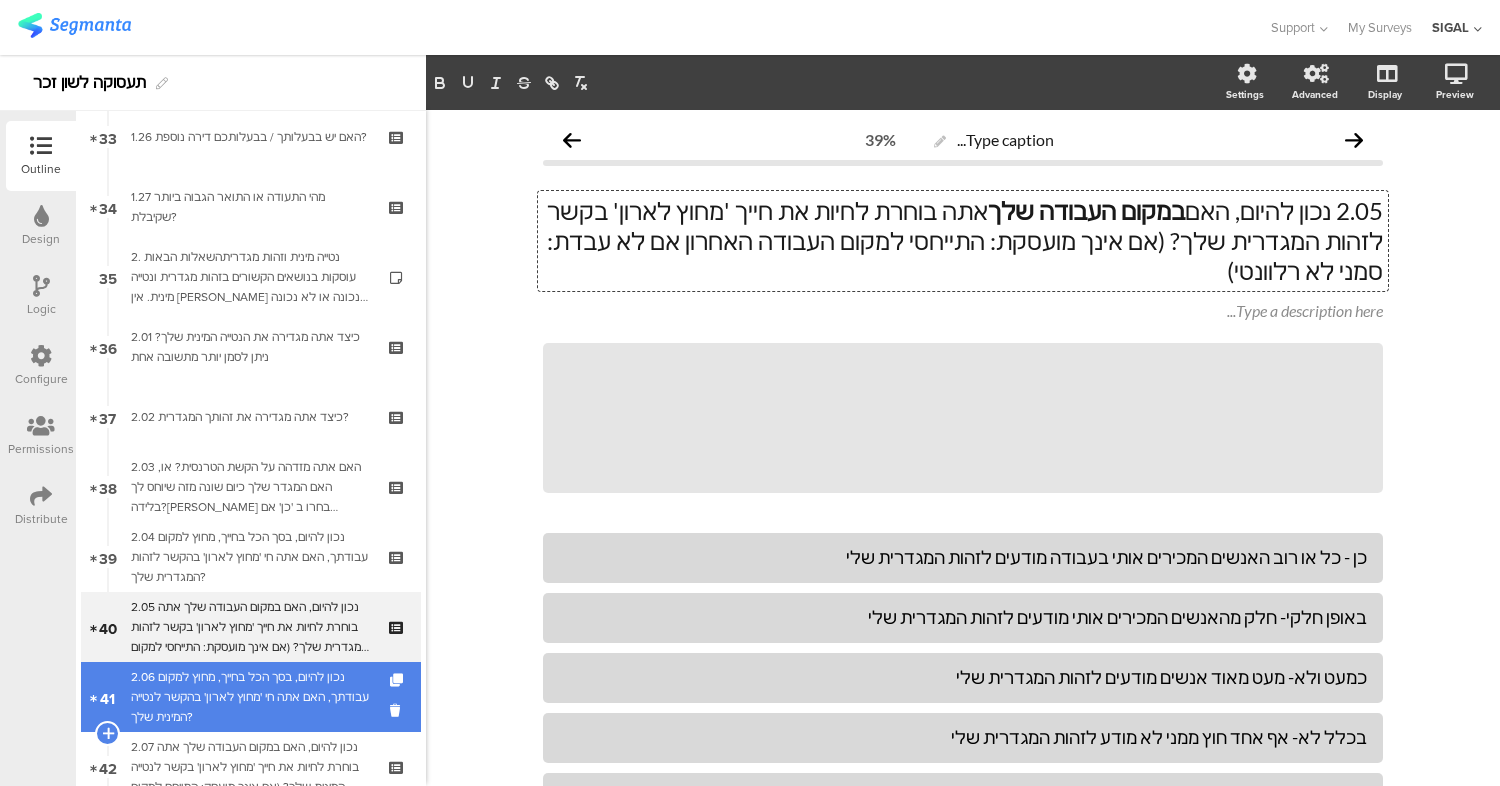 click on "2.06	נכון להיום, בסך הכל בחייך, מחוץ למקום עבודתך, האם אתה חי 'מחוץ לארון' בהקשר לנטייה המינית שלך?" at bounding box center [250, 697] 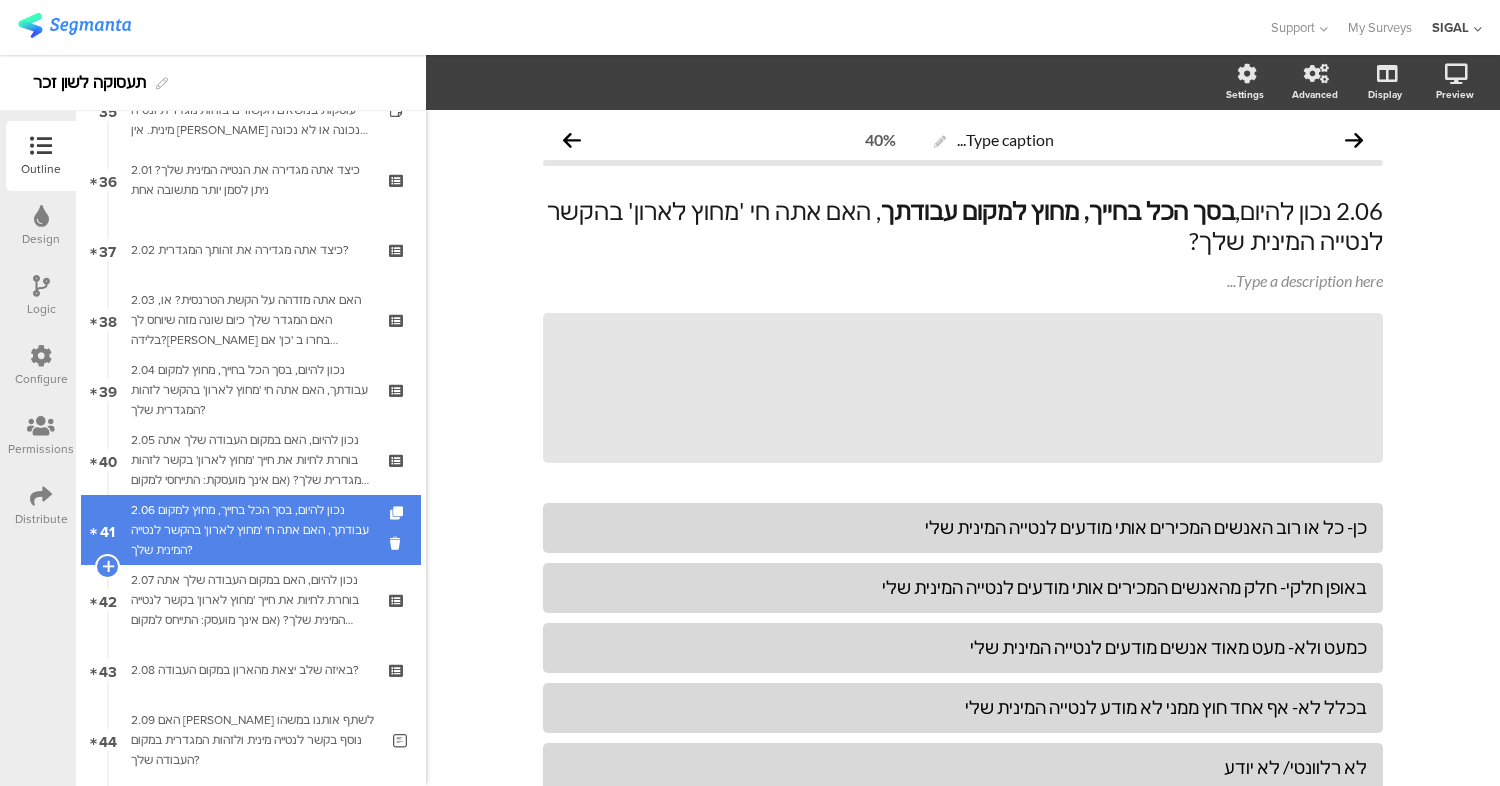 scroll, scrollTop: 2502, scrollLeft: 0, axis: vertical 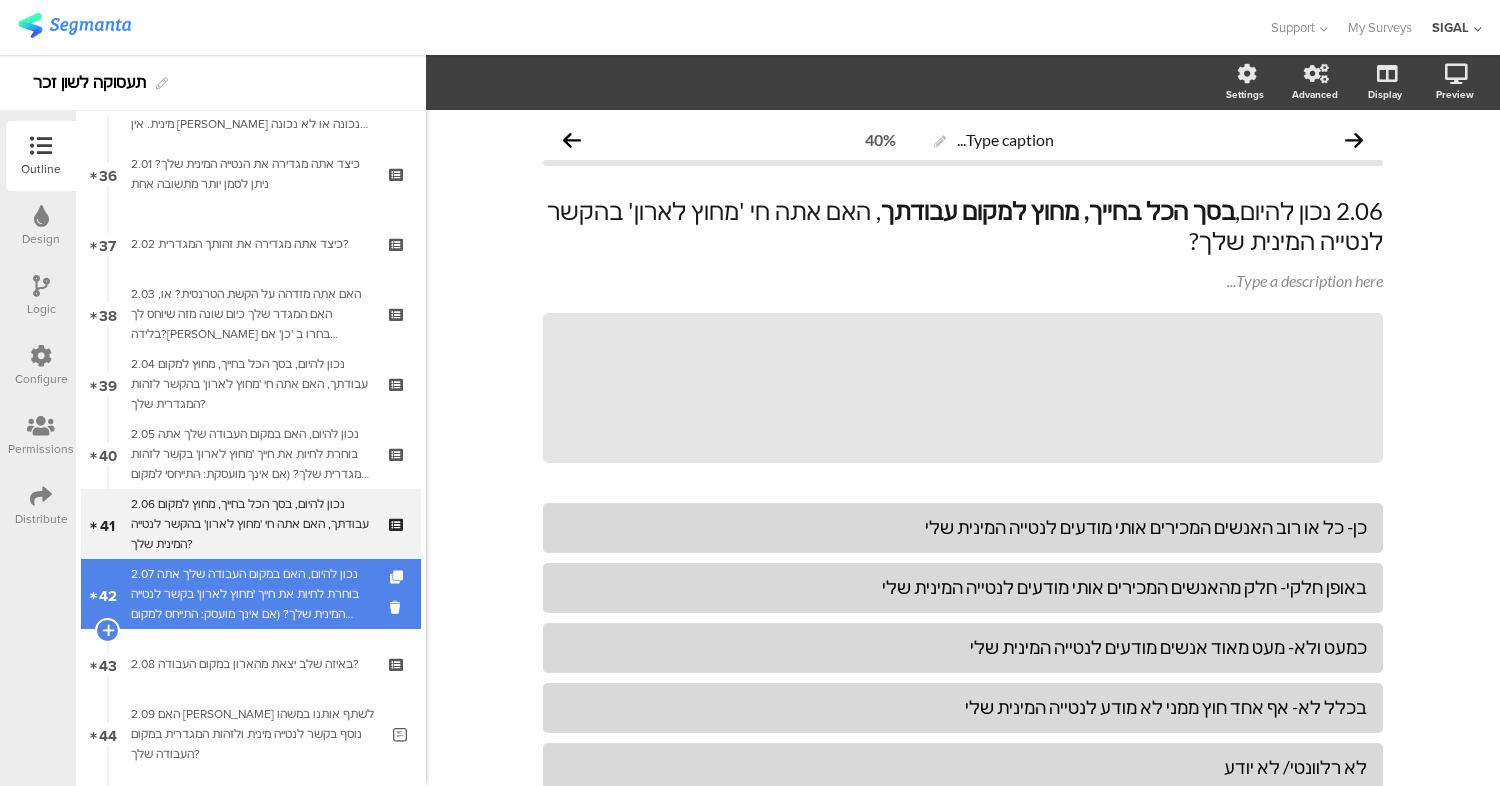 click on "2.07 נכון להיום, האם במקום העבודה שלך אתה בוחרת לחיות את חייך 'מחוץ לארון' בקשר לנטייה המינית שלך? (אם אינך מועסק: התייחס למקום העבודה האחרון אם לא עבדת: סמנ/י לא רלוונטי)" at bounding box center [250, 594] 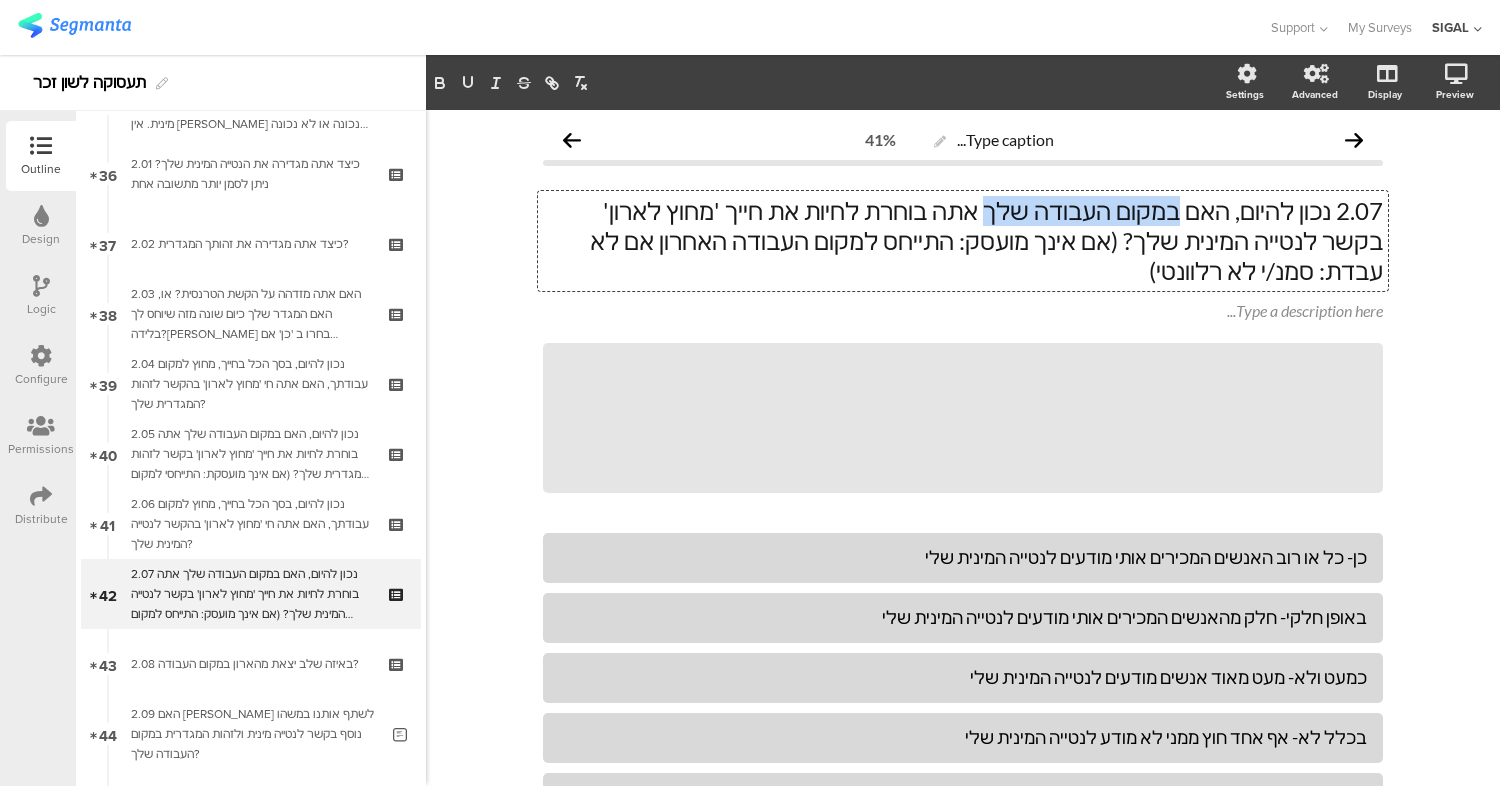 drag, startPoint x: 1192, startPoint y: 211, endPoint x: 1034, endPoint y: 211, distance: 158 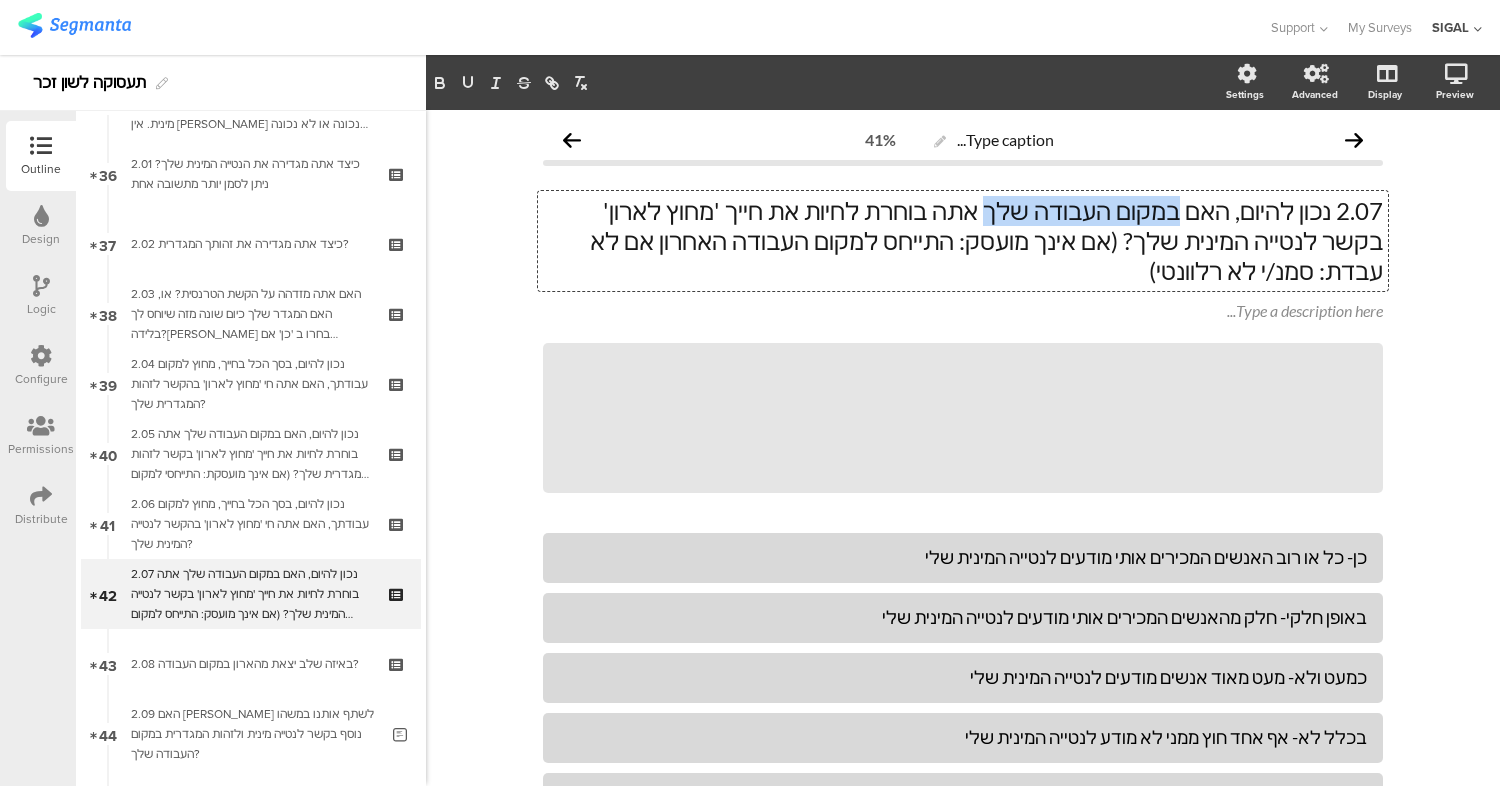 click on "2.07 נכון להיום, האם במקום העבודה שלך אתה בוחרת לחיות את חייך 'מחוץ לארון' בקשר לנטייה המינית שלך? (אם אינך מועסק: התייחס למקום העבודה האחרון אם לא עבדת: סמנ/י לא רלוונטי)
2.07 נכון להיום, האם במקום העבודה שלך אתה בוחרת לחיות את חייך 'מחוץ לארון' בקשר לנטייה המינית שלך? (אם אינך מועסק: התייחס למקום העבודה האחרון אם לא עבדת: סמנ/י לא רלוונטי)
2.07 נכון להיום, האם במקום העבודה שלך אתה בוחרת לחיות את חייך 'מחוץ לארון' בקשר לנטייה המינית שלך? (אם אינך מועסק: התייחס למקום העבודה האחרון אם לא עבדת: סמנ/י לא רלוונטי)" 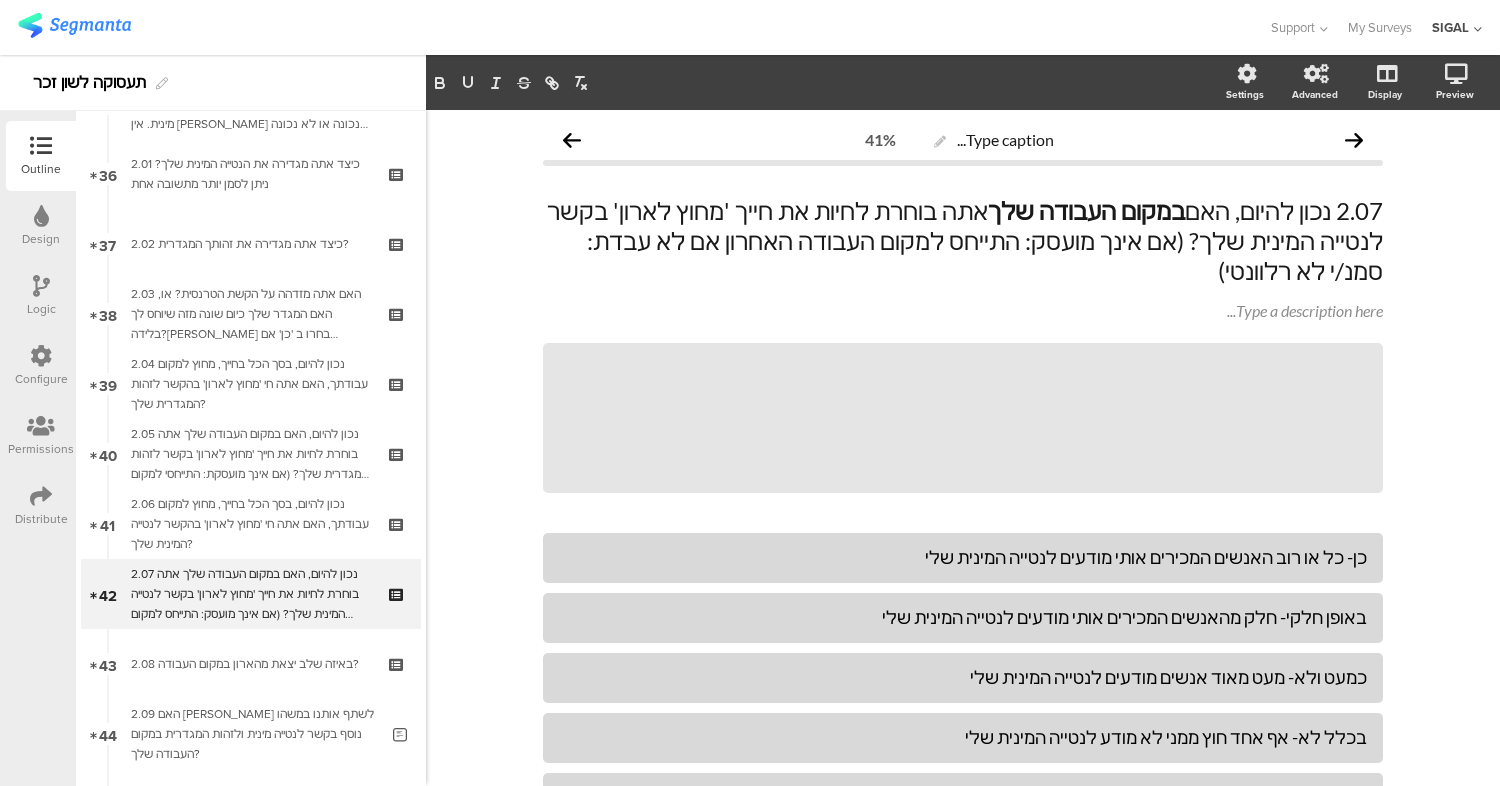 click on "Type caption...
41%
2.07 נכון להיום, האם  במקום העבודה שלך  אתה בוחרת לחיות את חייך 'מחוץ לארון' בקשר לנטייה המינית שלך? (אם אינך מועסק: התייחס למקום העבודה האחרון אם לא עבדת: סמנ/י לא רלוונטי)
2.07 נכון להיום, האם  במקום העבודה שלך
Type a description here..." 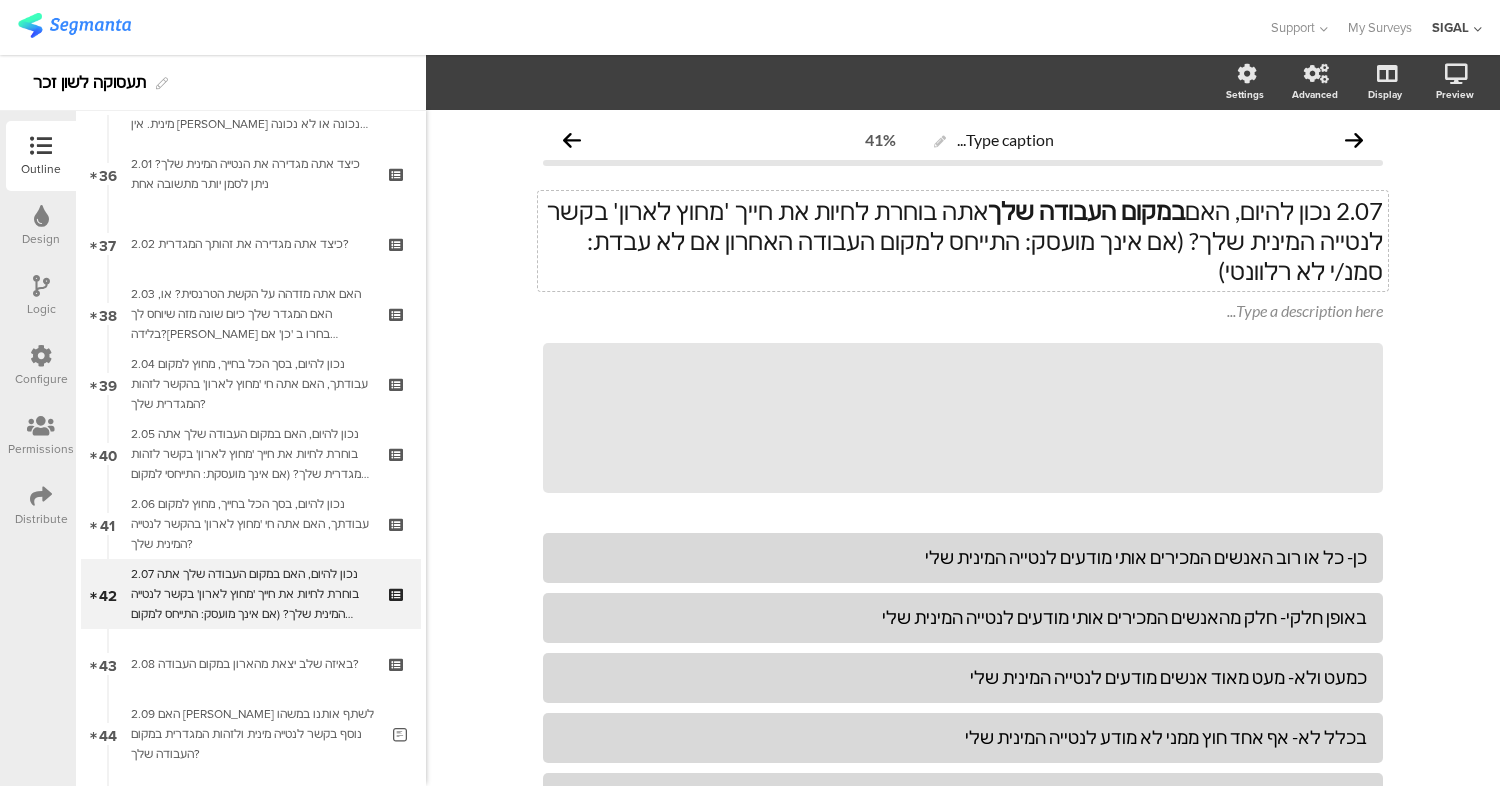 click on "2.07 נכון להיום, האם  במקום העבודה שלך  אתה בוחרת לחיות את חייך 'מחוץ לארון' בקשר לנטייה המינית שלך? (אם אינך מועסק: התייחס למקום העבודה האחרון אם לא עבדת: סמנ/י לא רלוונטי)" 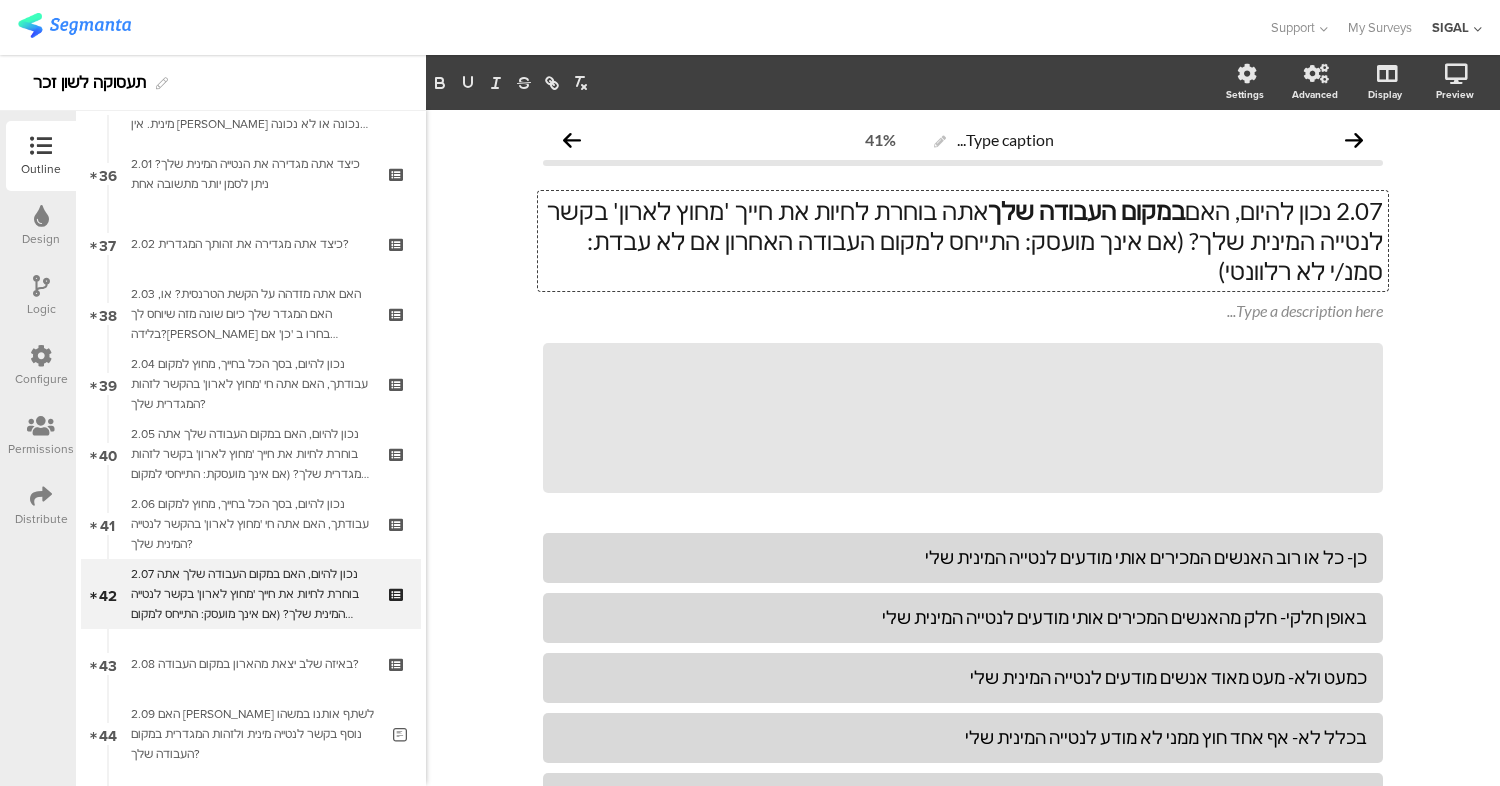 type 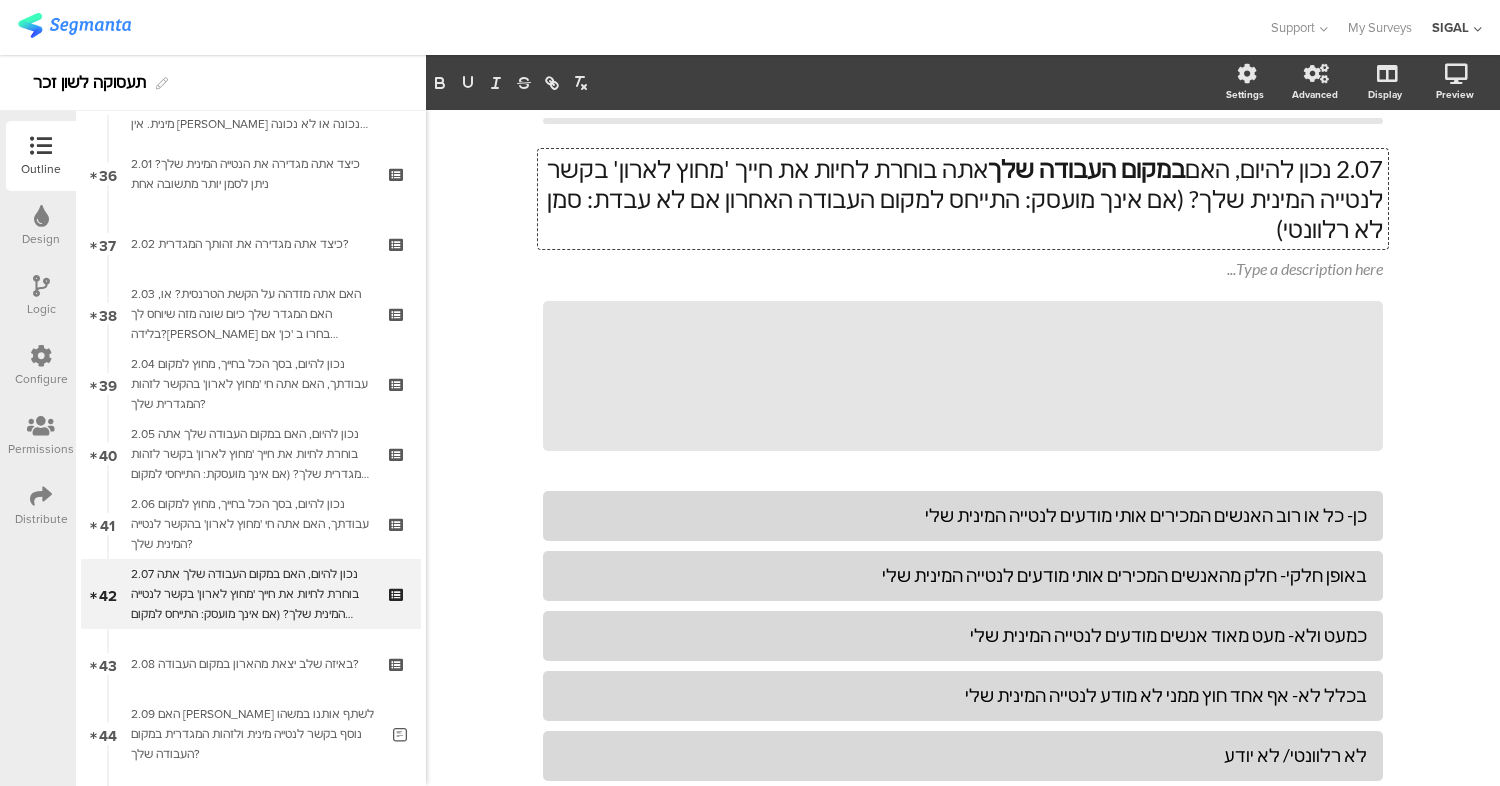 scroll, scrollTop: 45, scrollLeft: 0, axis: vertical 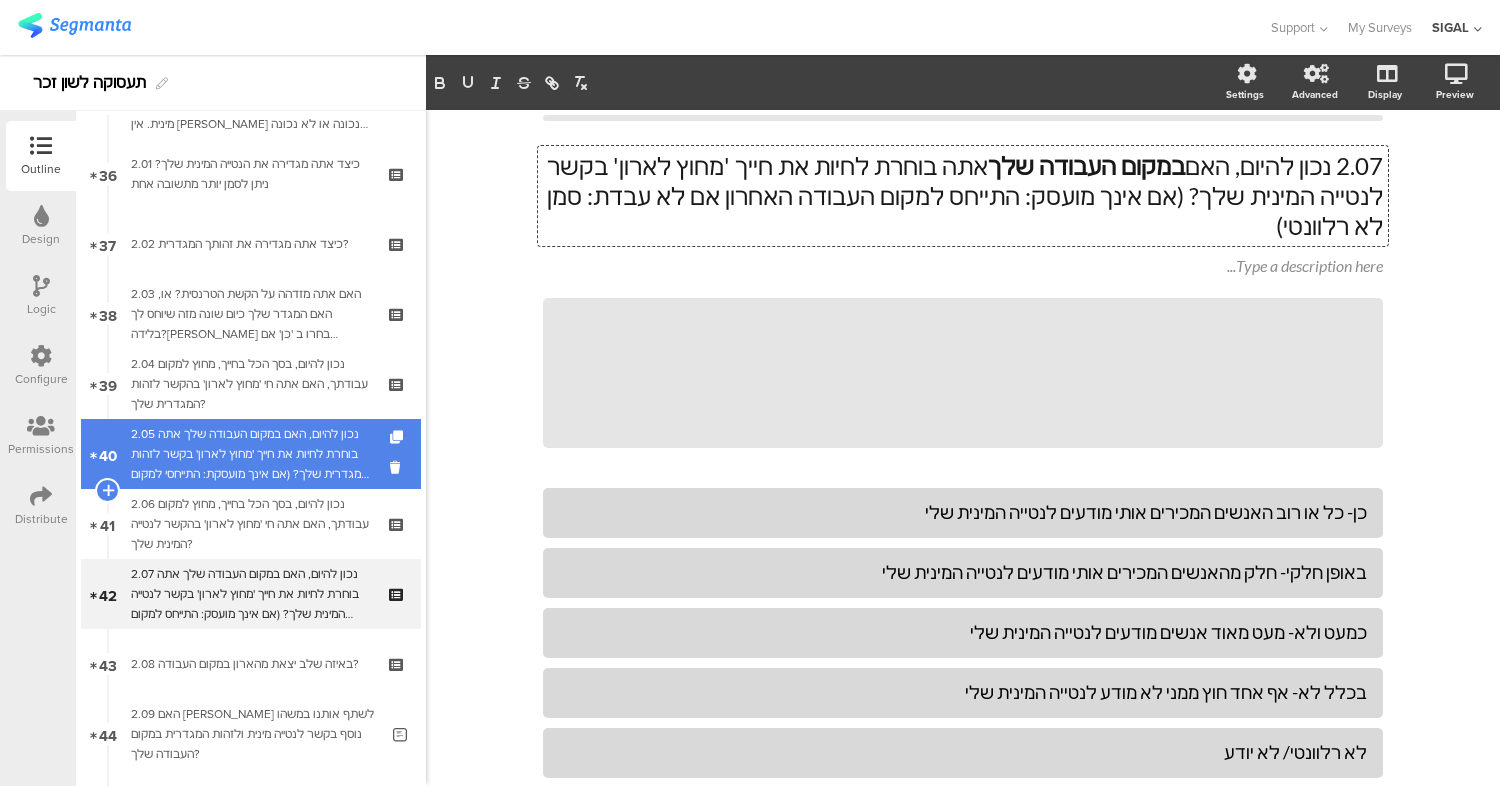 drag, startPoint x: 272, startPoint y: 476, endPoint x: 285, endPoint y: 466, distance: 16.40122 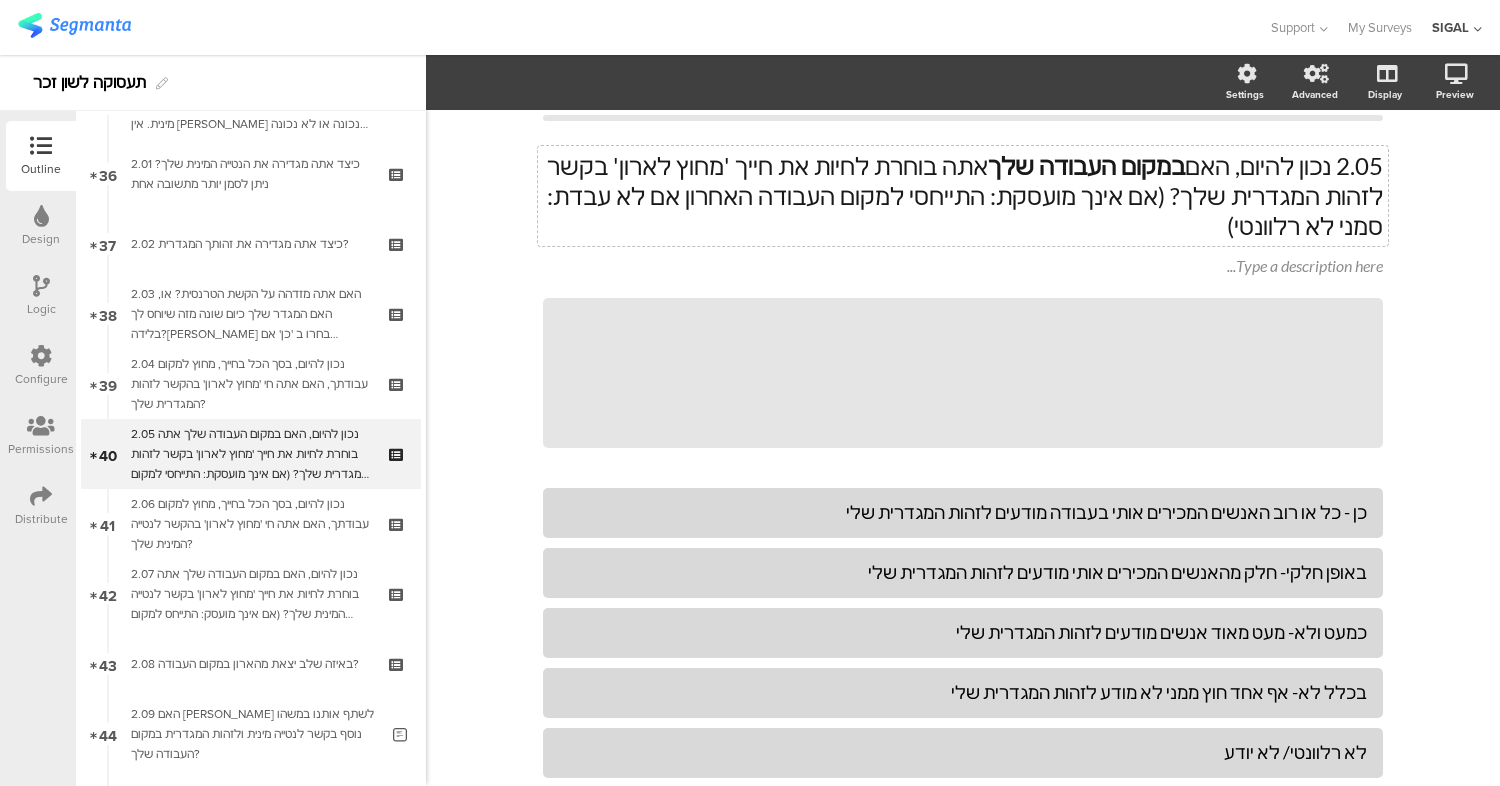 click on "2.05 נכון להיום, האם  במקום העבודה שלך  אתה בוחרת לחיות את חייך 'מחוץ לארון' בקשר לזהות המגדרית שלך? (אם אינך מועסקת: התייחסי למקום העבודה האחרון אם לא עבדת: סמני לא רלוונטי)
2.05 נכון להיום, האם  במקום העבודה שלך  אתה בוחרת לחיות את חייך 'מחוץ לארון' בקשר לזהות המגדרית שלך? (אם אינך מועסקת: התייחסי למקום העבודה האחרון אם לא עבדת: סמני לא רלוונטי)" 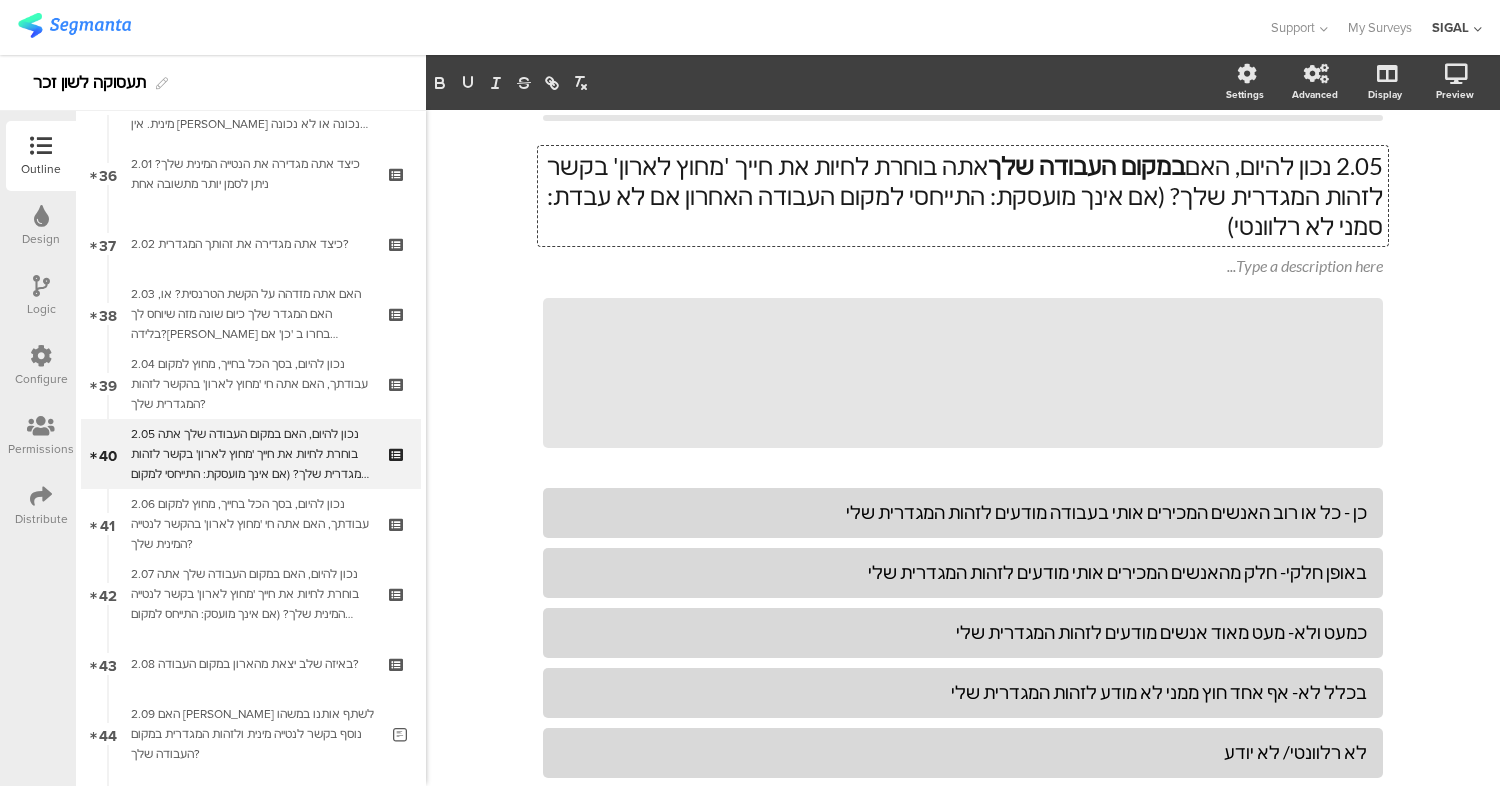 scroll, scrollTop: 0, scrollLeft: 0, axis: both 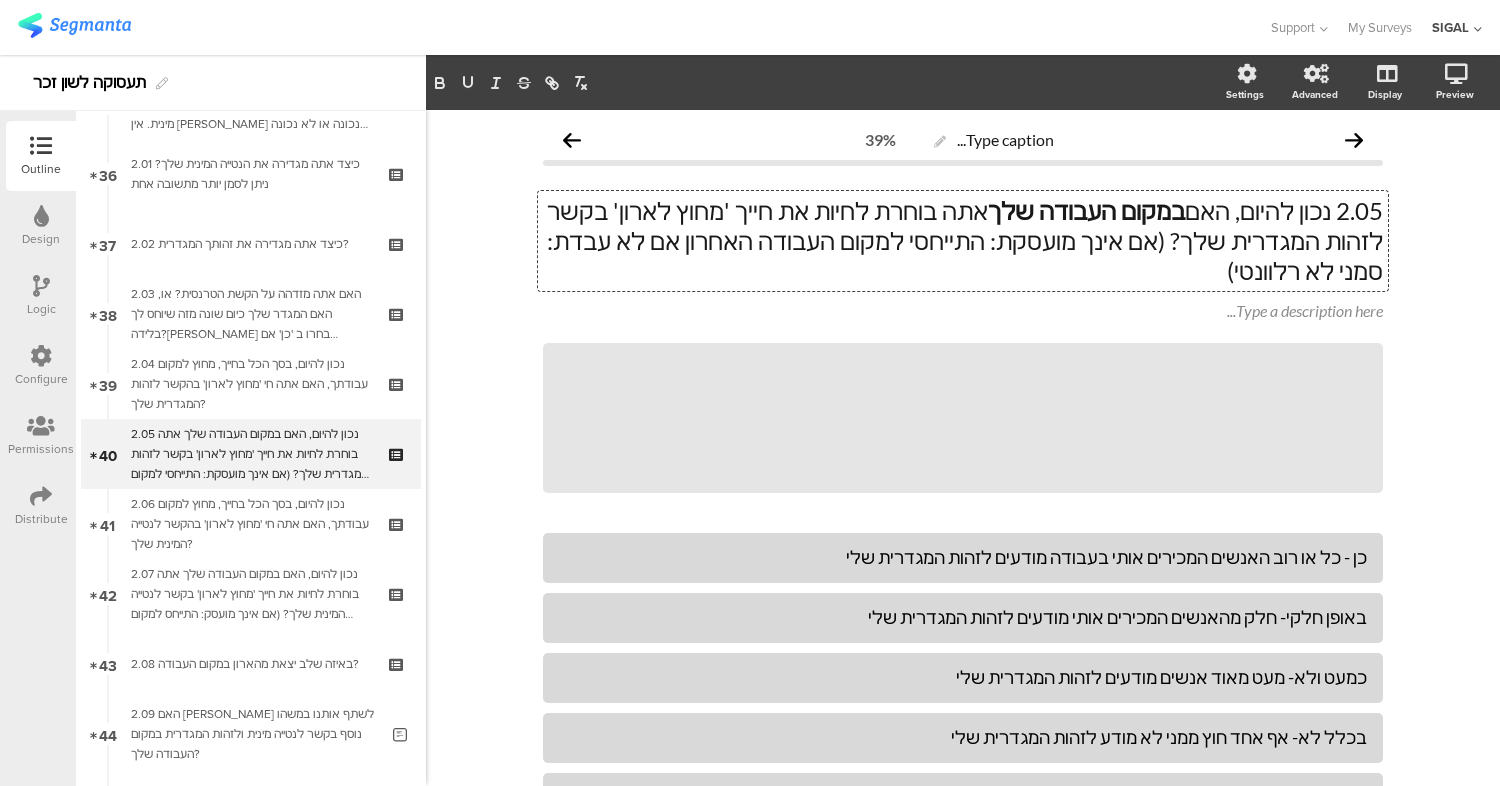 type 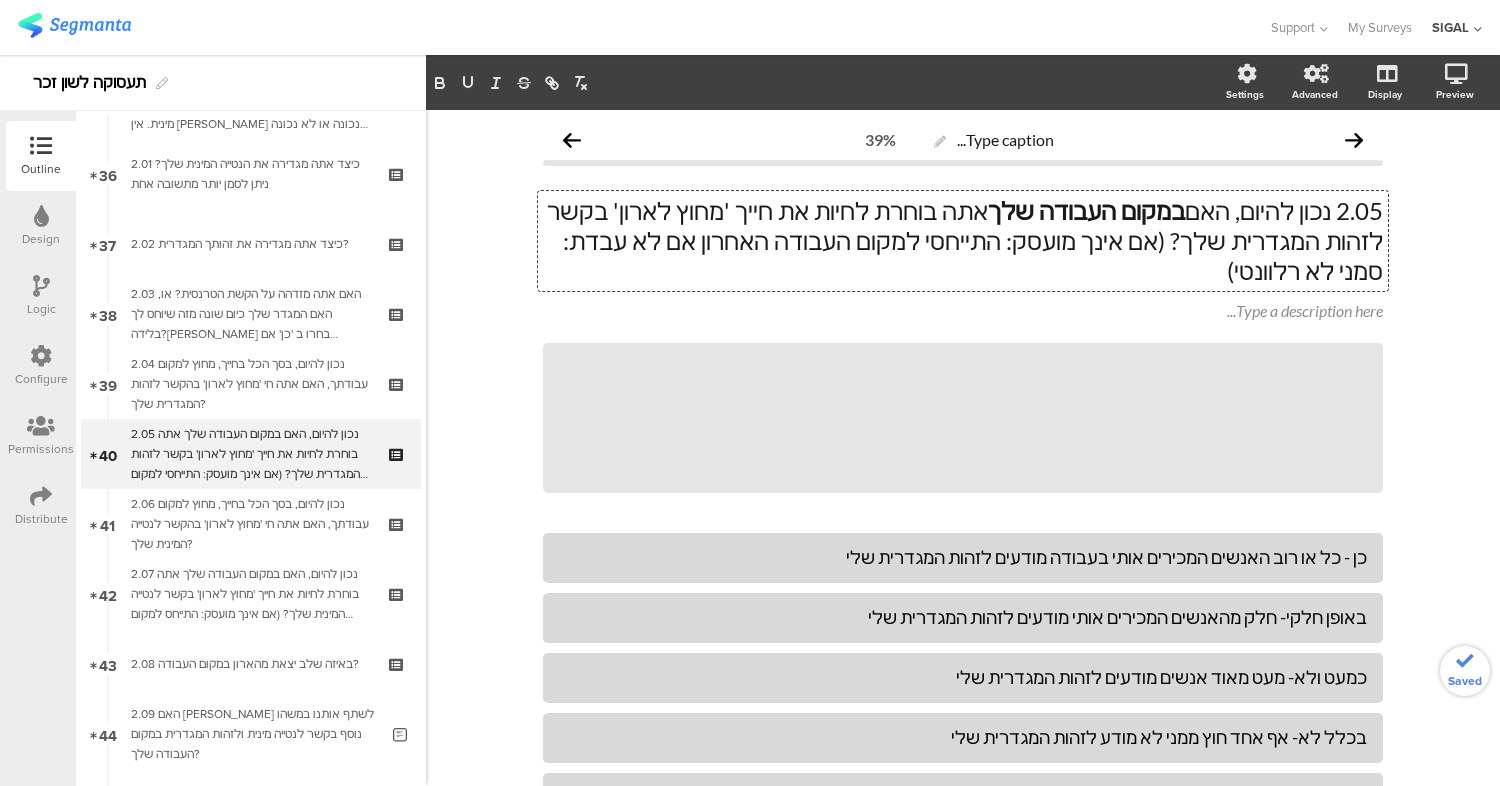 click on "2.05 נכון להיום, האם  במקום העבודה שלך  אתה בוחרת לחיות את חייך 'מחוץ לארון' בקשר לזהות המגדרית שלך? (אם אינך מועסק: התייחסי למקום העבודה האחרון אם לא עבדת: סמני לא רלוונטי)" 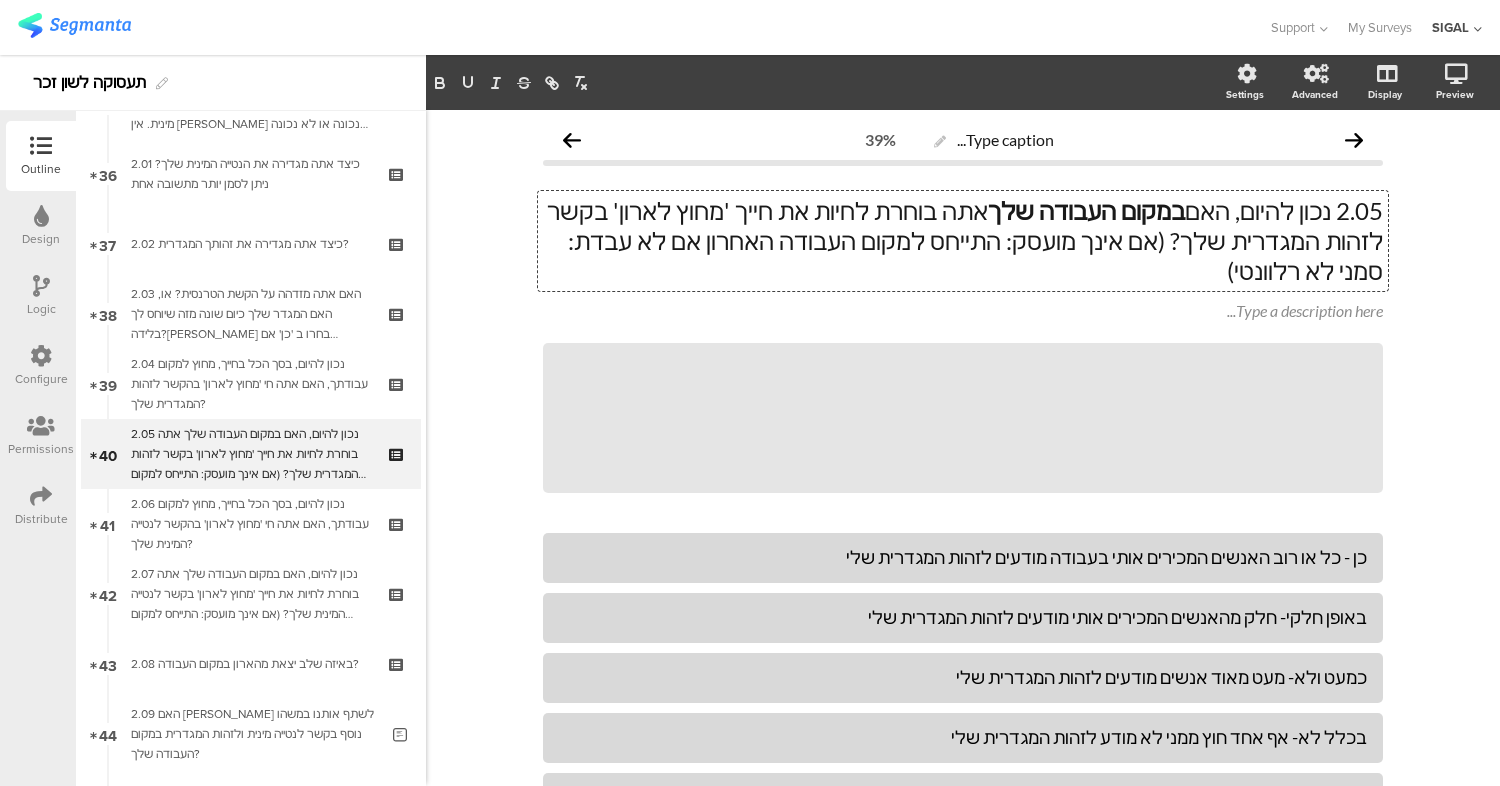click on "2.05 נכון להיום, האם  במקום העבודה שלך  אתה בוחרת לחיות את חייך 'מחוץ לארון' בקשר לזהות המגדרית שלך? (אם אינך מועסק: התייחס למקום העבודה האחרון אם לא עבדת: סמני לא רלוונטי)" 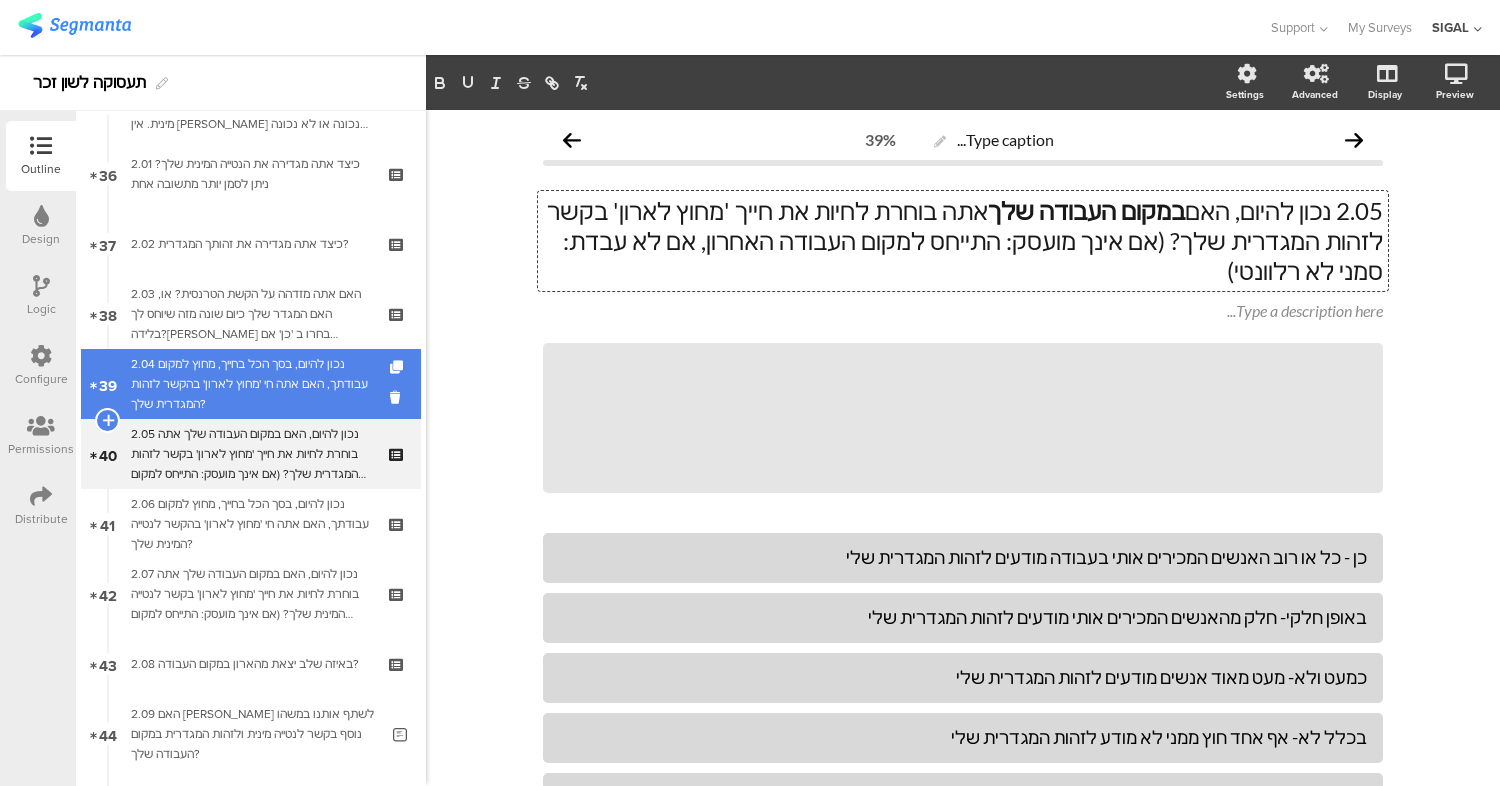 click on "2.04 נכון להיום, בסך הכל בחייך, מחוץ למקום עבודתך, האם אתה חי 'מחוץ לארון' בהקשר לזהות המגדרית שלך?" at bounding box center (250, 384) 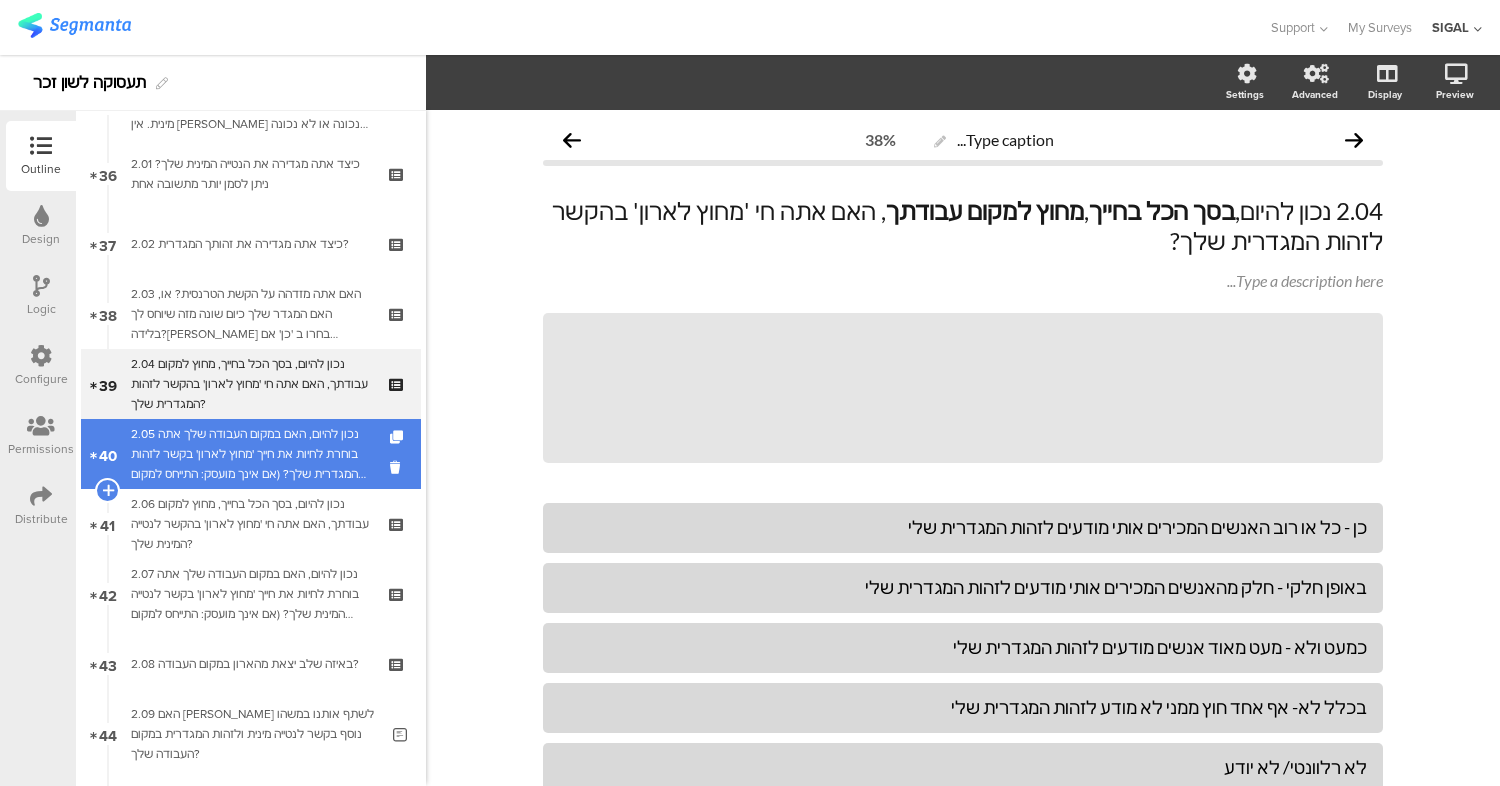click on "2.05 נכון להיום, האם במקום העבודה שלך אתה בוחרת לחיות את חייך 'מחוץ לארון' בקשר לזהות המגדרית שלך? (אם אינך מועסק: התייחס למקום העבודה האחרון, אם לא עבדת: סמני לא רלוונטי)" at bounding box center (250, 454) 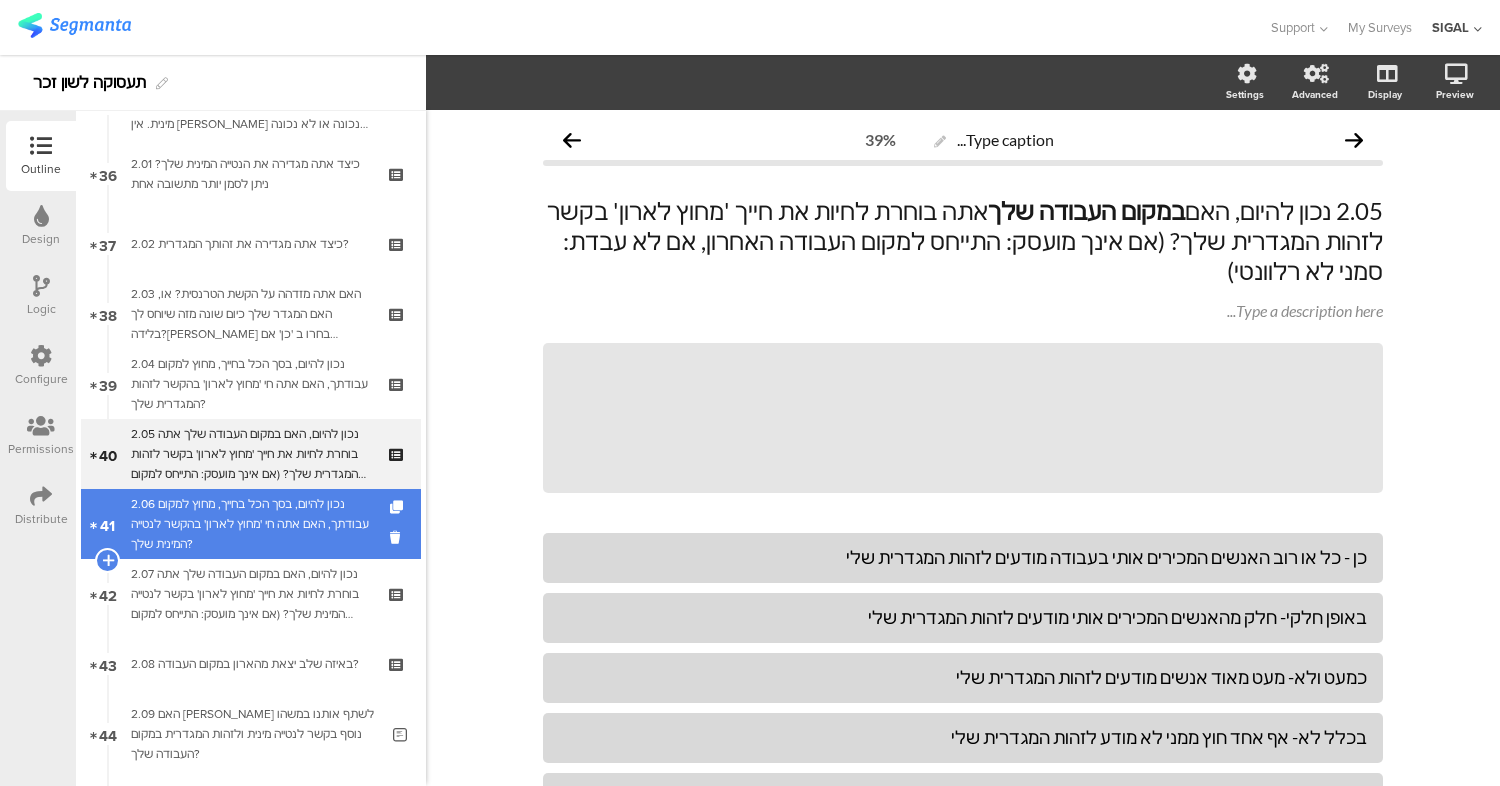 click on "2.06	נכון להיום, בסך הכל בחייך, מחוץ למקום עבודתך, האם אתה חי 'מחוץ לארון' בהקשר לנטייה המינית שלך?" at bounding box center [250, 524] 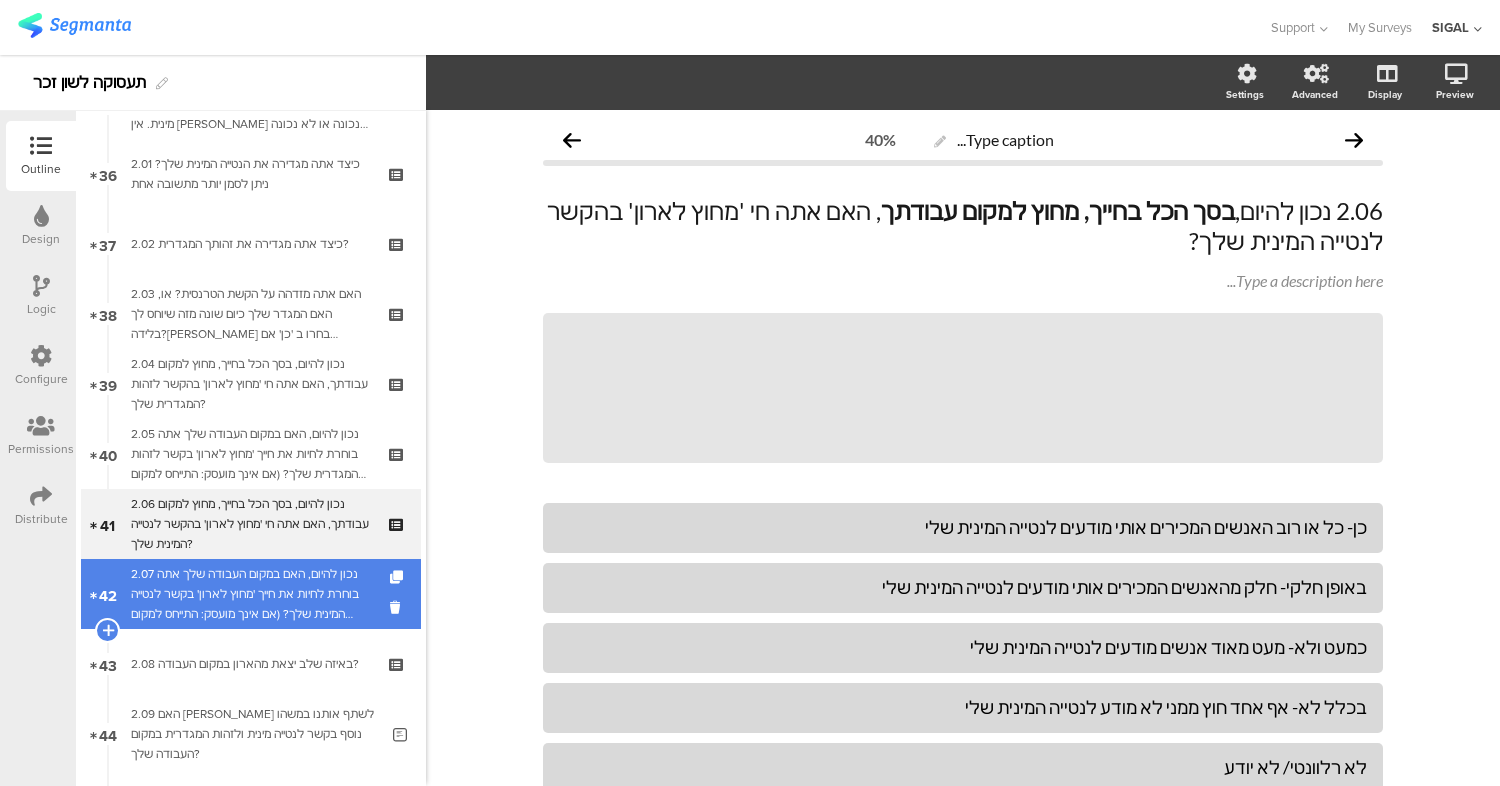 click on "2.07 נכון להיום, האם במקום העבודה שלך אתה בוחרת לחיות את חייך 'מחוץ לארון' בקשר לנטייה המינית שלך? (אם אינך מועסק: התייחס למקום העבודה האחרון אם לא עבדת: סמן לא רלוונטי)" at bounding box center (250, 594) 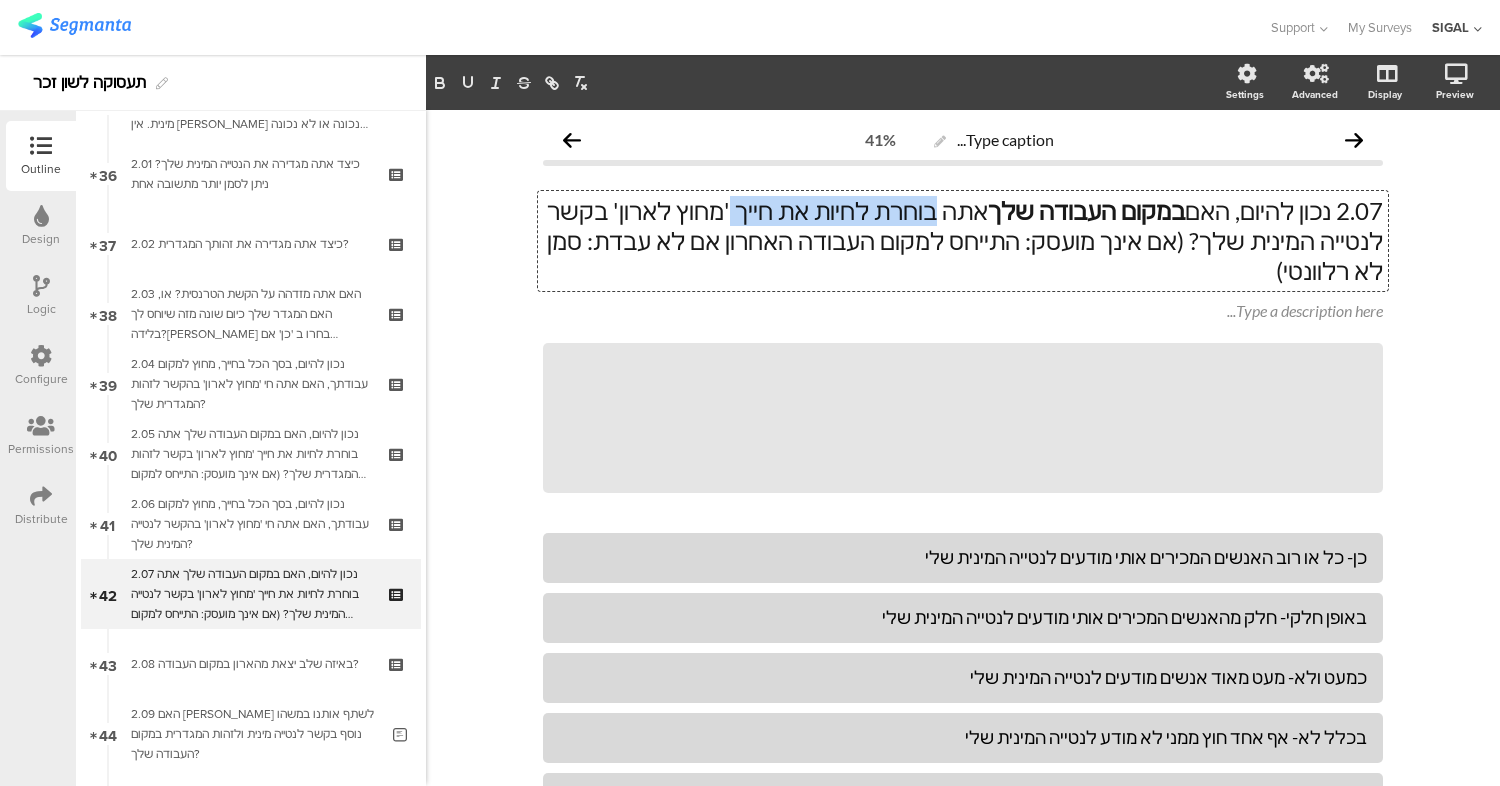 drag, startPoint x: 985, startPoint y: 213, endPoint x: 805, endPoint y: 211, distance: 180.01111 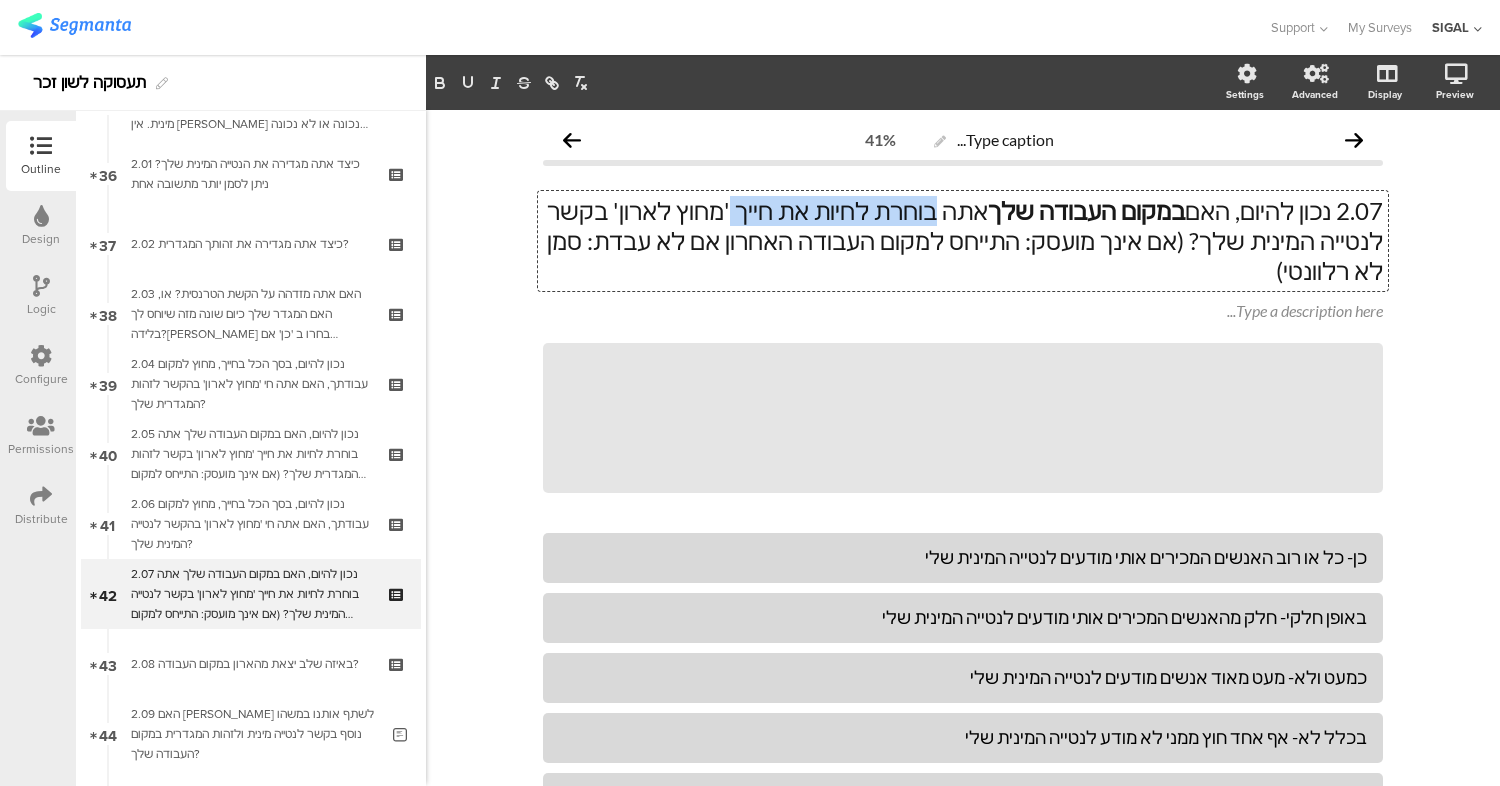click on "2.07 נכון להיום, האם  במקום העבודה שלך  אתה בוחרת לחיות את חייך 'מחוץ לארון' בקשר לנטייה המינית שלך? (אם אינך מועסק: התייחס למקום העבודה האחרון אם לא עבדת: סמן לא רלוונטי)
2.07 נכון להיום, האם  במקום העבודה שלך  אתה בוחרת לחיות את חייך 'מחוץ לארון' בקשר לנטייה המינית שלך? (אם אינך מועסק: התייחס למקום העבודה האחרון אם לא עבדת: סמן לא רלוונטי)
2.07 נכון להיום, האם  במקום העבודה שלך  אתה בוחרת לחיות את חייך 'מחוץ לארון' בקשר לנטייה המינית שלך? (אם אינך מועסק: התייחס למקום העבודה האחרון אם לא עבדת: סמן לא רלוונטי)" 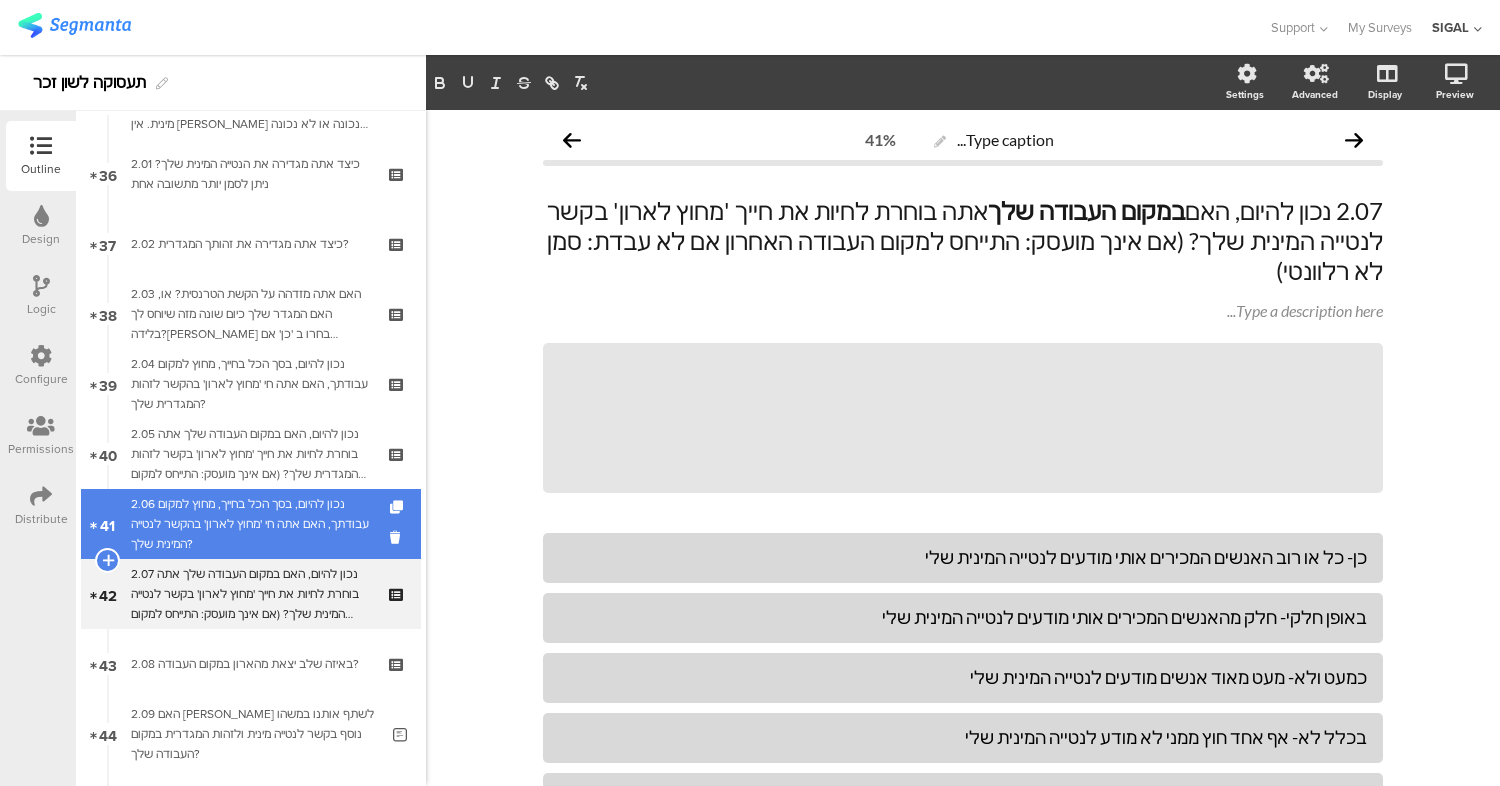 click on "2.06	נכון להיום, בסך הכל בחייך, מחוץ למקום עבודתך, האם אתה חי 'מחוץ לארון' בהקשר לנטייה המינית שלך?" at bounding box center [250, 524] 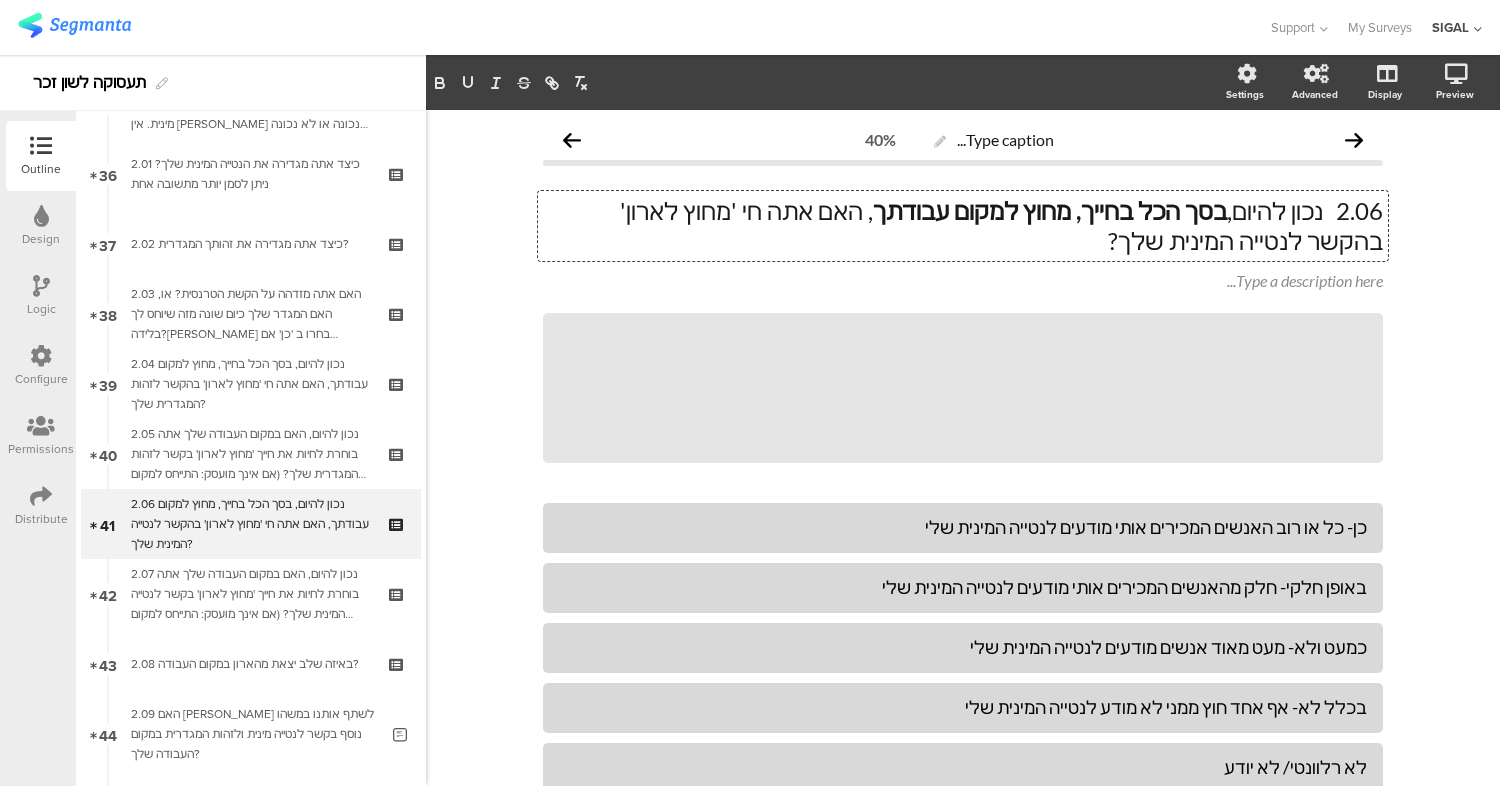 drag, startPoint x: 869, startPoint y: 207, endPoint x: 808, endPoint y: 210, distance: 61.073727 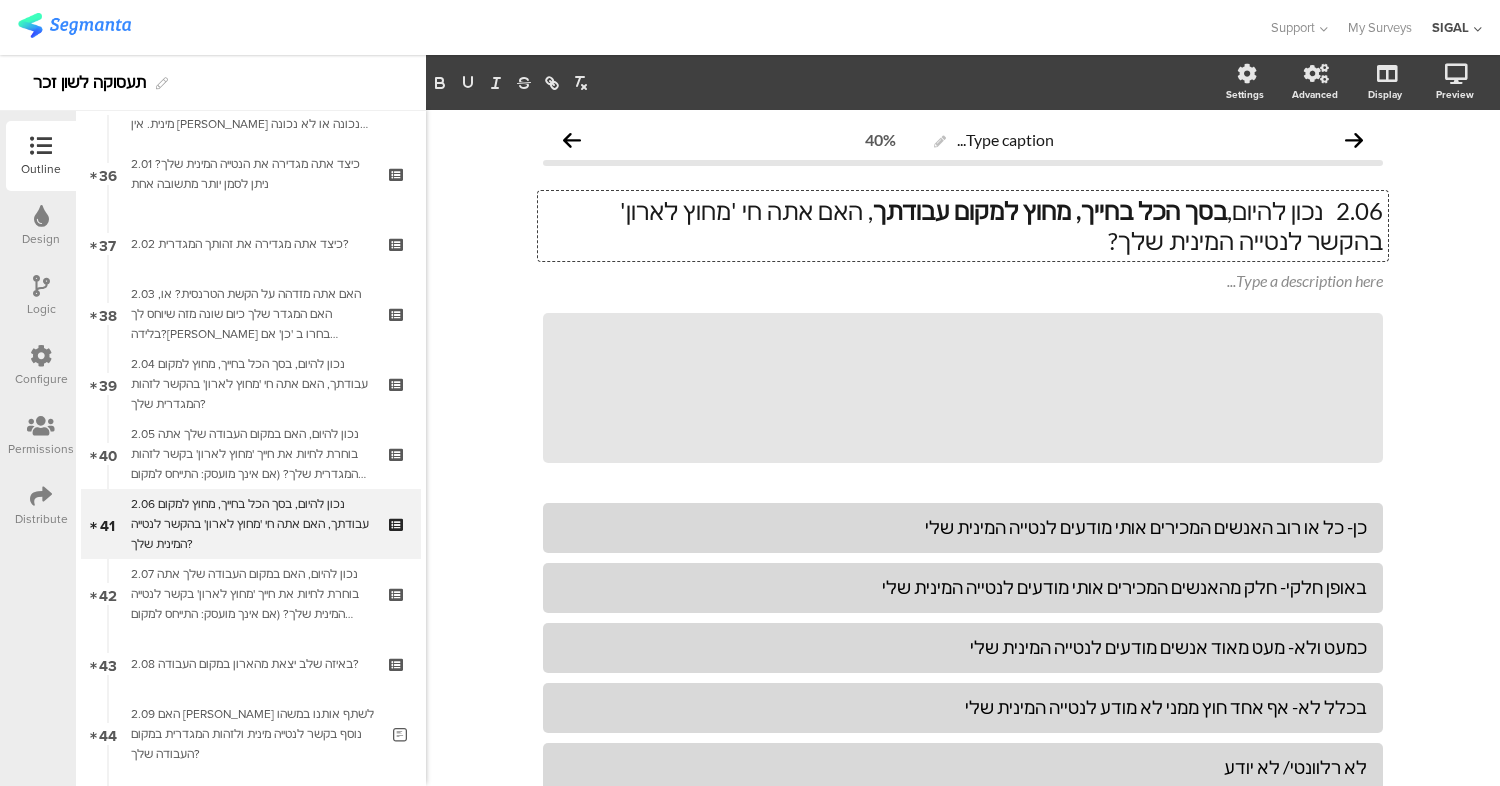 click on "2.06	נכון להיום,  בסך הכל בחייך, מחוץ למקום עבודתך , האם אתה חי 'מחוץ לארון' בהקשר לנטייה המינית שלך?
2.06	נכון להיום,  בסך הכל בחייך, מחוץ למקום עבודתך , האם אתה חי 'מחוץ לארון' בהקשר לנטייה המינית שלך?
2.06	נכון להיום,  בסך הכל בחייך, מחוץ למקום עבודתך , האם אתה חי 'מחוץ לארון' בהקשר לנטייה המינית שלך?" 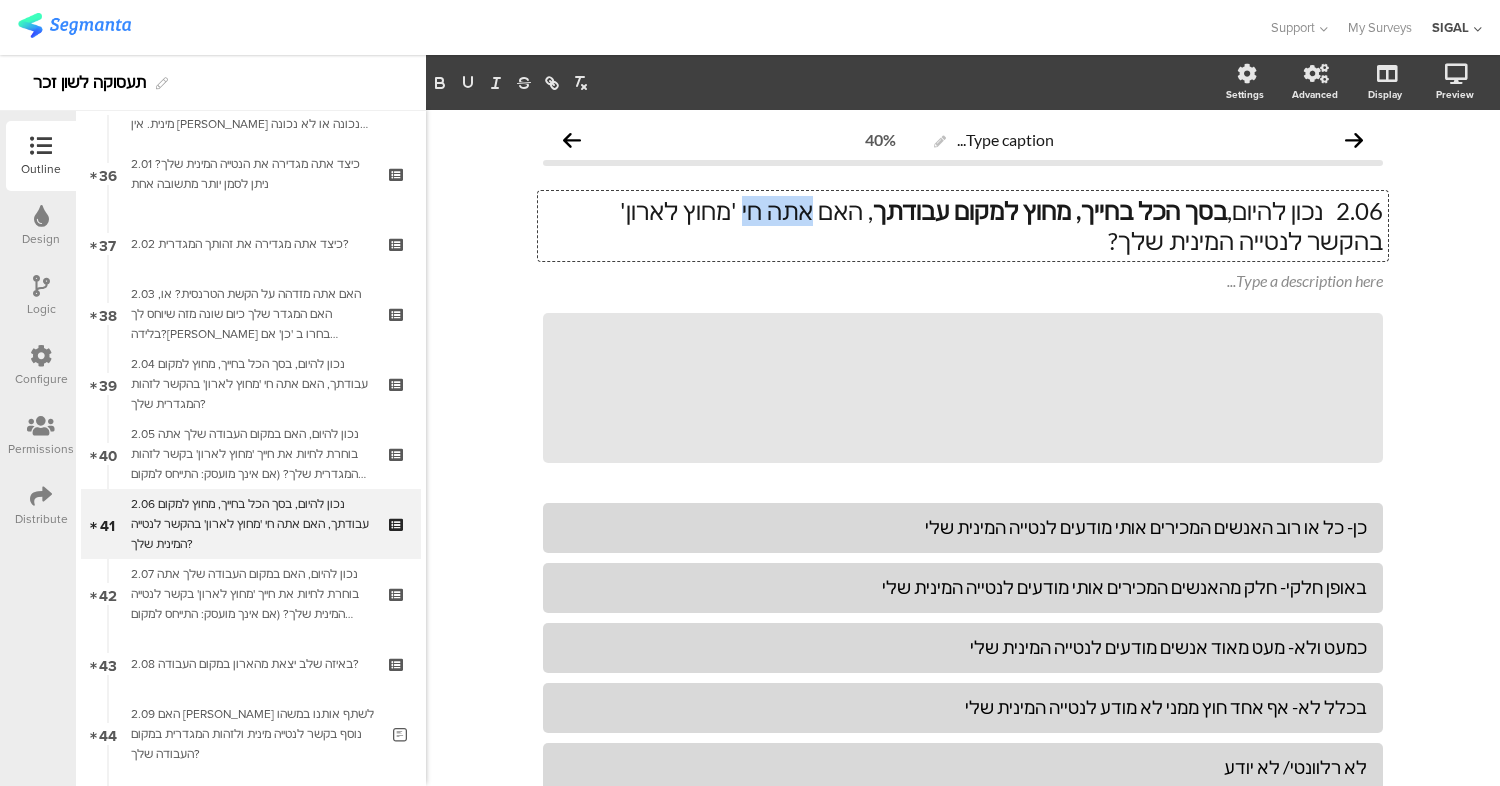 drag, startPoint x: 808, startPoint y: 210, endPoint x: 863, endPoint y: 214, distance: 55.145264 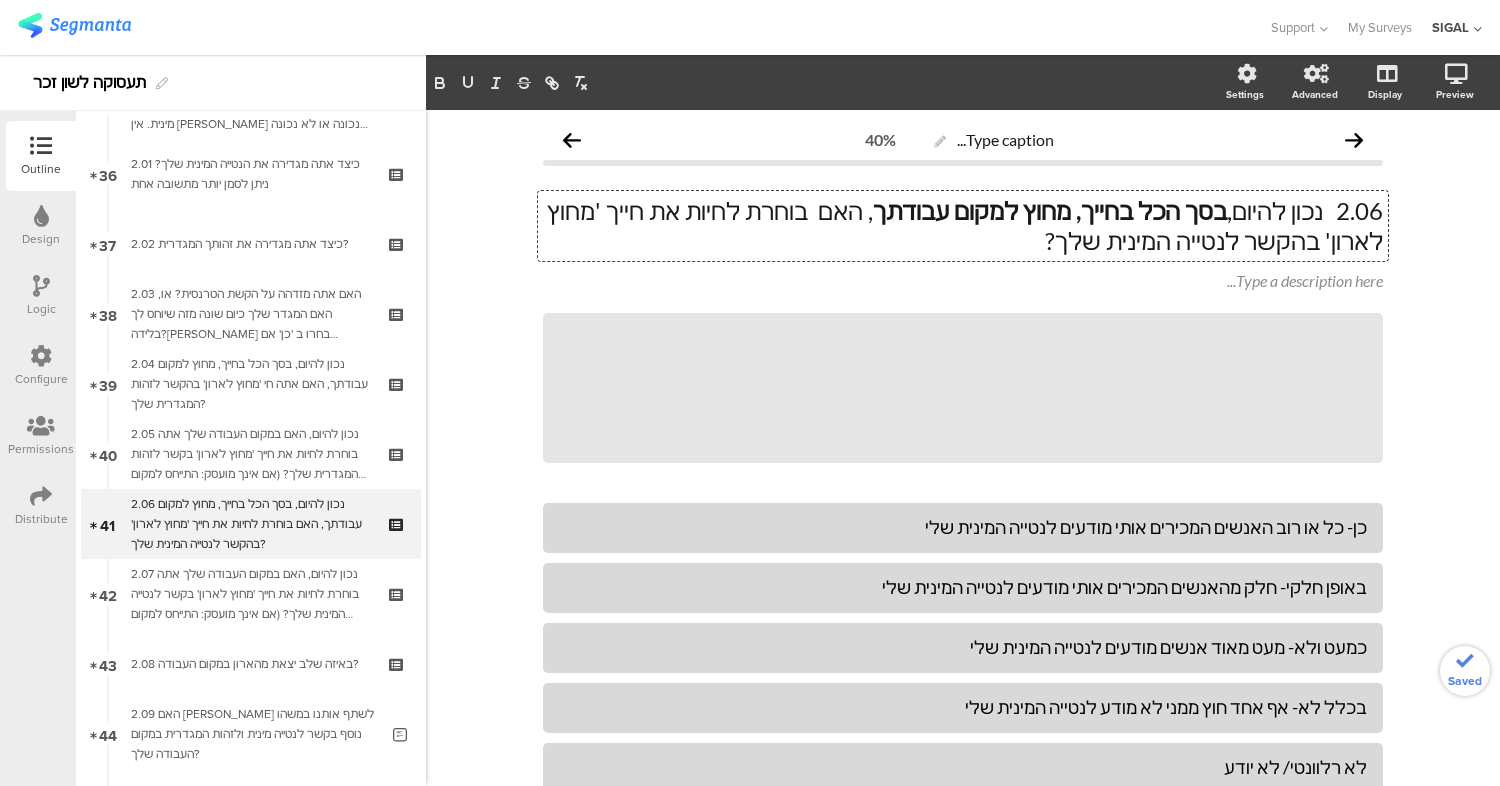 click on "2.06	נכון להיום,  בסך הכל בחייך, מחוץ למקום עבודתך , האם  בוחרת לחיות את חייך 'מחוץ לארון' בהקשר לנטייה המינית שלך?" 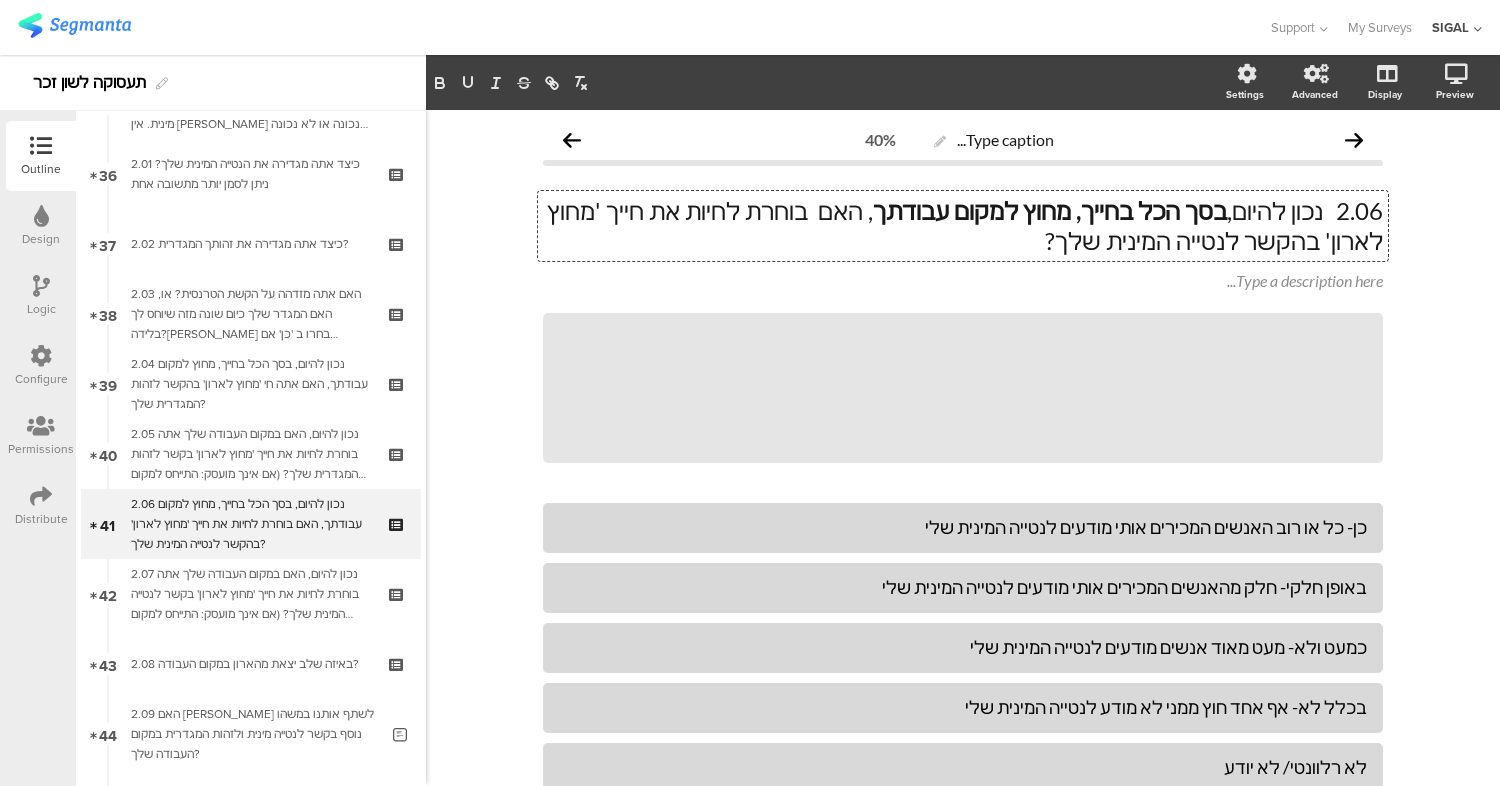 type 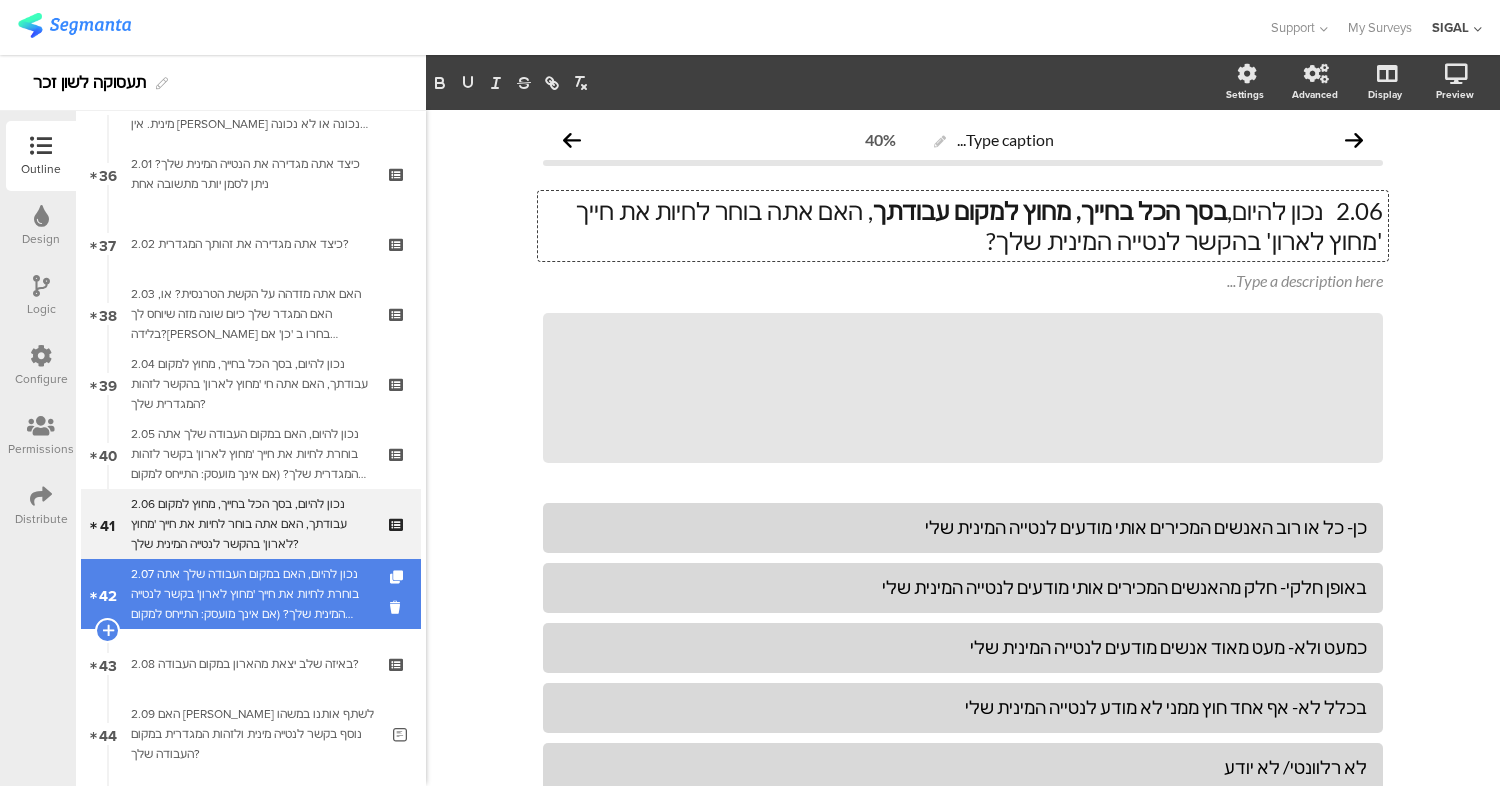 click on "2.07 נכון להיום, האם במקום העבודה שלך אתה בוחרת לחיות את חייך 'מחוץ לארון' בקשר לנטייה המינית שלך? (אם אינך מועסק: התייחס למקום העבודה האחרון אם לא עבדת: סמן לא רלוונטי)" at bounding box center (250, 594) 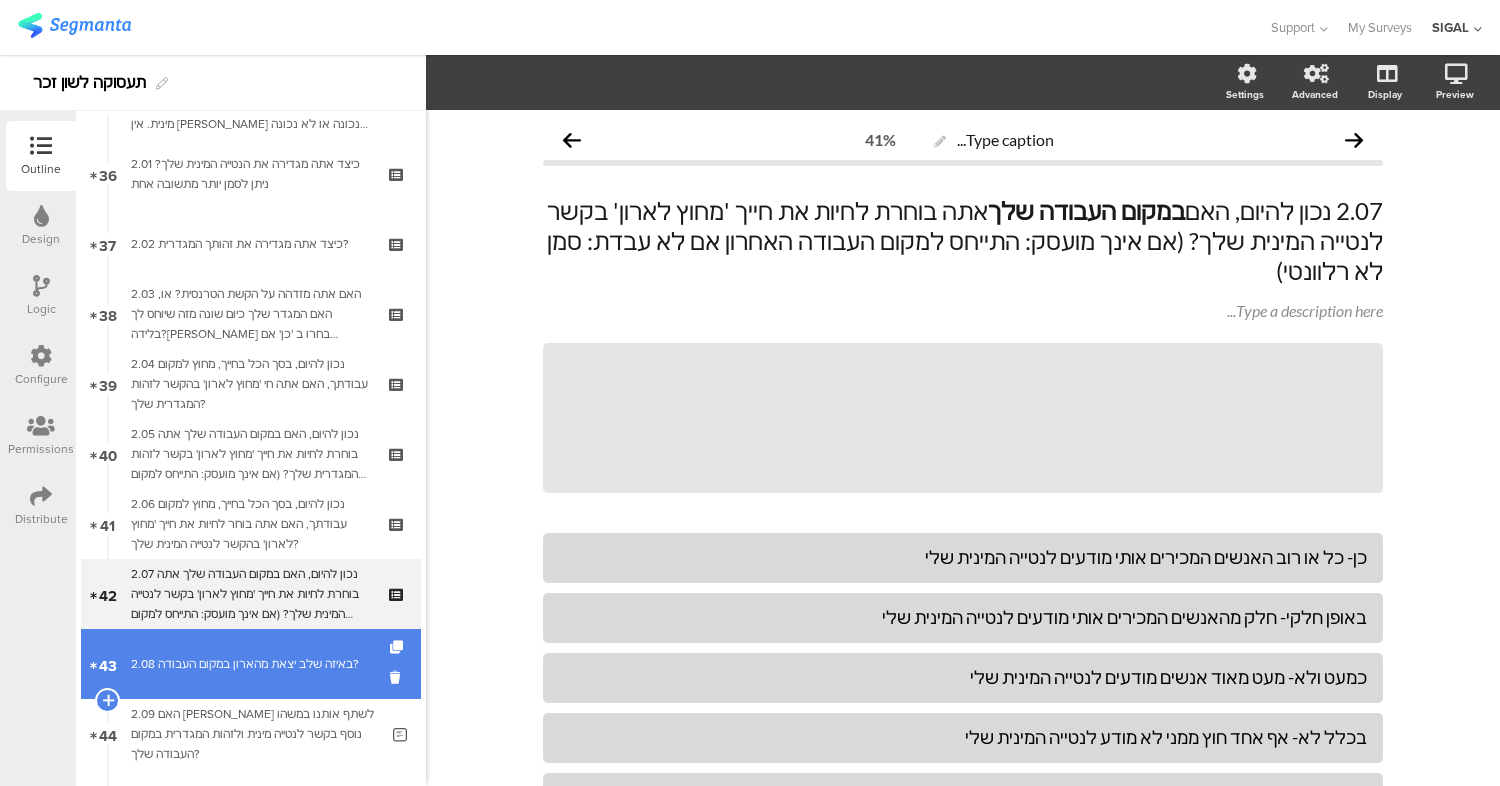 click on "2.08	באיזה שלב יצאת מהארון במקום העבודה?" at bounding box center (250, 664) 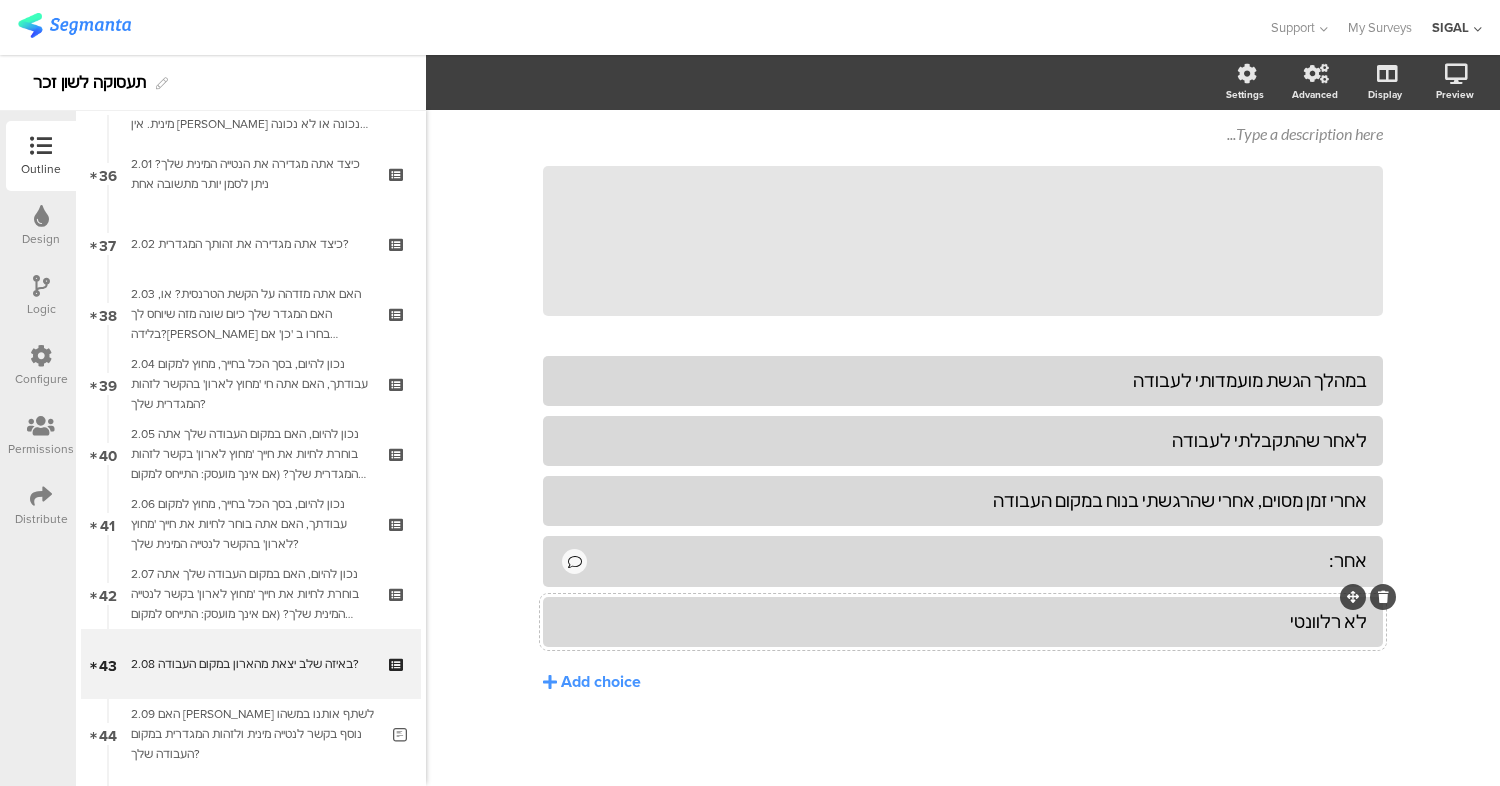 scroll, scrollTop: 0, scrollLeft: 0, axis: both 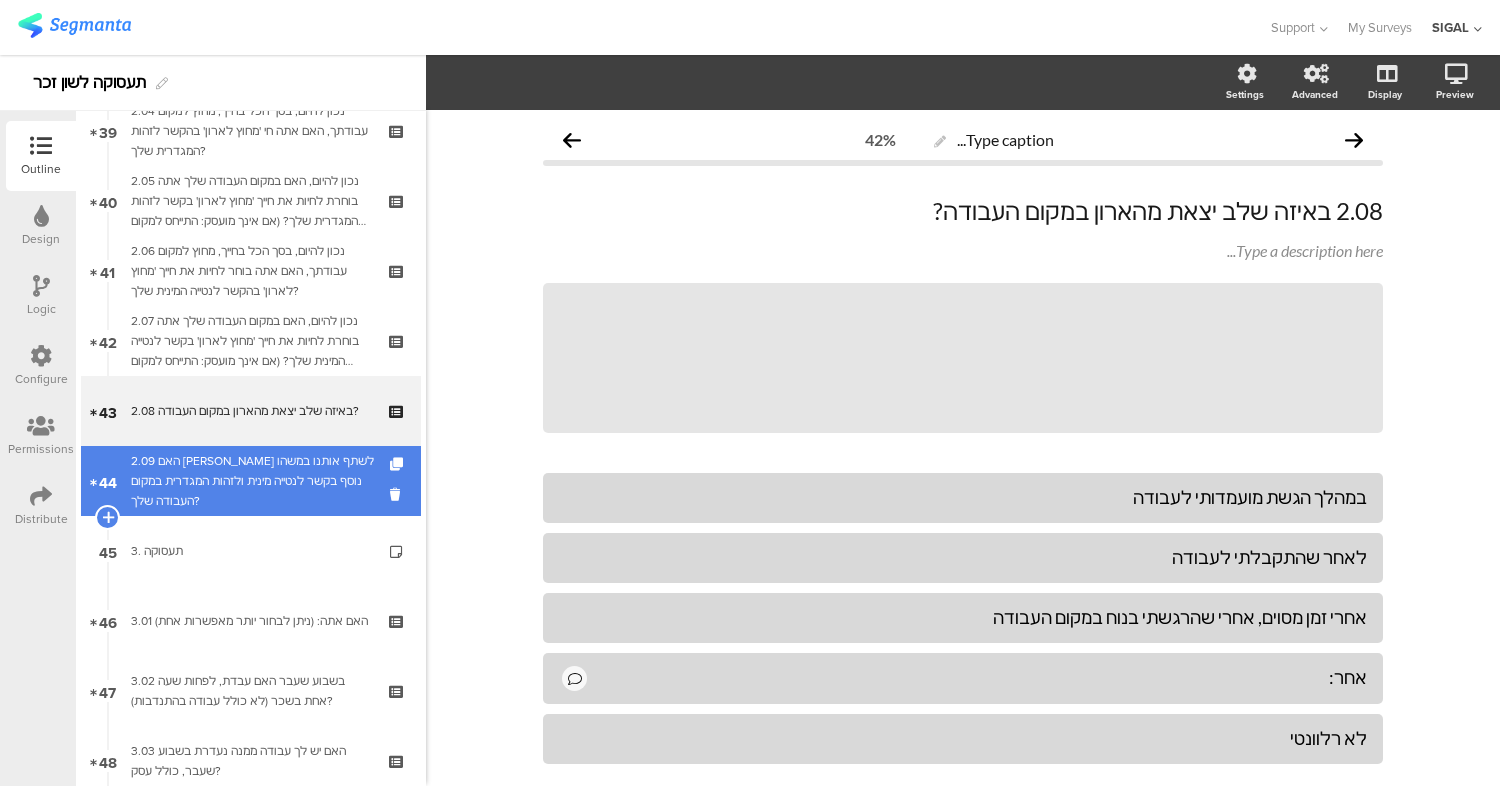 click on "2.09	 האם [PERSON_NAME] לשתף אותנו במשהו נוסף בקשר לנטייה מינית ולזהות המגדרית במקום העבודה שלך?" at bounding box center [254, 481] 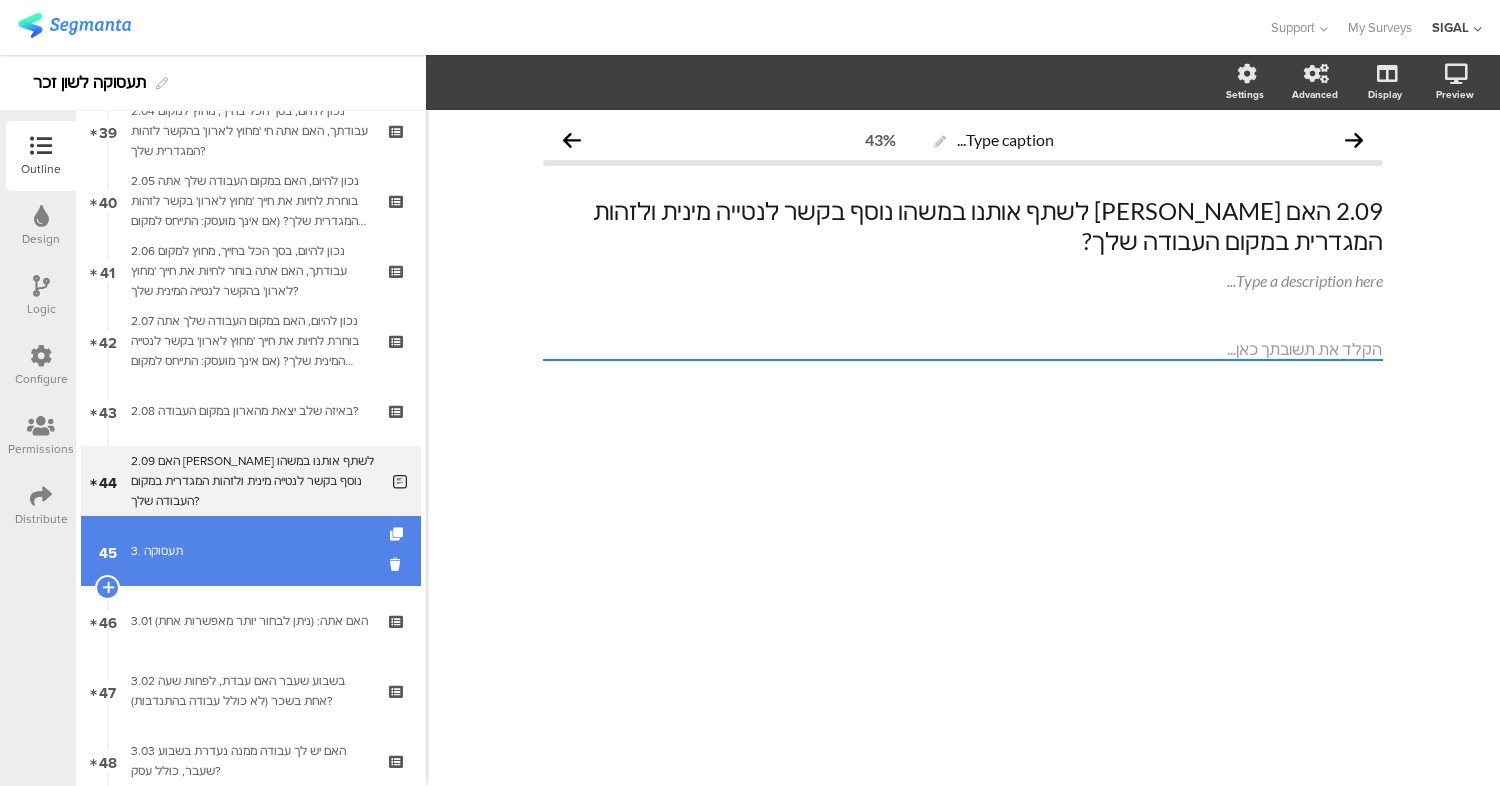 click on "3.		תעסוקה" at bounding box center [250, 551] 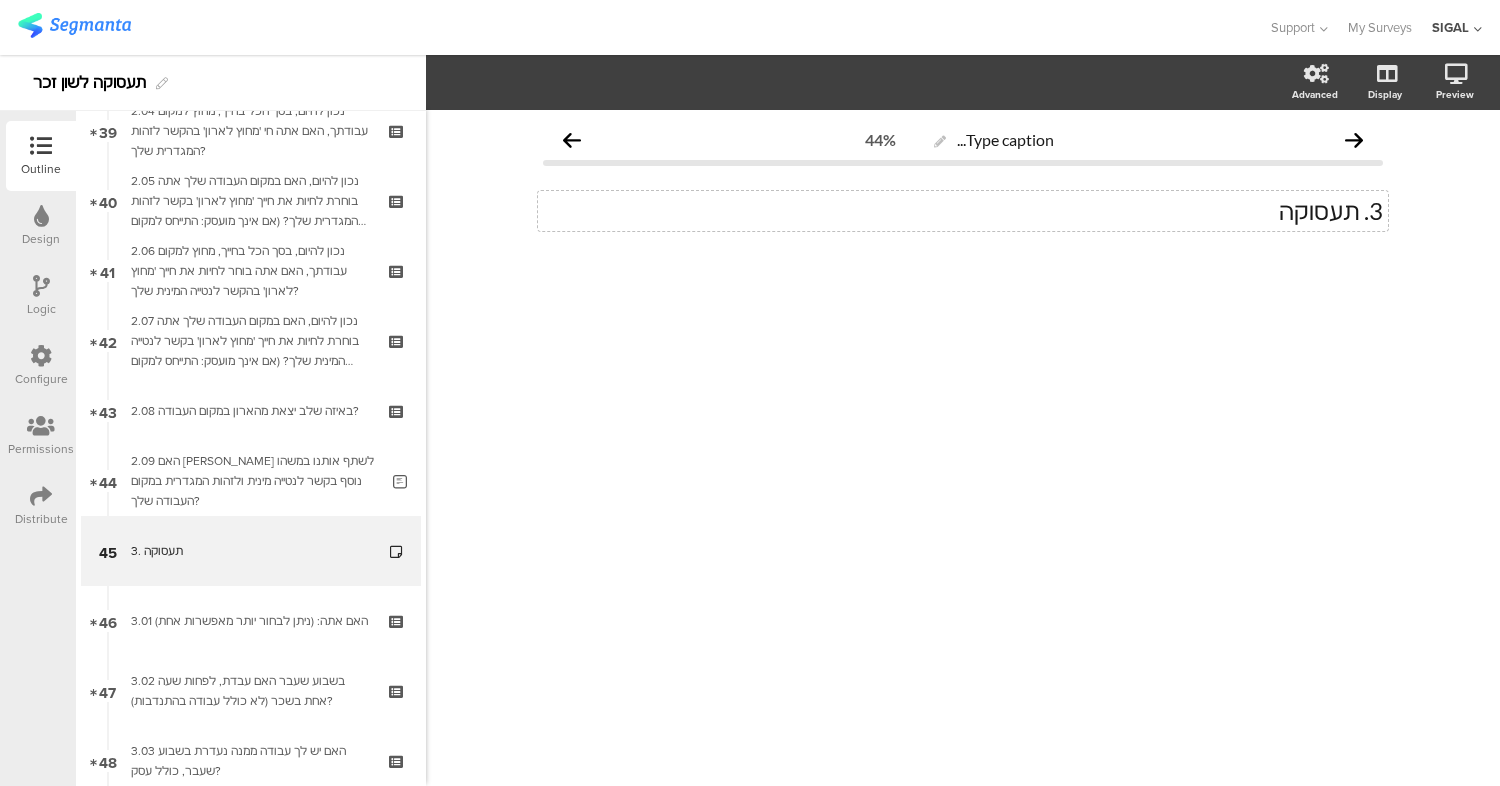 click on "3.		תעסוקה
3.		תעסוקה" 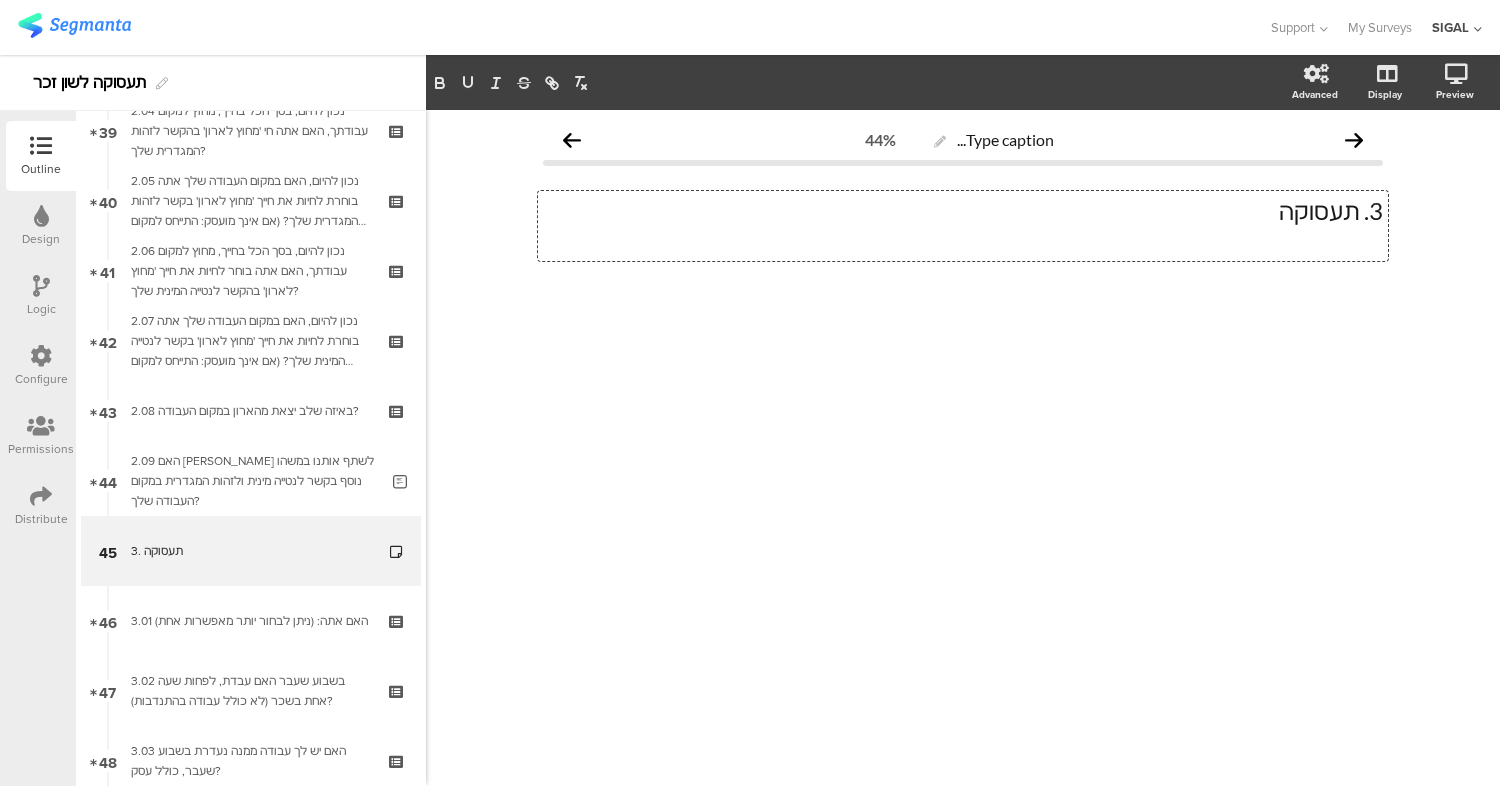 type 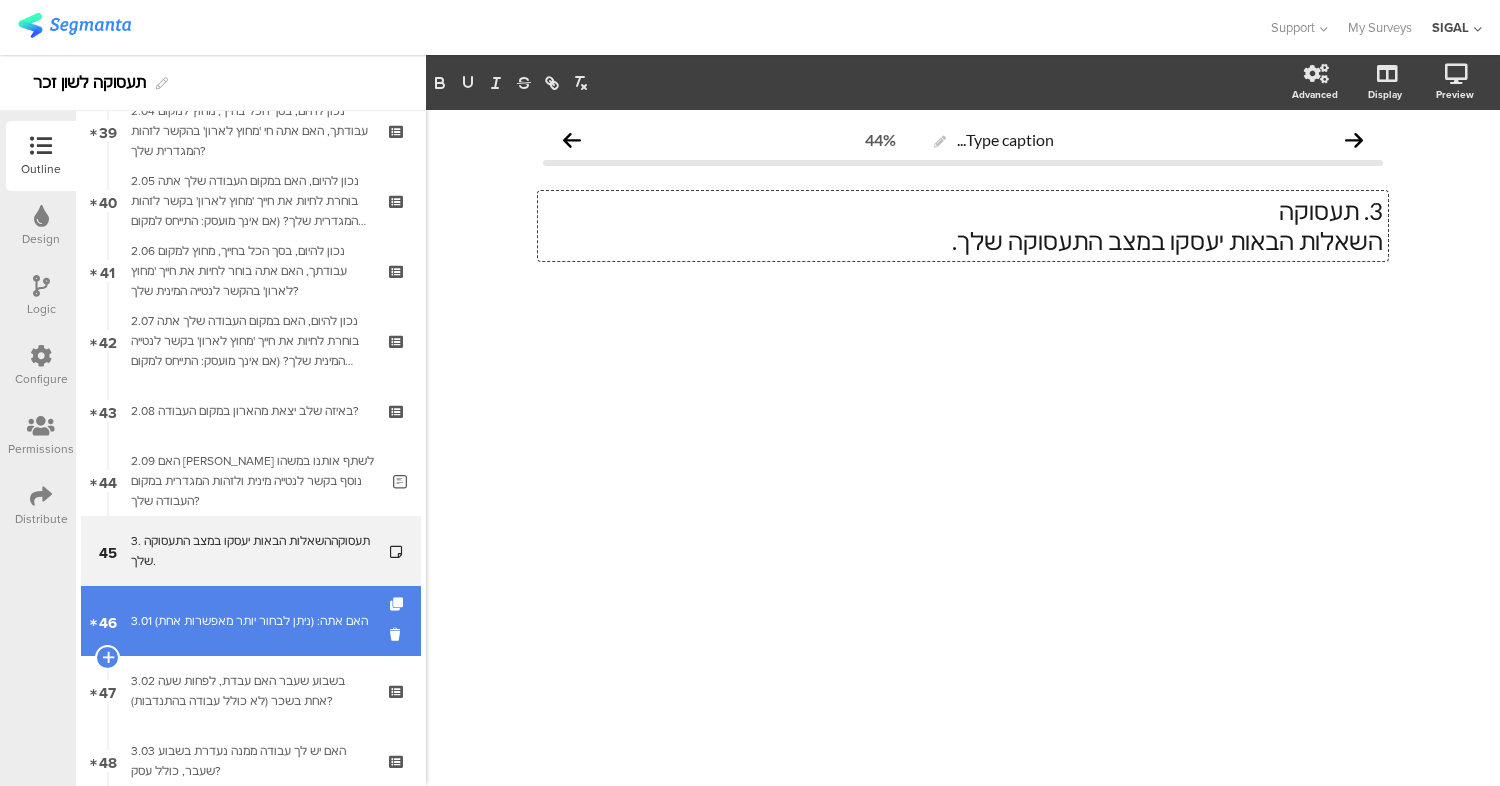 click on "3.01	האם אתה: (ניתן לבחור יותר מאפשרות אחת)" at bounding box center [250, 621] 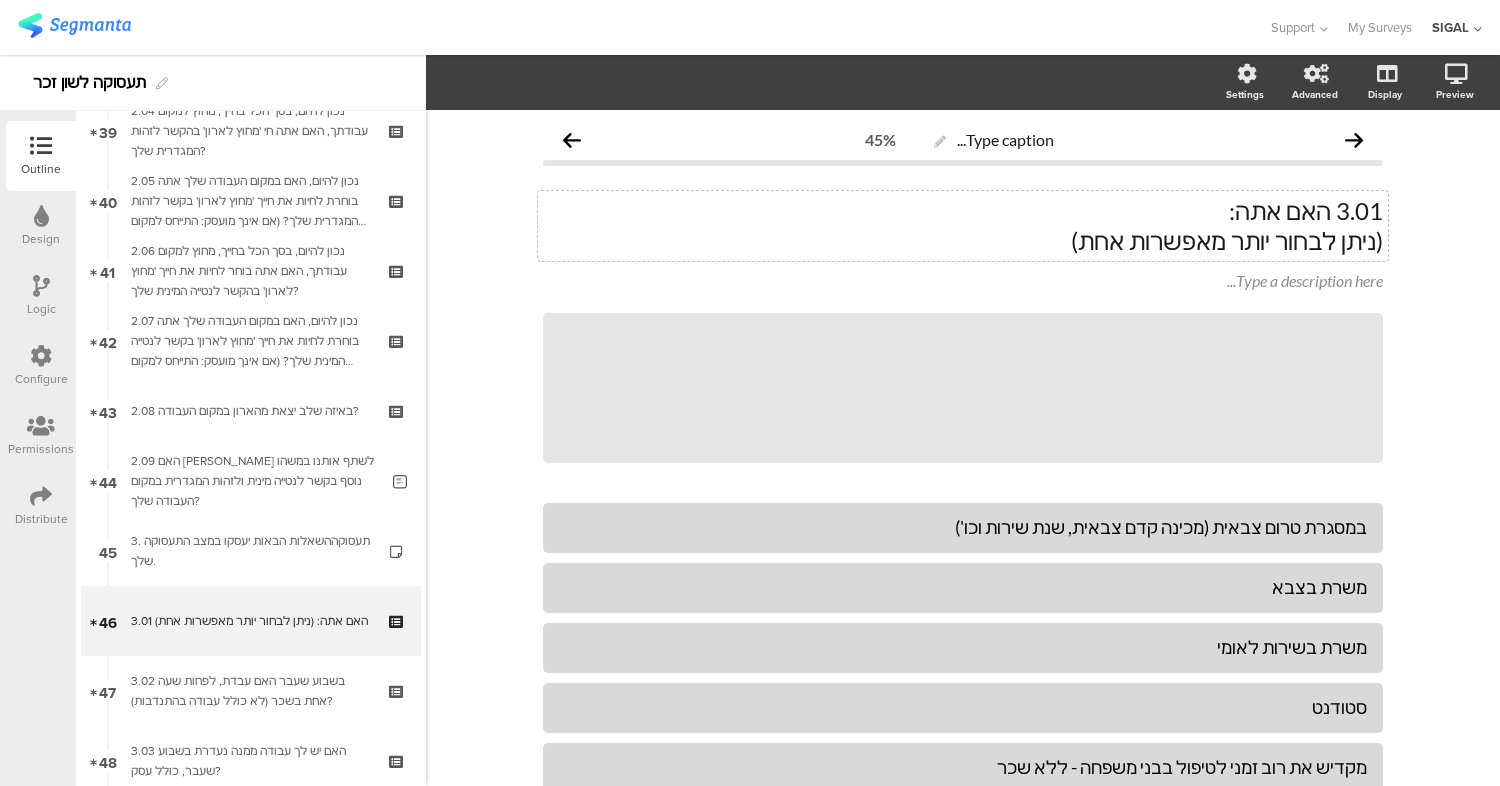 click on "3.01	האם אתה:  (ניתן לבחור יותר מאפשרות אחת)
3.01	האם אתה:  (ניתן לבחור יותר מאפשרות אחת)" 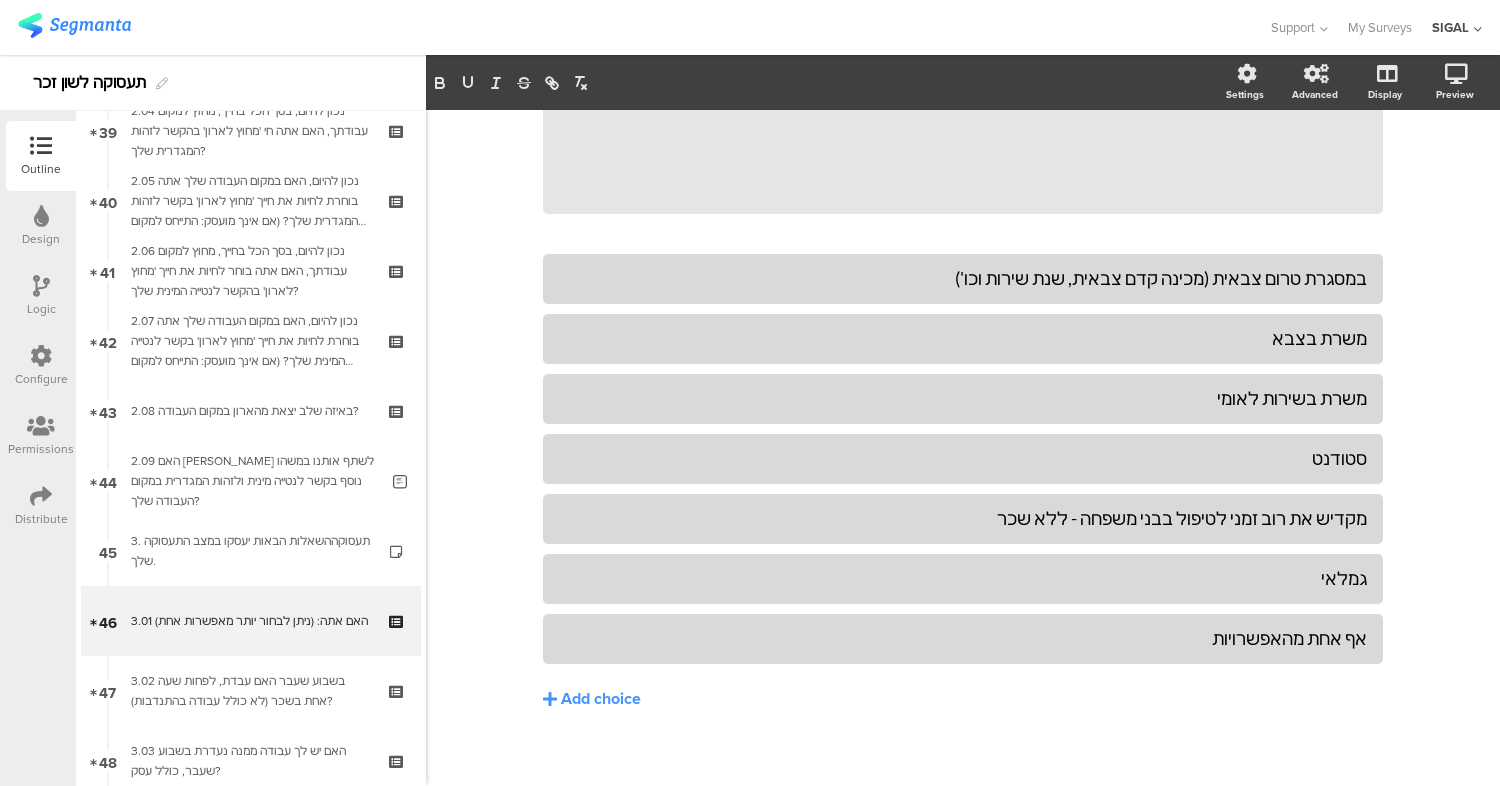 scroll, scrollTop: 266, scrollLeft: 0, axis: vertical 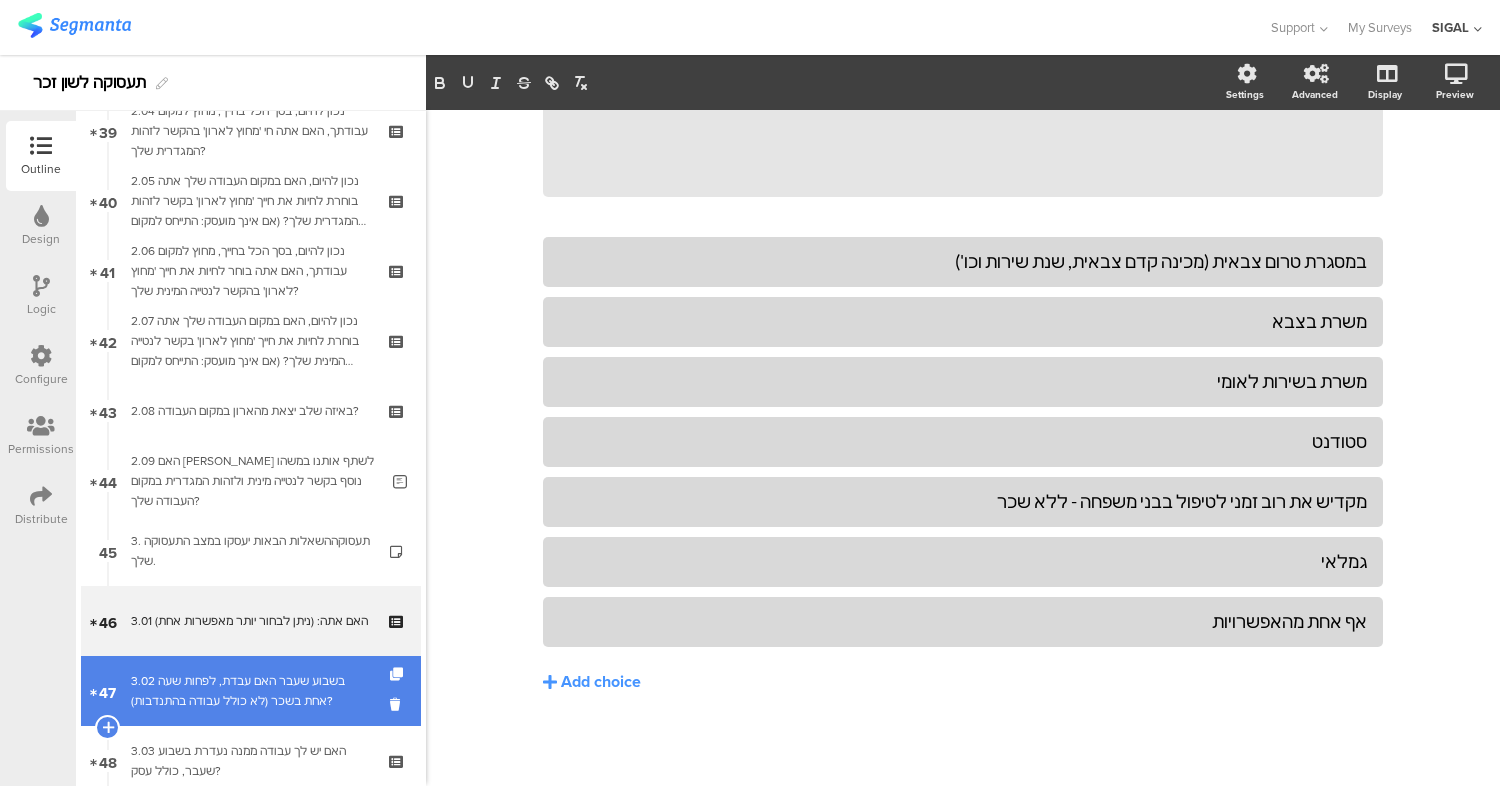 click on "3.02	 בשבוע שעבר האם עבדת, לפחות שעה אחת בשכר (לא כולל עבודה בהתנדבות)?" at bounding box center (250, 691) 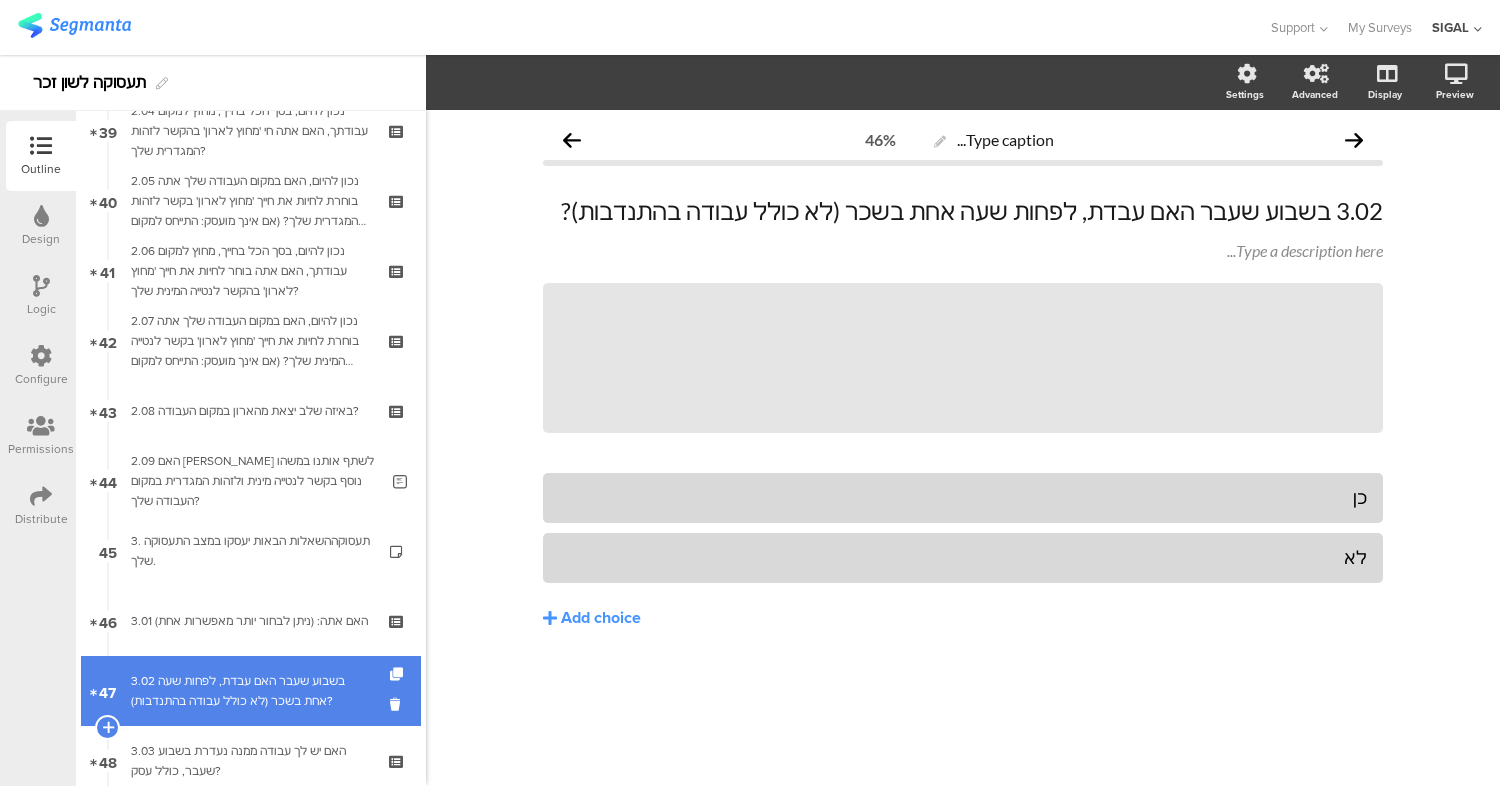 scroll, scrollTop: 0, scrollLeft: 0, axis: both 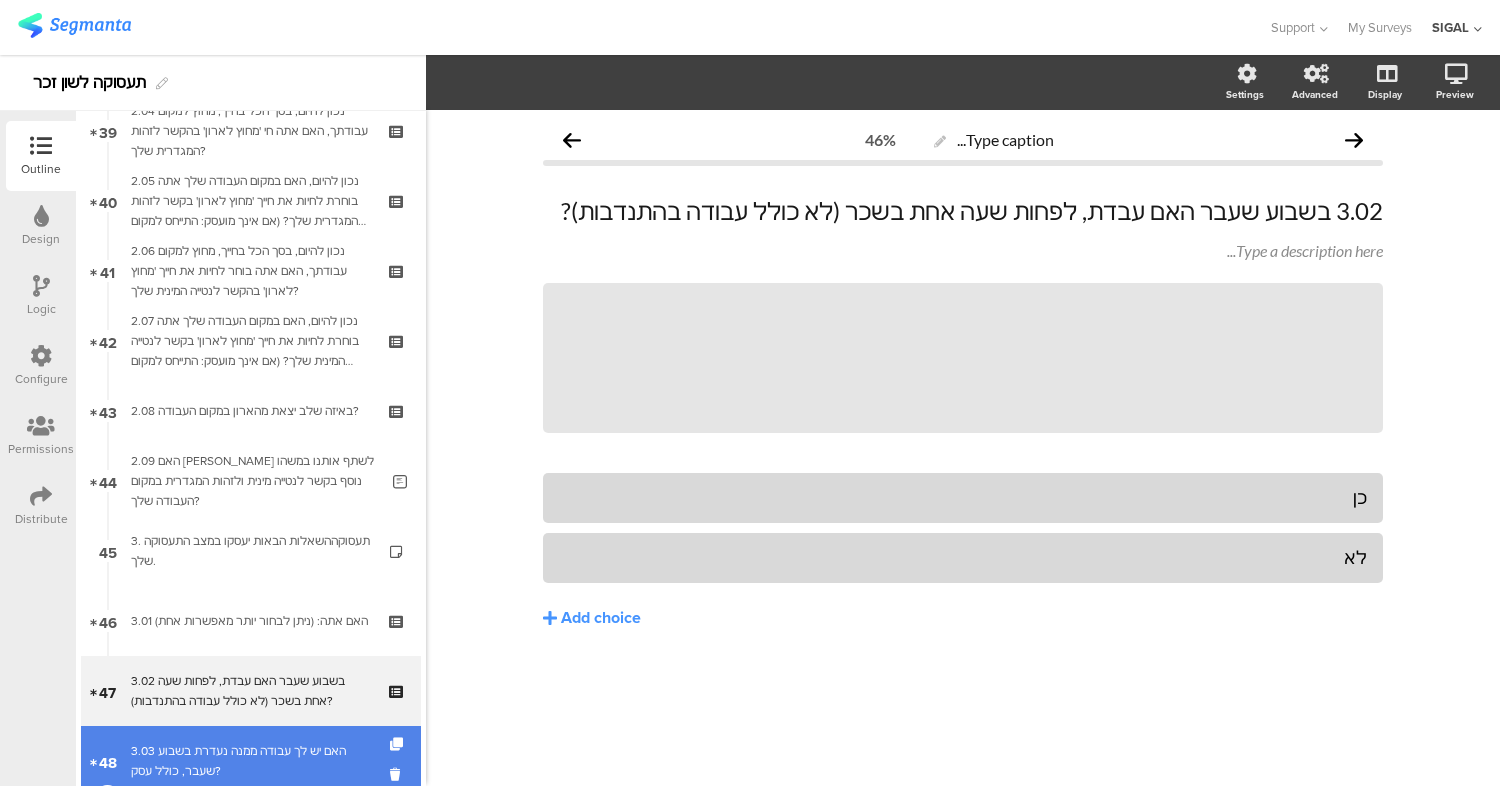 click on "3.03	האם יש לך עבודה ממנה נעדרת בשבוע שעבר, כולל עסק?" at bounding box center [250, 761] 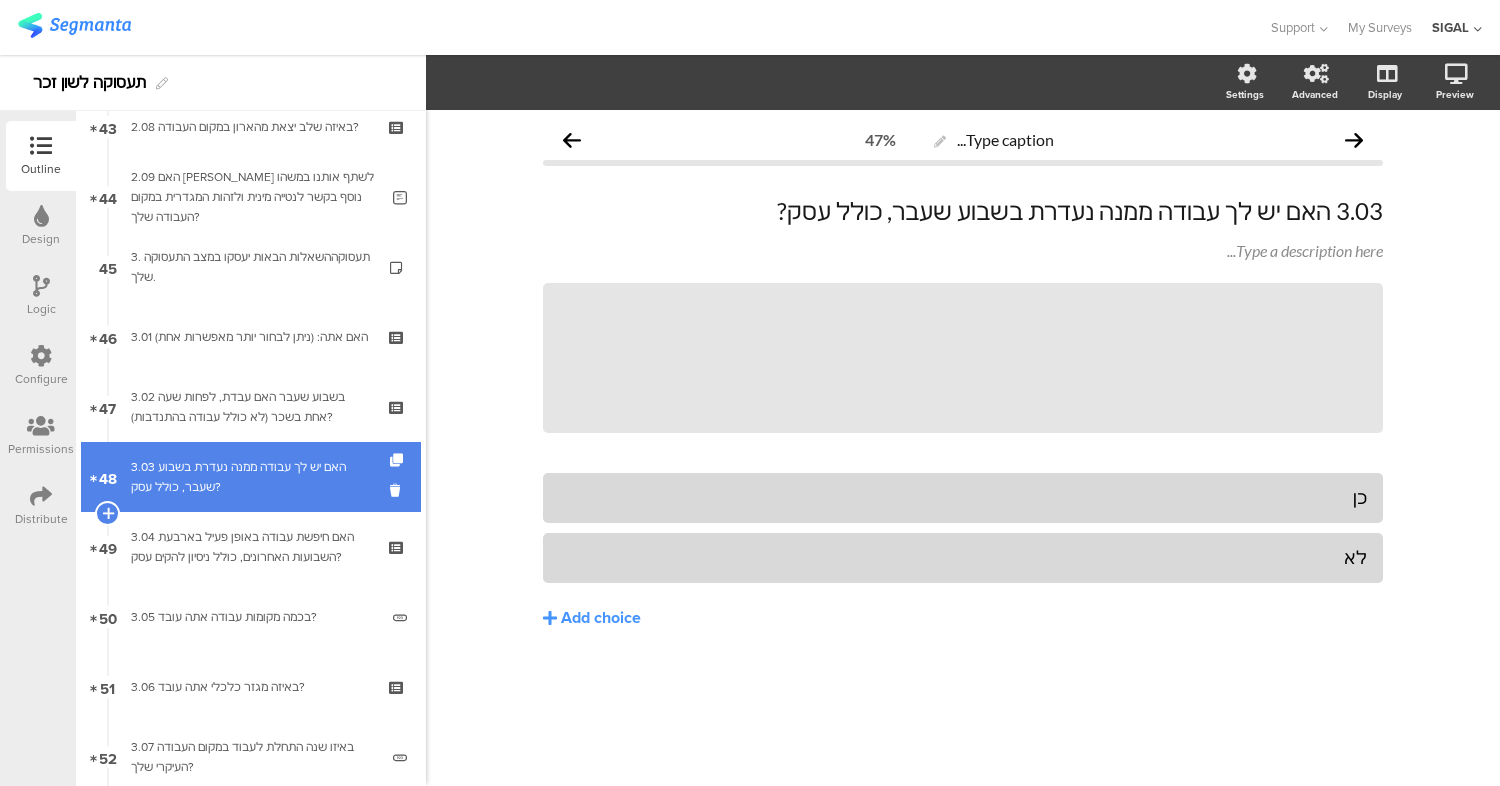 scroll, scrollTop: 3041, scrollLeft: 0, axis: vertical 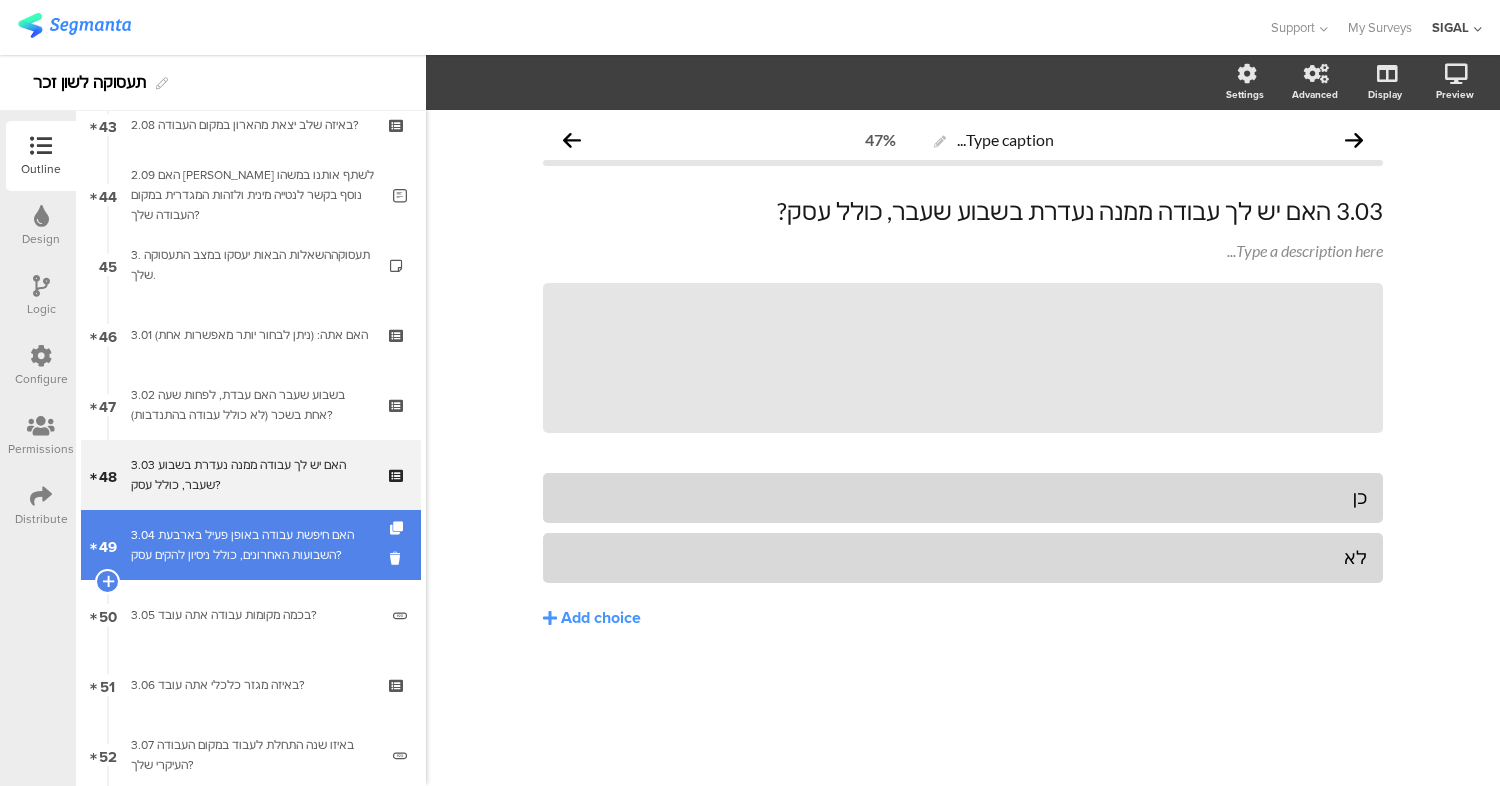 click on "3.04	 האם חיפשת עבודה באופן פעיל בארבעת השבועות האחרונים, כולל ניסיון להקים עסק?" at bounding box center (250, 545) 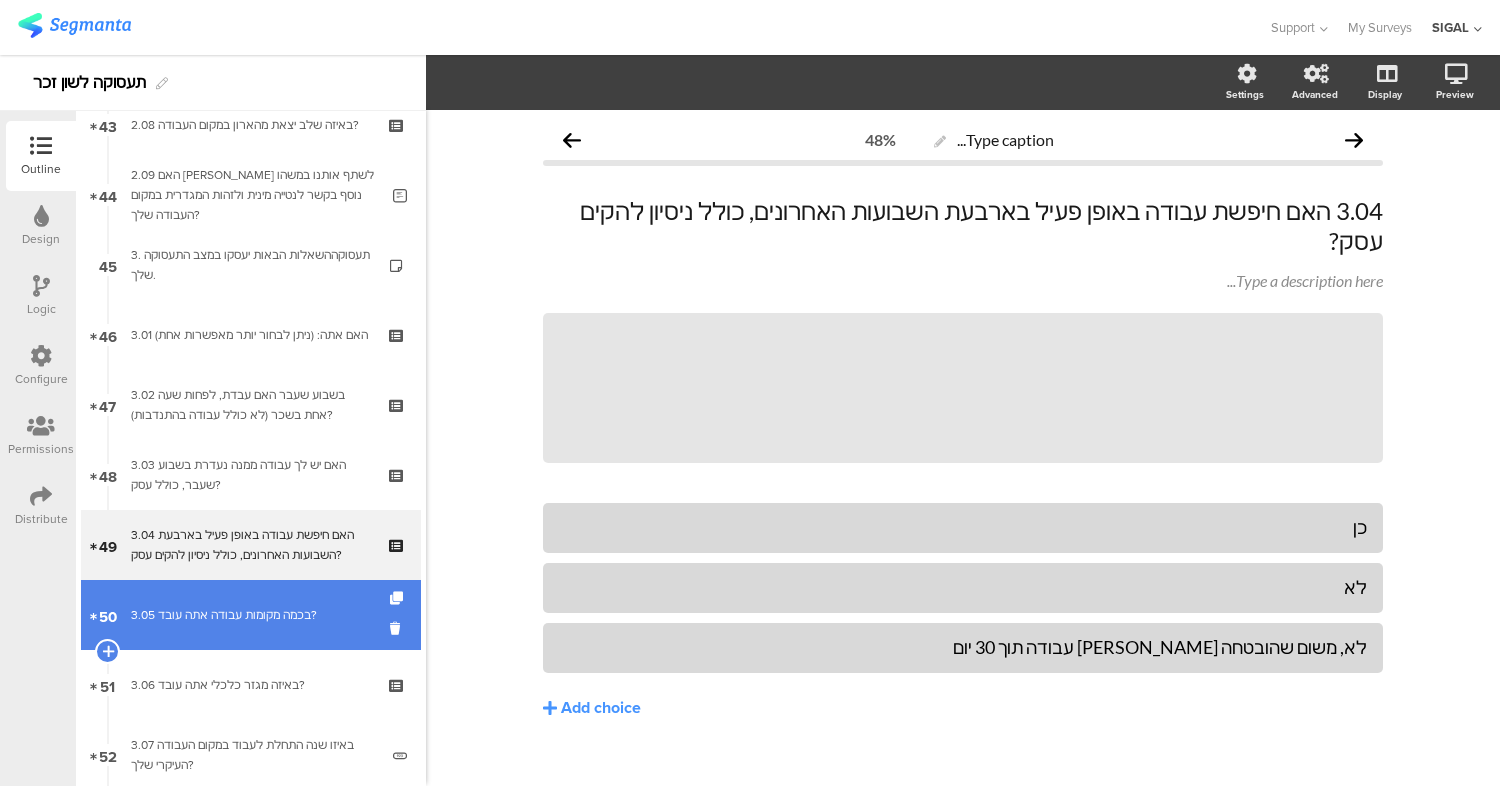 click on "3.05	 בכמה מקומות עבודה אתה עובד?" at bounding box center [254, 615] 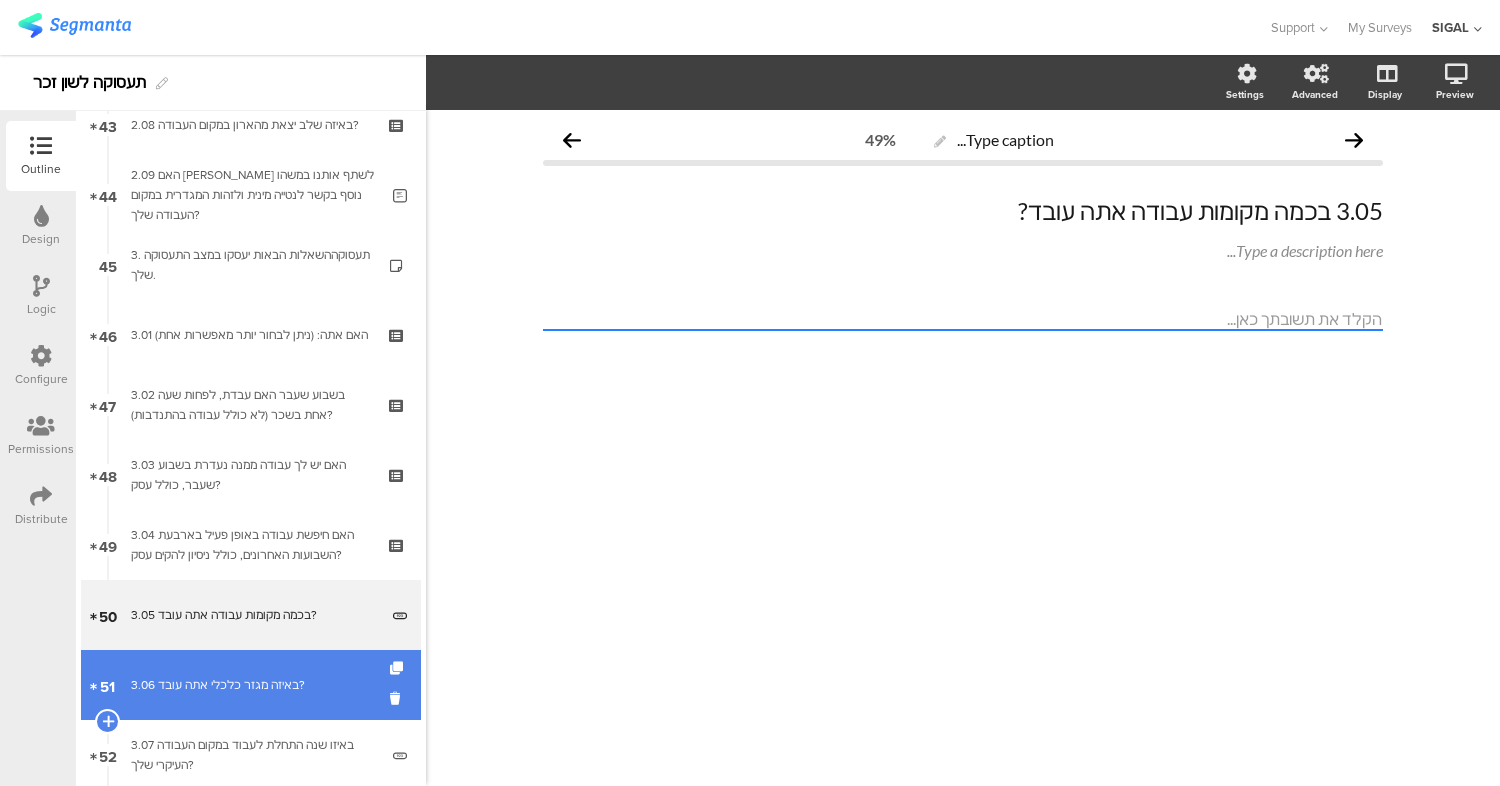 click on "3.06	באיזה מגזר כלכלי אתה עובד?" at bounding box center (250, 685) 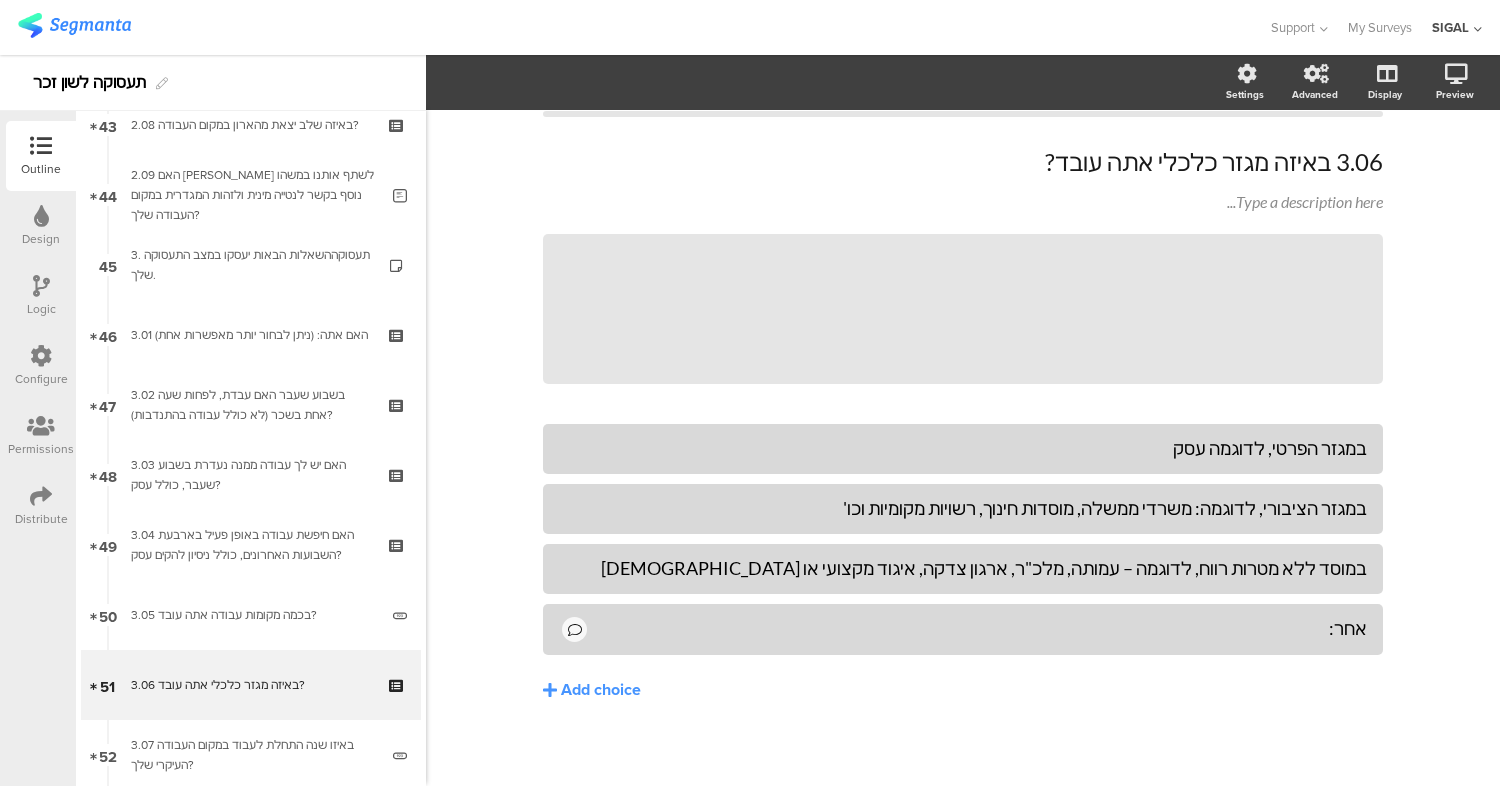 scroll, scrollTop: 57, scrollLeft: 0, axis: vertical 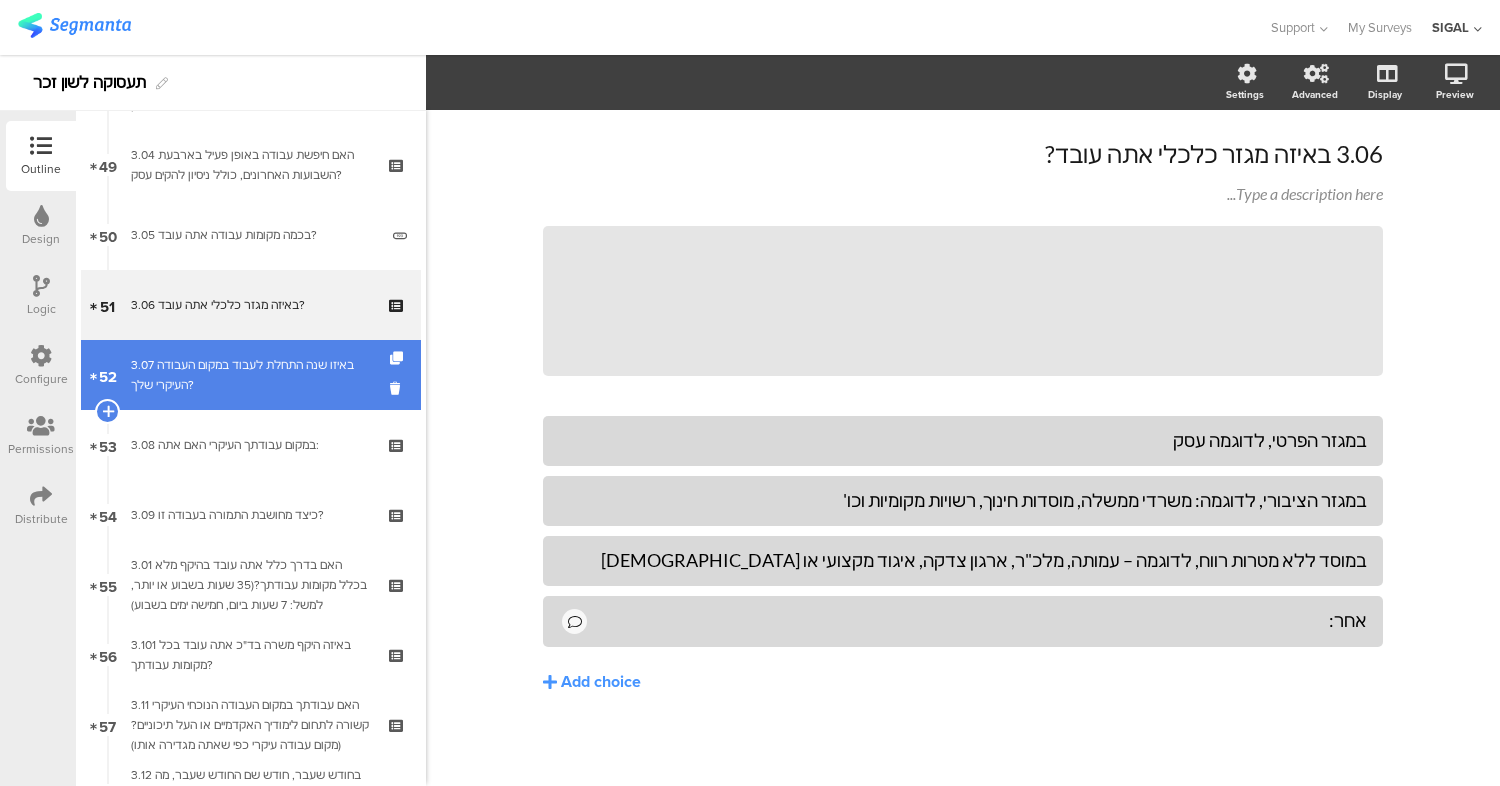 click on "3.07	באיזו שנה התחלת לעבוד במקום העבודה העיקרי שלך?" at bounding box center (254, 375) 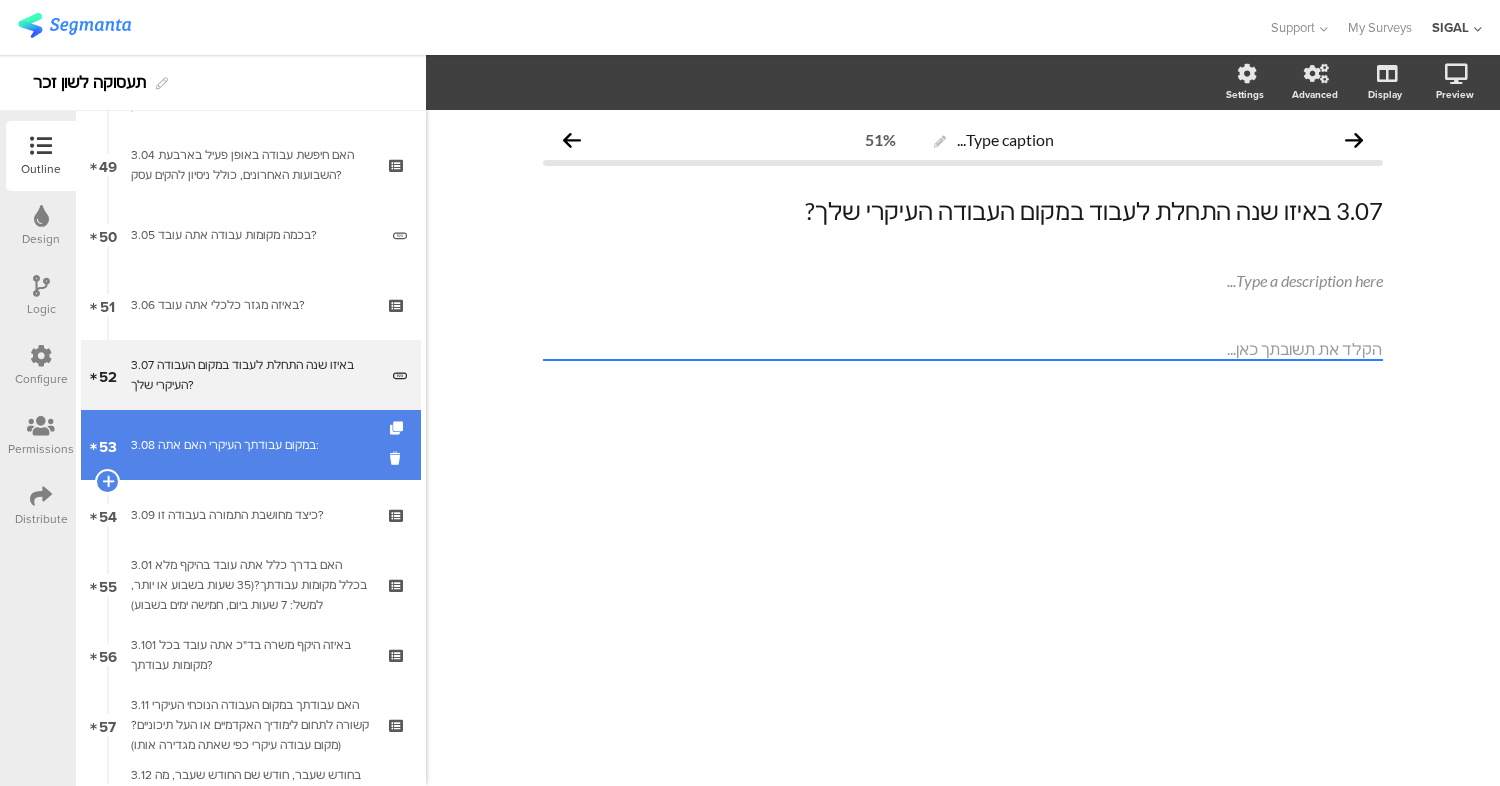click on "3.08	במקום עבודתך העיקרי האם אתה:" at bounding box center (250, 445) 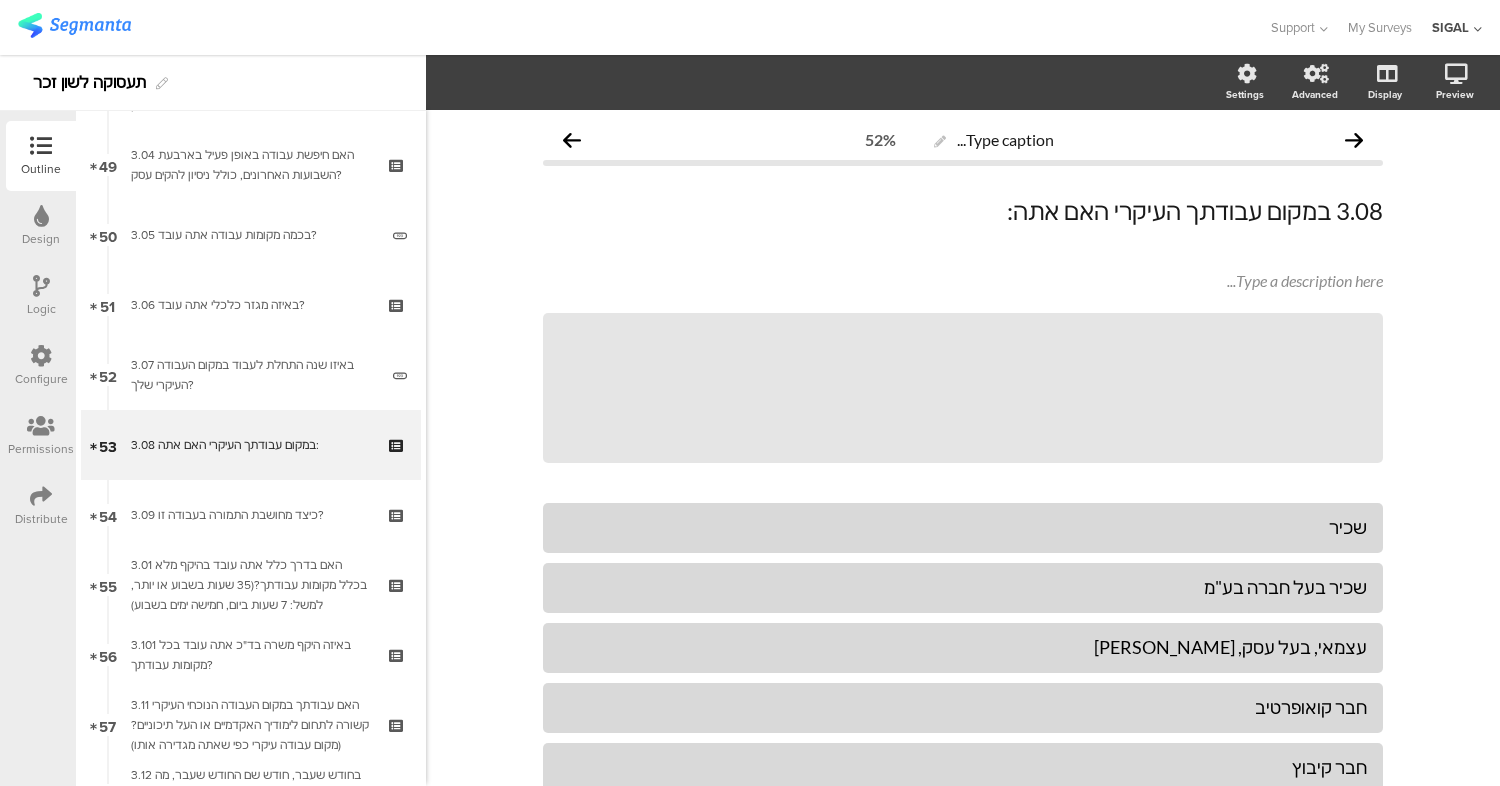 scroll, scrollTop: 146, scrollLeft: 0, axis: vertical 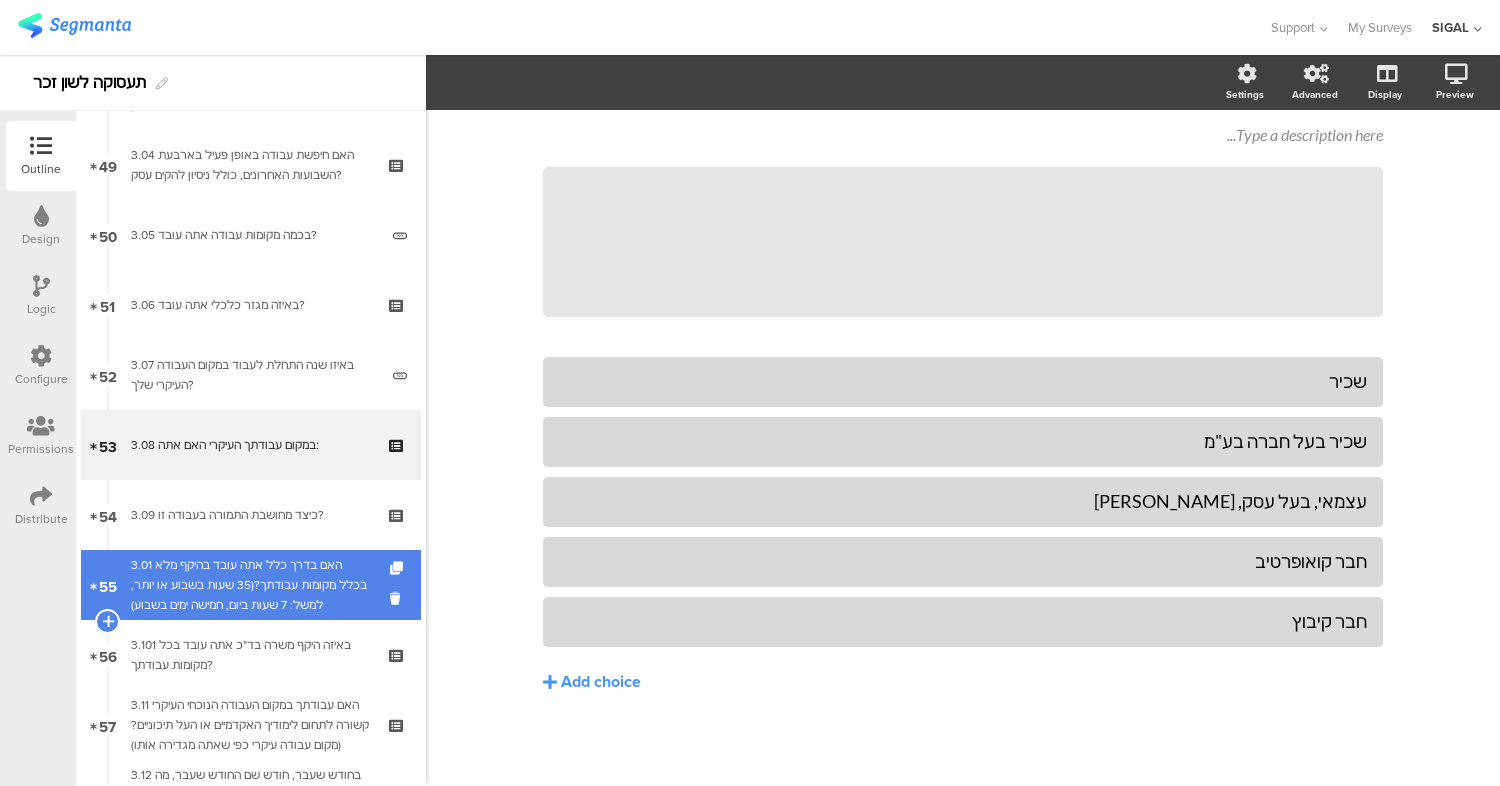 click on "3.01 האם בדרך כלל אתה עובד בהיקף מלא בכלל מקומות עבודתך?(35 שעות בשבוע או יותר, למשל: 7 שעות ביום, חמישה ימים בשבוע)" at bounding box center [250, 585] 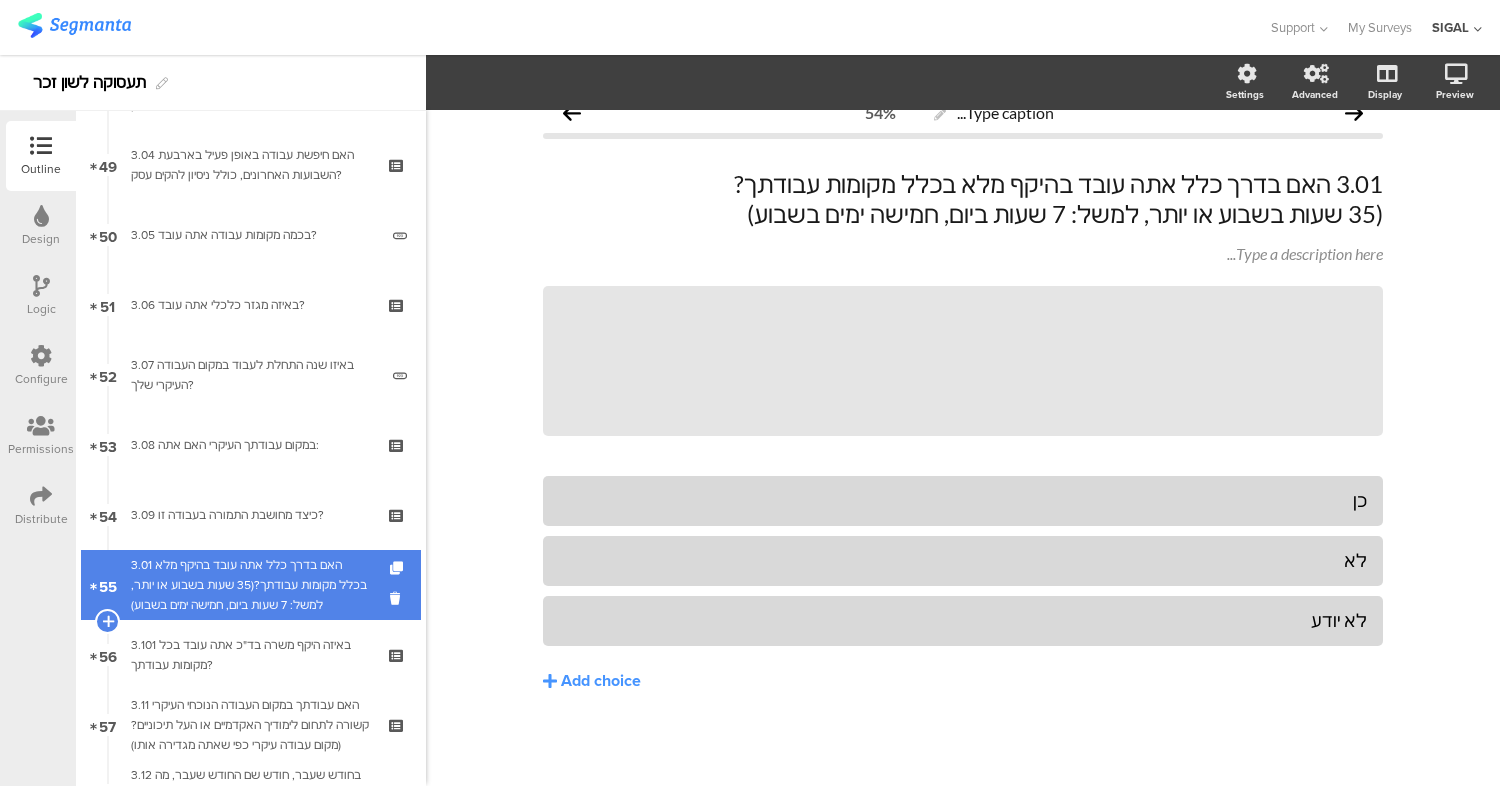 scroll, scrollTop: 26, scrollLeft: 0, axis: vertical 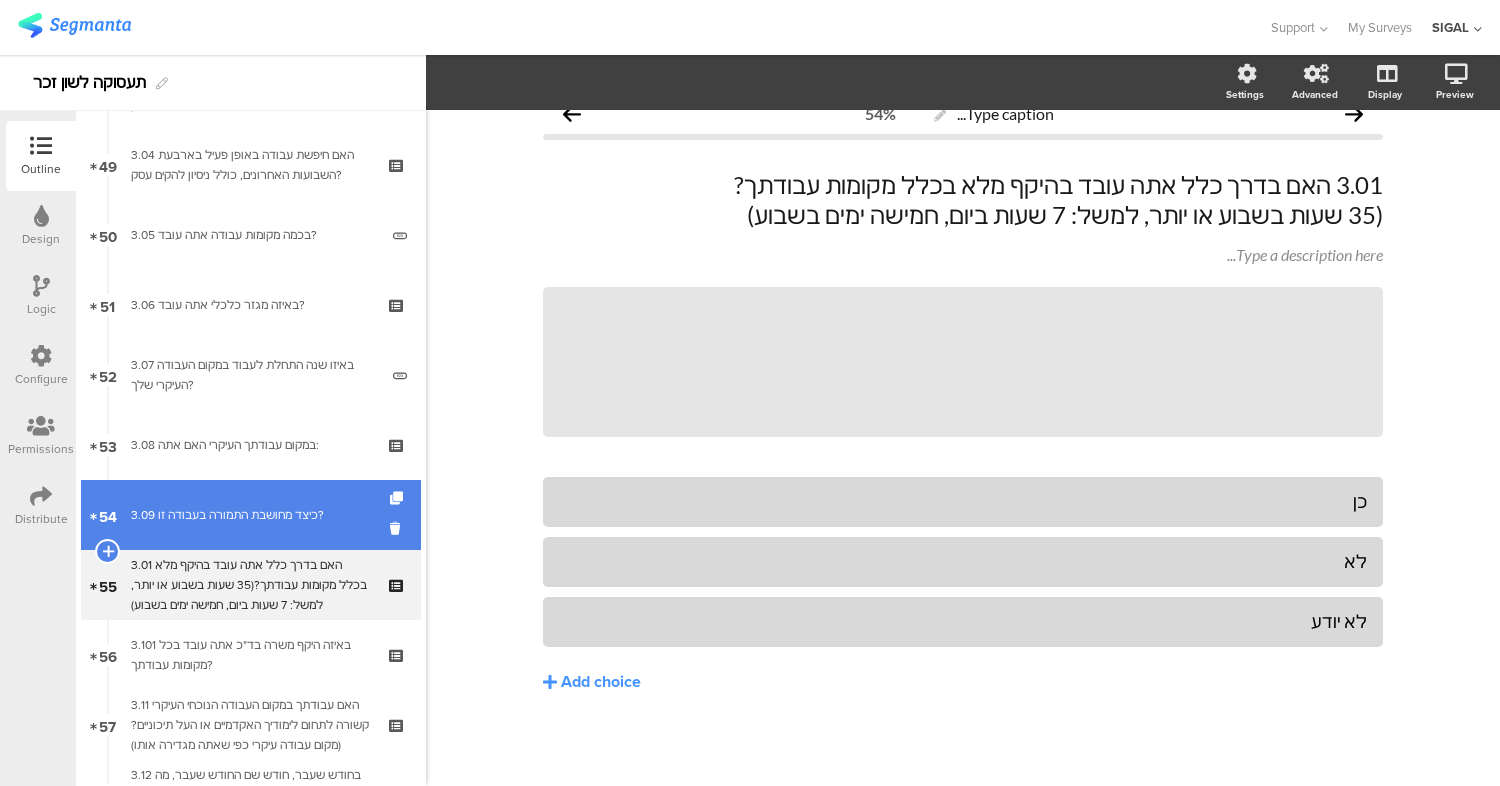 click on "3.09	כיצד מחושבת התמורה בעבודה זו?" at bounding box center [250, 515] 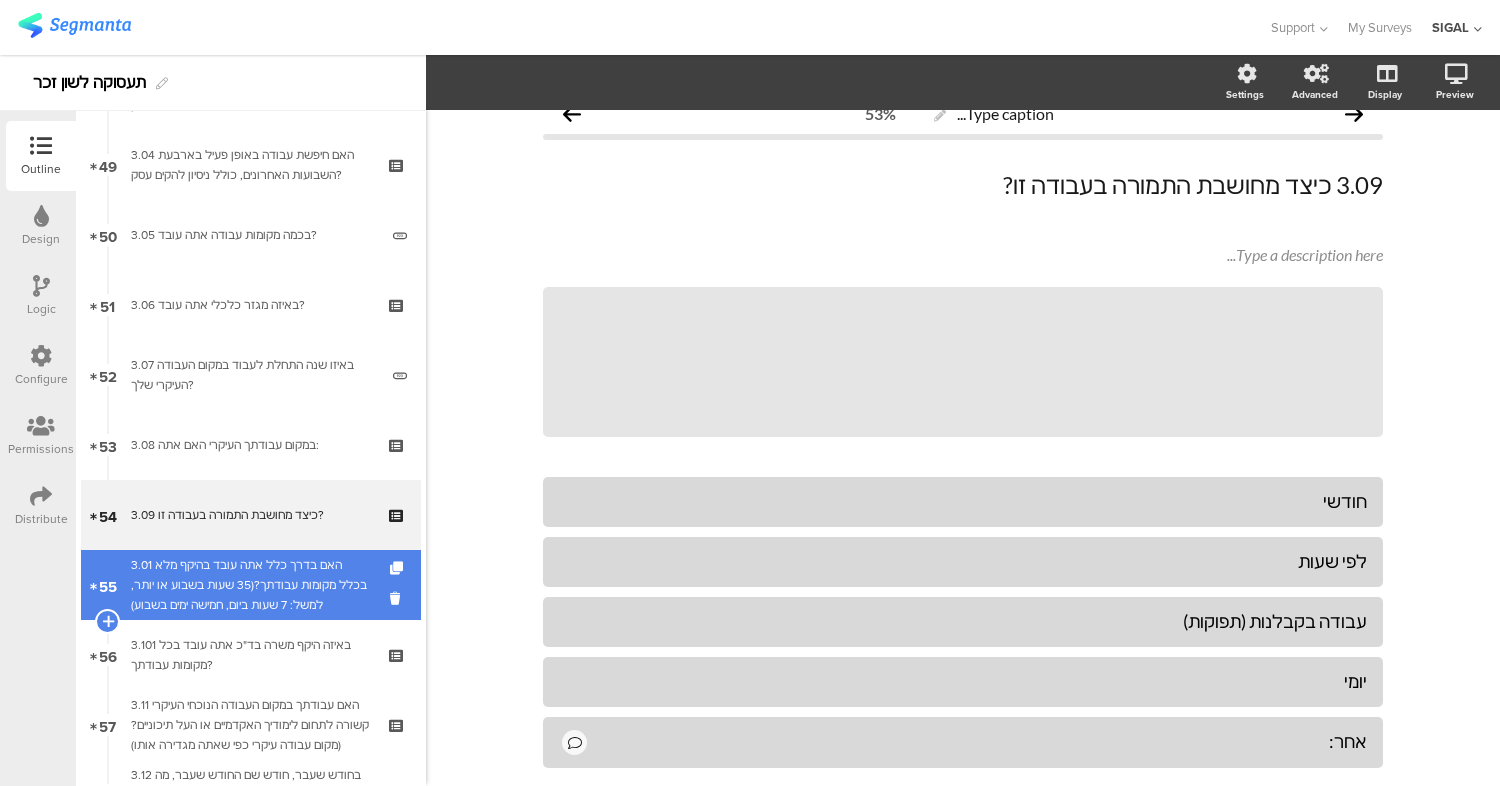 click on "3.01 האם בדרך כלל אתה עובד בהיקף מלא בכלל מקומות עבודתך?(35 שעות בשבוע או יותר, למשל: 7 שעות ביום, חמישה ימים בשבוע)" at bounding box center [250, 585] 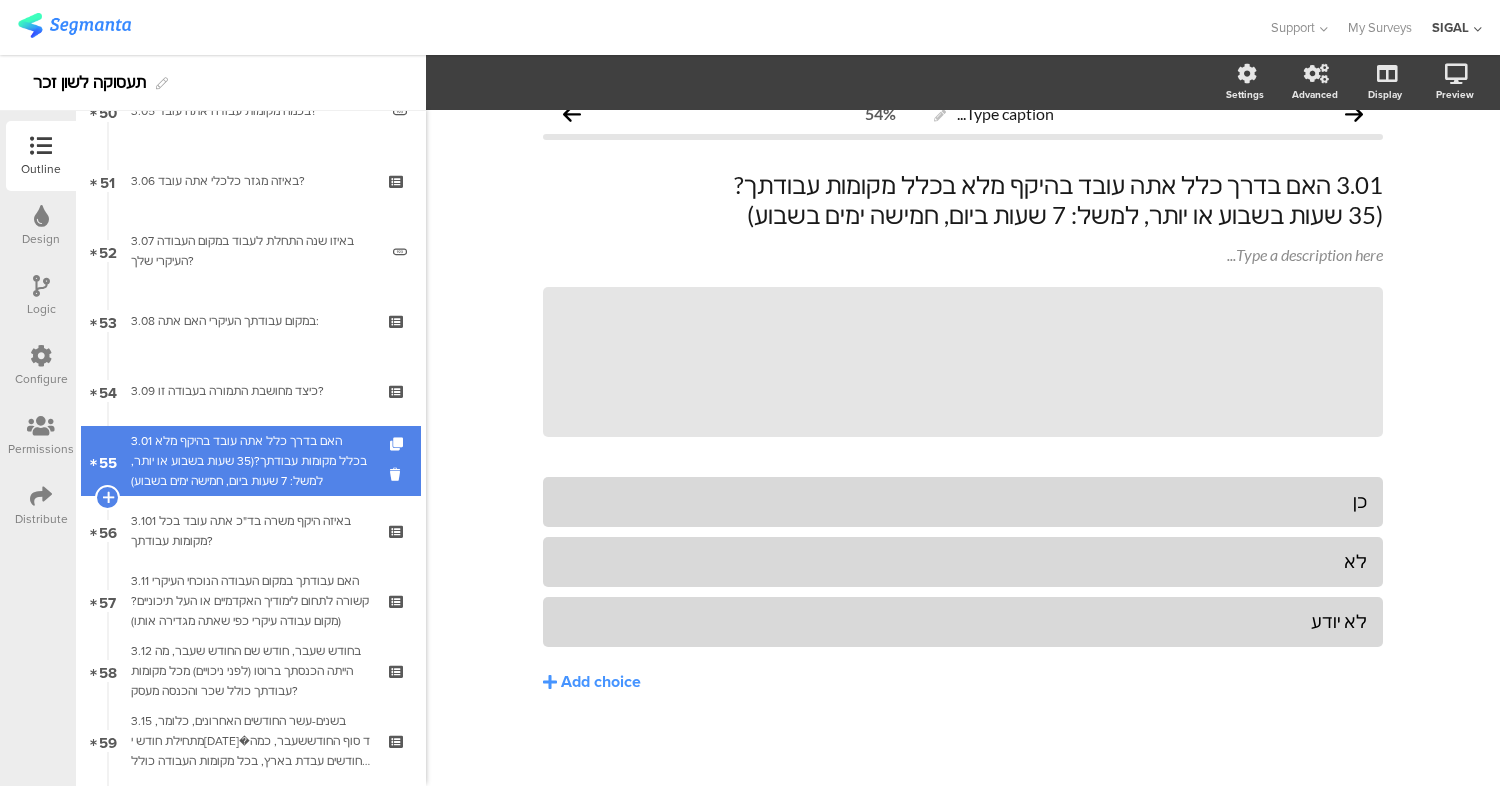 scroll, scrollTop: 3615, scrollLeft: 0, axis: vertical 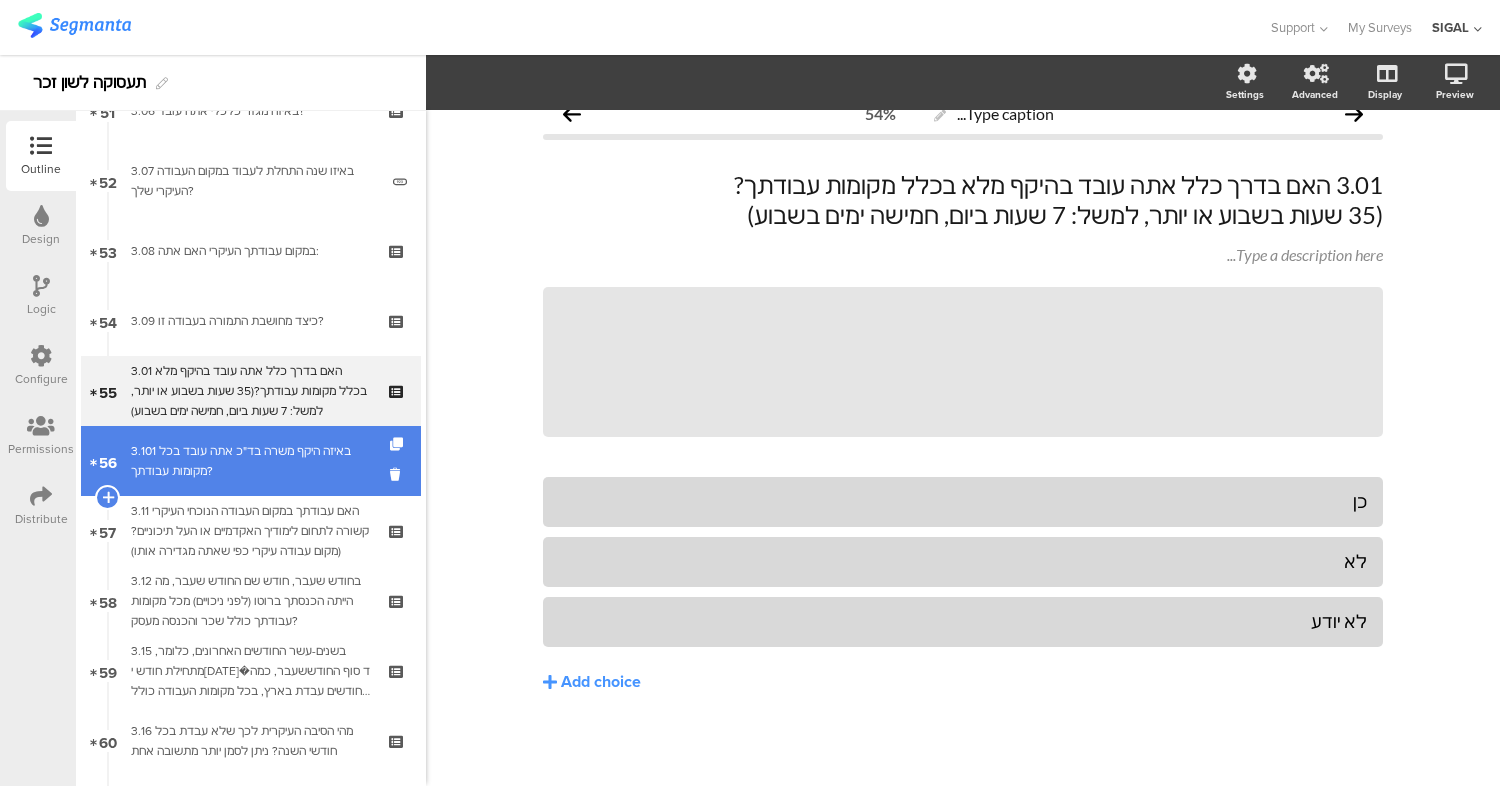 click on "3.101	באיזה היקף משרה בד"כ אתה עובד בכל מקומות עבודתך?" at bounding box center (250, 461) 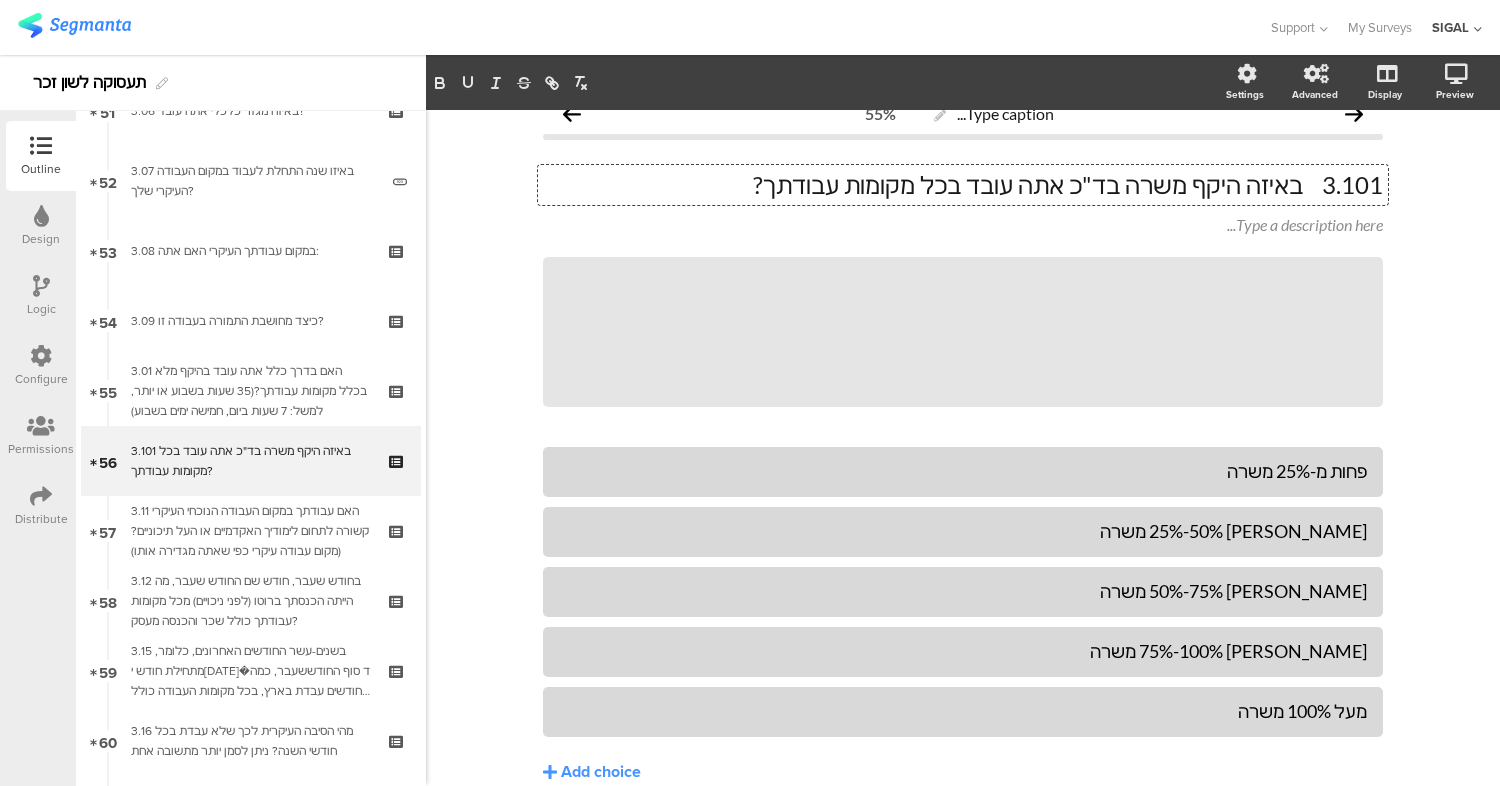 scroll, scrollTop: 0, scrollLeft: 0, axis: both 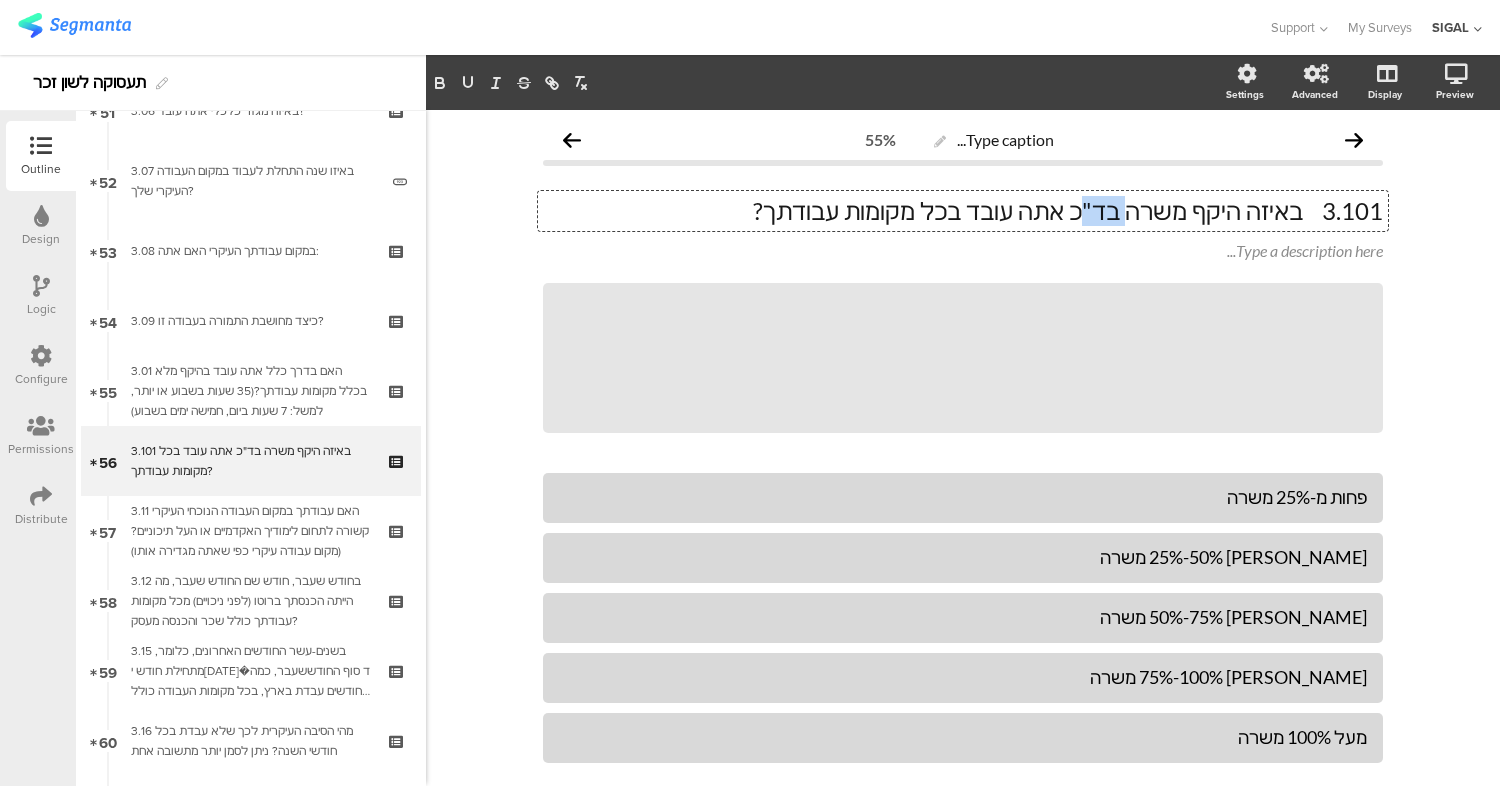 drag, startPoint x: 1114, startPoint y: 185, endPoint x: 1153, endPoint y: 190, distance: 39.319206 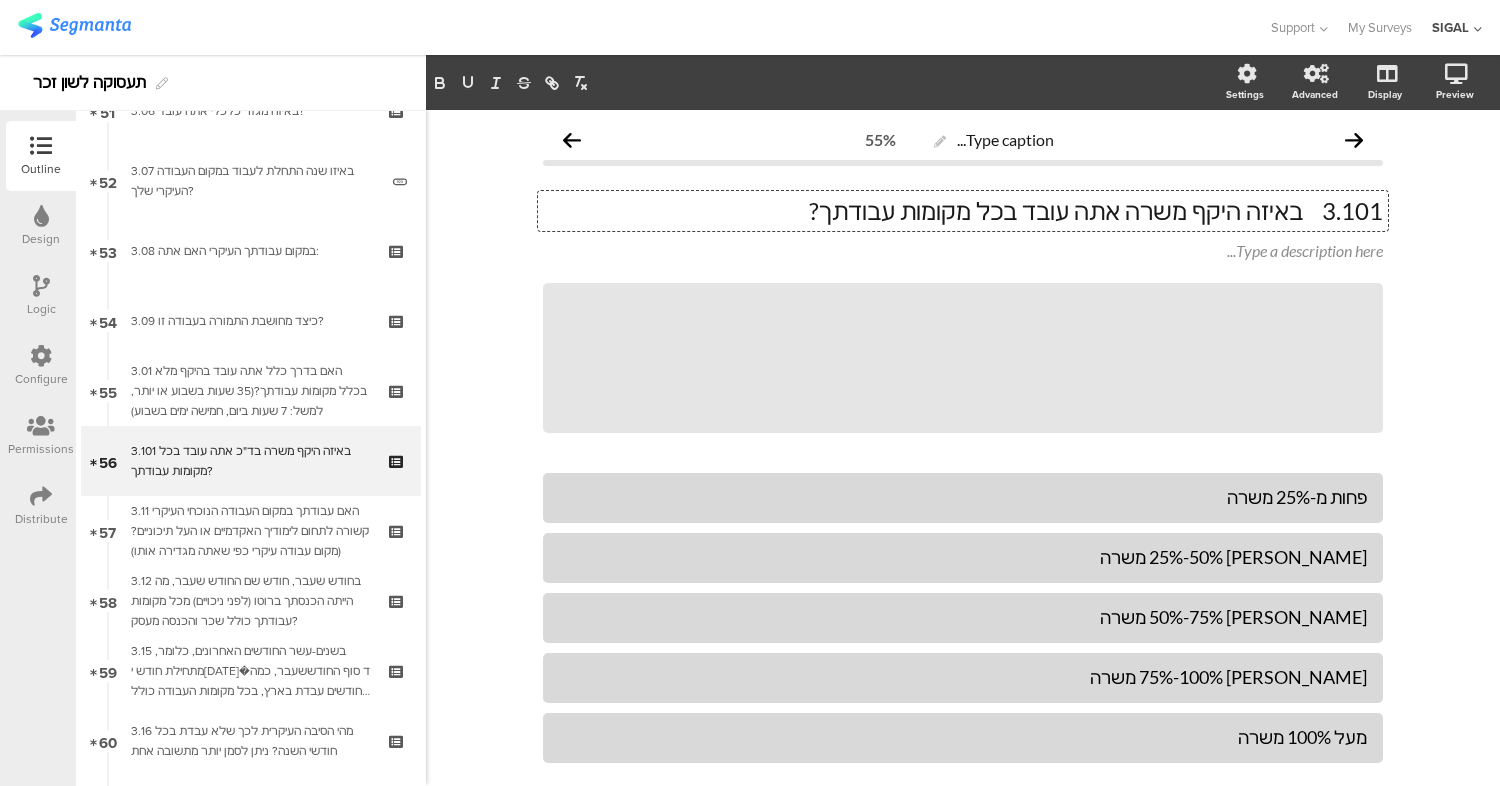 type 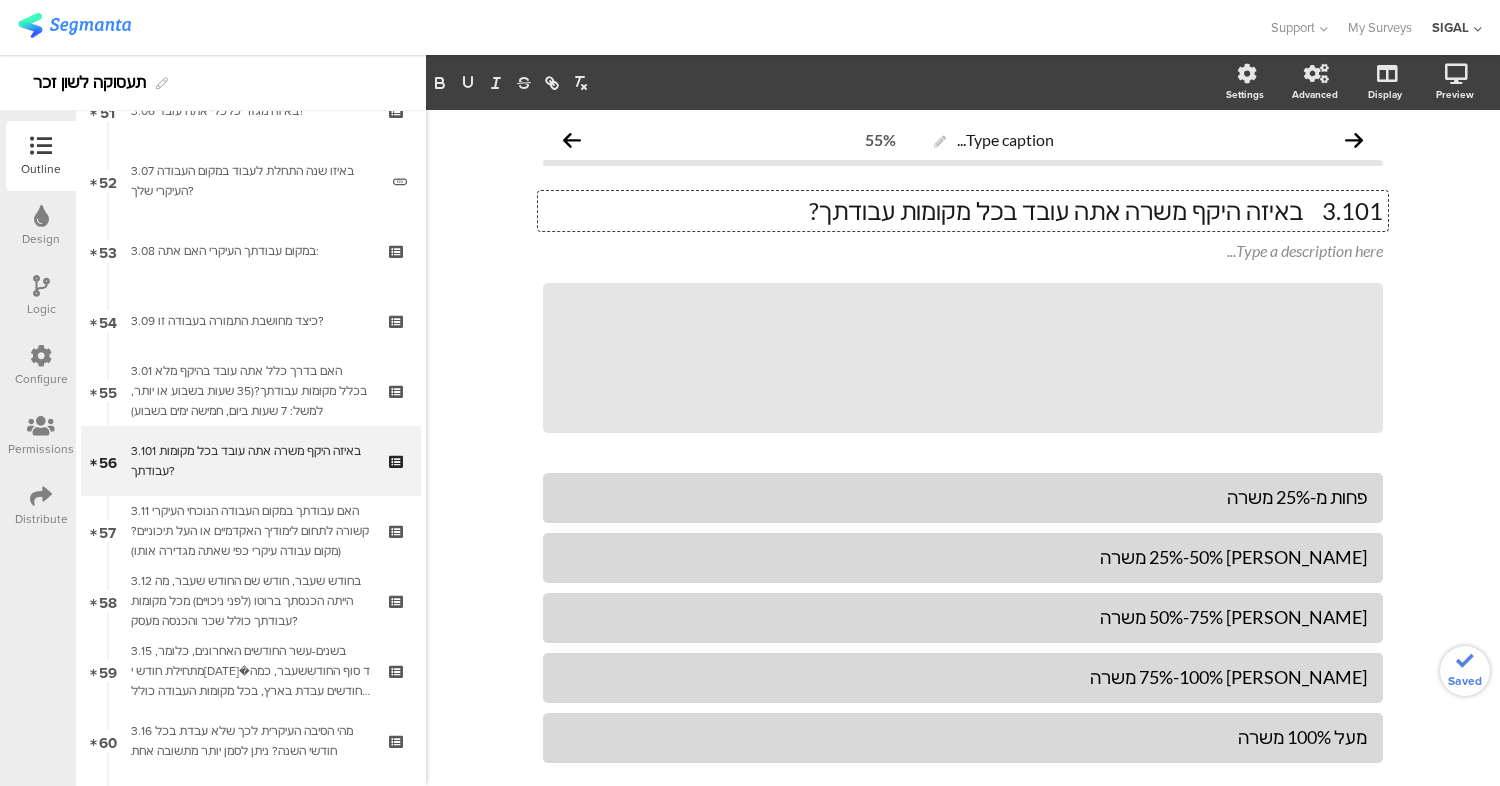 click on "3.101	באיזה היקף משרה אתה עובד בכל מקומות עבודתך?" 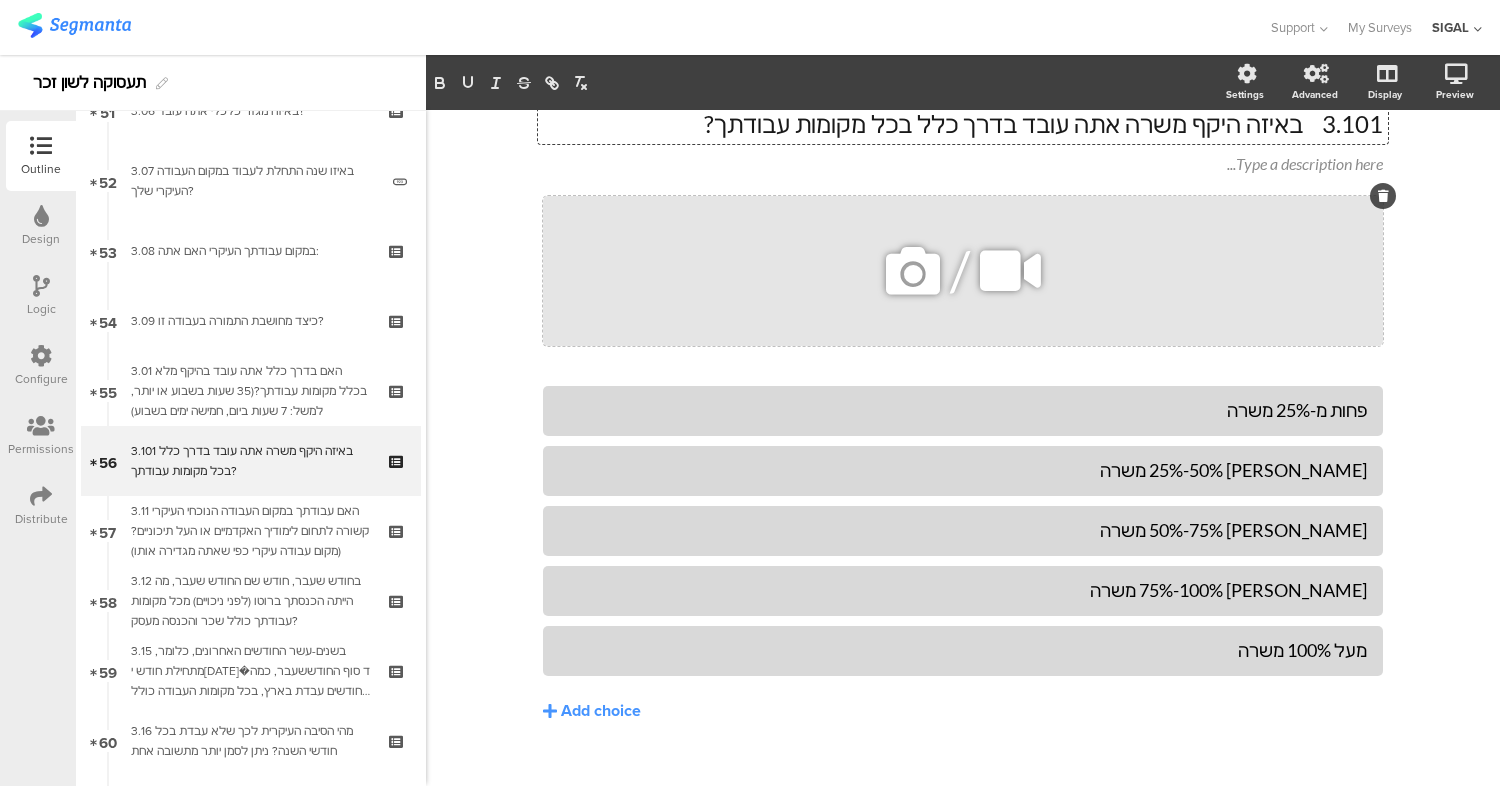 scroll, scrollTop: 116, scrollLeft: 0, axis: vertical 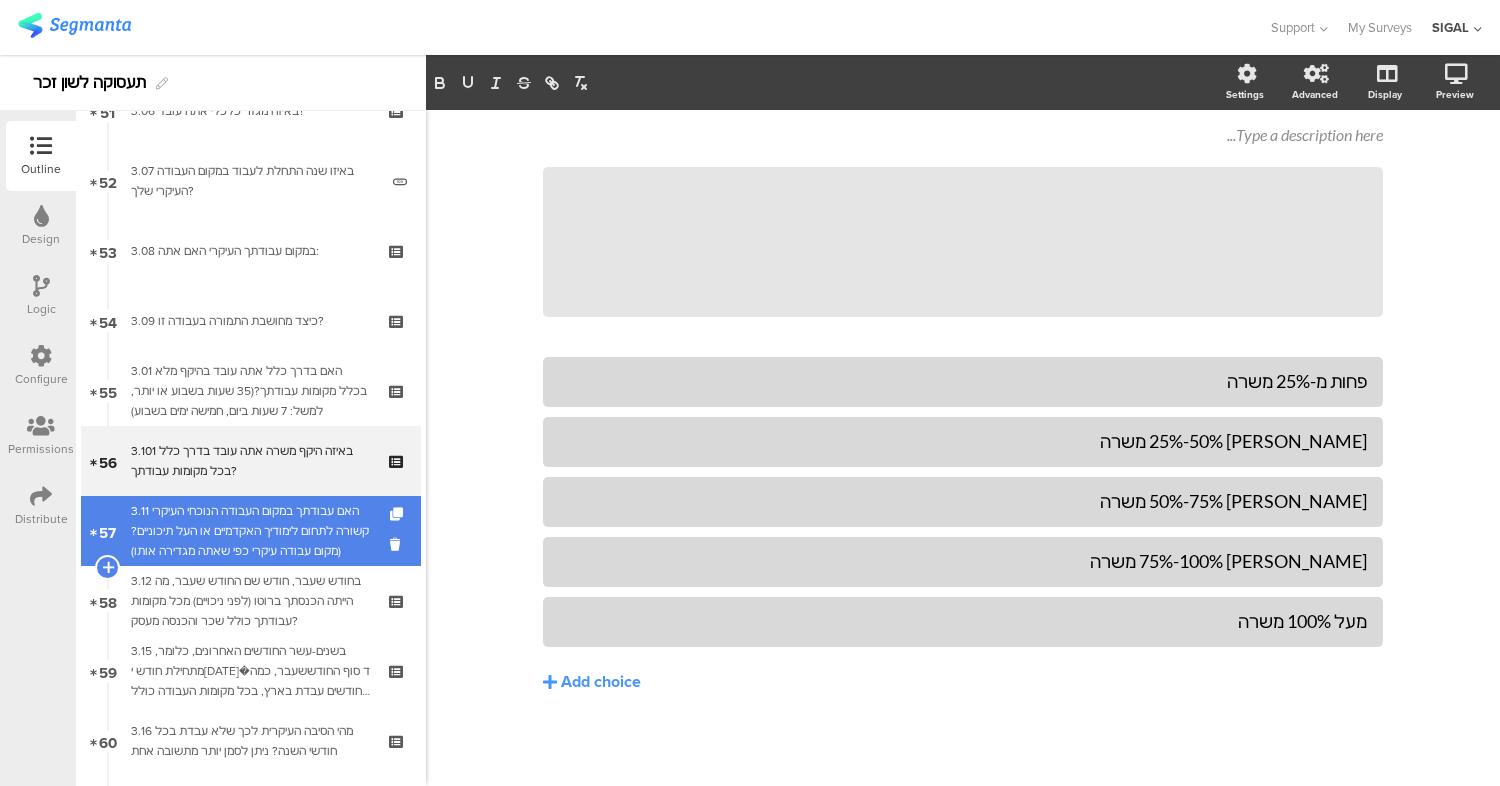 click on "3.11	האם עבודתך במקום העבודה הנוכחי העיקרי קשורה לתחום לימודיך האקדמיים או העל תיכוניים? (מקום עבודה עיקרי כפי שאתה מגדירה אותו)" at bounding box center [250, 531] 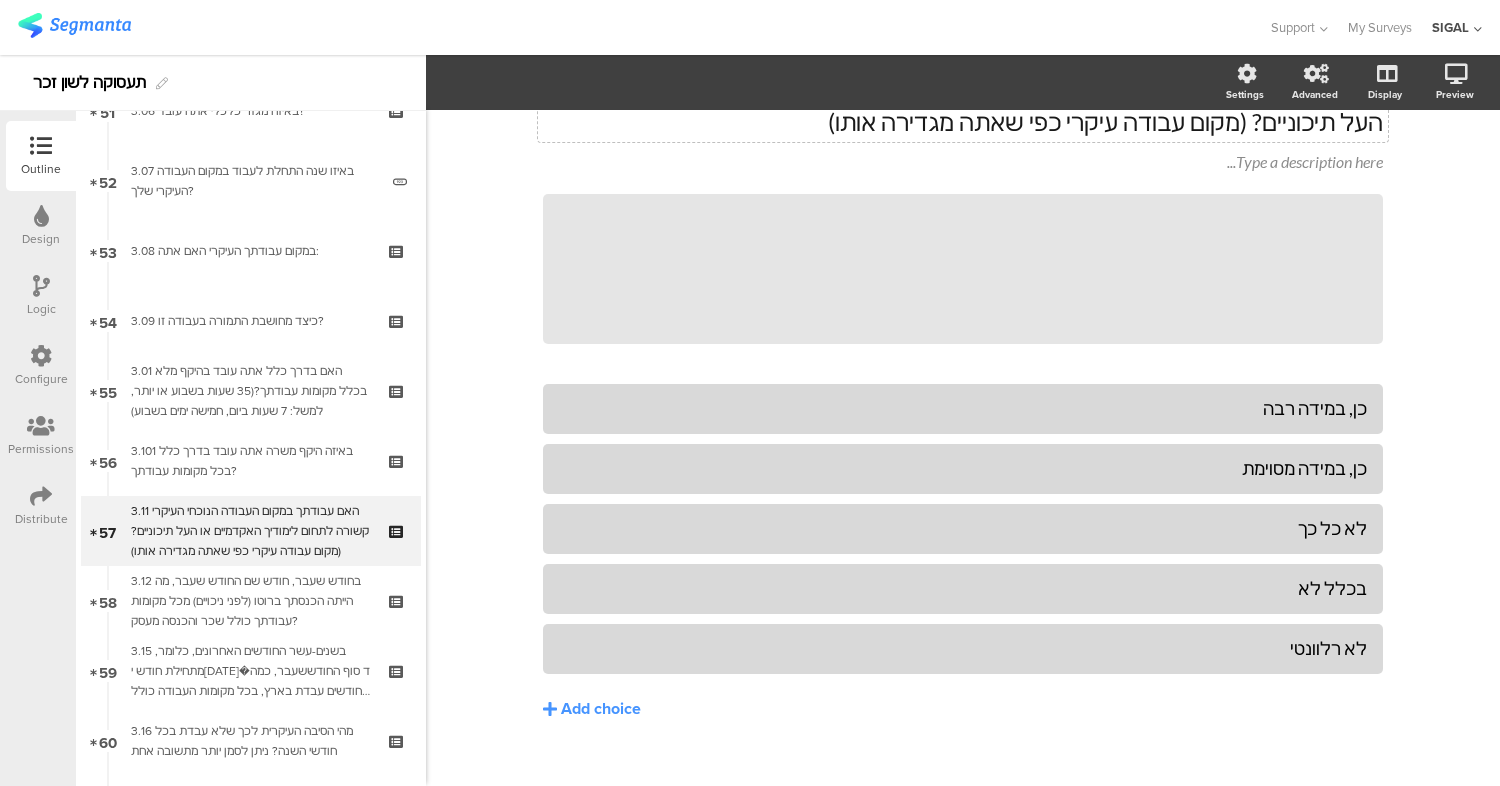 scroll, scrollTop: 146, scrollLeft: 0, axis: vertical 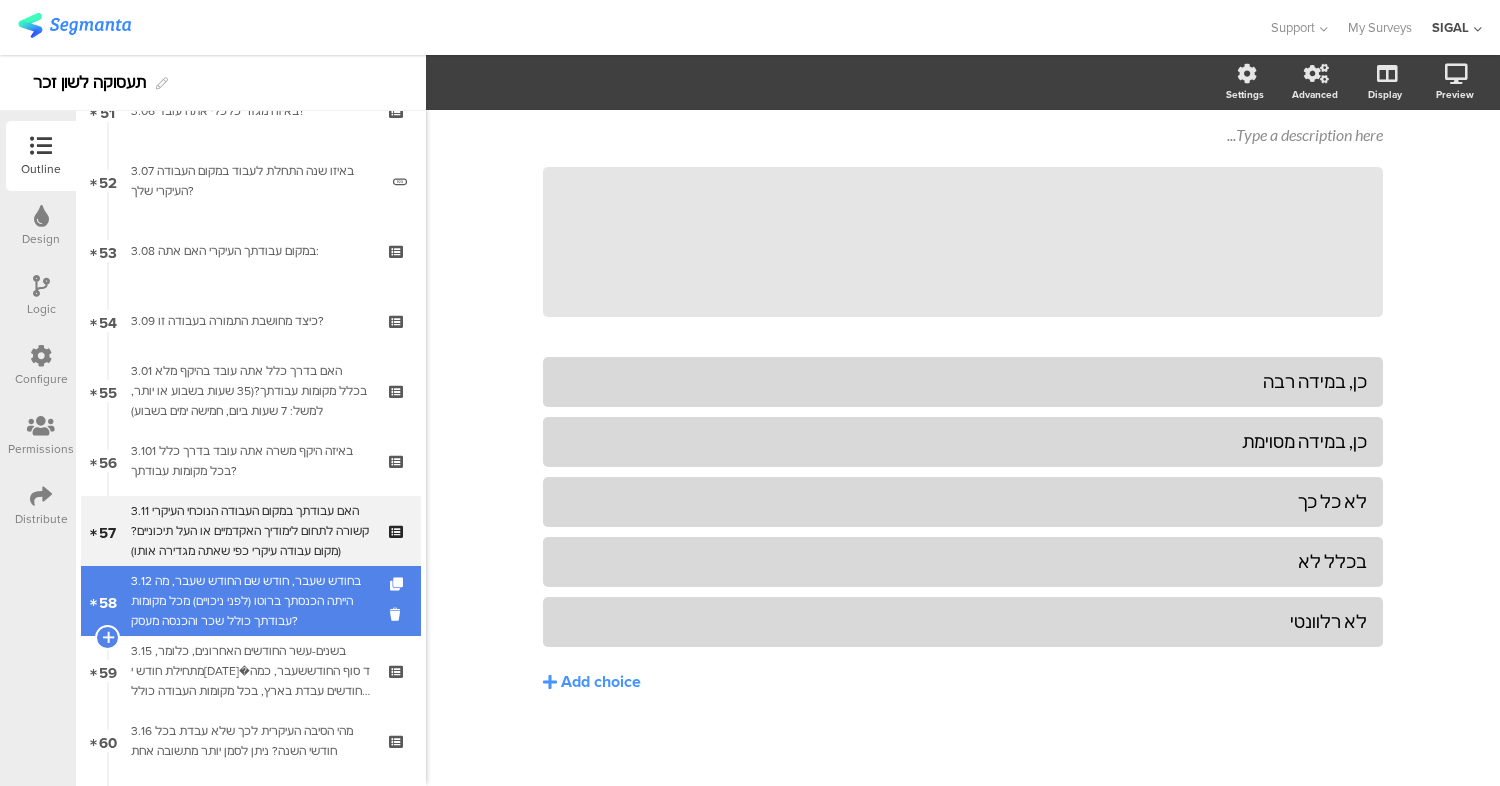 click on "3.12	בחודש שעבר, חודש שם החודש שעבר, מה הייתה הכנסתך ברוטו (לפני ניכויים) מכל מקומות עבודתך כולל שכר והכנסה מעסק?" at bounding box center (250, 601) 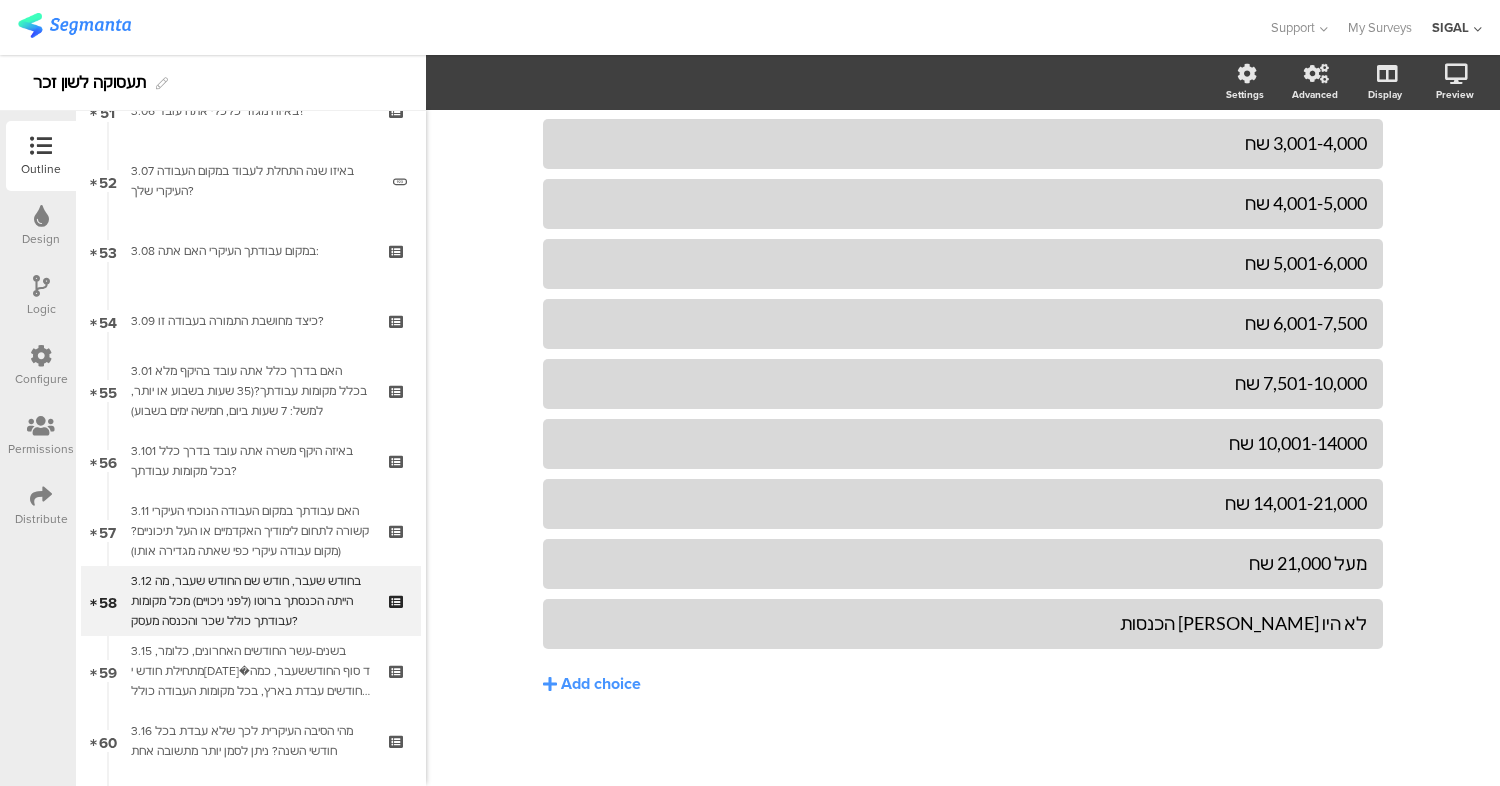 scroll, scrollTop: 506, scrollLeft: 0, axis: vertical 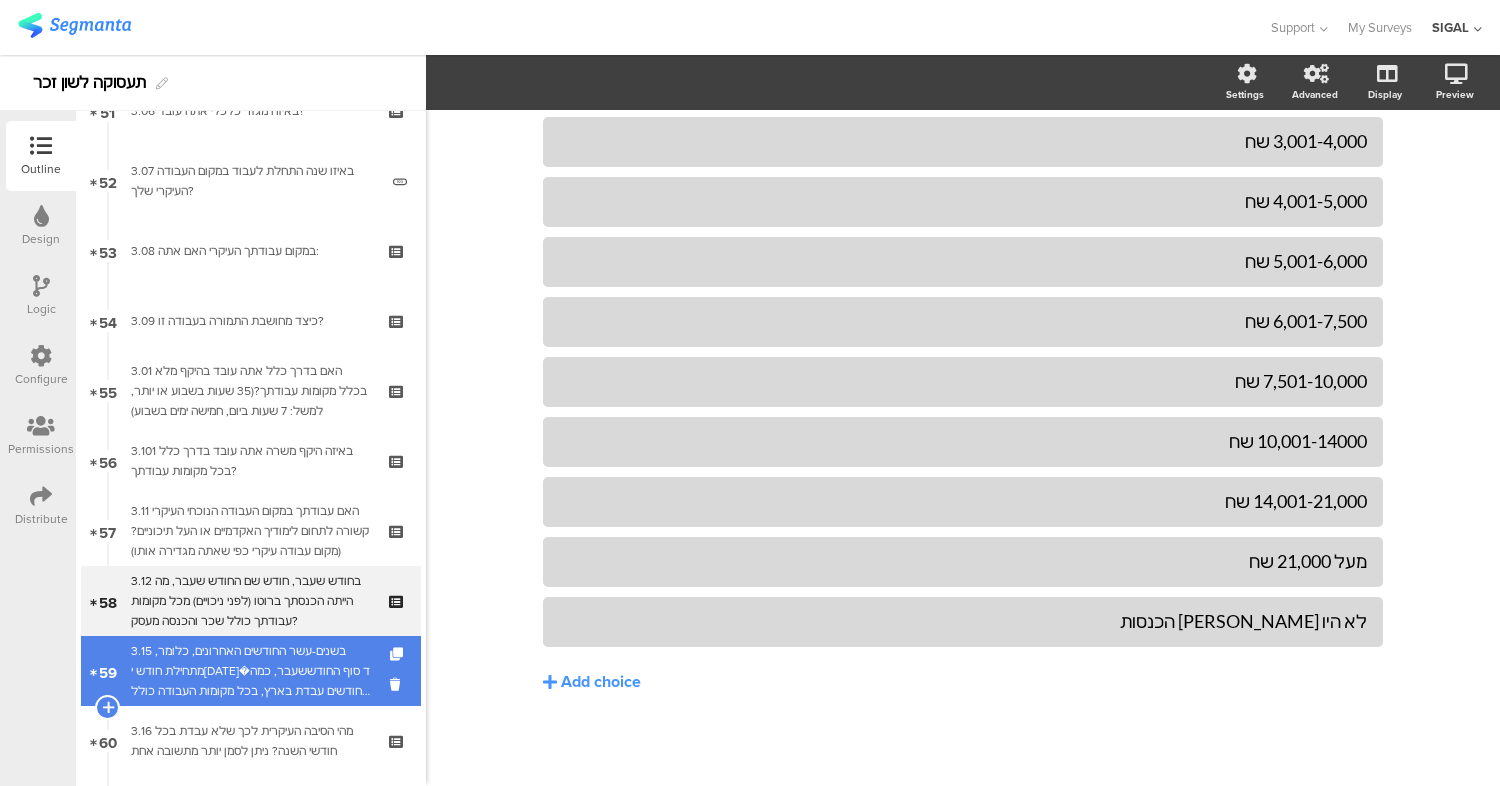 click on "3.15	בשנים-עשר החודשים האחרונים, כלומר, מתחילת חודש י[DATE]�ד סוף החודששעבר, כמה חודשים עבדת בארץ, בכל מקומות העבודה כולל היעדרות בתשלום? (כולל עבודה בחולמטעם חברה ישראלית) _____________" at bounding box center (250, 671) 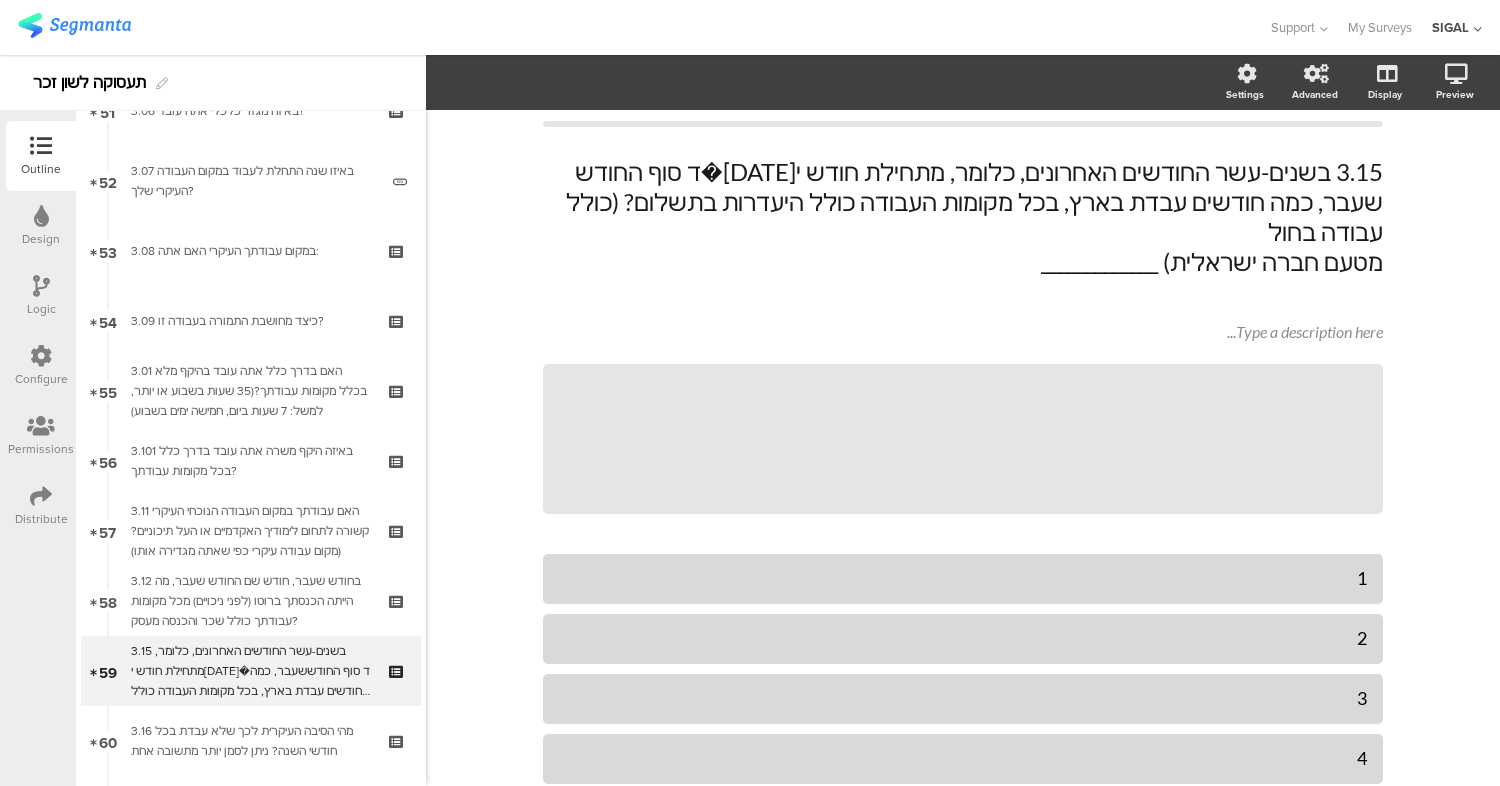 scroll, scrollTop: 36, scrollLeft: 0, axis: vertical 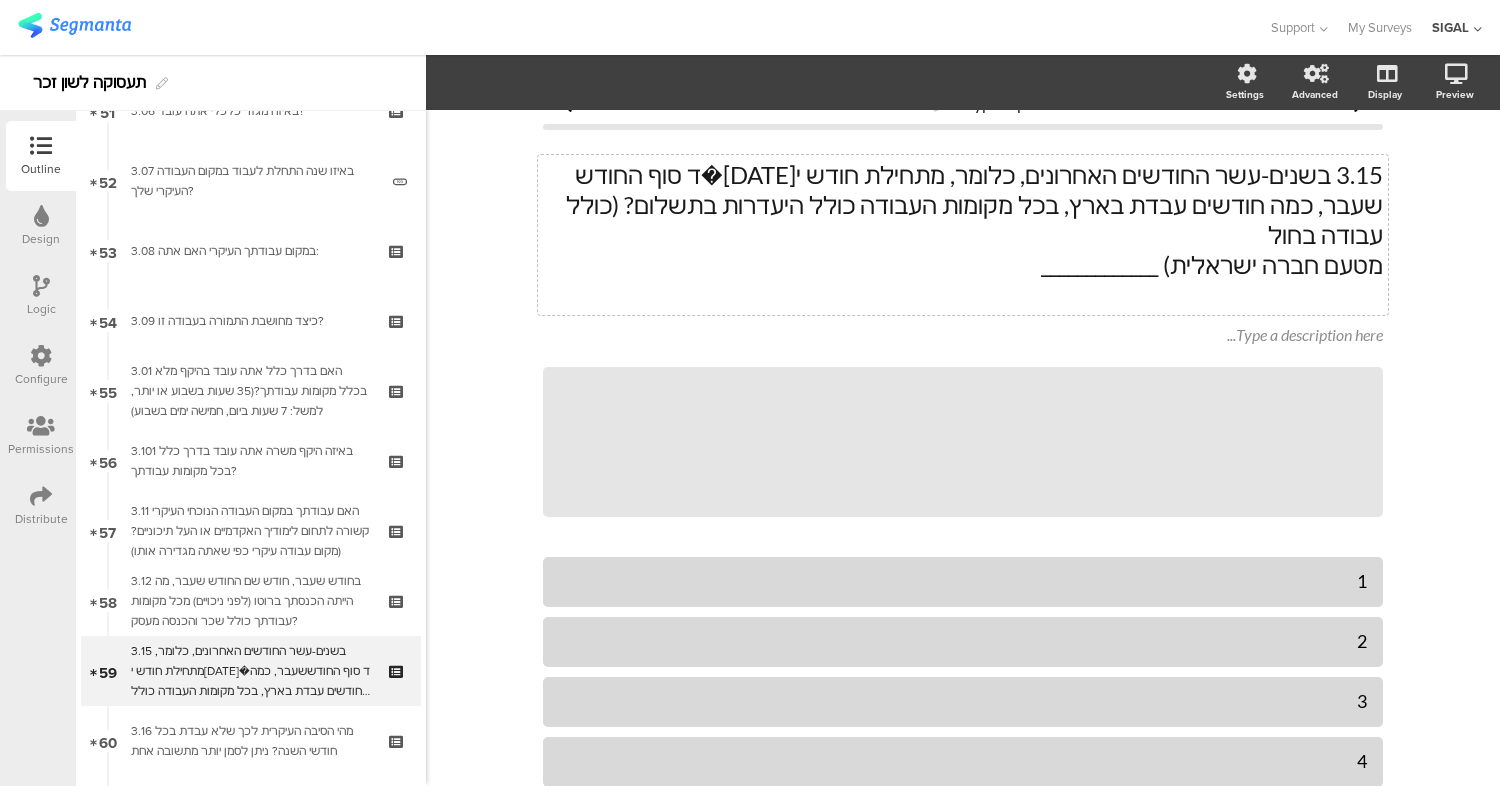 click on "מטעם חברה ישראלית) _____________" 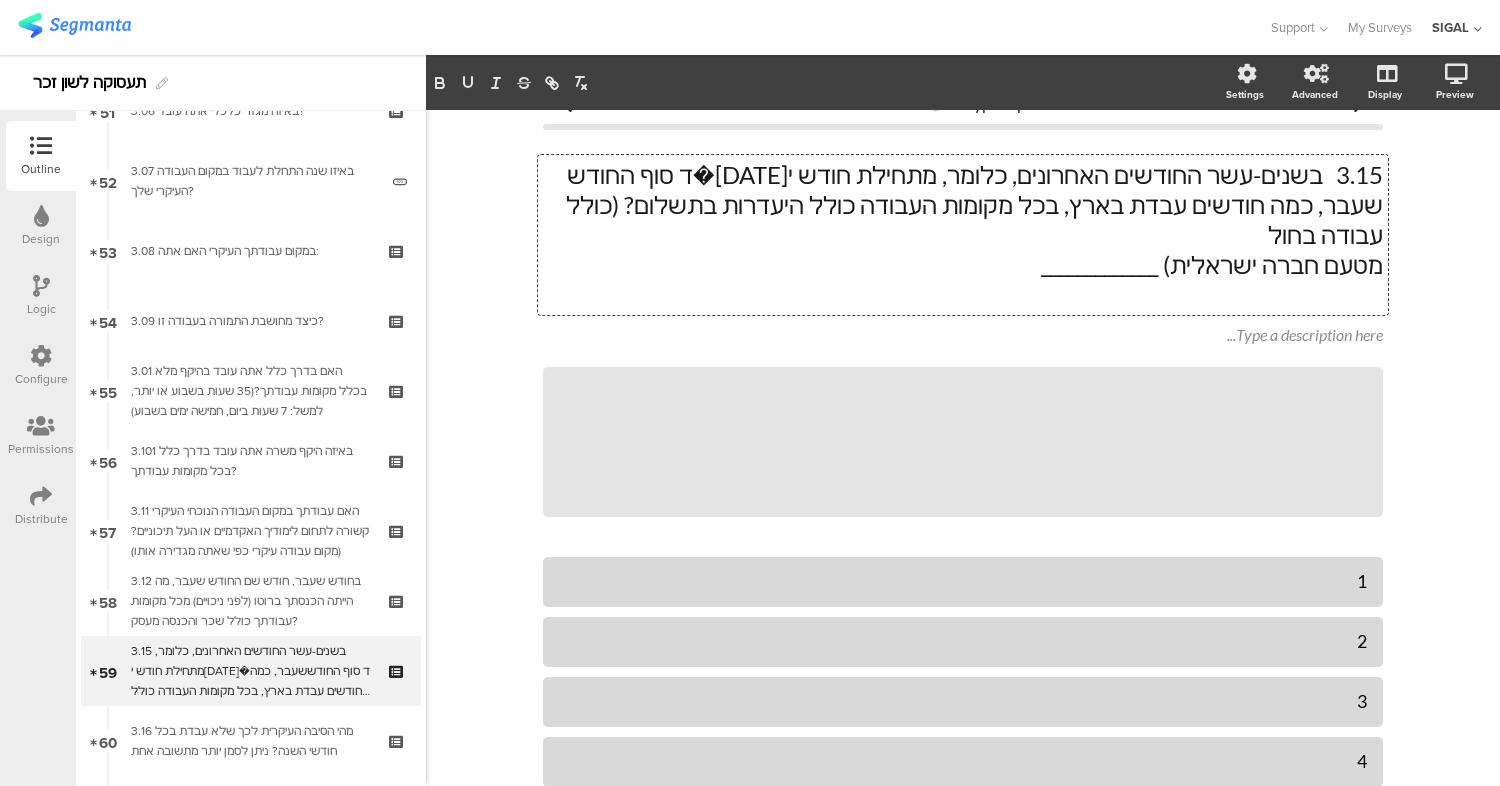 scroll, scrollTop: 0, scrollLeft: 0, axis: both 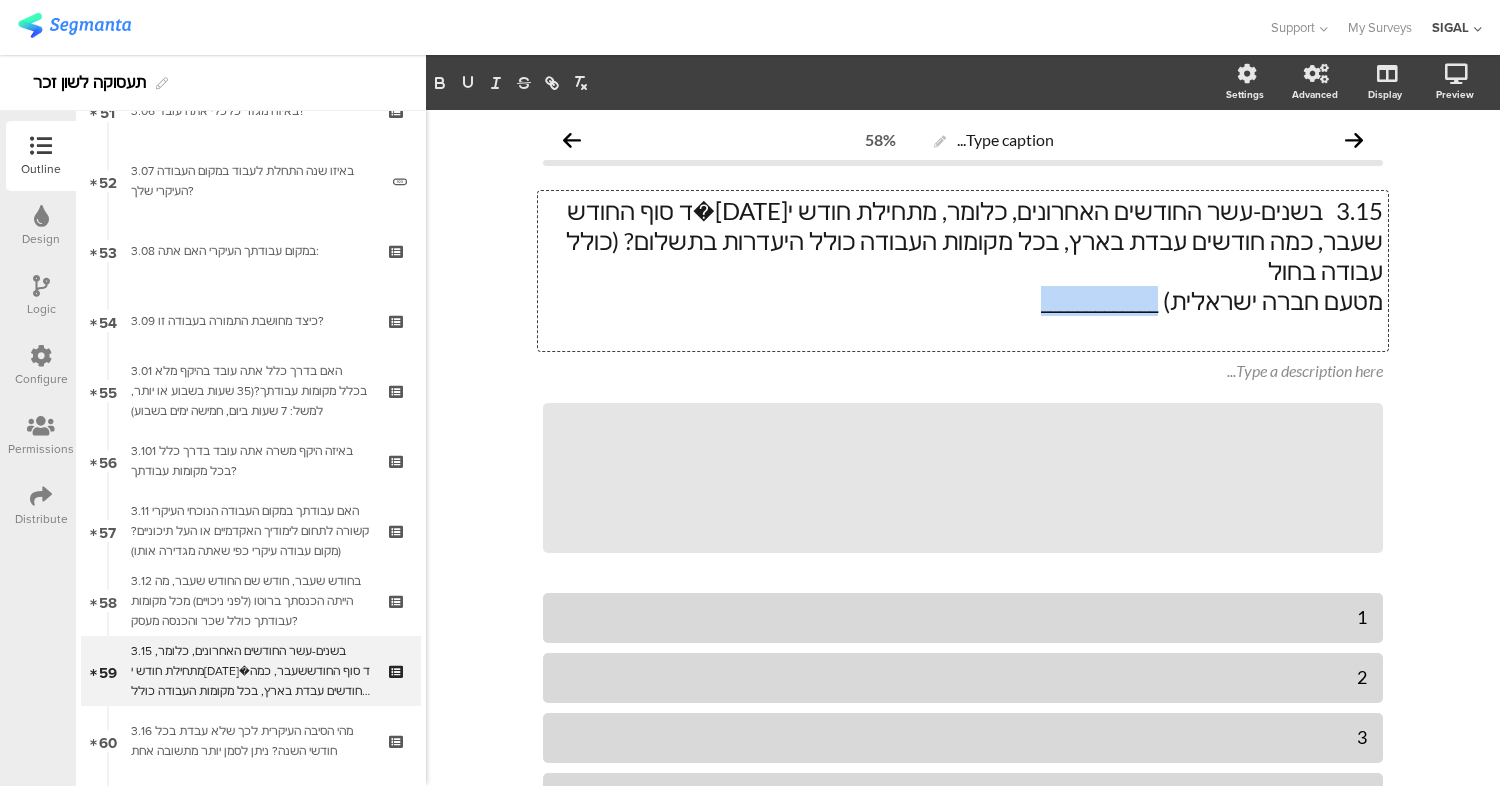 drag, startPoint x: 1191, startPoint y: 281, endPoint x: 983, endPoint y: 281, distance: 208 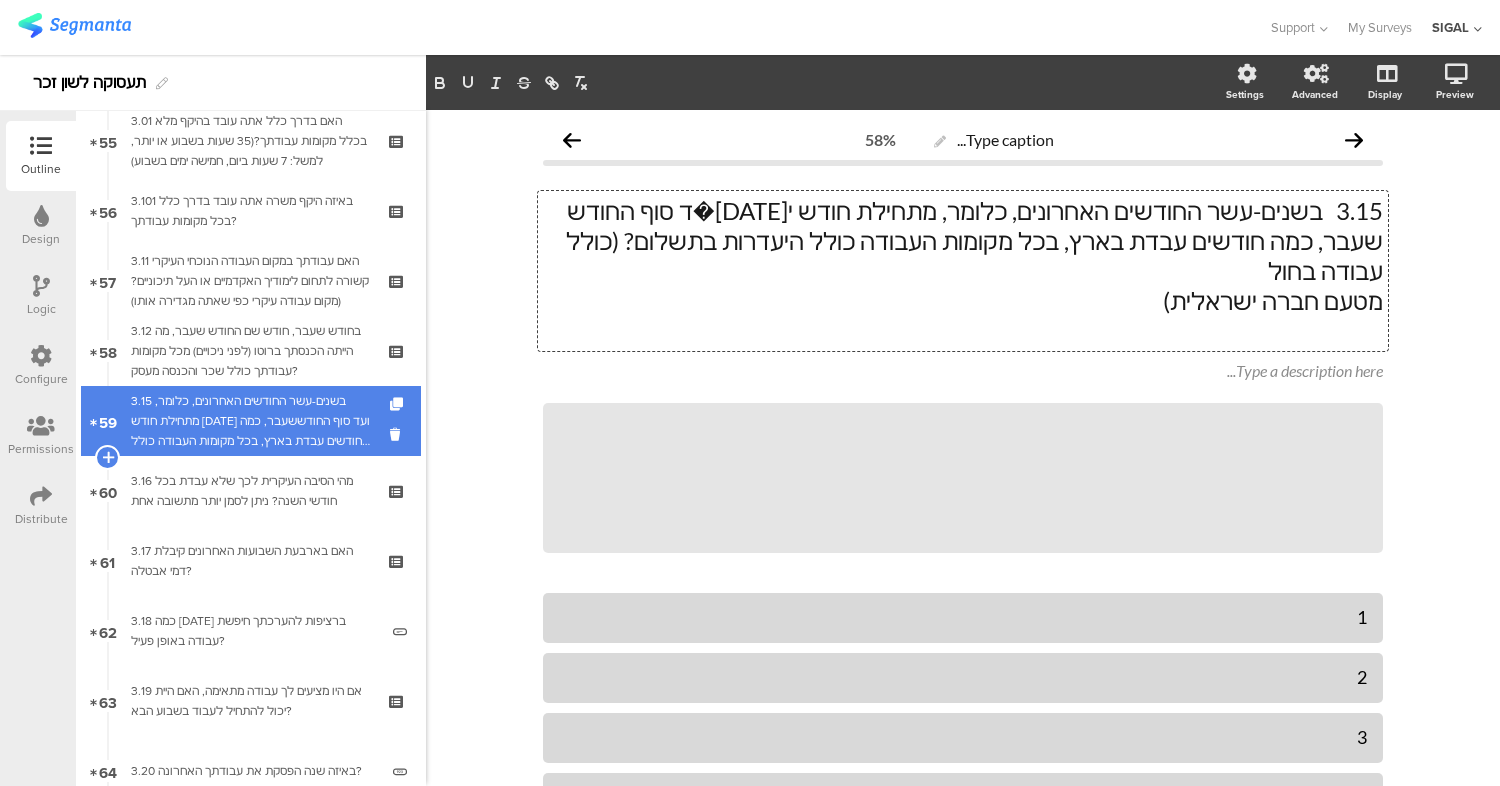scroll, scrollTop: 3866, scrollLeft: 0, axis: vertical 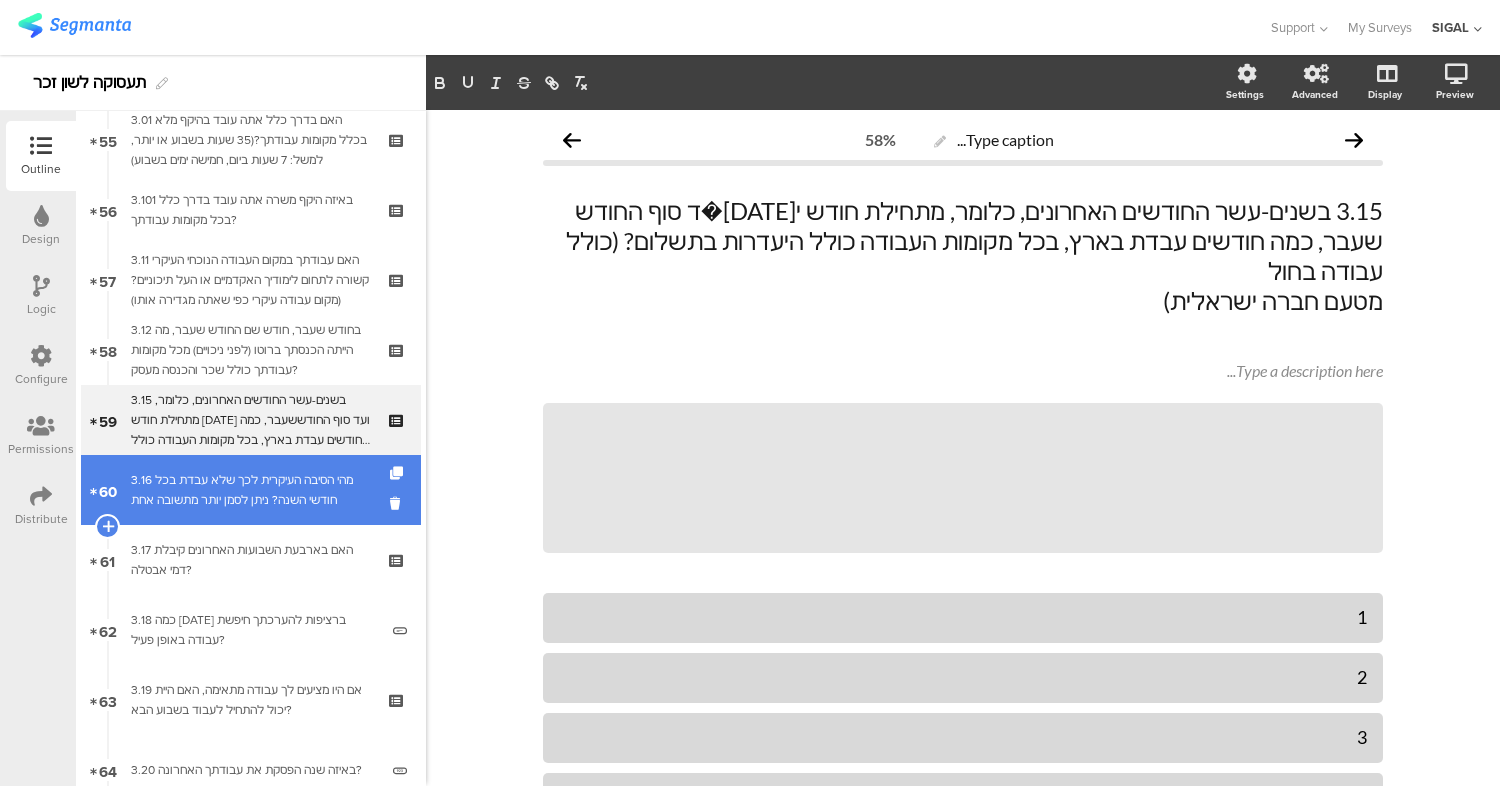 click on "60
3.16	מהי הסיבה העיקרית לכך שלא עבדת בכל חודשי השנה? ניתן לסמן יותר מתשובה אחת" at bounding box center (251, 490) 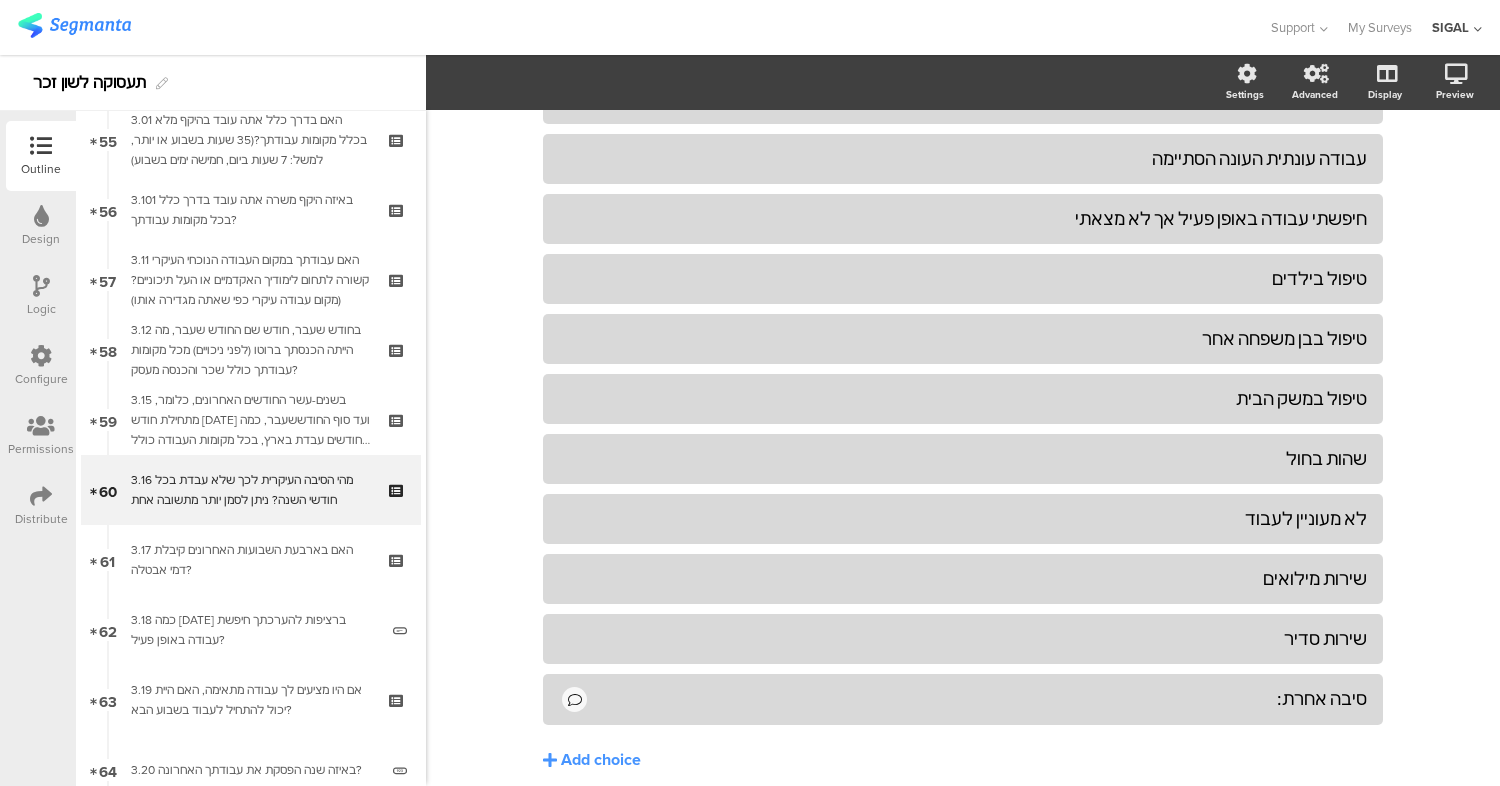 scroll, scrollTop: 627, scrollLeft: 0, axis: vertical 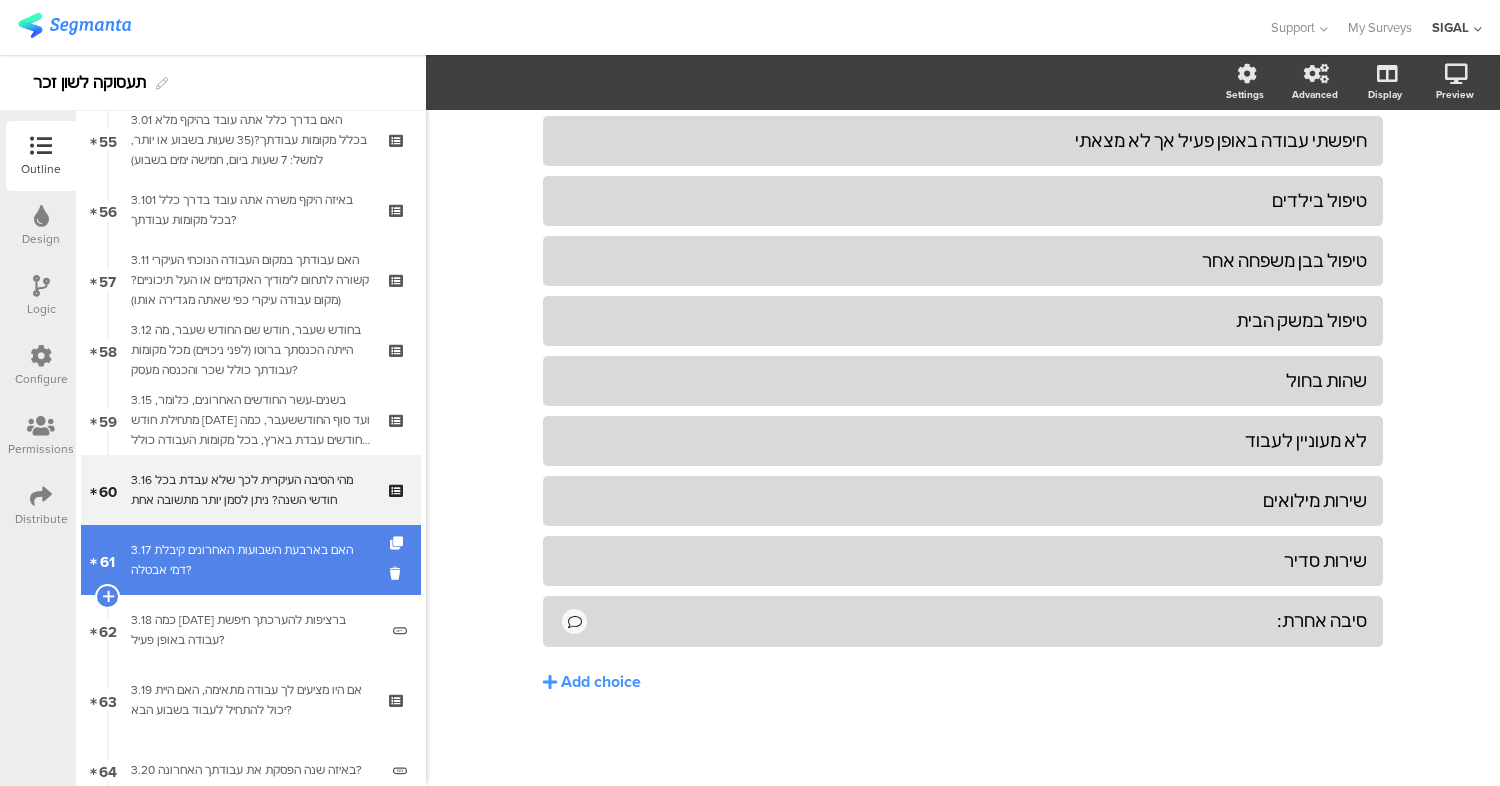 click on "3.17	האם בארבעת השבועות האחרונים קיבלת דמי אבטלה?" at bounding box center [250, 560] 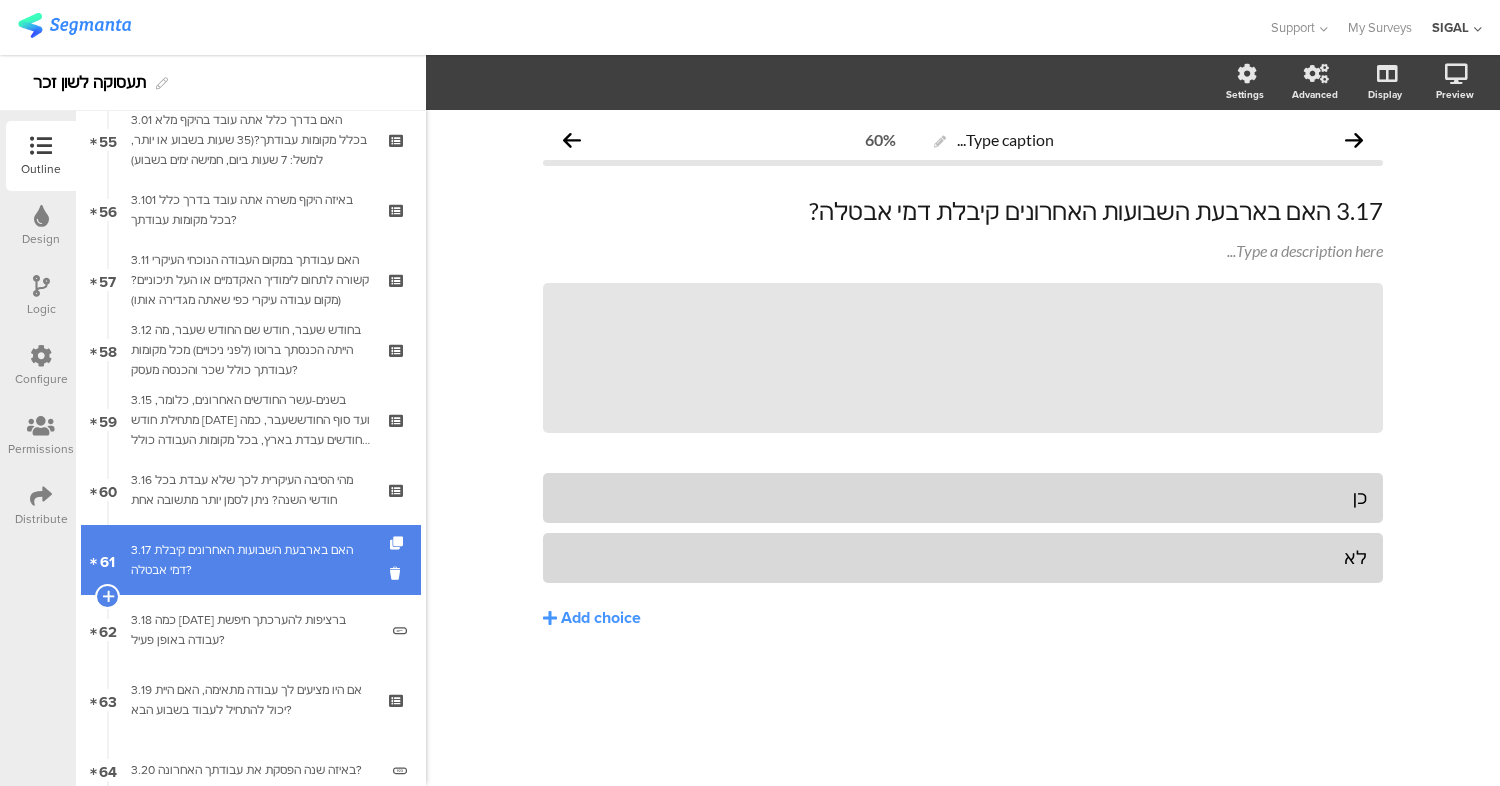 scroll, scrollTop: 0, scrollLeft: 0, axis: both 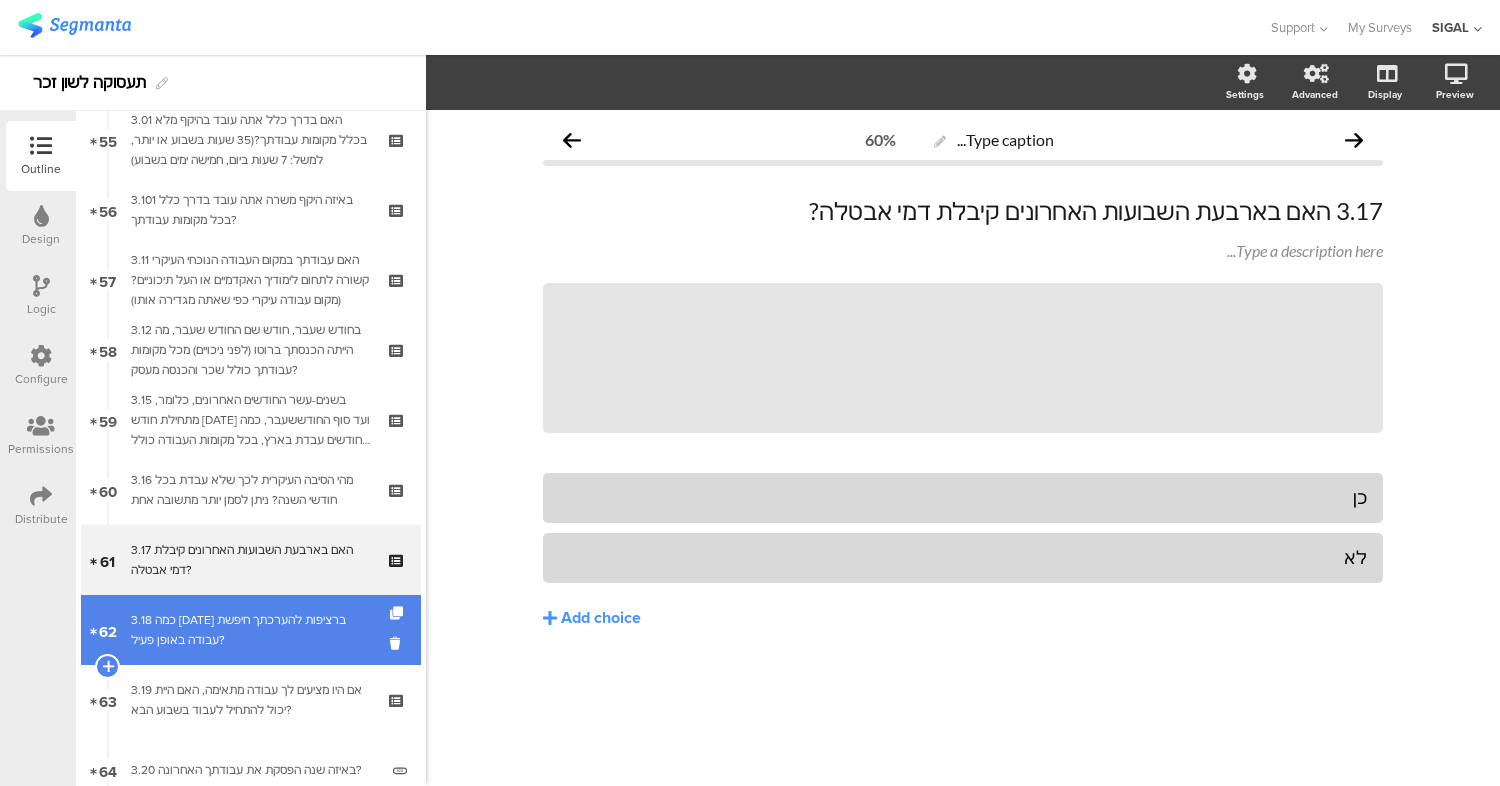 click on "3.18	 כמה [DATE] ברציפות להערכתך חיפשת עבודה באופן פעיל?" at bounding box center [254, 630] 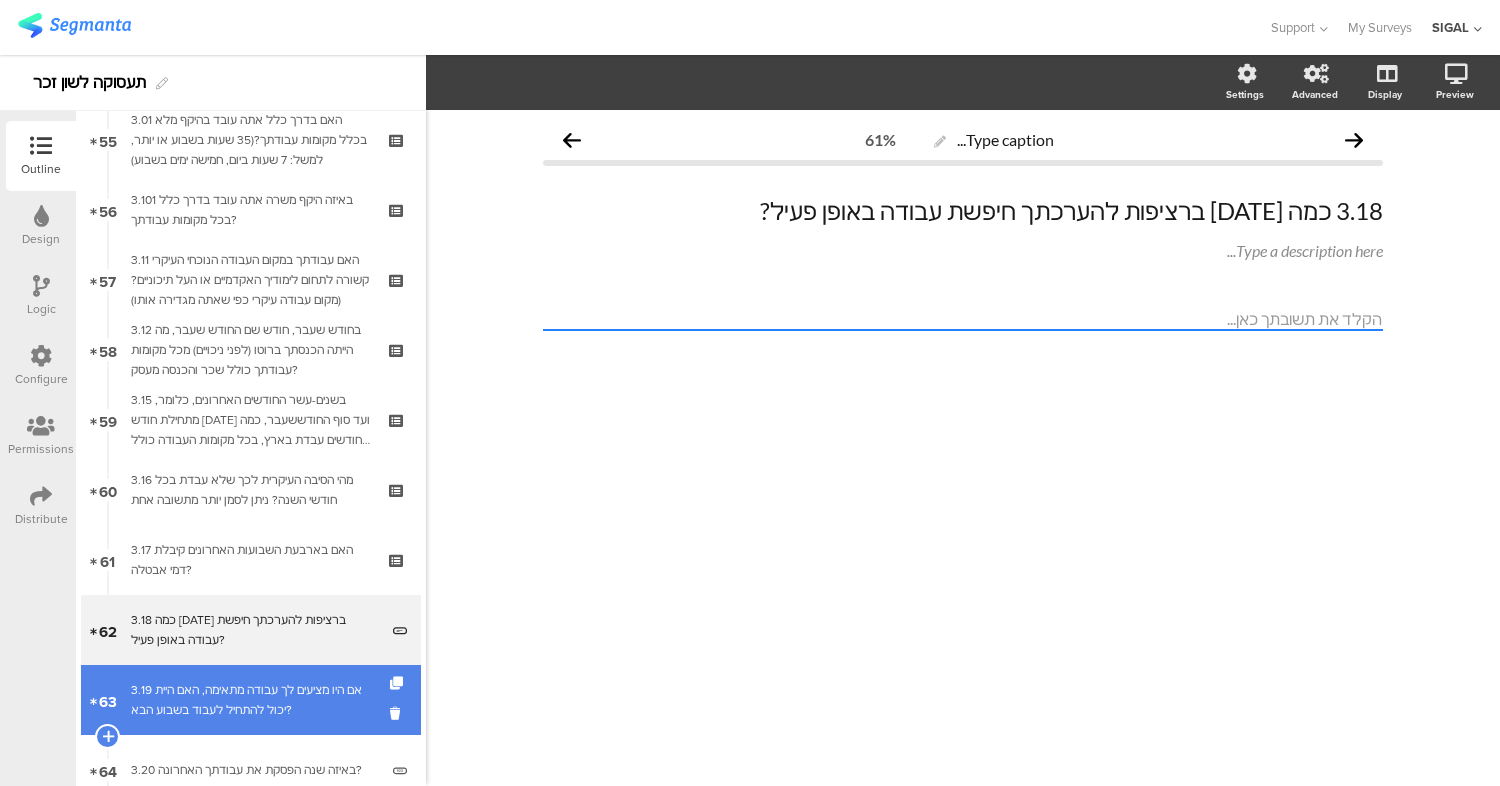 click on "3.19	אם היו מציעים לך עבודה מתאימה, האם היית יכול להתחיל לעבוד בשבוע הבא?" at bounding box center (250, 700) 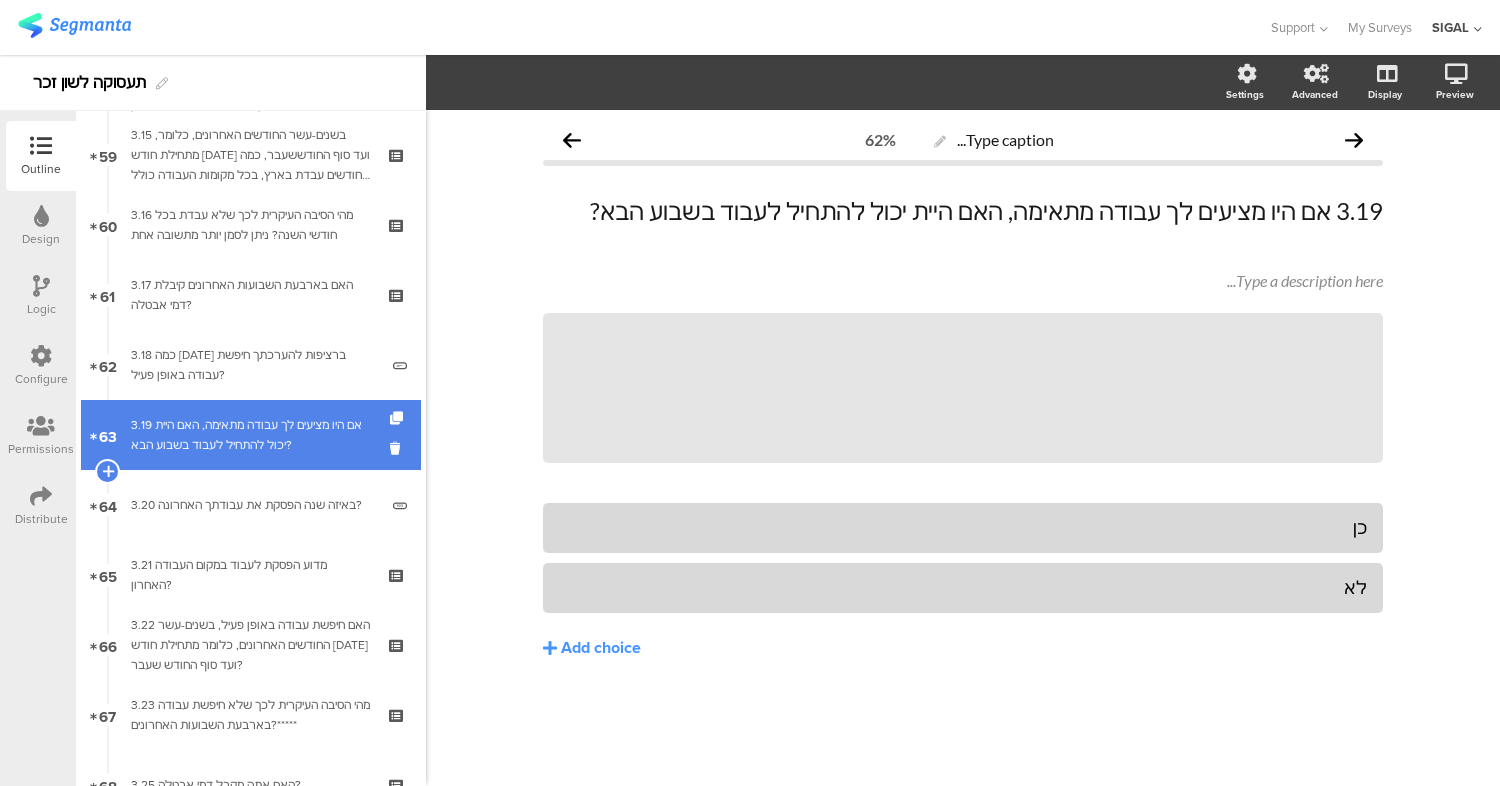 scroll, scrollTop: 4134, scrollLeft: 0, axis: vertical 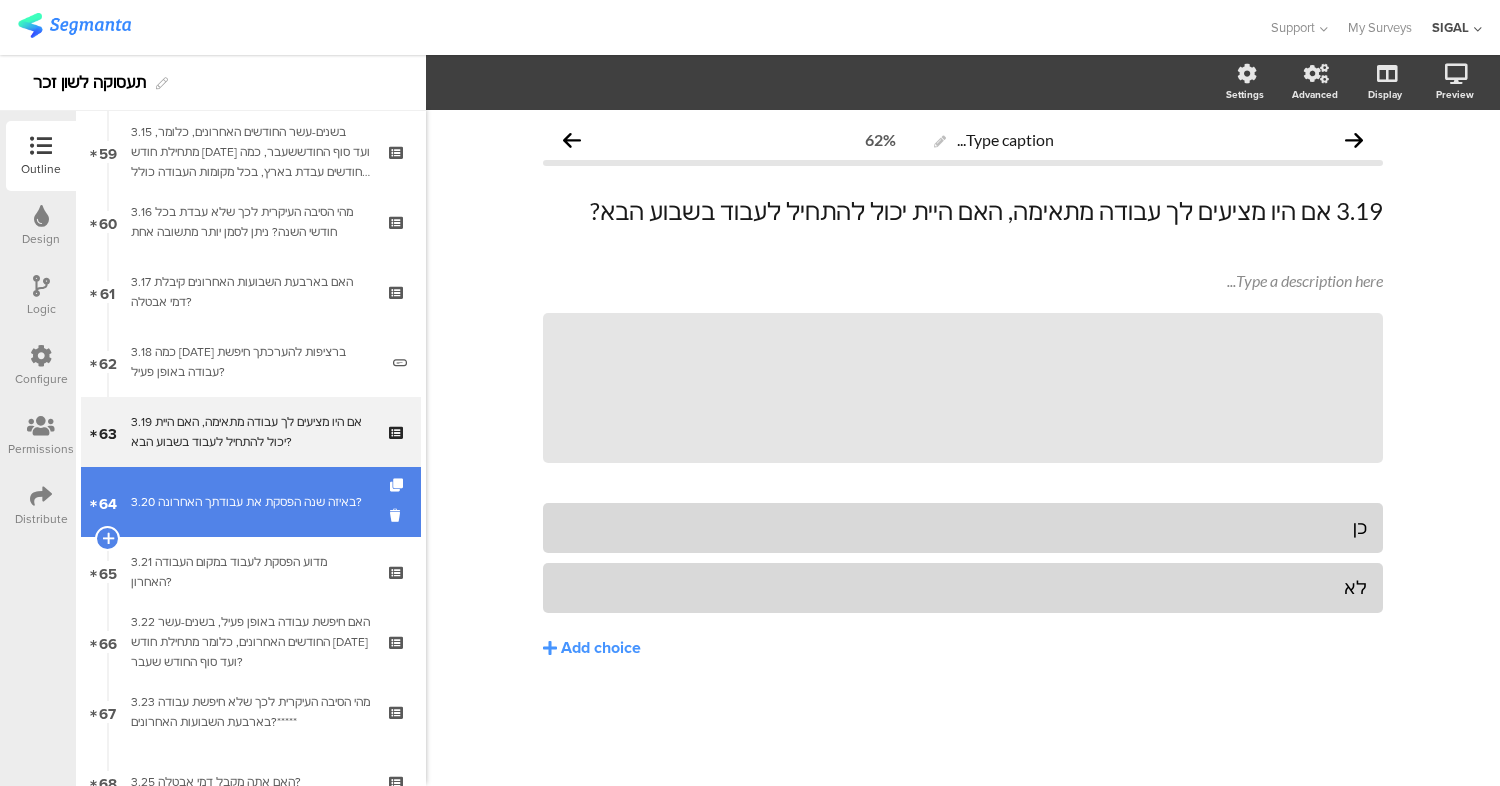 click on "3.20 באיזה שנה הפסקת את עבודתך האחרונה?" at bounding box center (254, 502) 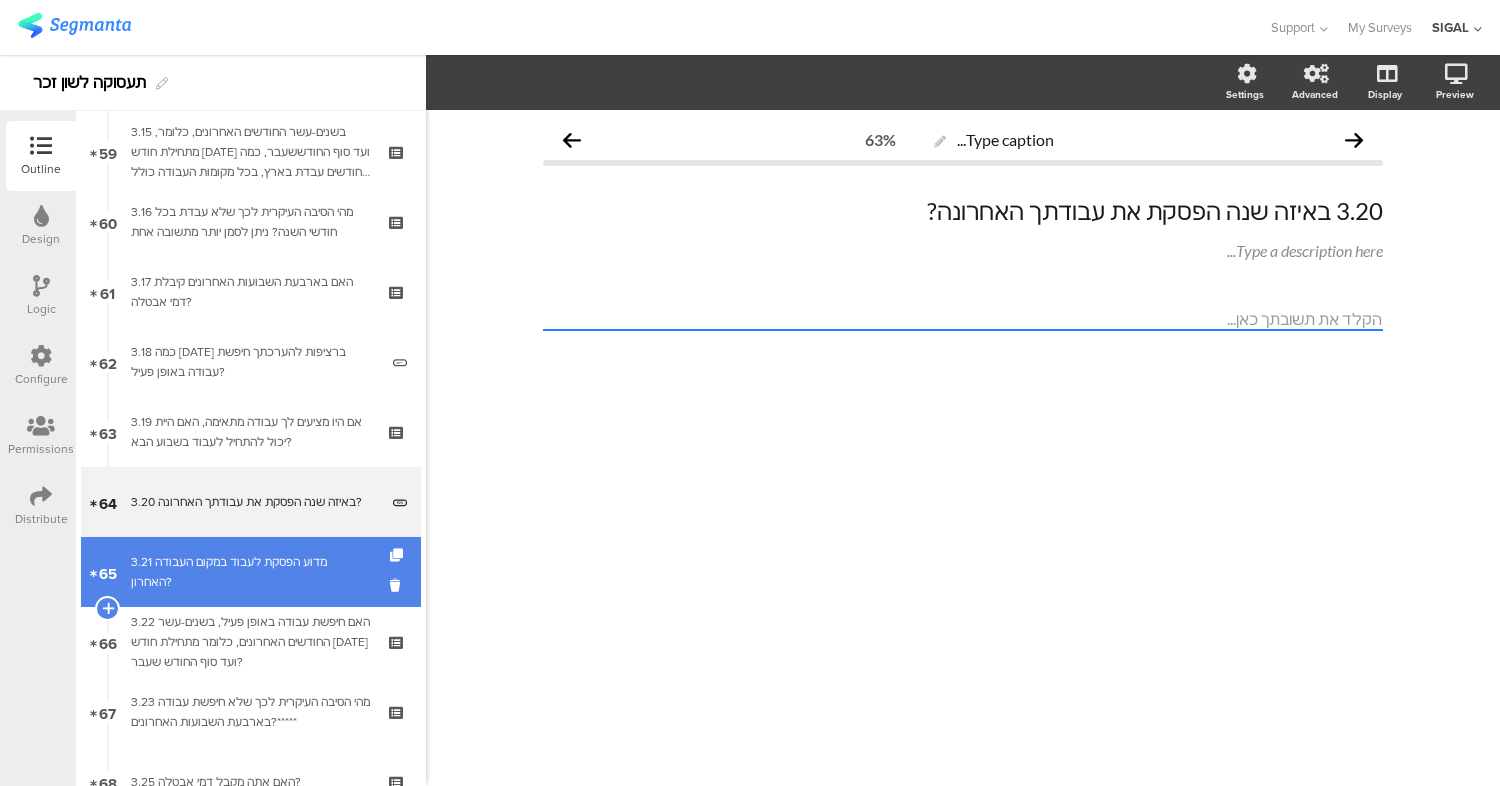 click on "3.21	מדוע הפסקת לעבוד במקום העבודה האחרון?" at bounding box center [250, 572] 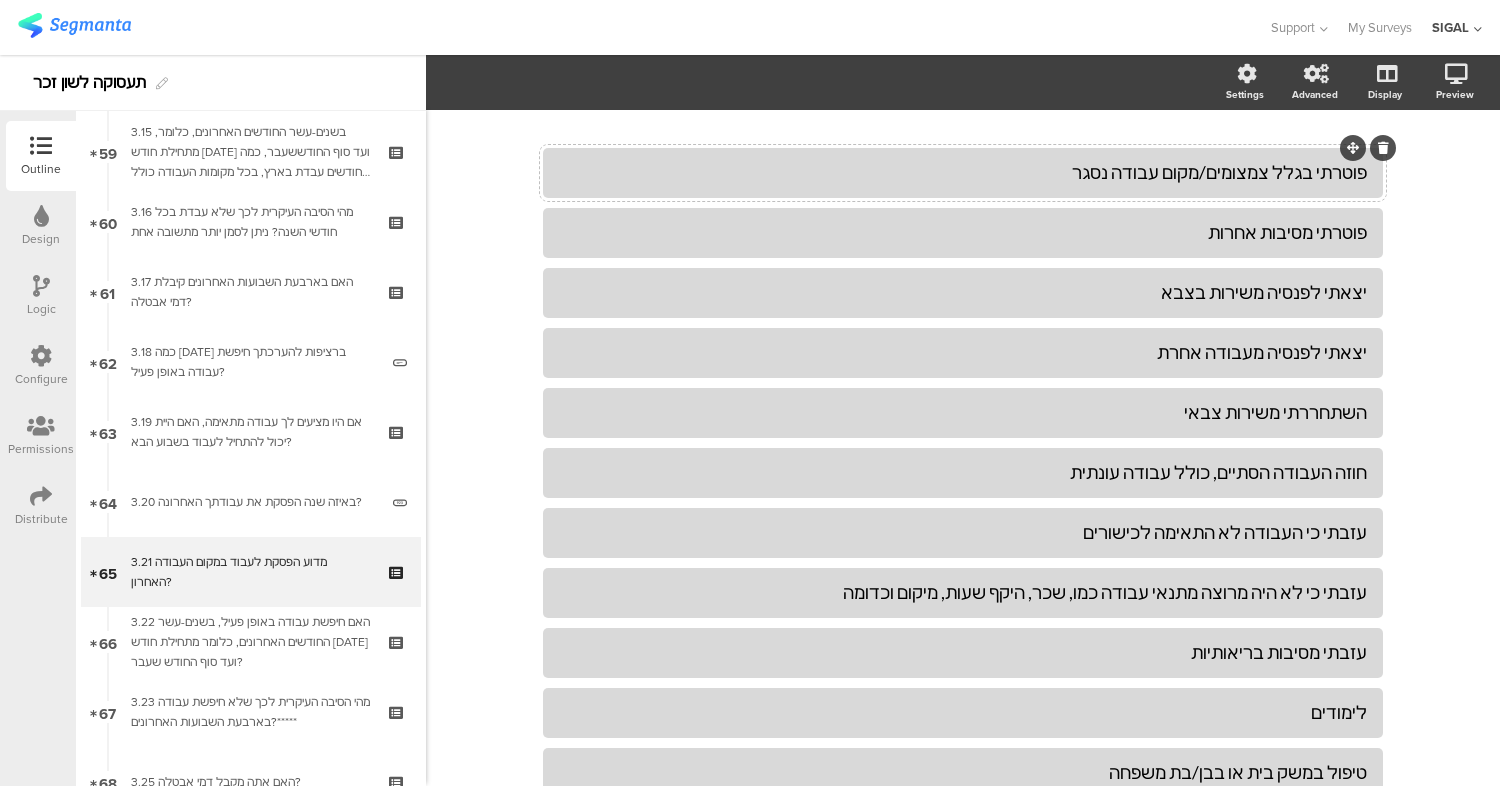 scroll, scrollTop: 597, scrollLeft: 0, axis: vertical 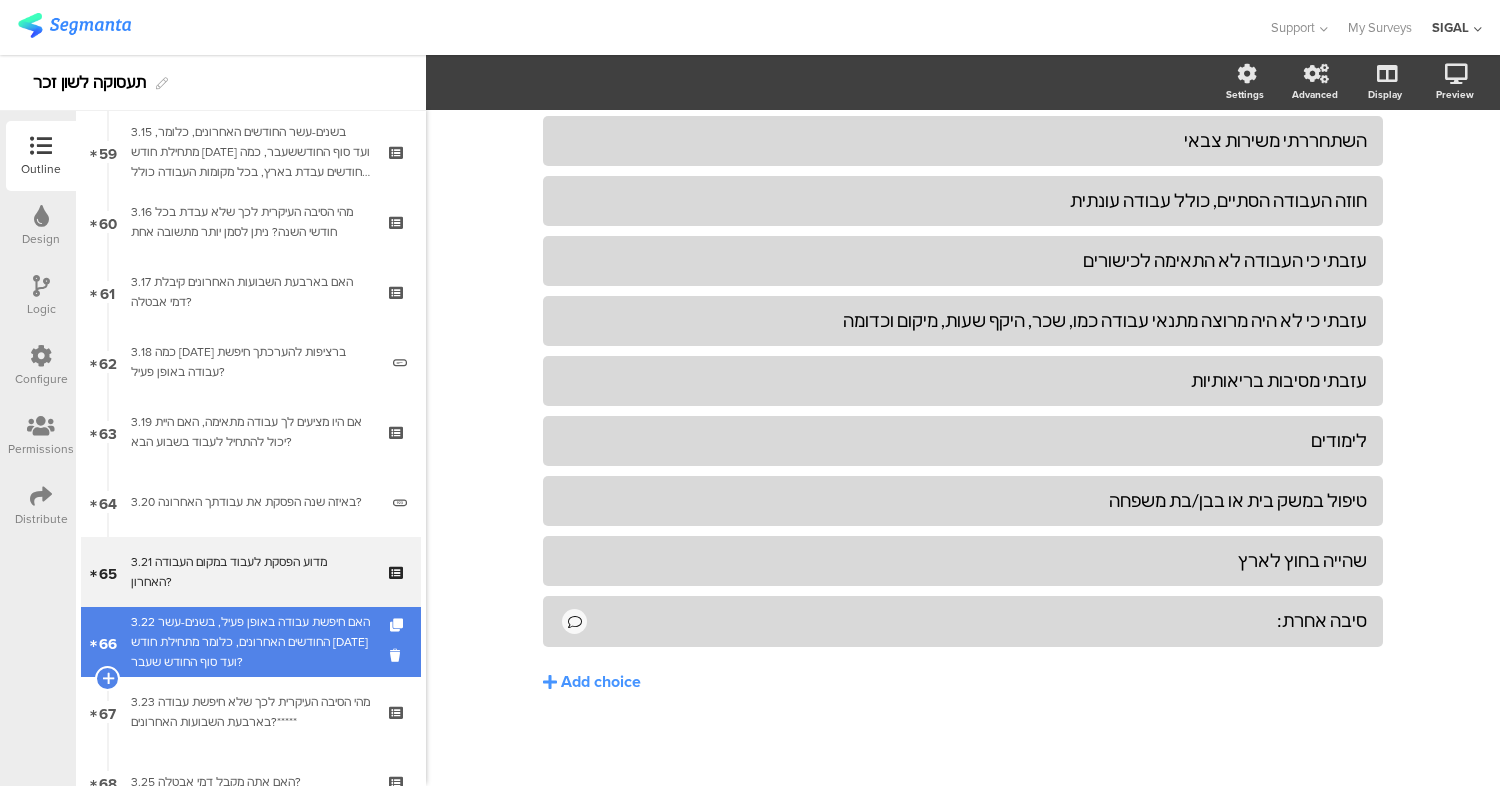 click on "3.22	האם חיפשת עבודה באופן פעיל, בשנים-עשר החודשים האחרונים, כלומר מתחילת חודש [DATE] ועד סוף החודש שעבר?" at bounding box center (250, 642) 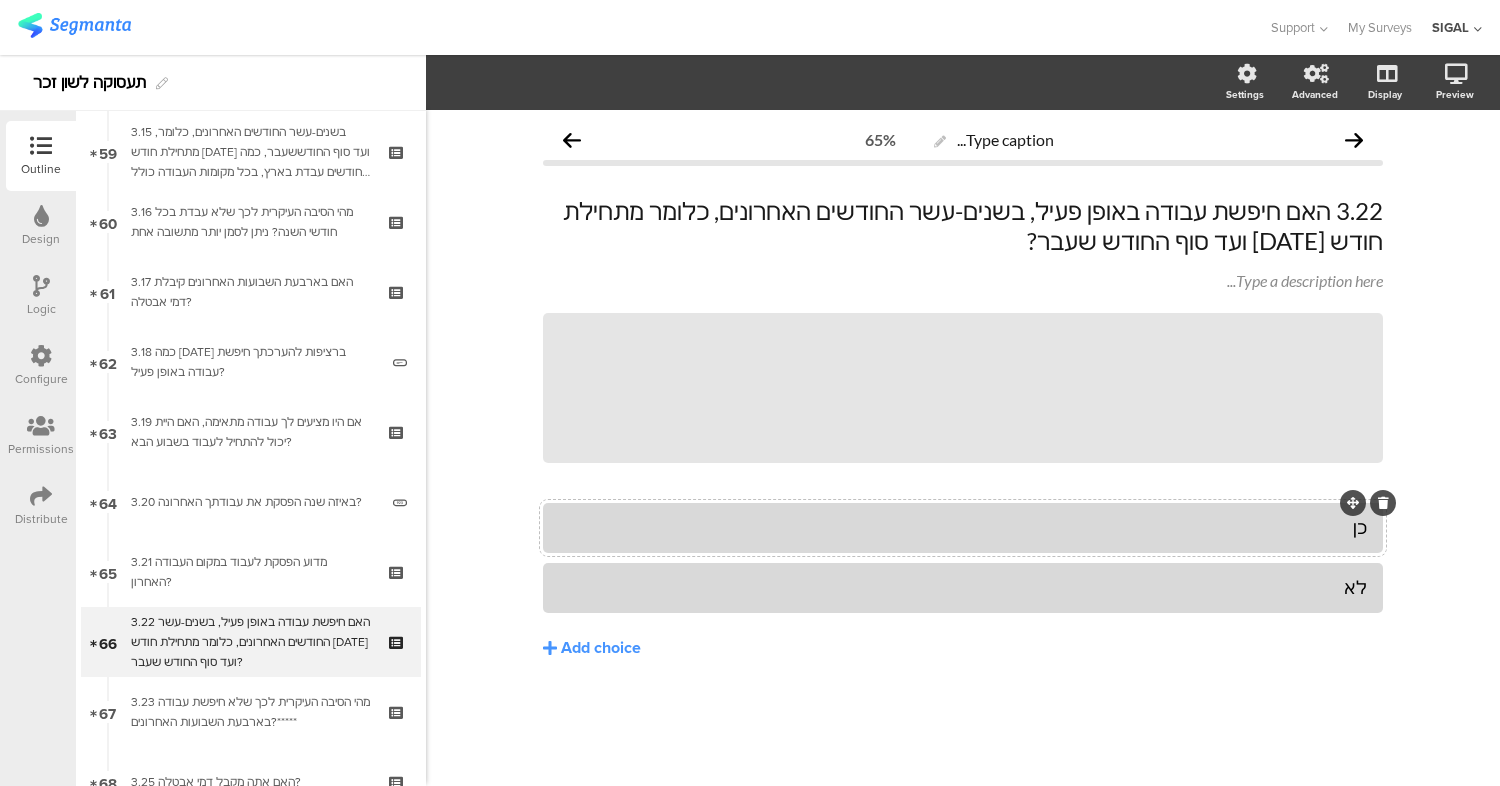 scroll, scrollTop: 0, scrollLeft: 0, axis: both 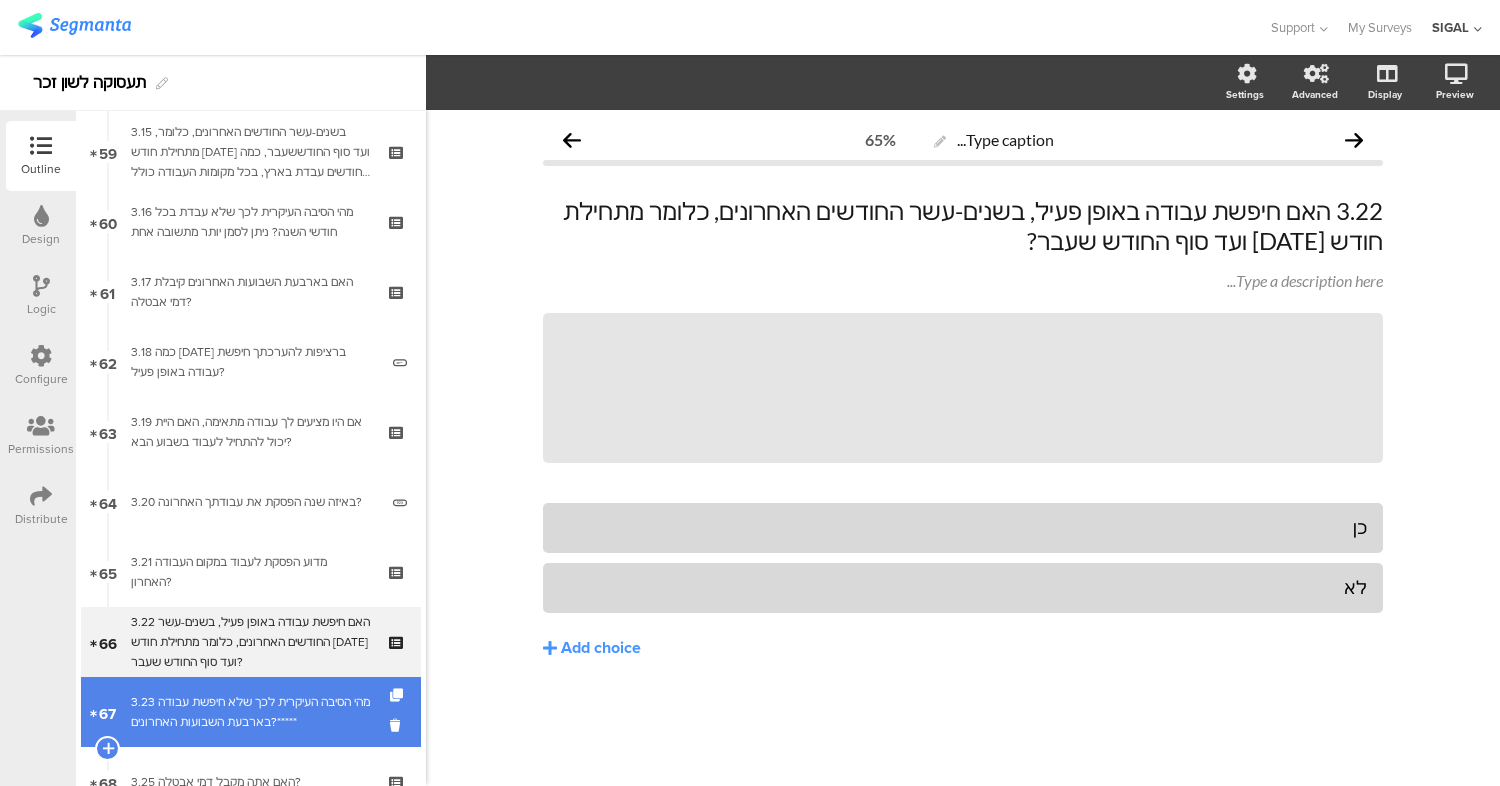 click on "3.23	מהי הסיבה העיקרית לכך שלא חיפשת עבודה בארבעת השבועות האחרונים?*****" at bounding box center (250, 712) 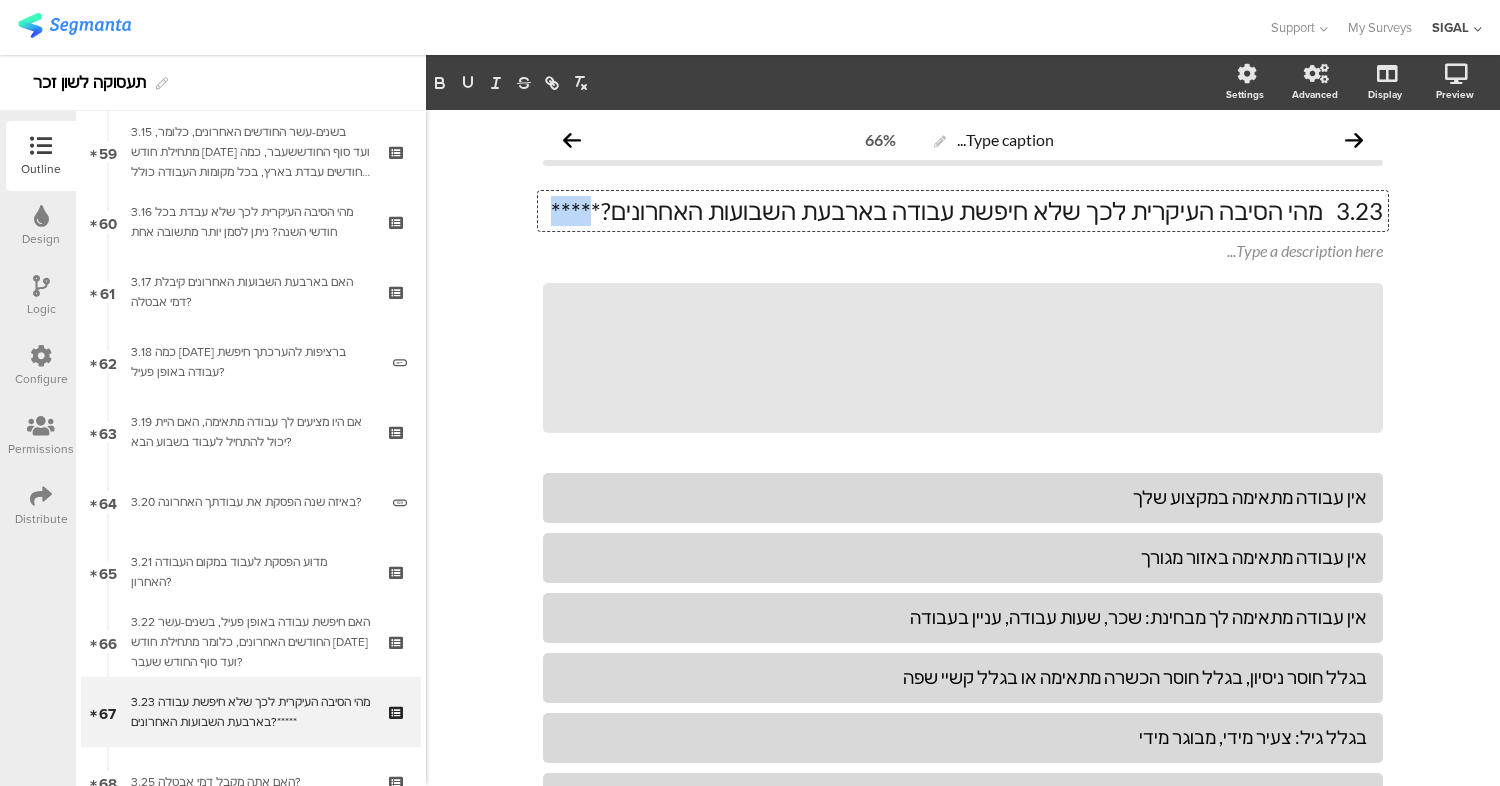 drag, startPoint x: 655, startPoint y: 215, endPoint x: 715, endPoint y: 225, distance: 60.827625 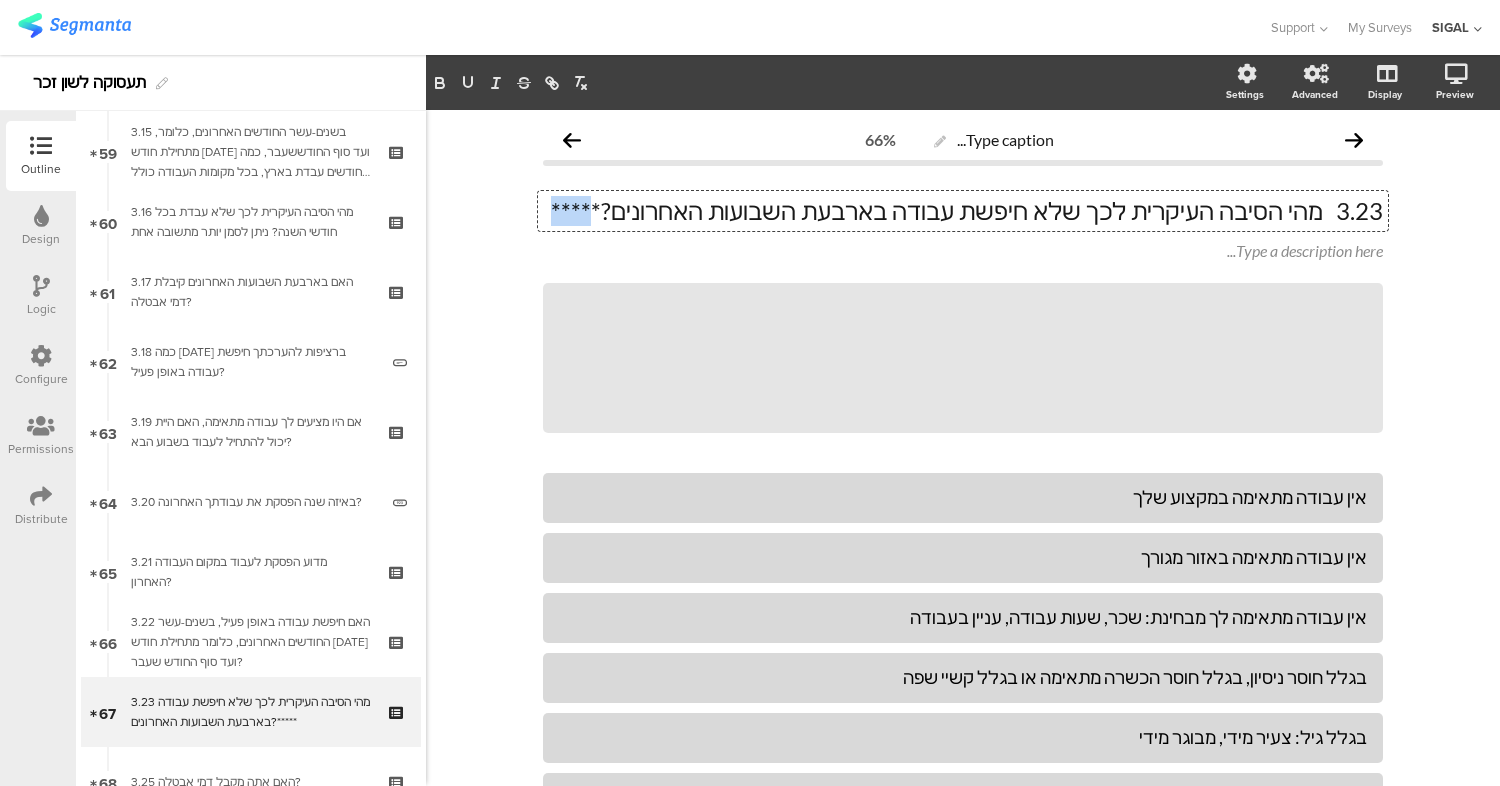 click on "3.23	מהי הסיבה העיקרית לכך שלא חיפשת עבודה בארבעת השבועות האחרונים?*****
3.23	מהי הסיבה העיקרית לכך שלא חיפשת עבודה בארבעת השבועות האחרונים?*****
3.23	מהי הסיבה העיקרית לכך שלא חיפשת עבודה בארבעת השבועות האחרונים?*****" 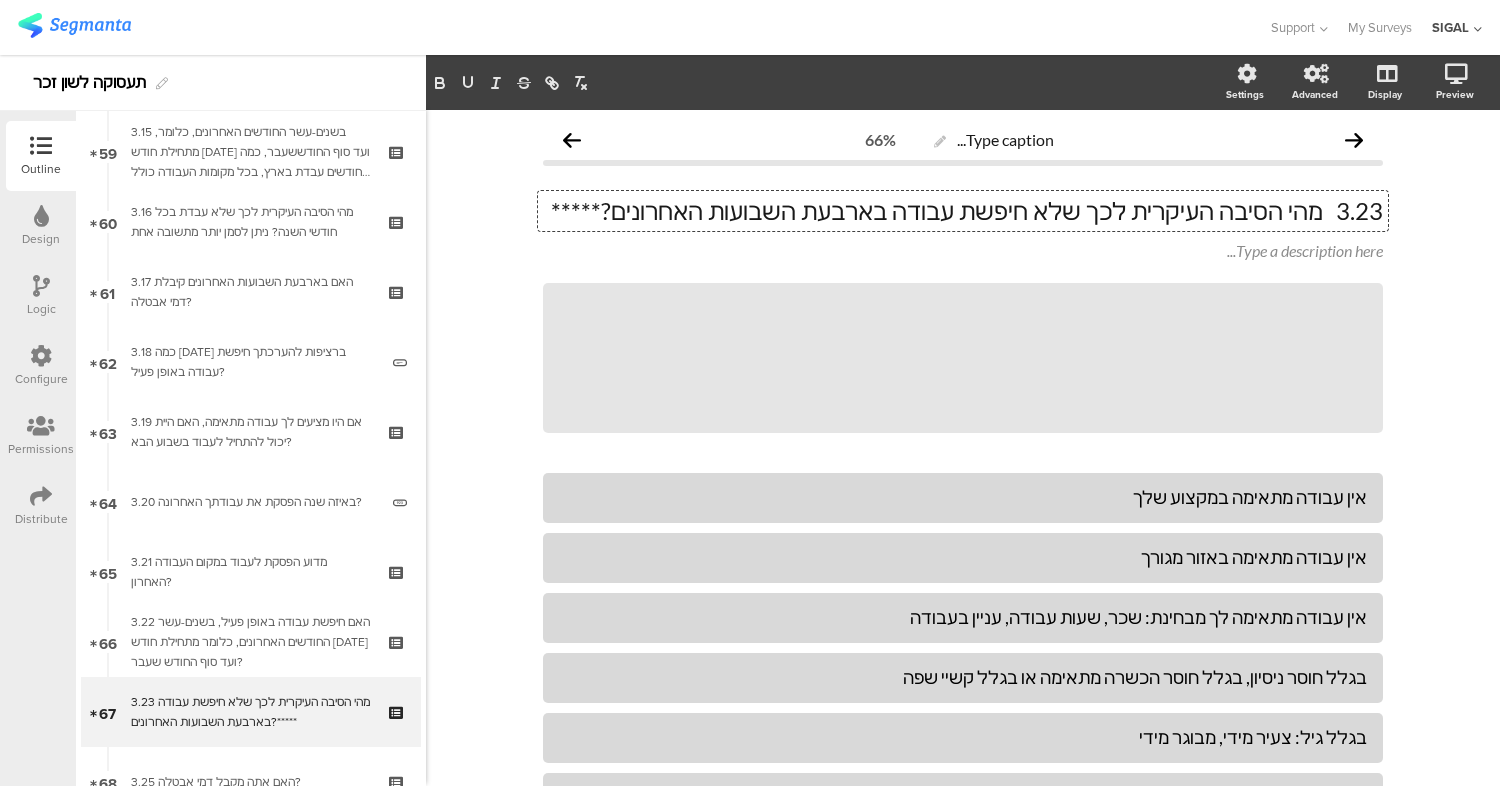 type 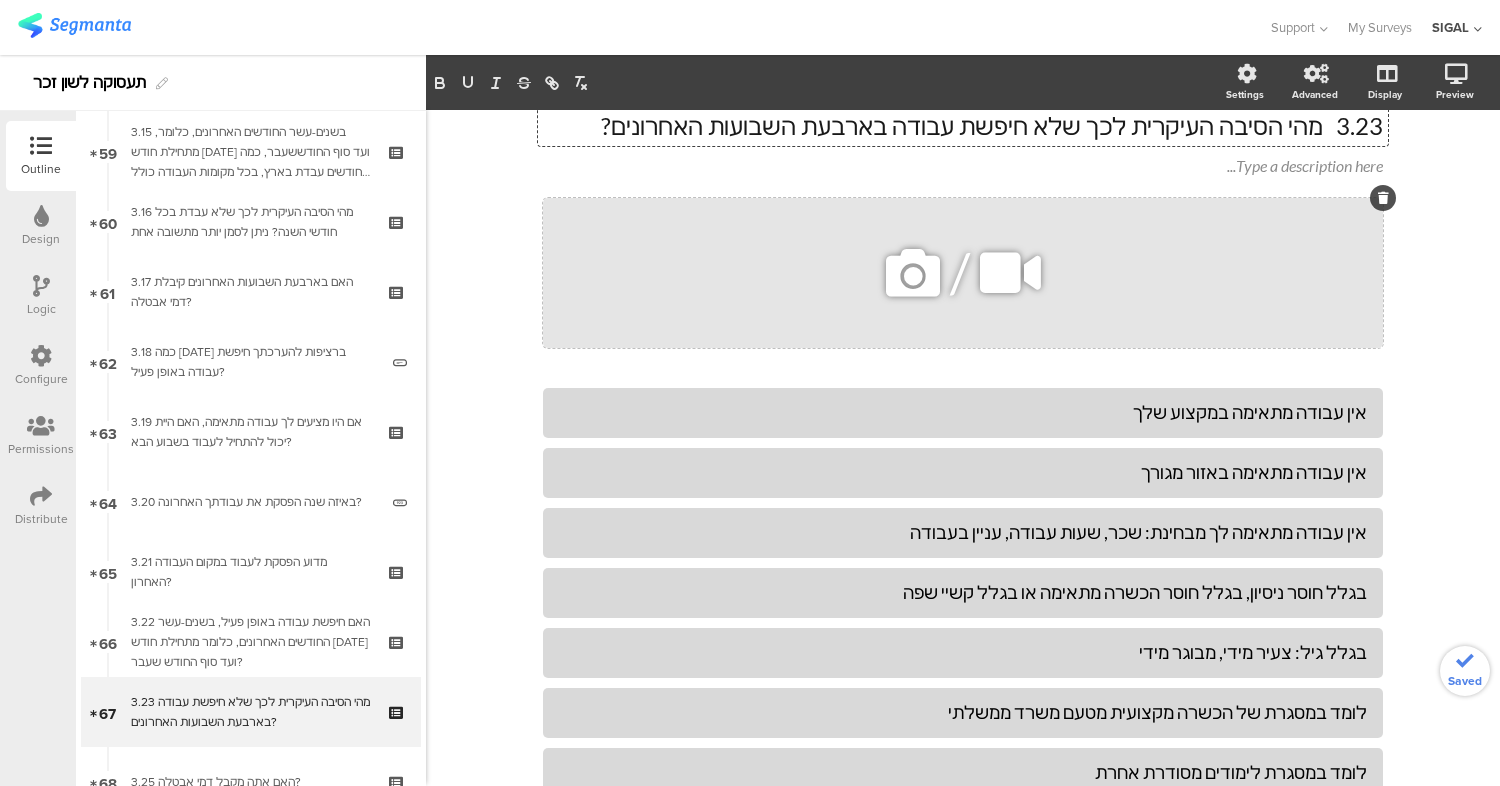 scroll, scrollTop: 96, scrollLeft: 0, axis: vertical 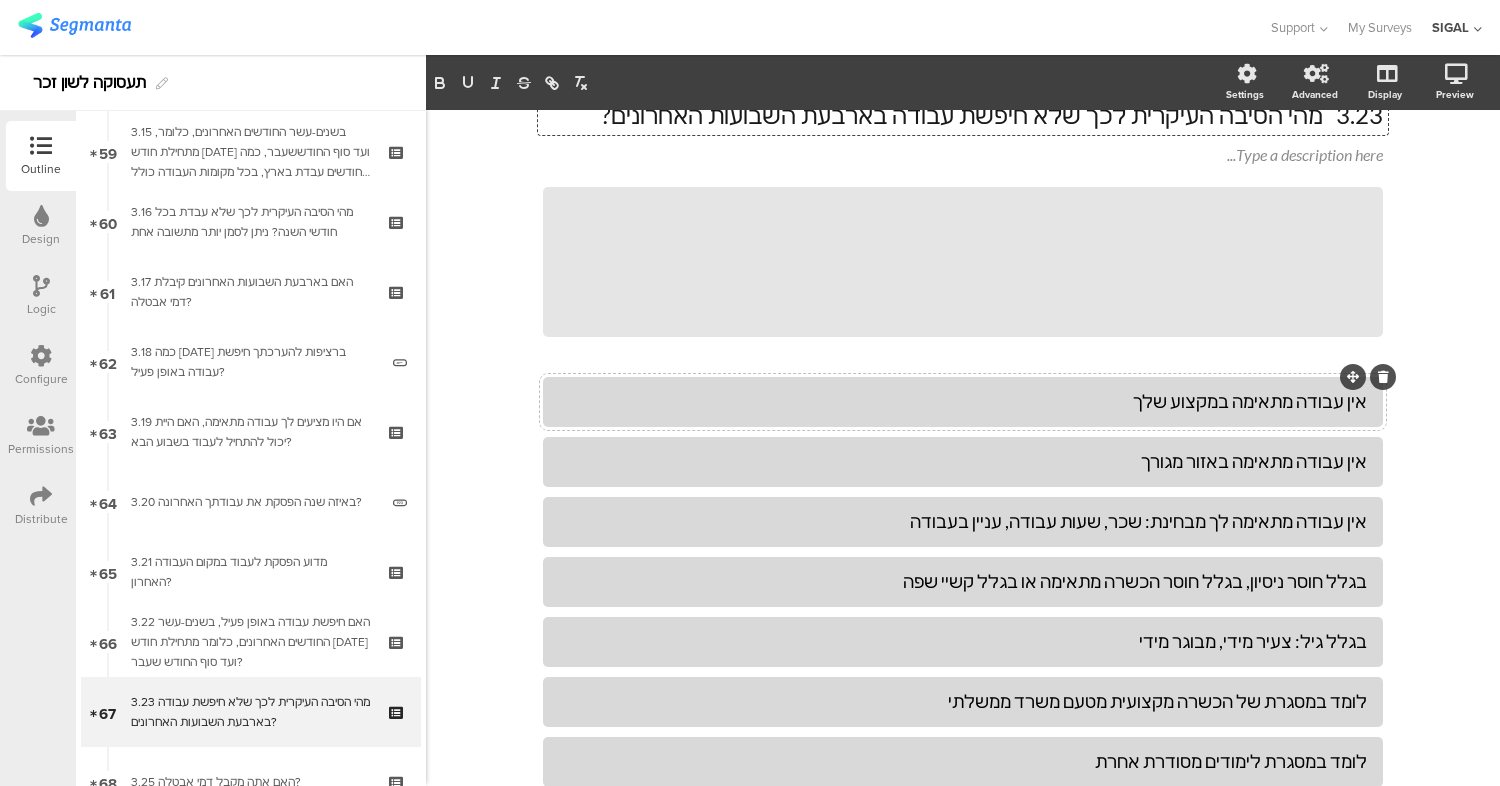 click on "אין עבודה מתאימה במקצוע שלך" 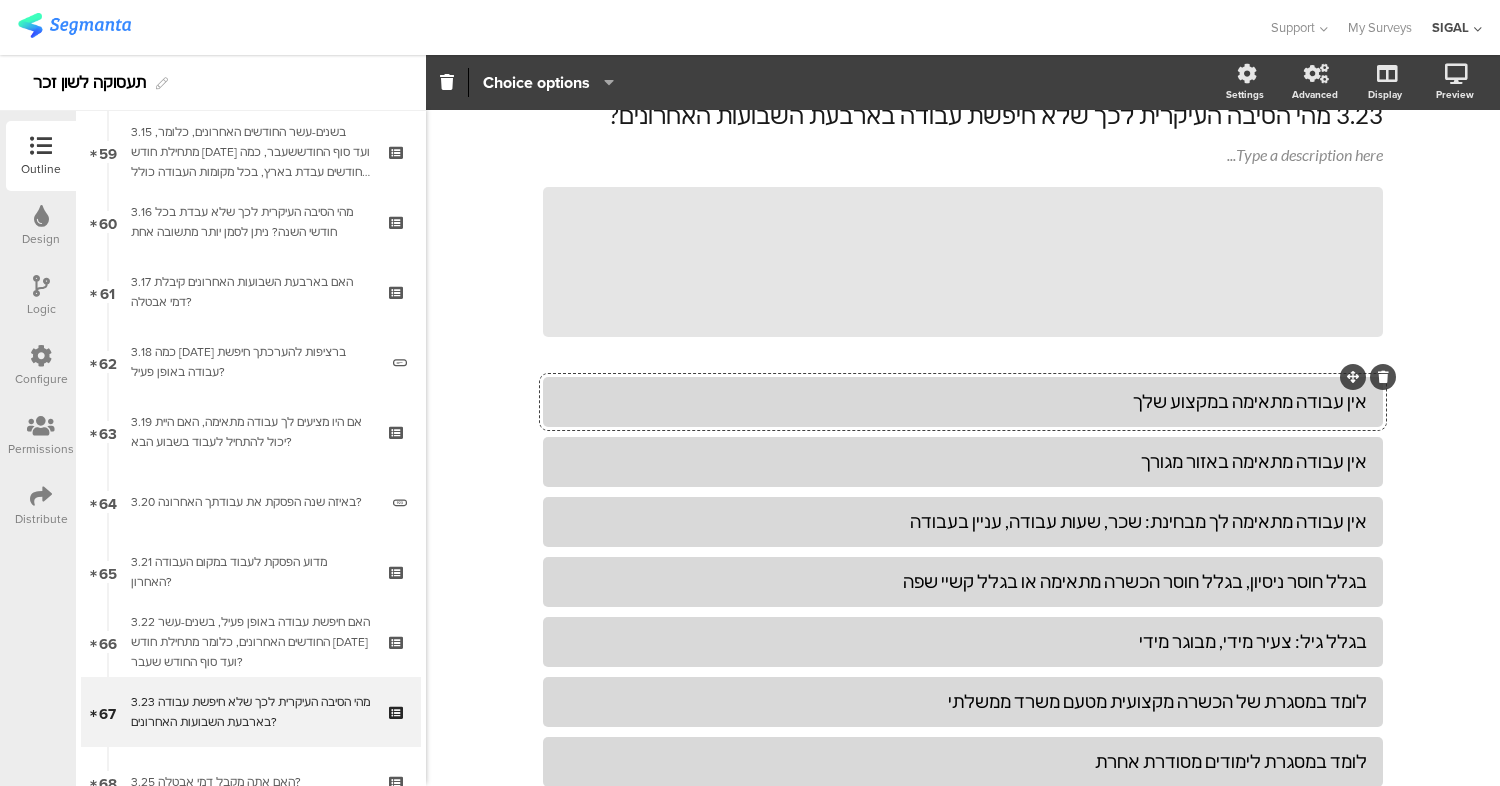 type 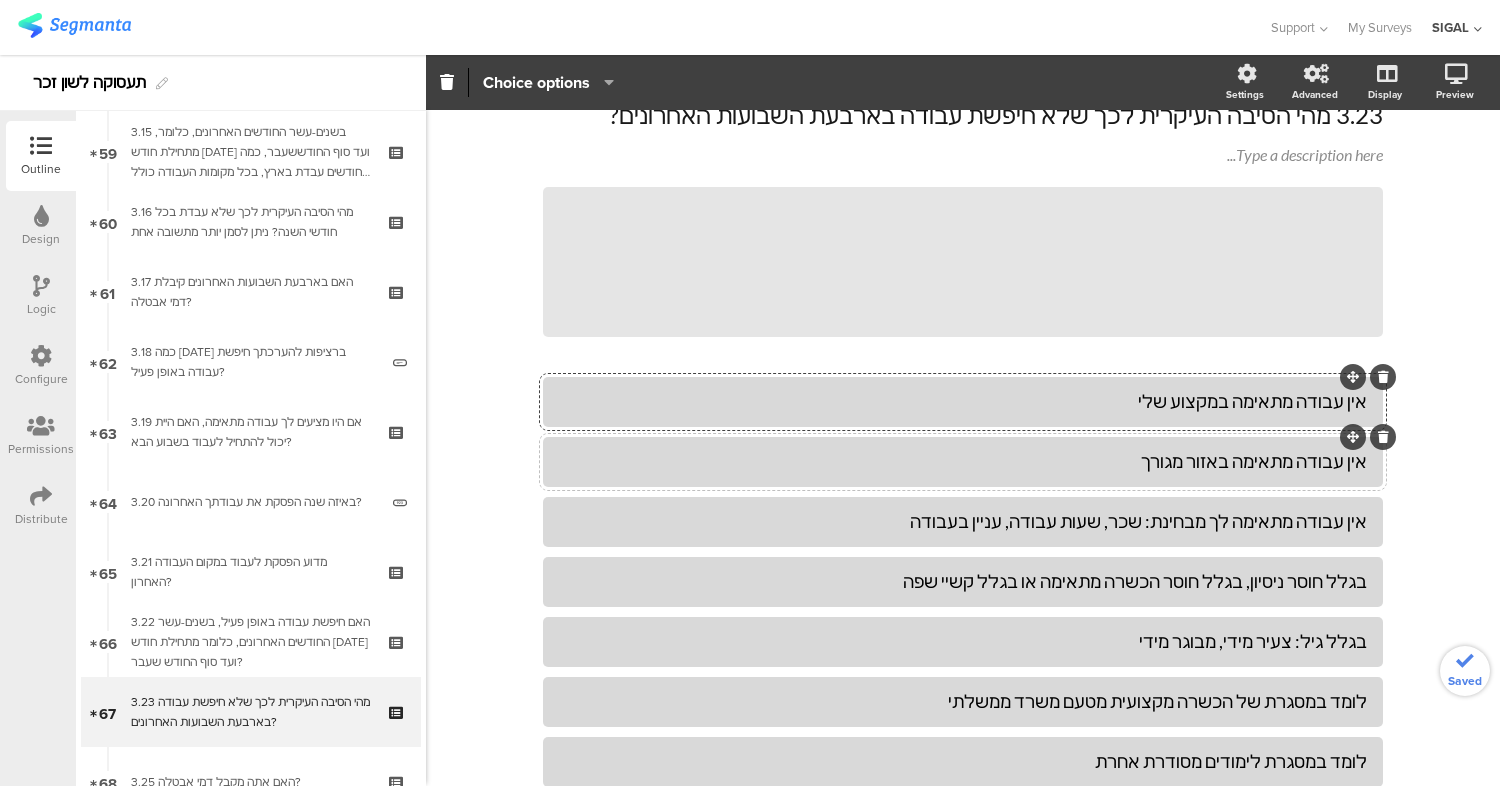 click on "אין עבודה מתאימה באזור מגורך" 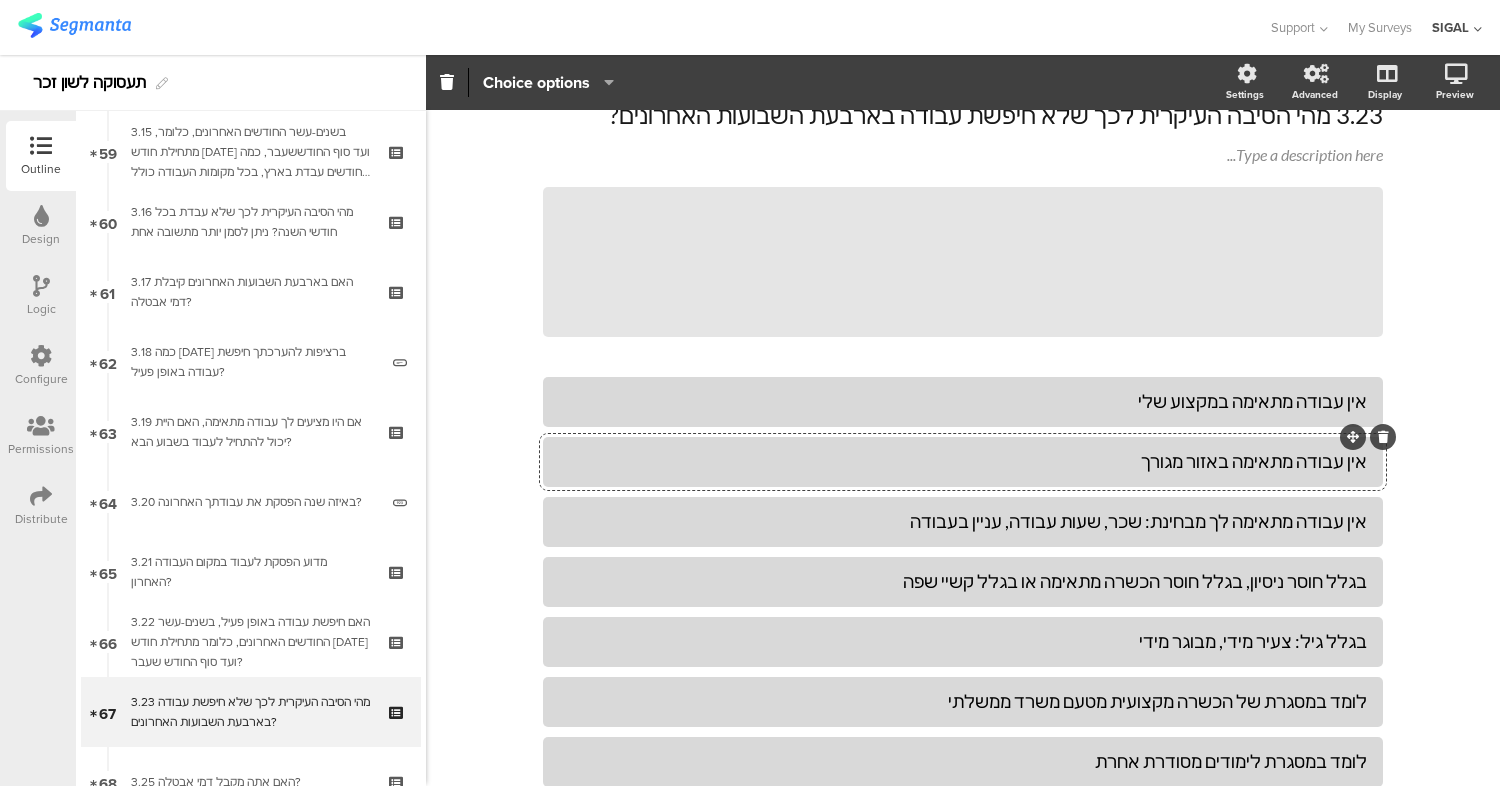 type 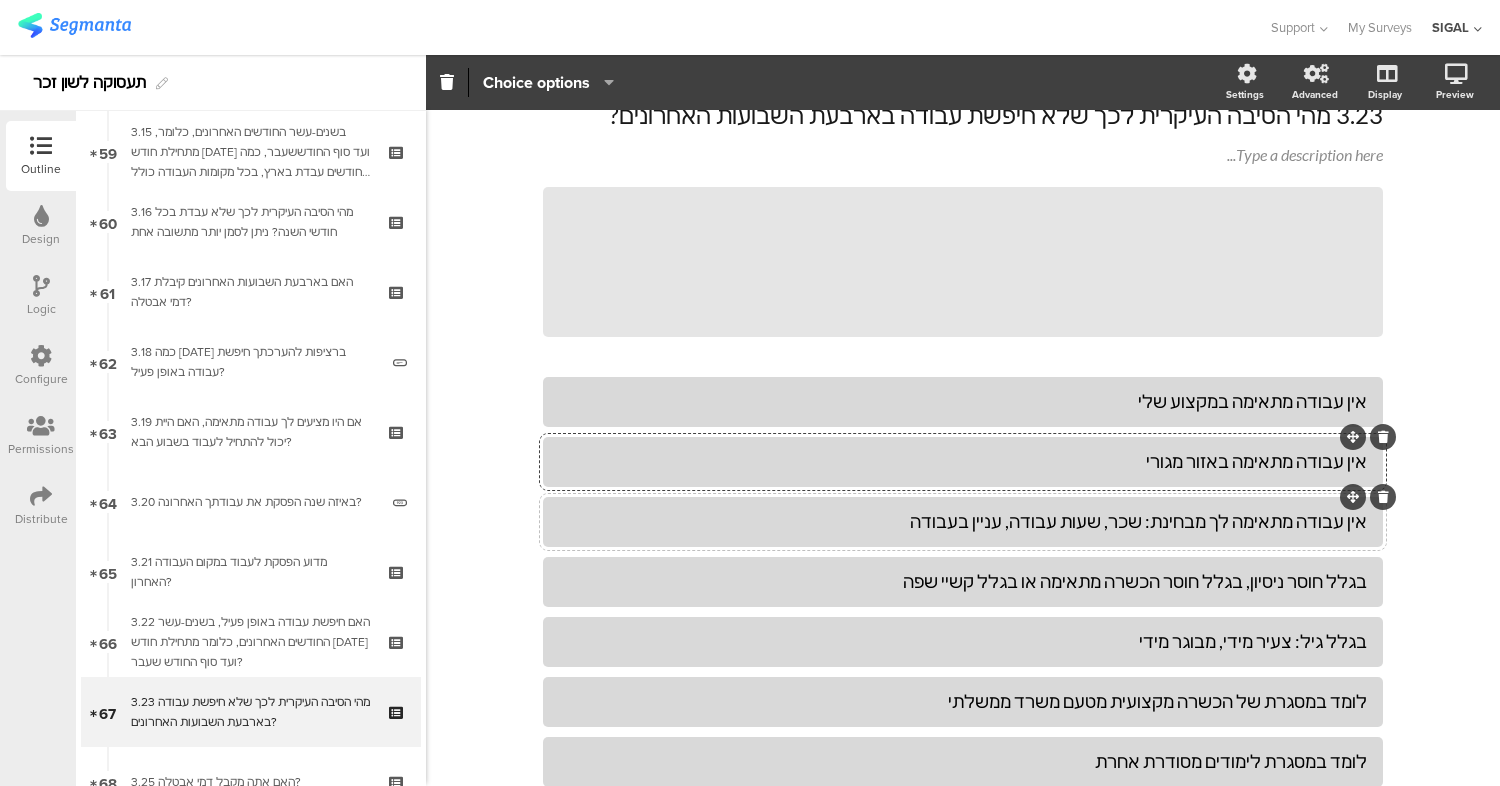click on "אין עבודה מתאימה לך מבחינת: שכר, שעות עבודה, עניין בעבודה" 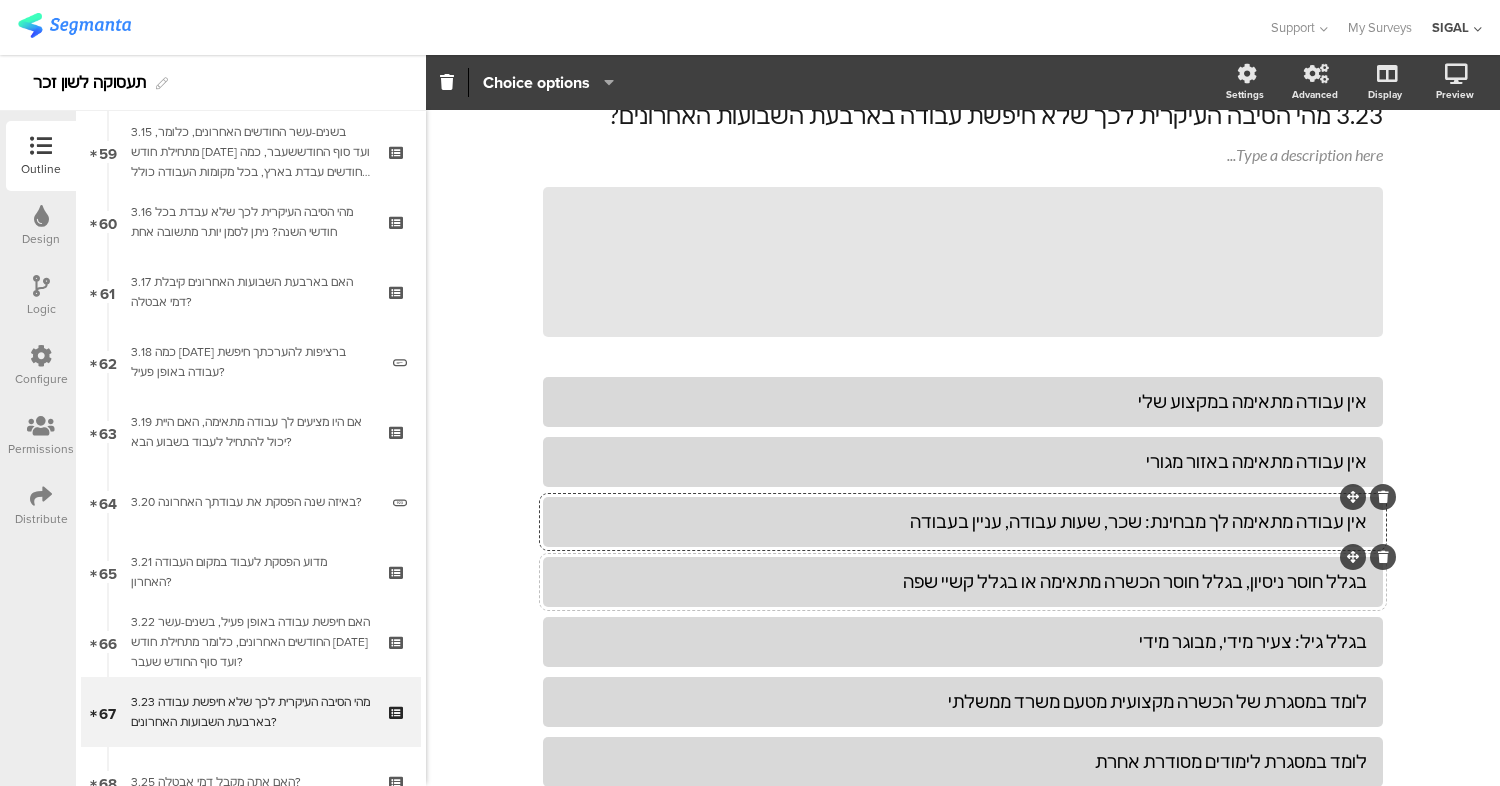 type 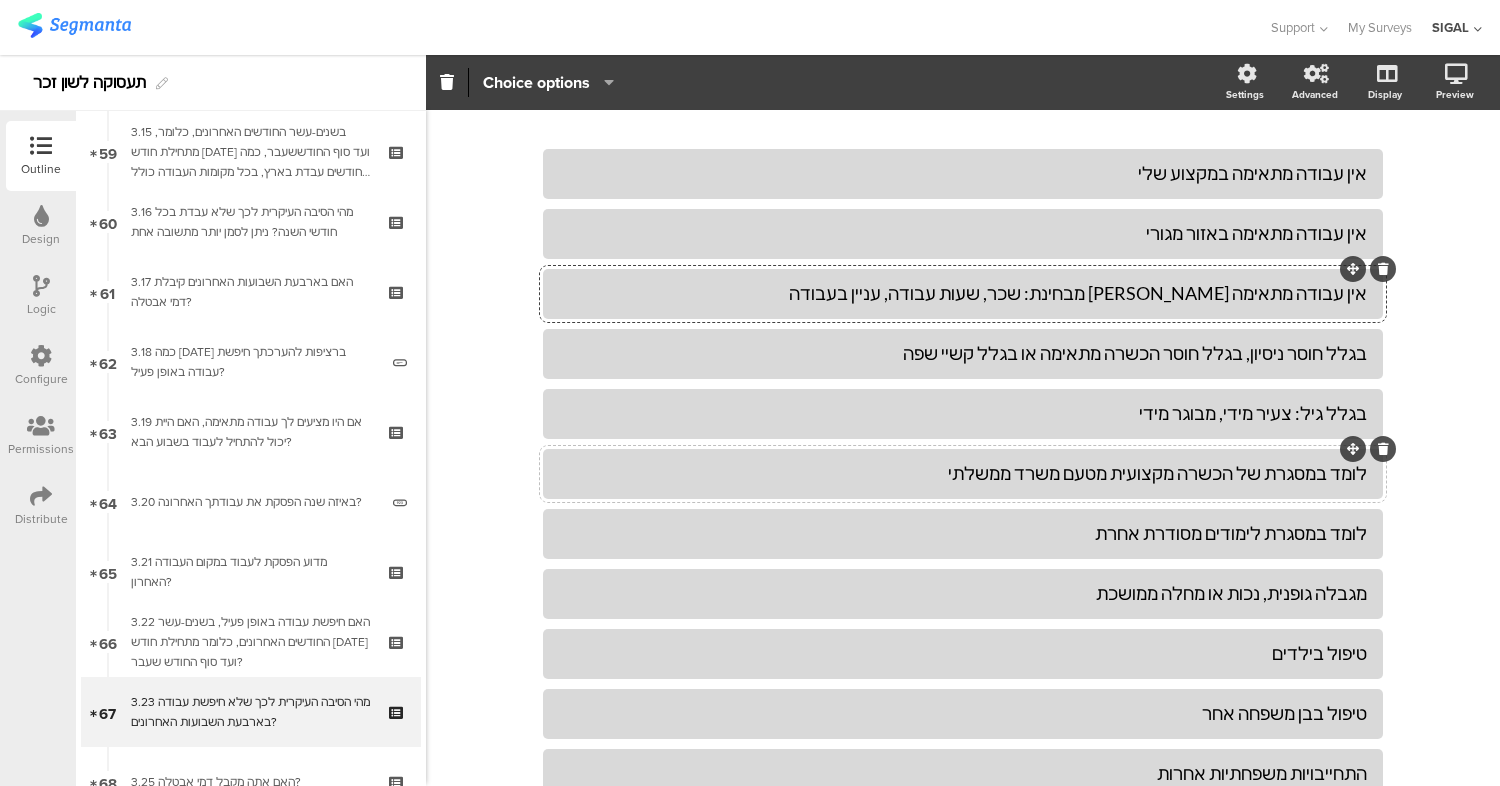 scroll, scrollTop: 325, scrollLeft: 0, axis: vertical 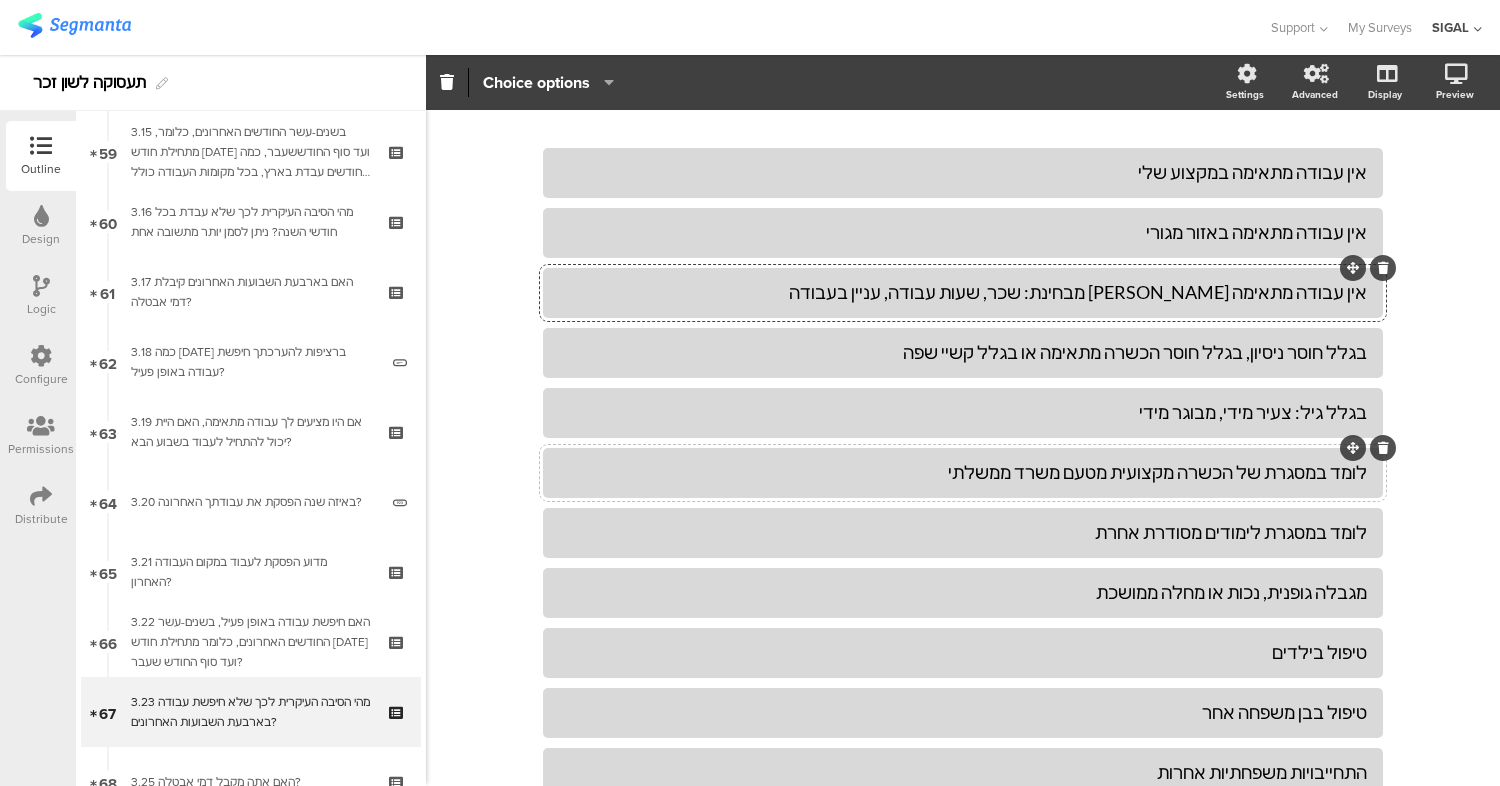 click on "לומד במסגרת של הכשרה מקצועית מטעם משרד ממשלתי" 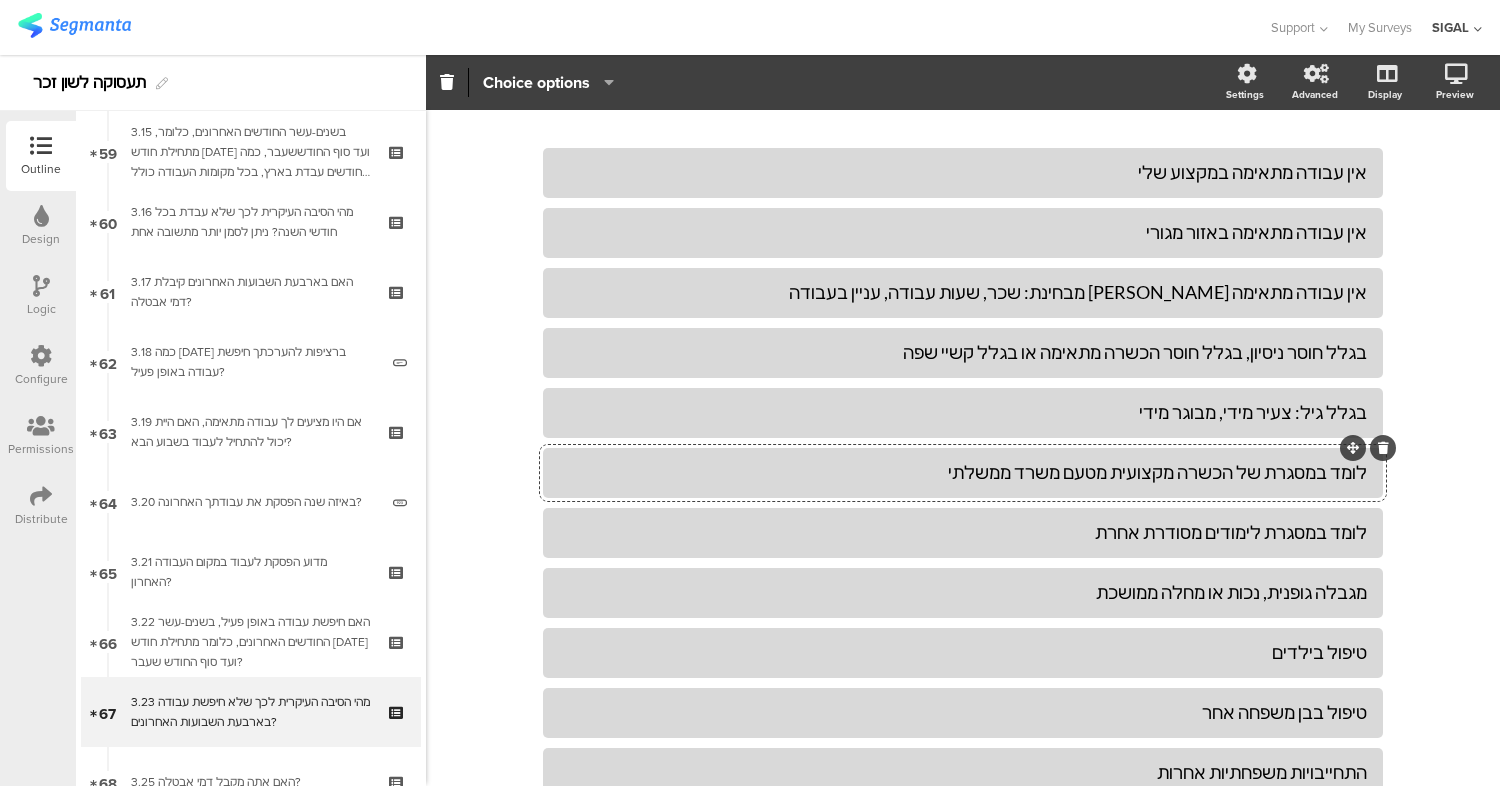 type 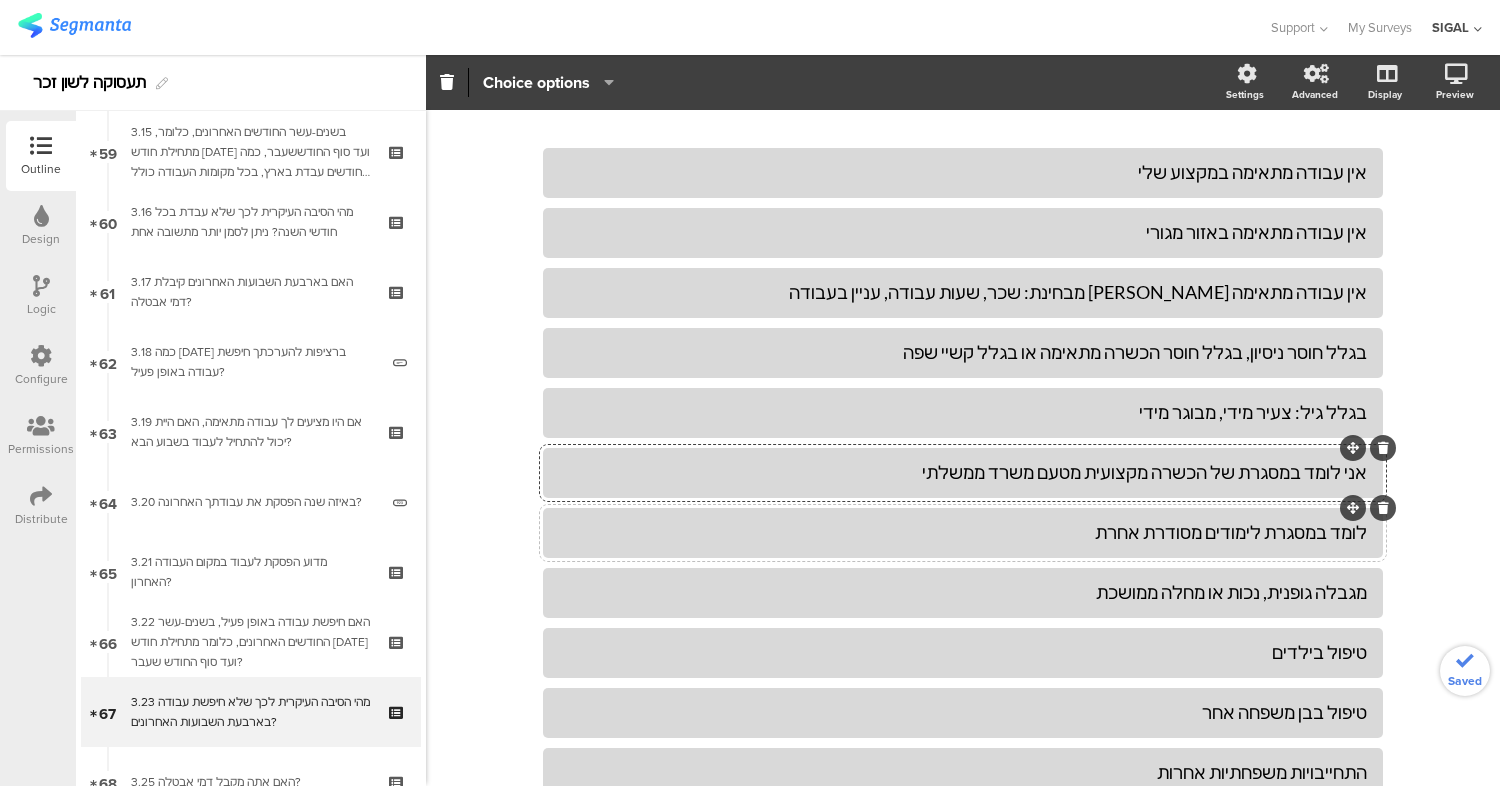 click on "לומד במסגרת לימודים מסודרת אחרת" 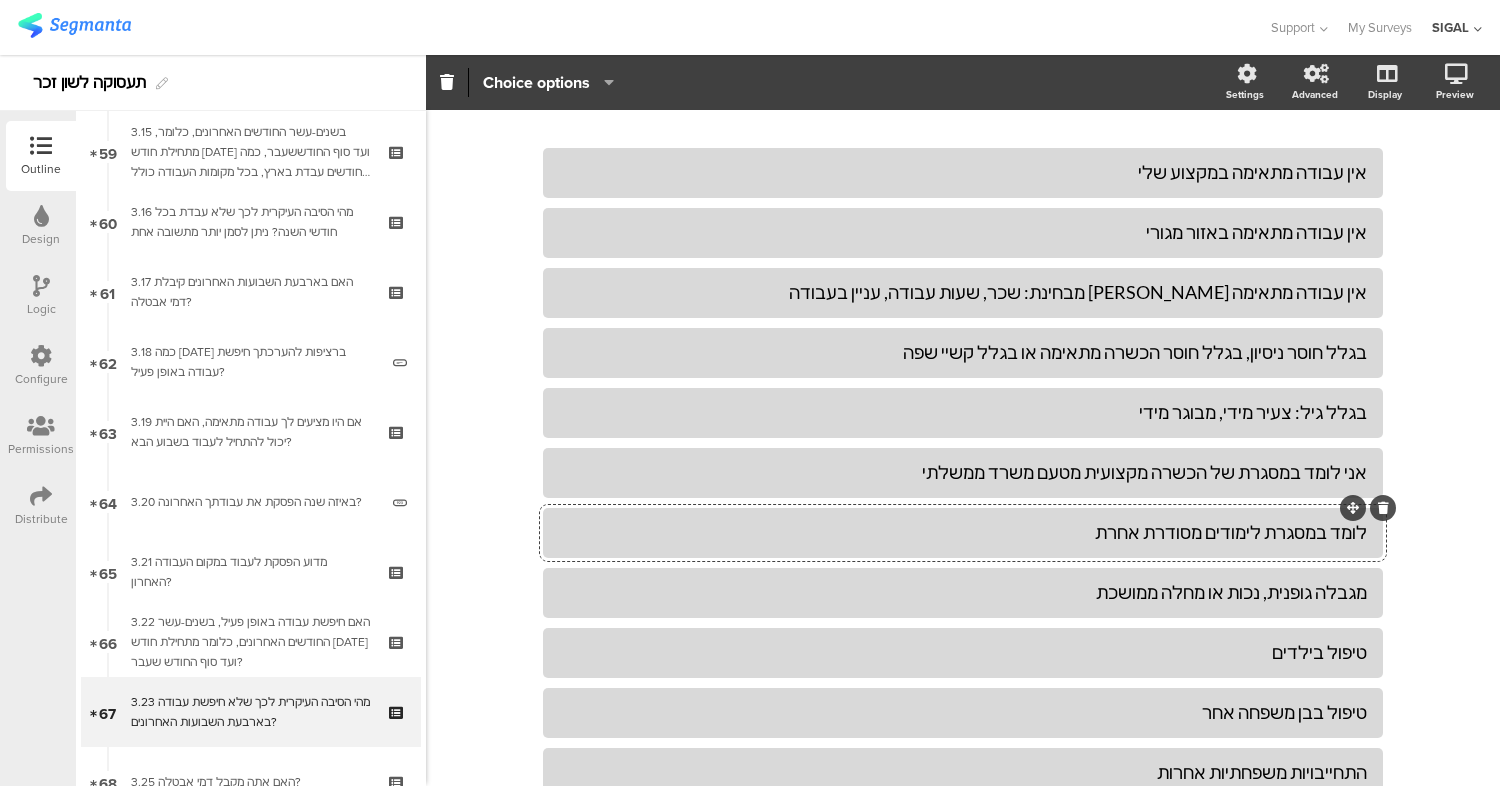 type 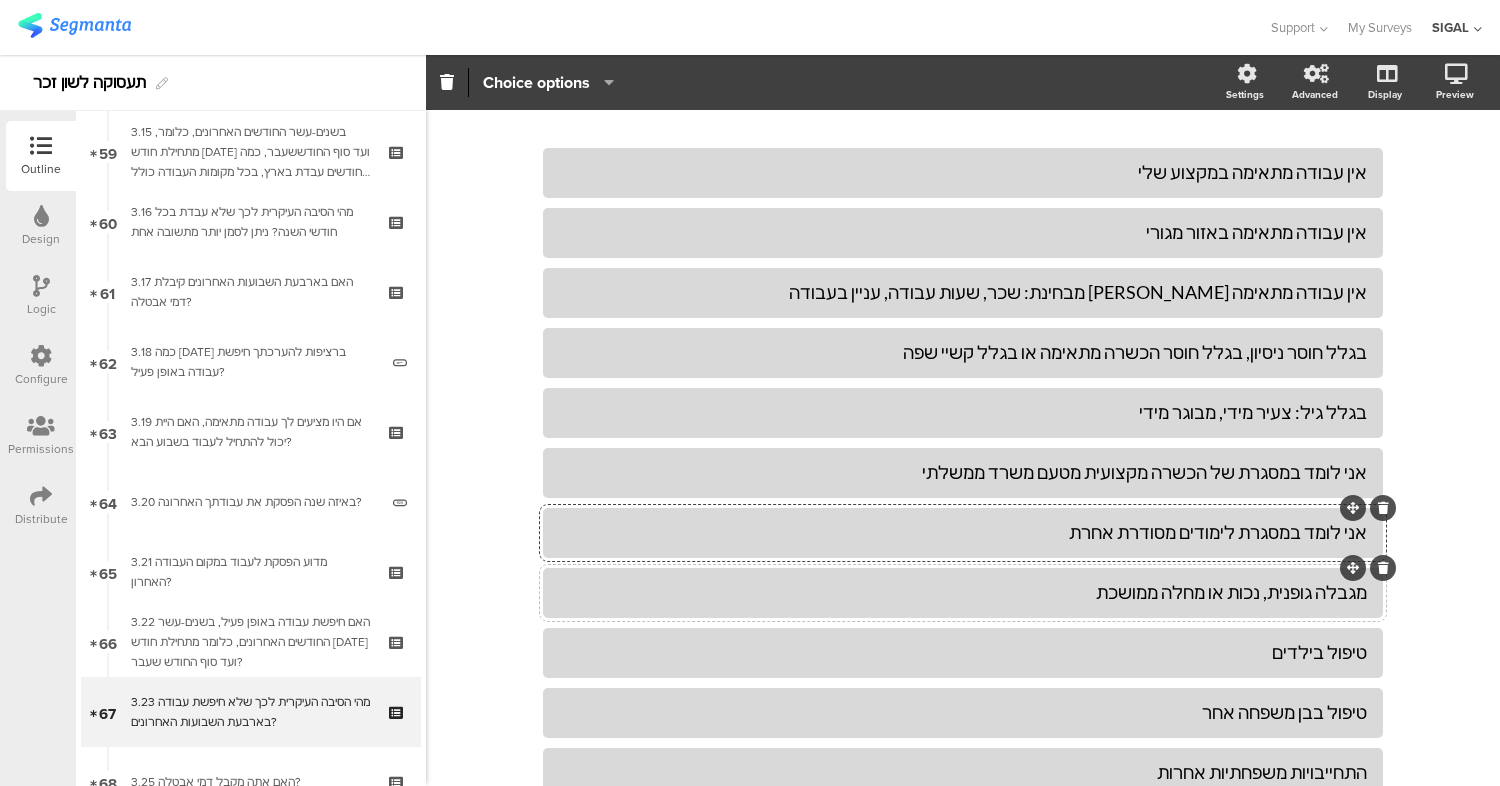 click on "מגבלה גופנית, נכות או מחלה ממושכת" 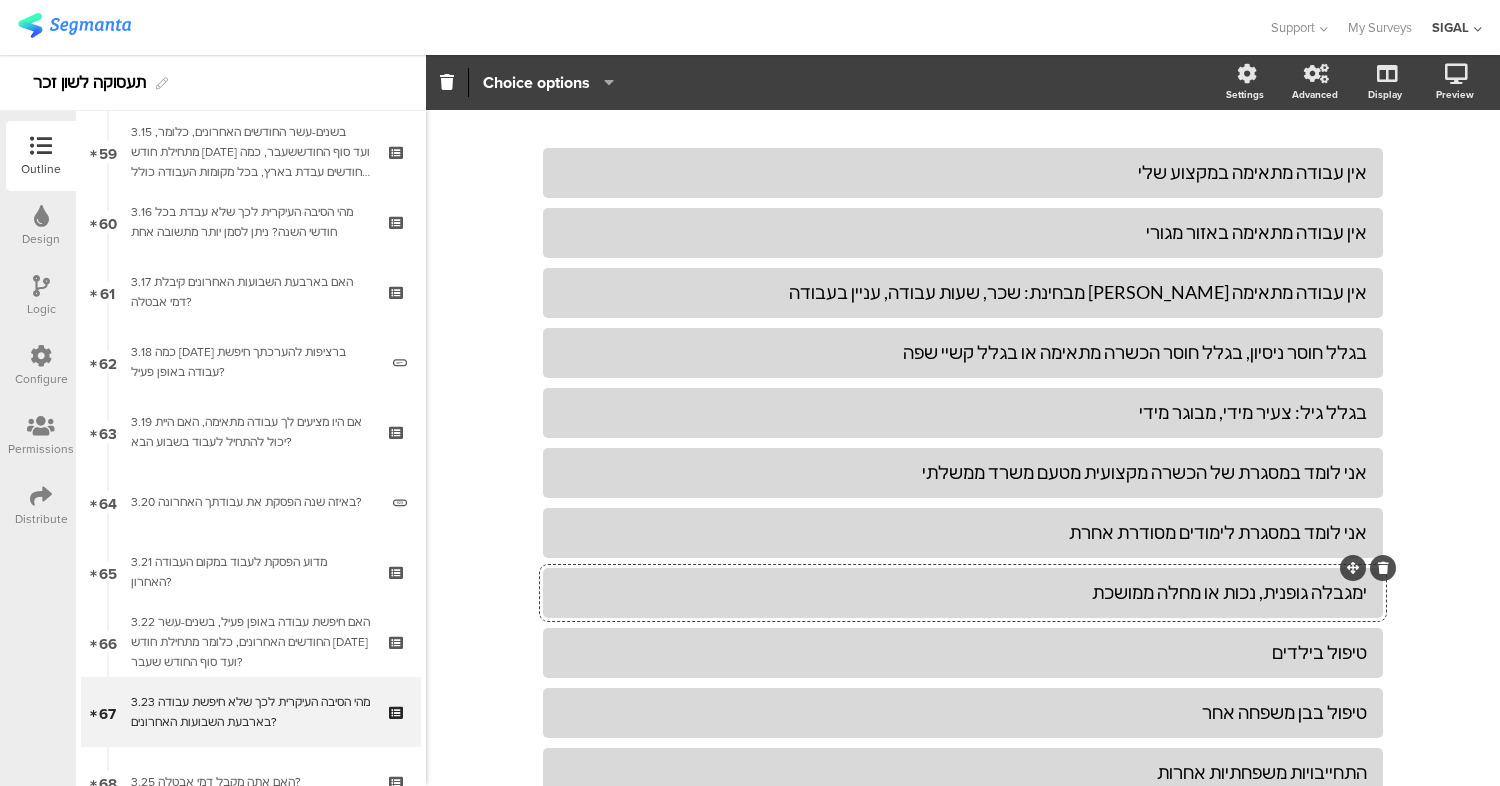 type 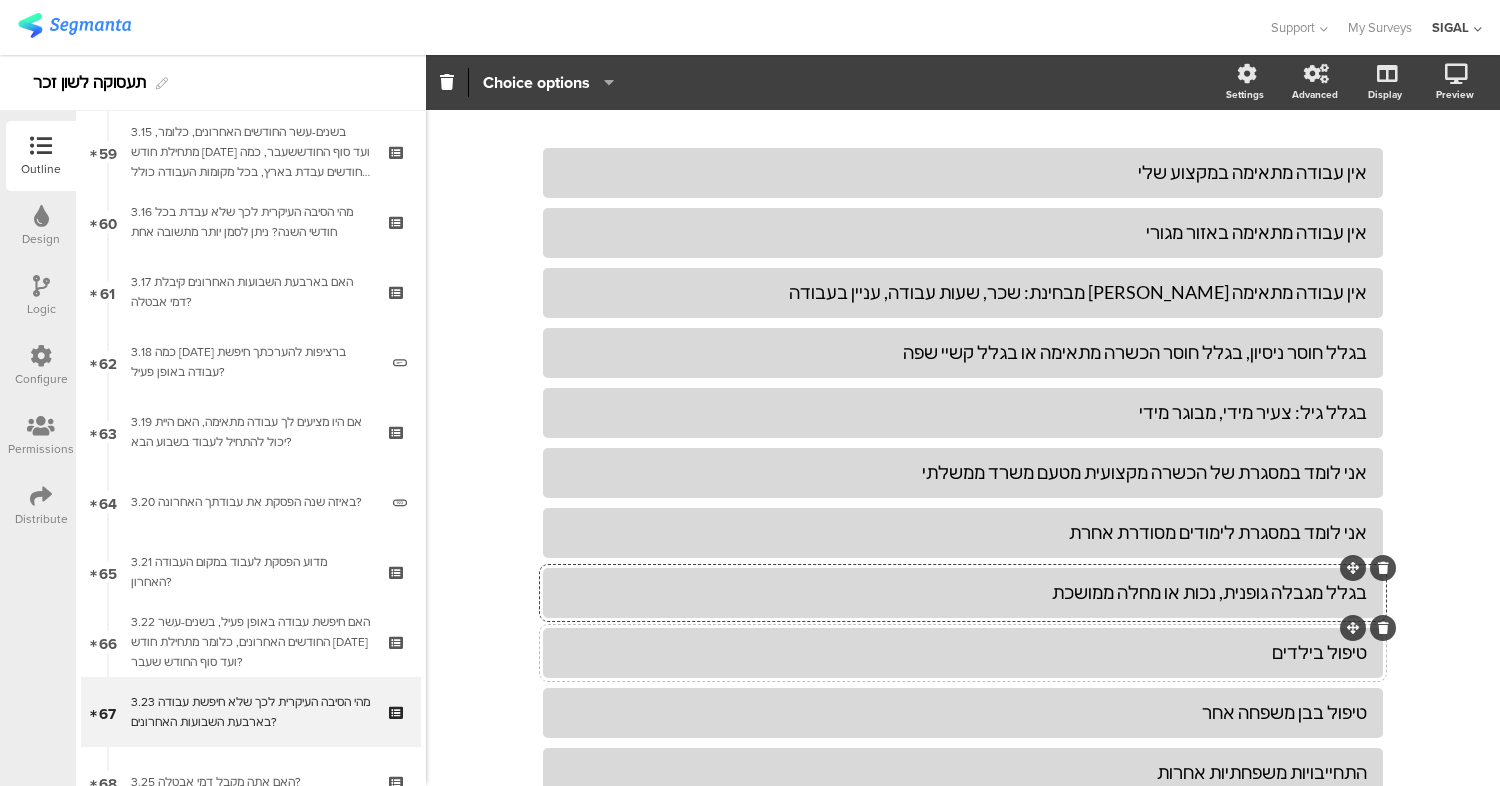 click on "טיפול בילדים" 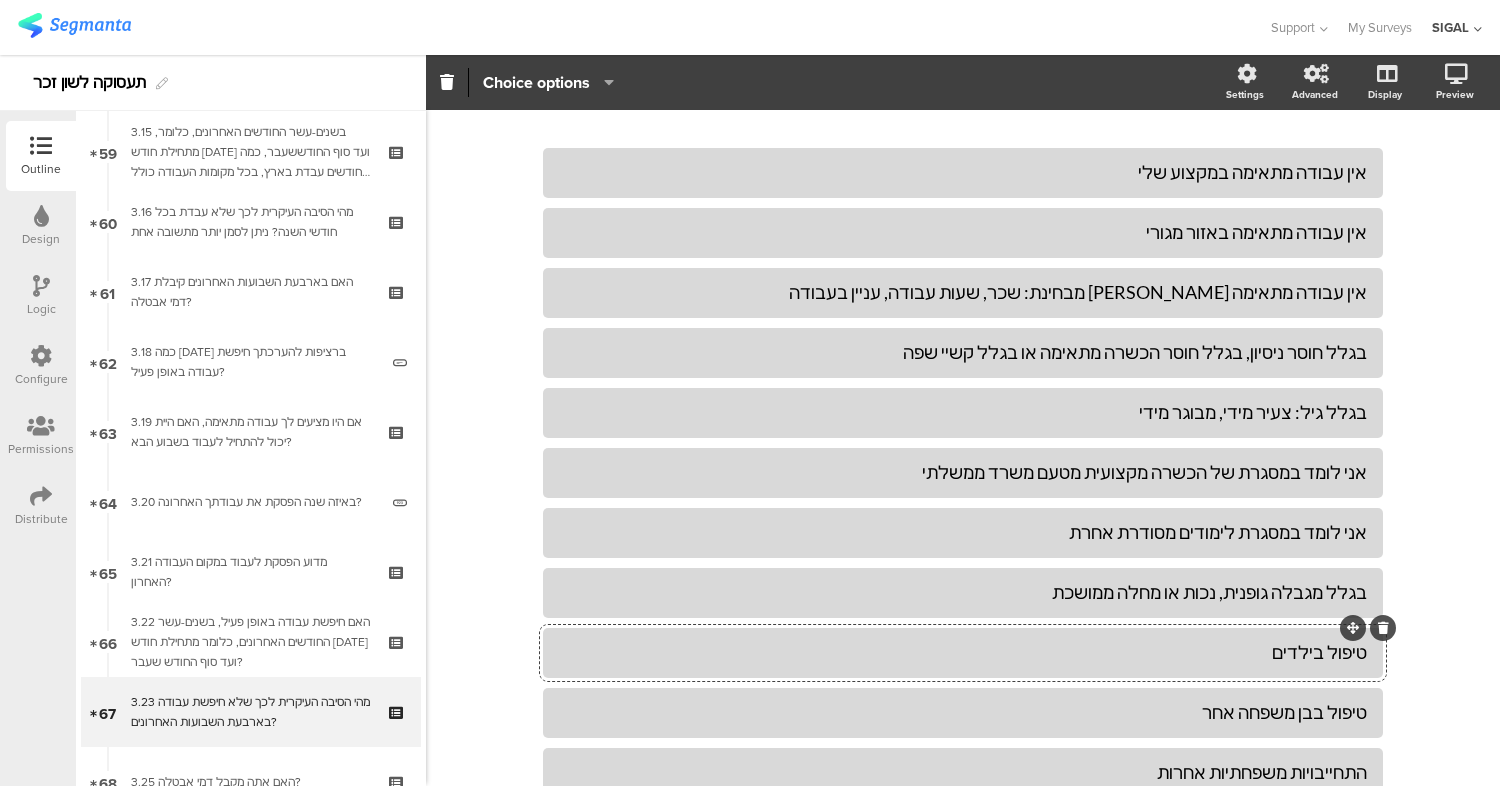 click on "טיפול בילדים" 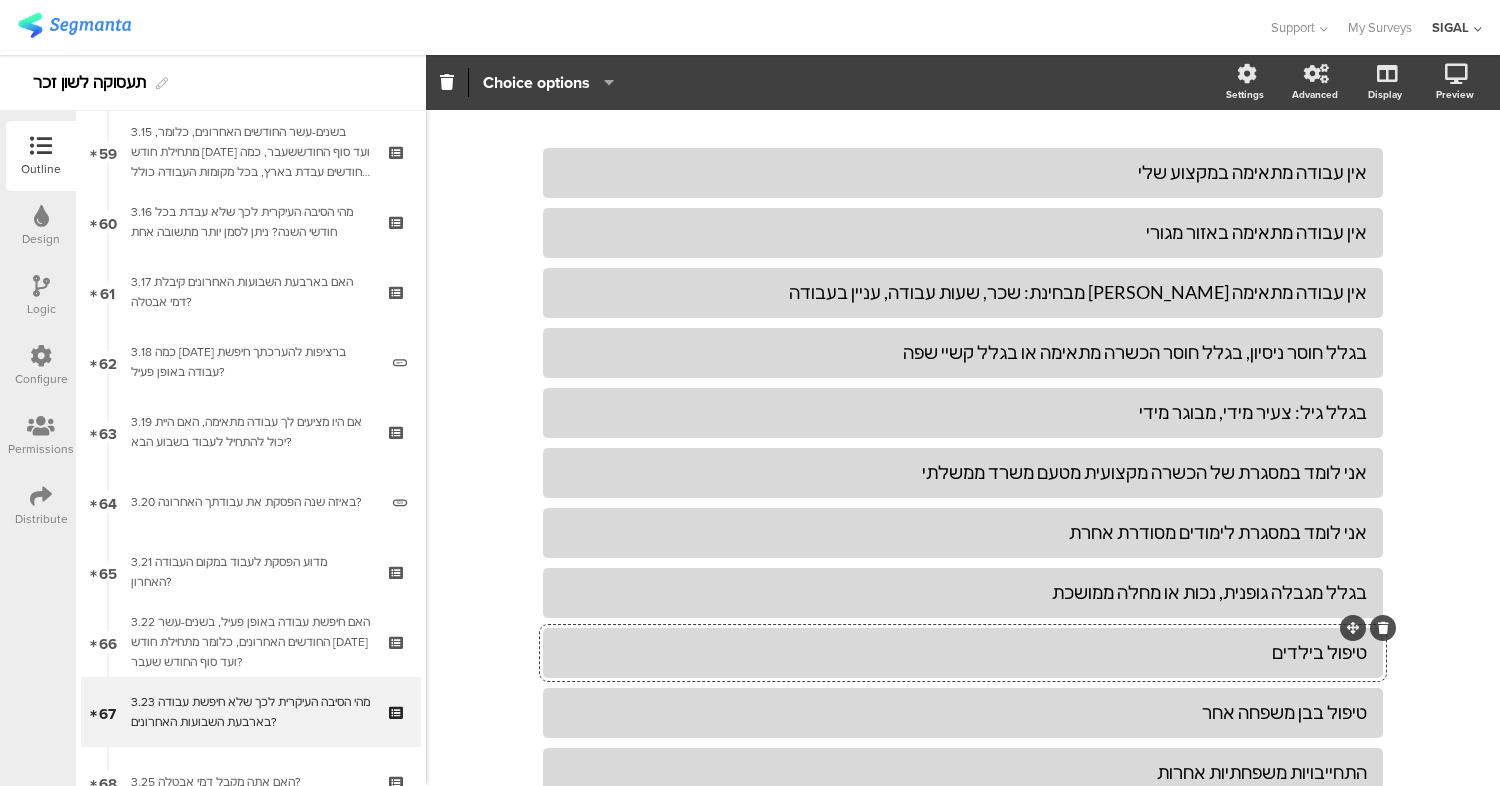 type 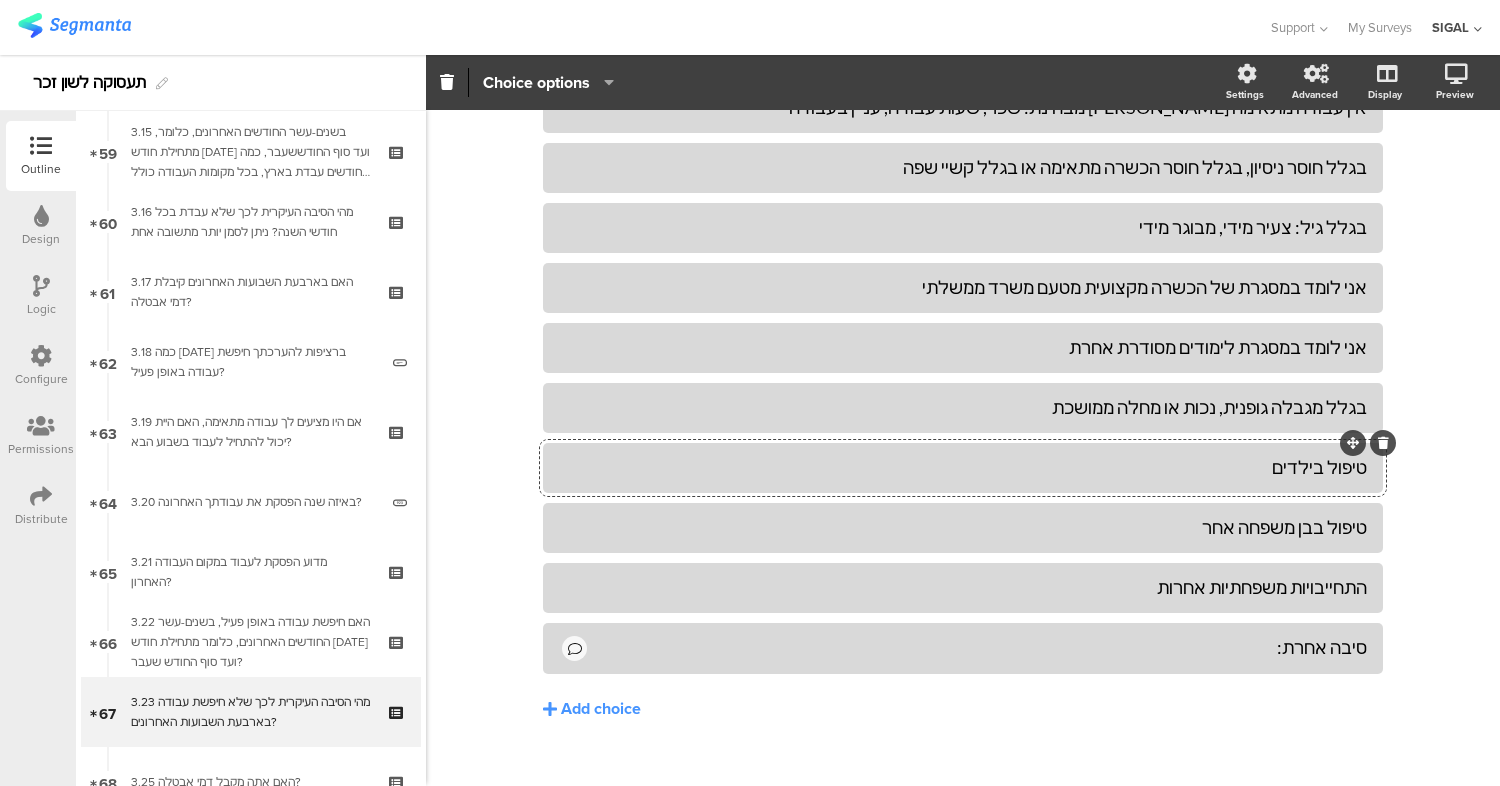 scroll, scrollTop: 537, scrollLeft: 0, axis: vertical 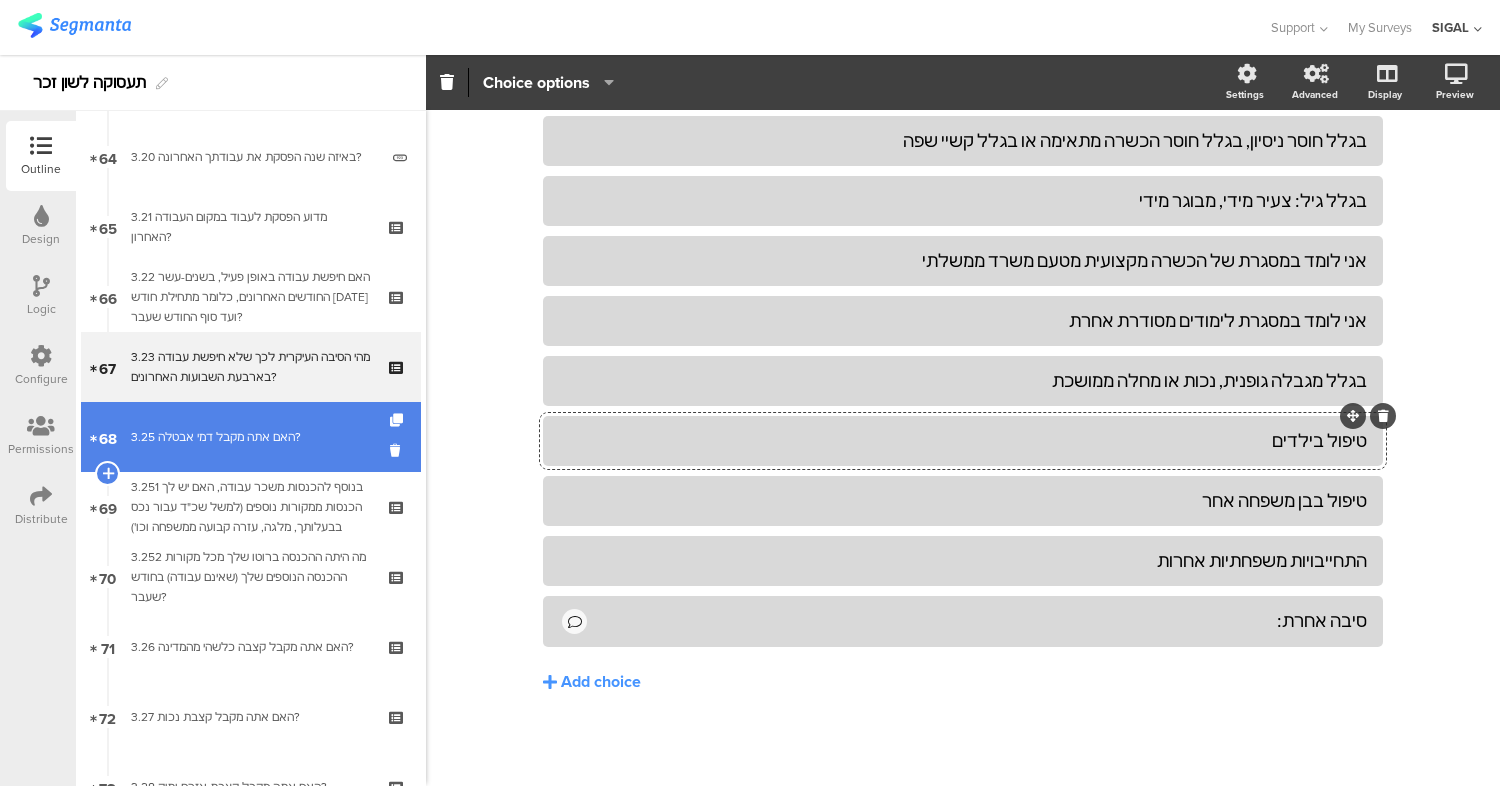click on "68
3.25	האם אתה מקבל דמי אבטלה?" at bounding box center (251, 437) 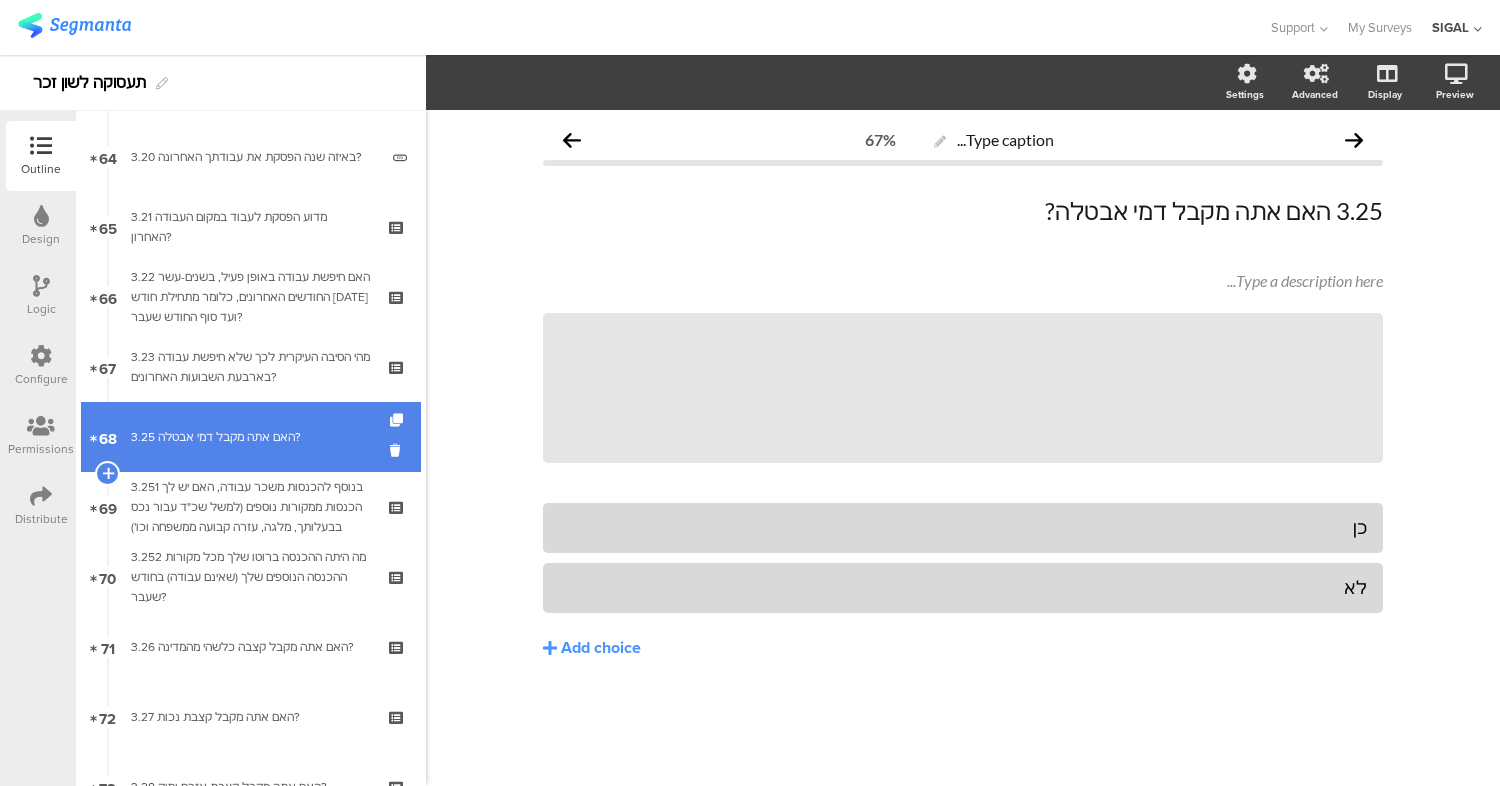 scroll, scrollTop: 0, scrollLeft: 0, axis: both 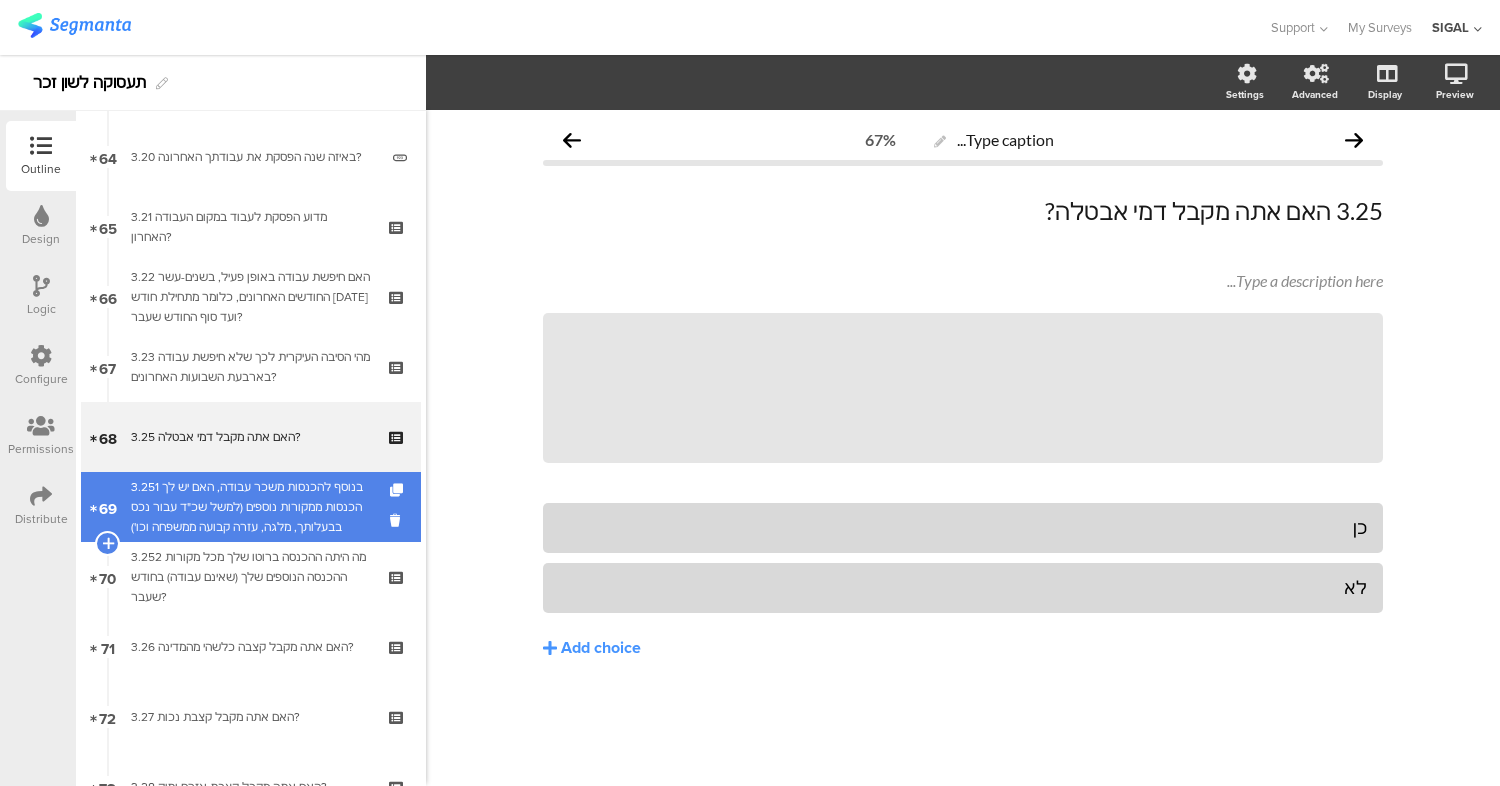 click on "3.251	בנוסף להכנסות משכר עבודה, האם יש לך הכנסות ממקורות נוספים (למשל שכ"ד עבור נכס בבעלותך, מלגה, עזרה קבועה ממשפחה וכו')" at bounding box center [250, 507] 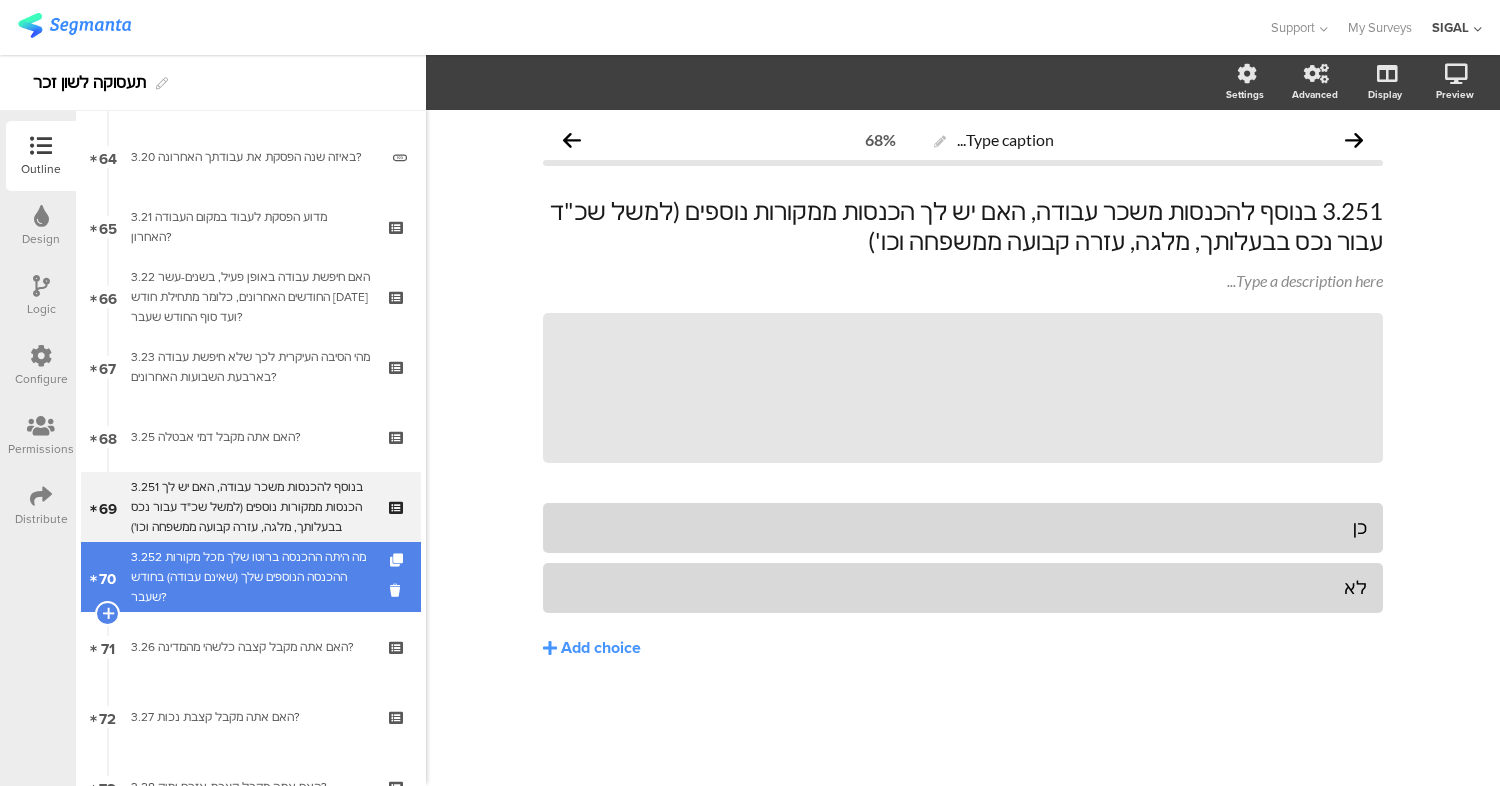 click on "3.252	מה היתה ההכנסה ברוטו שלך מכל מקורות ההכנסה הנוספים שלך (שאינם עבודה) בחודש שעבר?" at bounding box center [250, 577] 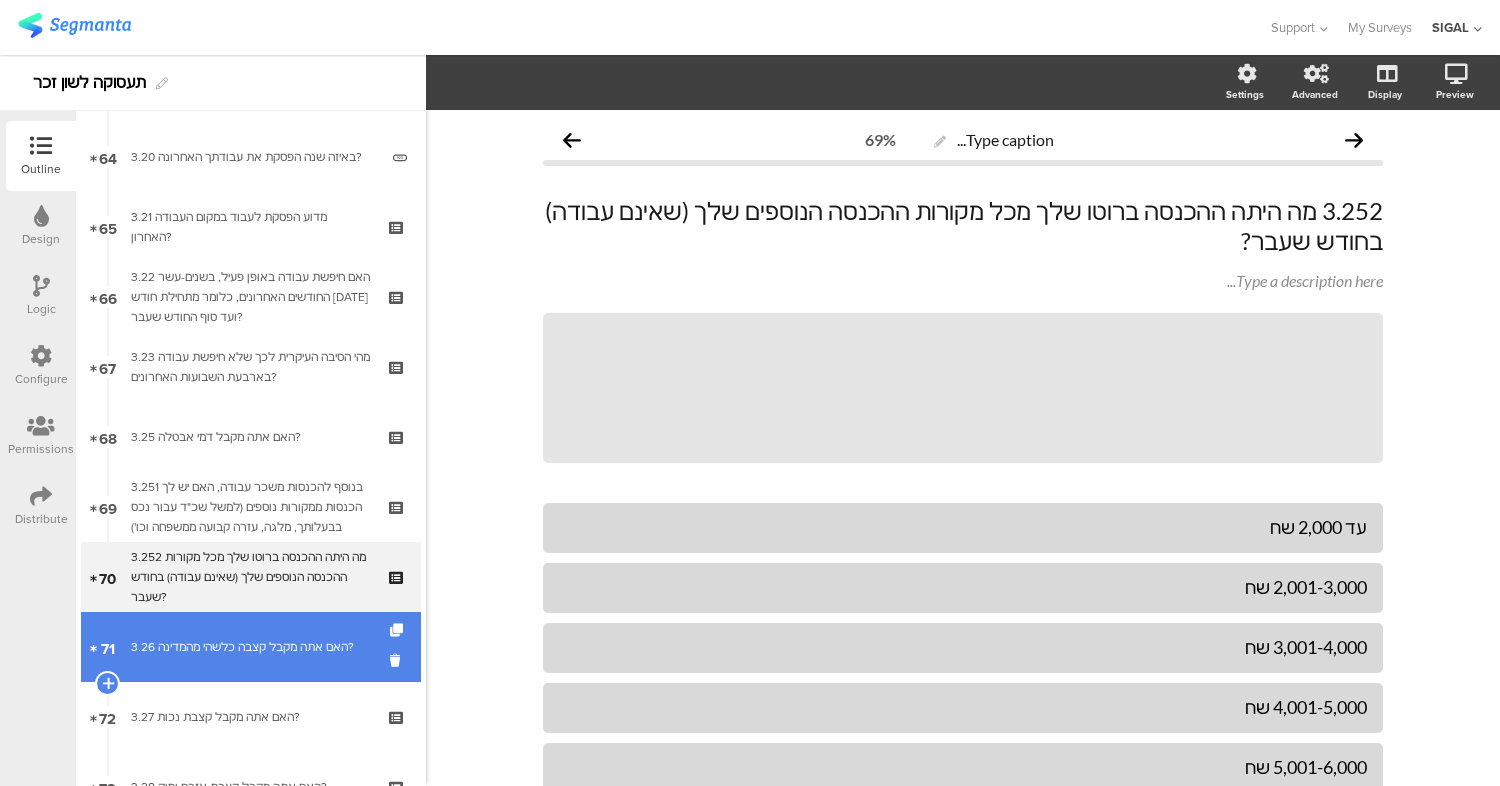 click on "3.26	 האם אתה מקבל קצבה כלשהי מהמדינה?" at bounding box center [250, 647] 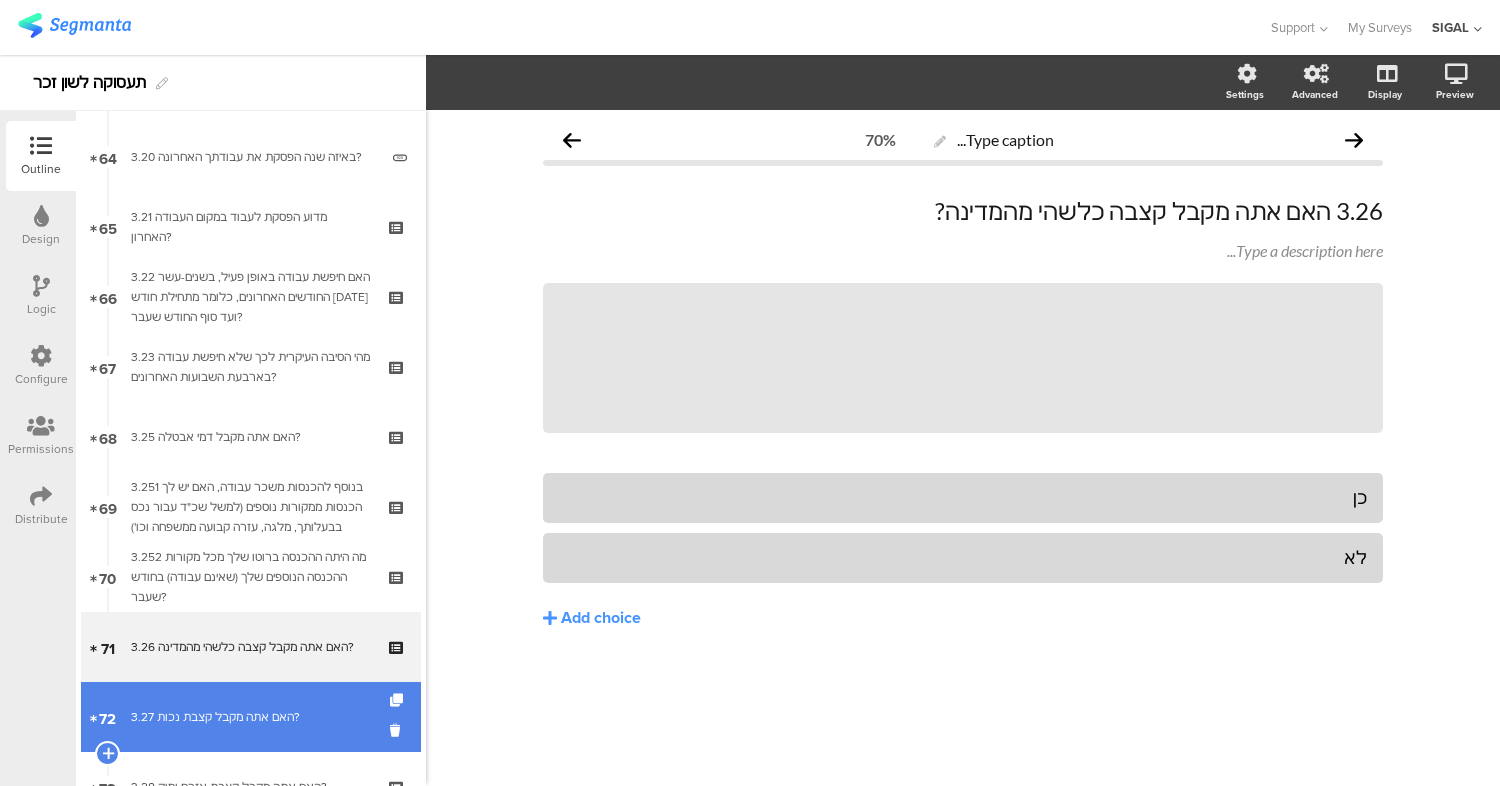click on "3.27	האם אתה מקבל קצבת נכות?" at bounding box center [250, 717] 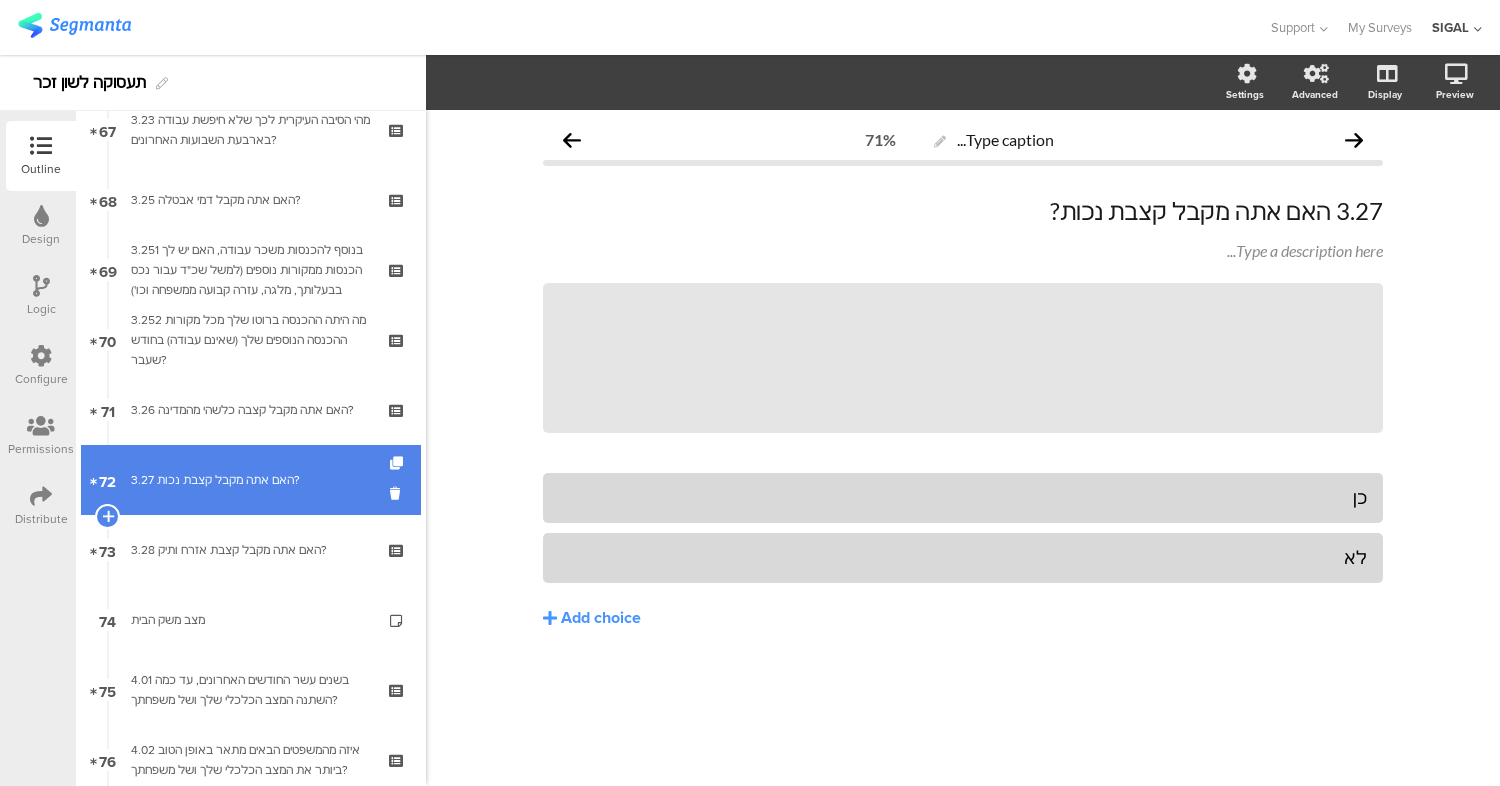scroll, scrollTop: 4717, scrollLeft: 0, axis: vertical 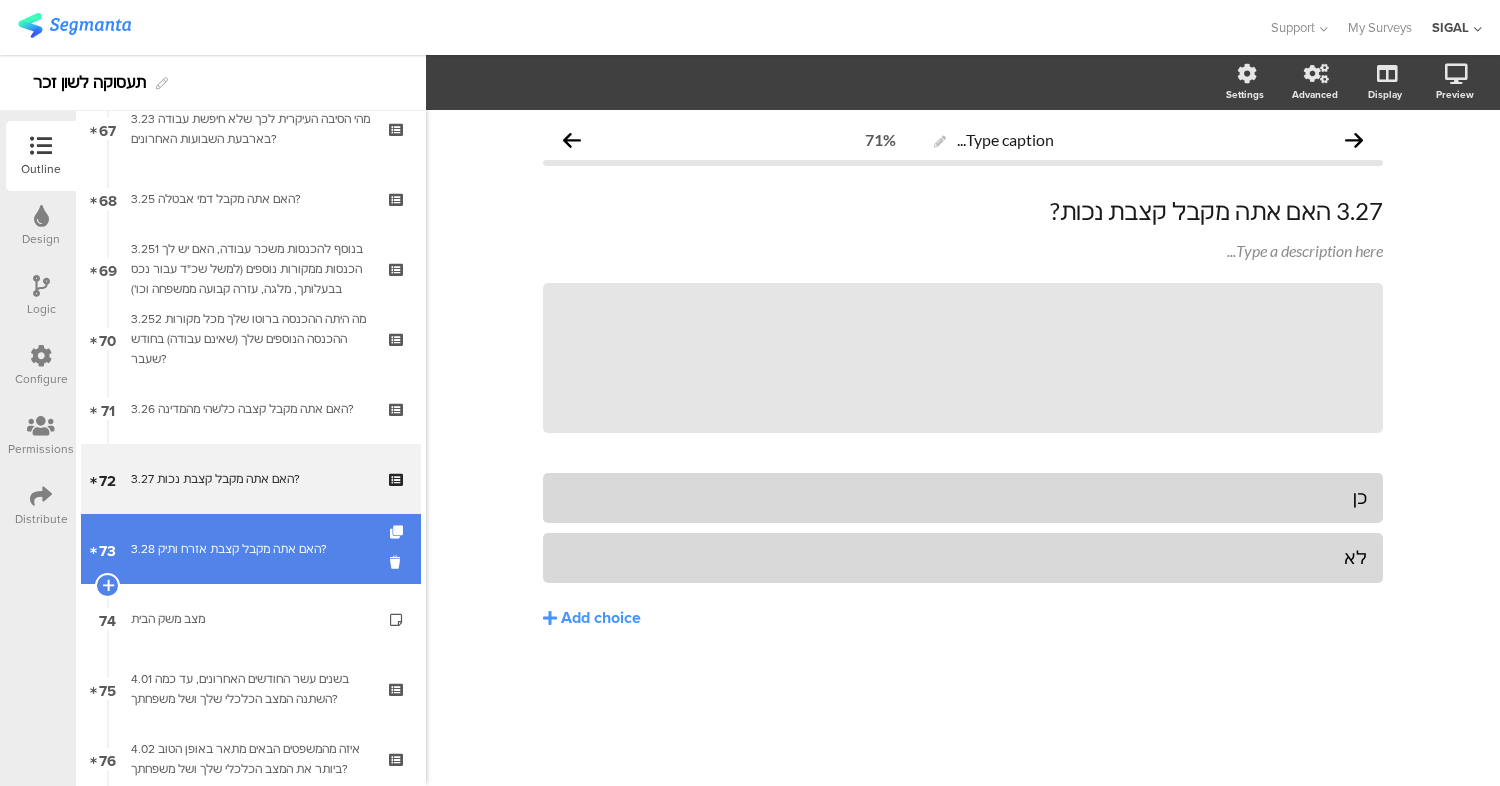click on "3.28 האם אתה מקבל קצבת אזרח ותיק?" at bounding box center (250, 549) 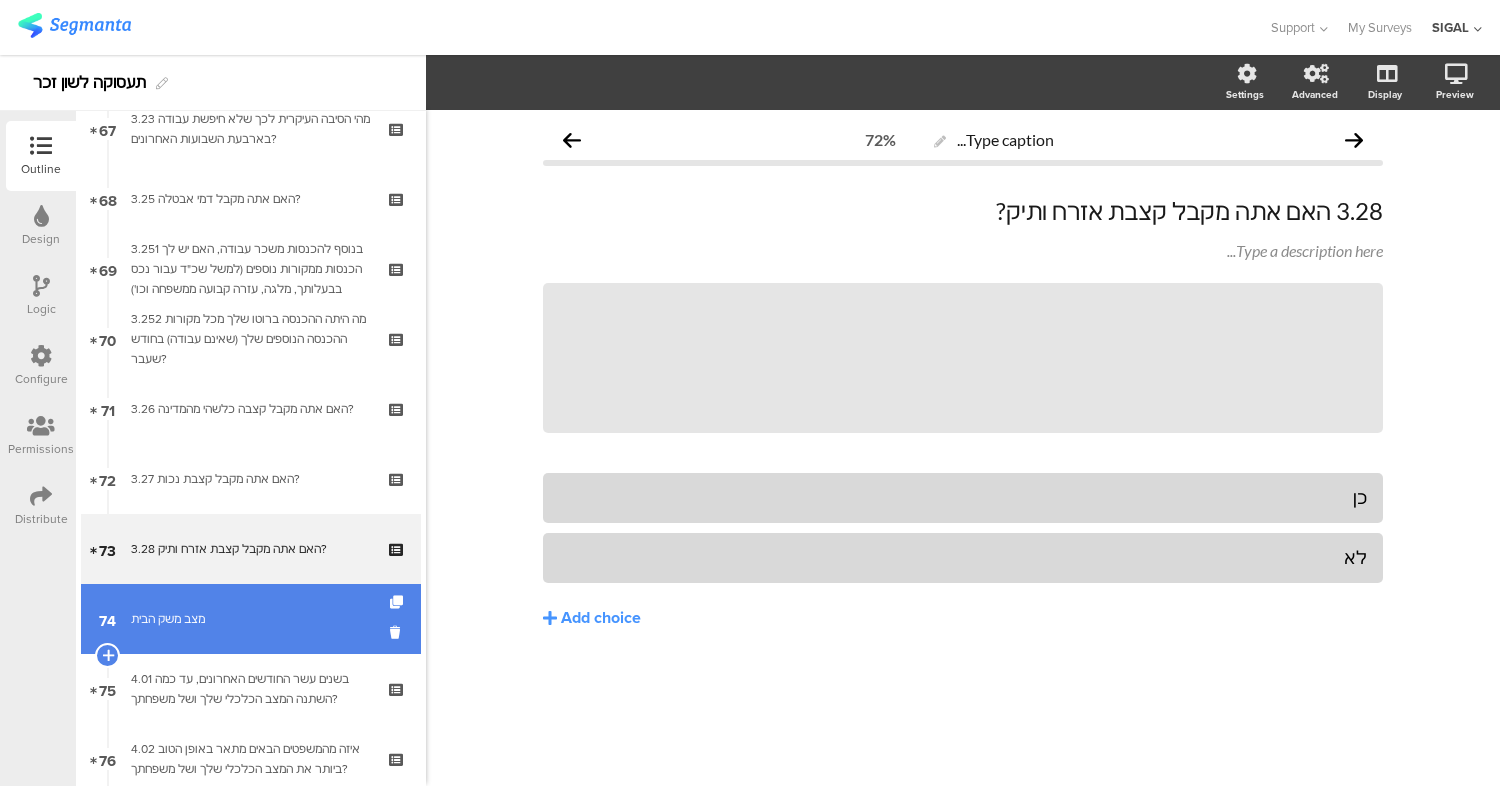 click on "74
מצב משק הבית" at bounding box center [251, 619] 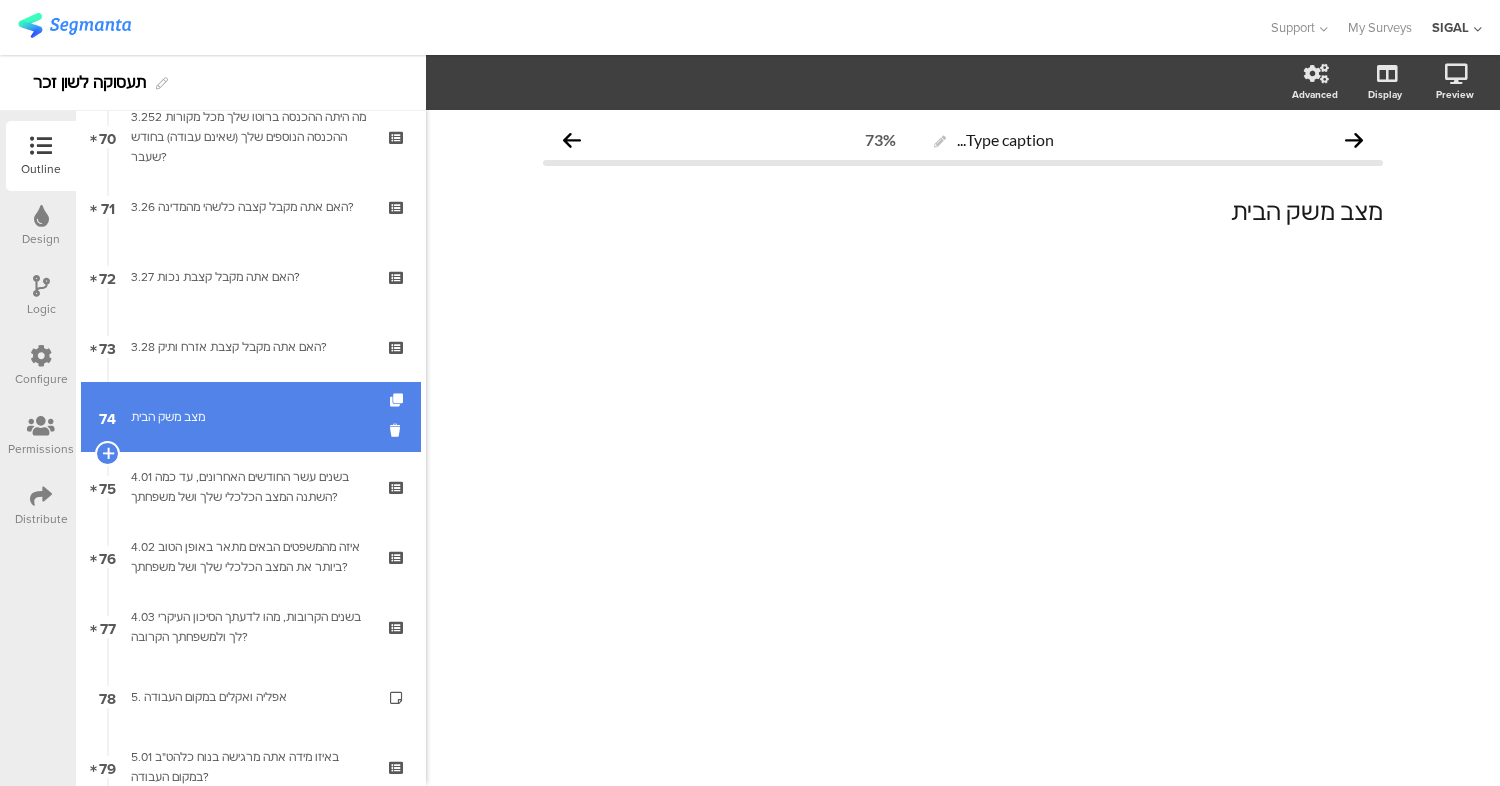 scroll, scrollTop: 4922, scrollLeft: 0, axis: vertical 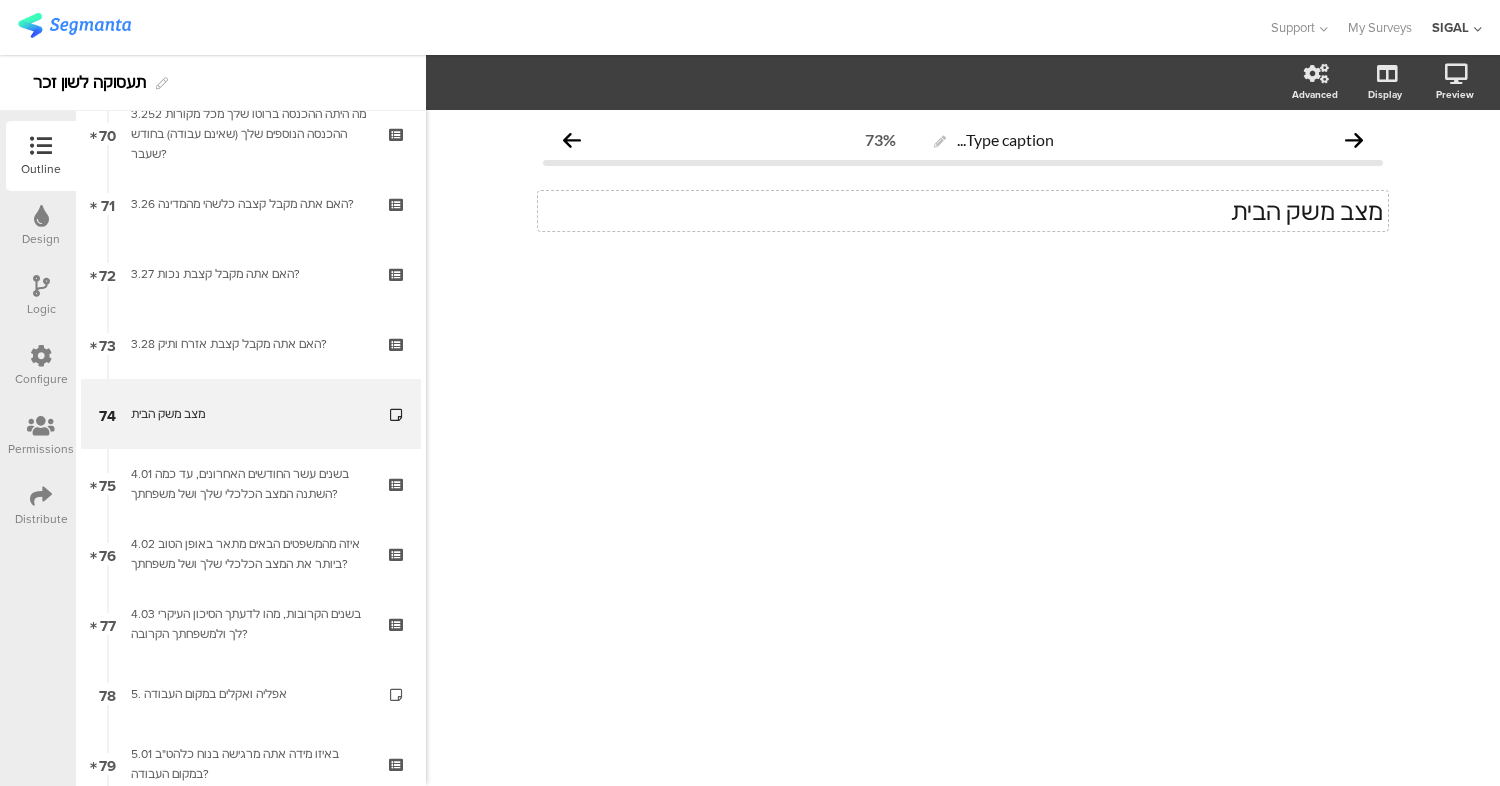 click on "מצב משק הבית
מצב משק הבית" 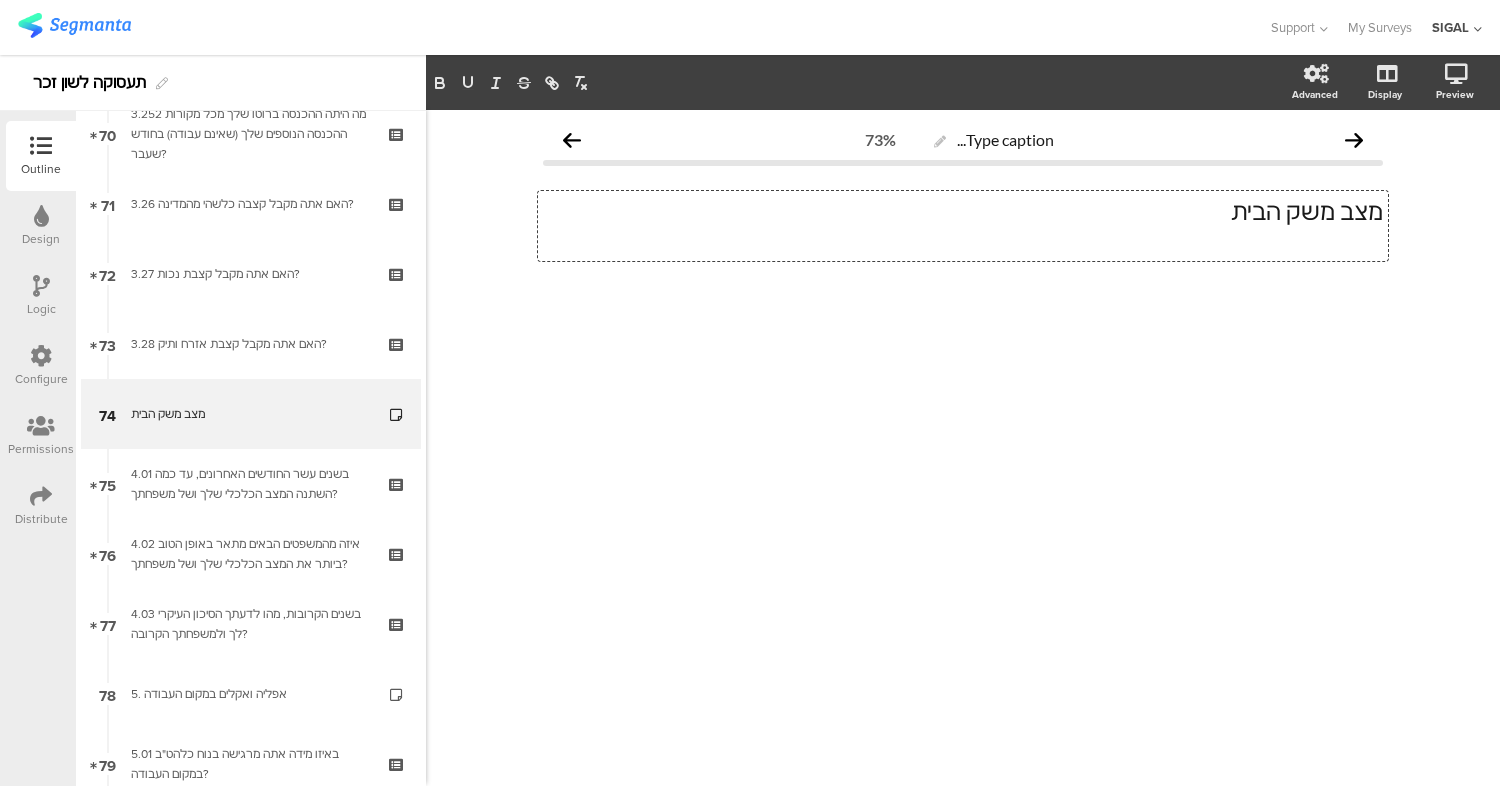 type 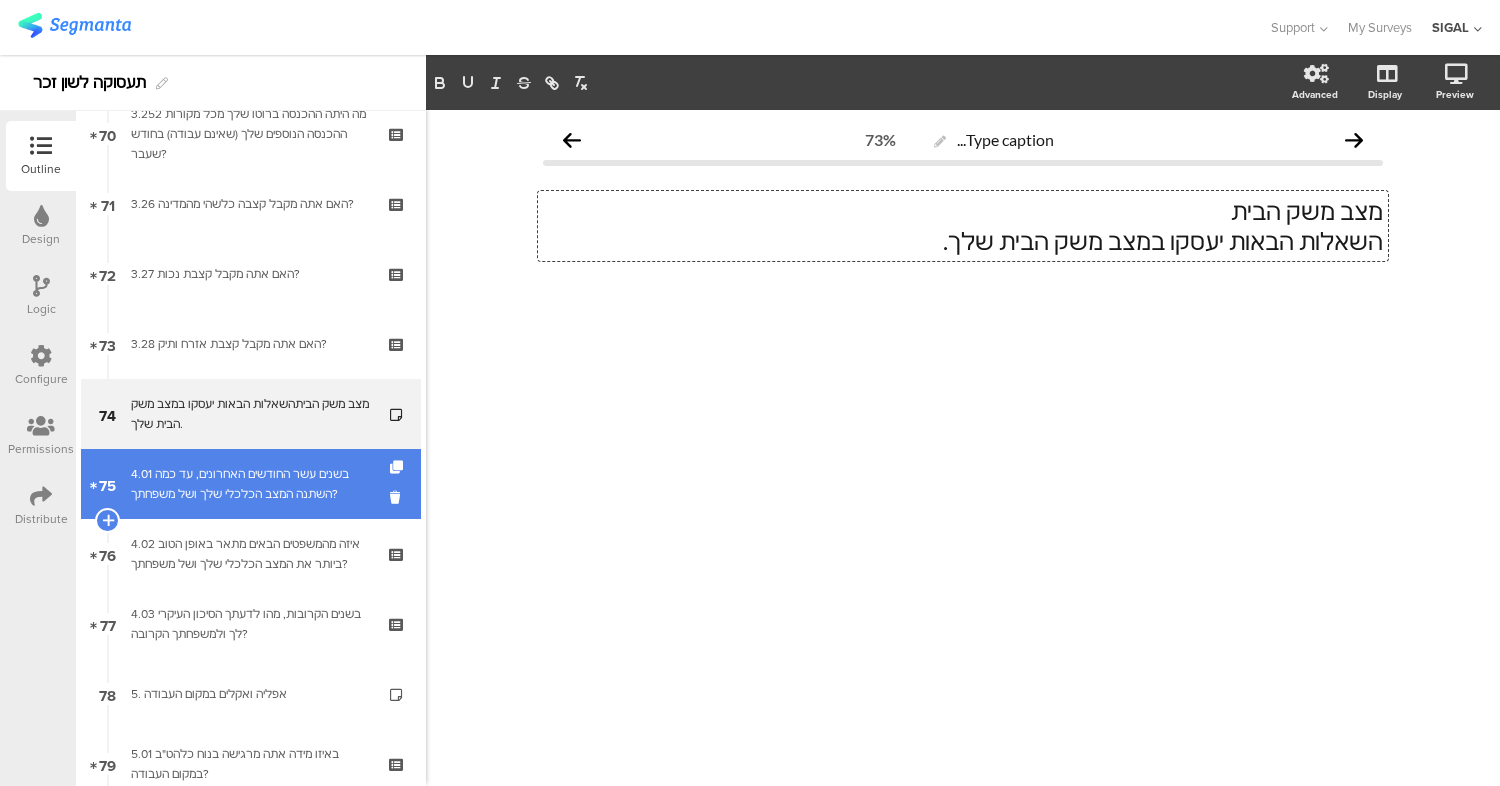 click on "4.01	בשנים עשר החודשים האחרונים, עד כמה השתנה המצב הכלכלי שלך ושל משפחתך?" at bounding box center (250, 484) 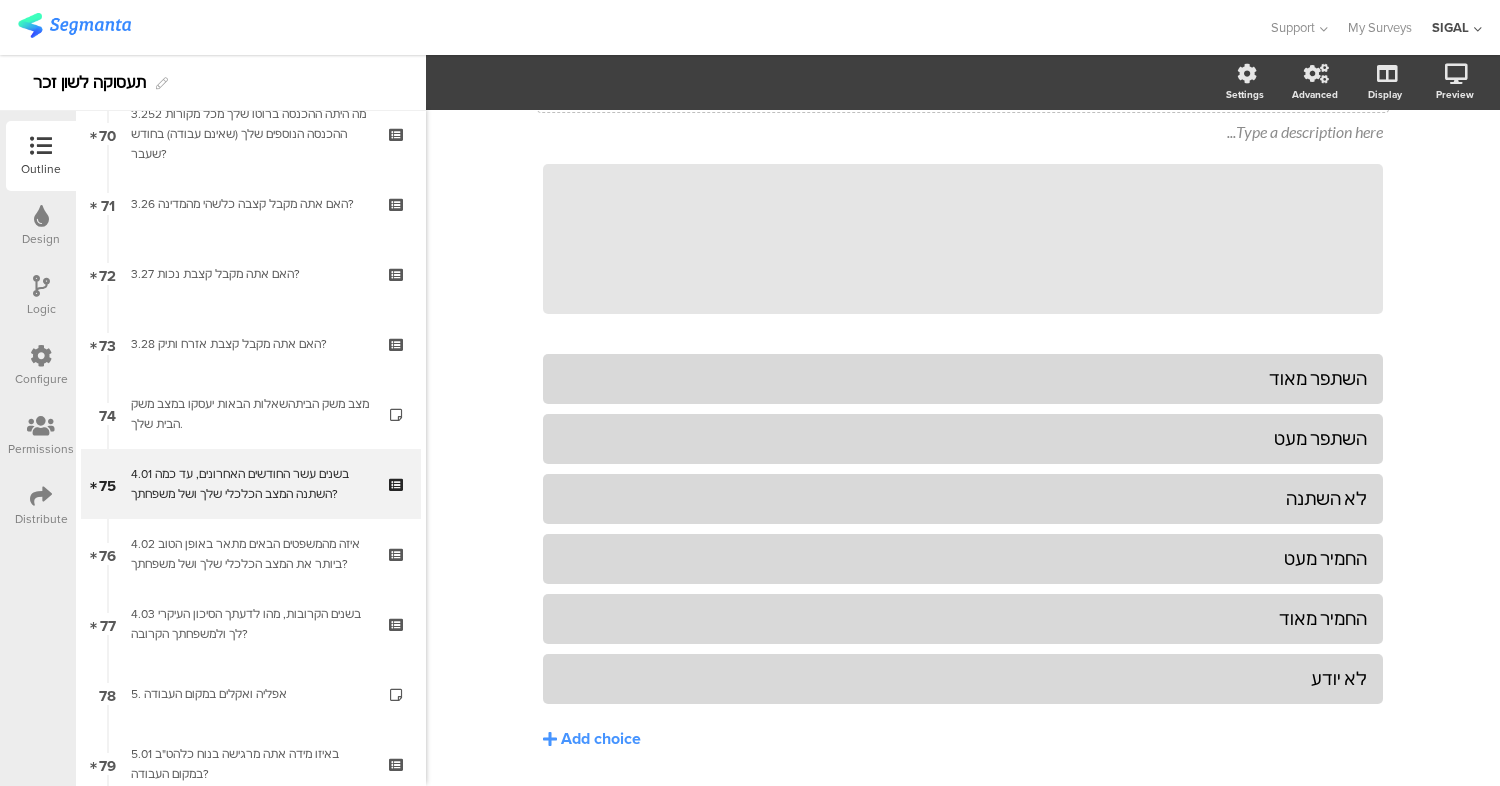 scroll, scrollTop: 186, scrollLeft: 0, axis: vertical 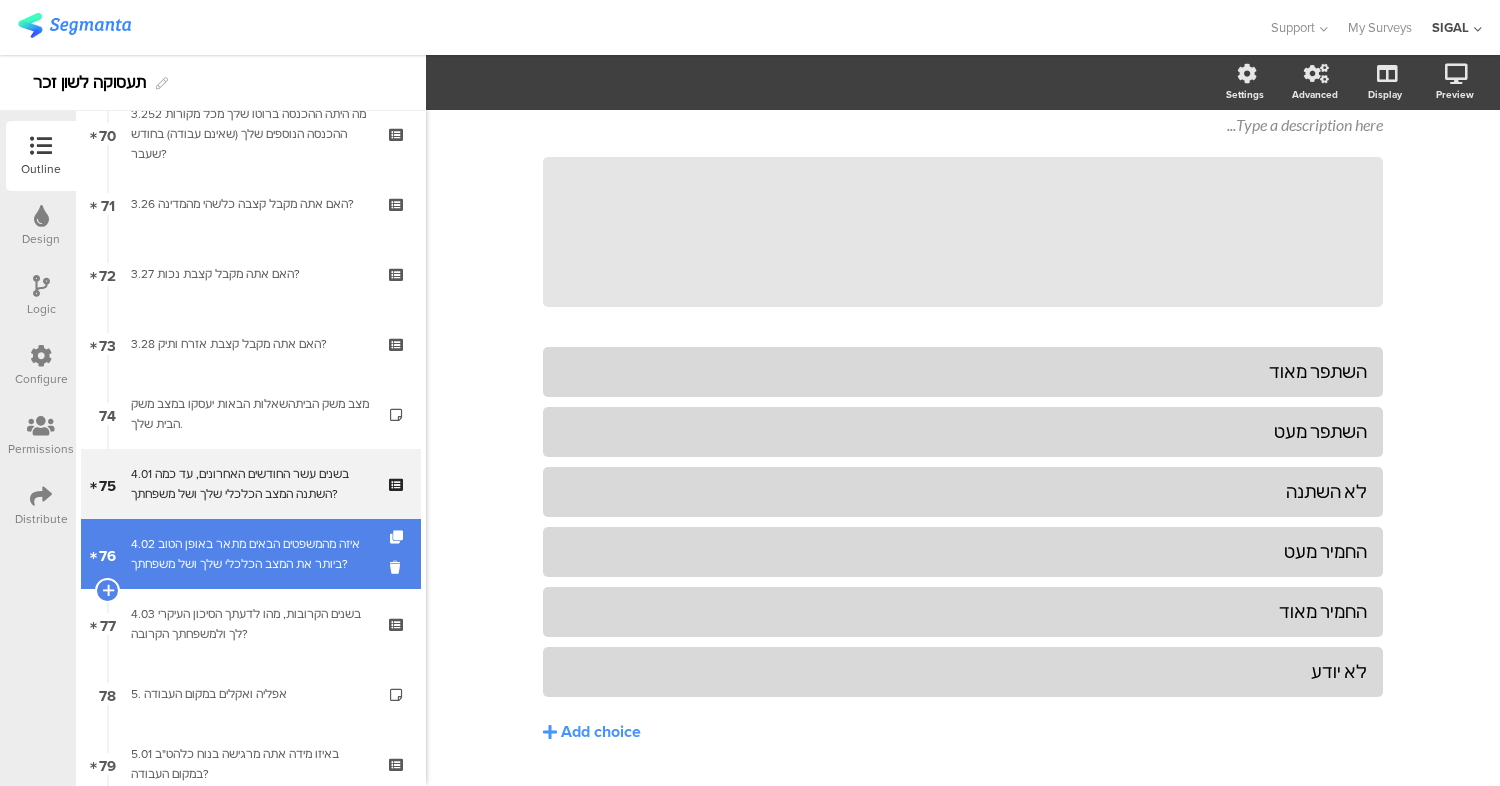 click on "4.02	איזה מהמשפטים הבאים מתאר באופן הטוב ביותר את המצב הכלכלי שלך ושל משפחתך?" at bounding box center [250, 554] 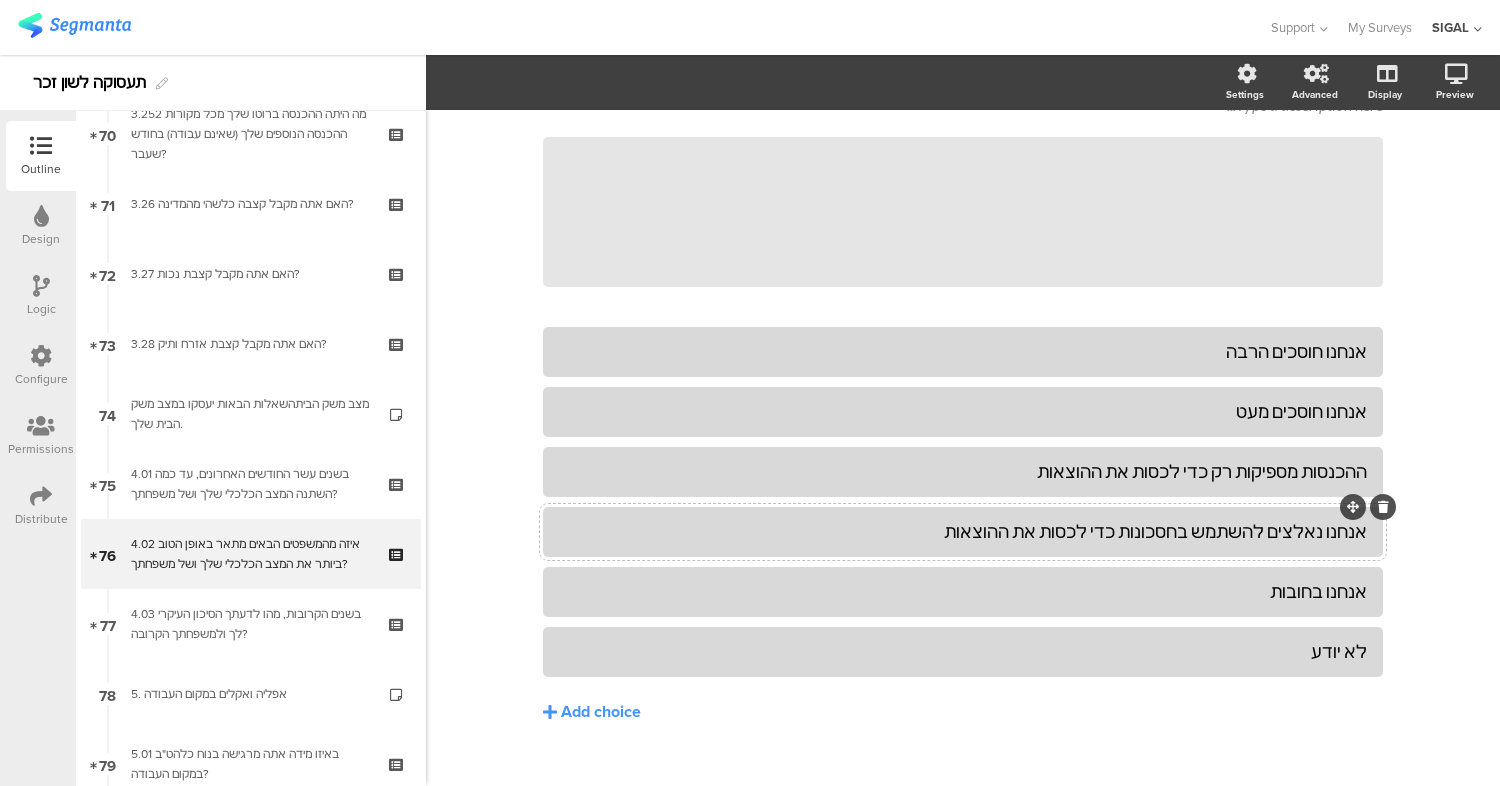 scroll, scrollTop: 205, scrollLeft: 0, axis: vertical 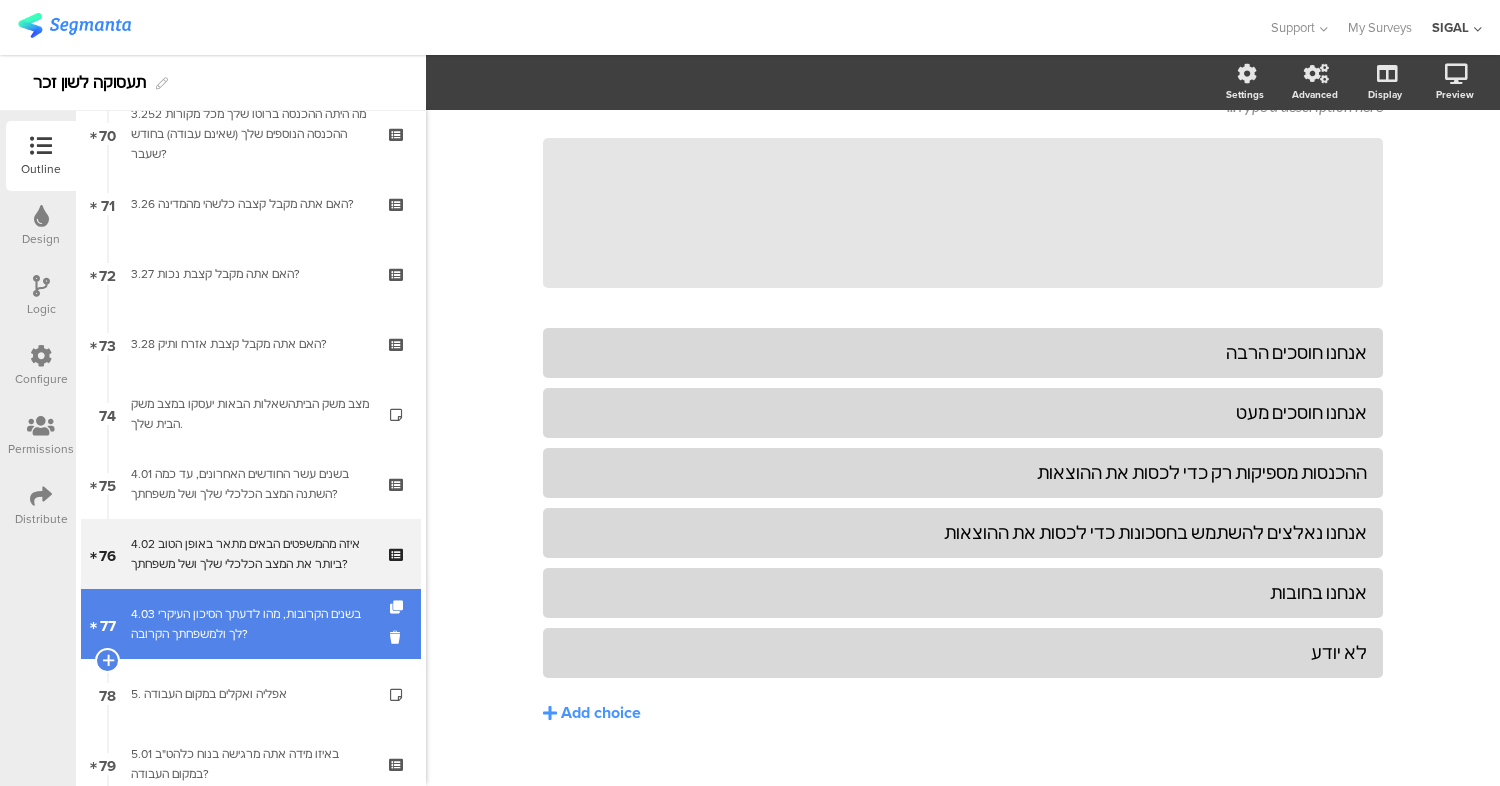 click on "4.03	בשנים הקרובות, מהו לדעתך הסיכון העיקרי לך ולמשפחתך הקרובה?" at bounding box center (250, 624) 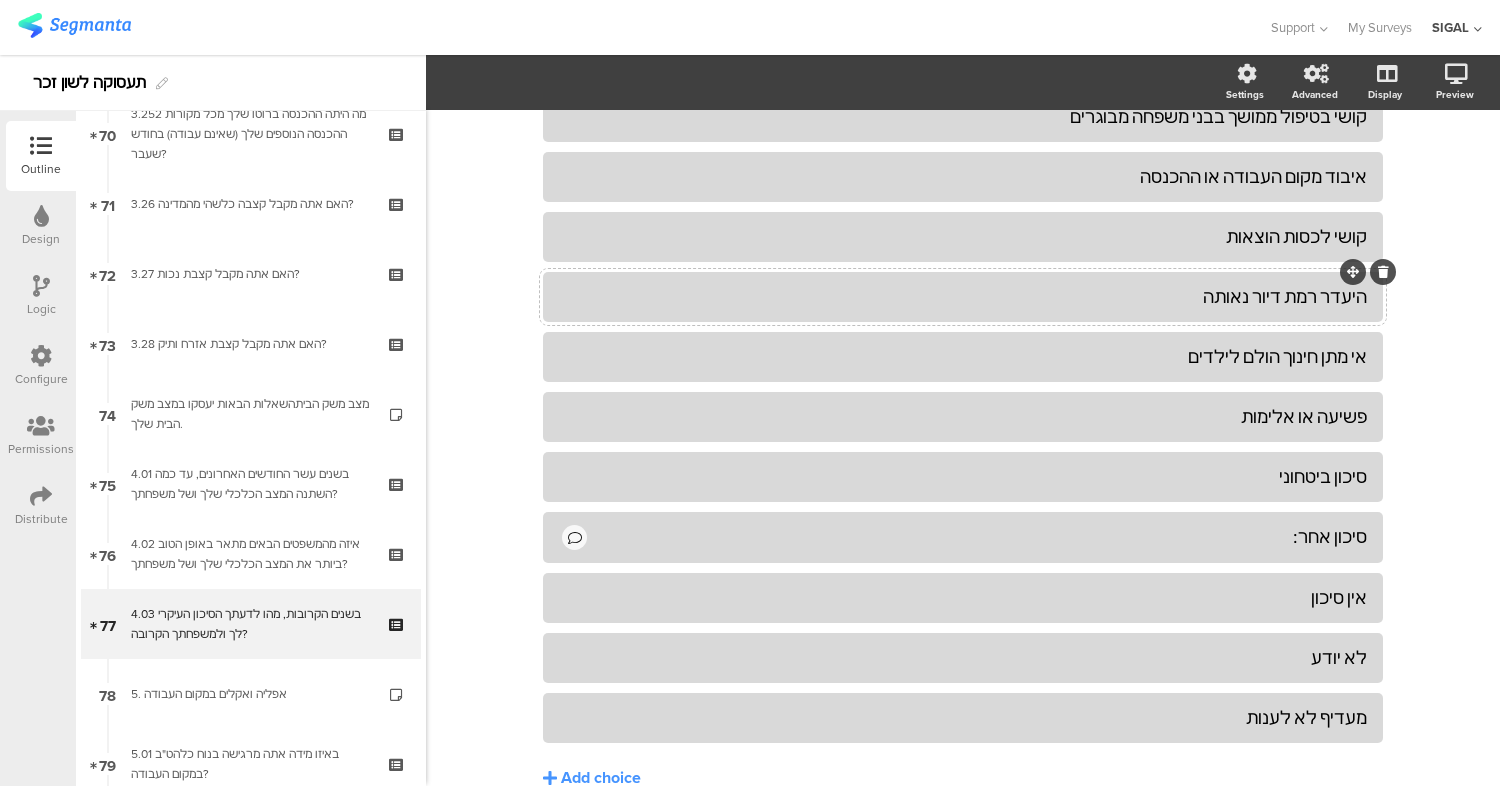scroll, scrollTop: 537, scrollLeft: 0, axis: vertical 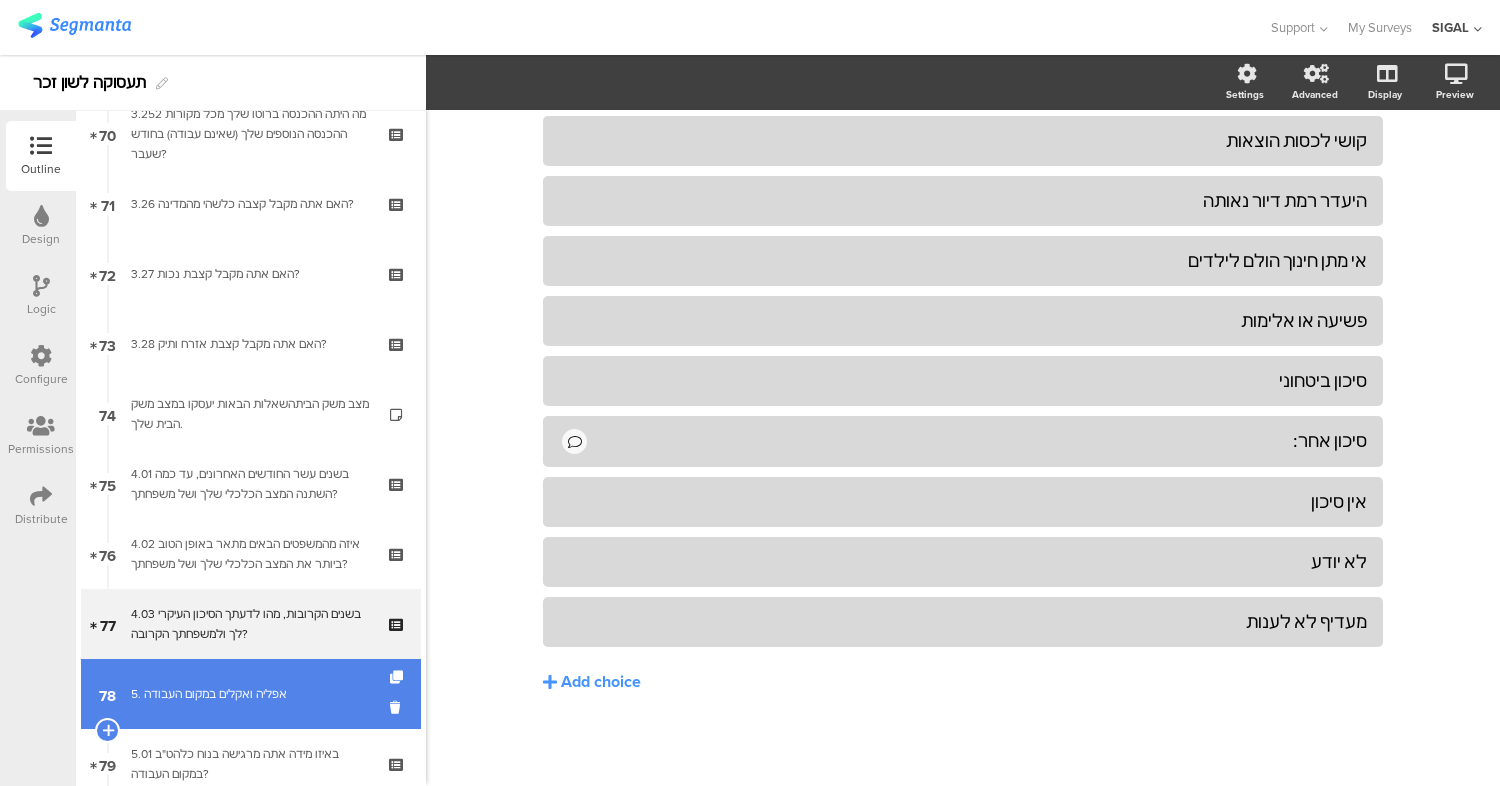 click on "5.	אפליה ואקלים במקום העבודה" at bounding box center [250, 694] 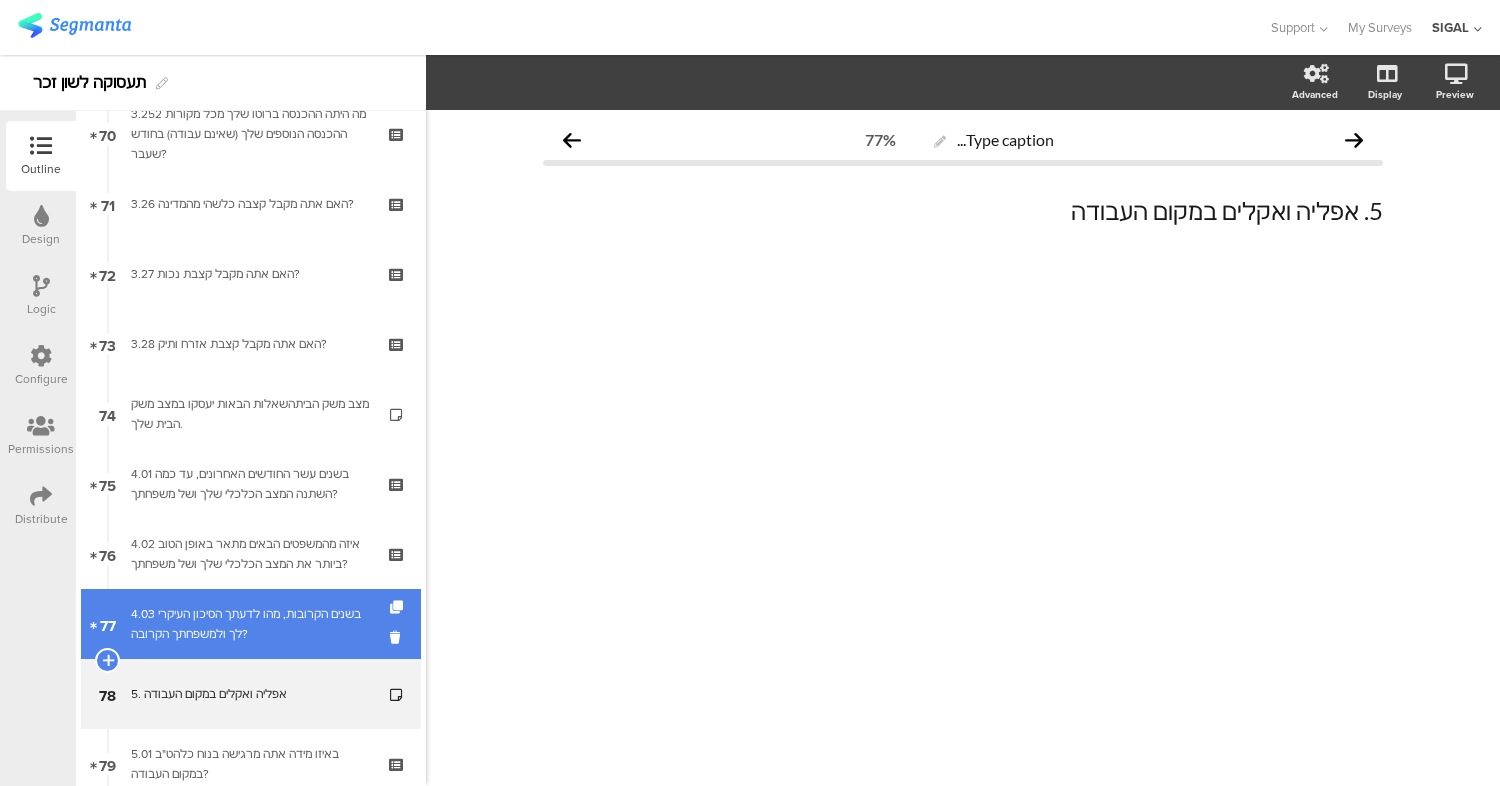 scroll, scrollTop: 0, scrollLeft: 0, axis: both 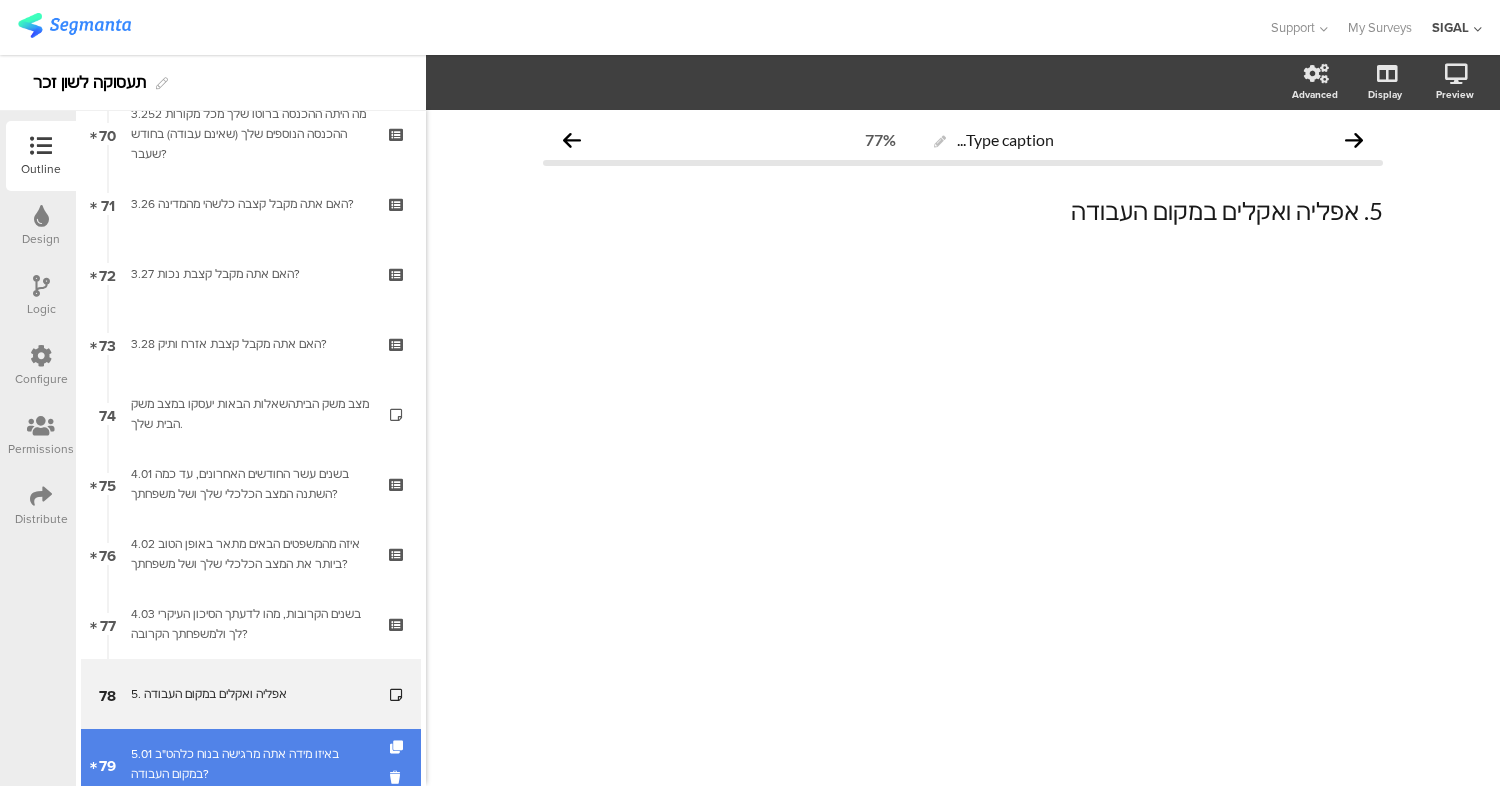 click on "5.01	באיזו מידה אתה מרגישה בנוח כלהט"ב במקום העבודה?" at bounding box center (250, 764) 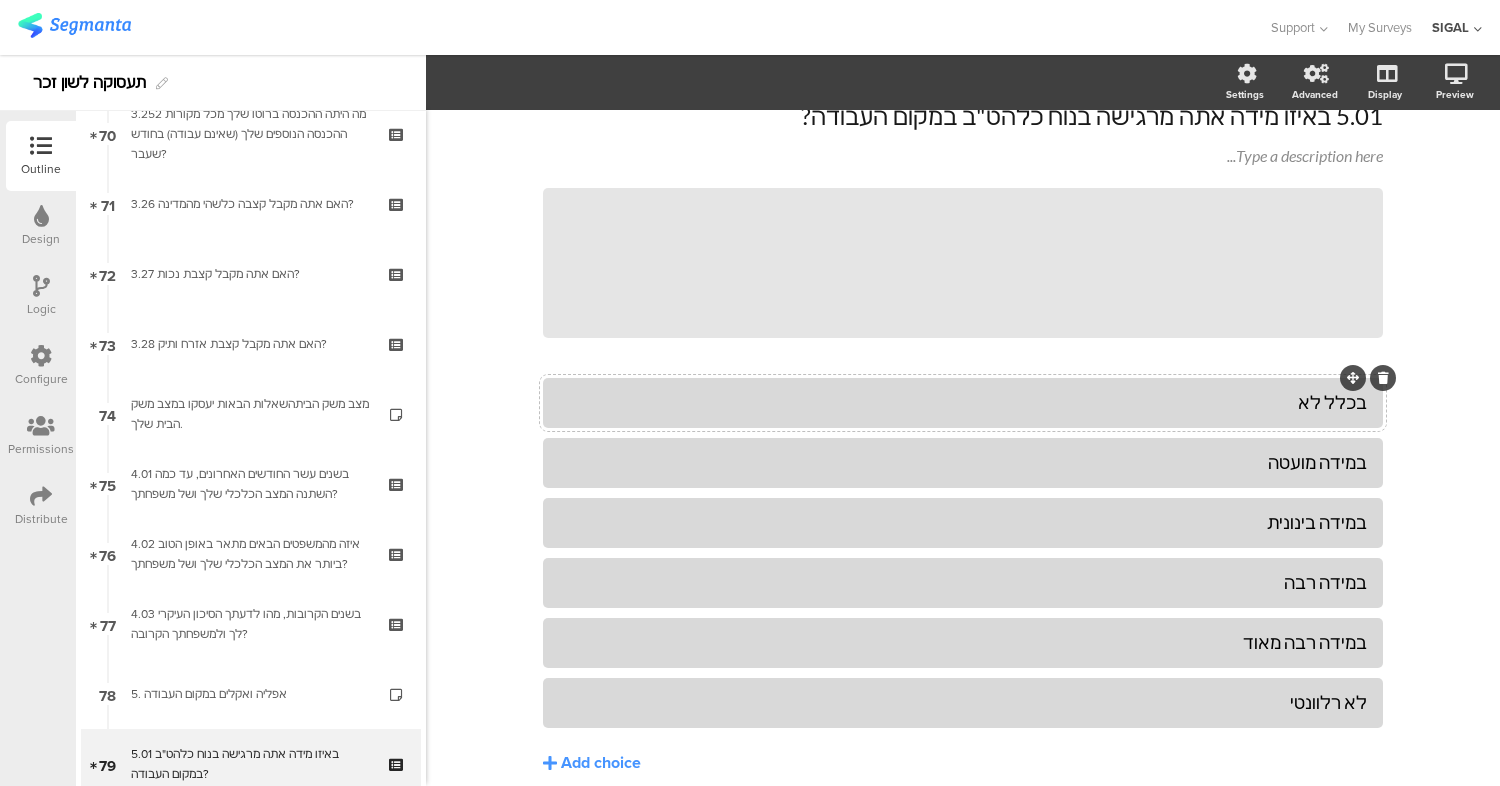 scroll, scrollTop: 97, scrollLeft: 0, axis: vertical 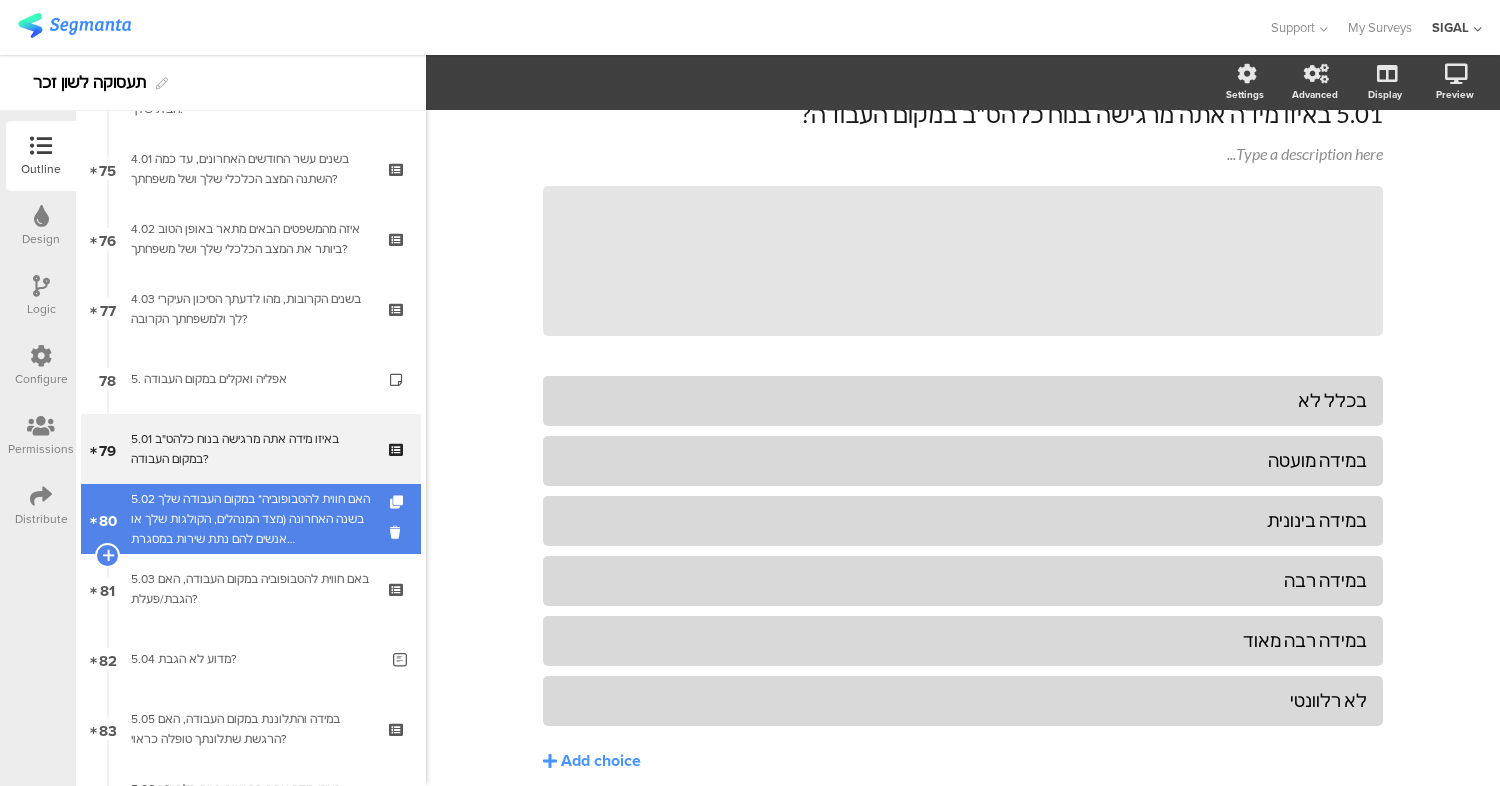 click on "5.02	האם חווית להטבופוביה* במקום העבודה שלך בשנה האחרונה (מצד המנהלים, הקולגות שלך או אנשים להם נתת שירות במסגרת העבודה)*להטבופוביה- פחד, רתיעה או סלידה מלהט"ב הבאים לידי ביטוי באפליה, דחיה, שנאה, זלזול או תוקפנות" at bounding box center (250, 519) 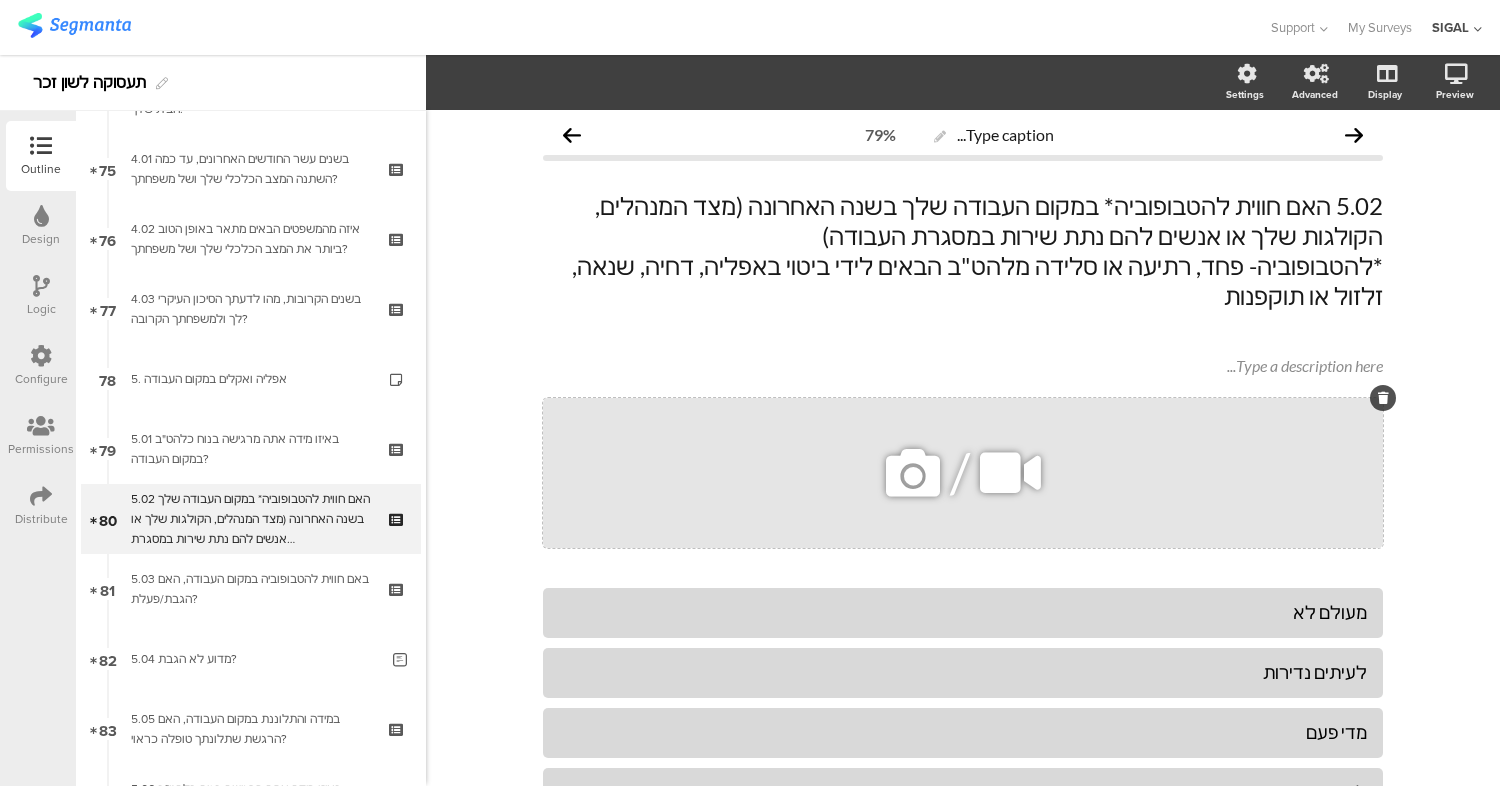 scroll, scrollTop: 6, scrollLeft: 0, axis: vertical 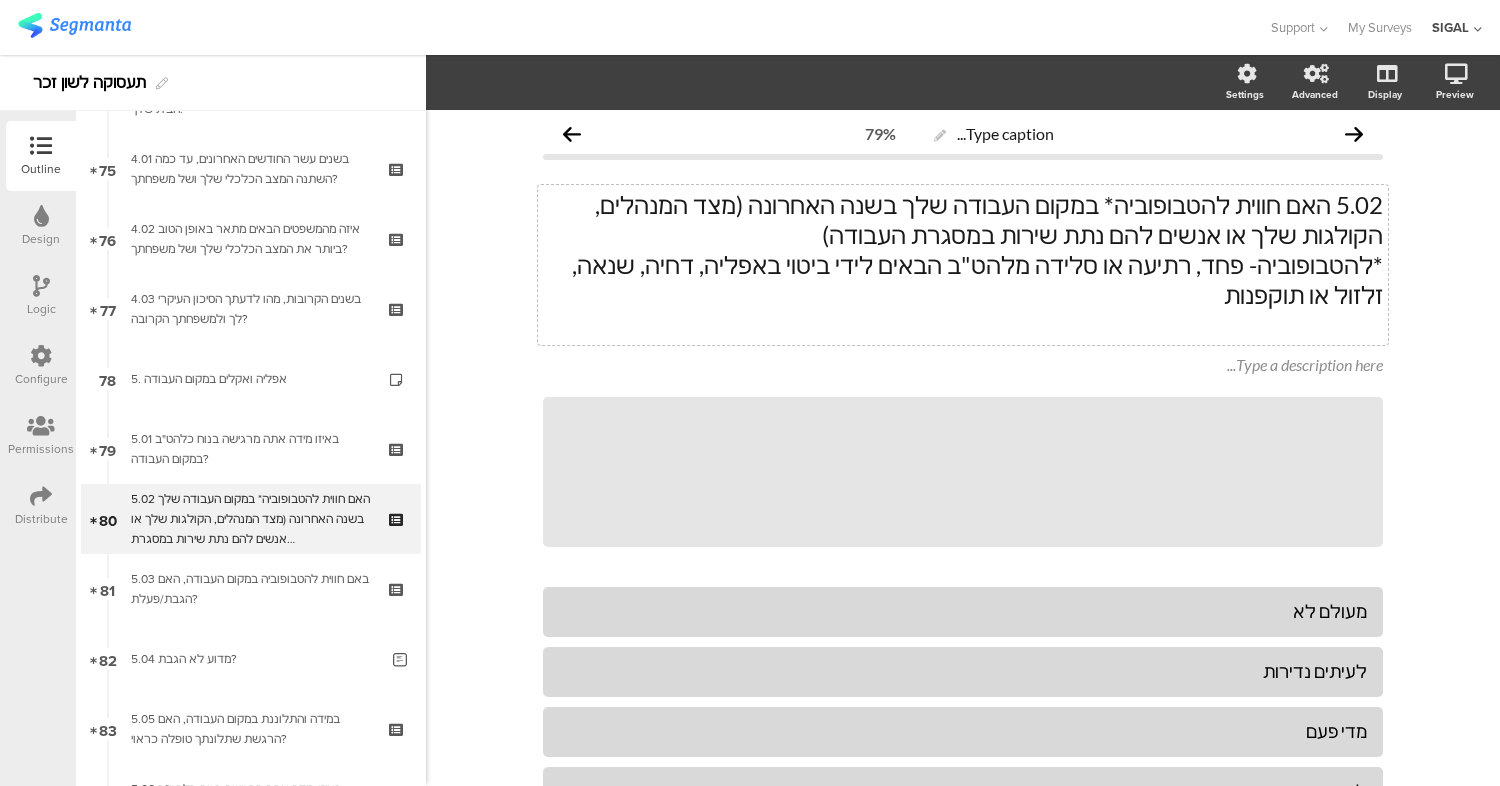 click on "5.02	האם חווית להטבופוביה* במקום העבודה שלך בשנה האחרונה (מצד המנהלים, הקולגות שלך או אנשים להם נתת שירות במסגרת העבודה)" 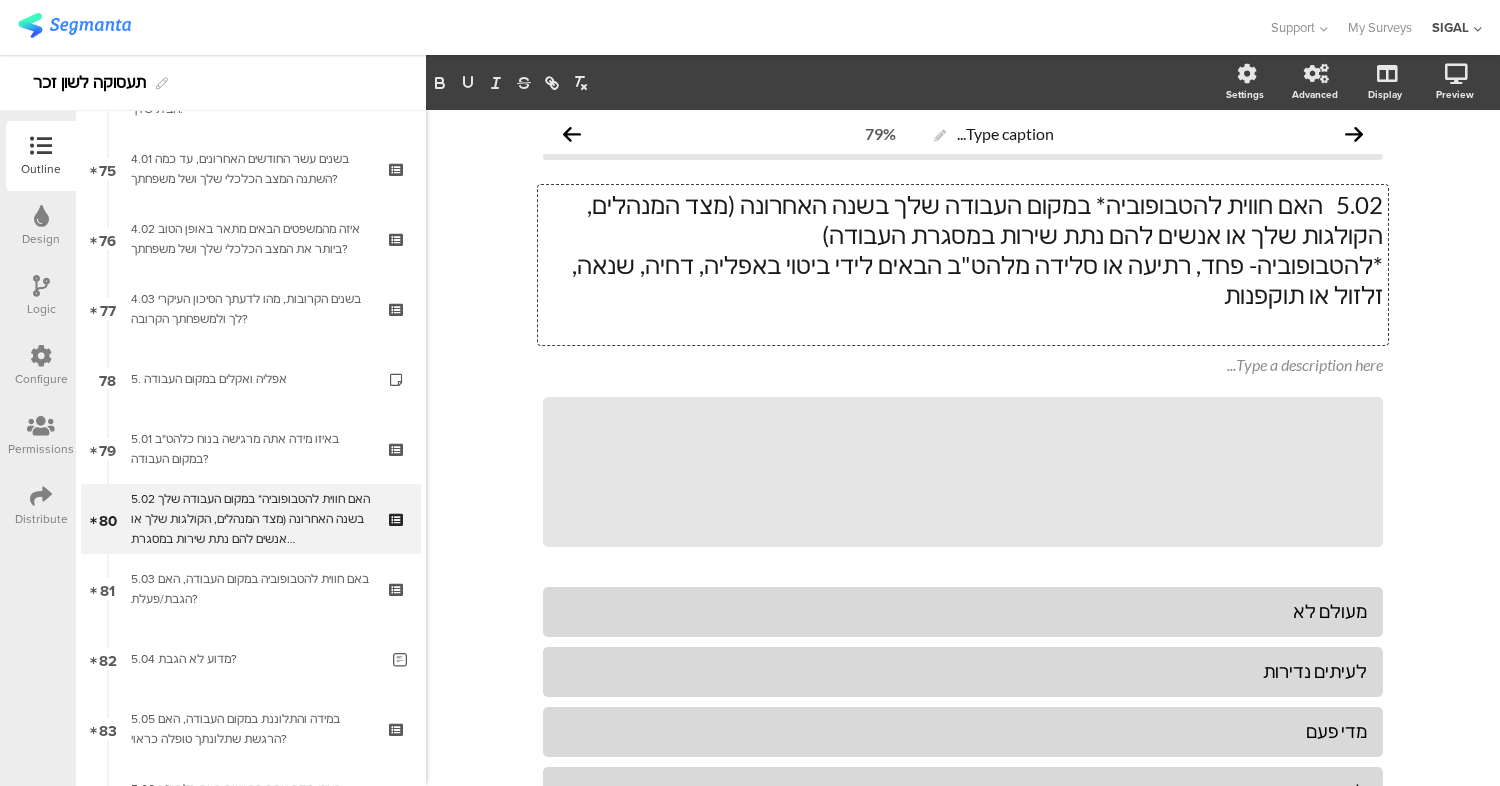 scroll, scrollTop: 0, scrollLeft: 0, axis: both 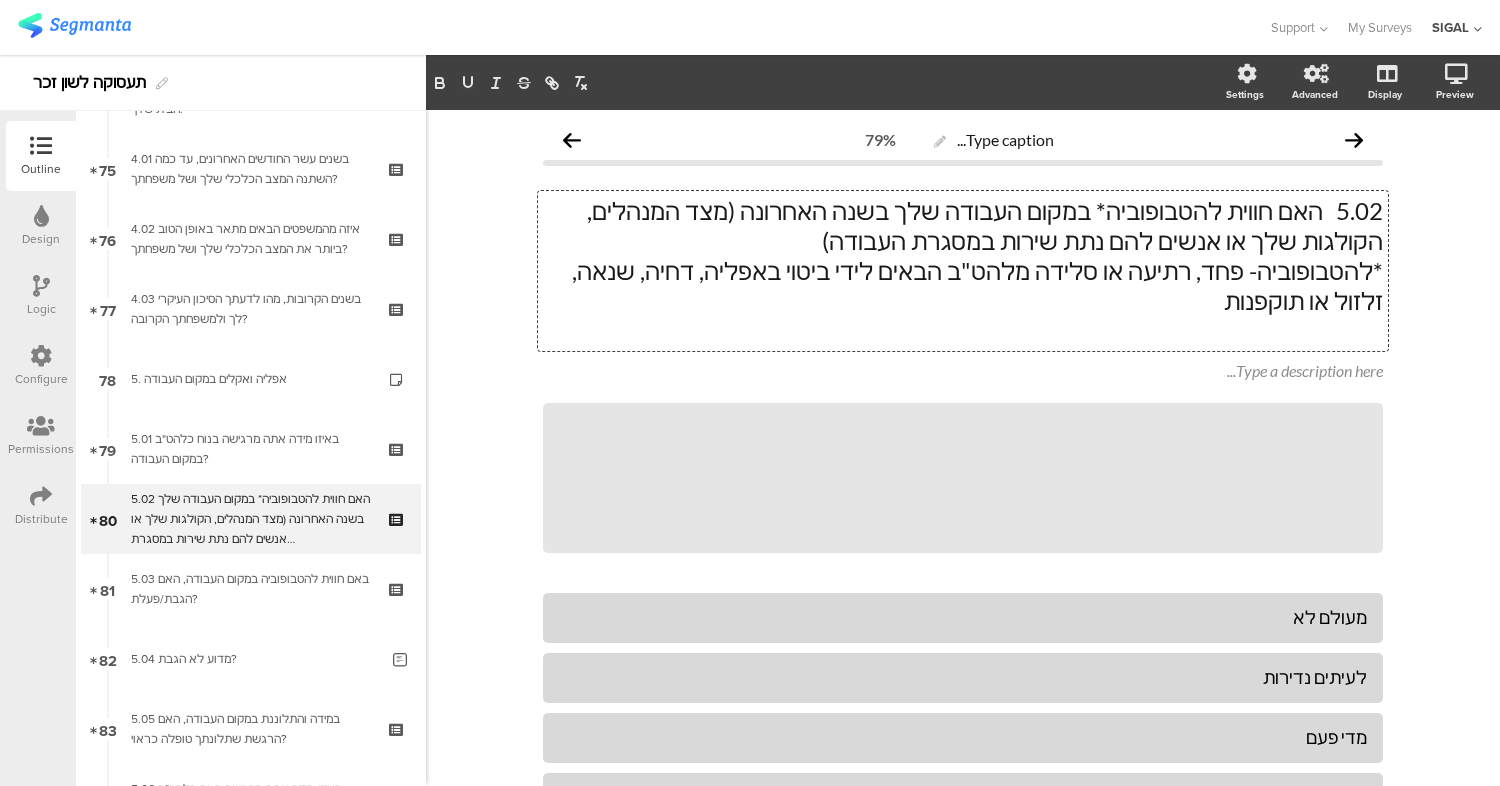 type 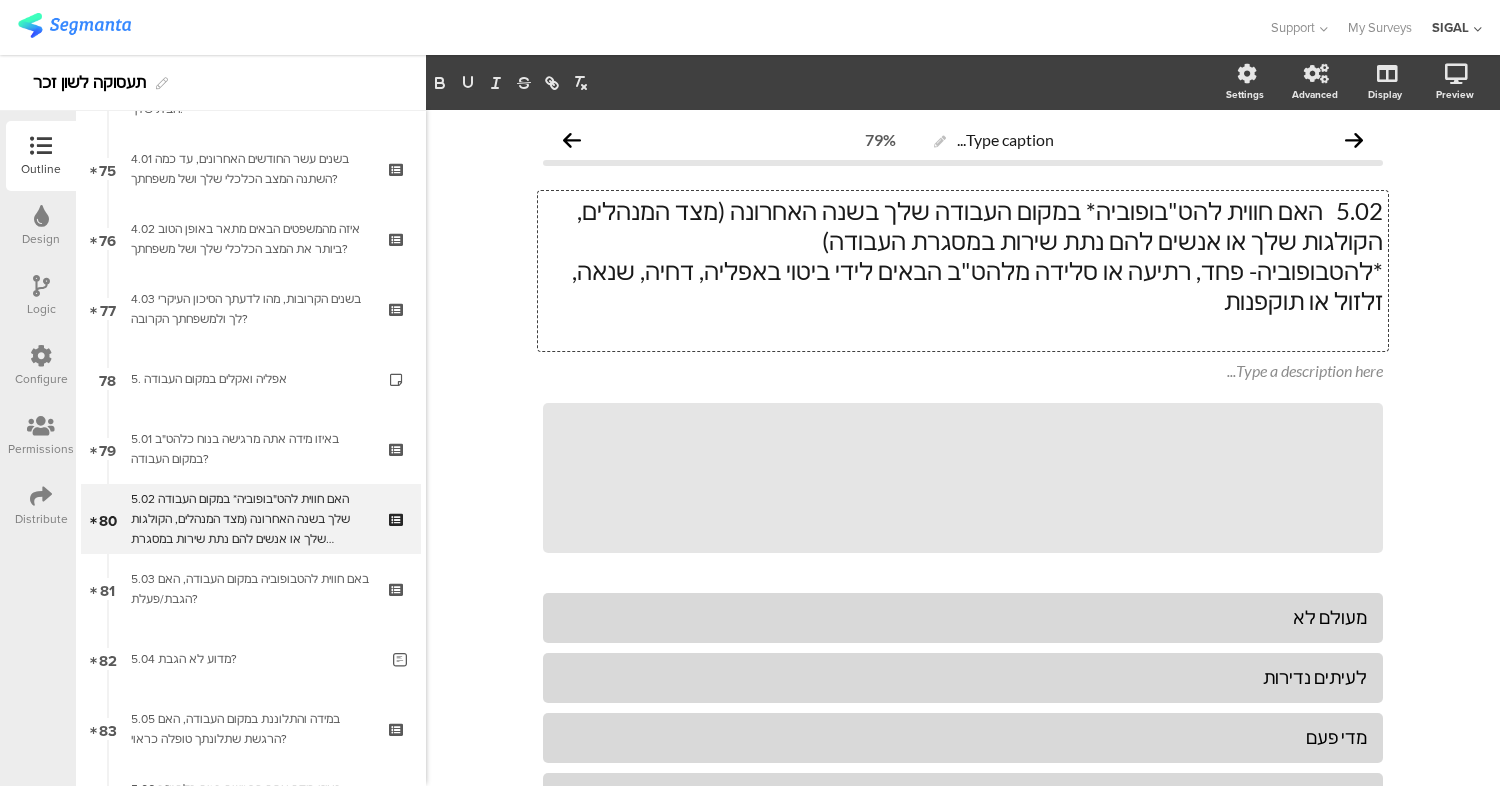 click on "*להטבופוביה- פחד, רתיעה או סלידה מלהט"ב הבאים לידי ביטוי באפליה, דחיה, שנאה, זלזול או תוקפנות" 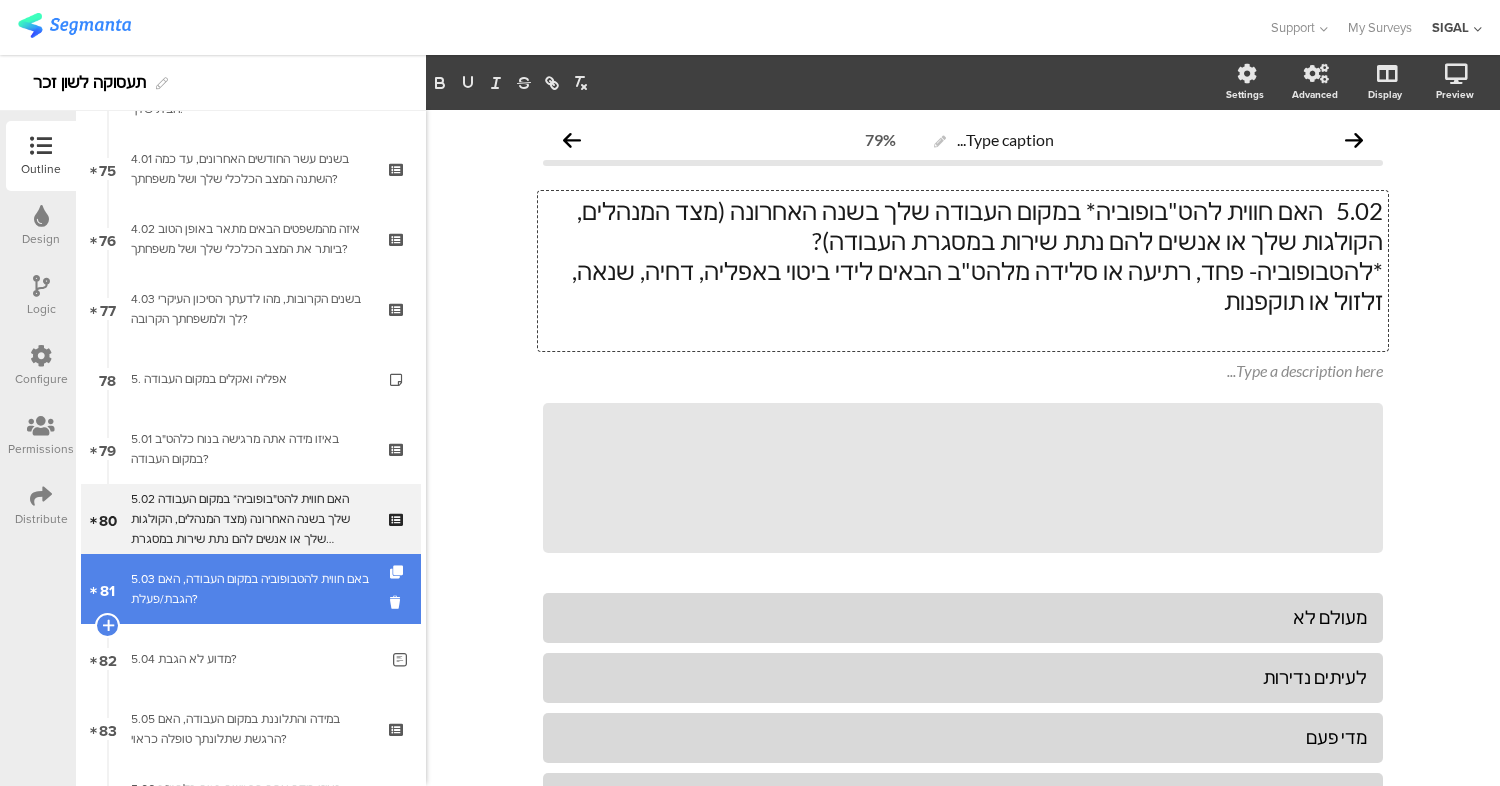 click on "81
5.03	באם חווית להטבופוביה במקום העבודה, האם הגבת/פעלת?" at bounding box center (251, 589) 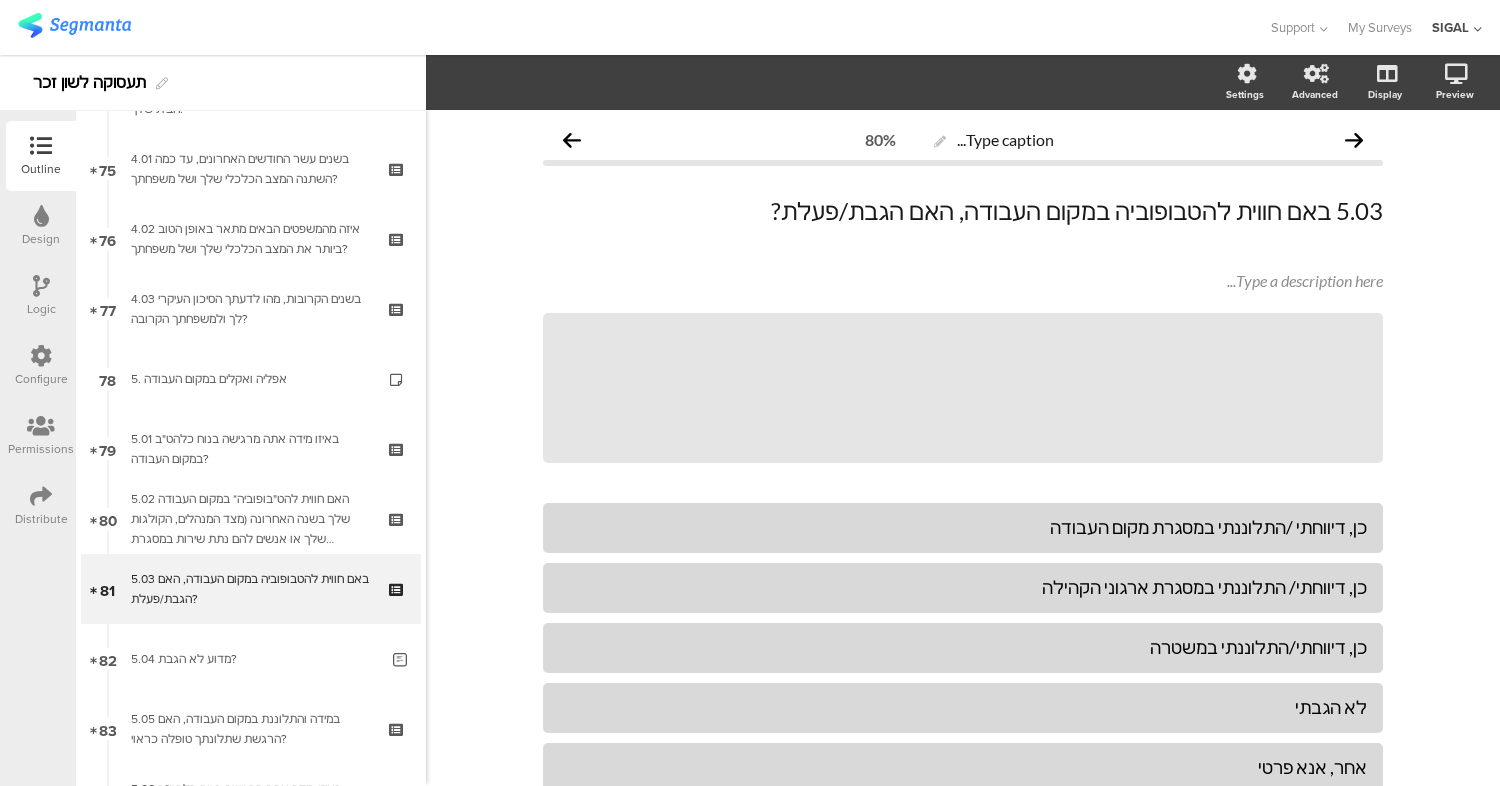 scroll, scrollTop: 206, scrollLeft: 0, axis: vertical 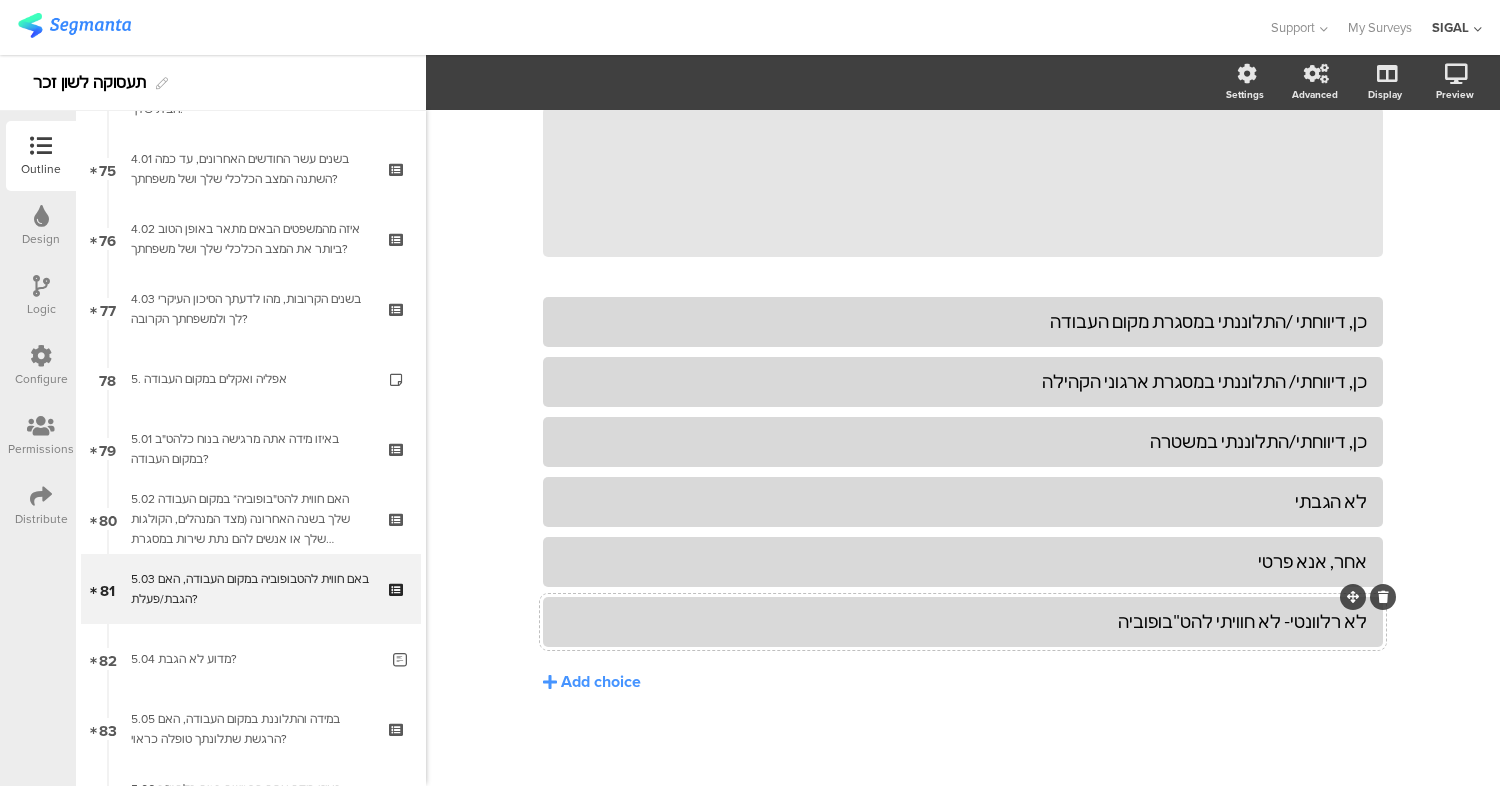 click on "לא רלוונטי- לא חוויתי להט"בופוביה" 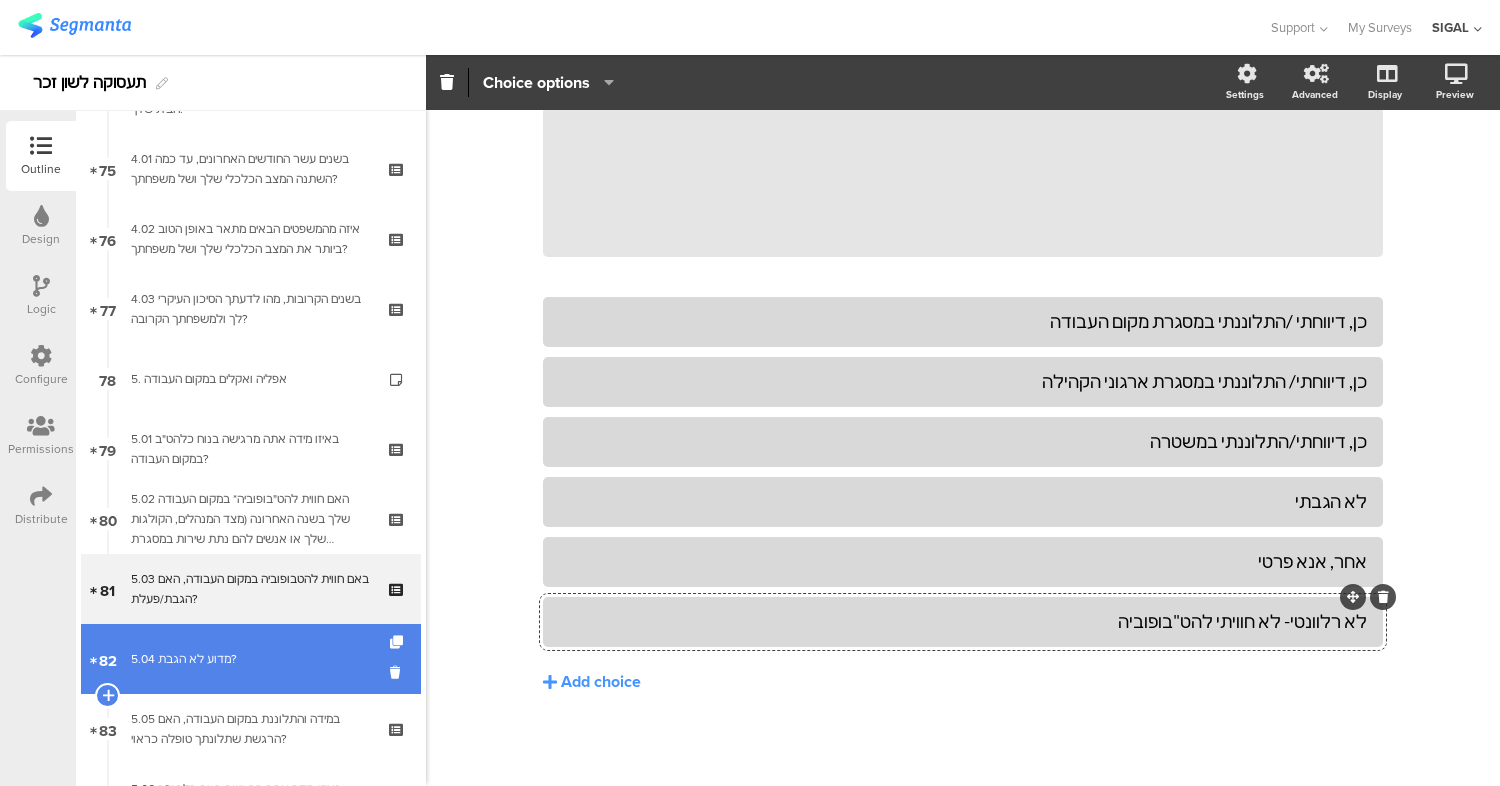 click on "82
5.04	מדוע לא הגבת?" at bounding box center [251, 659] 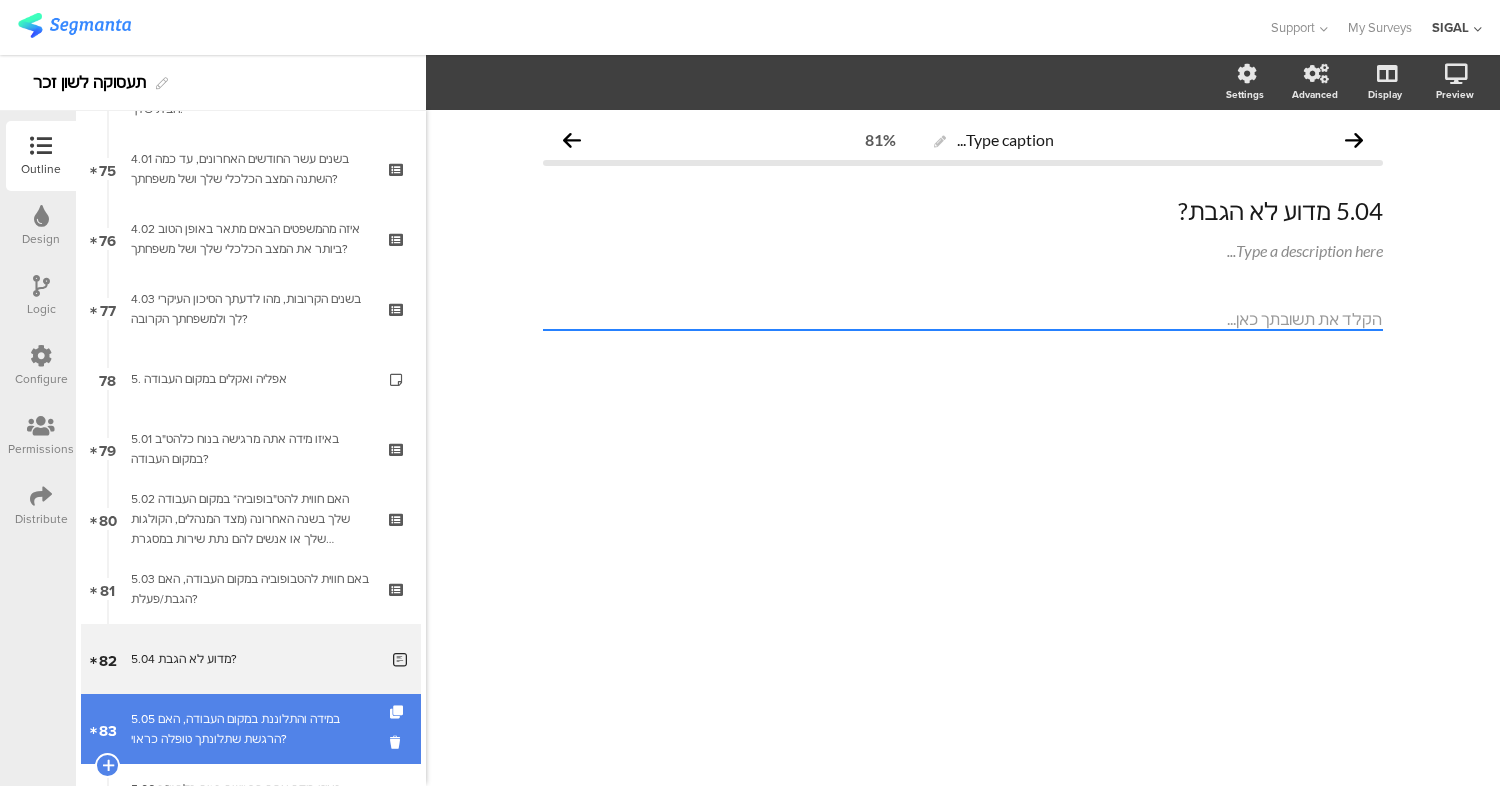 scroll, scrollTop: 0, scrollLeft: 0, axis: both 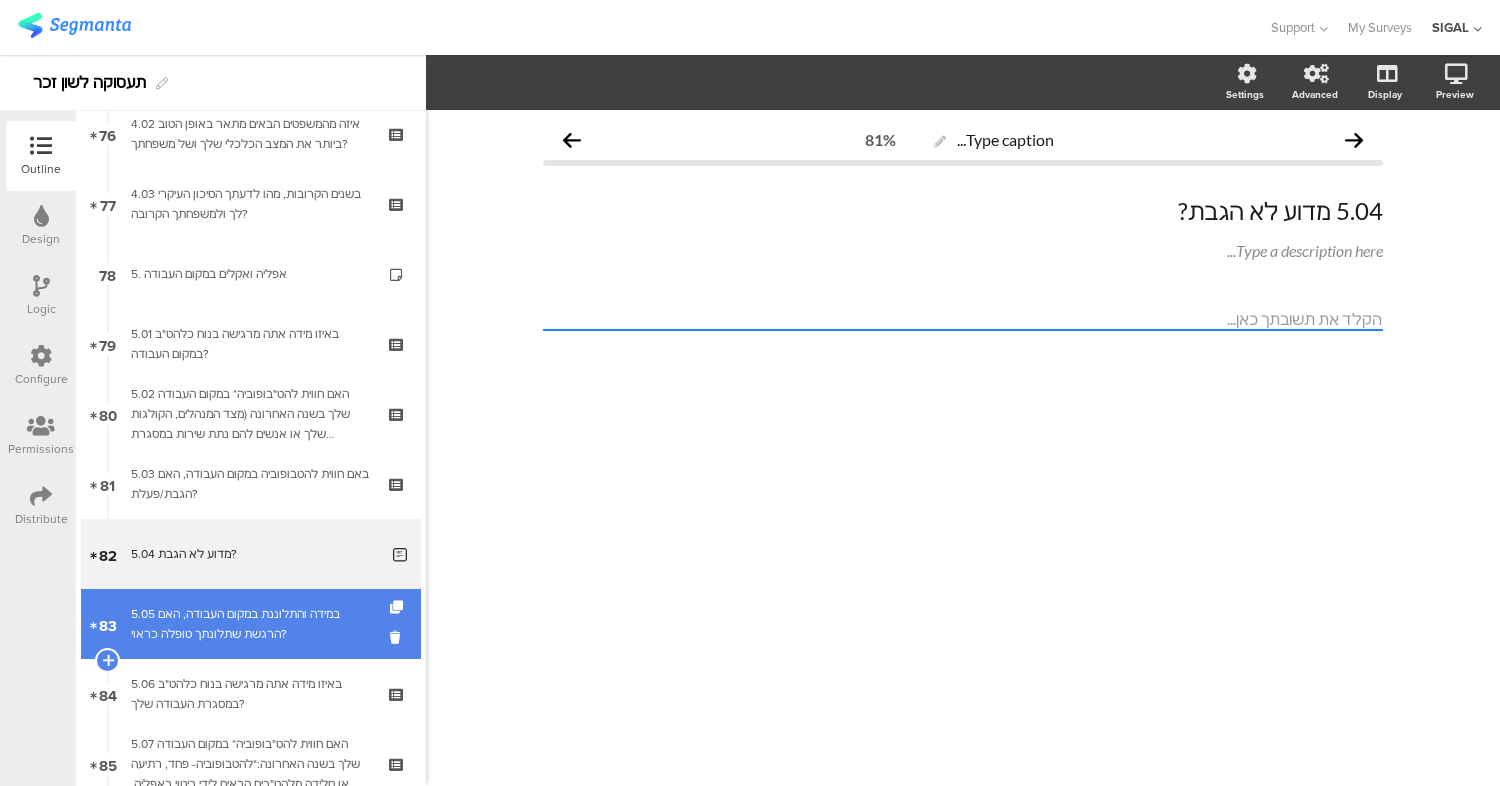 click on "5.05	במידה והתלוננת במקום העבודה, האם הרגשת שתלונתך טופלה כראוי?" at bounding box center [250, 624] 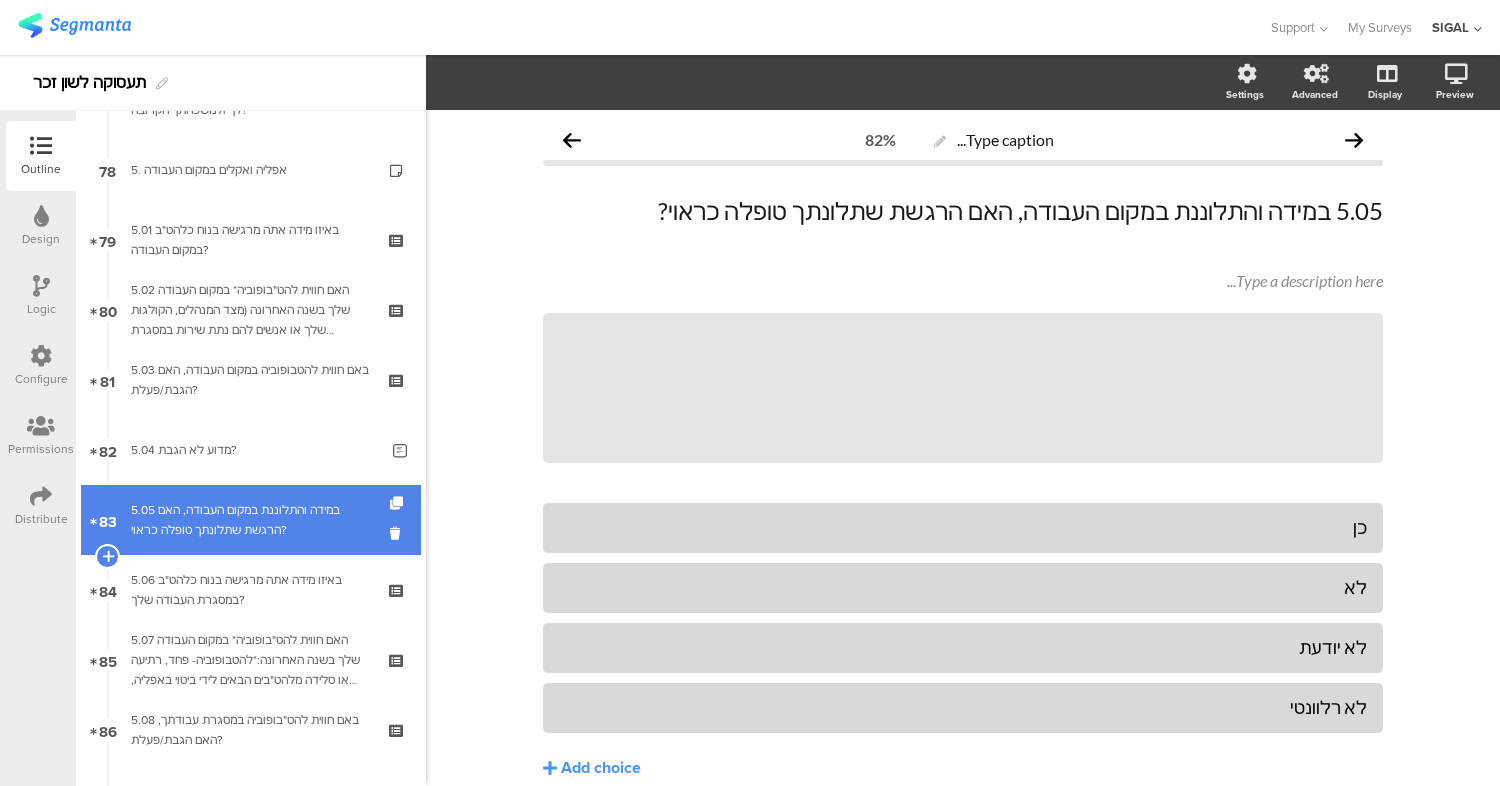 scroll, scrollTop: 5455, scrollLeft: 0, axis: vertical 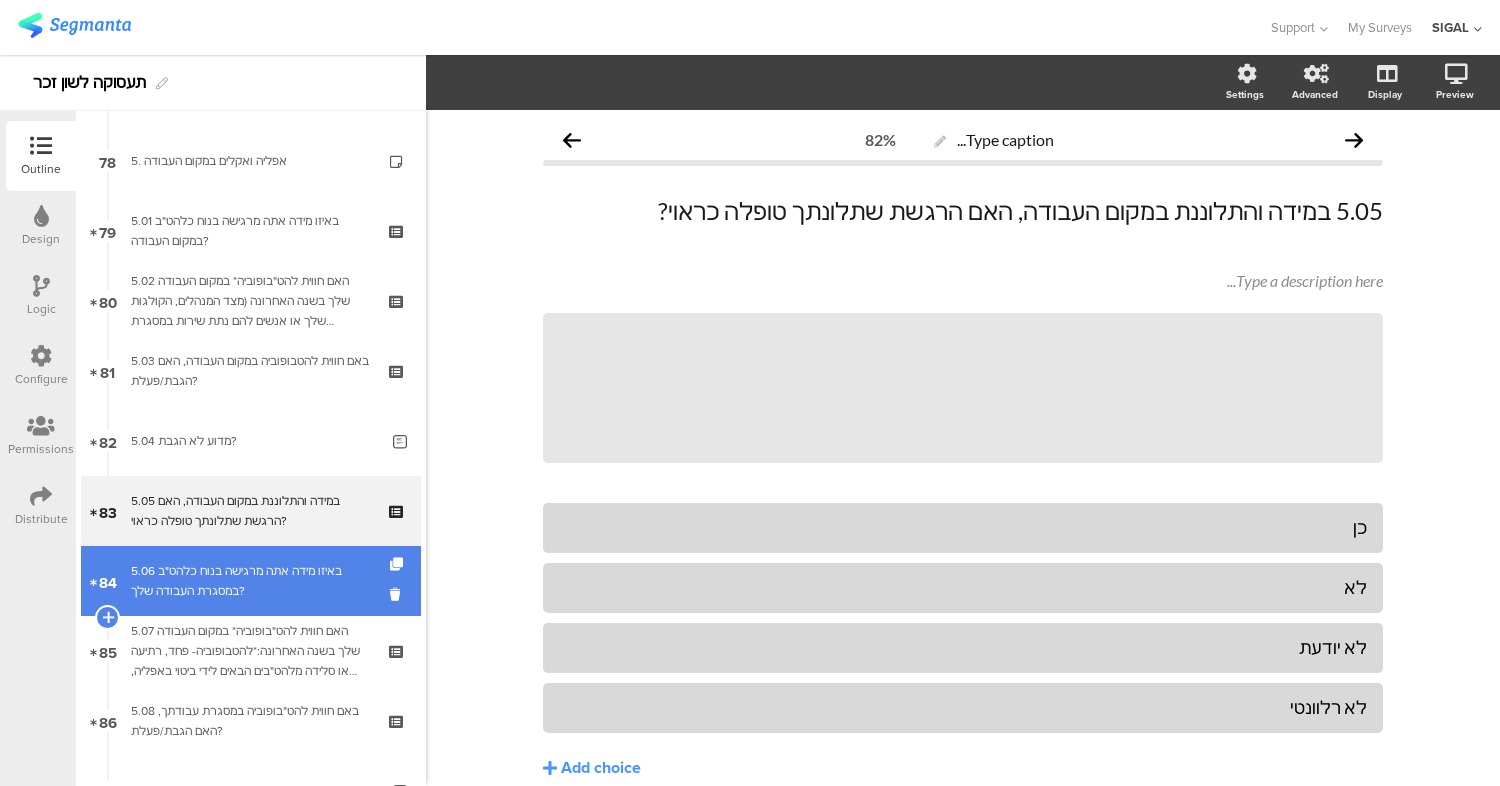 click on "84
5.06	באיזו מידה אתה מרגישה בנוח כלהט"ב במסגרת העבודה שלך?" at bounding box center (251, 581) 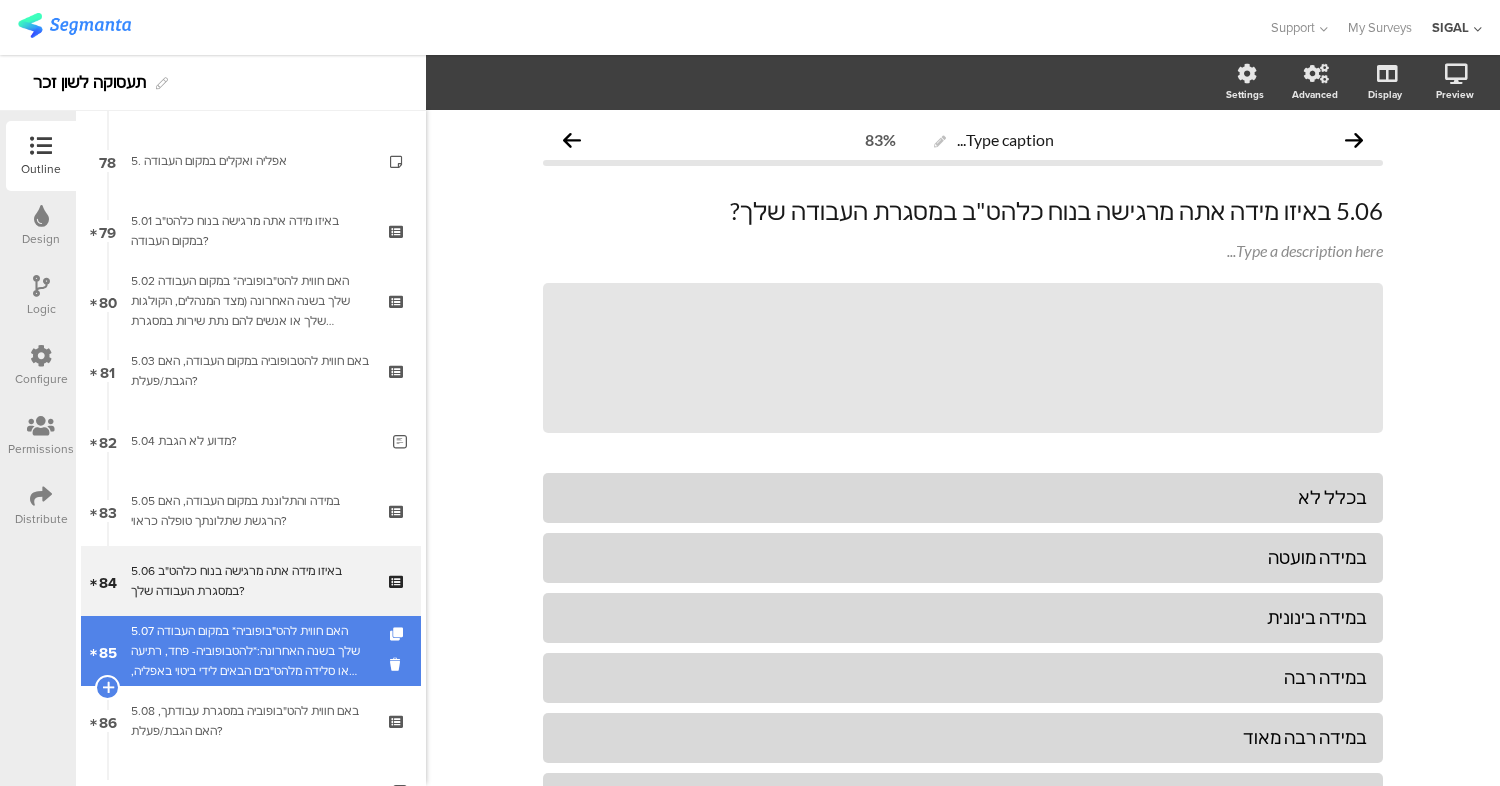 click on "5.07	האם חווית להט"בופוביה* במקום העבודה שלך בשנה האחרונה:*להטבופוביה- פחד, רתיעה או סלידה מלהט"בים הבאים לידי ביטוי באפליה, דחיה, שנאה זלזול או תוקפנות מצד אנשים שאתה עובדת איתם (ספקים, עובדים אחרים, לקוחות וכו')" at bounding box center (250, 651) 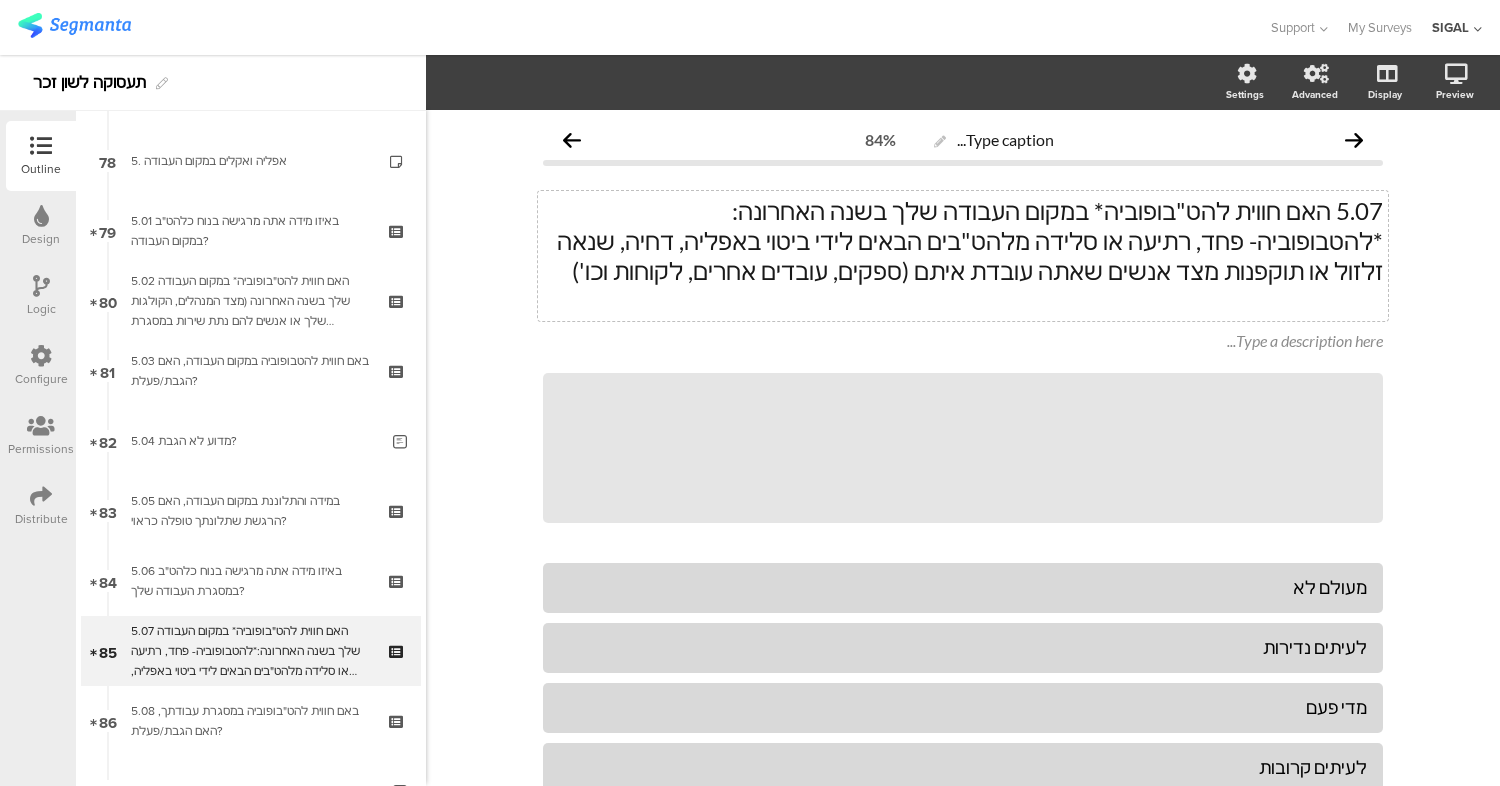click 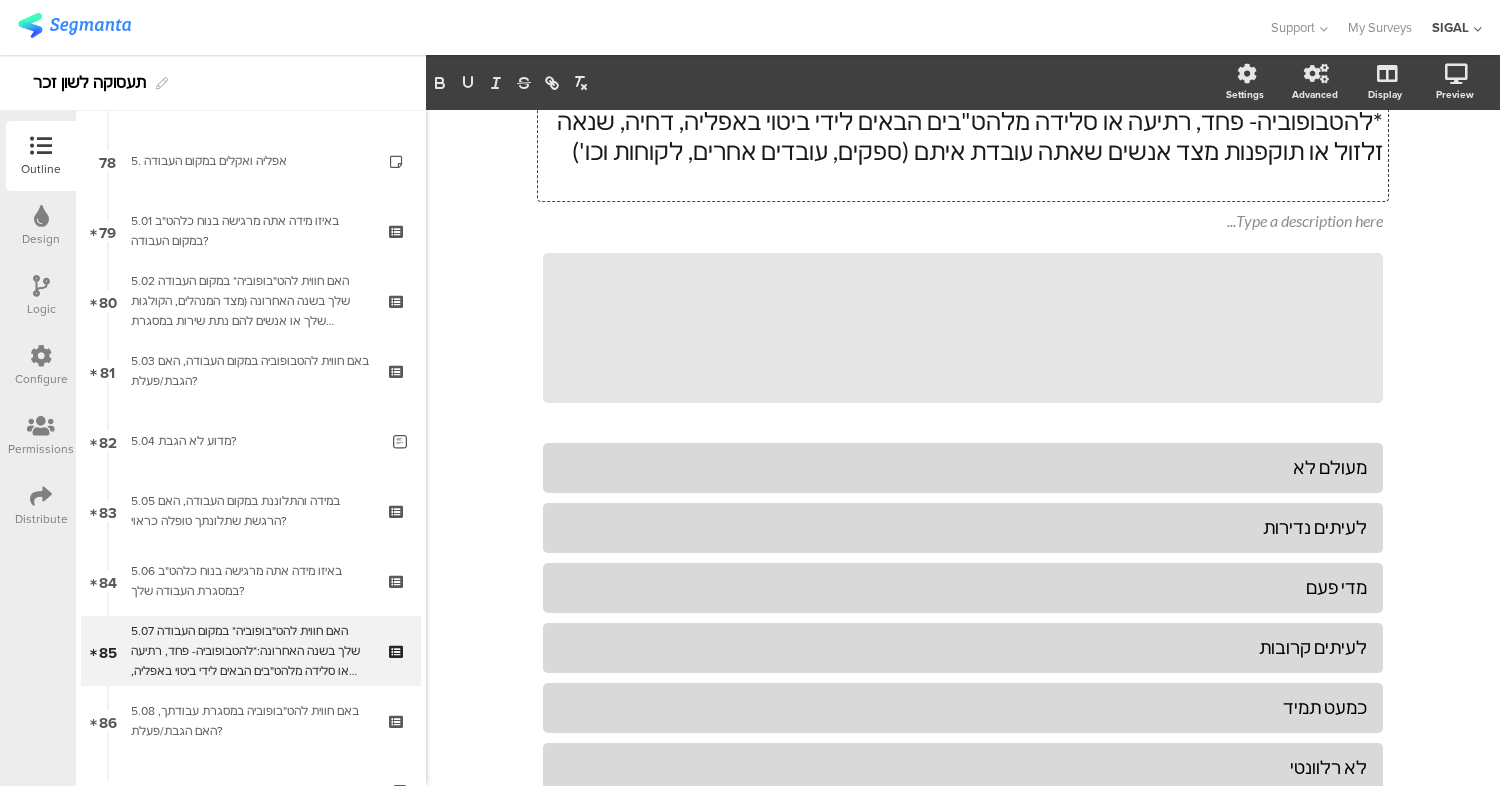 scroll, scrollTop: 125, scrollLeft: 0, axis: vertical 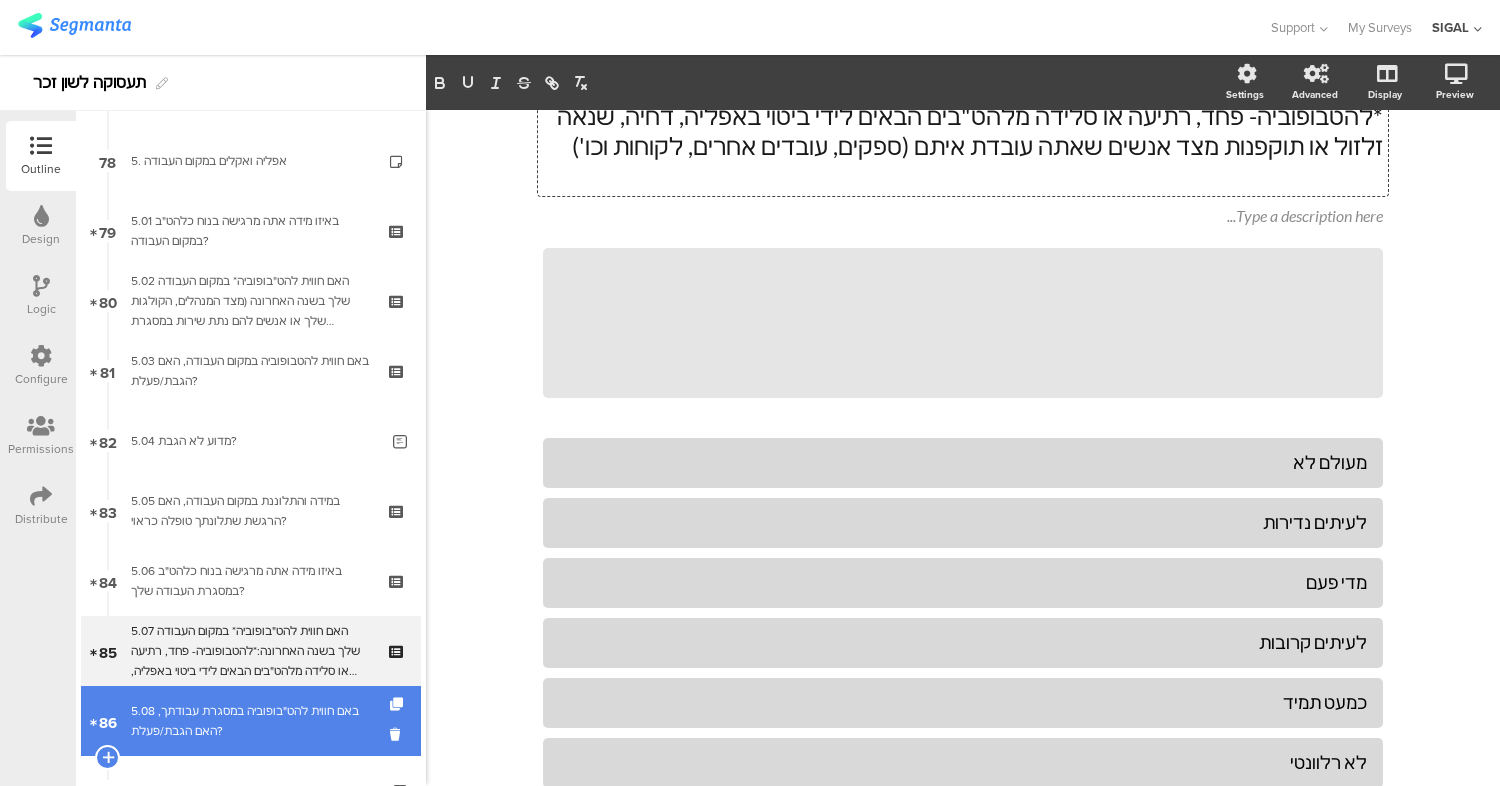 click on "5.08	באם חווית להט"בופוביה במסגרת עבודתך, האם הגבת/פעלת?" at bounding box center [250, 721] 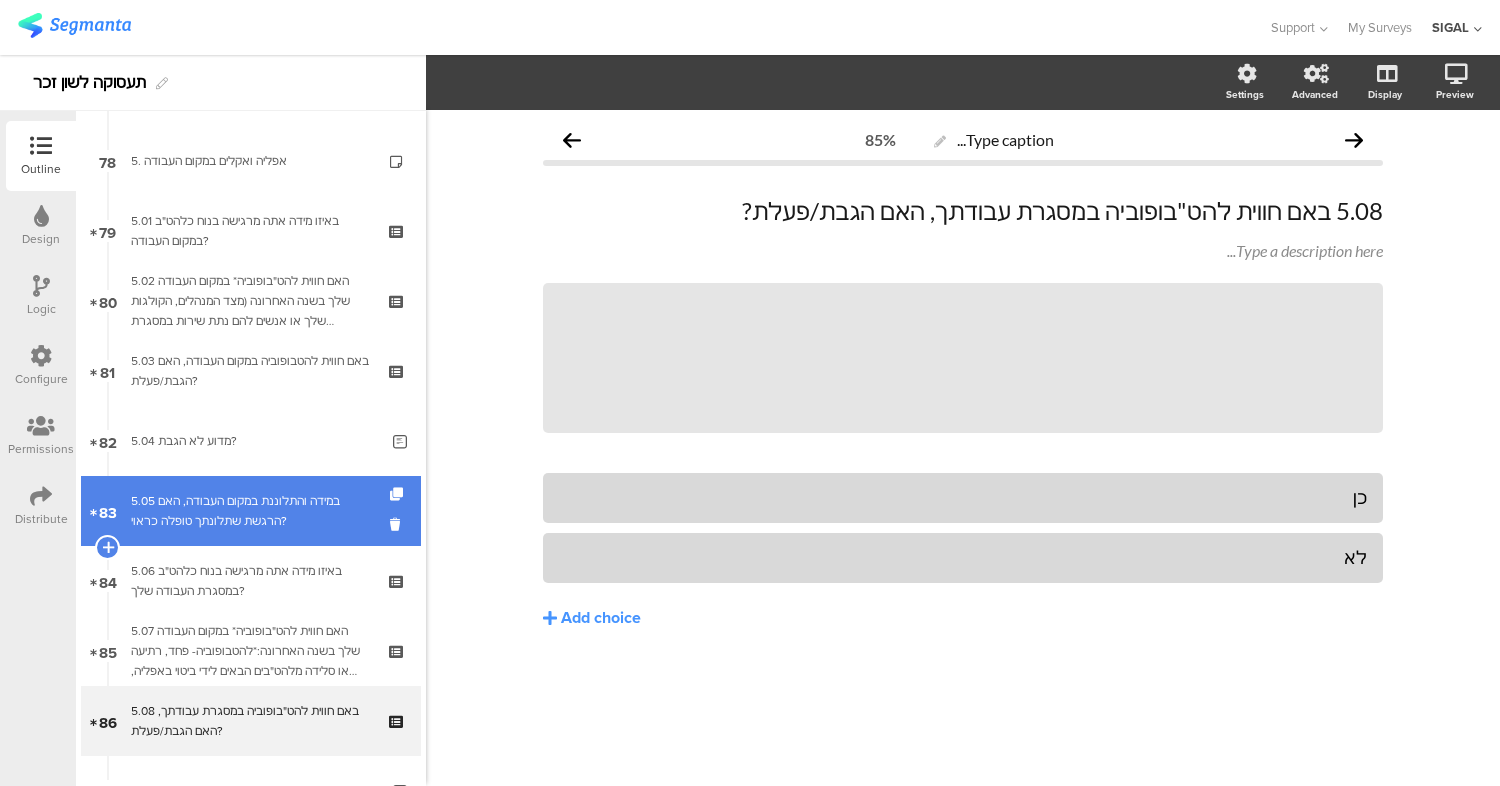 scroll, scrollTop: 0, scrollLeft: 0, axis: both 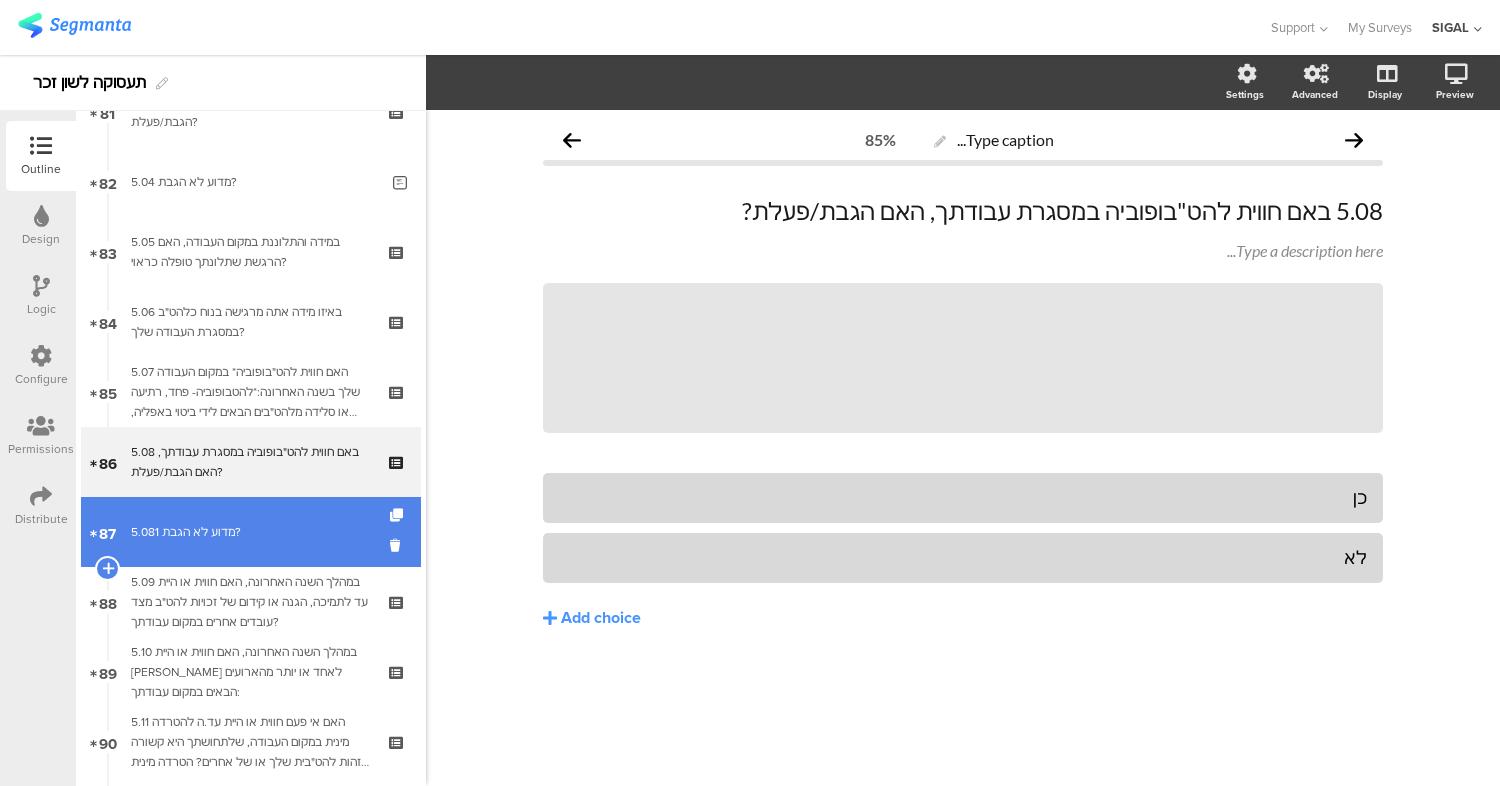 click on "87
5.081 מדוע לא הגבת?" at bounding box center [251, 532] 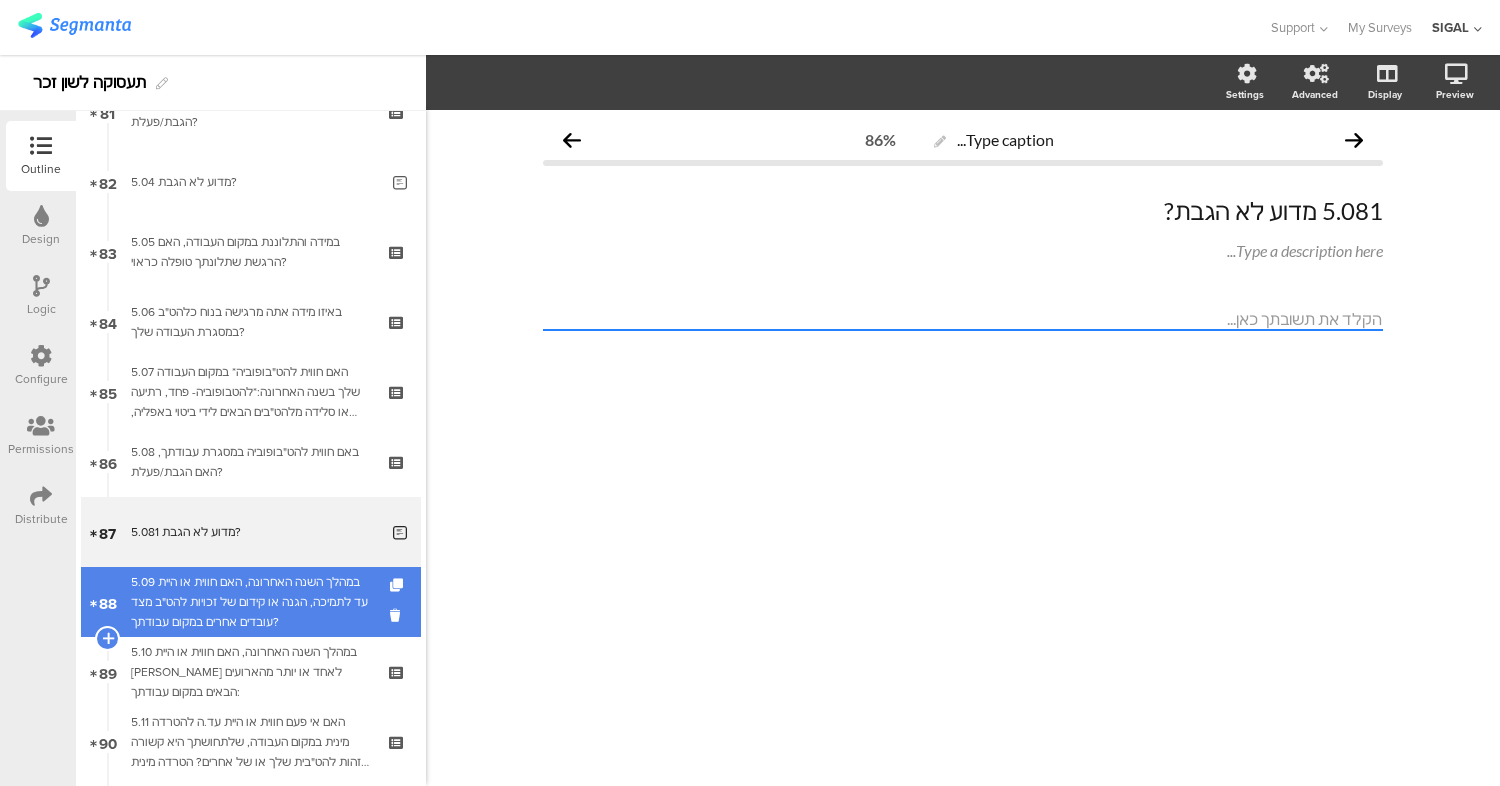 click on "5.09	במהלך השנה האחרונה, האם חווית או היית עד לתמיכה, הגנה או קידום של זכויות להט"ב מצד עובדים אחרים במקום עבודתך?" at bounding box center (250, 602) 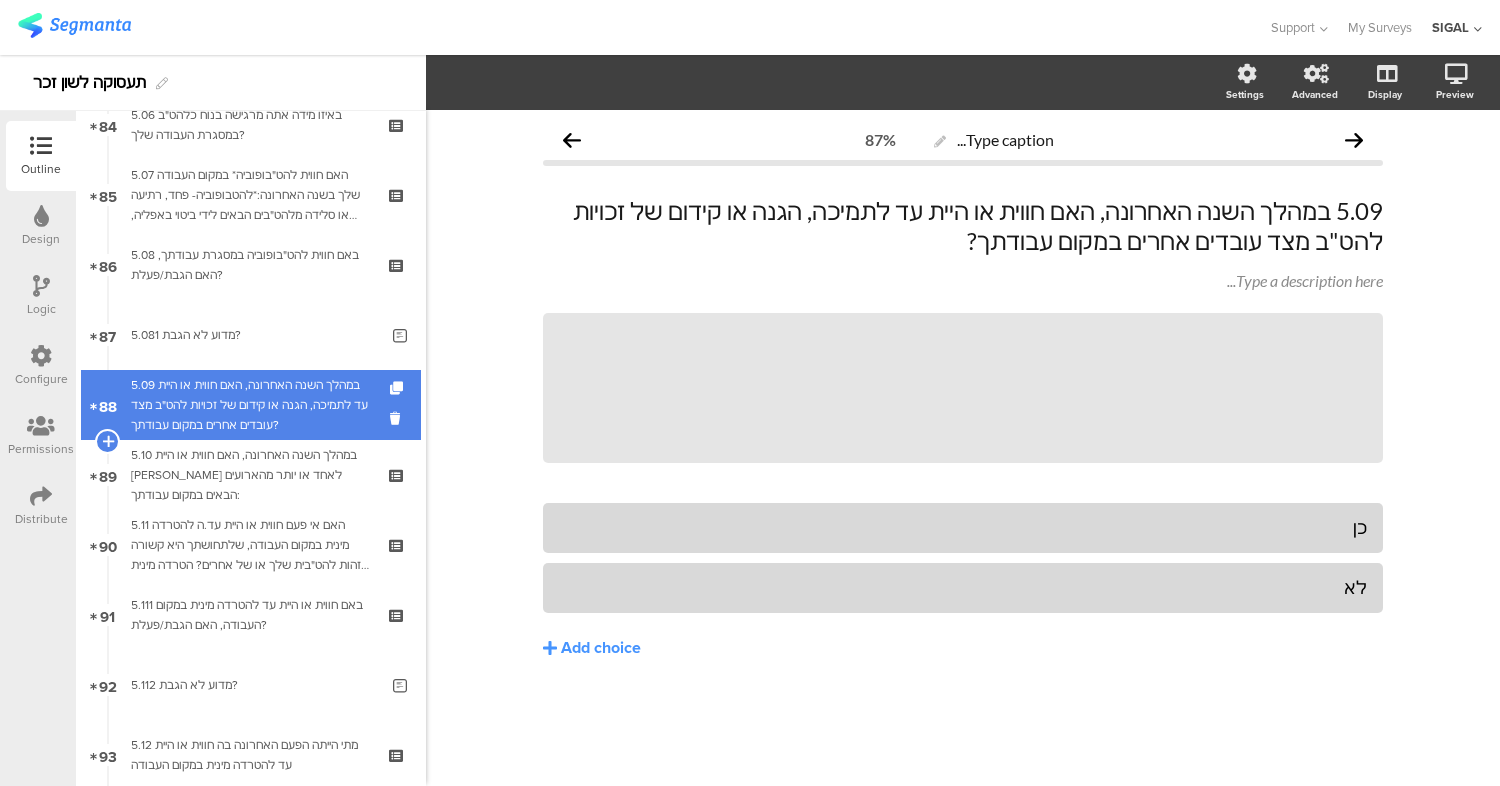 scroll, scrollTop: 5912, scrollLeft: 0, axis: vertical 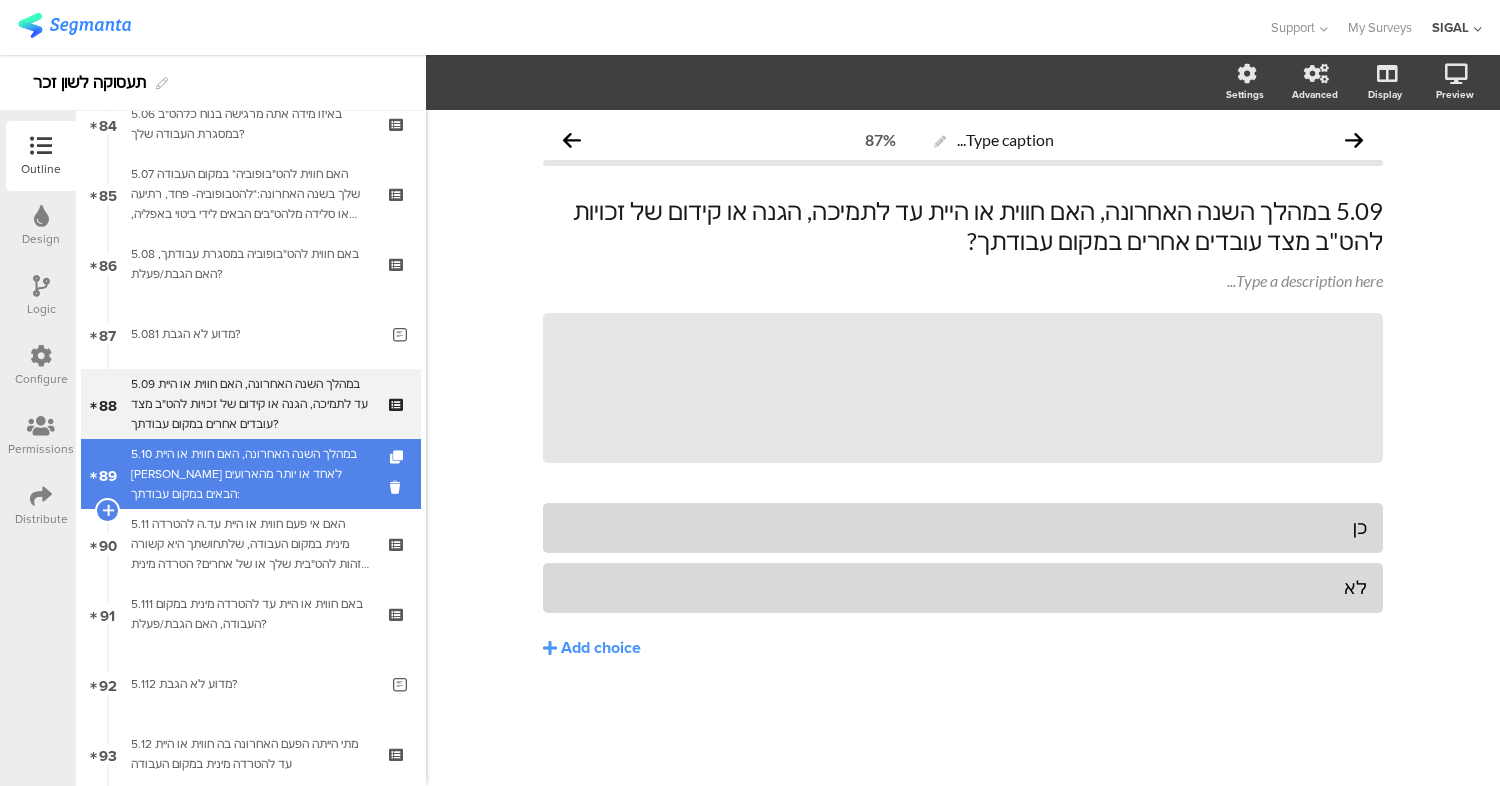 click on "5.10	במהלך השנה האחרונה, האם חווית או היית [PERSON_NAME] לאחד או יותר מהארועים הבאים במקום עבודתך:" at bounding box center [250, 474] 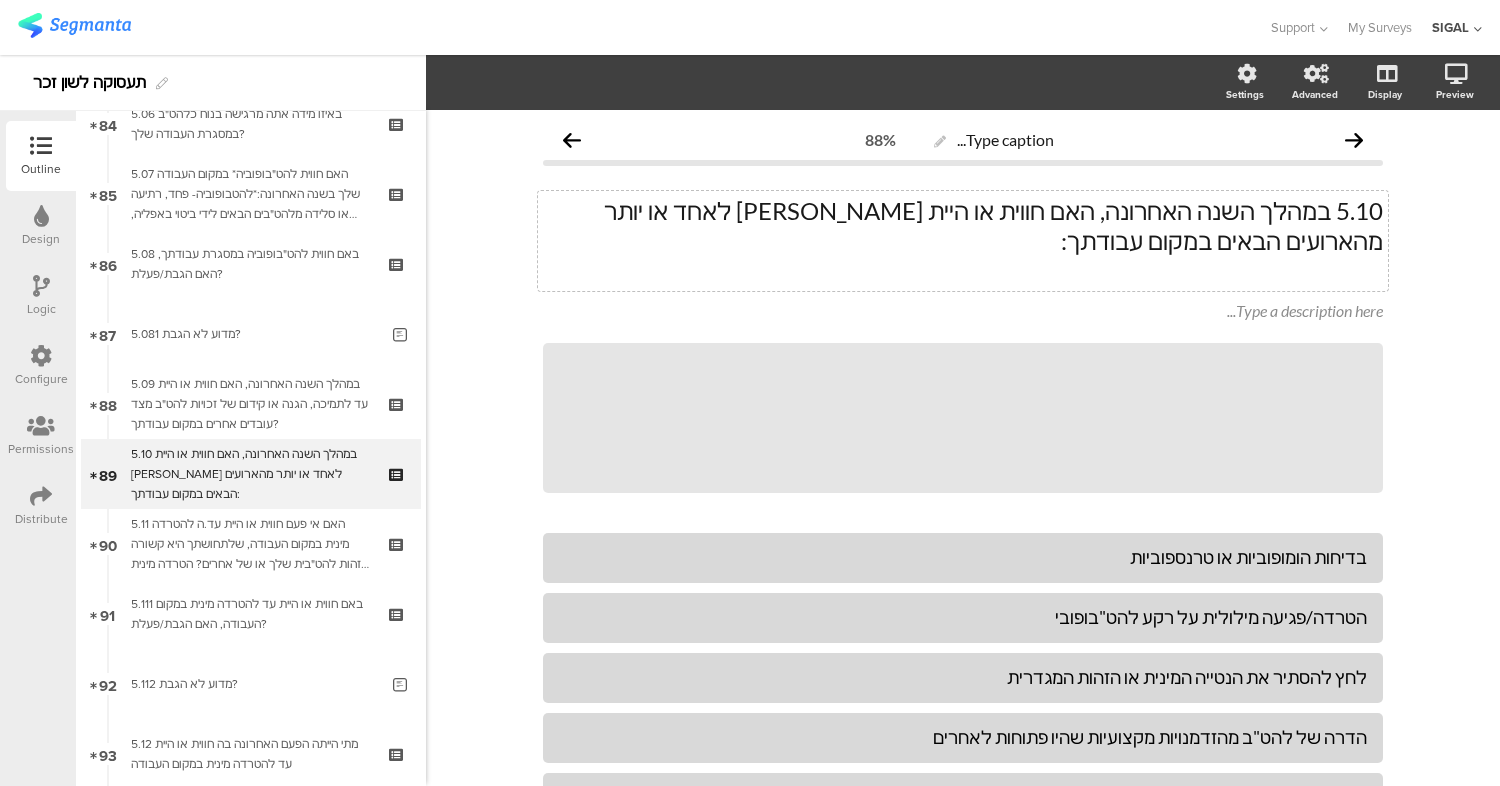 click on "5.10	במהלך השנה האחרונה, האם חווית או היית [PERSON_NAME] לאחד או יותר מהארועים הבאים במקום עבודתך:" 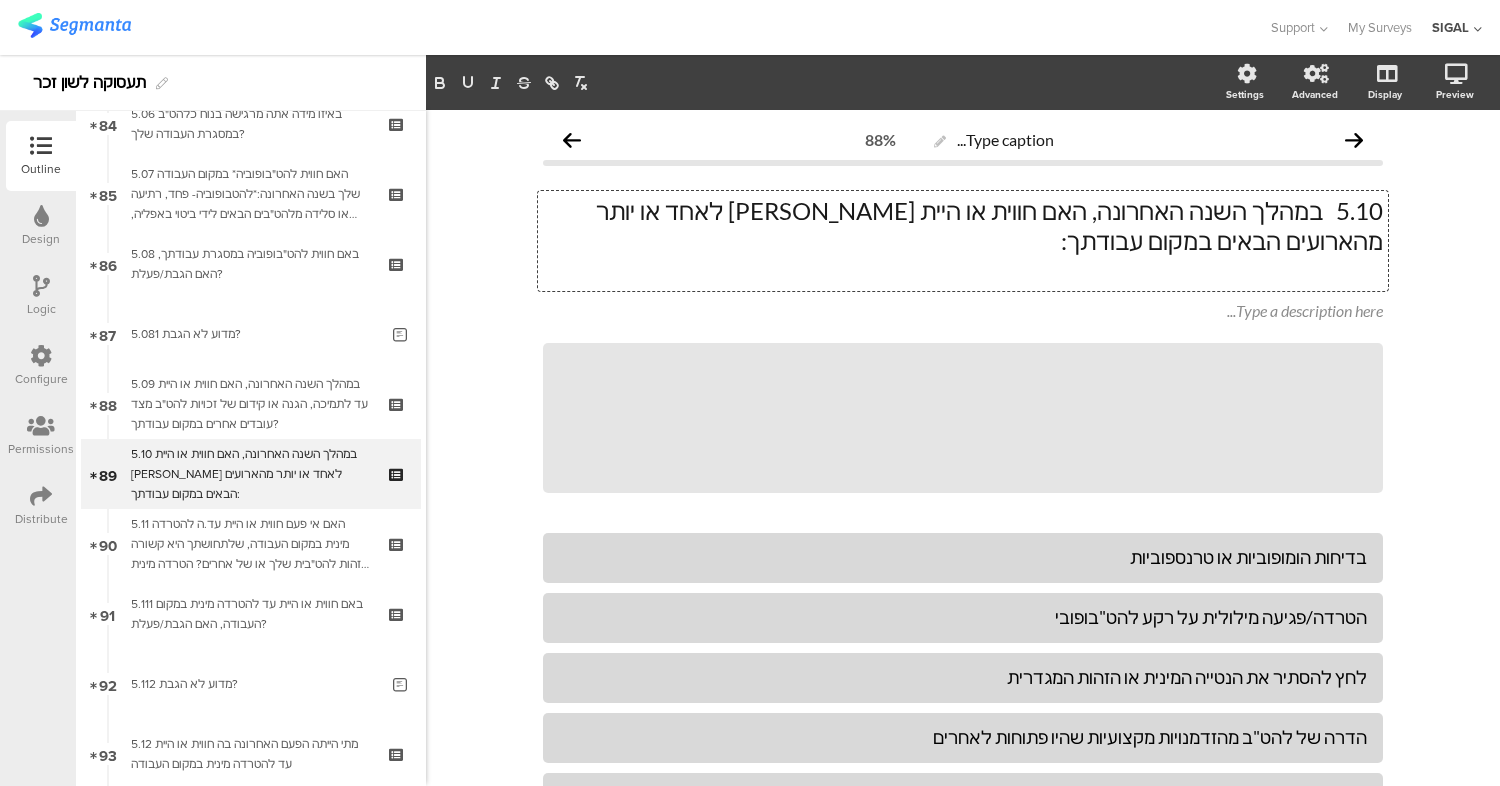 type 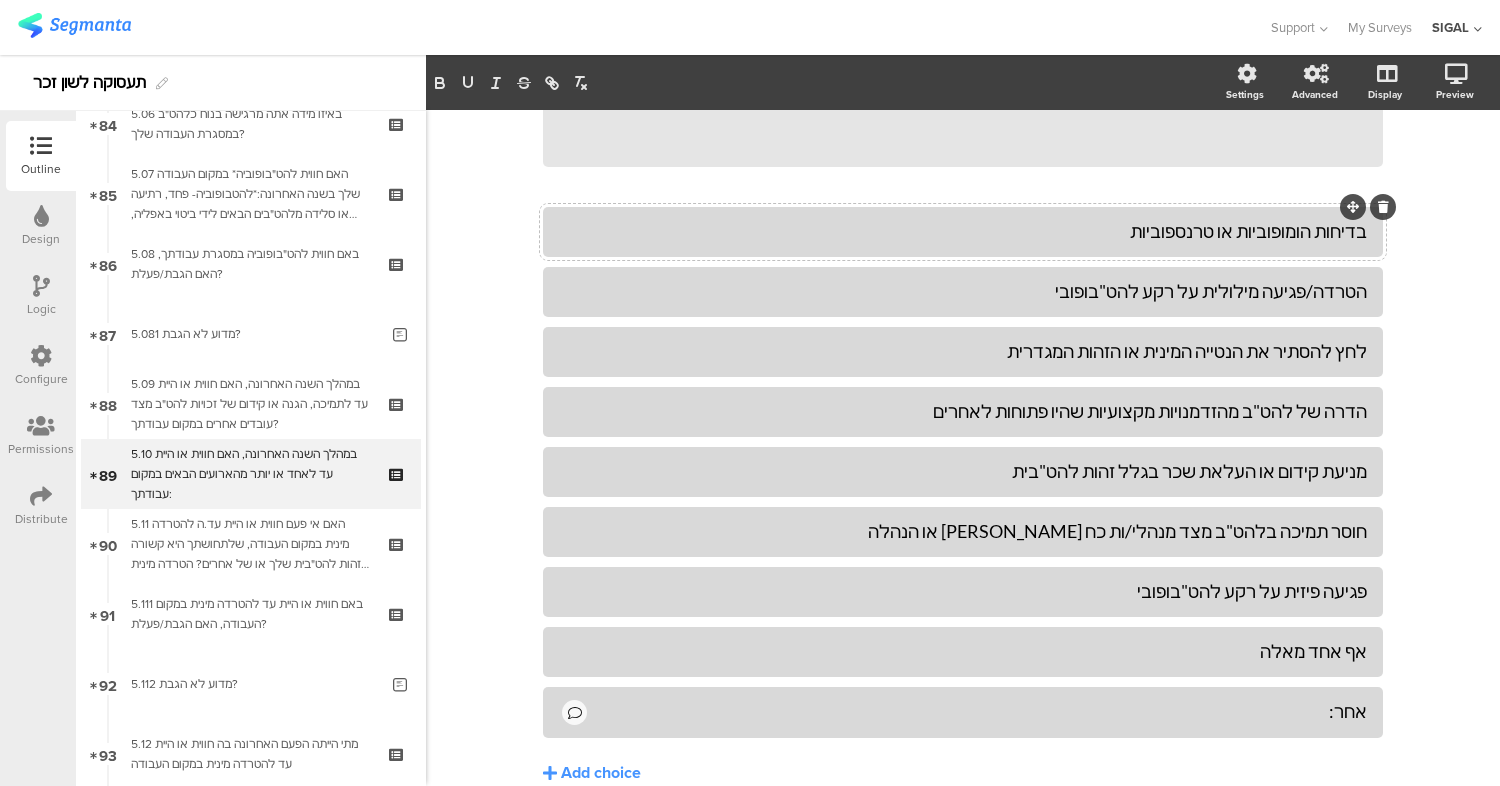 scroll, scrollTop: 387, scrollLeft: 0, axis: vertical 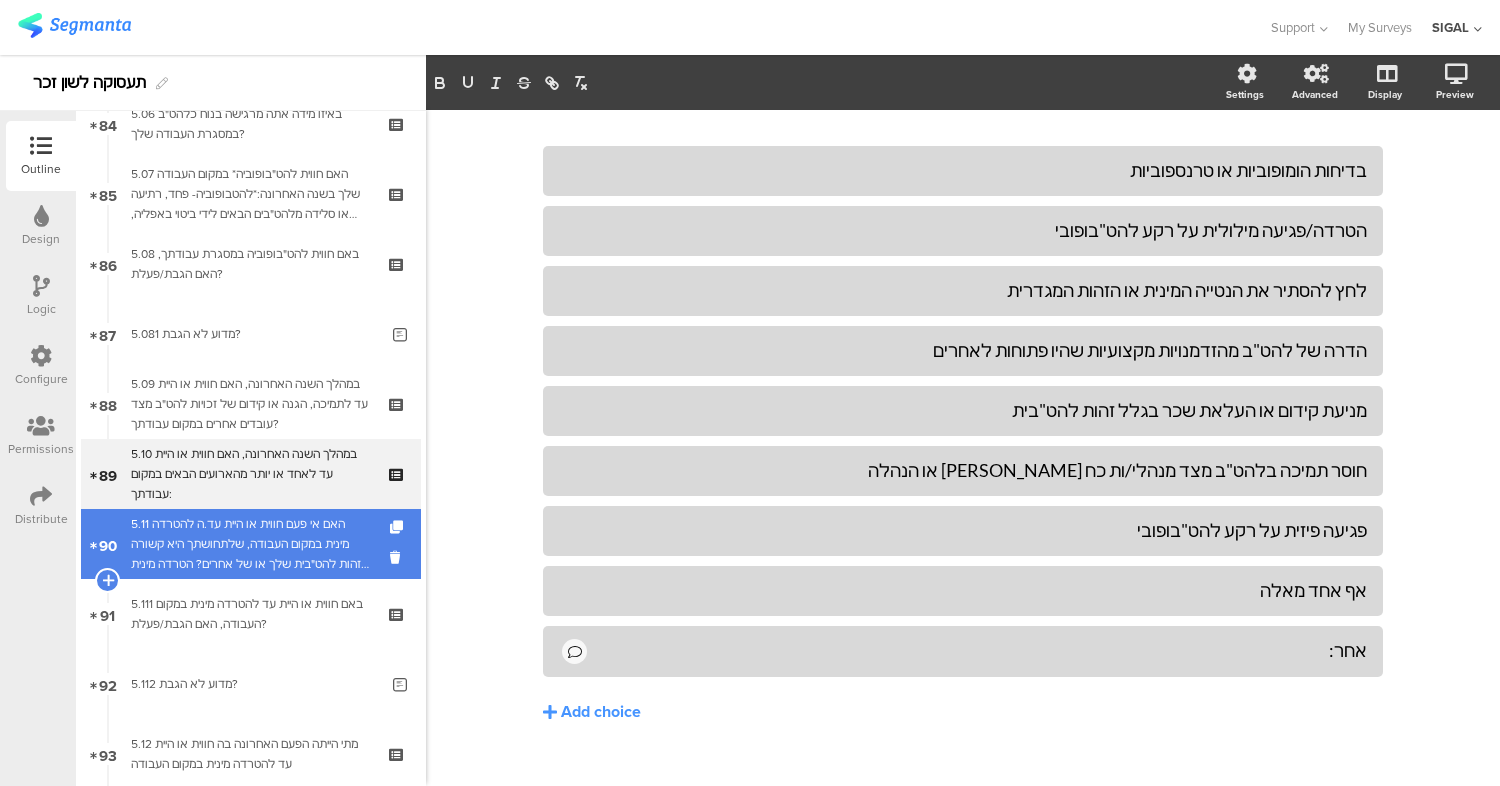 click on "5.11	האם אי פעם חווית או היית עד.ה להטרדה מינית במקום העבודה, שלתחושתך היא קשורה לזהות להט"בית שלך או של אחרים? הטרדה מינית היא כל התנהגות מינית לא רצויה, מילולית או פיזית לדוגמא: הערות, בדיחות, רמיזות מיניות, מגע פיזי לא רצוי, חיזור כדפוס מטריד גם לאחר סירוב, שיתוף בתכנים מיניים או הודעות בעלות אופי מיני, שאלות או הנחות על ההתנהגות המינית שלך בהתבסס על הזהות הלהט"בית שלך, ועוד" at bounding box center [250, 544] 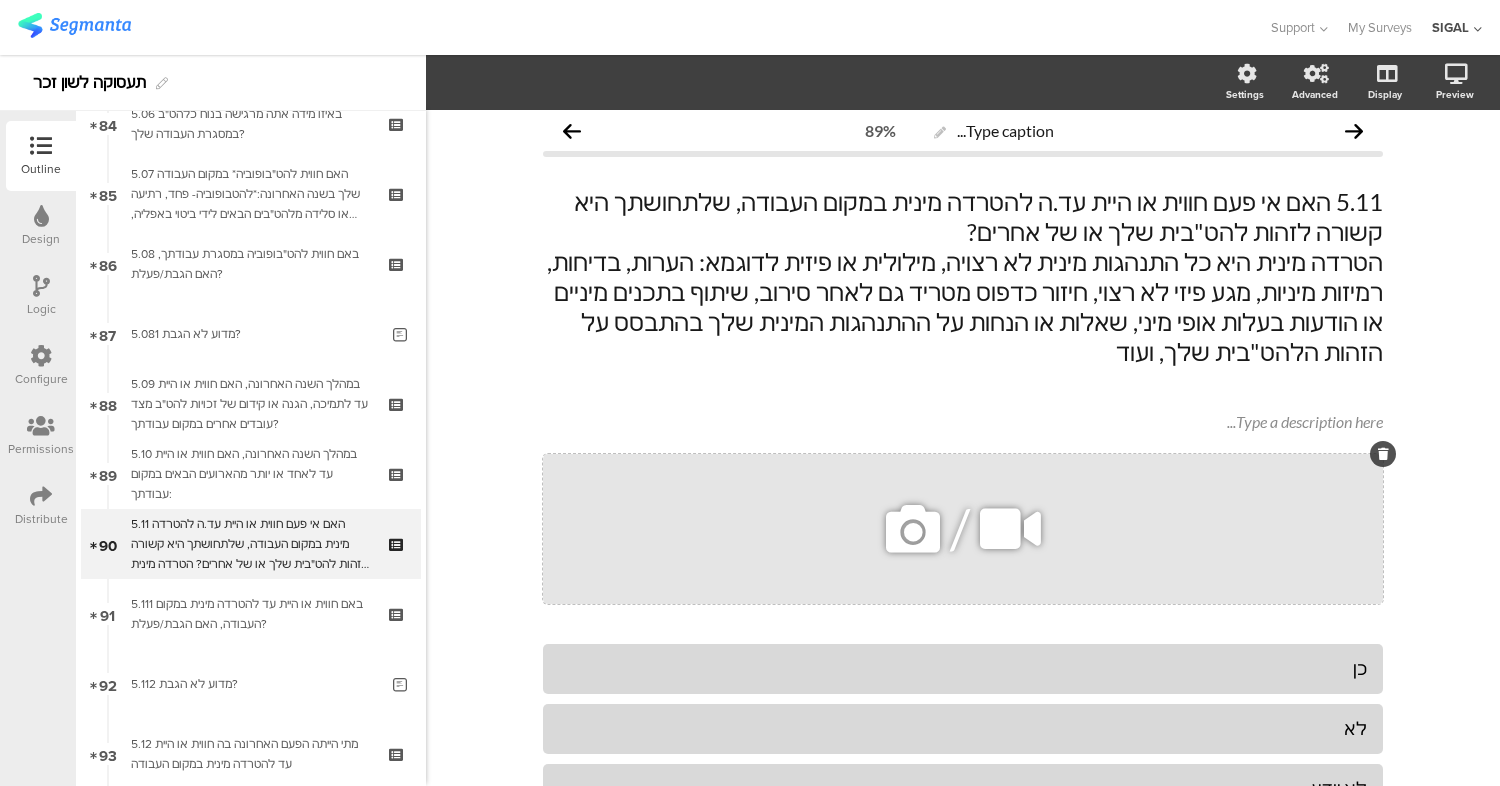 scroll, scrollTop: 6, scrollLeft: 0, axis: vertical 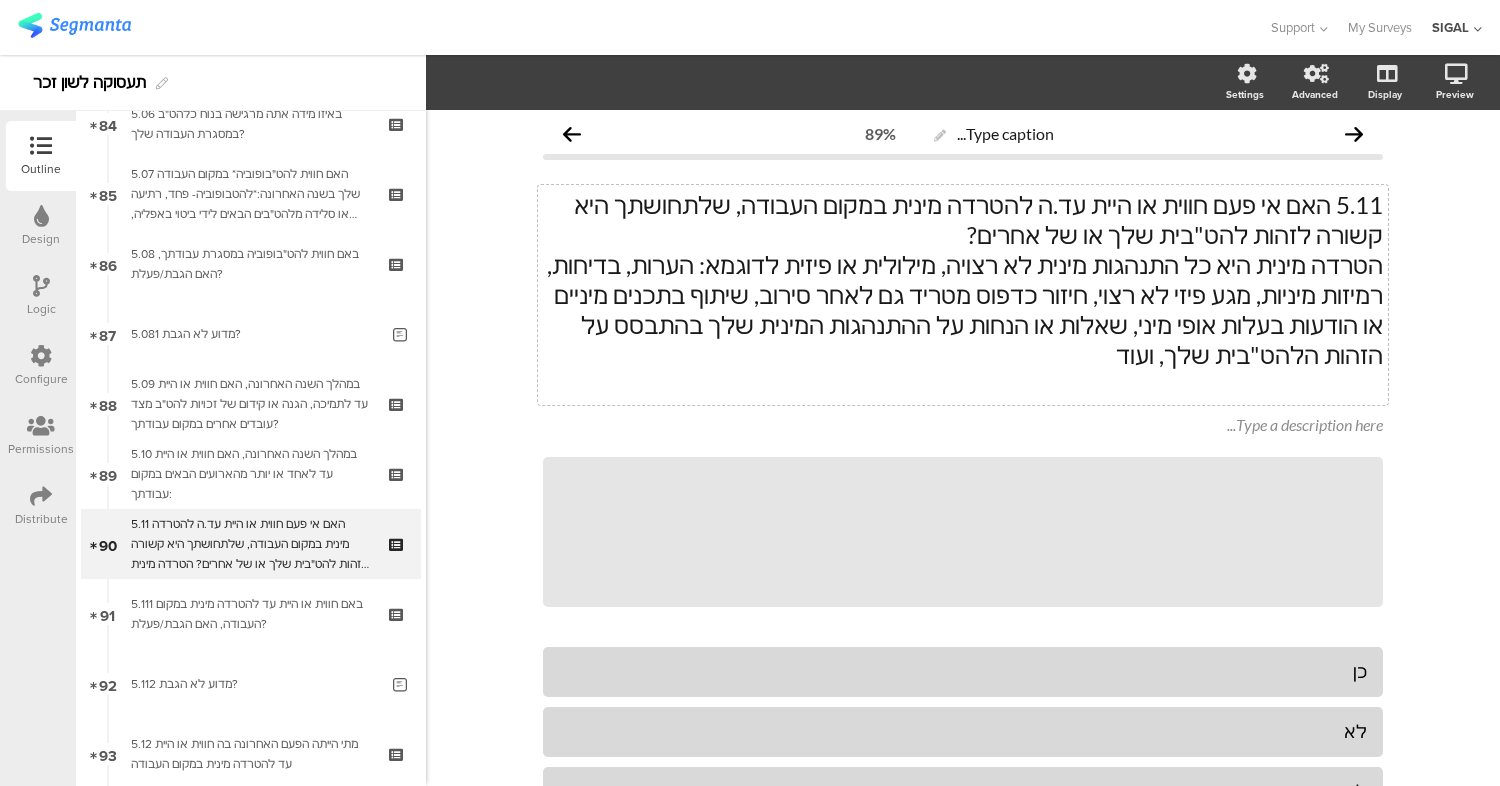 click on "5.11	האם אי פעם חווית או היית עד.ה להטרדה מינית במקום העבודה, שלתחושתך היא קשורה לזהות להט"בית שלך או של אחרים?" 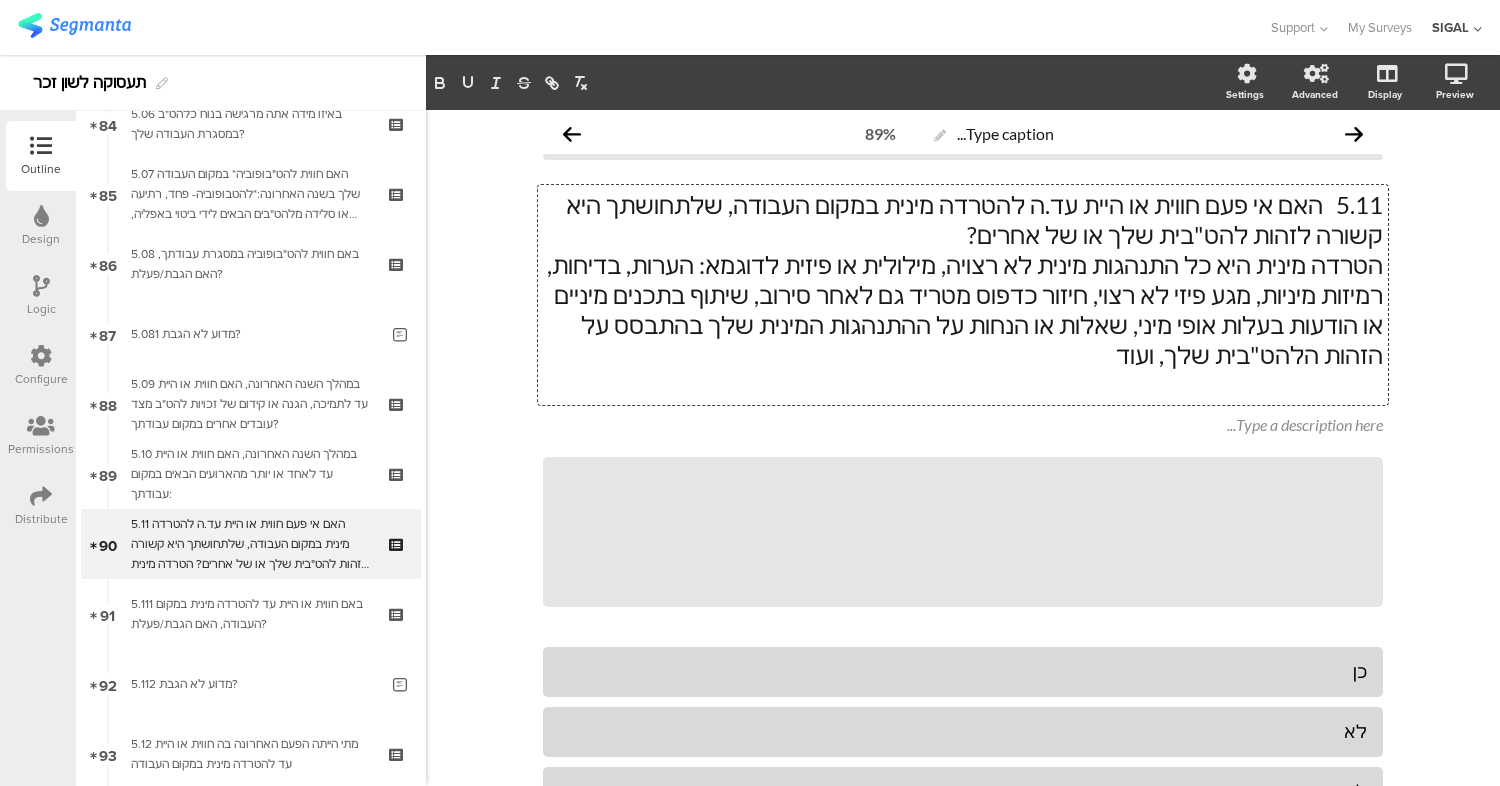 scroll, scrollTop: 0, scrollLeft: 0, axis: both 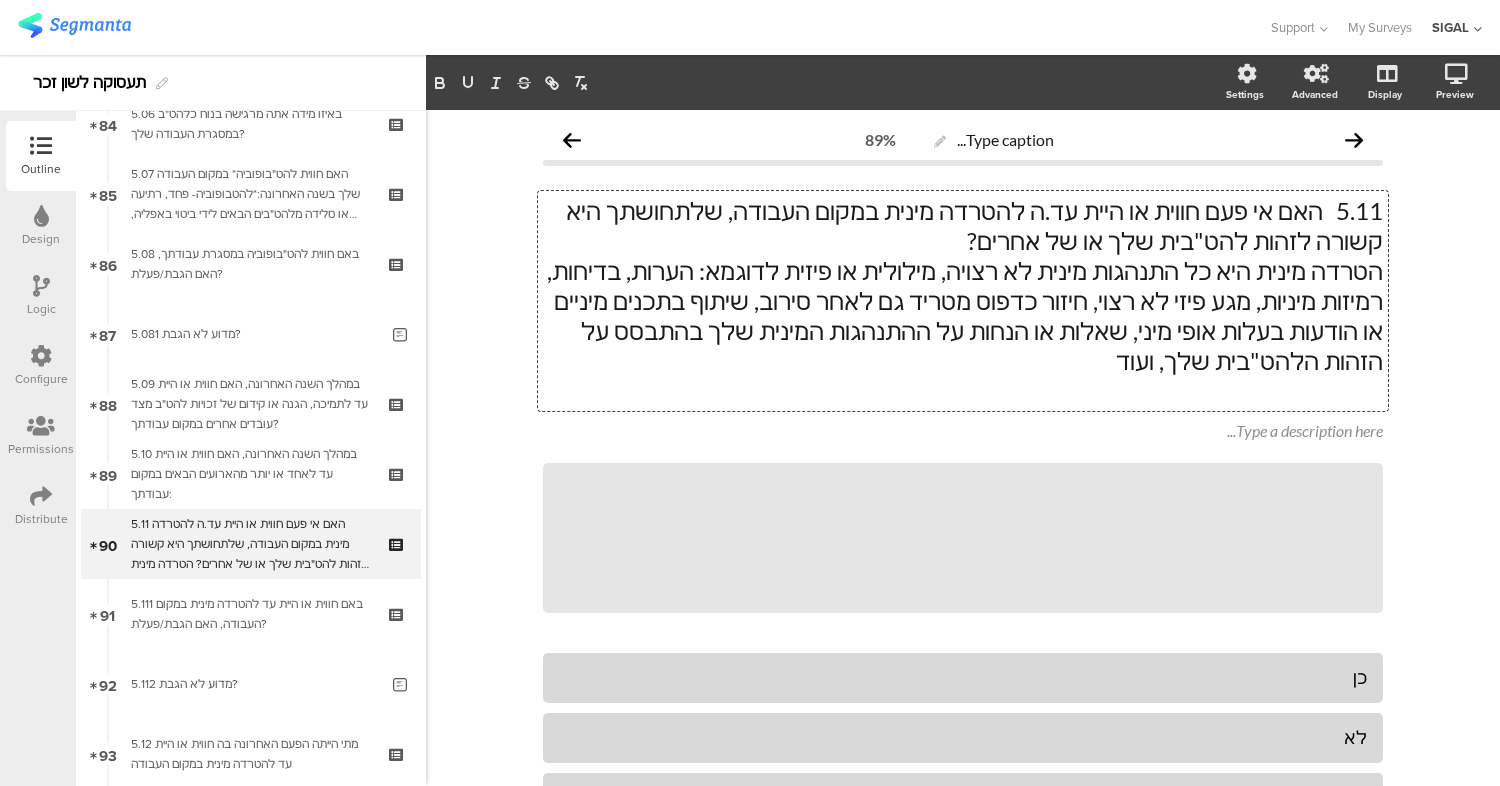 type 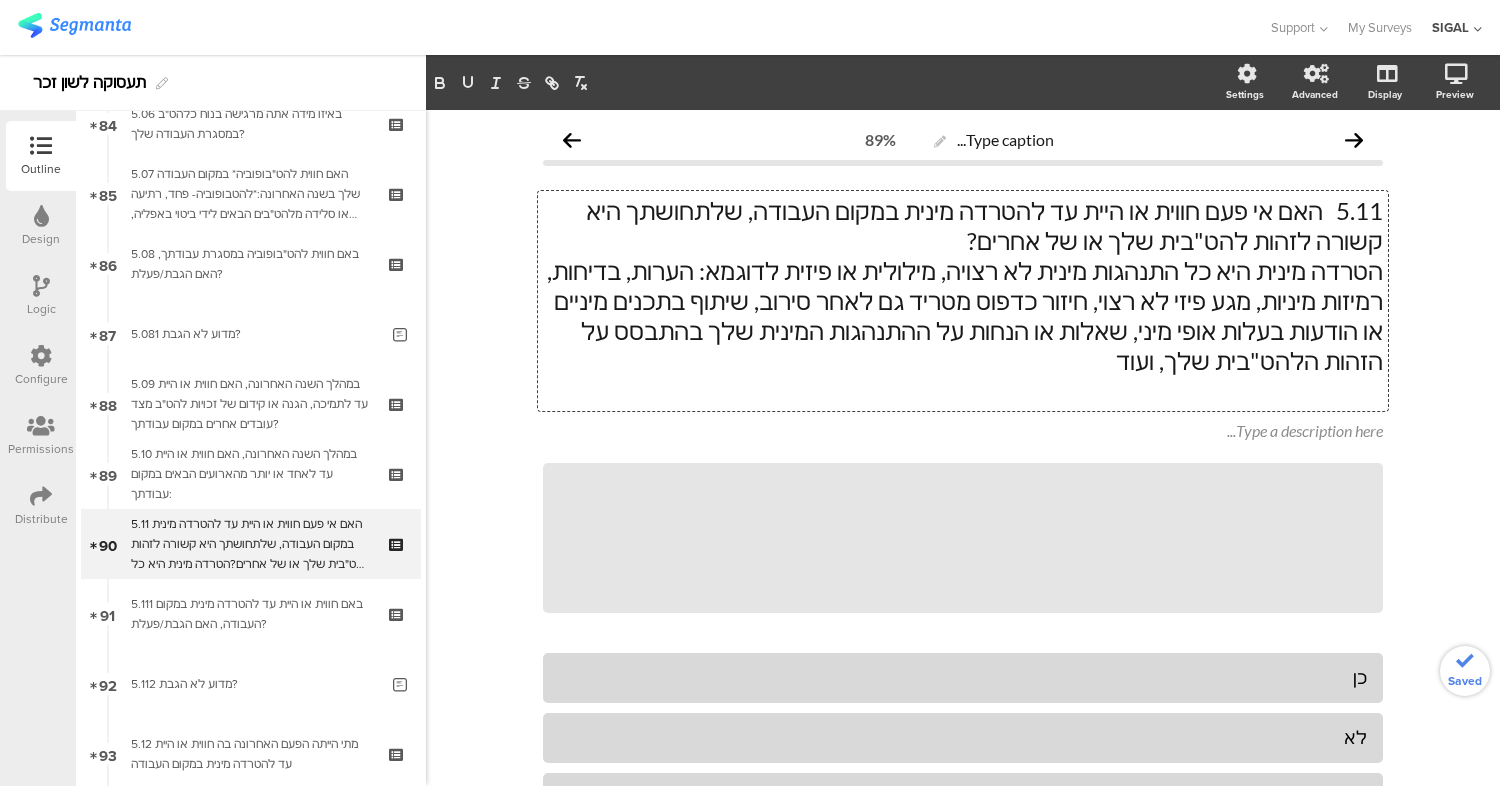 click on "5.11	האם אי פעם חווית או היית עד להטרדה מינית במקום העבודה, שלתחושתך היא קשורה לזהות להט"בית שלך או של אחרים?" 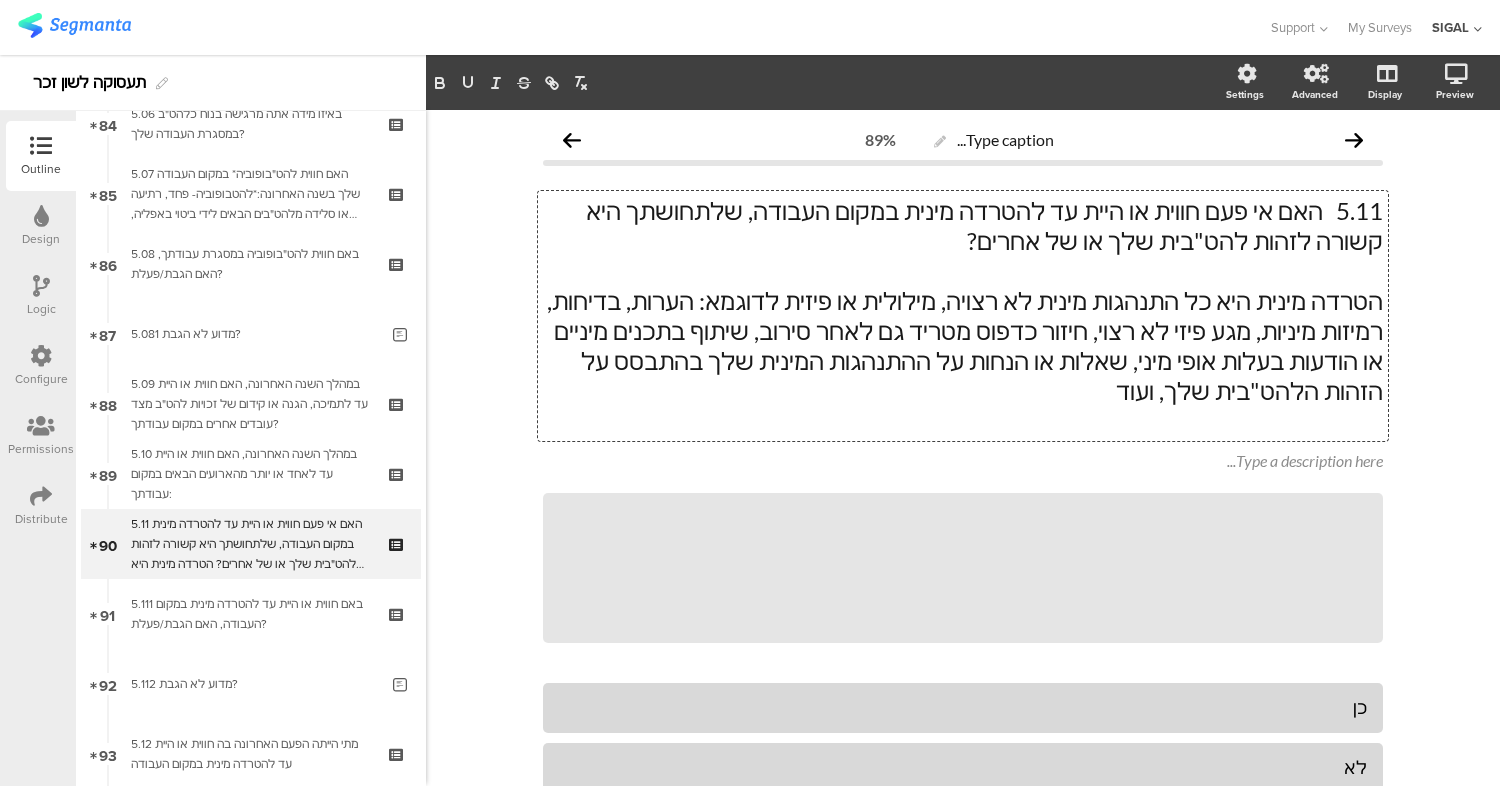 click 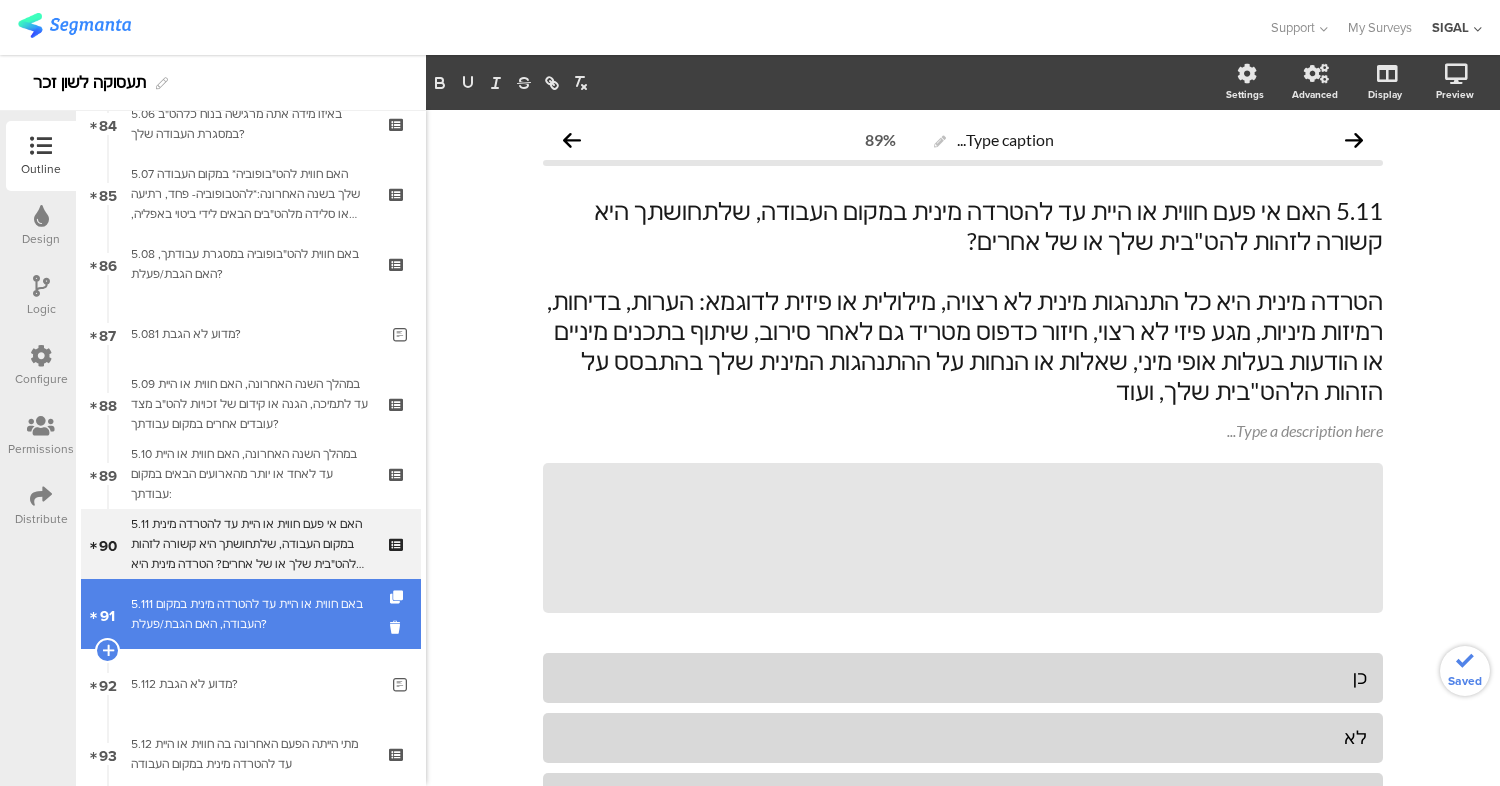 click on "5.111	באם חווית או היית עד להטרדה מינית במקום העבודה, האם הגבת/פעלת?" at bounding box center (250, 614) 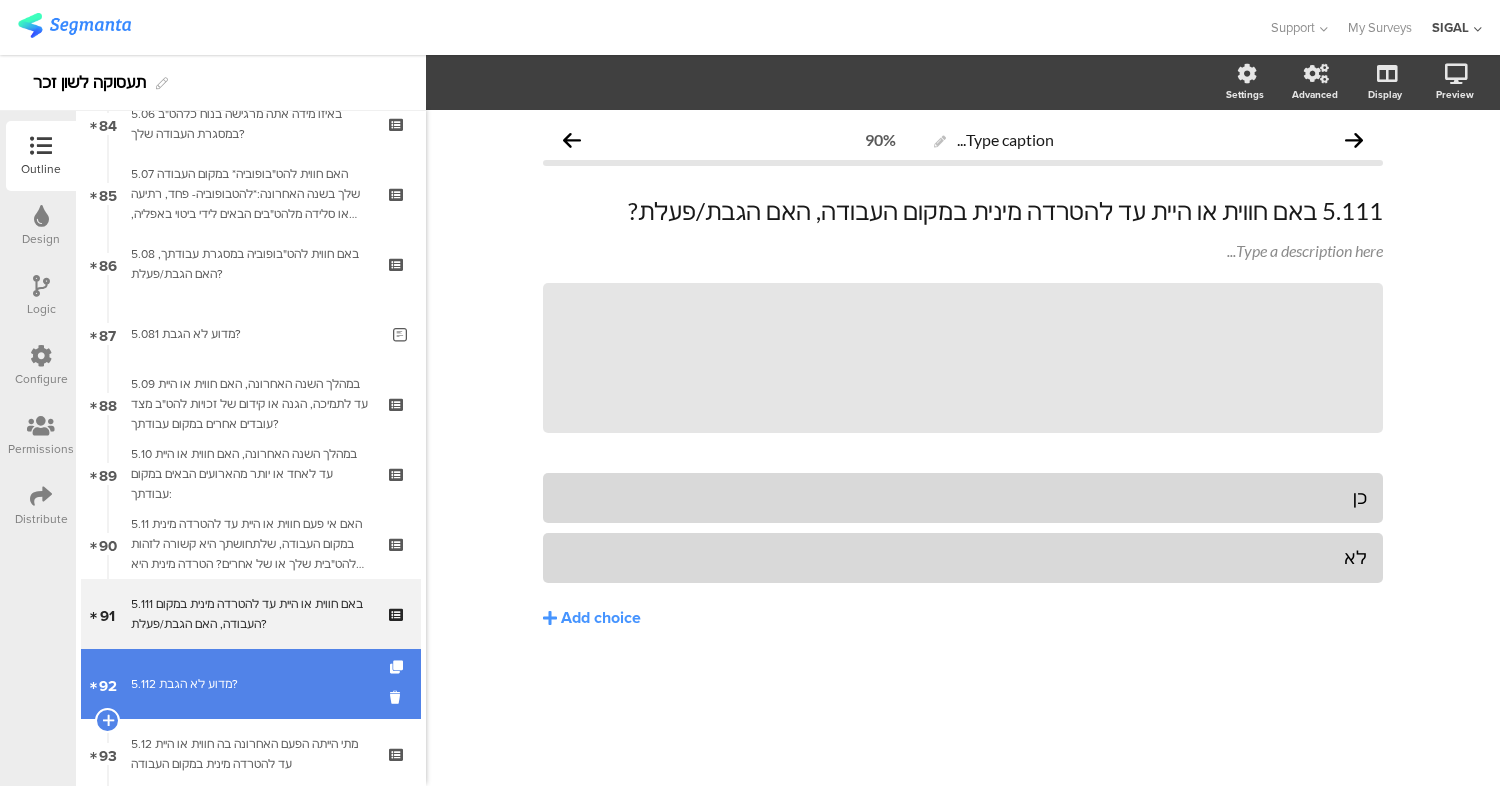 click on "5.112 מדוע לא הגבת?" at bounding box center (254, 684) 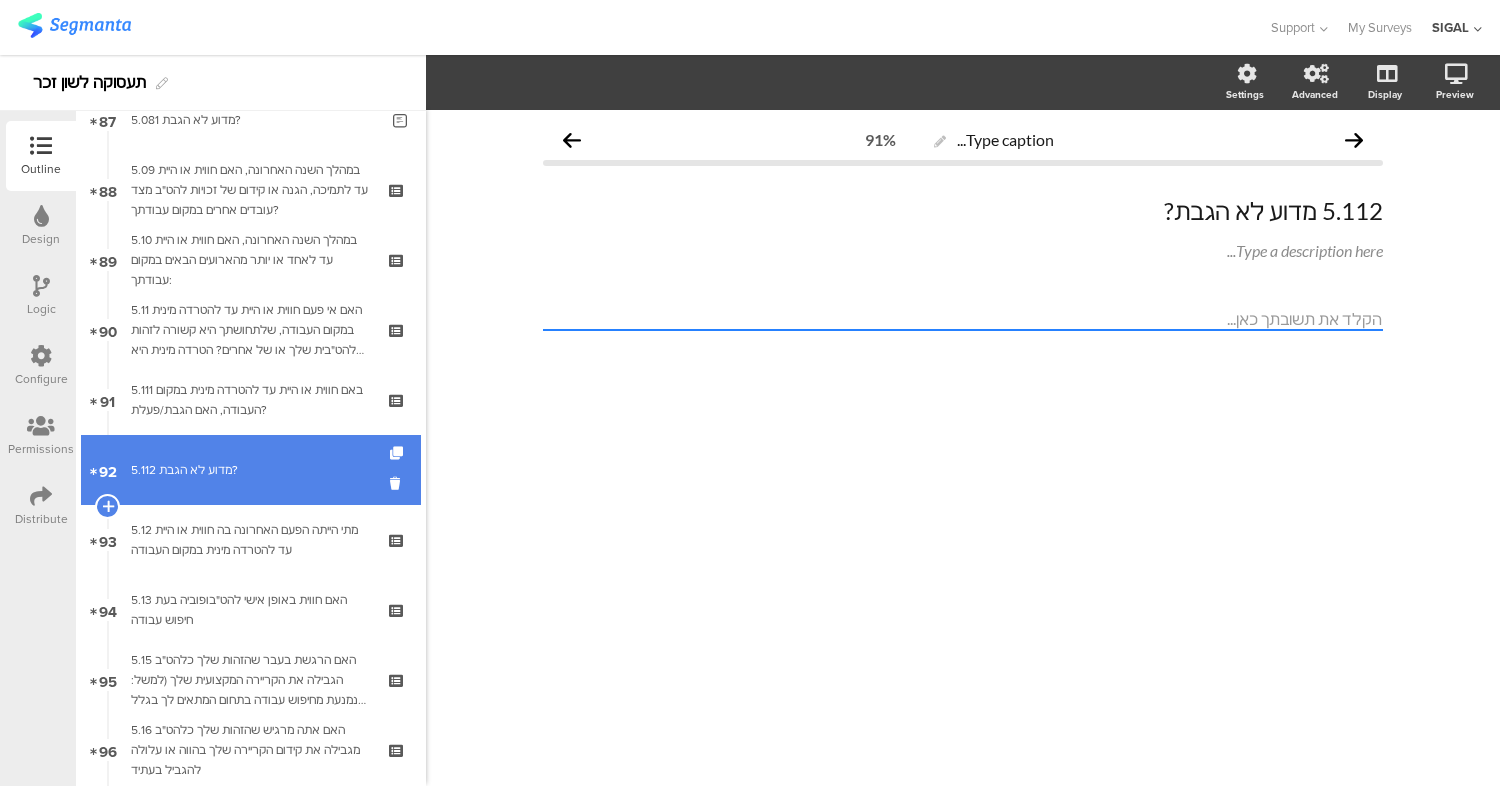 scroll, scrollTop: 6134, scrollLeft: 0, axis: vertical 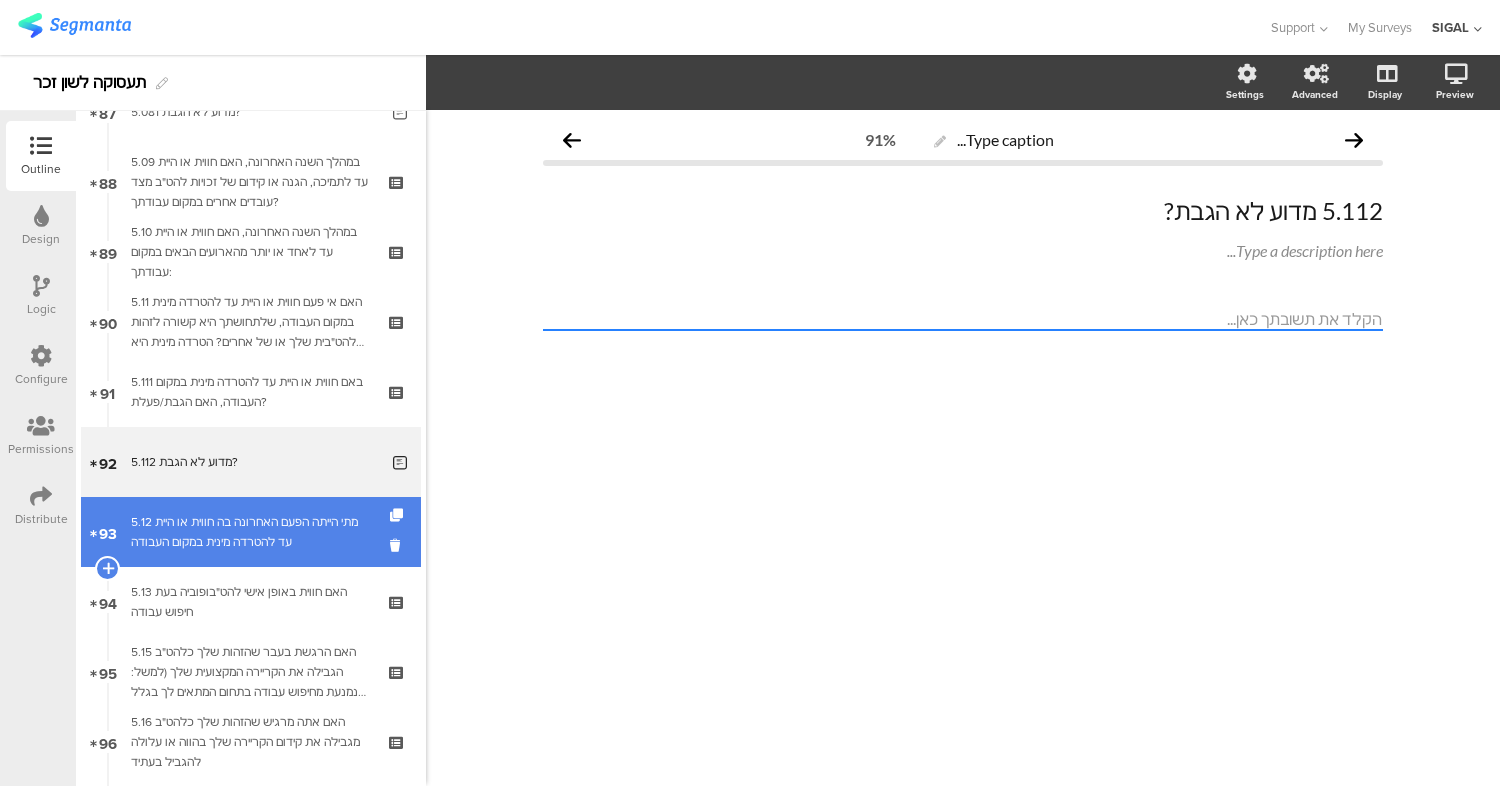 click on "93
5.12	מתי הייתה הפעם האחרונה בה חווית או היית עד להטרדה מינית במקום העבודה" at bounding box center [251, 532] 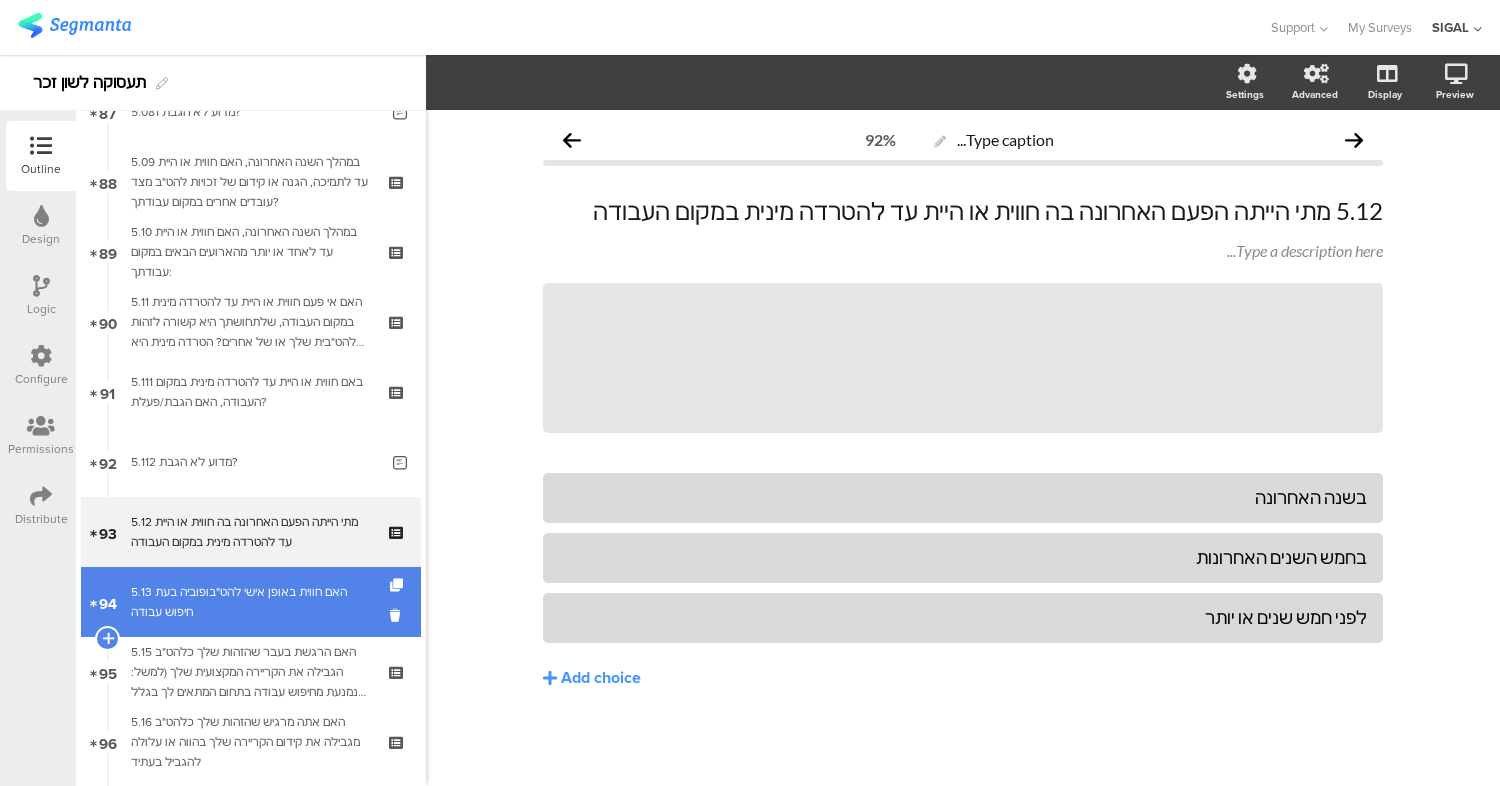 click on "5.13	האם חווית באופן אישי להט"בופוביה בעת חיפוש עבודה" at bounding box center (250, 602) 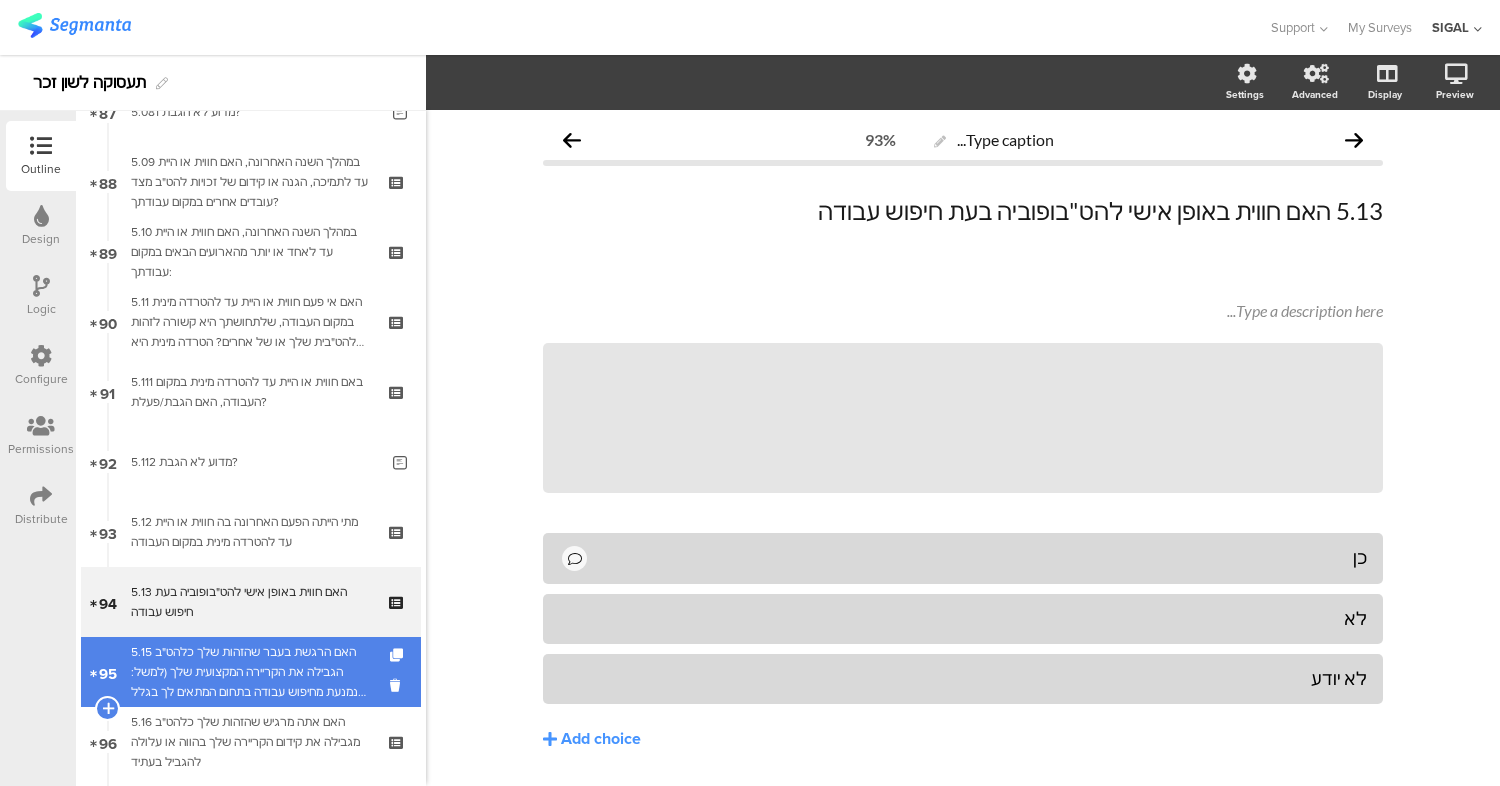 click on "5.15	האם הרגשת בעבר שהזהות שלך כלהט"ב הגבילה את הקריירה המקצועית שלך (למשל: נמנעת מחיפוש עבודה בתחום המתאים לך בגלל חשש להט"בופוביה, חשת אפליה כלהט"ב בעת חיפוש עבודה, וכו')" at bounding box center [250, 672] 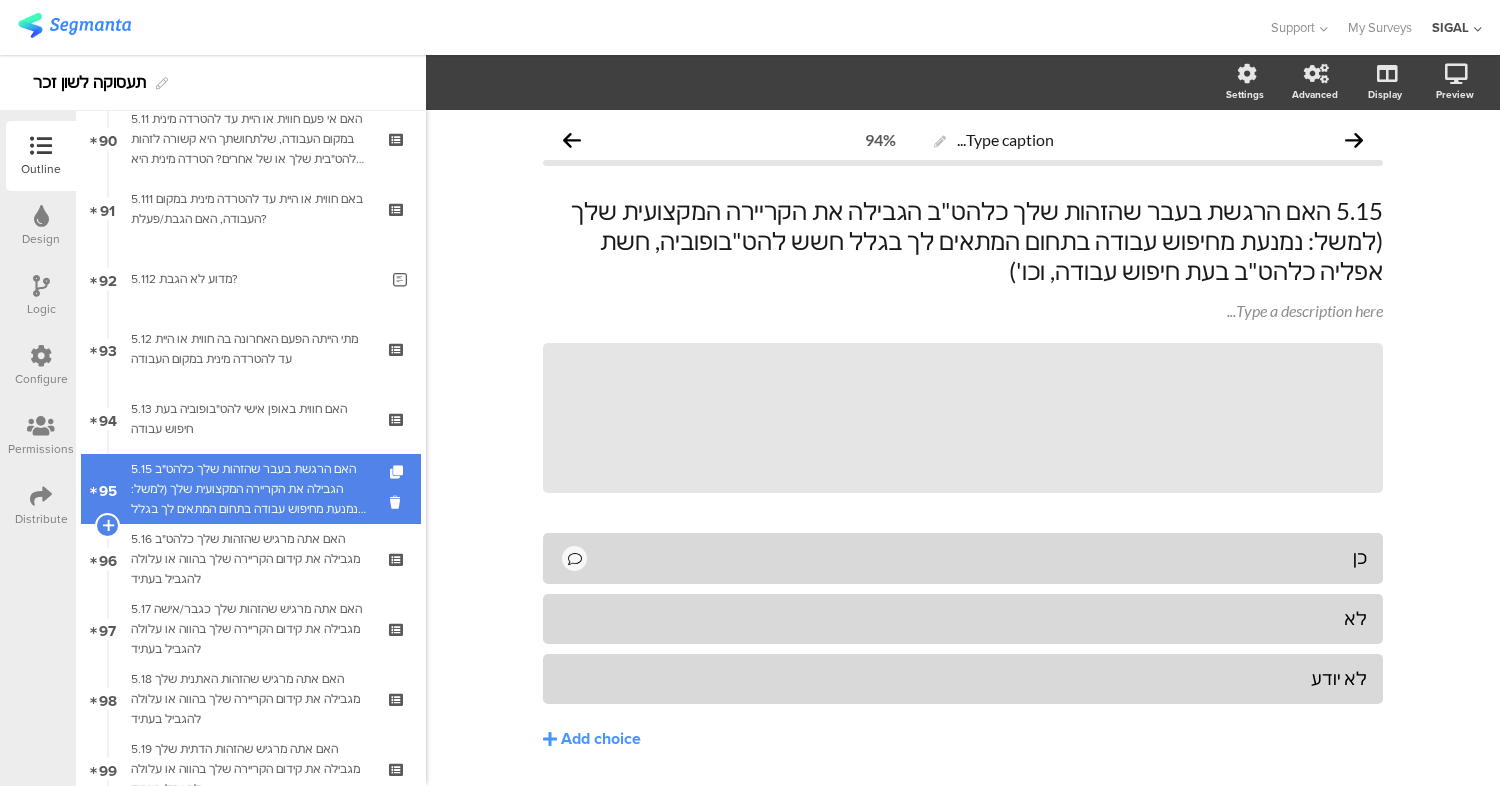 scroll, scrollTop: 6321, scrollLeft: 0, axis: vertical 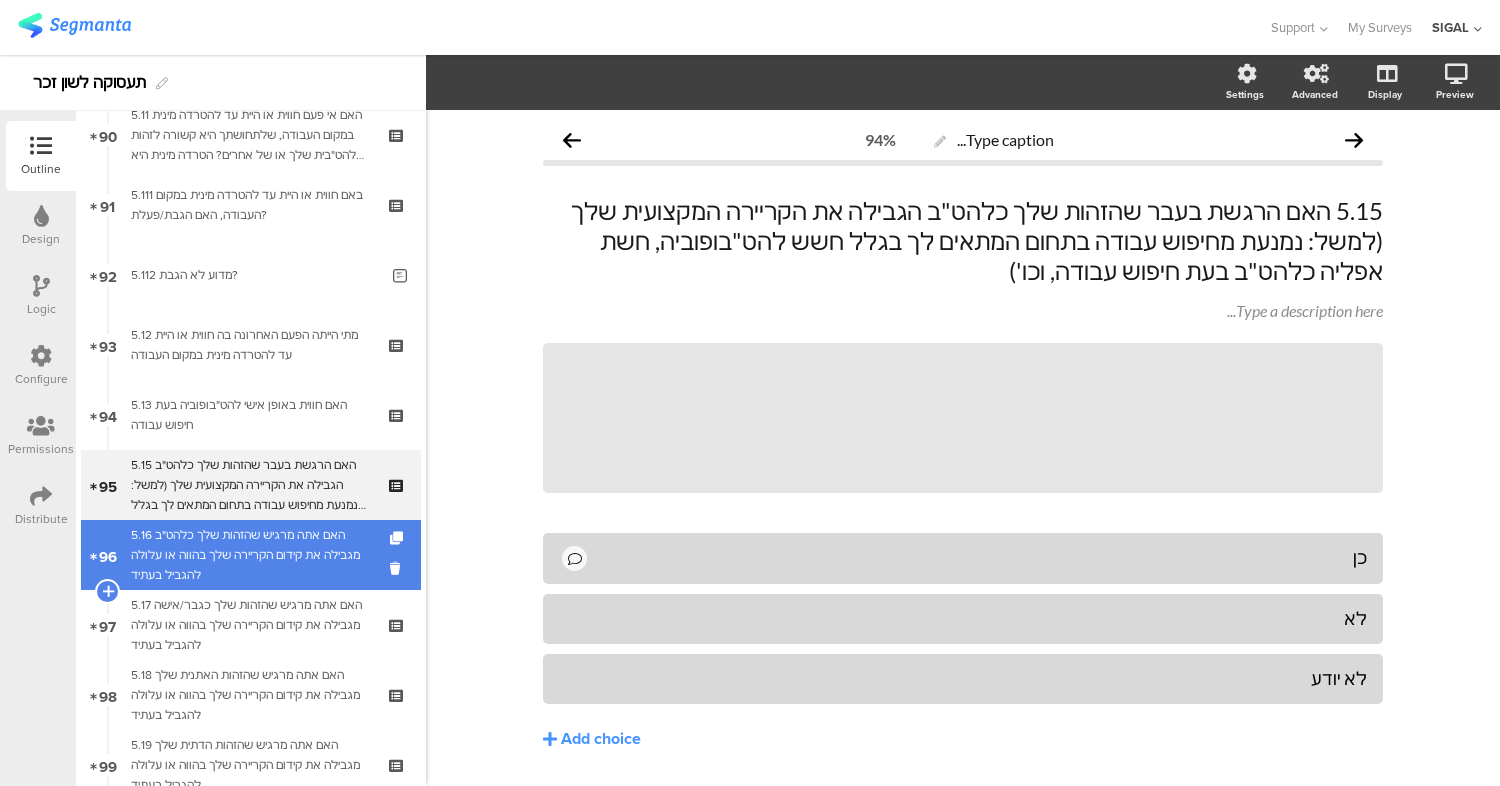 click on "5.16	האם אתה מרגיש שהזהות שלך כלהט"ב מגבילה את קידום הקריירה שלך בהווה או עלולה להגביל בעתיד" at bounding box center [250, 555] 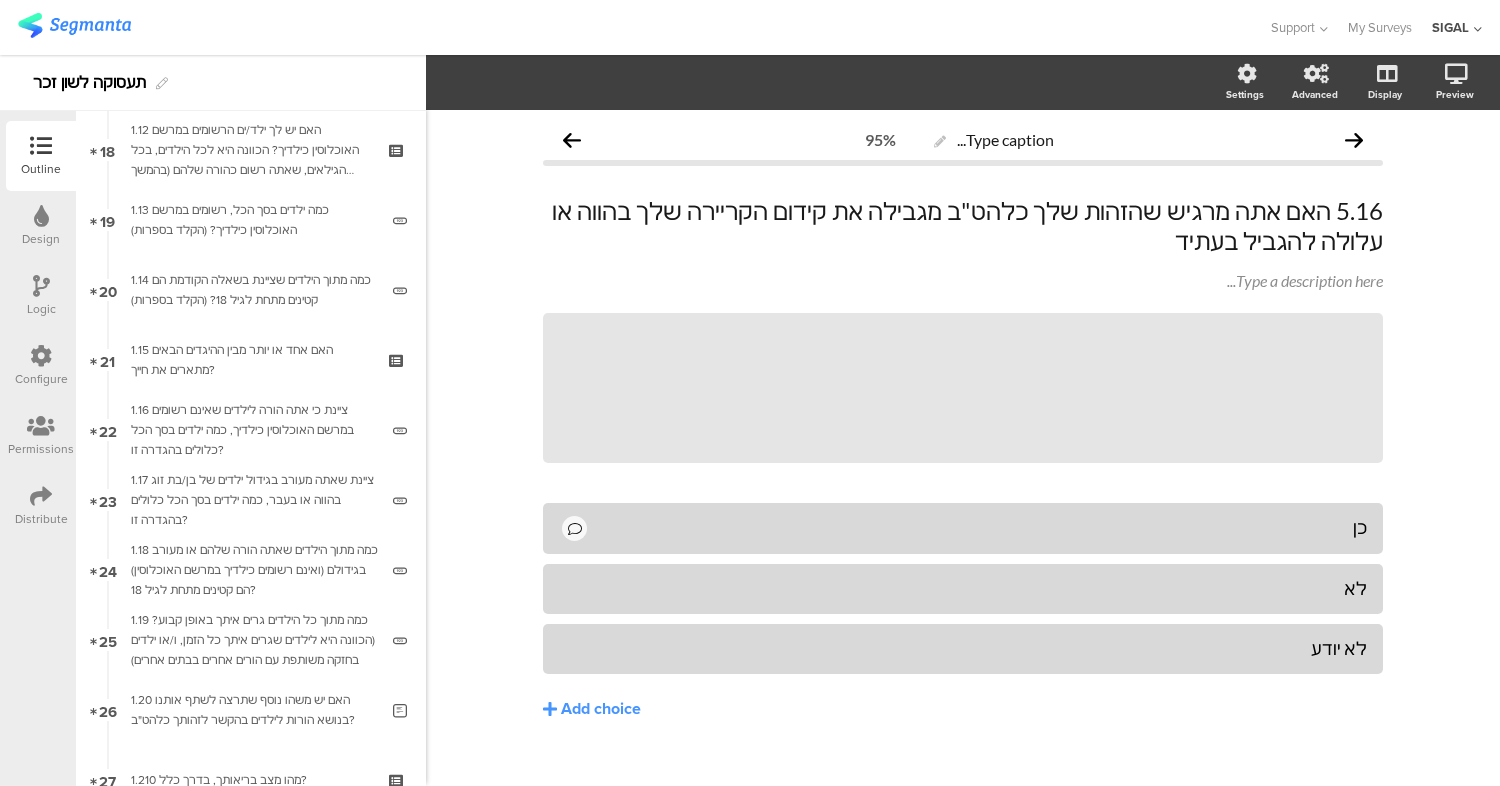 scroll, scrollTop: 1269, scrollLeft: 0, axis: vertical 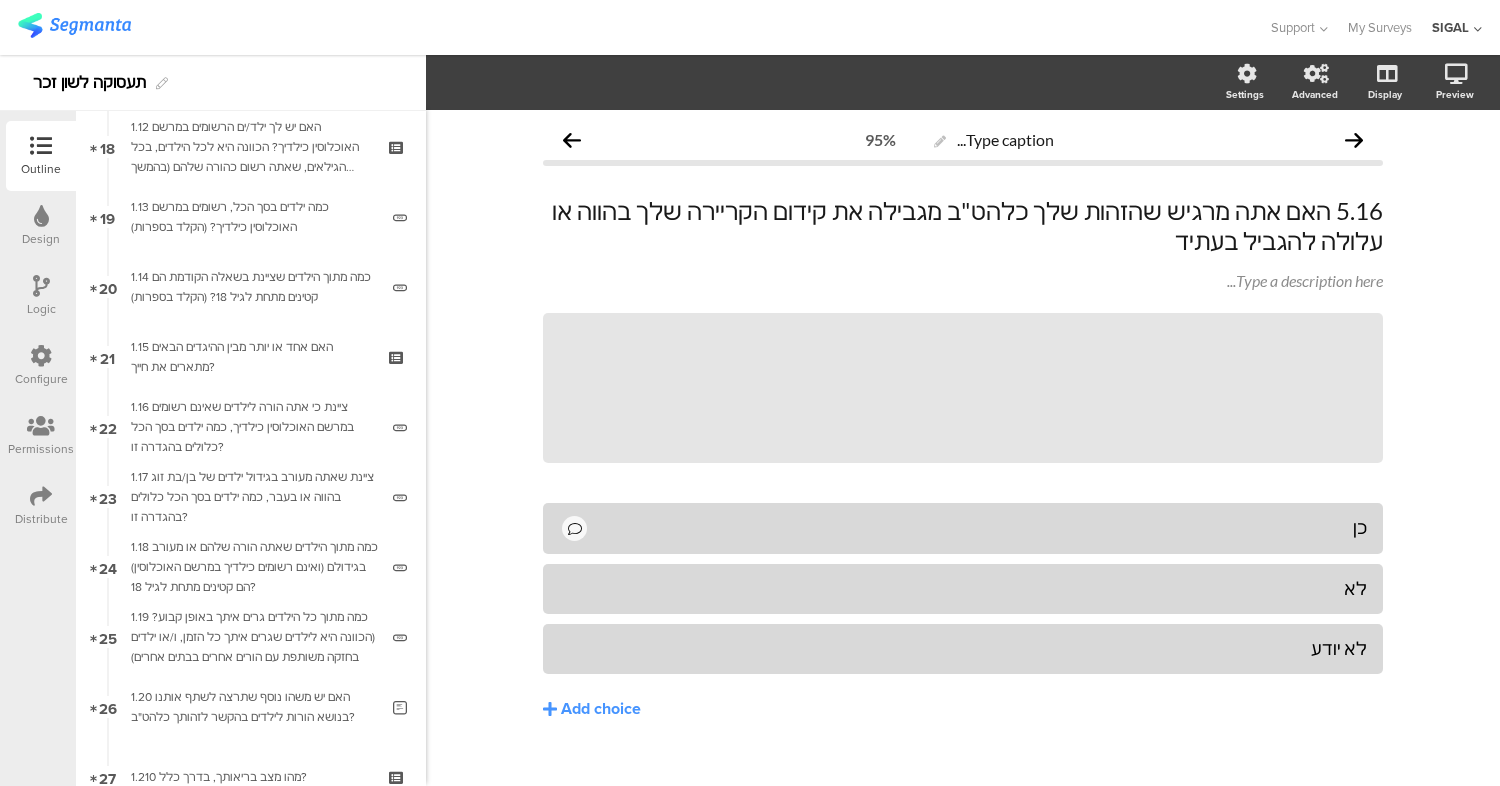 drag, startPoint x: 173, startPoint y: 615, endPoint x: 520, endPoint y: 163, distance: 569.83594 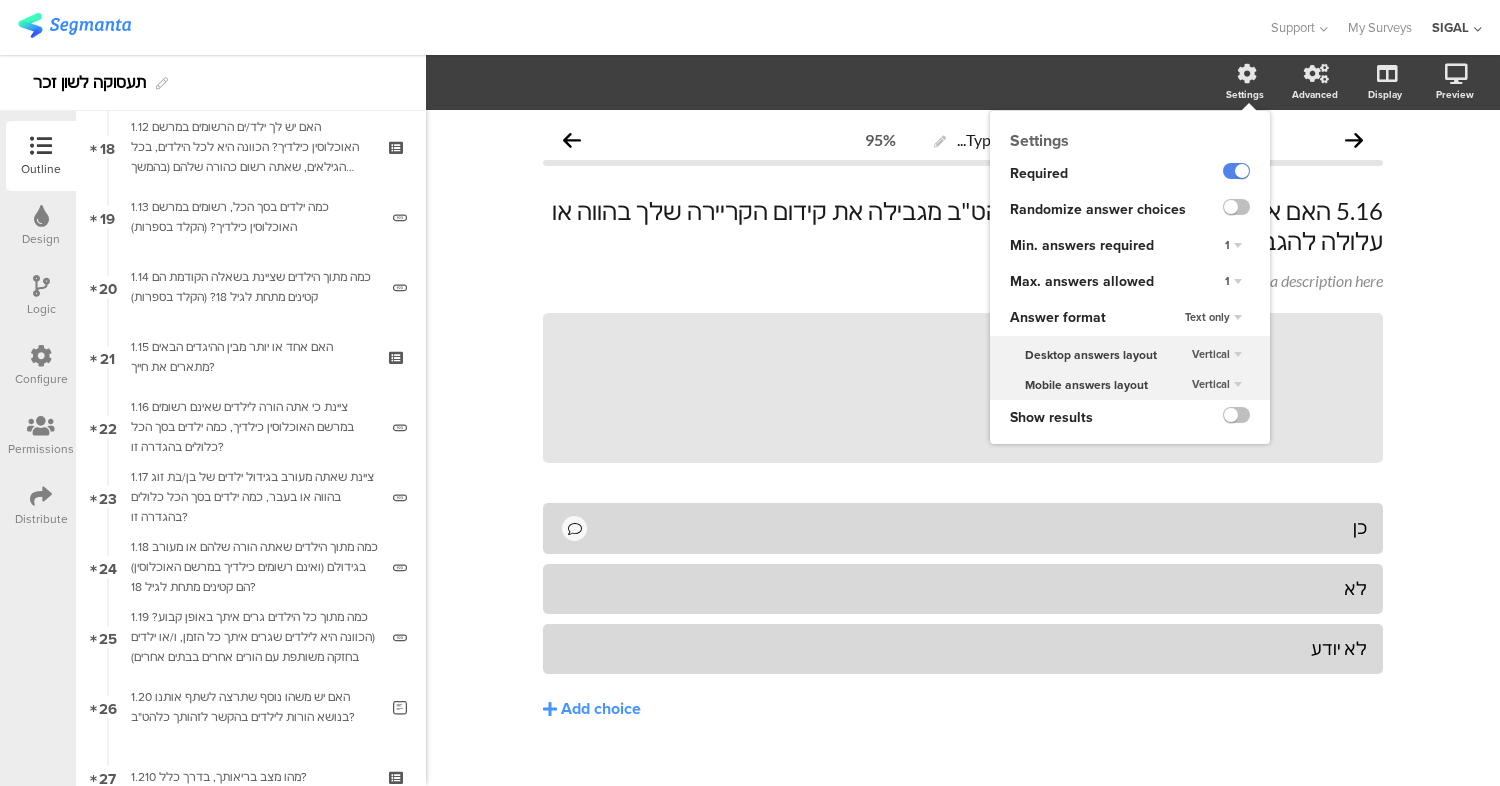 click on "Settings" 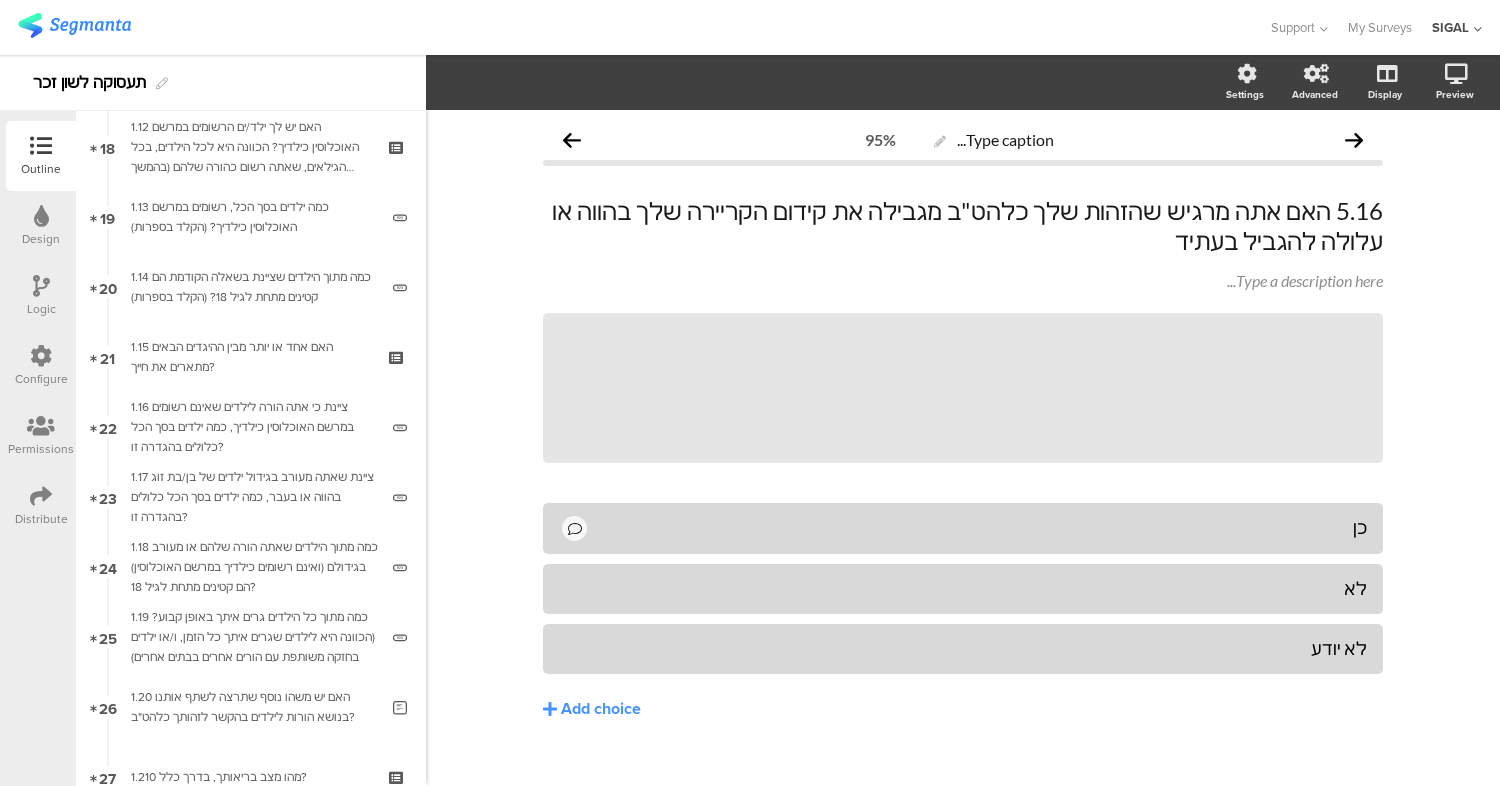 click on "Type caption...
95%
5.16	האם אתה מרגיש שהזהות שלך כלהט"ב מגבילה את קידום הקריירה שלך בהווה או עלולה להגביל בעתיד
5.16	האם אתה מרגיש שהזהות שלך כלהט"ב מגבילה את קידום הקריירה שלך בהווה או עלולה להגביל בעתיד
Type a description here...
/" 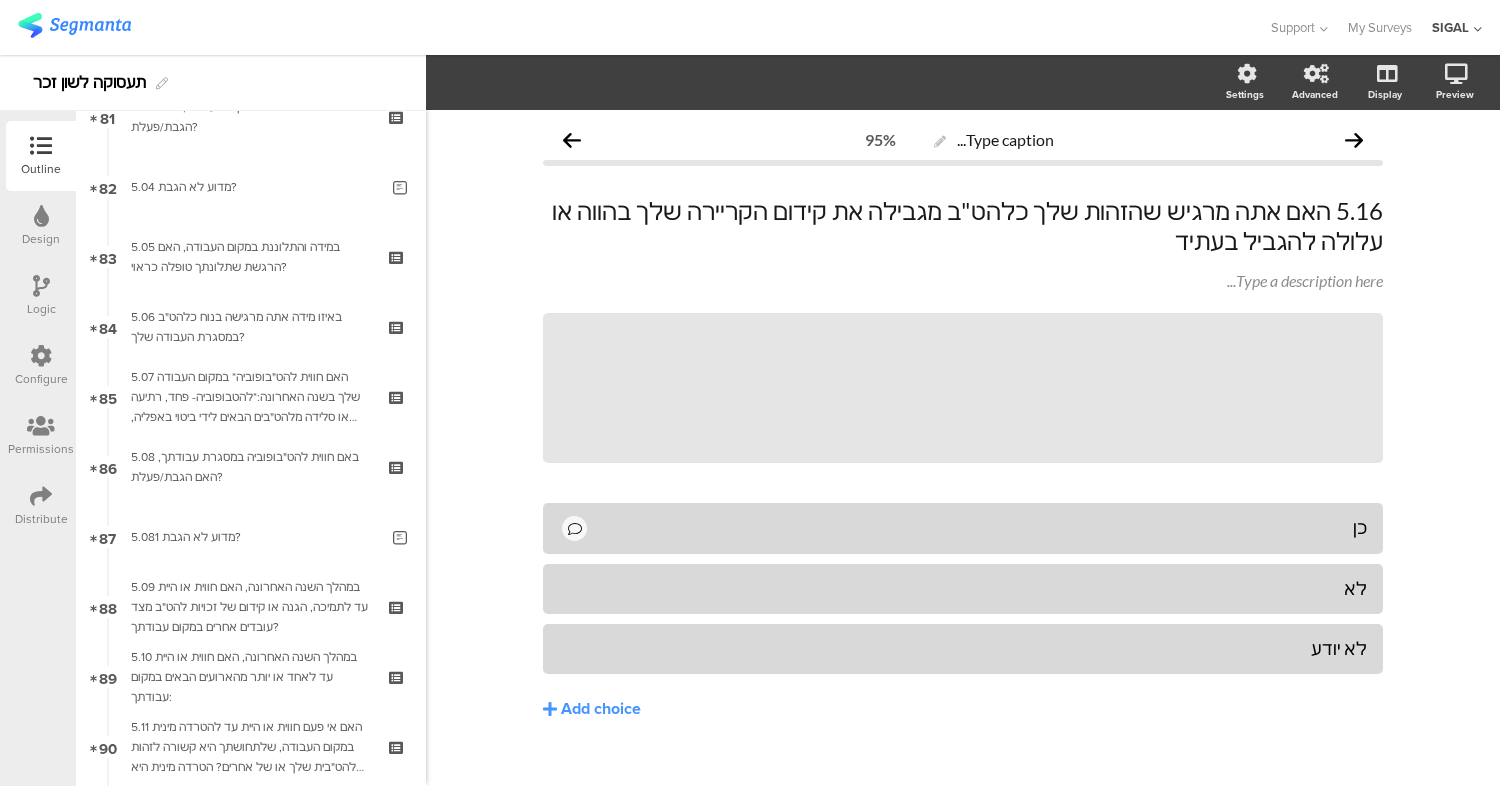 scroll, scrollTop: 6869, scrollLeft: 0, axis: vertical 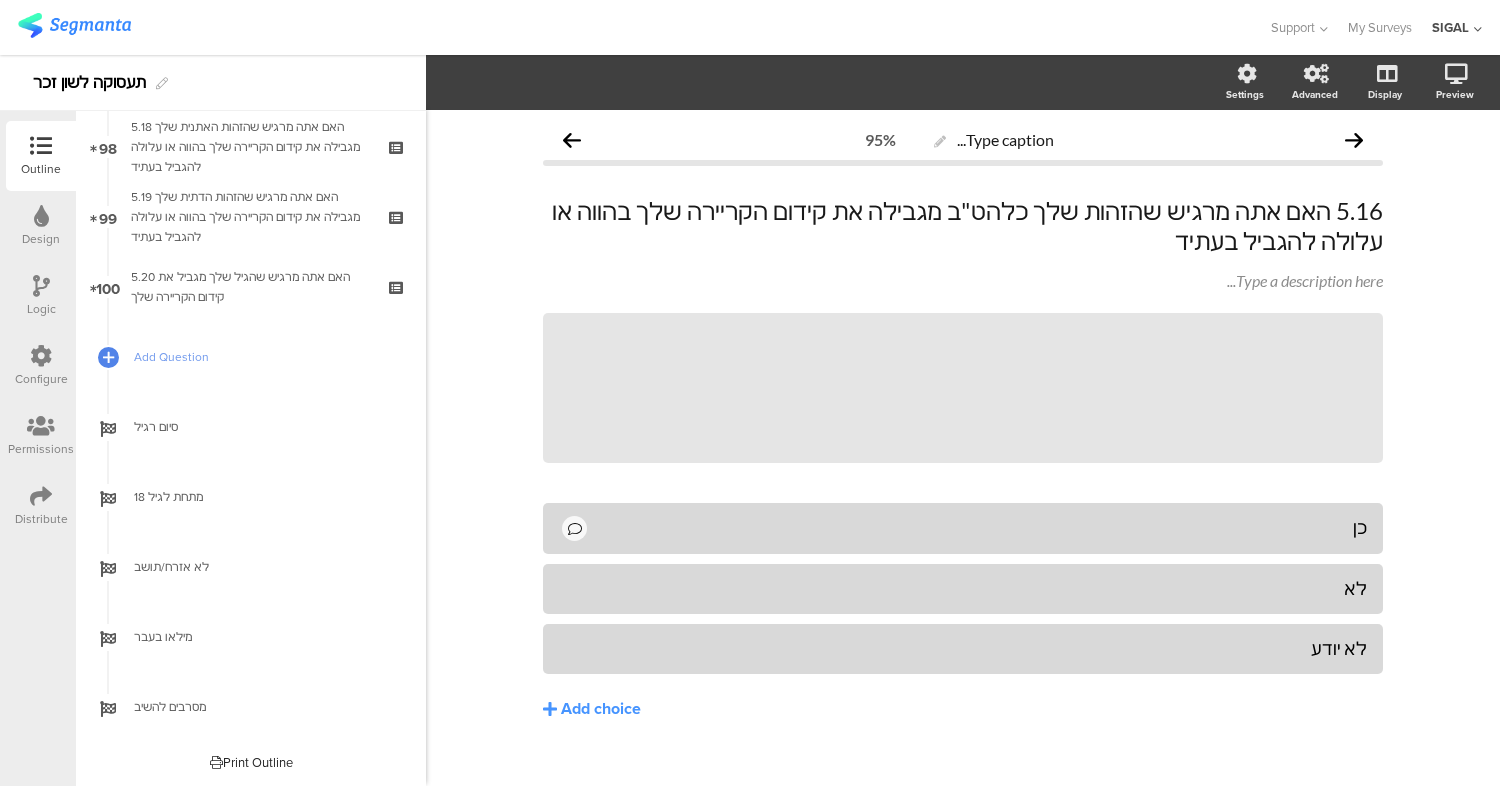 click at bounding box center [74, 25] 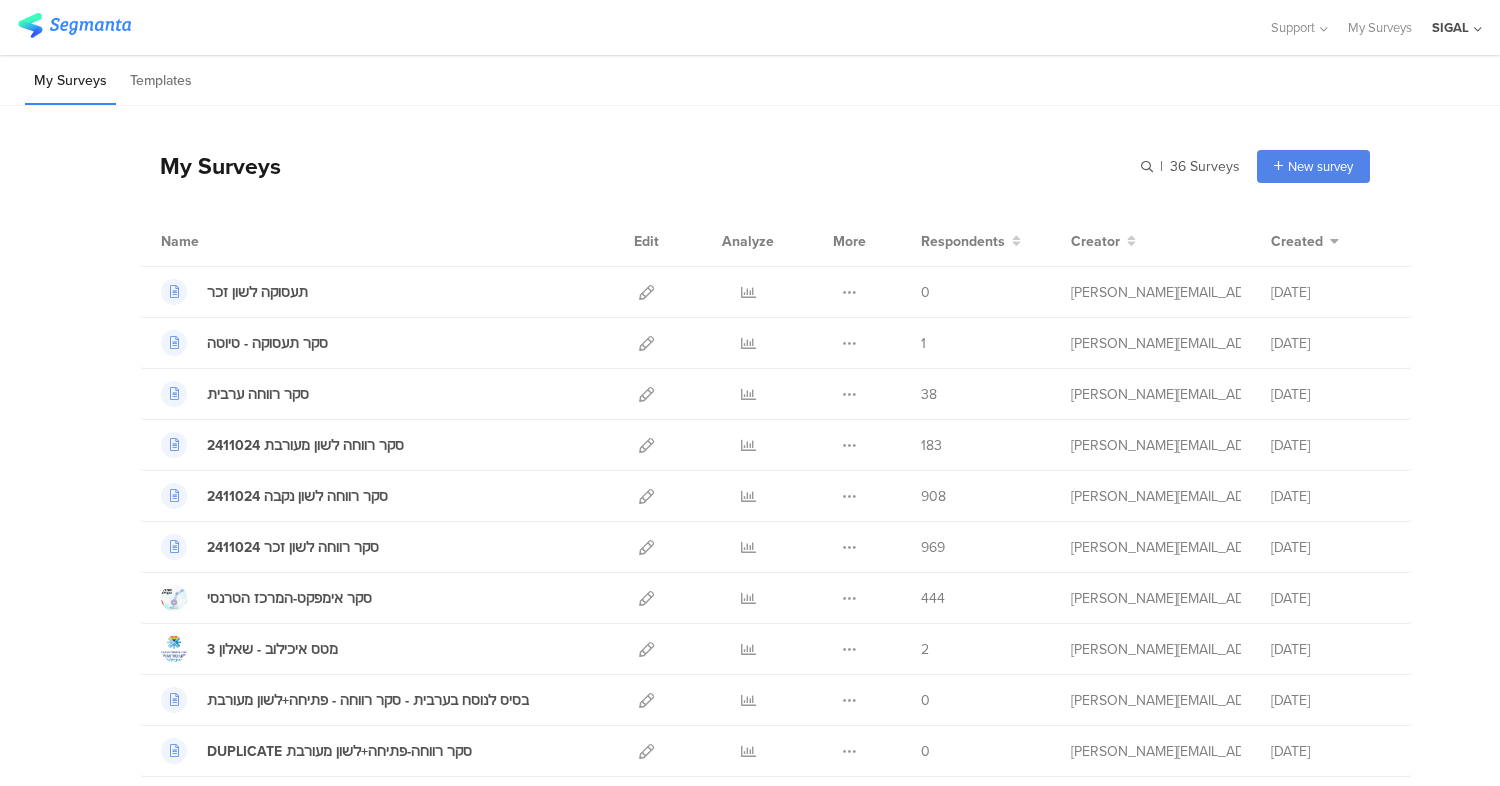 scroll, scrollTop: 0, scrollLeft: 0, axis: both 